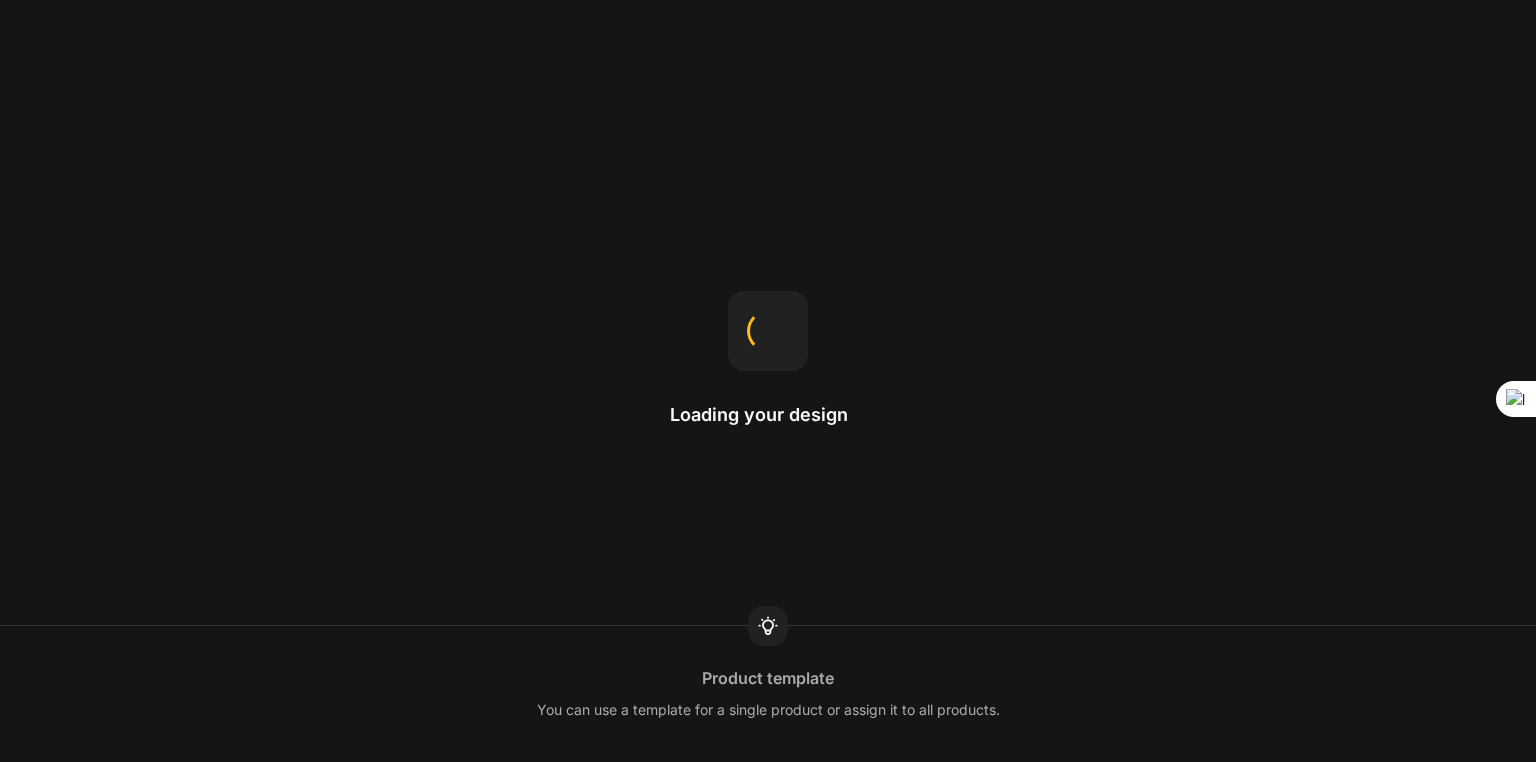 scroll, scrollTop: 0, scrollLeft: 0, axis: both 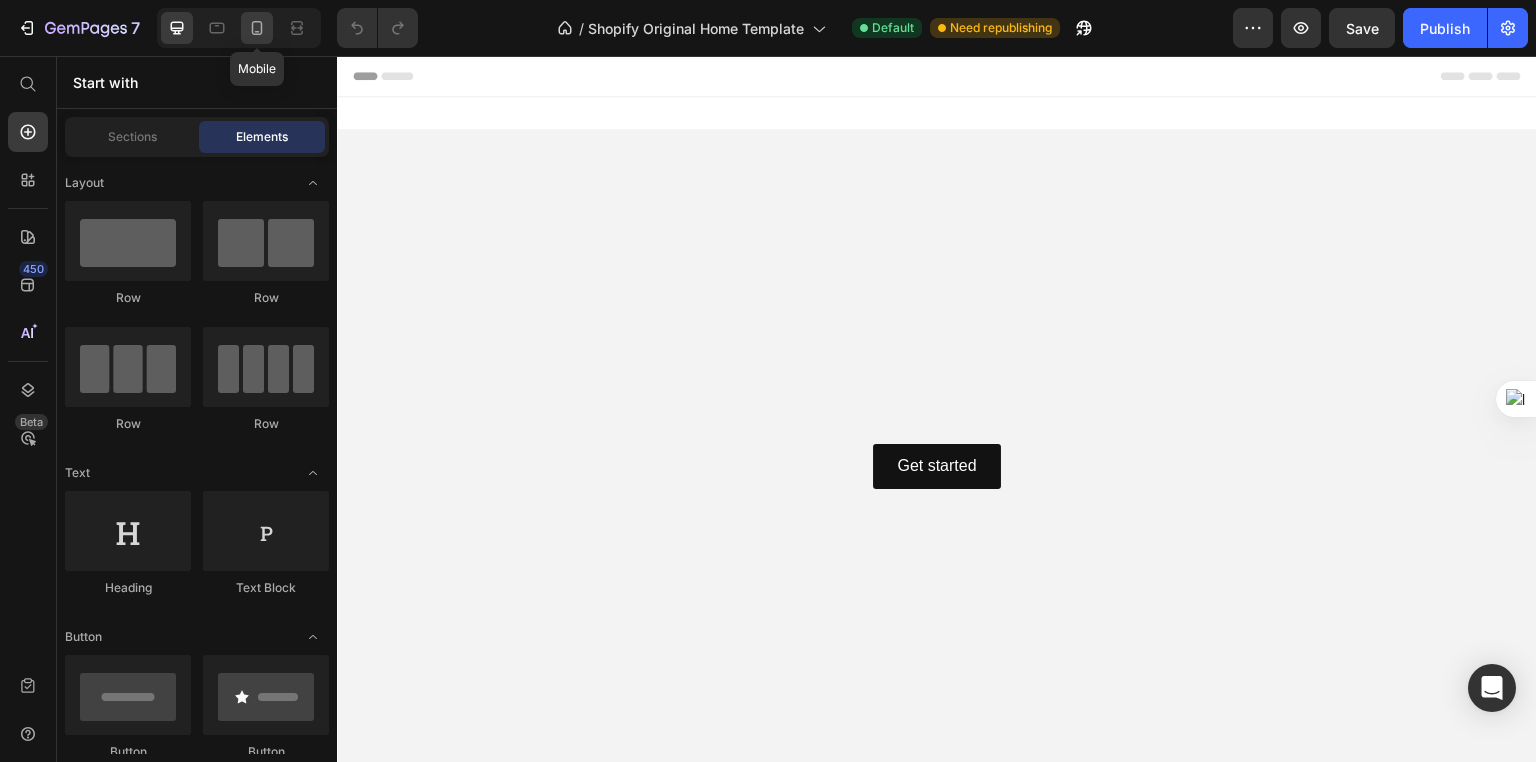click 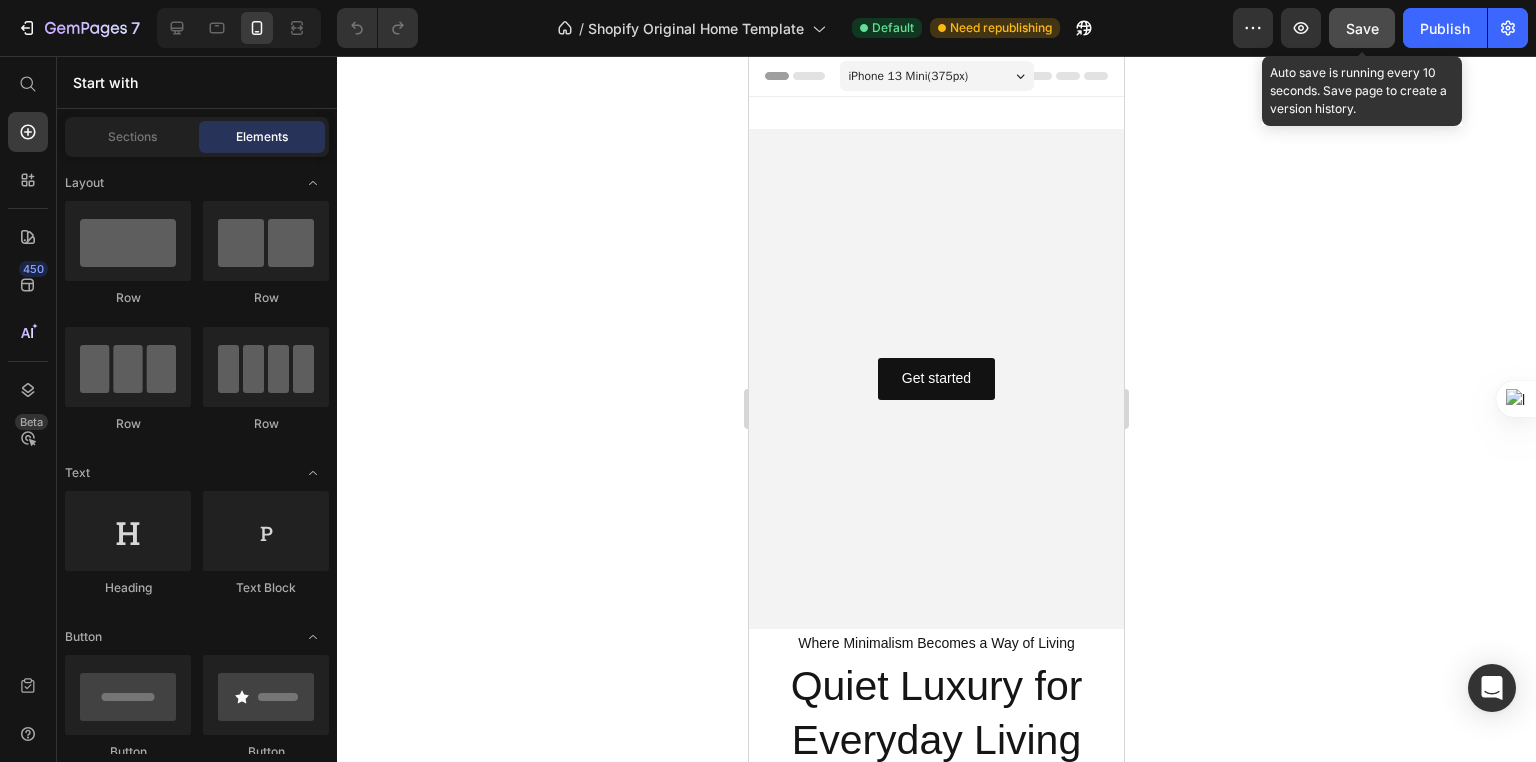 click on "Save" at bounding box center [1362, 28] 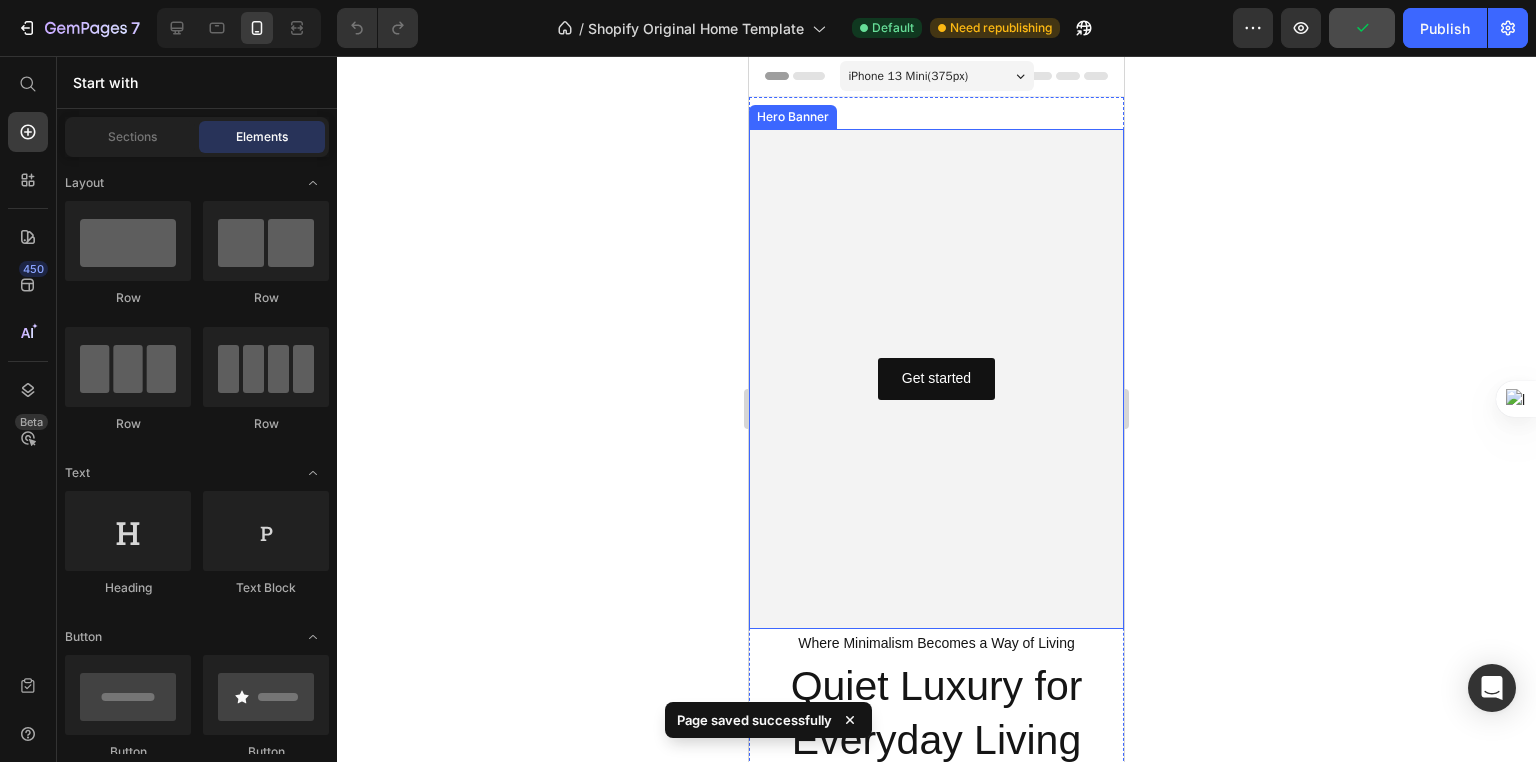 type 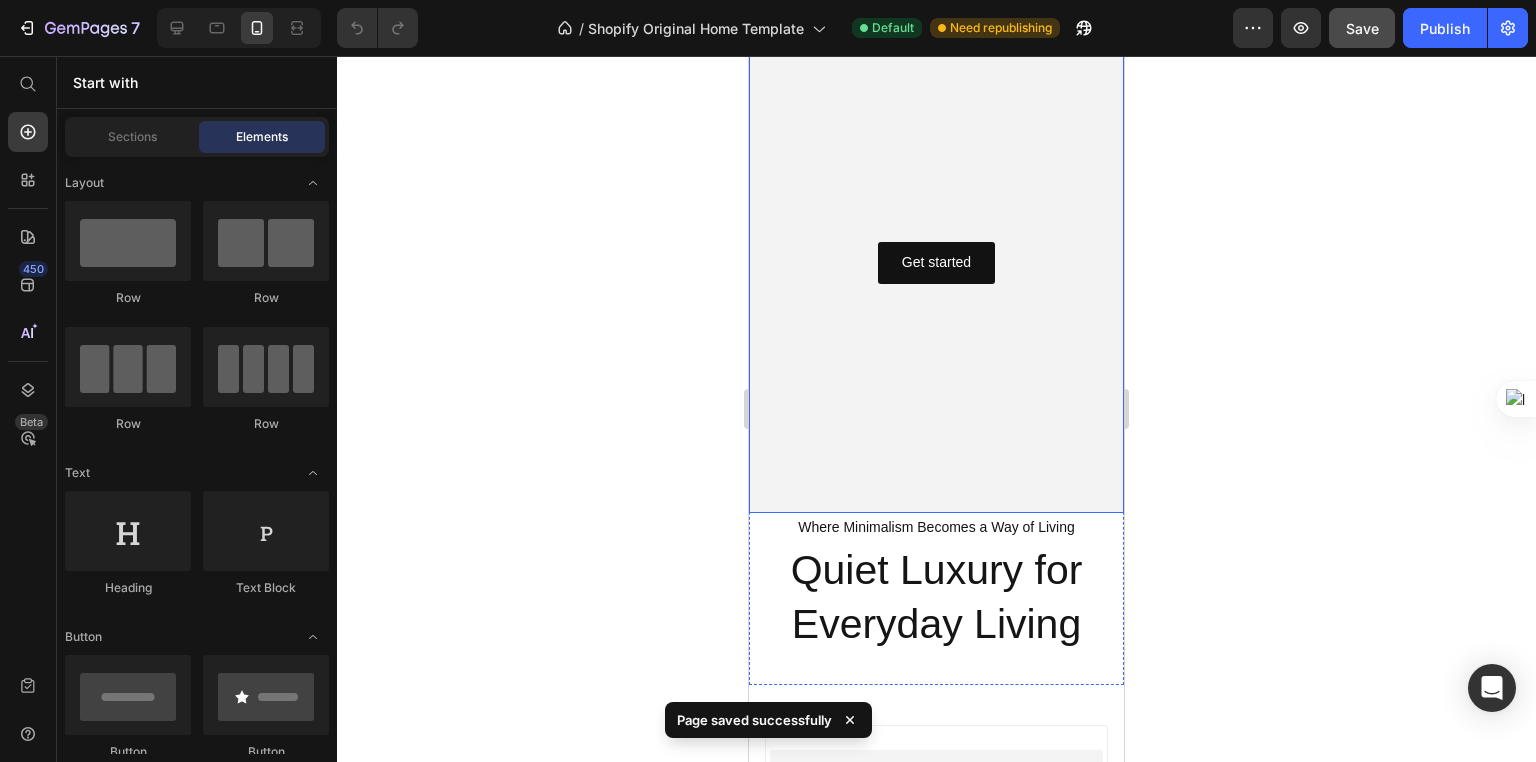 scroll, scrollTop: 277, scrollLeft: 0, axis: vertical 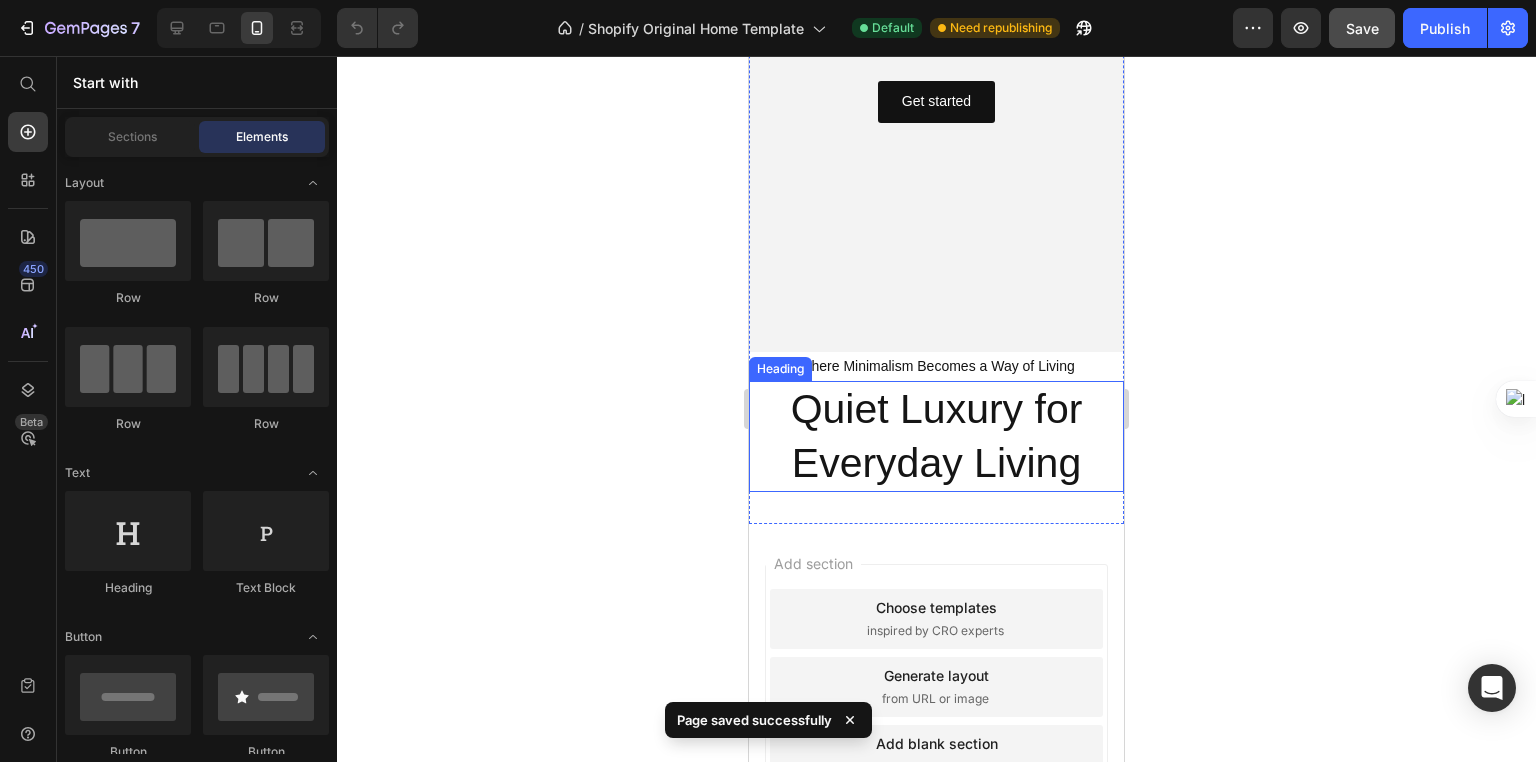click on "Quiet Luxury for Everyday Living" at bounding box center (936, 436) 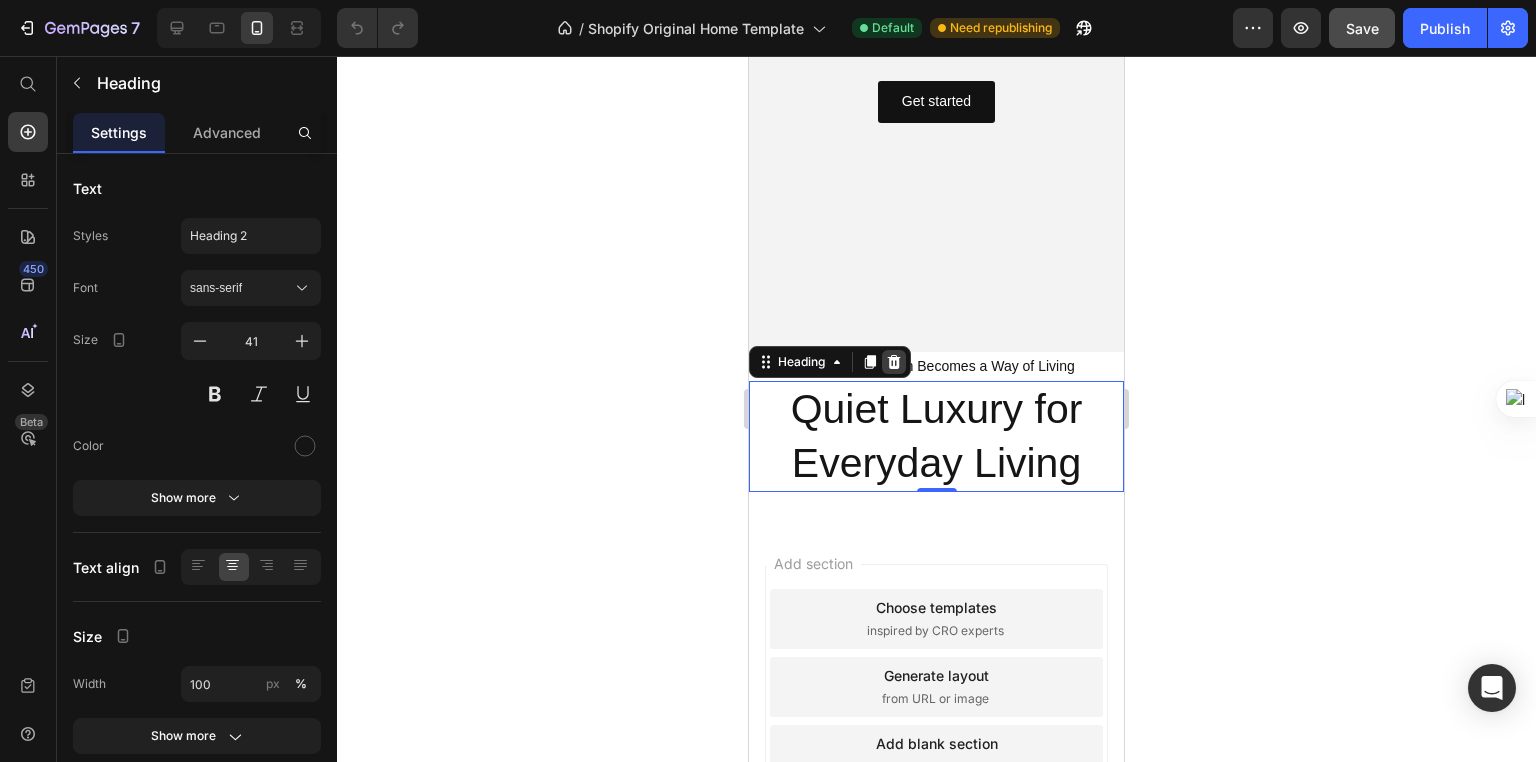 click 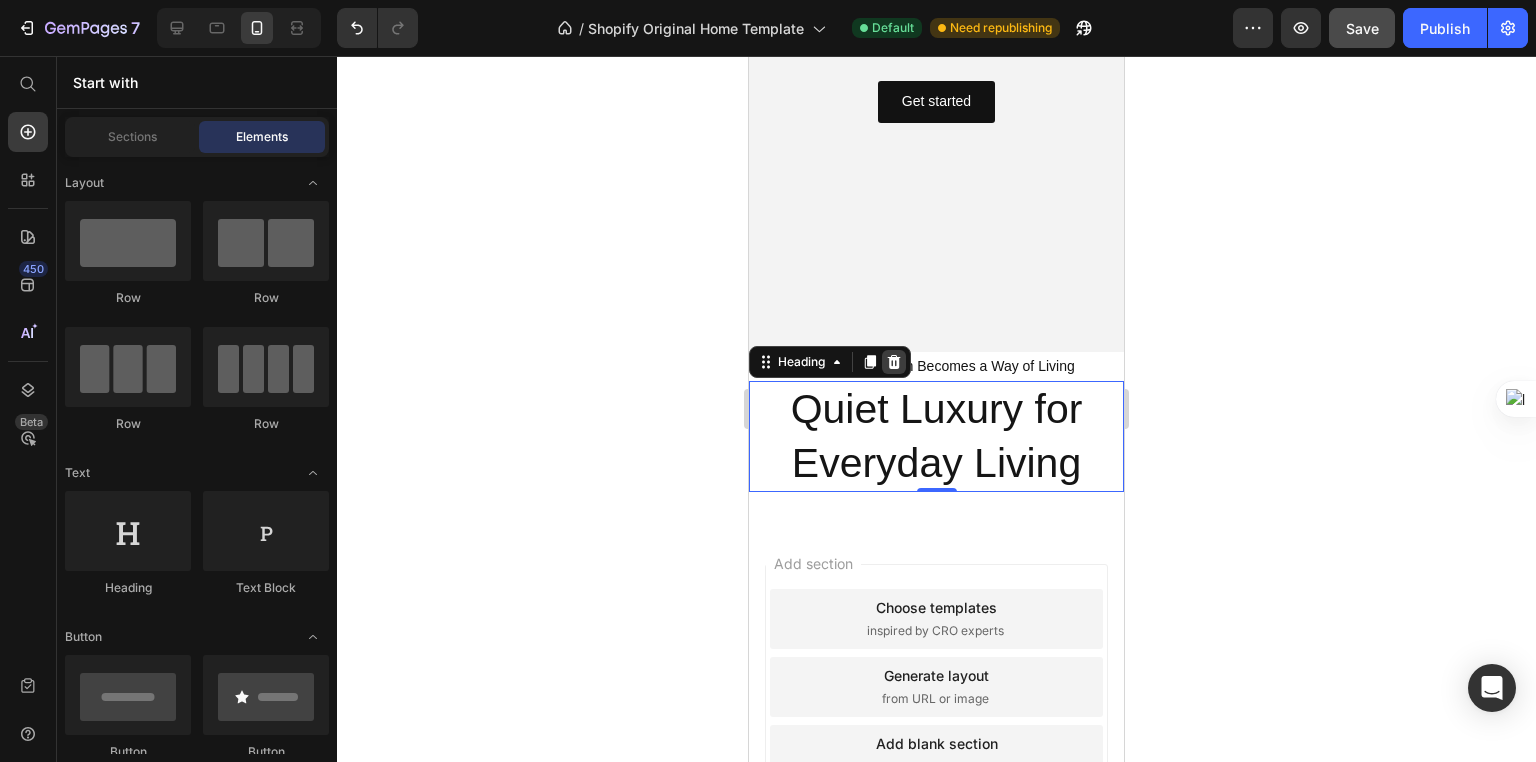 scroll, scrollTop: 125, scrollLeft: 0, axis: vertical 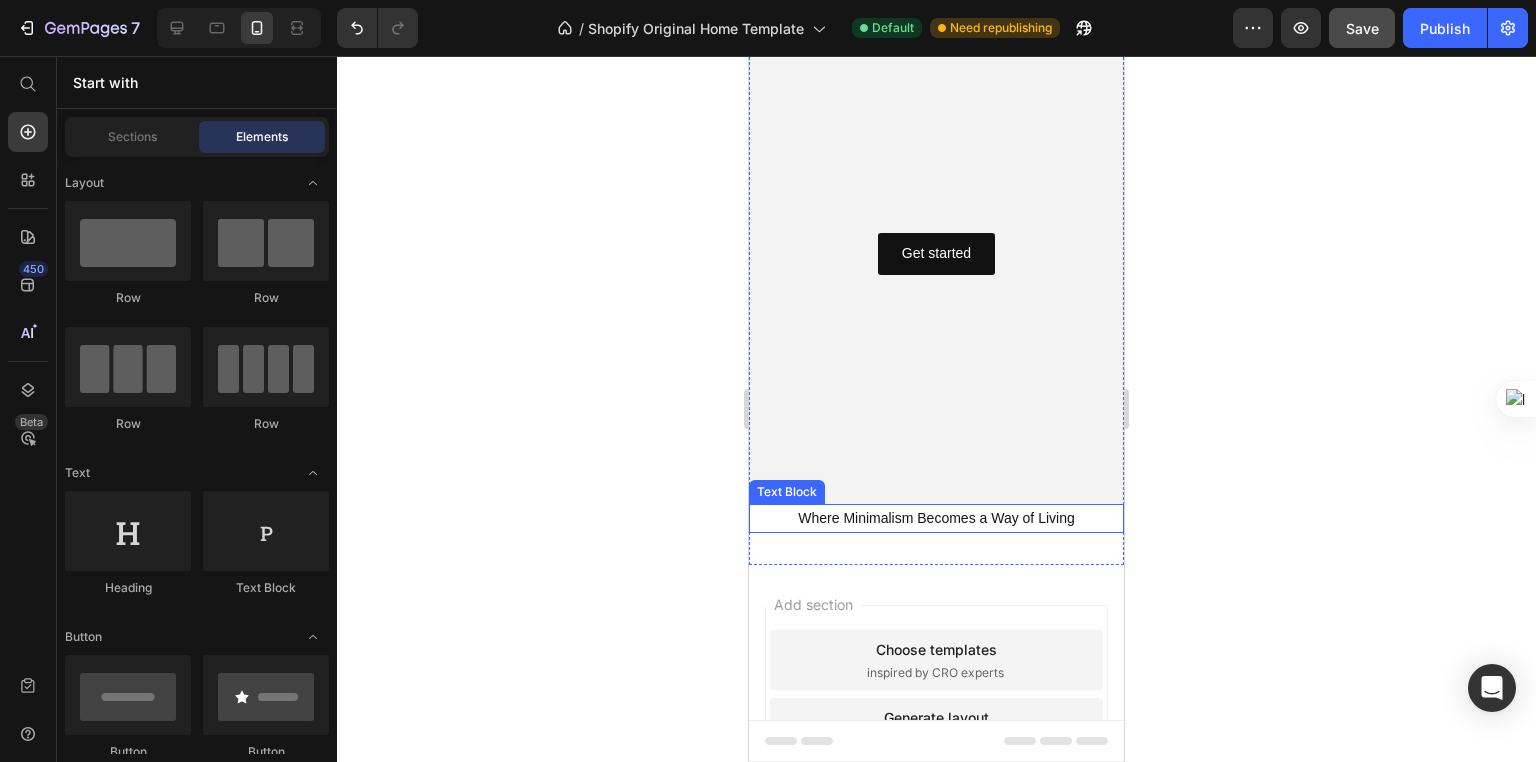 click on "Where Minimalism Becomes a Way of Living" at bounding box center [936, 518] 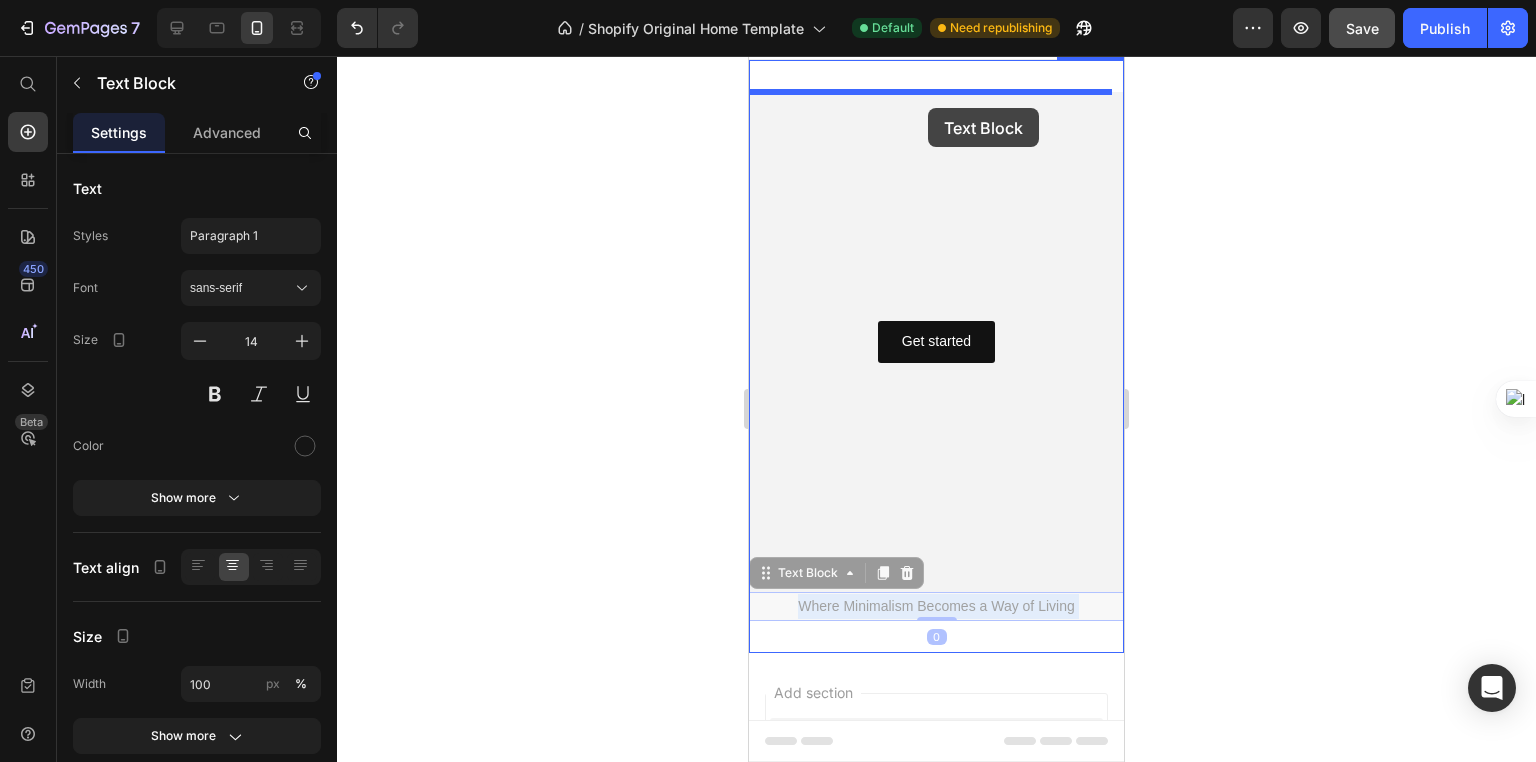 scroll, scrollTop: 0, scrollLeft: 0, axis: both 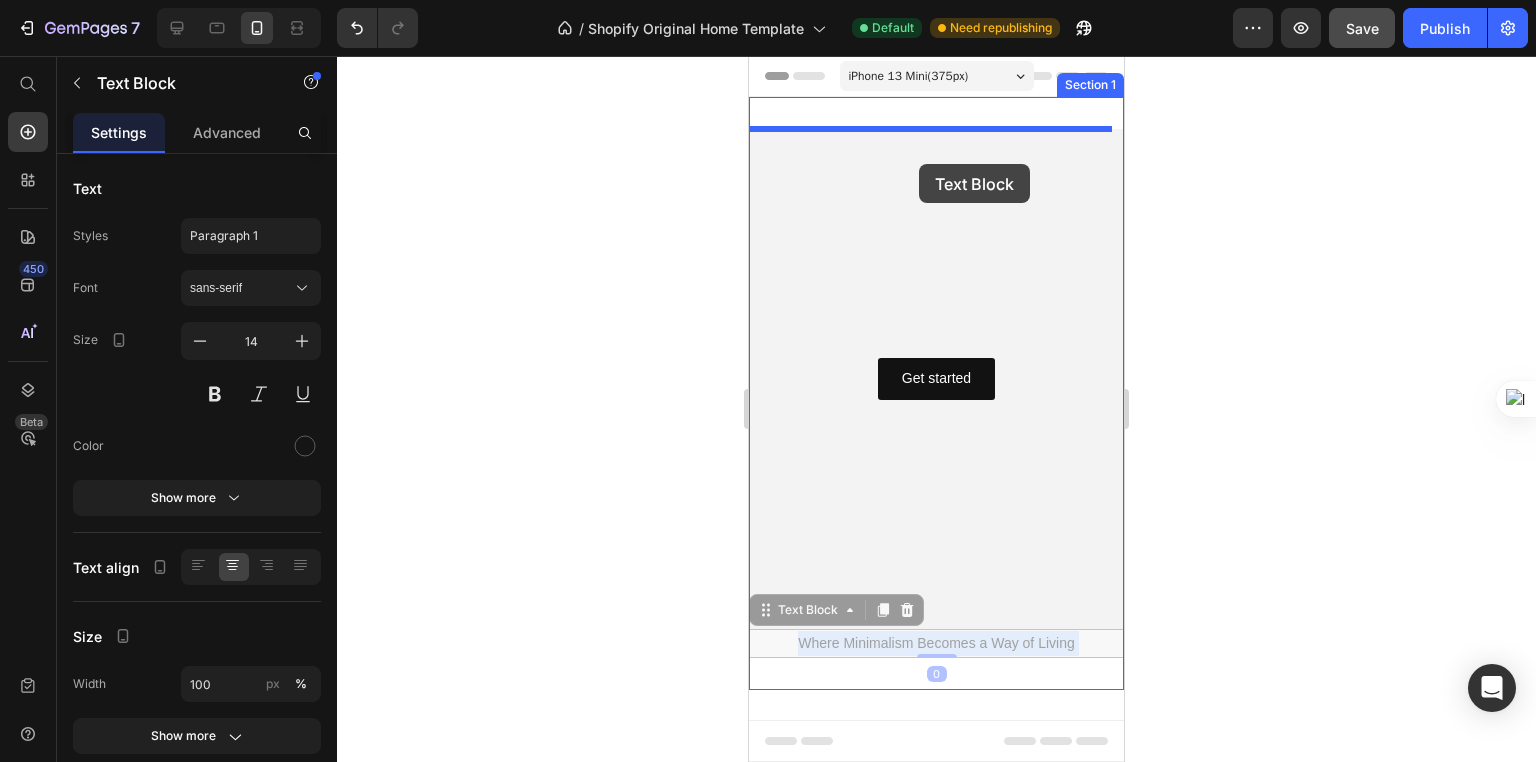 drag, startPoint x: 941, startPoint y: 515, endPoint x: 919, endPoint y: 164, distance: 351.68878 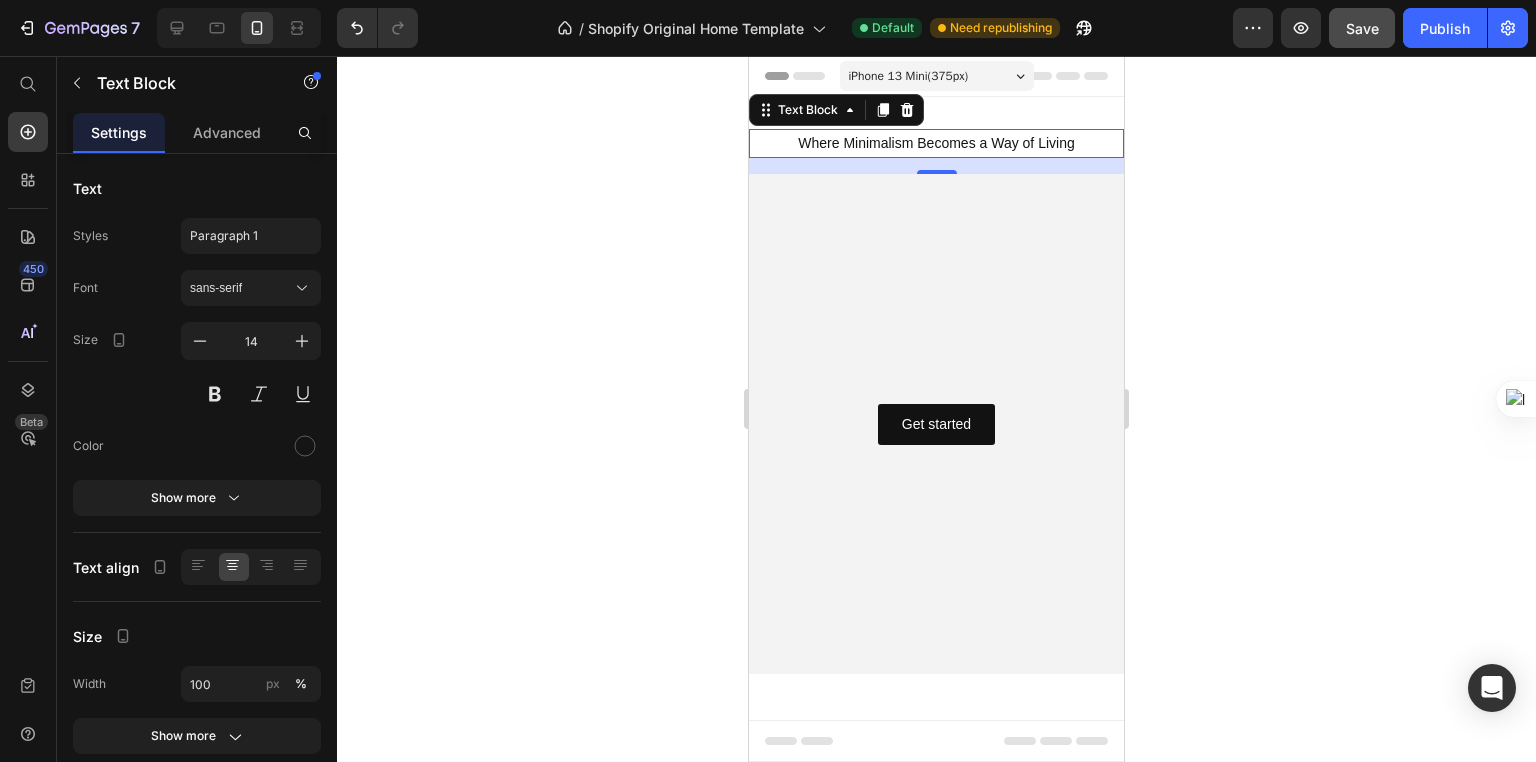 click on "iPhone 13 Mini  ( 375 px)" at bounding box center (909, 76) 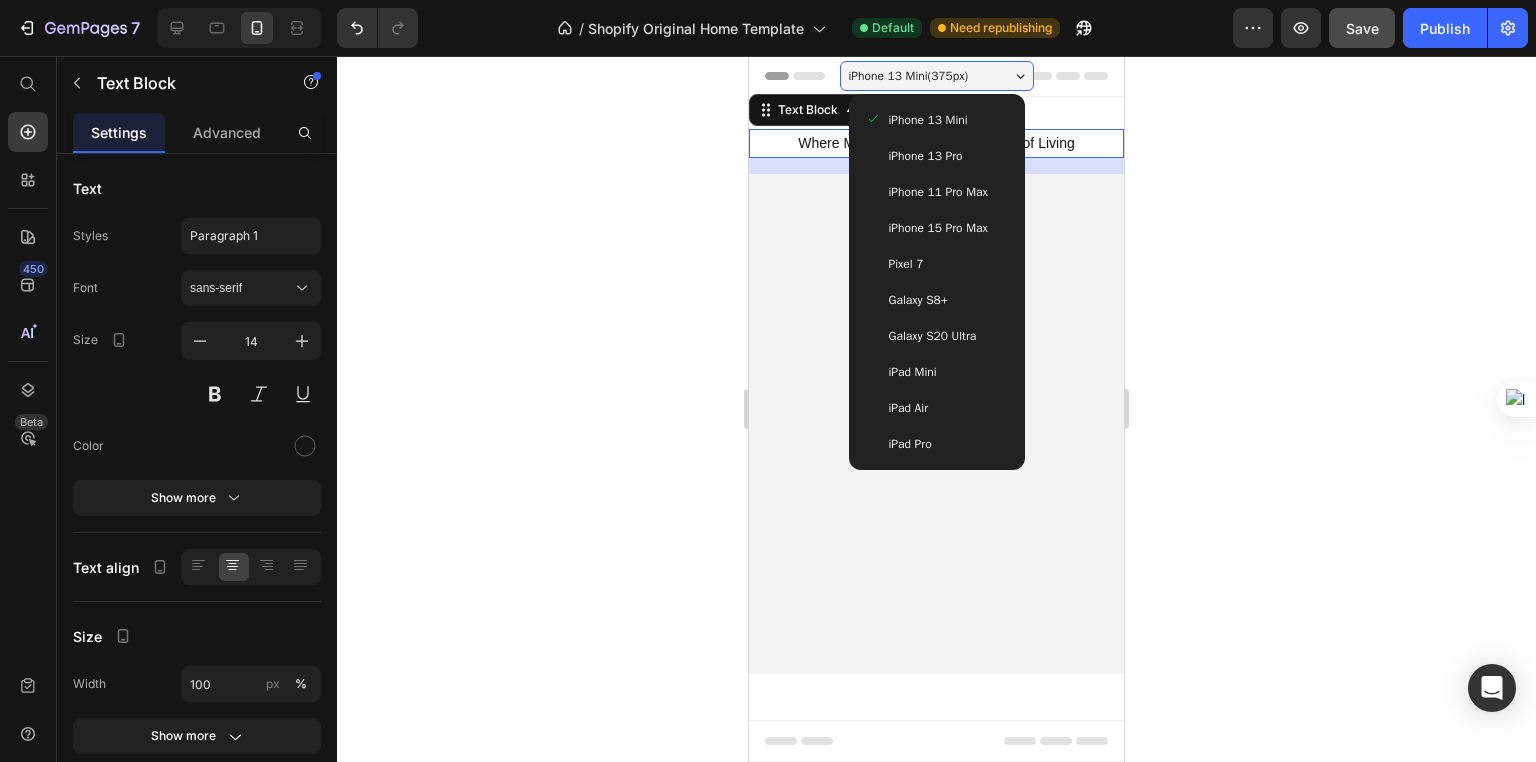 click on "iPhone 15 Pro Max" at bounding box center (937, 228) 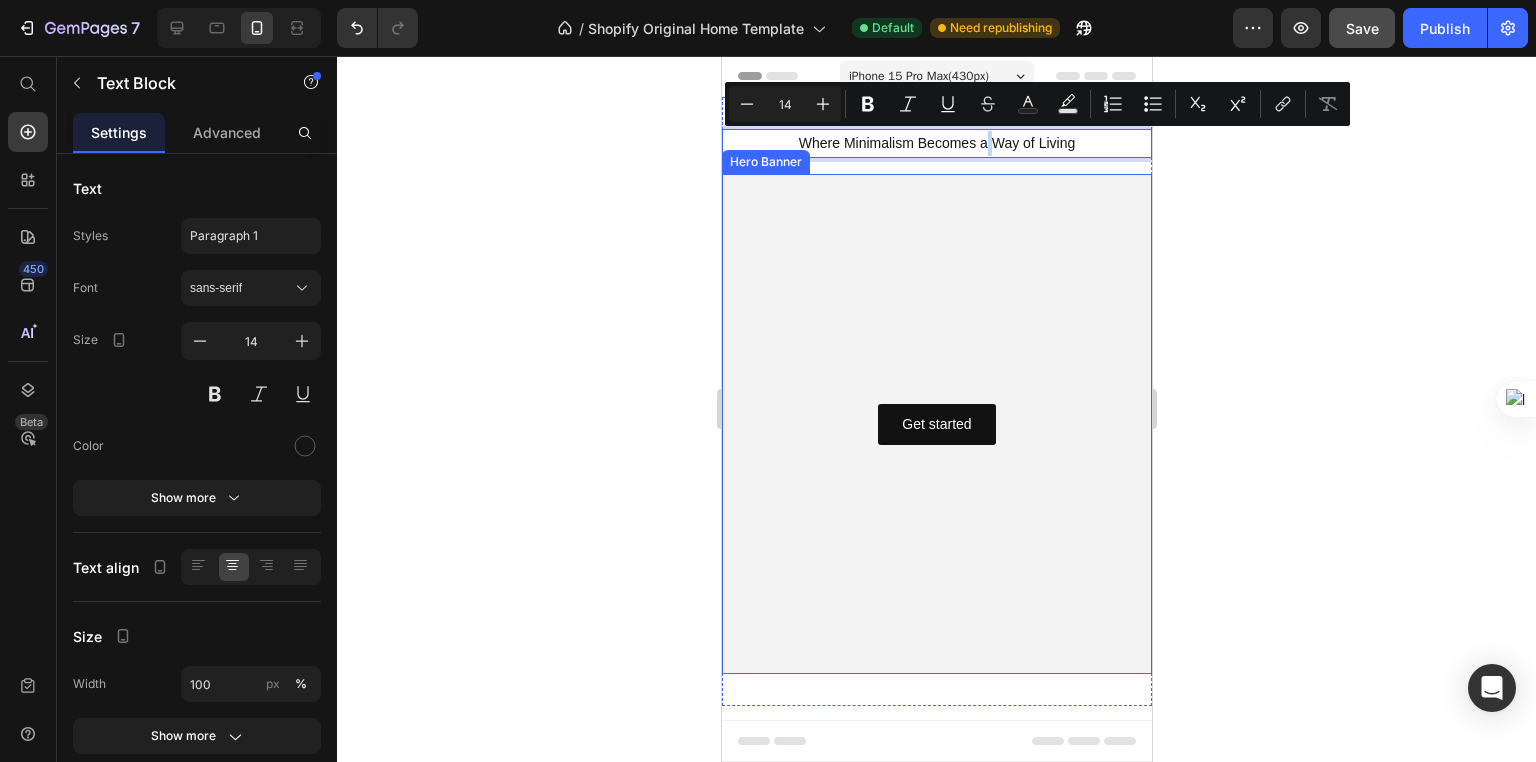drag, startPoint x: 988, startPoint y: 141, endPoint x: 981, endPoint y: 229, distance: 88.27797 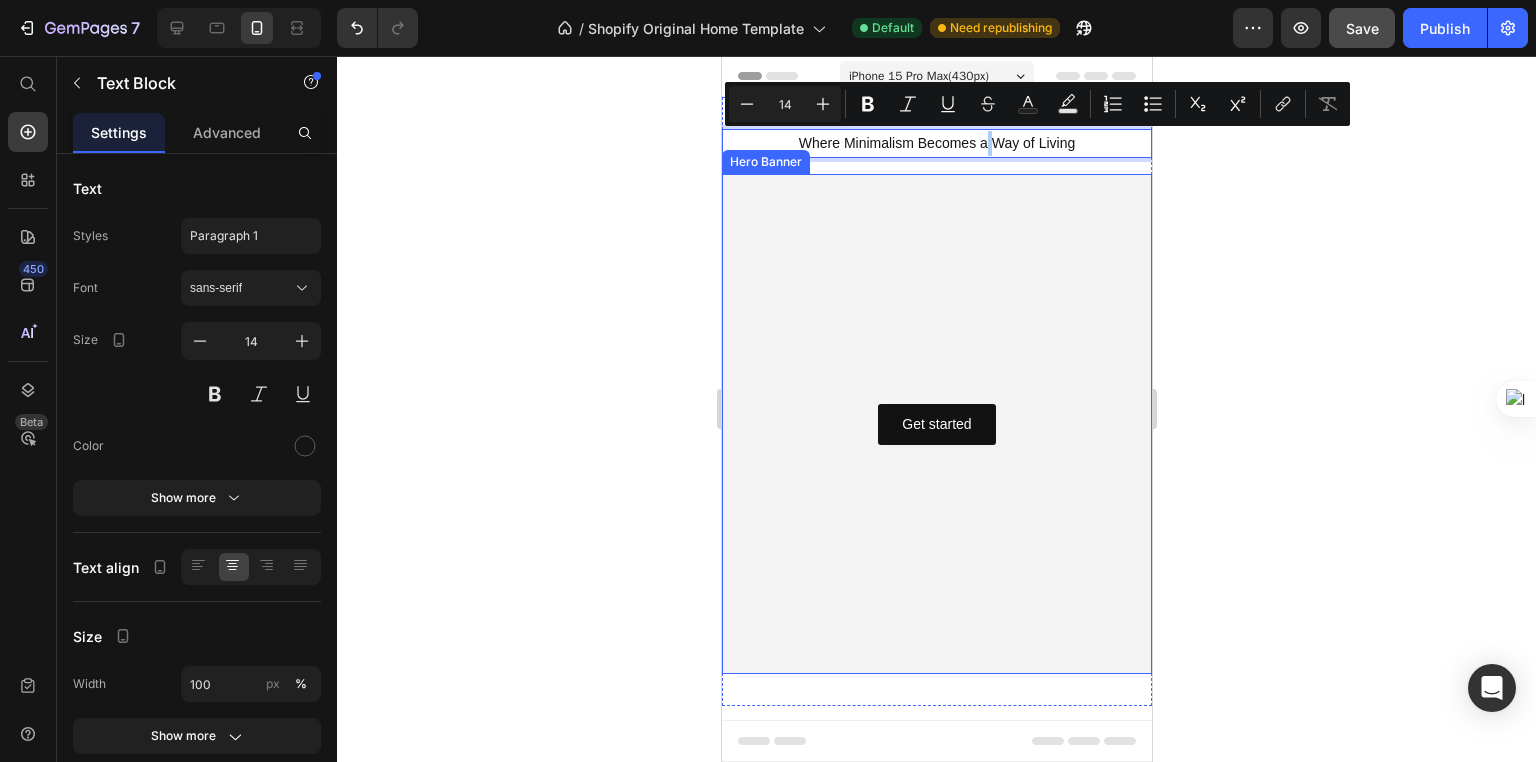 click 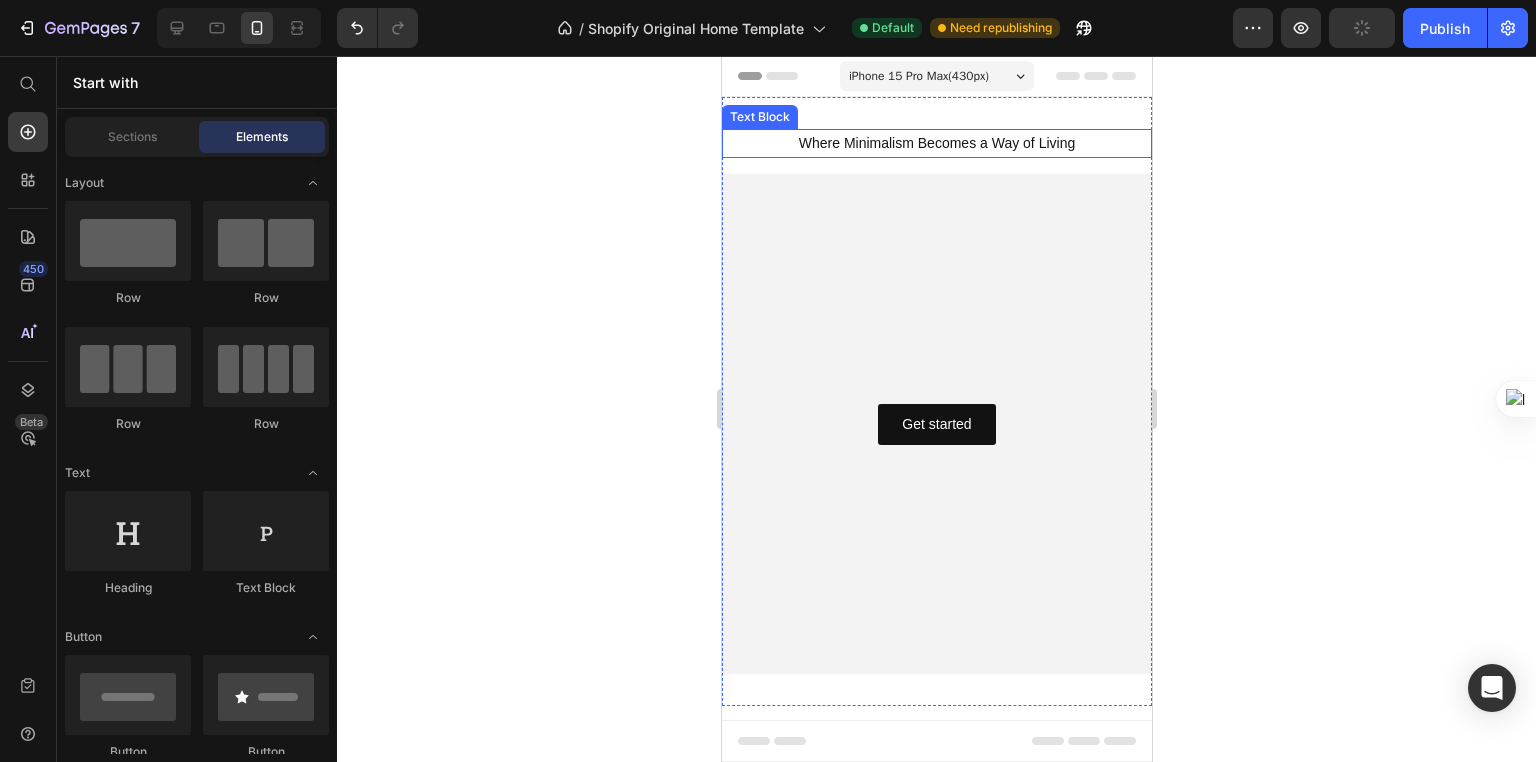 click on "Where Minimalism Becomes a Way of Living" at bounding box center [936, 143] 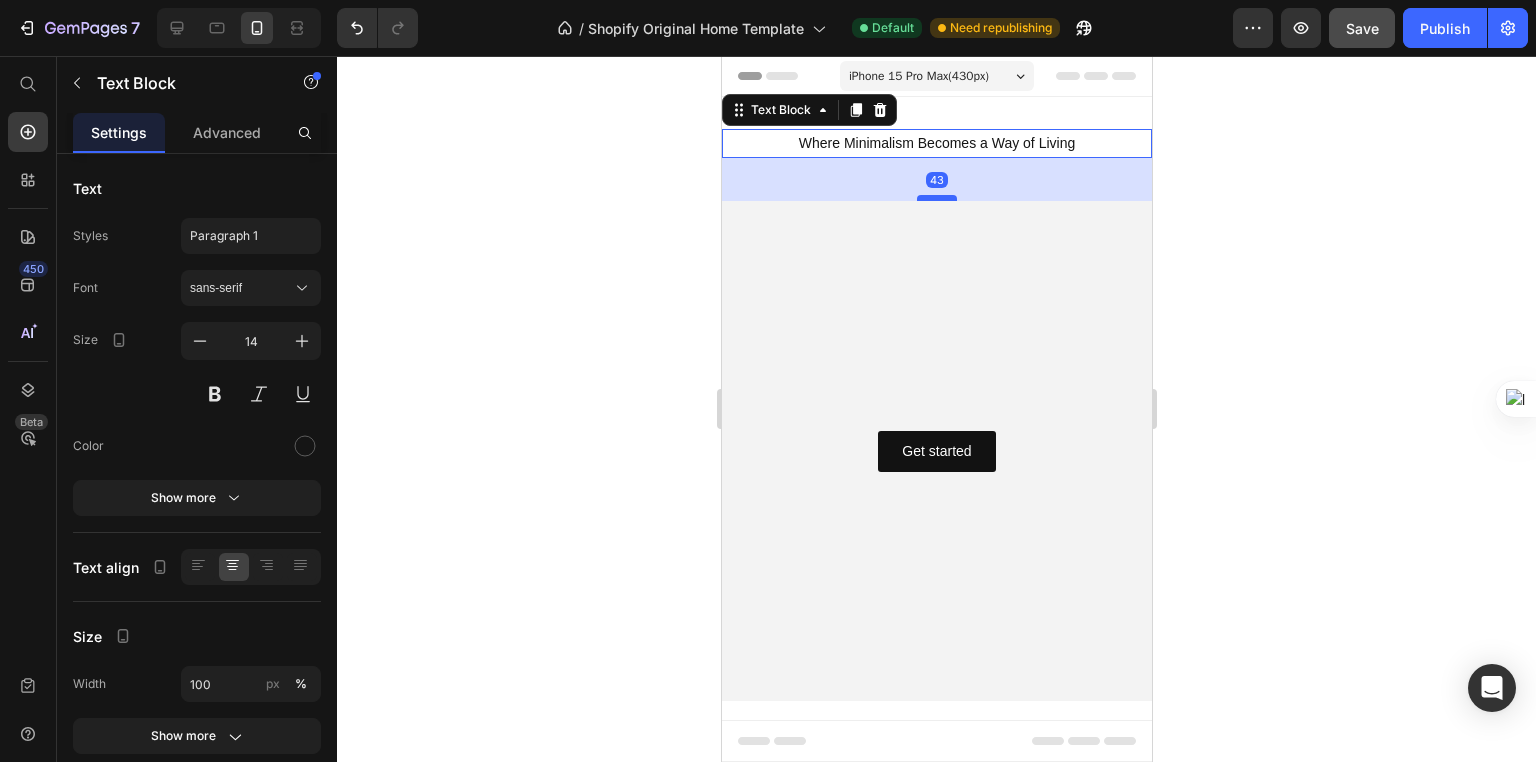 drag, startPoint x: 941, startPoint y: 171, endPoint x: 944, endPoint y: 198, distance: 27.166155 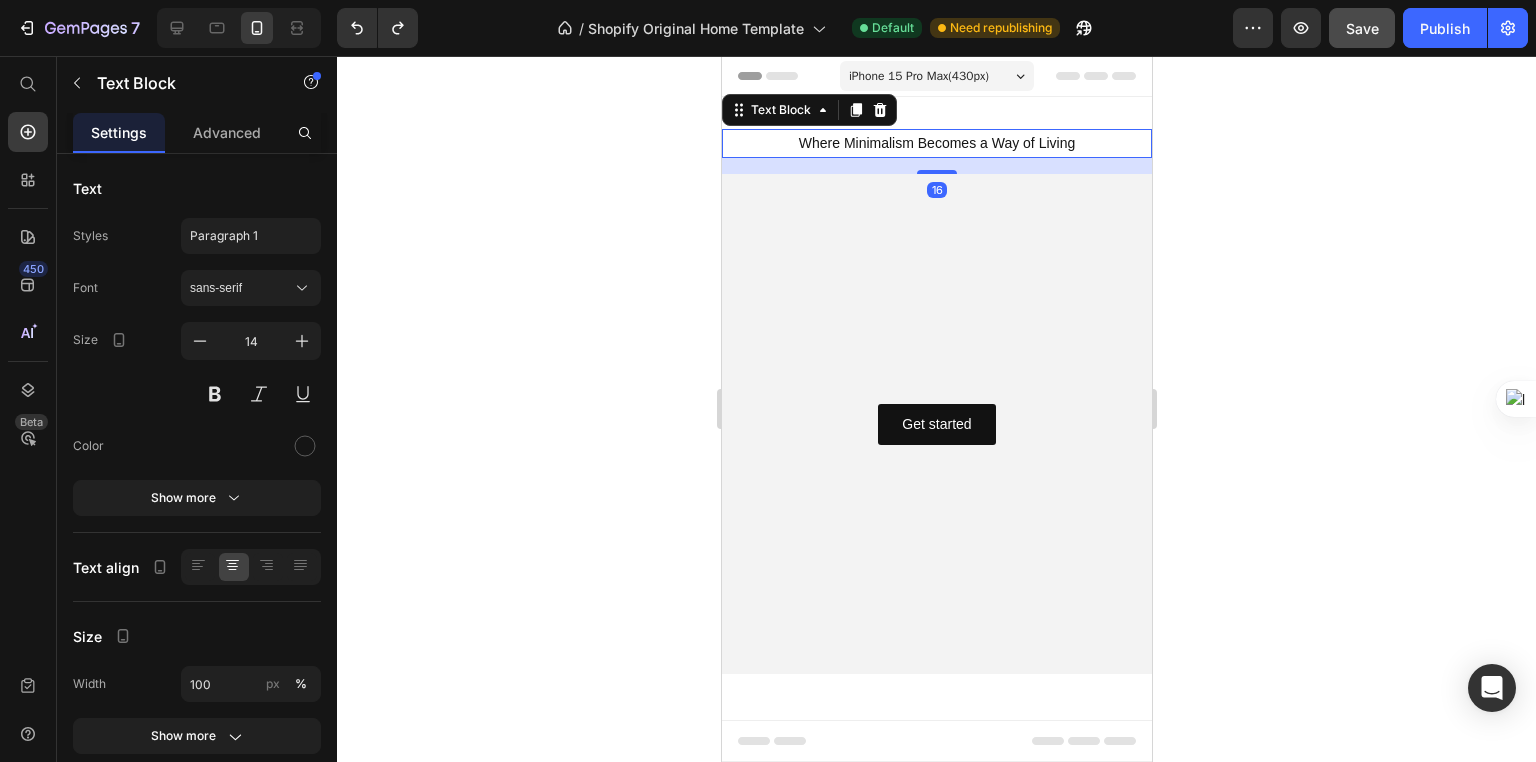 click 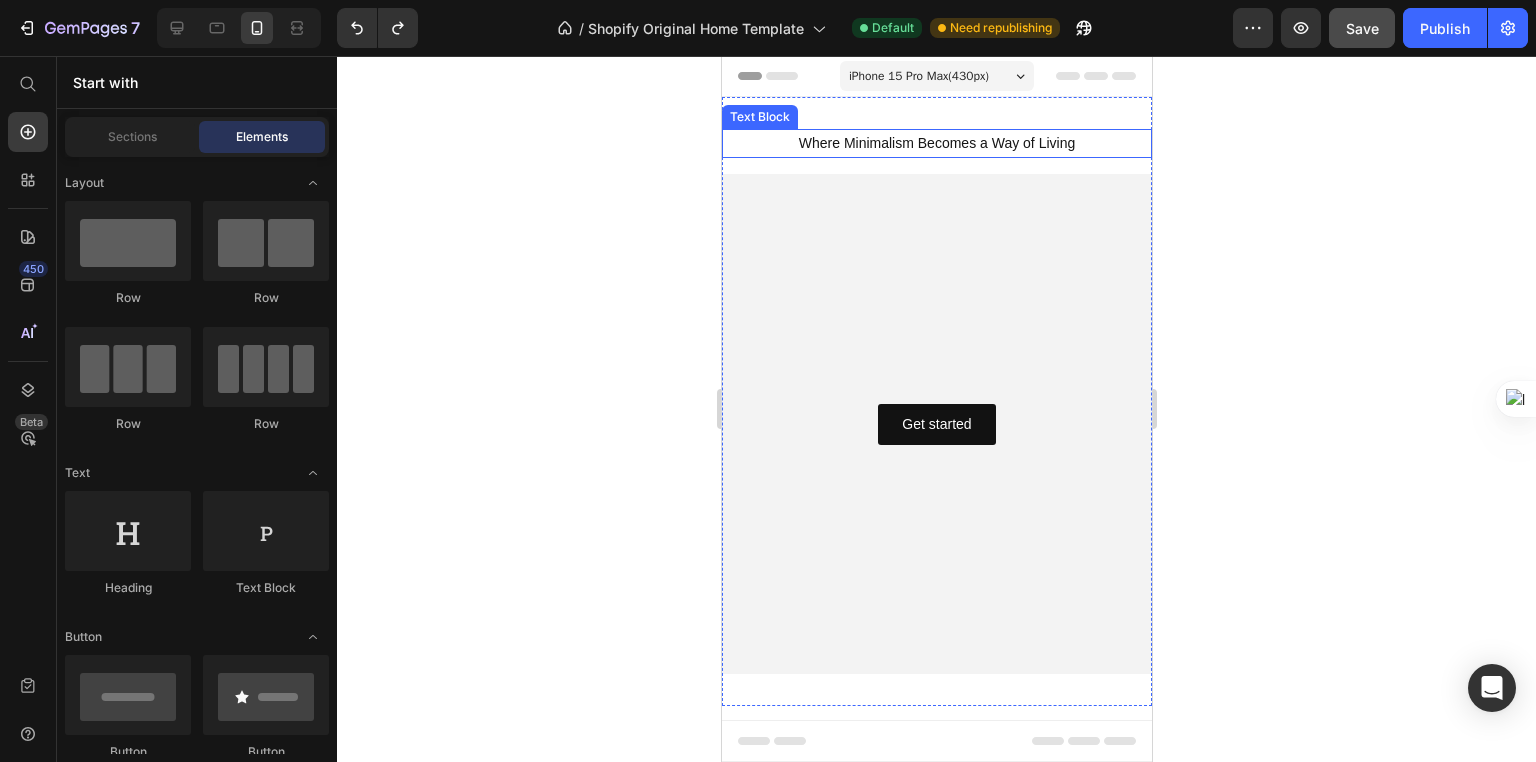 click on "Where Minimalism Becomes a Way of Living" at bounding box center (936, 143) 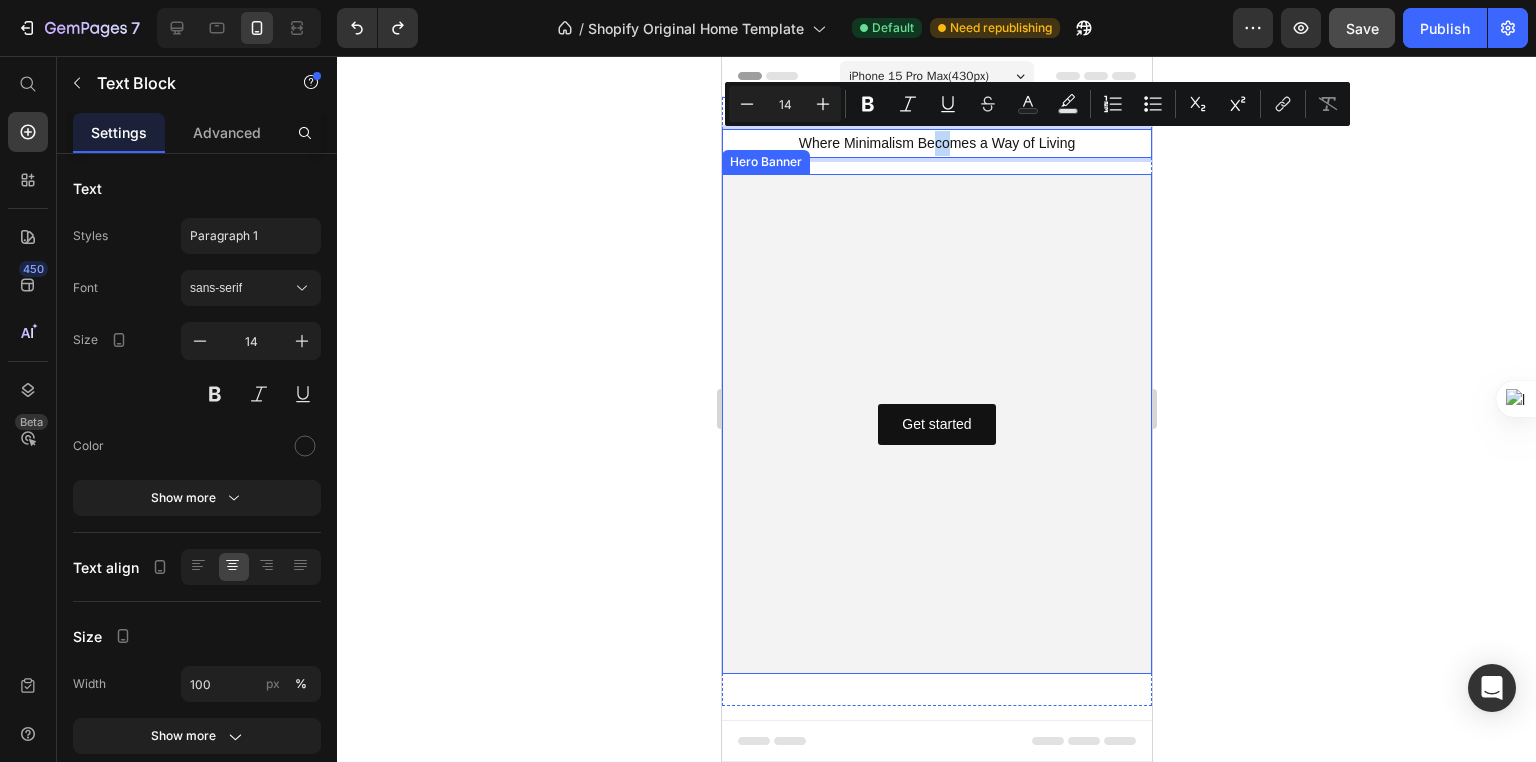 drag, startPoint x: 947, startPoint y: 143, endPoint x: 1935, endPoint y: 277, distance: 997.04565 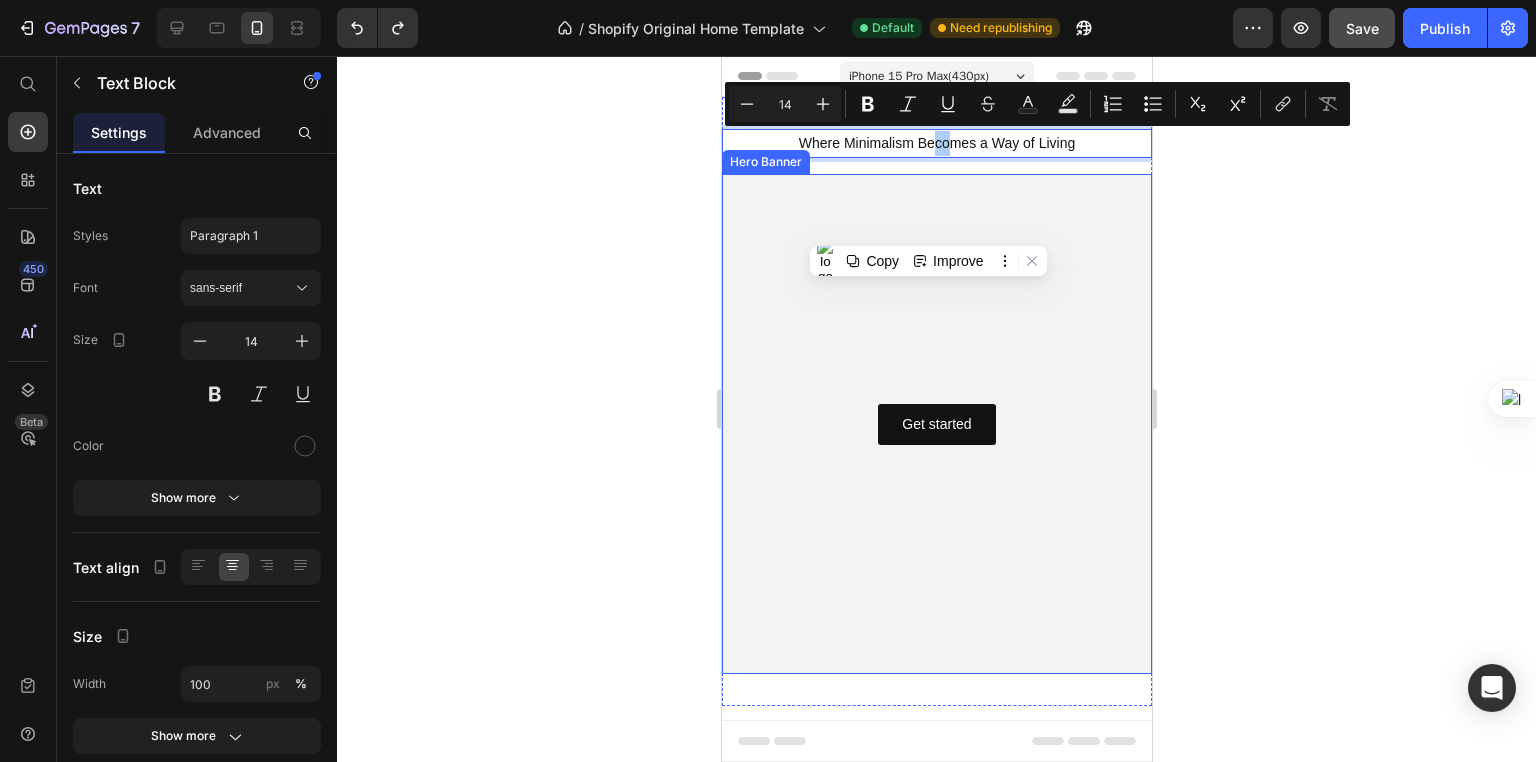 click 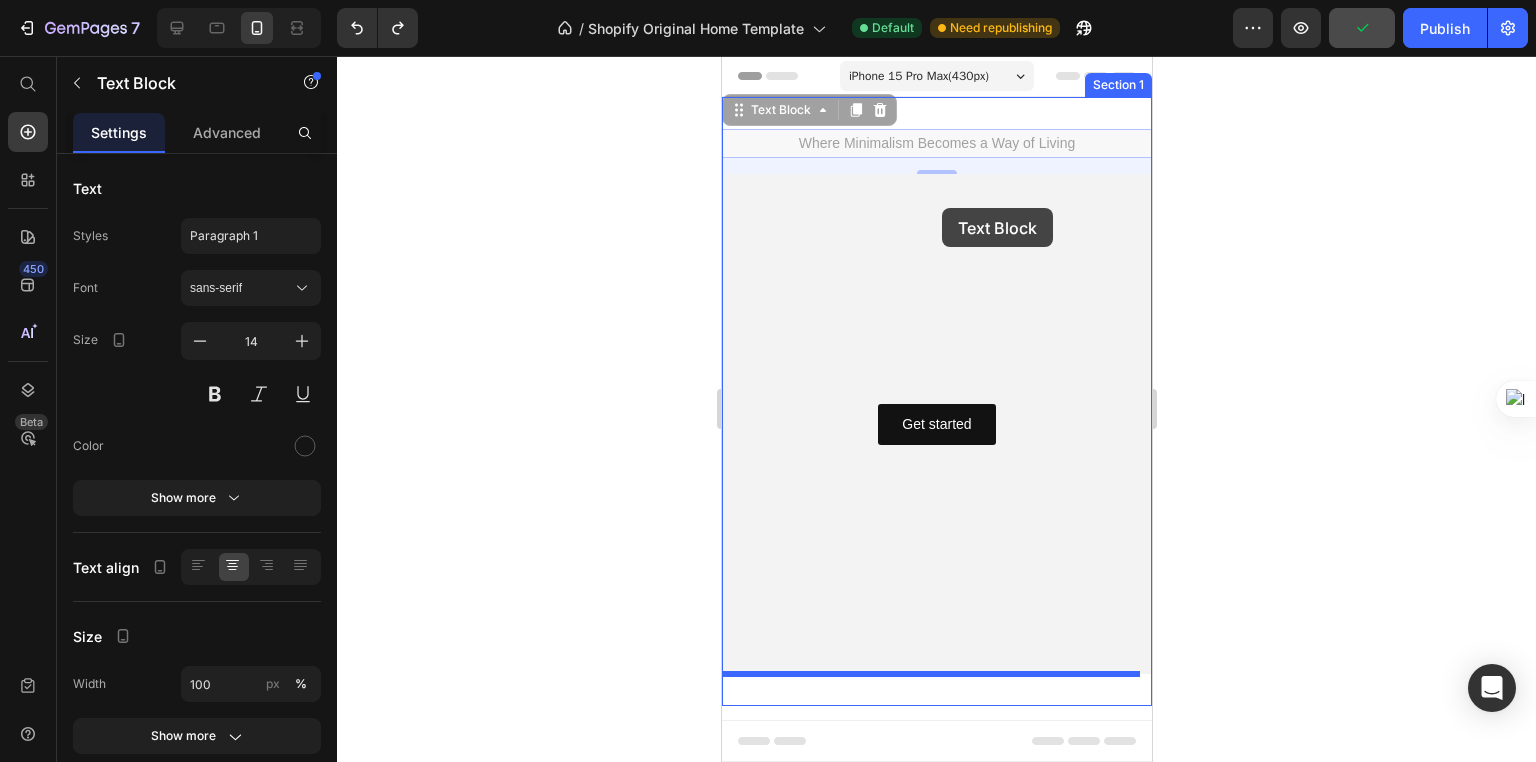drag, startPoint x: 1025, startPoint y: 148, endPoint x: 943, endPoint y: 201, distance: 97.637085 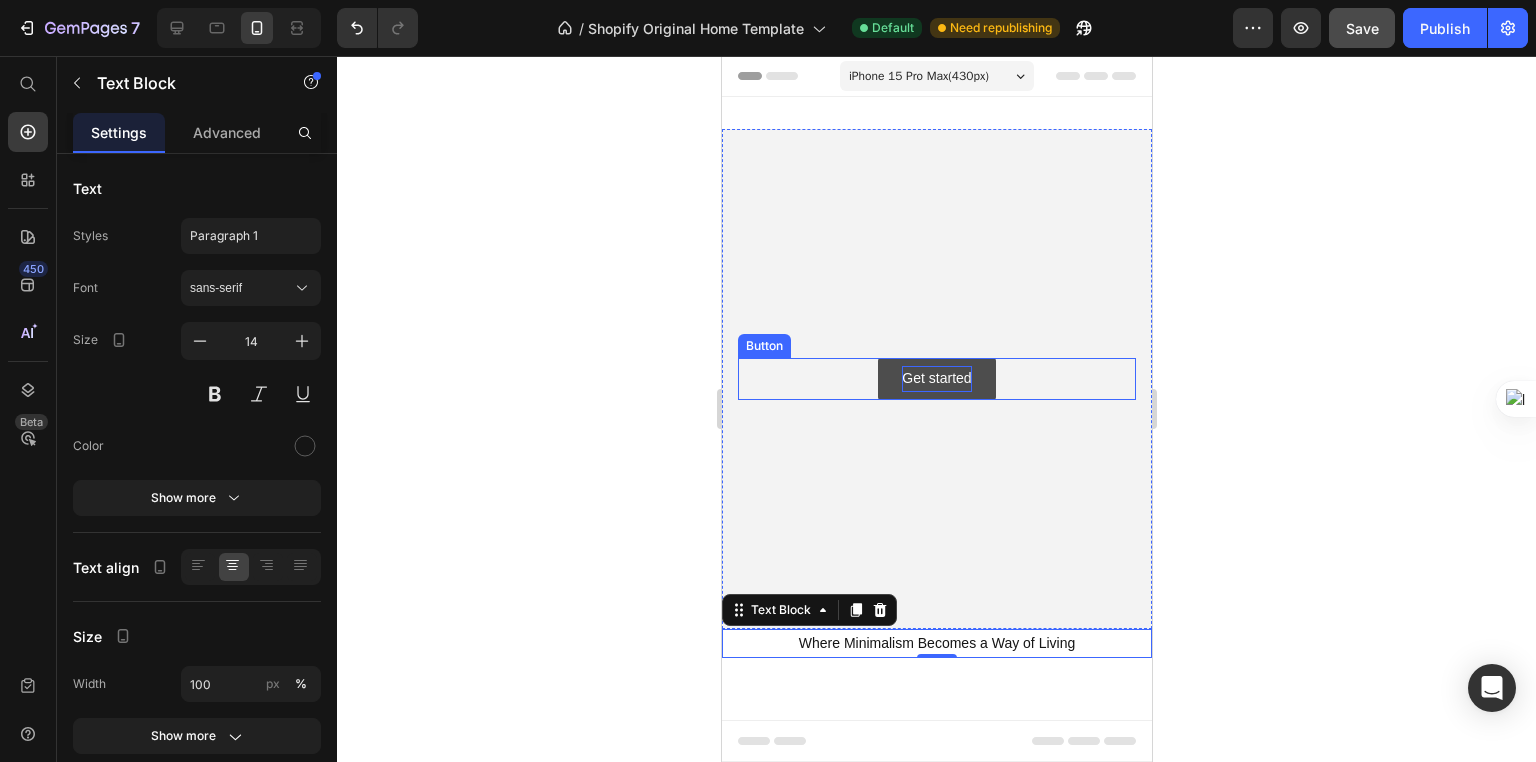 click on "Get started" at bounding box center (935, 378) 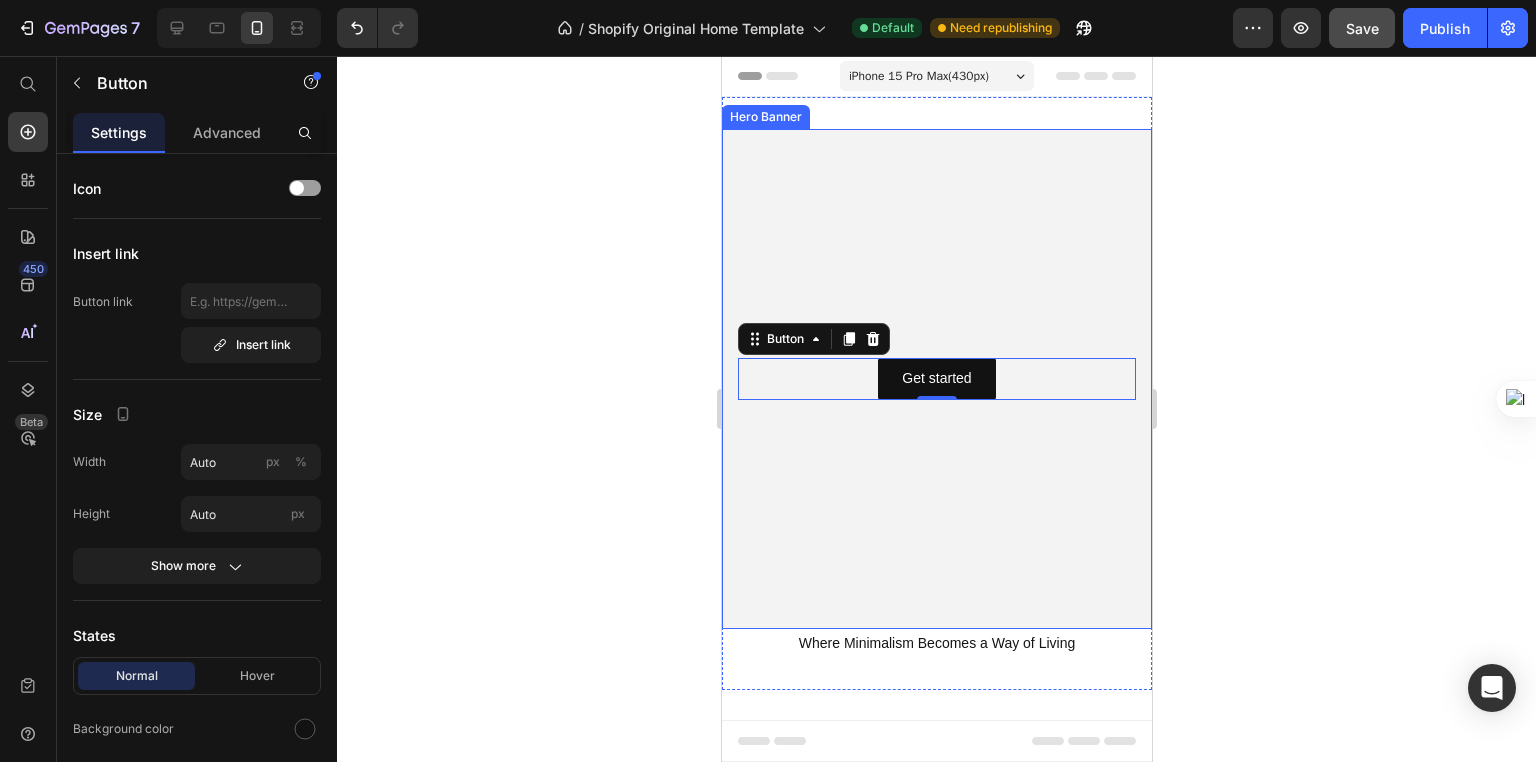 click at bounding box center (936, 379) 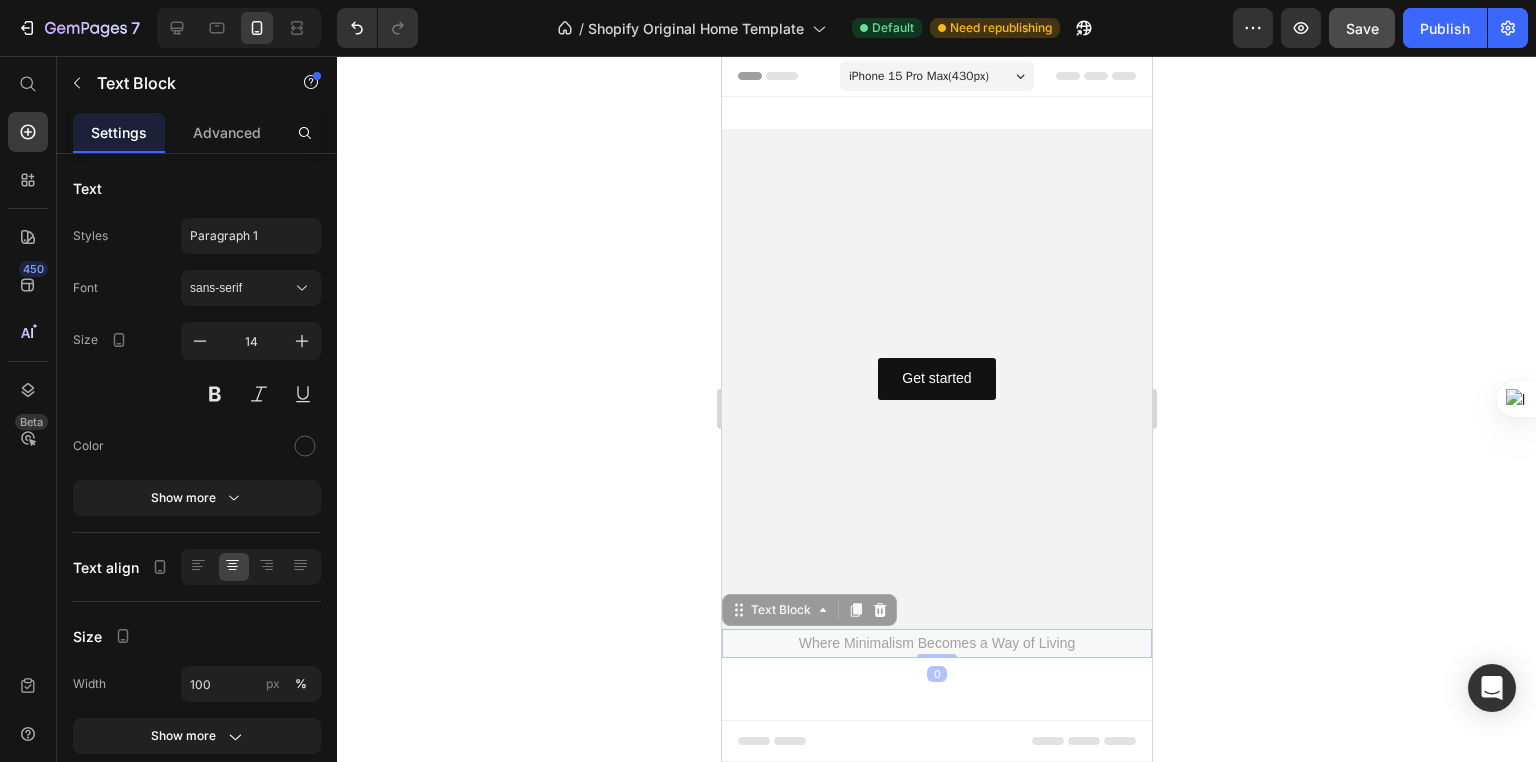 drag, startPoint x: 935, startPoint y: 629, endPoint x: 943, endPoint y: 621, distance: 11.313708 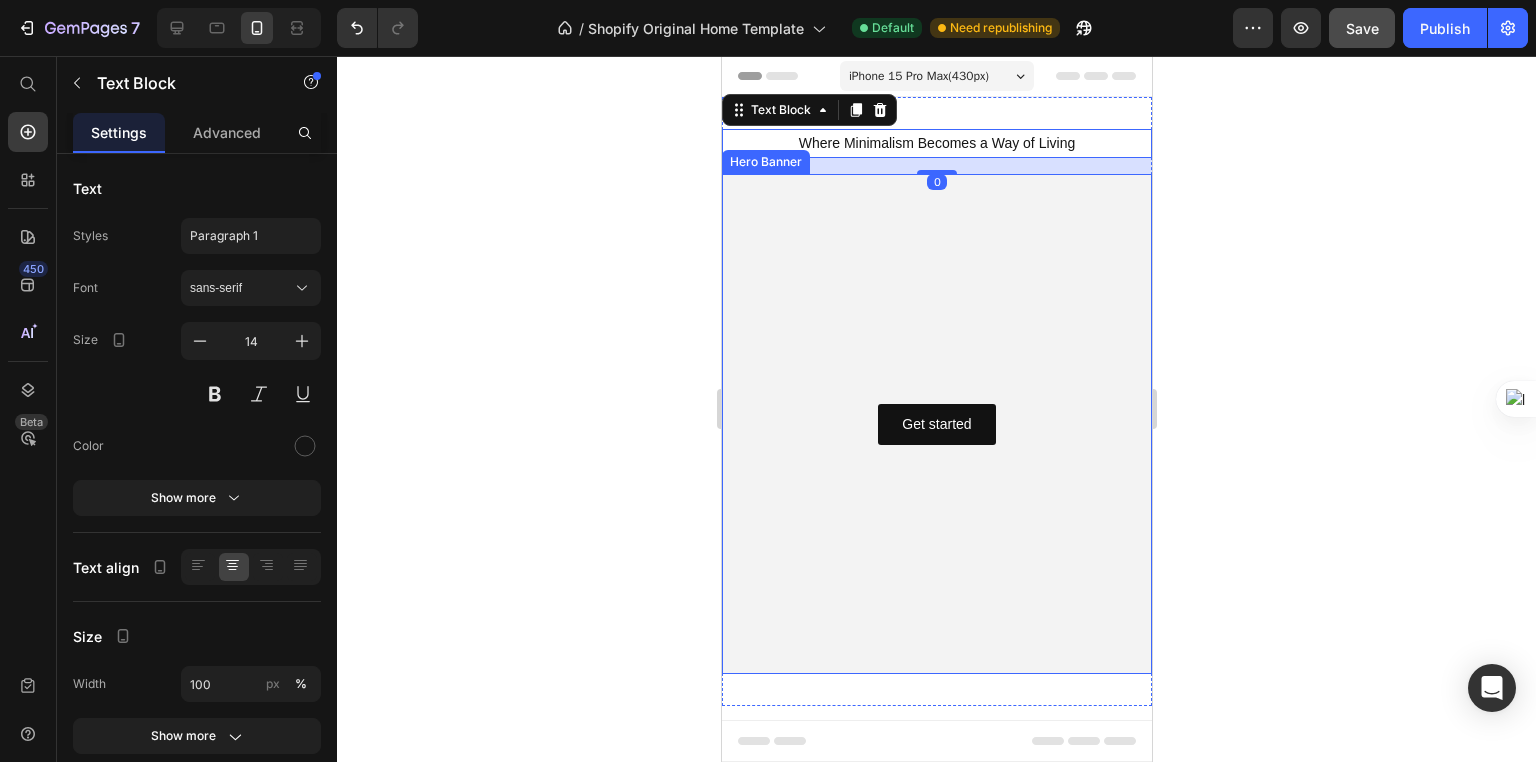 click at bounding box center [936, 424] 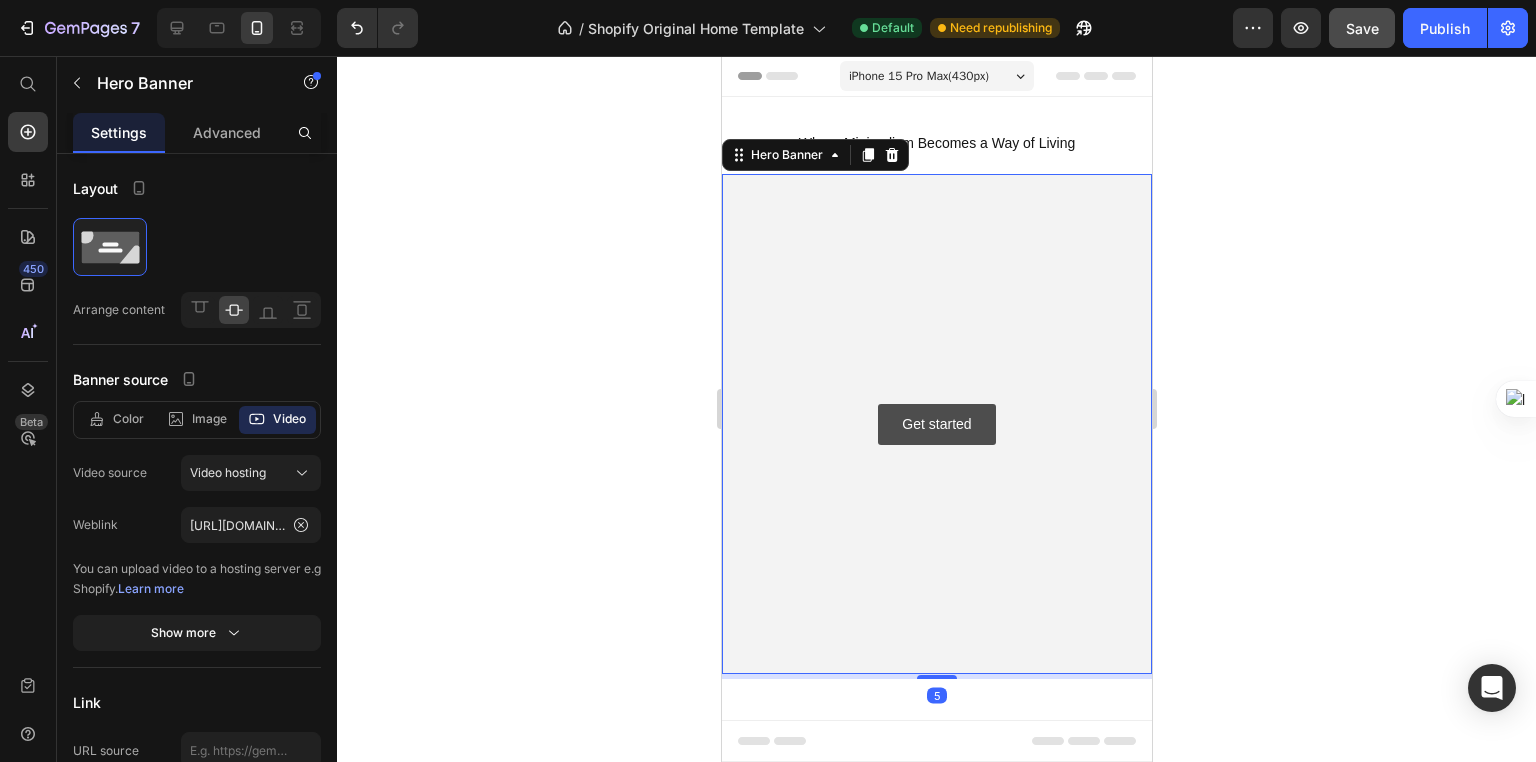 drag, startPoint x: 938, startPoint y: 673, endPoint x: 891, endPoint y: 425, distance: 252.41434 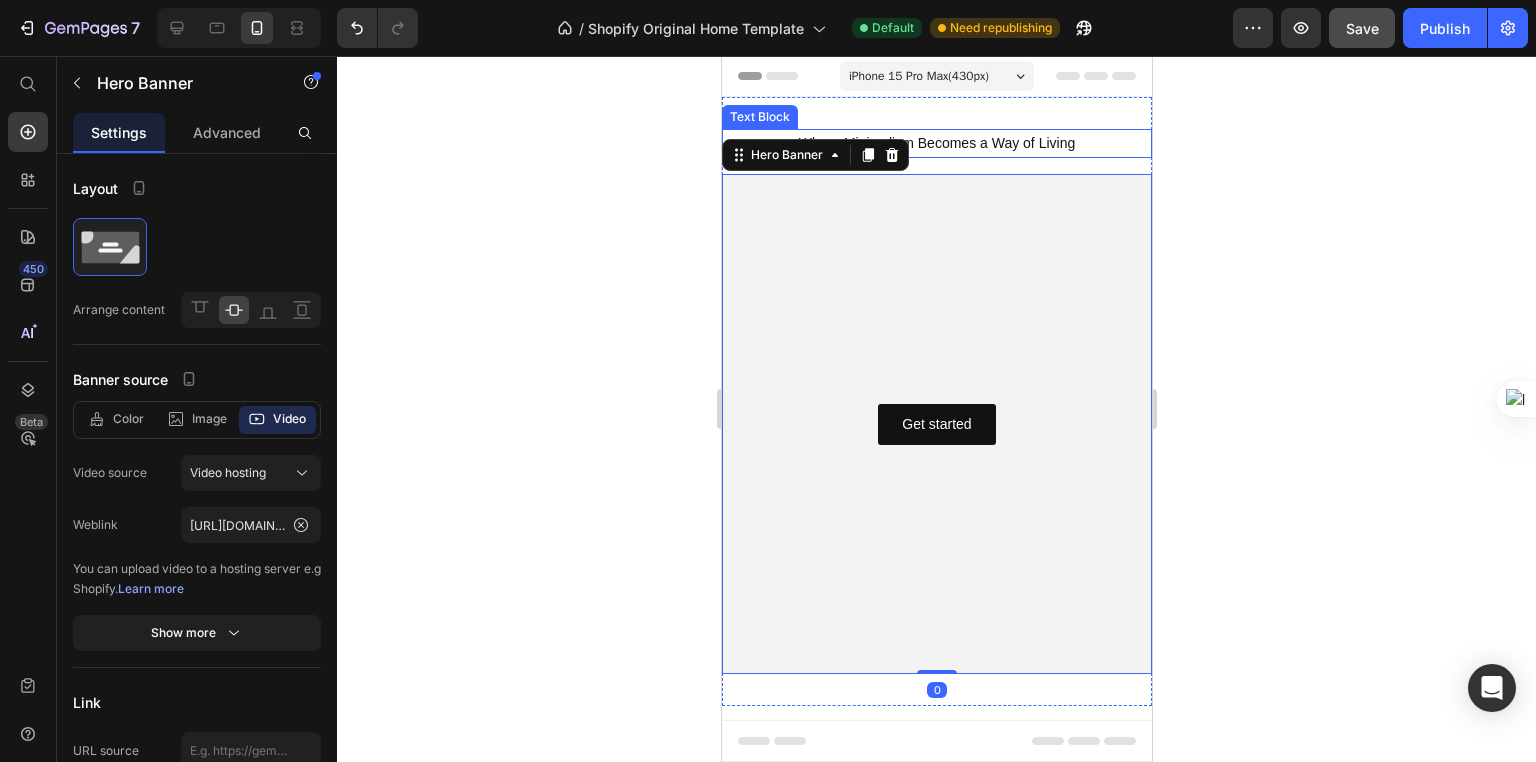click on "Where Minimalism Becomes a Way of Living" at bounding box center (936, 143) 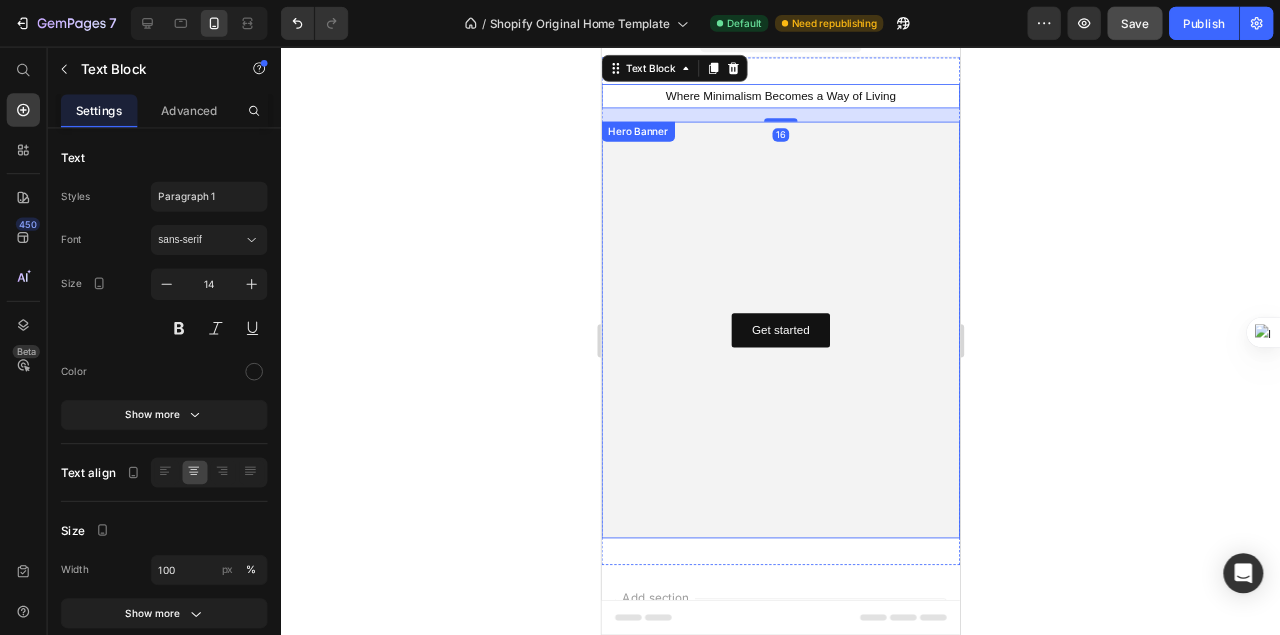 scroll, scrollTop: 0, scrollLeft: 0, axis: both 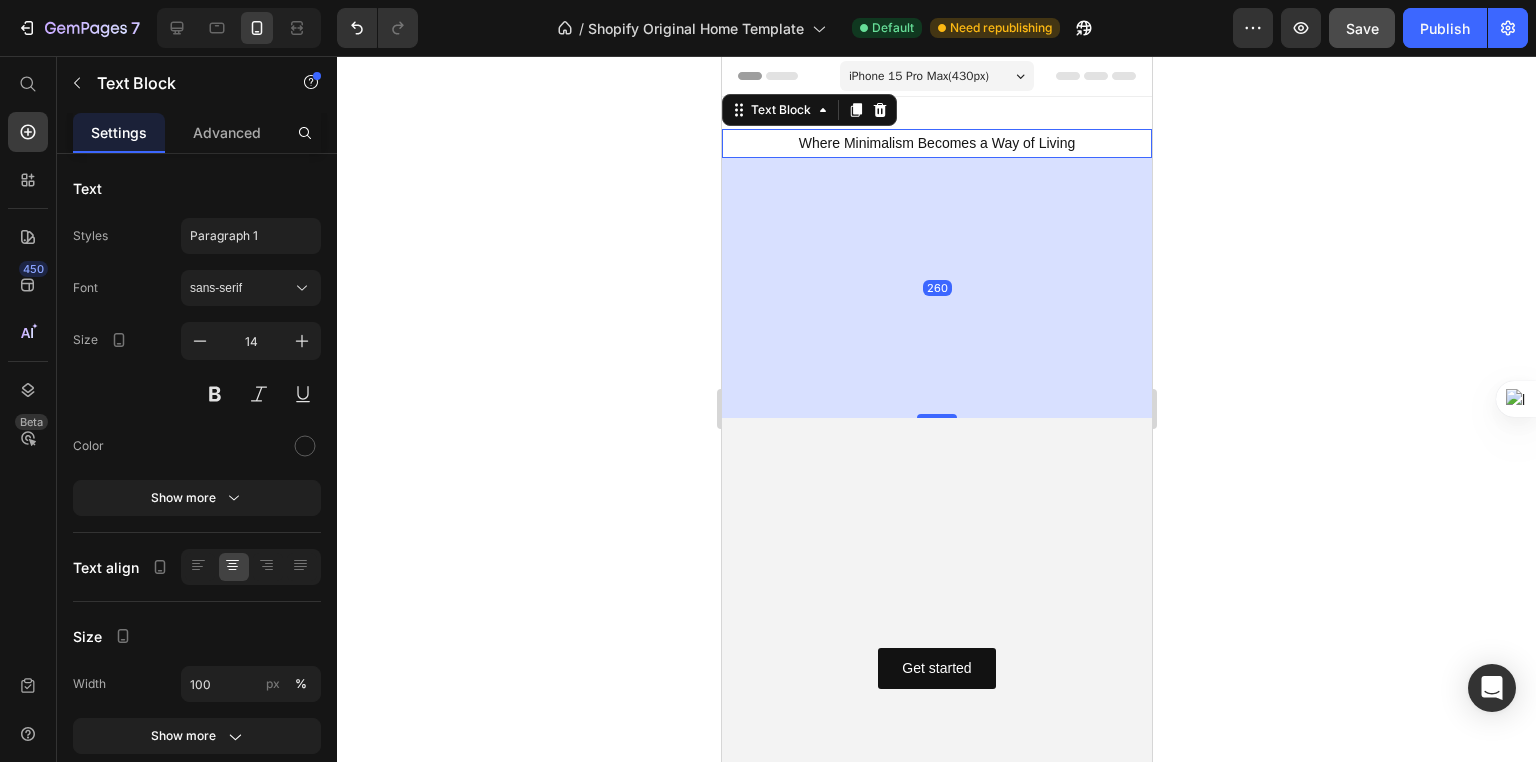 drag, startPoint x: 943, startPoint y: 172, endPoint x: 960, endPoint y: 416, distance: 244.59149 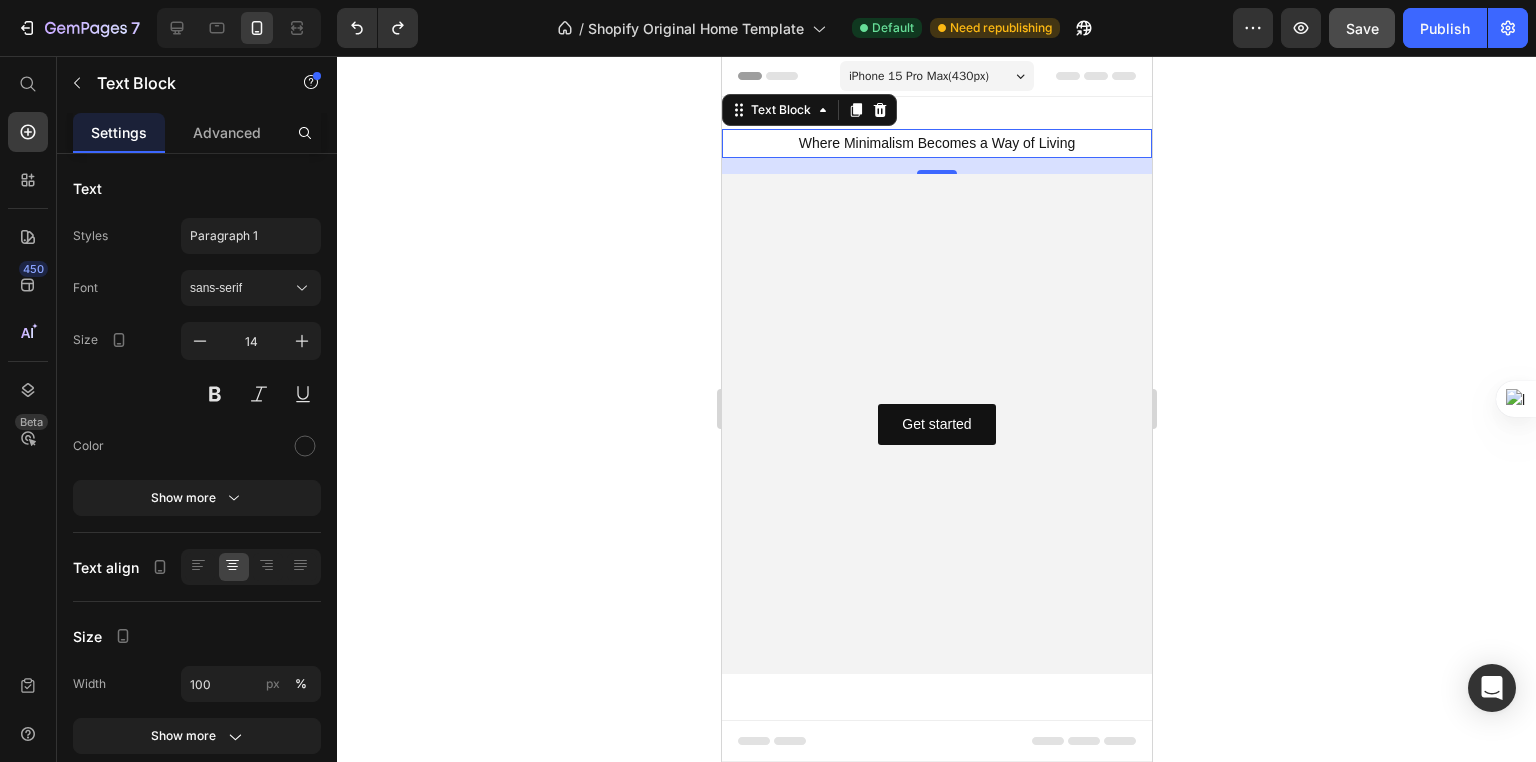 click 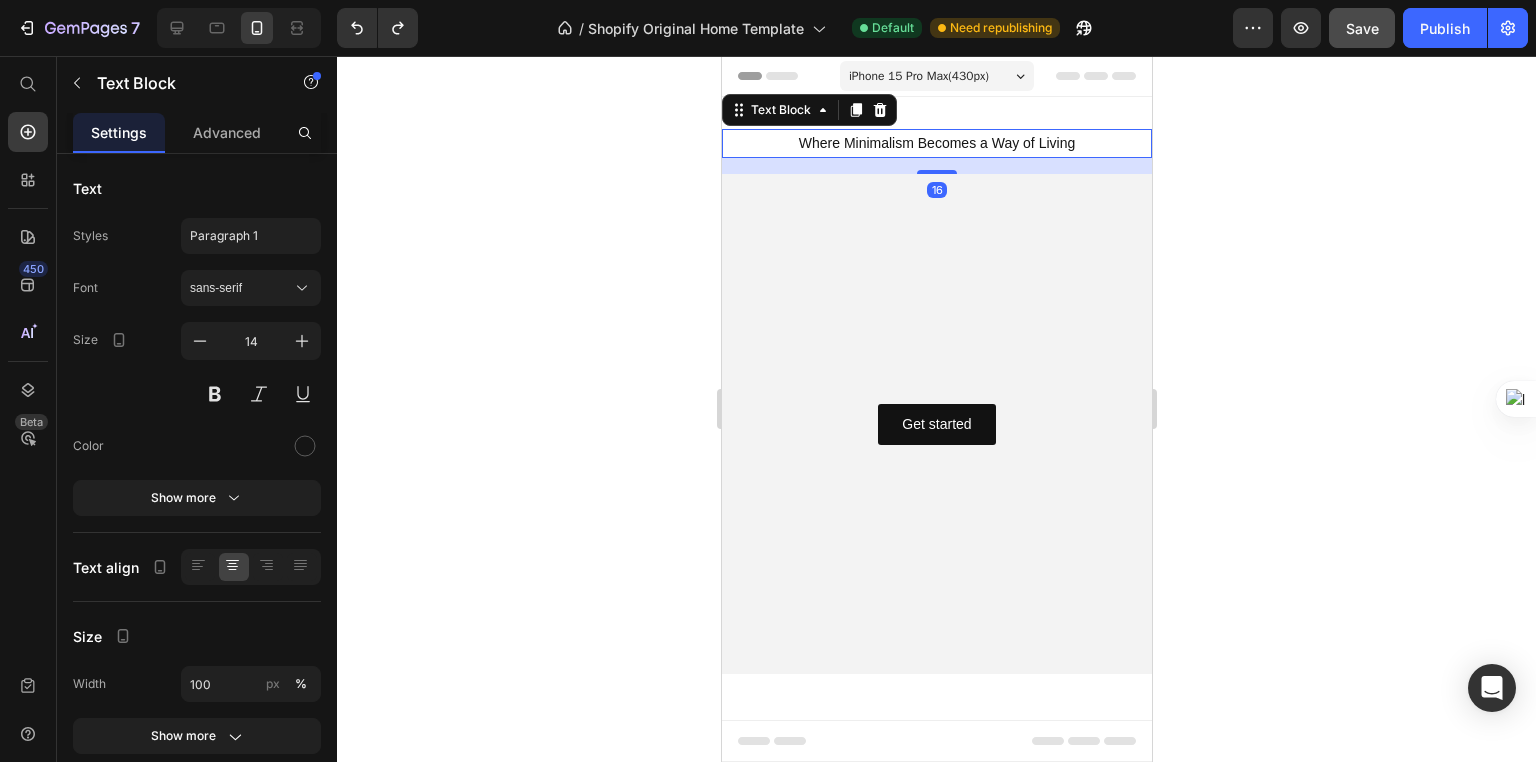 click on "Where Minimalism Becomes a Way of Living" at bounding box center (936, 143) 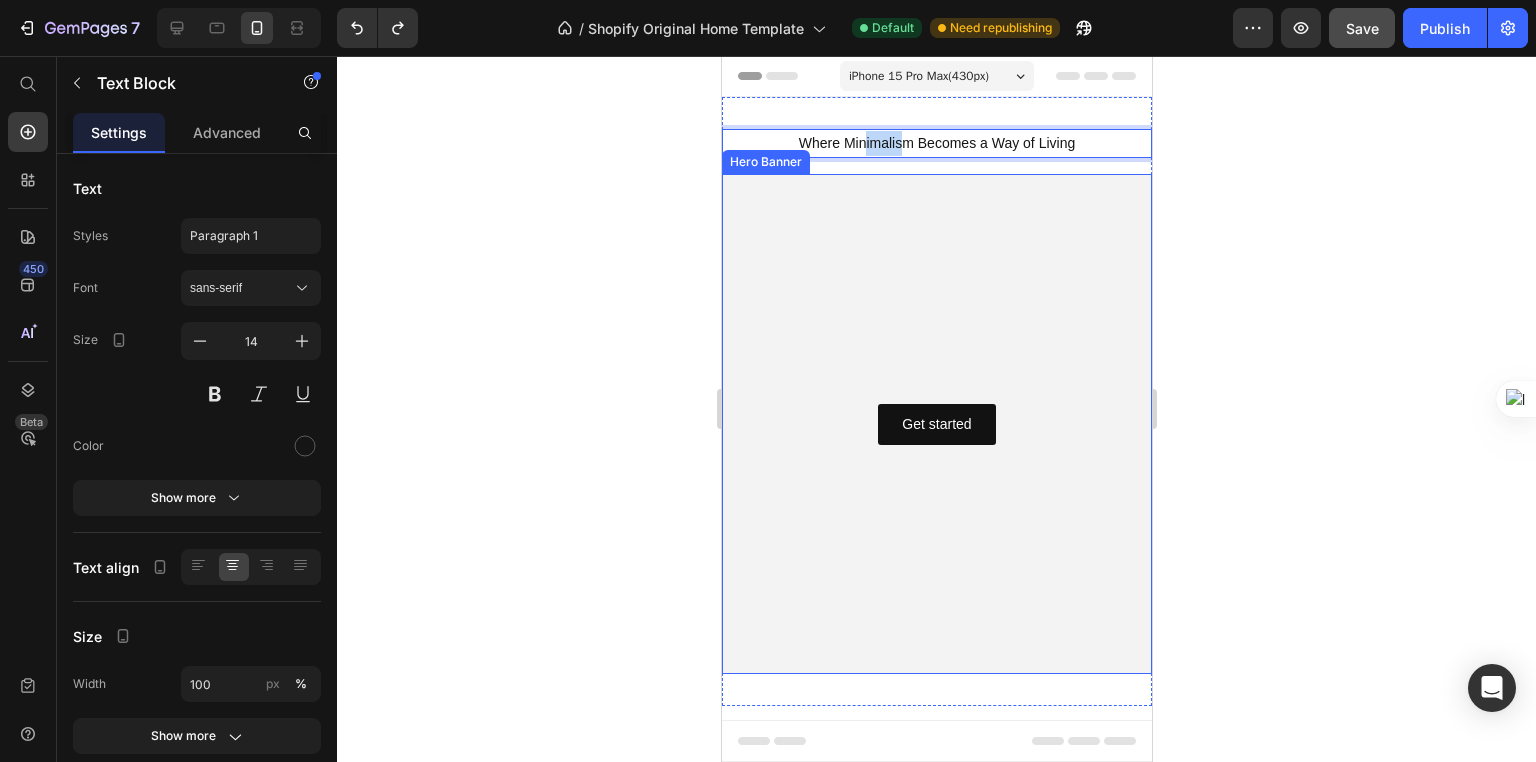 drag, startPoint x: 897, startPoint y: 136, endPoint x: 857, endPoint y: 214, distance: 87.658424 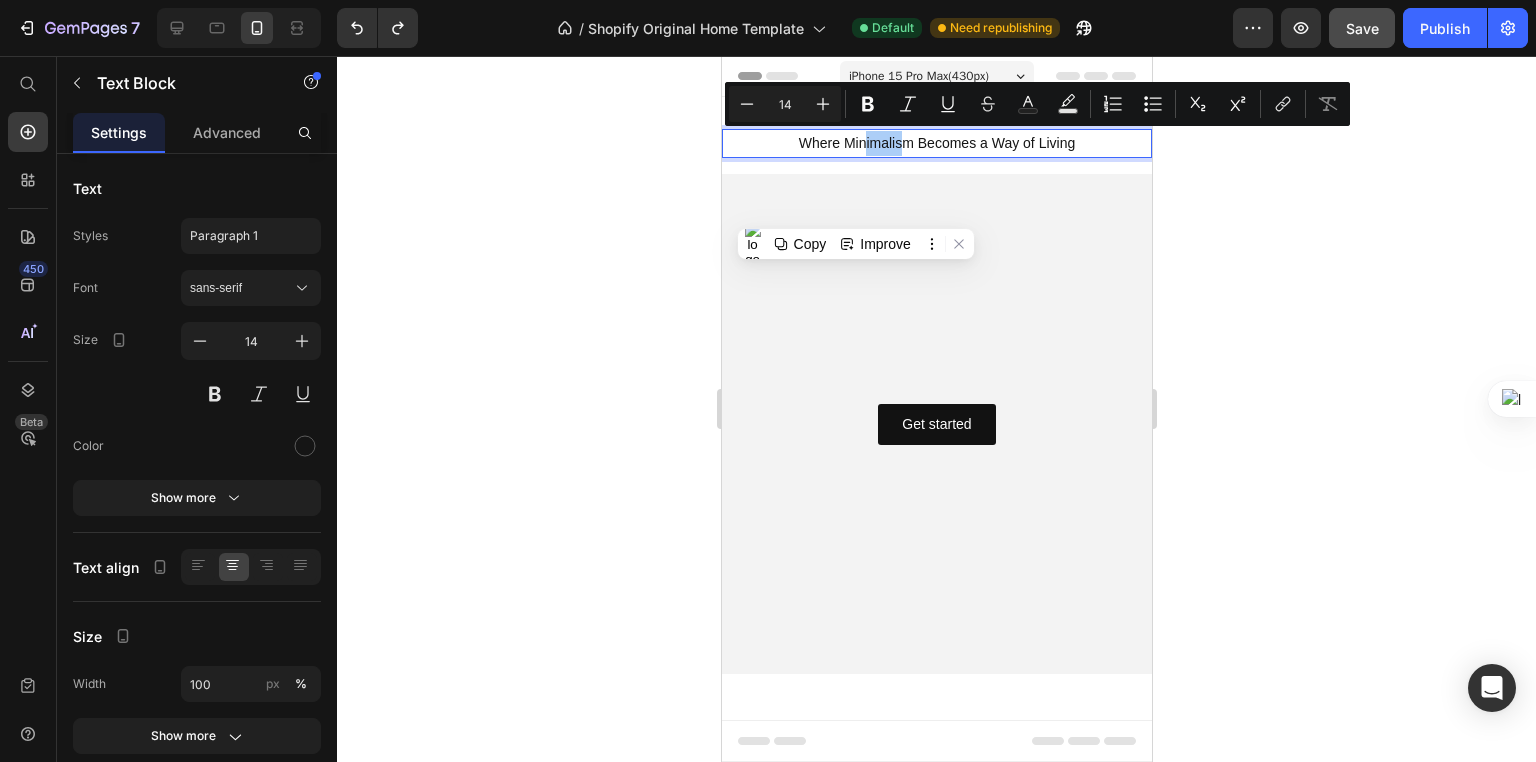 click 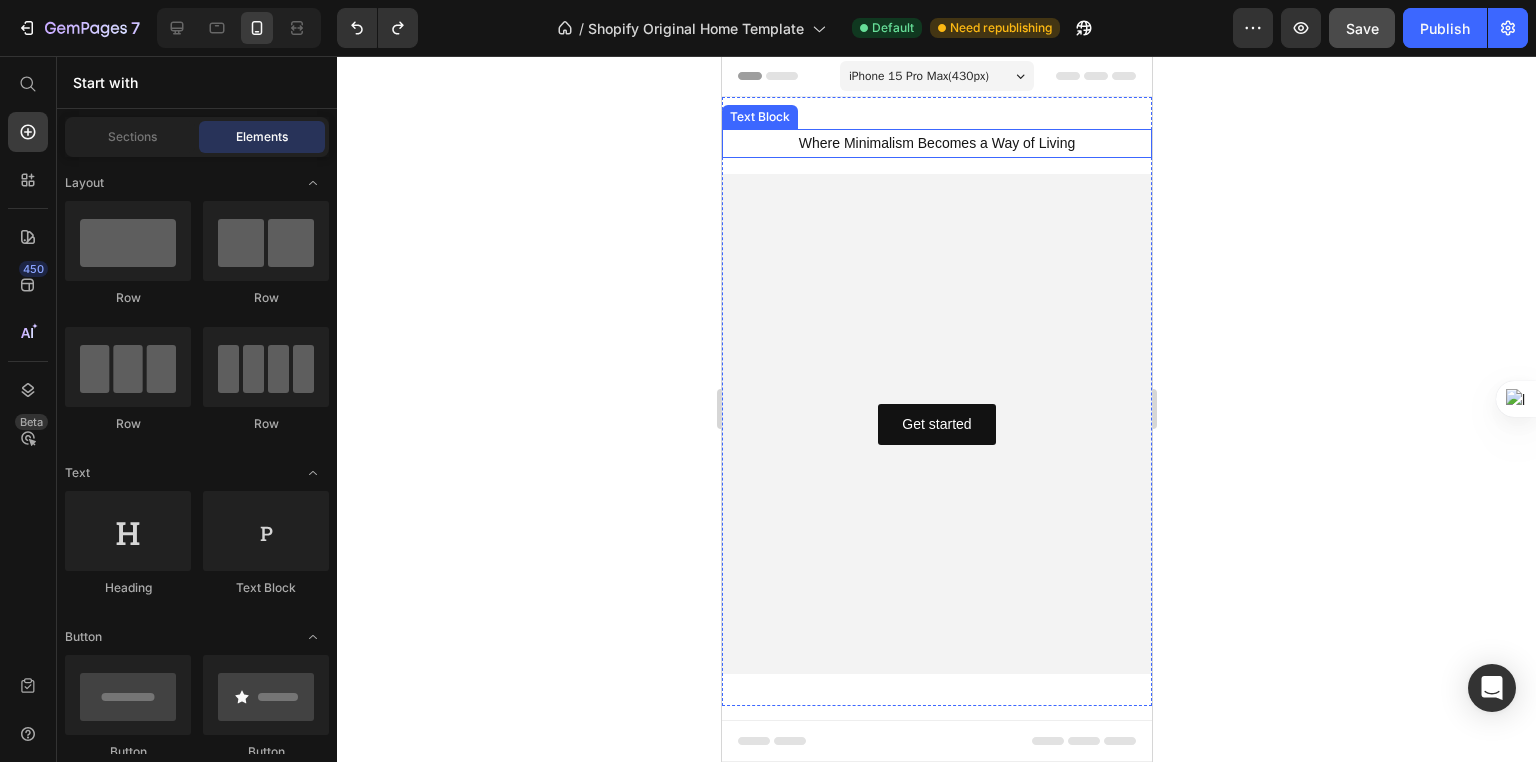 click on "Where Minimalism Becomes a Way of Living" at bounding box center (936, 143) 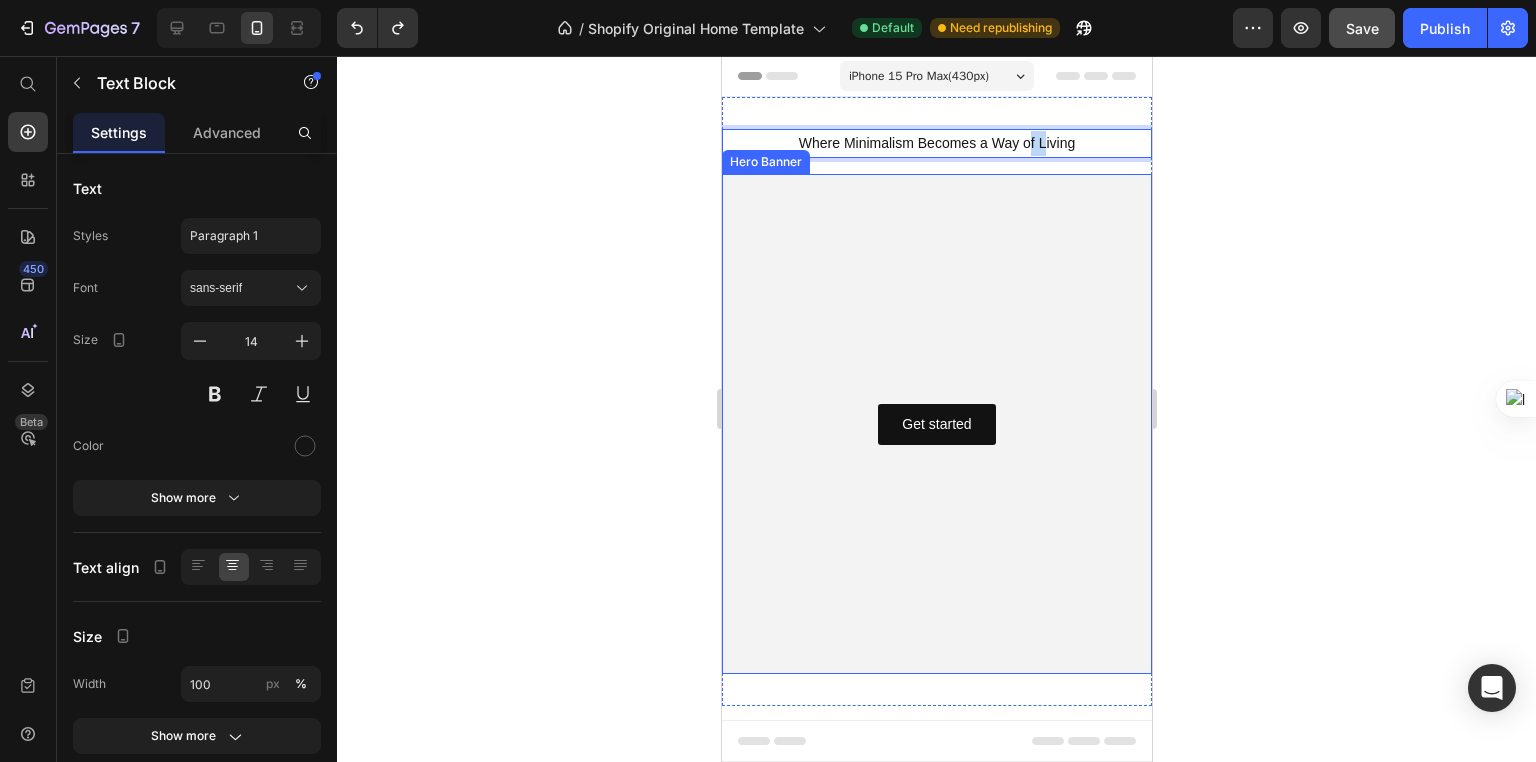drag, startPoint x: 1036, startPoint y: 132, endPoint x: 1025, endPoint y: 192, distance: 61 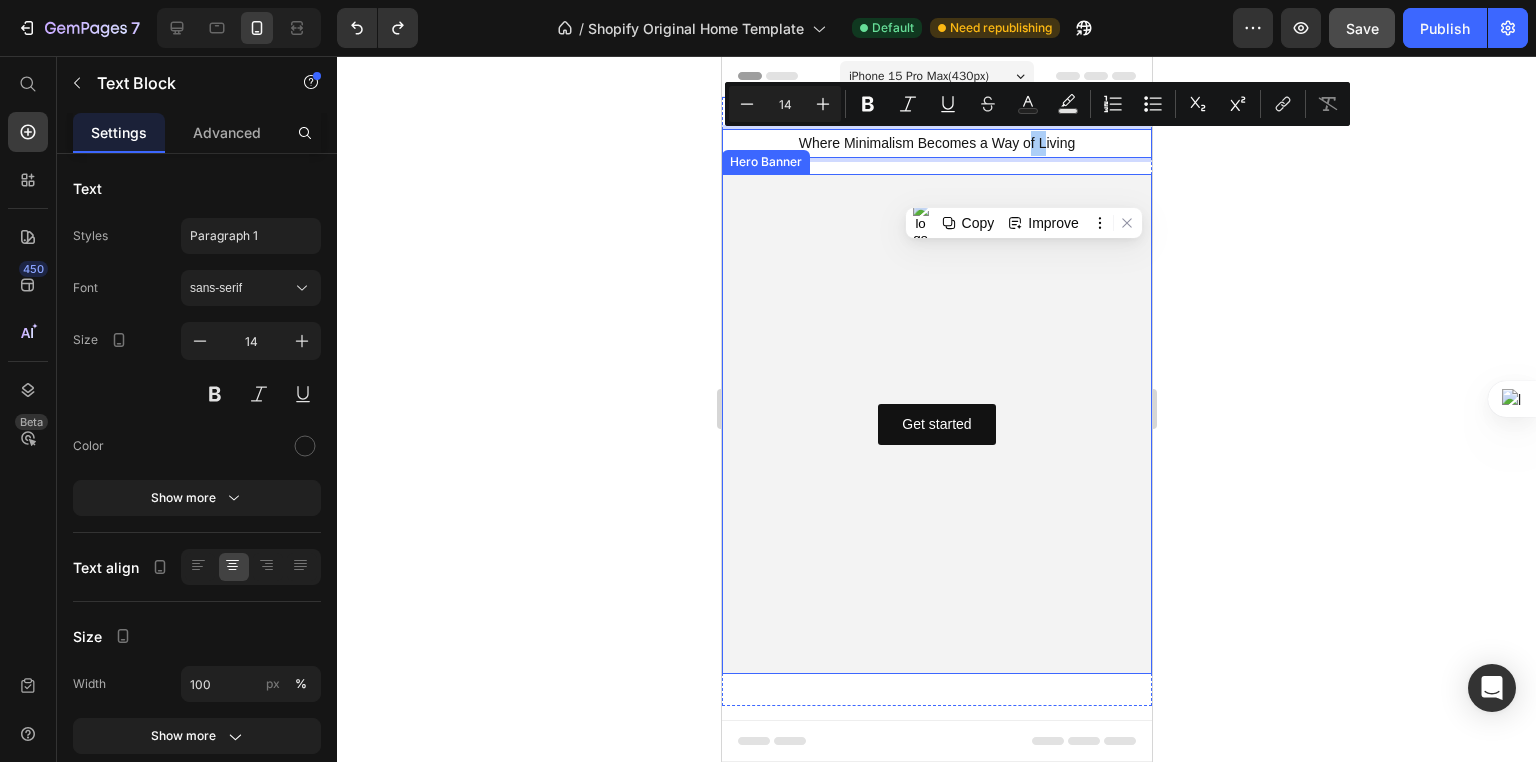 drag, startPoint x: 1245, startPoint y: 267, endPoint x: 1176, endPoint y: 297, distance: 75.23962 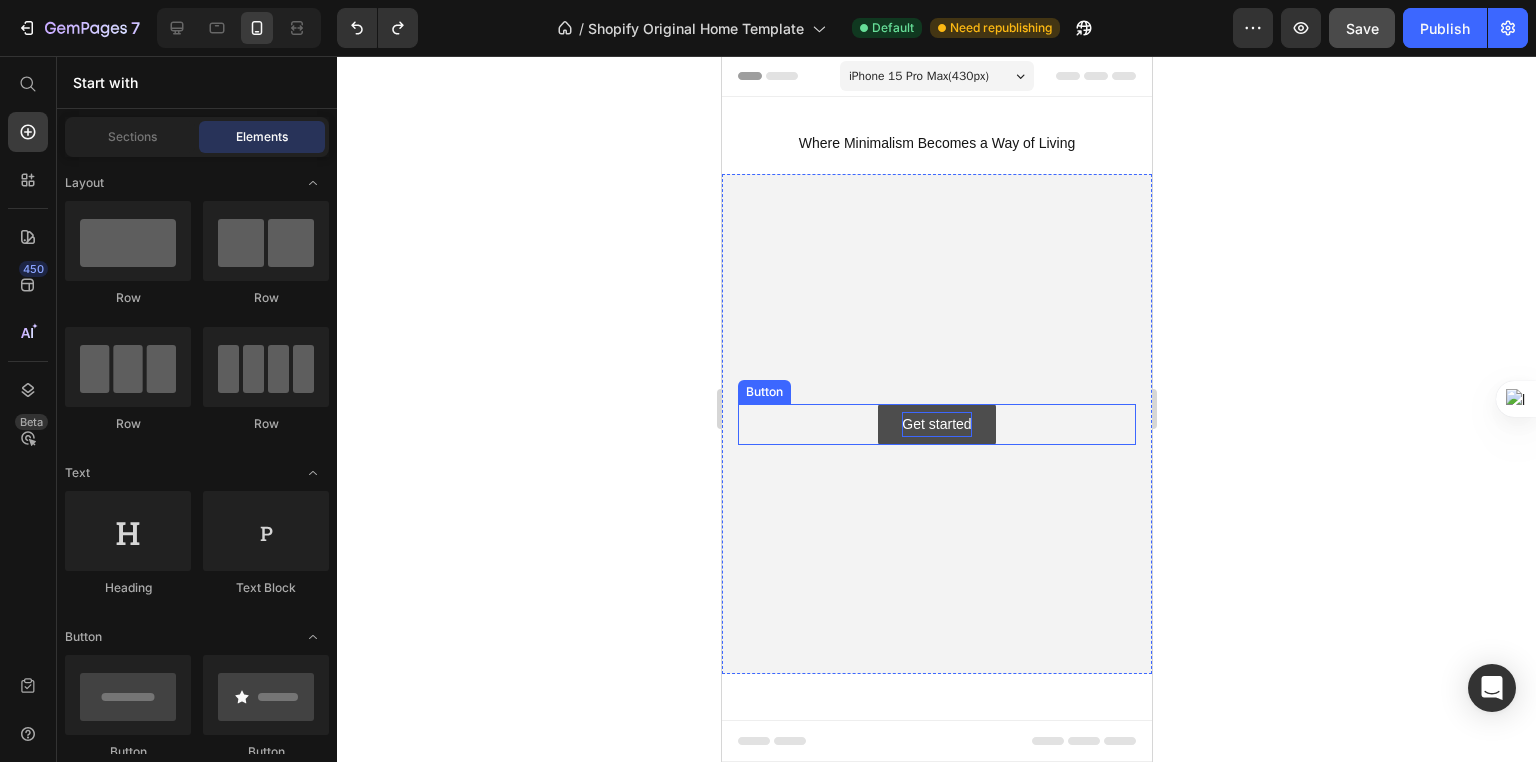 click on "Get started" at bounding box center [935, 424] 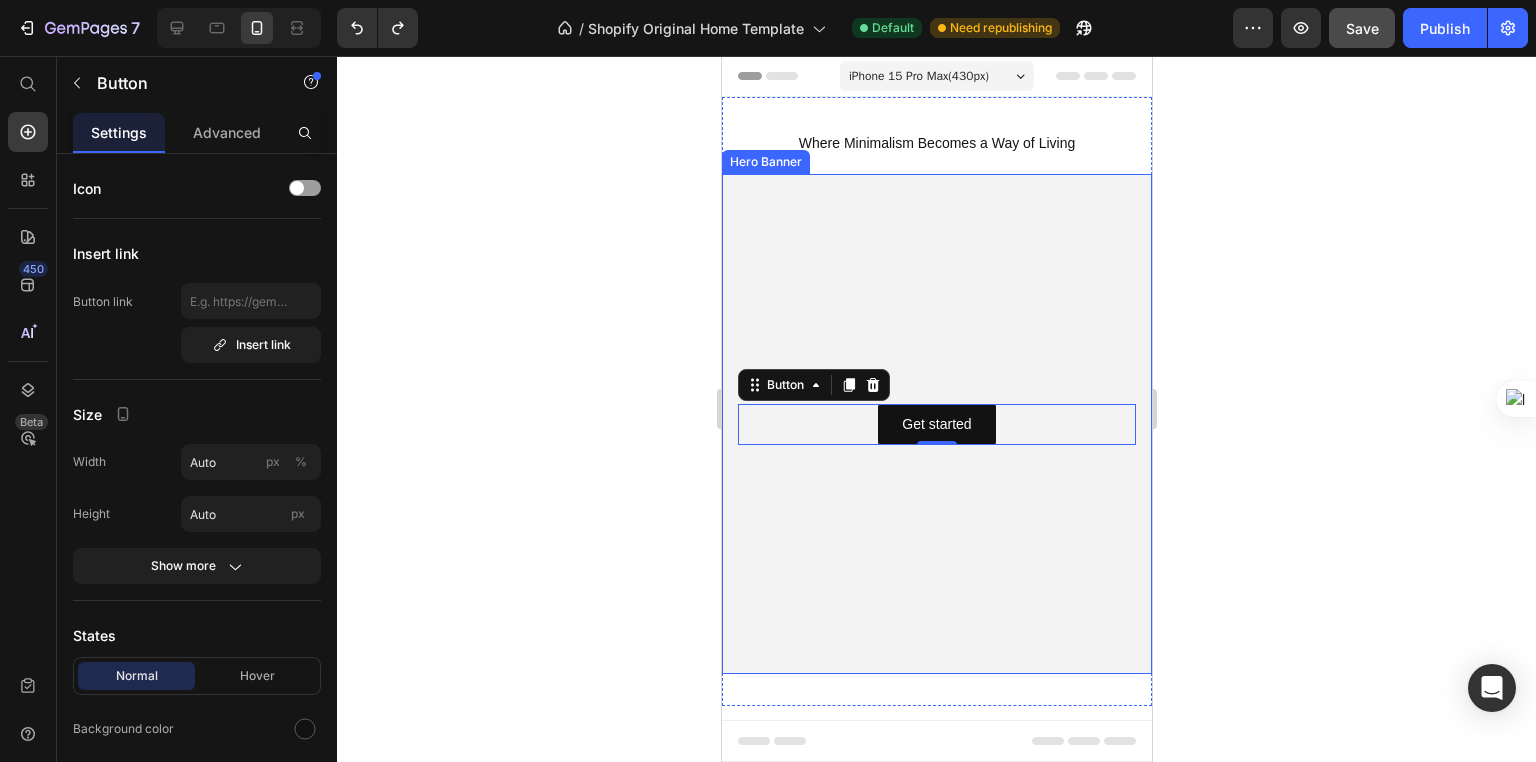 click at bounding box center [936, 424] 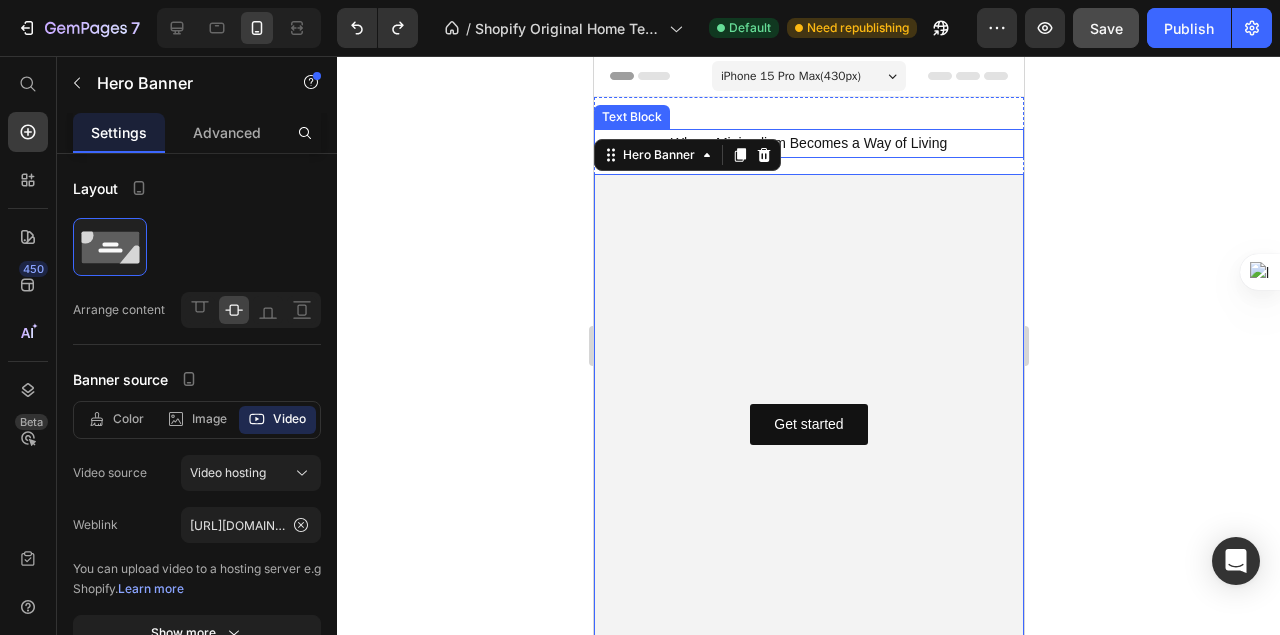 click on "Where Minimalism Becomes a Way of Living" at bounding box center (808, 143) 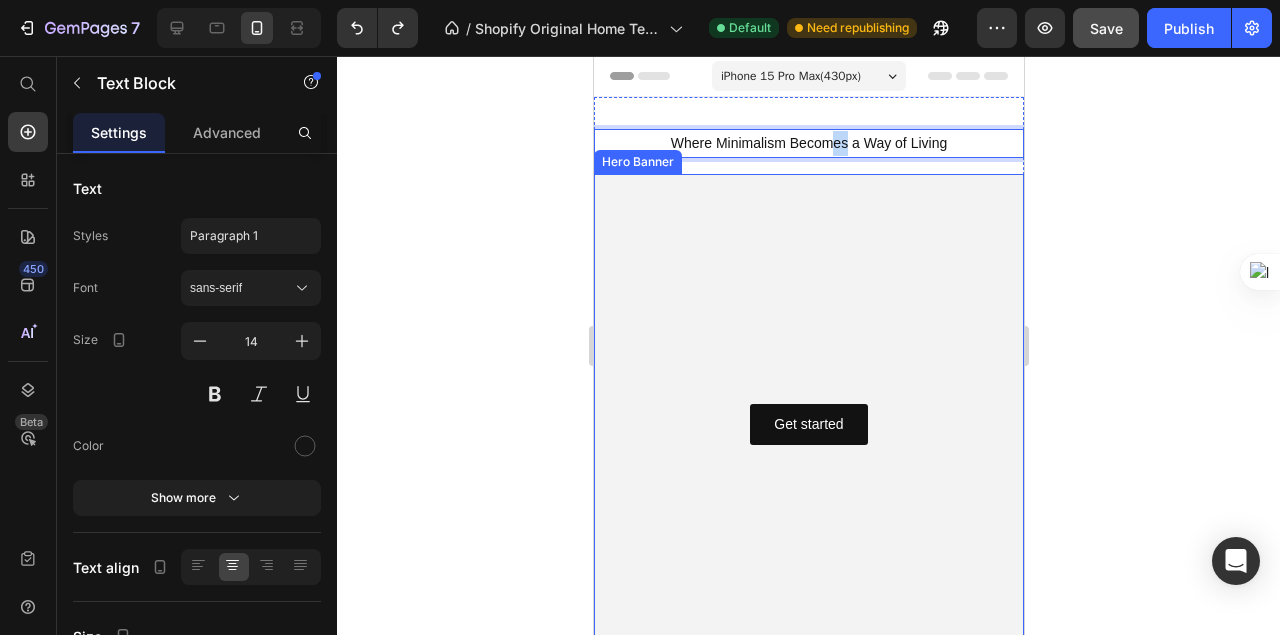drag, startPoint x: 843, startPoint y: 147, endPoint x: 830, endPoint y: 218, distance: 72.18033 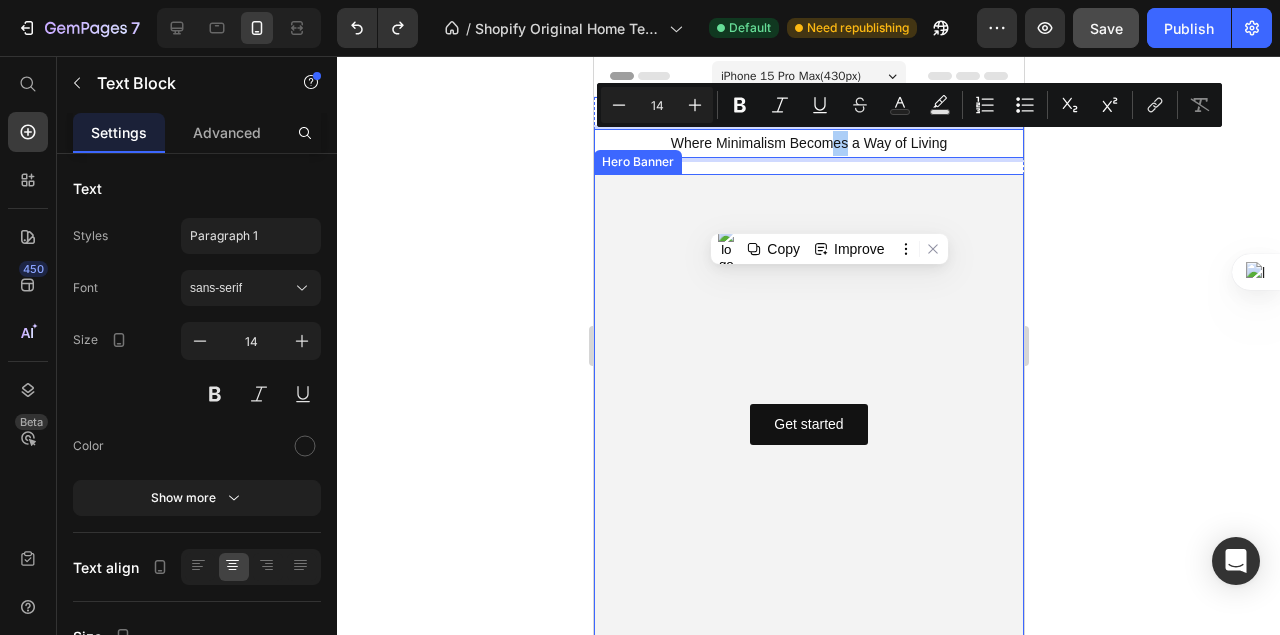 click 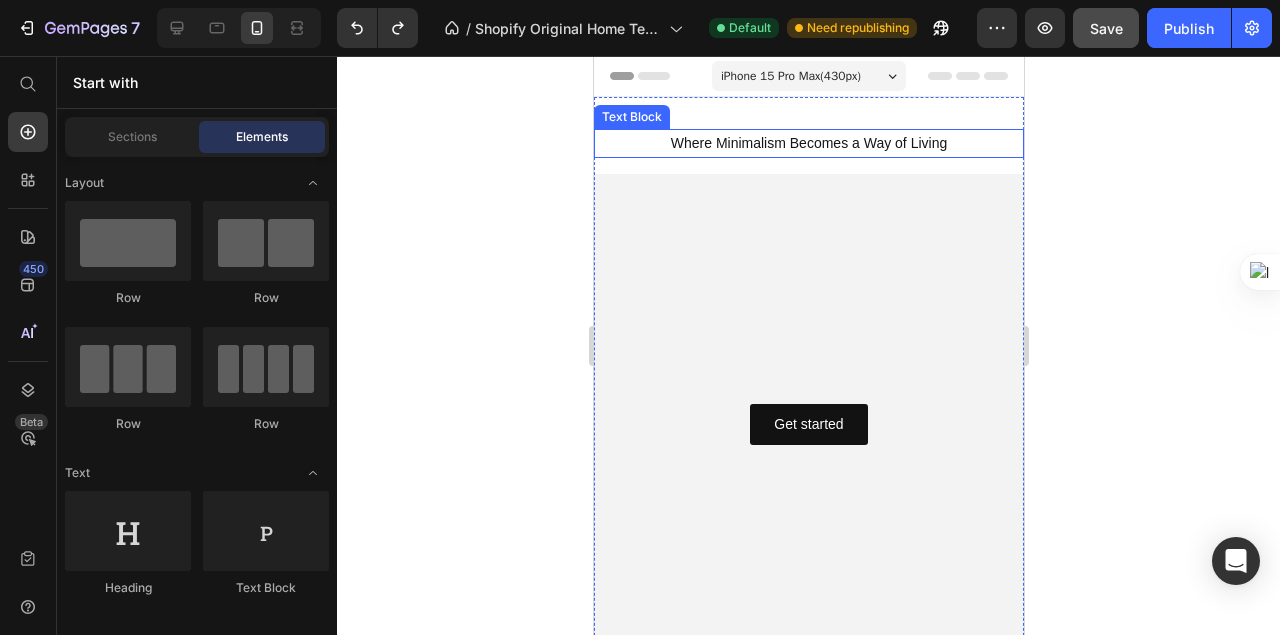 click on "Where Minimalism Becomes a Way of Living" at bounding box center [808, 143] 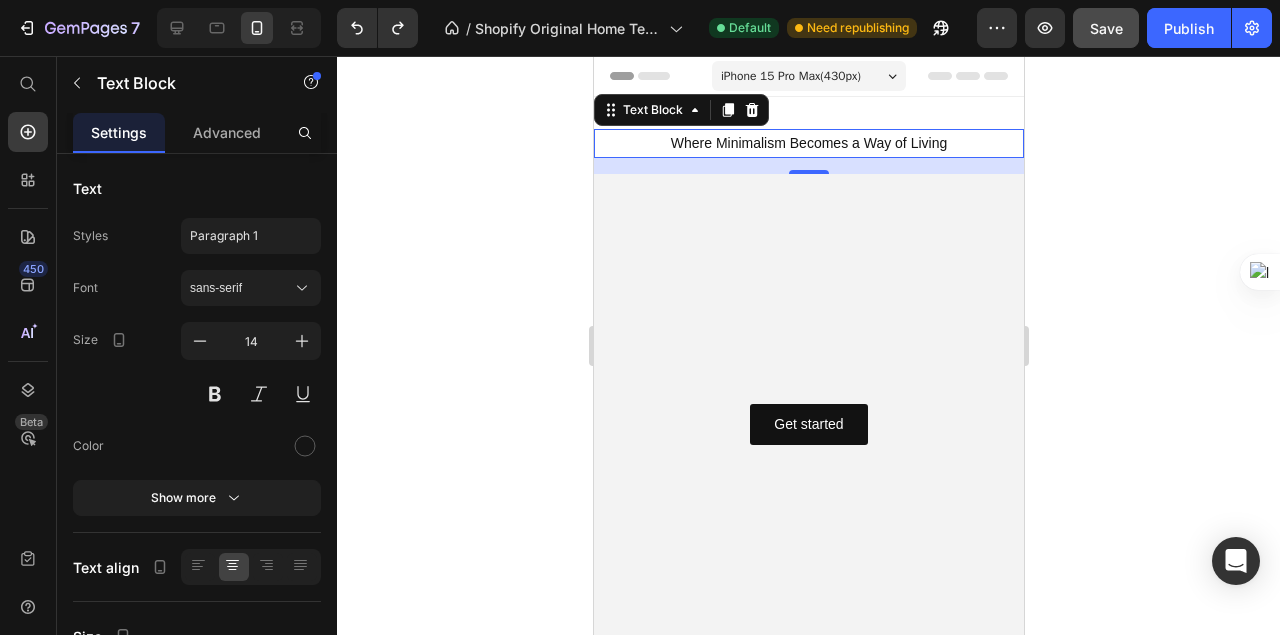 click 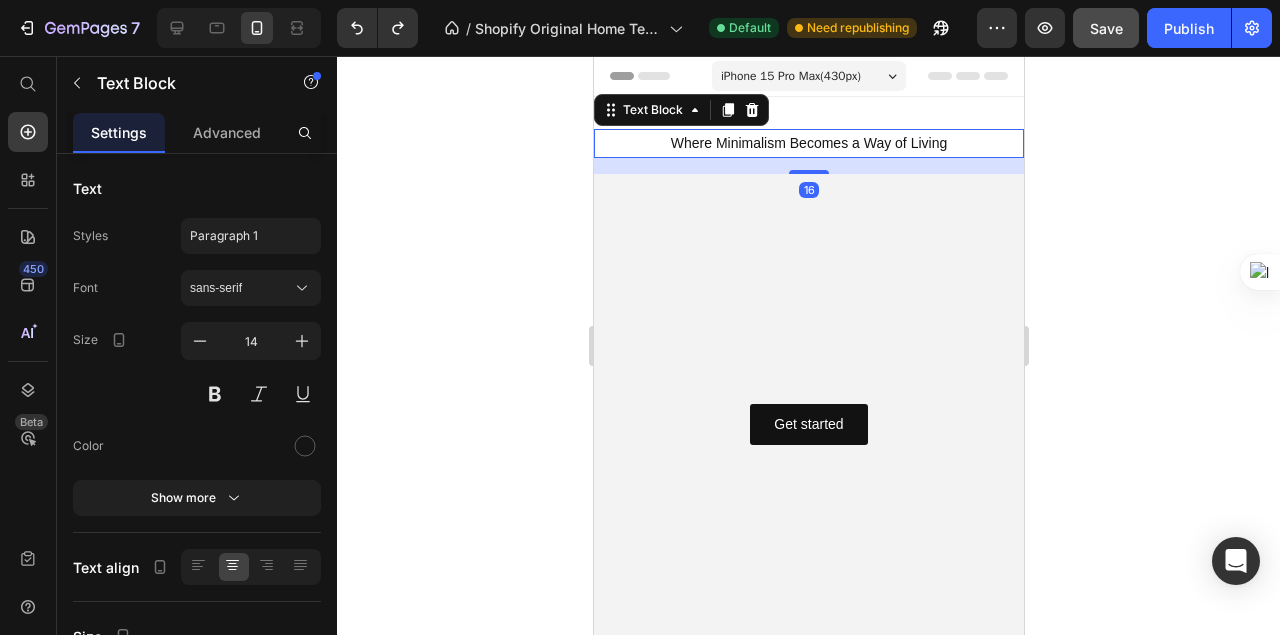 click on "Where Minimalism Becomes a Way of Living" at bounding box center [808, 143] 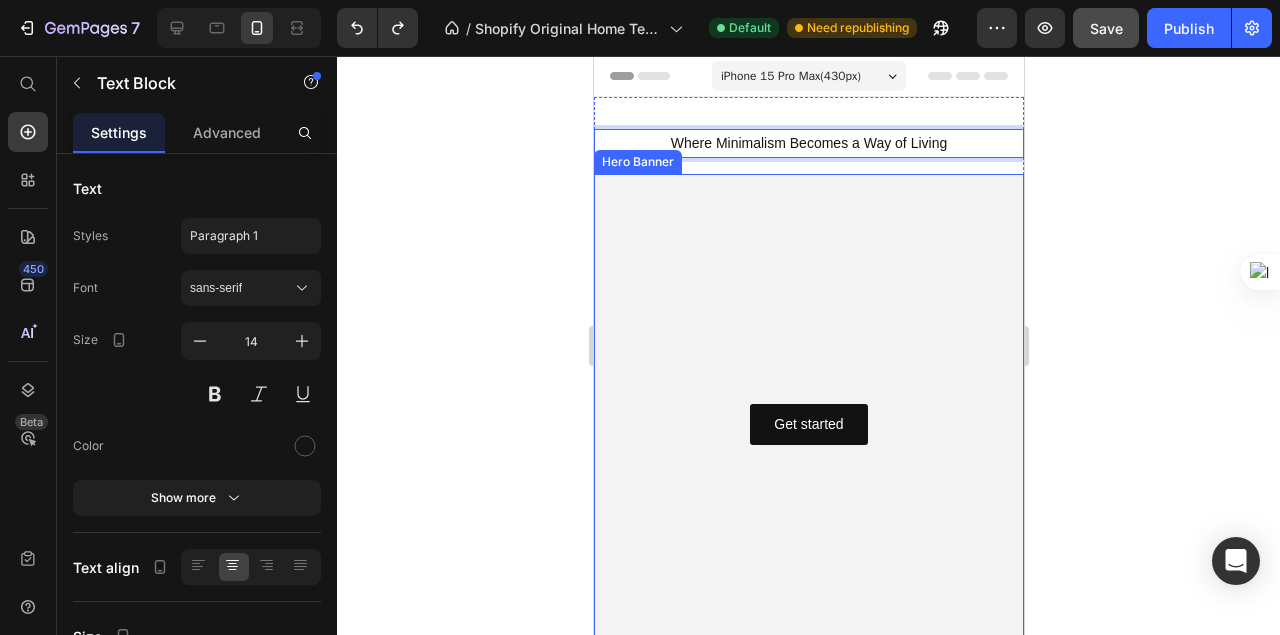 drag, startPoint x: 892, startPoint y: 142, endPoint x: 862, endPoint y: 182, distance: 50 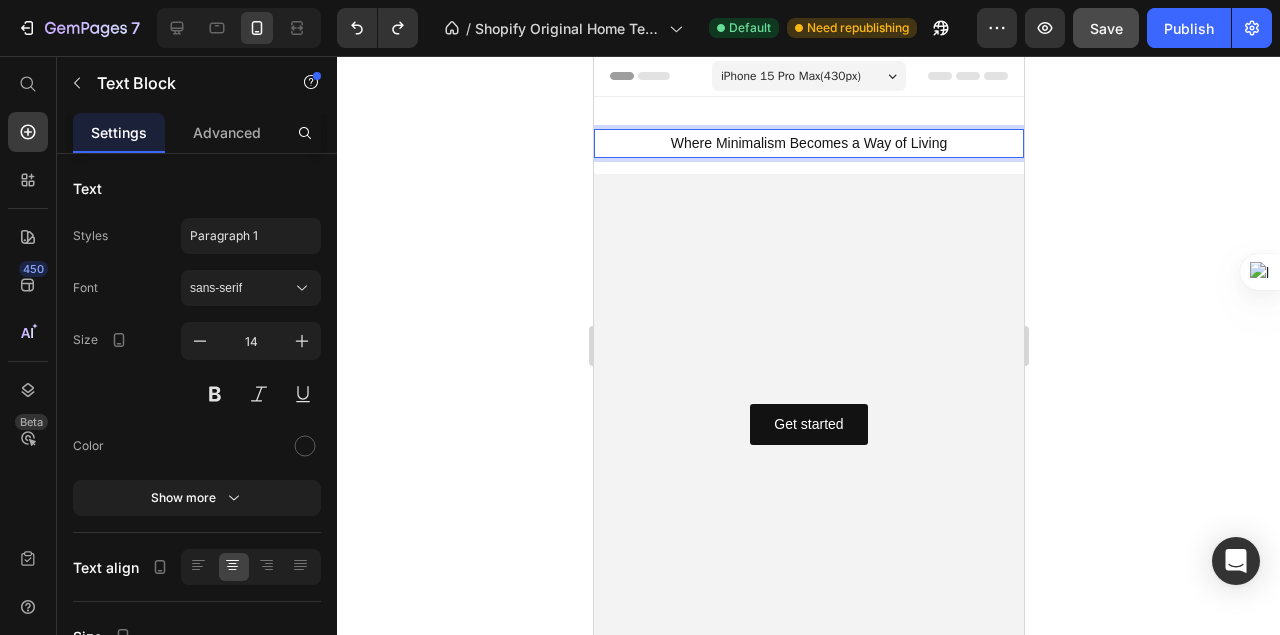 click 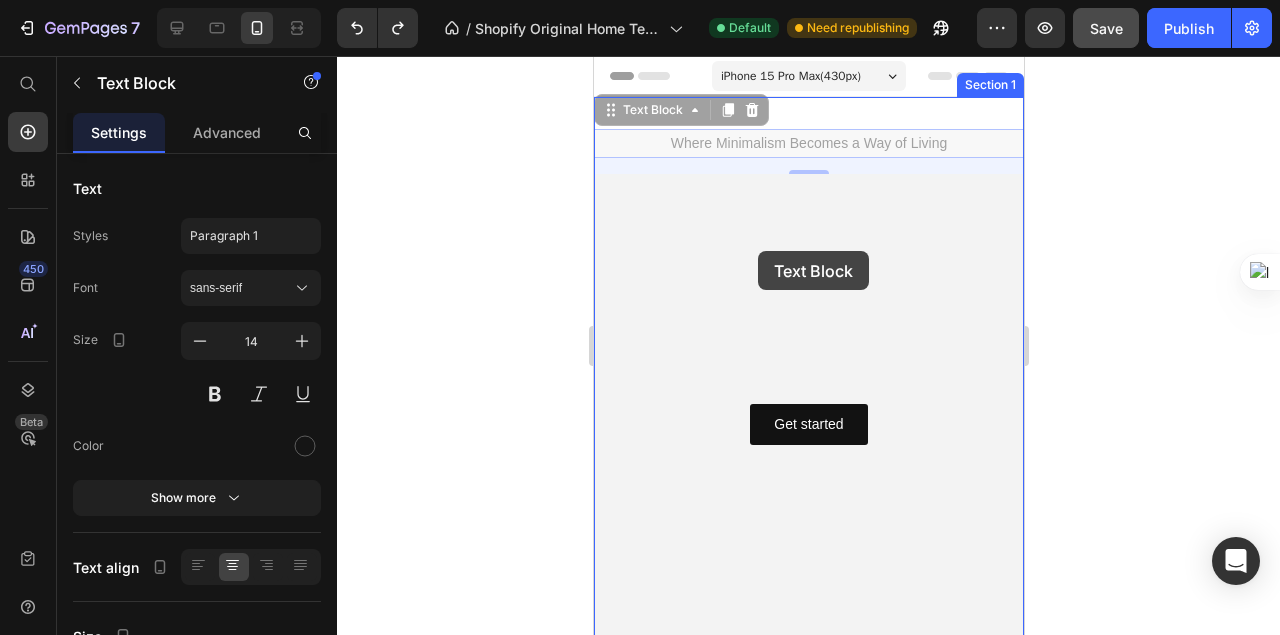 drag, startPoint x: 777, startPoint y: 148, endPoint x: 757, endPoint y: 251, distance: 104.92378 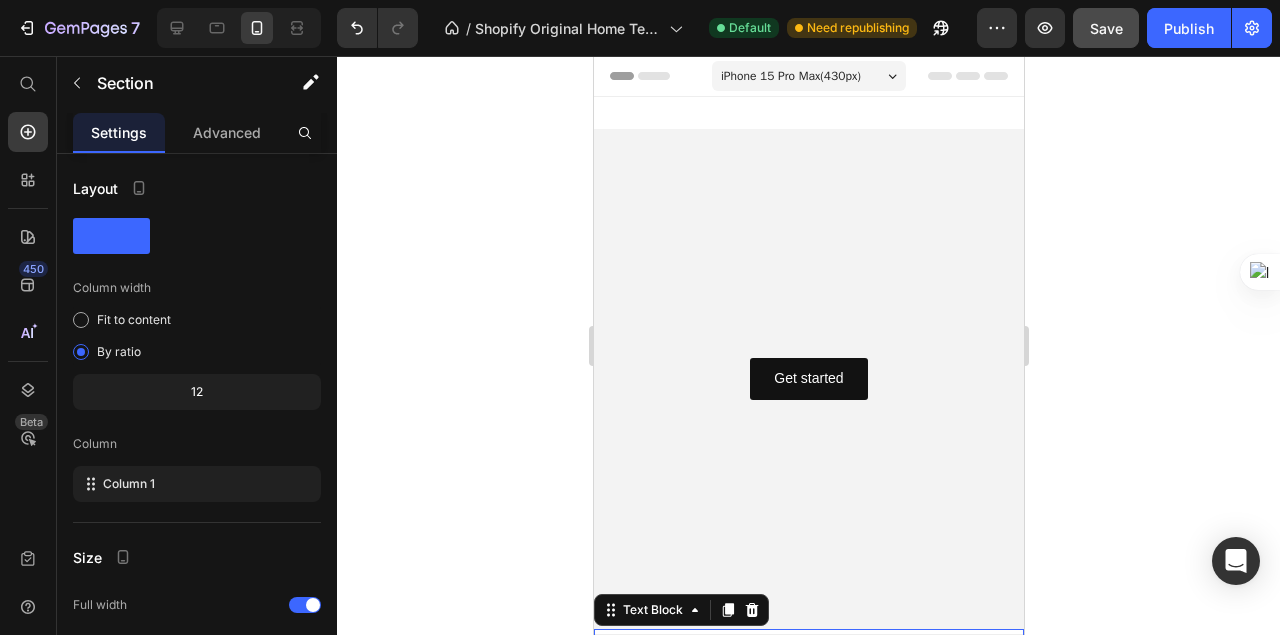 click on "Get started Button Hero Banner Where Minimalism Becomes a Way of Living Text Block   16 Section 1" at bounding box center (808, 393) 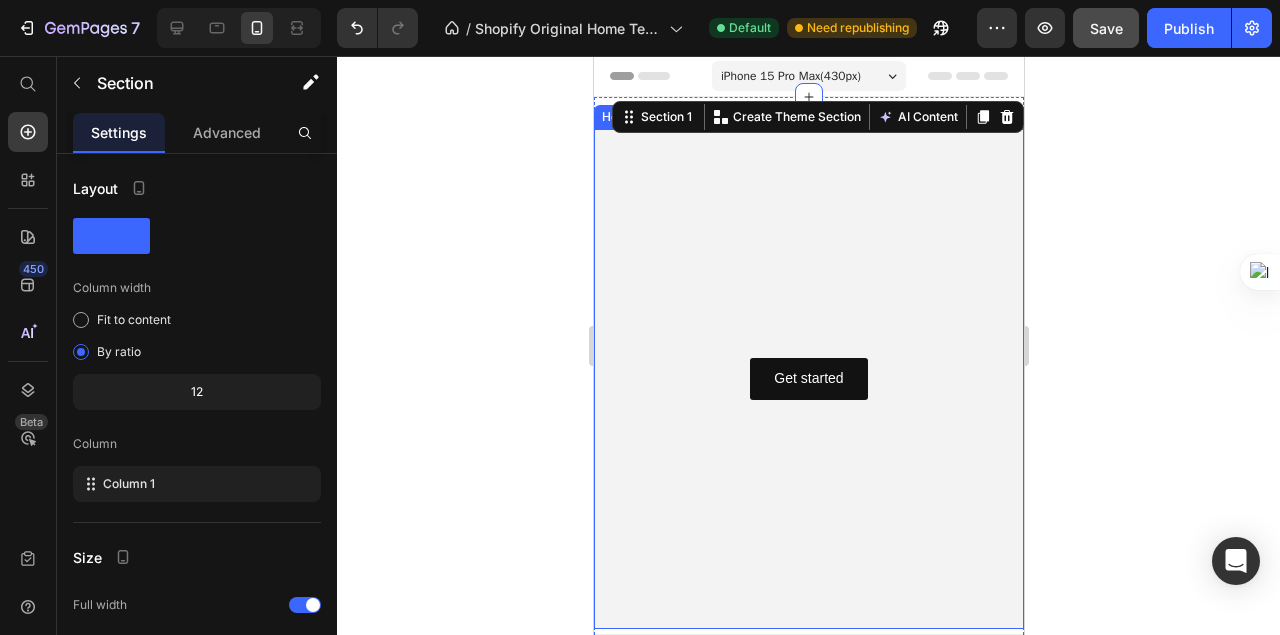 click at bounding box center [808, 379] 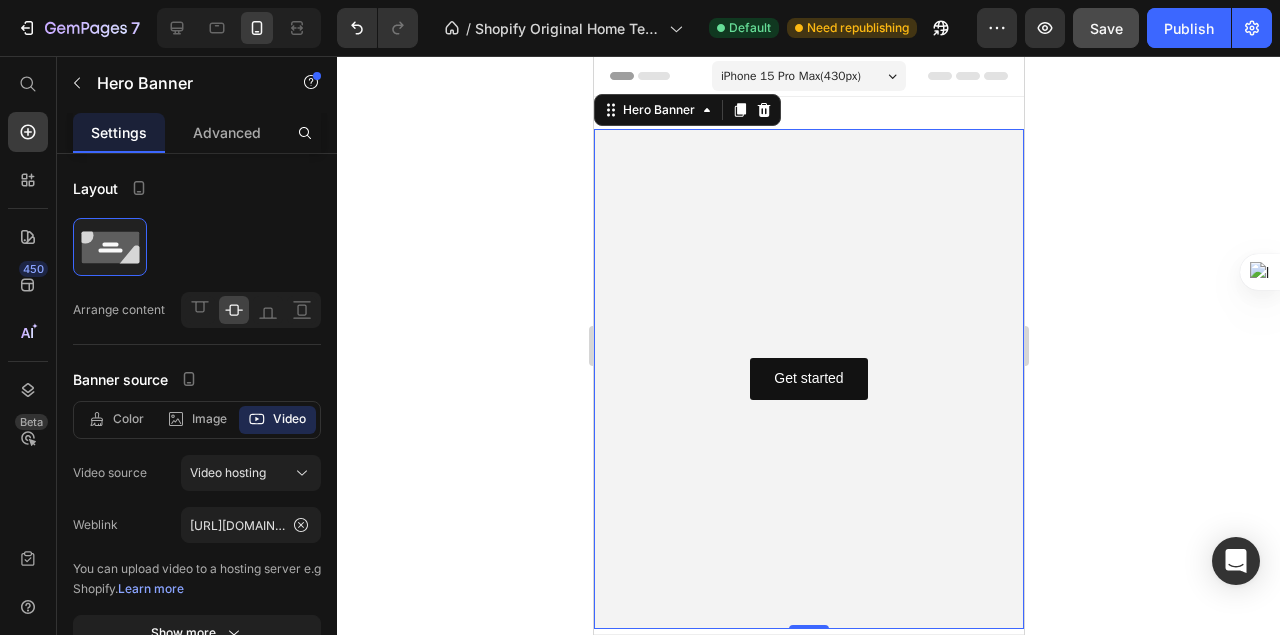 click at bounding box center (808, 379) 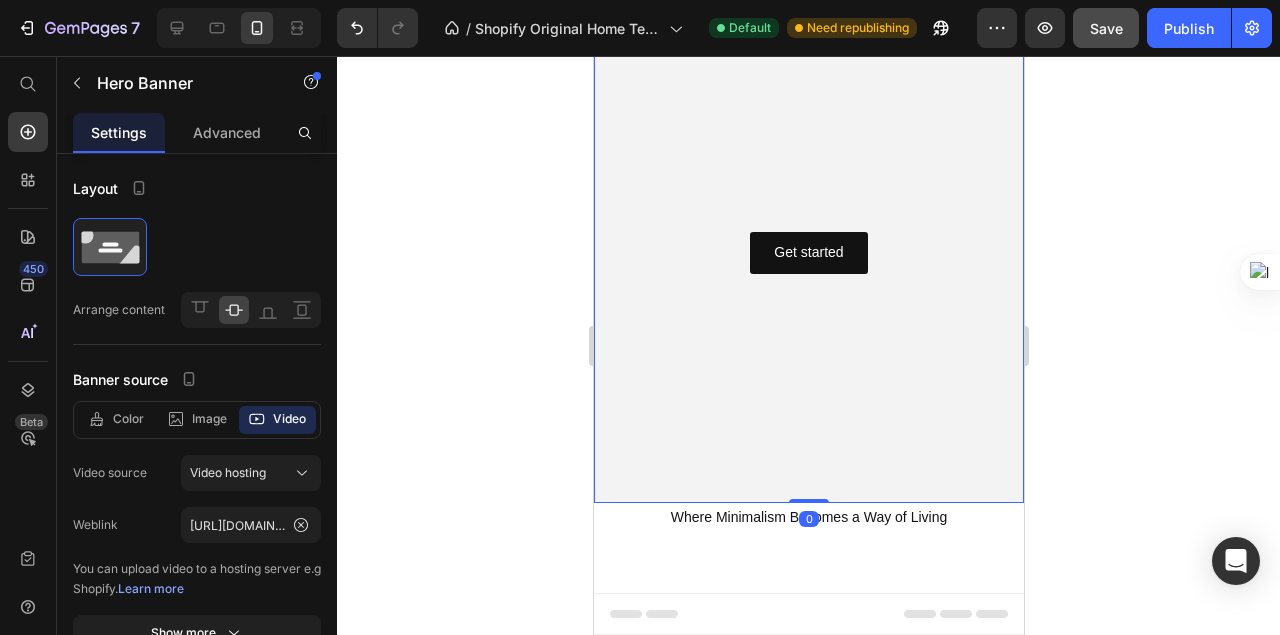 scroll, scrollTop: 133, scrollLeft: 0, axis: vertical 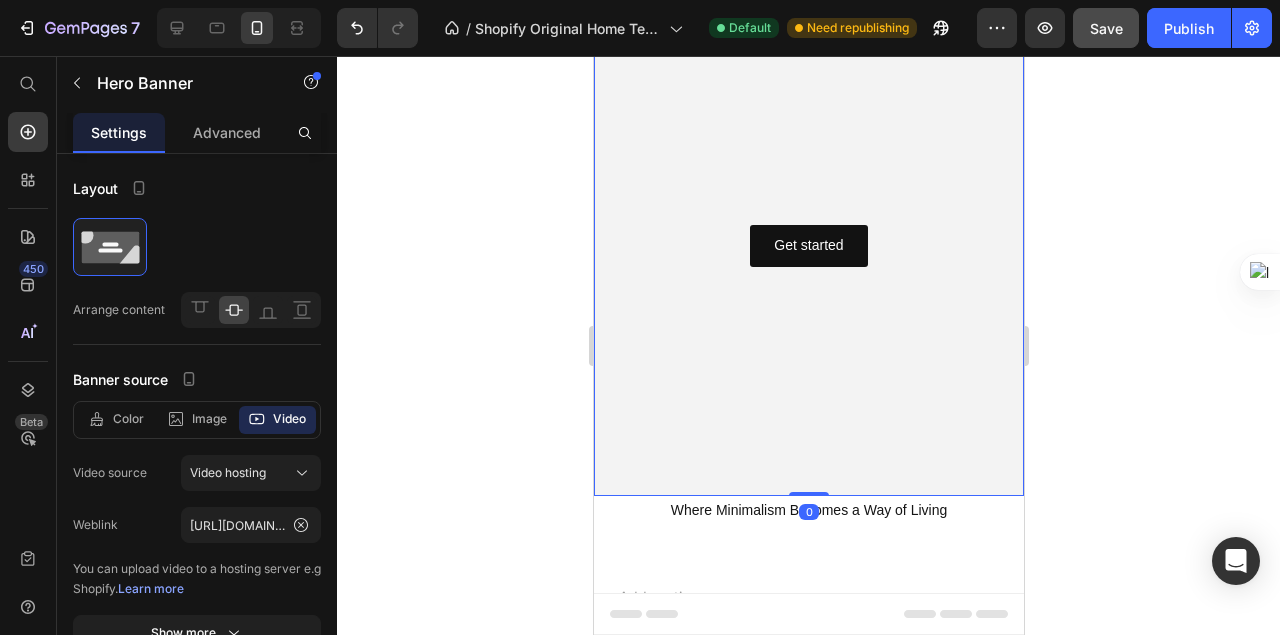 drag, startPoint x: 796, startPoint y: 494, endPoint x: 824, endPoint y: 292, distance: 203.93137 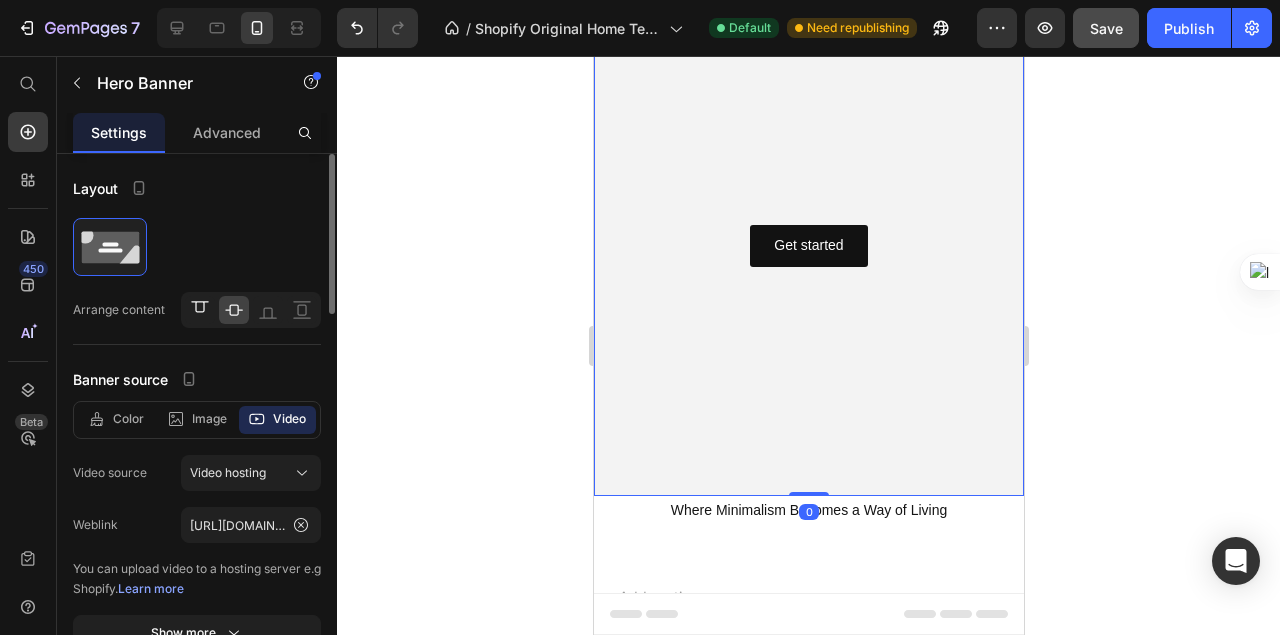 click 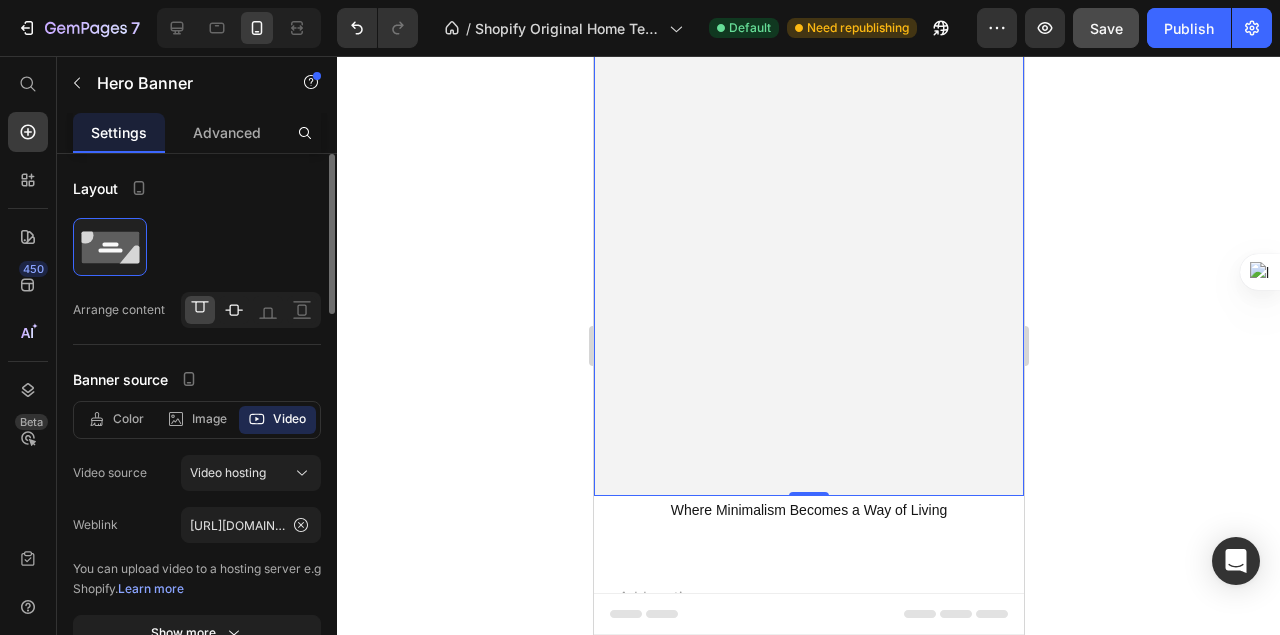 click 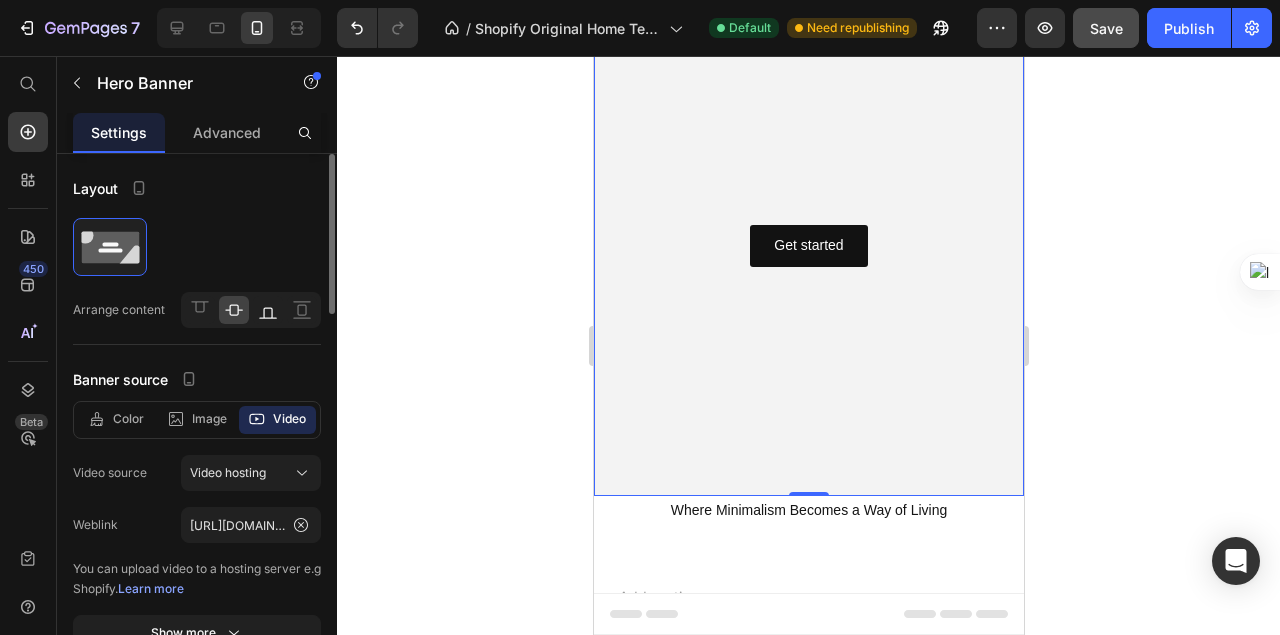 click 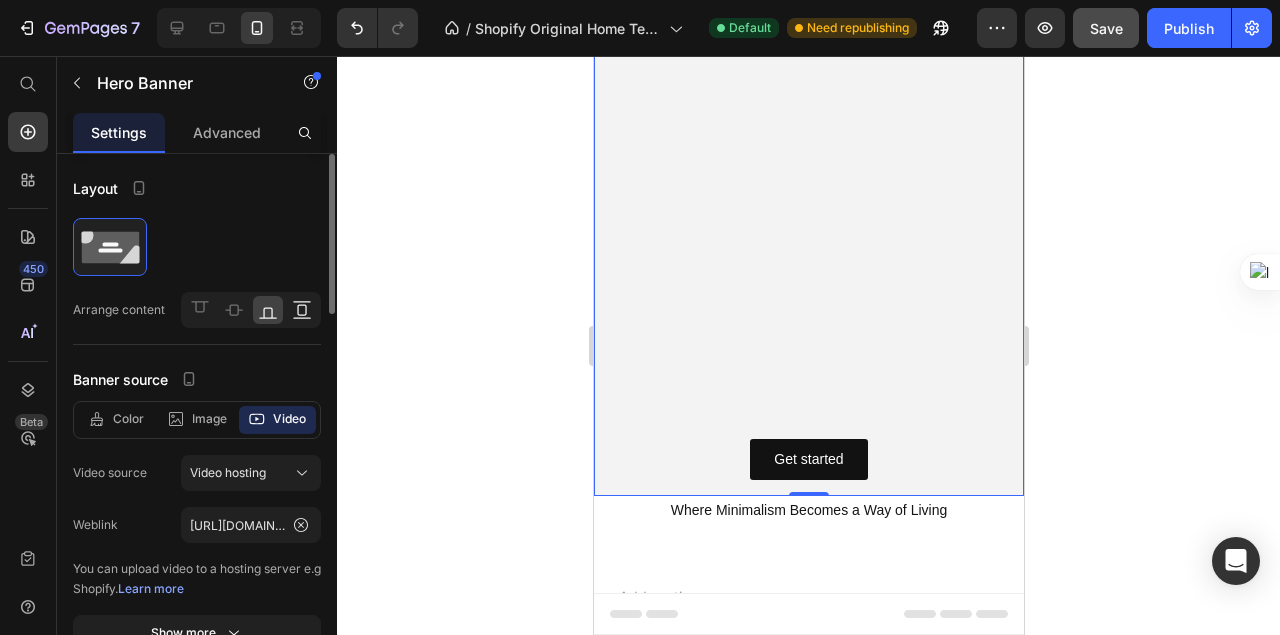click 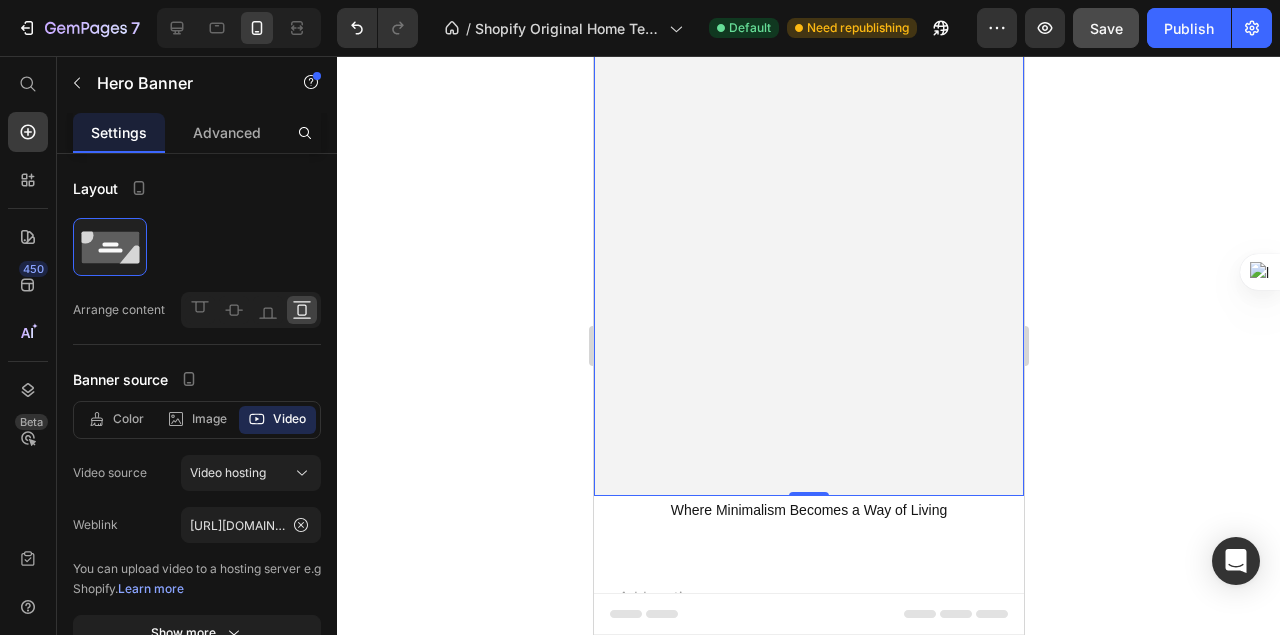 scroll, scrollTop: 0, scrollLeft: 0, axis: both 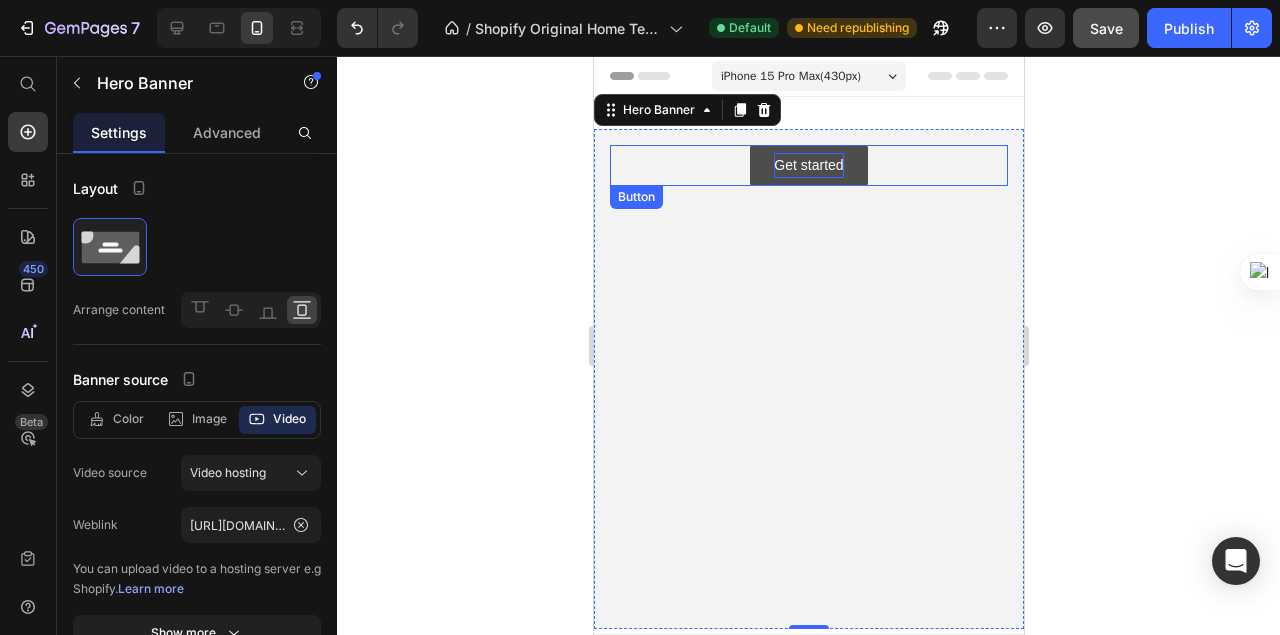 click on "Get started" at bounding box center (807, 165) 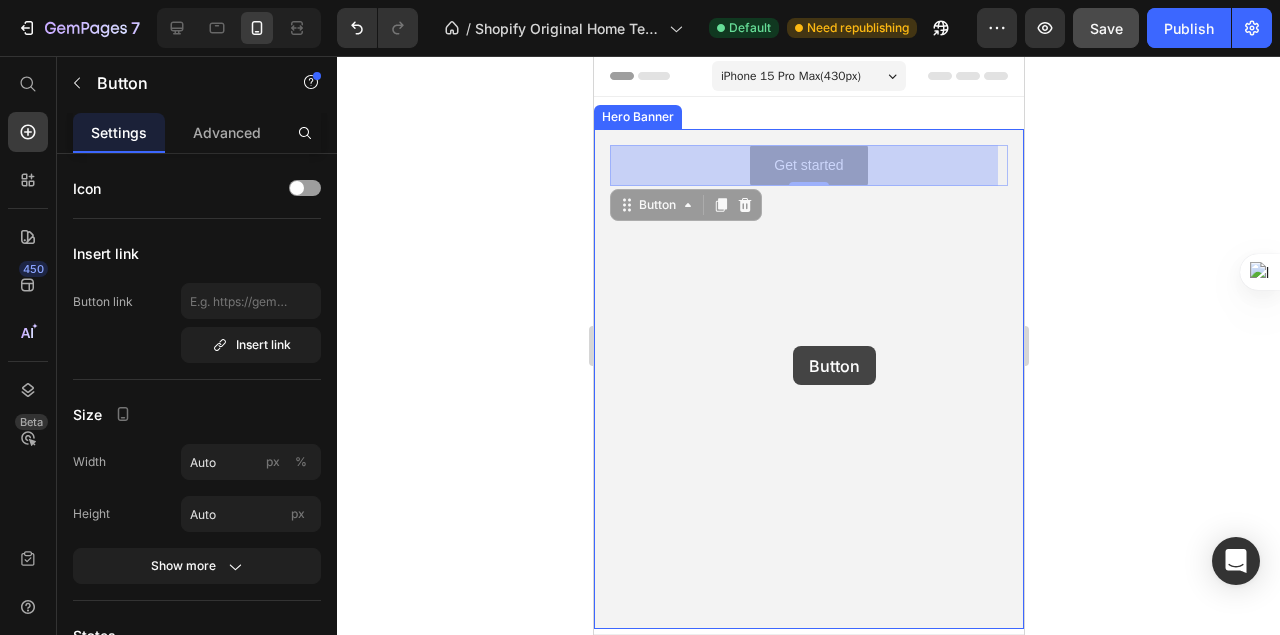 drag, startPoint x: 840, startPoint y: 163, endPoint x: 792, endPoint y: 343, distance: 186.2901 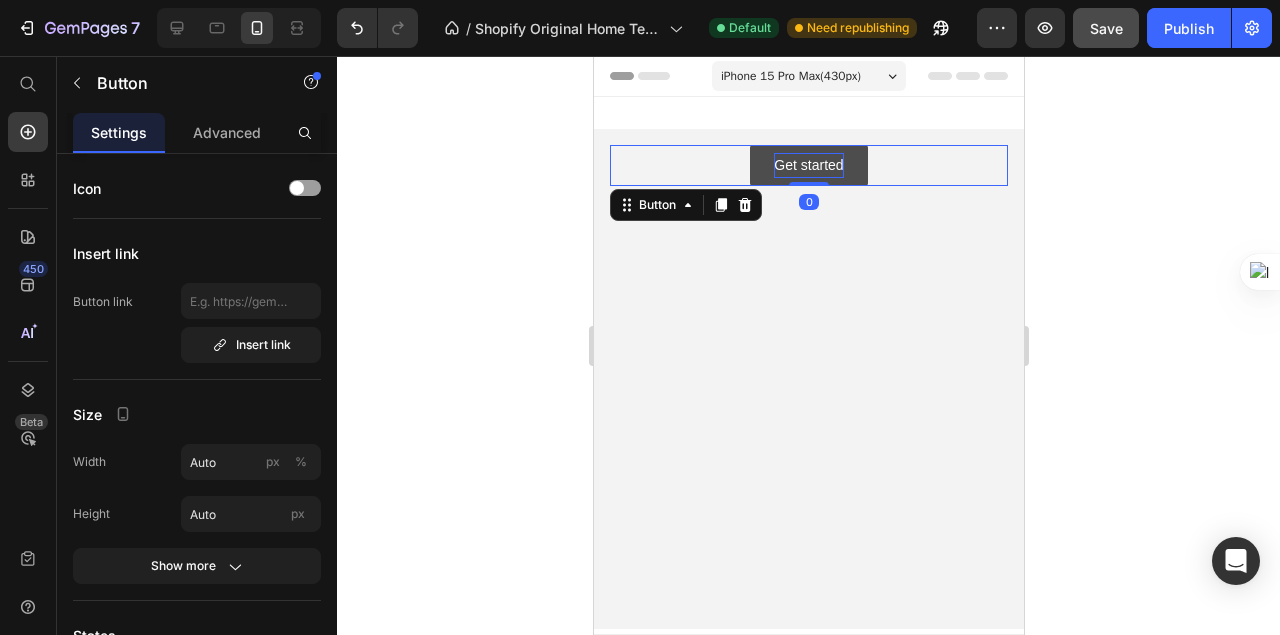 drag, startPoint x: 816, startPoint y: 183, endPoint x: 824, endPoint y: 156, distance: 28.160255 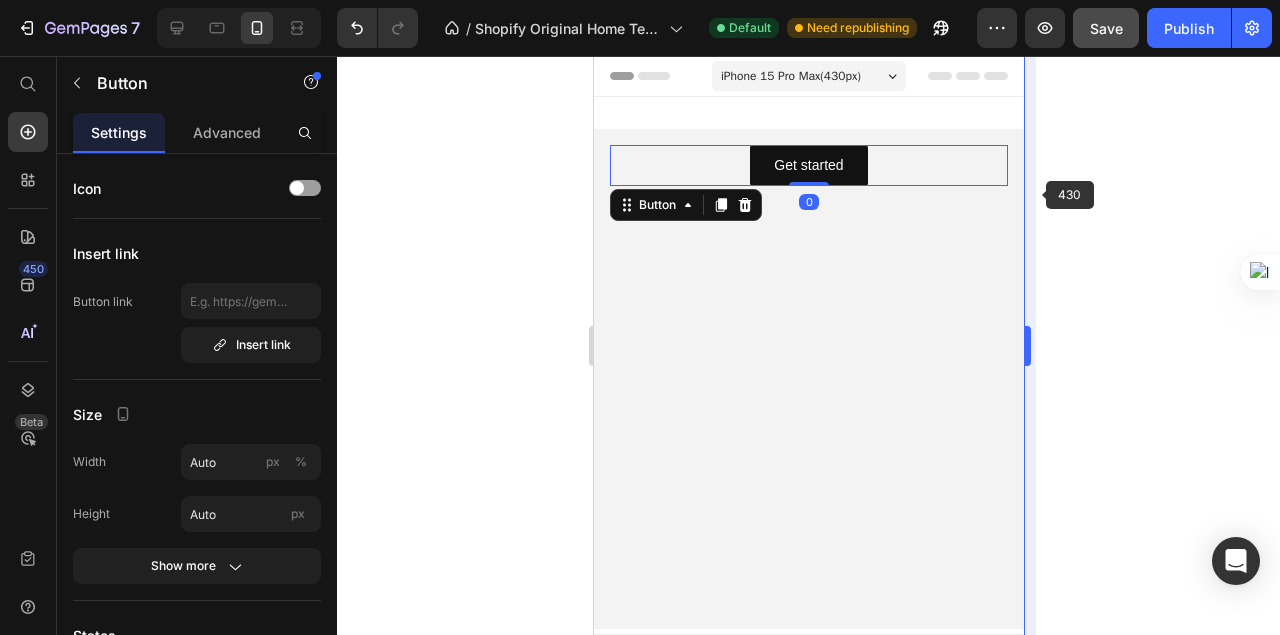 drag, startPoint x: 1044, startPoint y: 196, endPoint x: 1024, endPoint y: 196, distance: 20 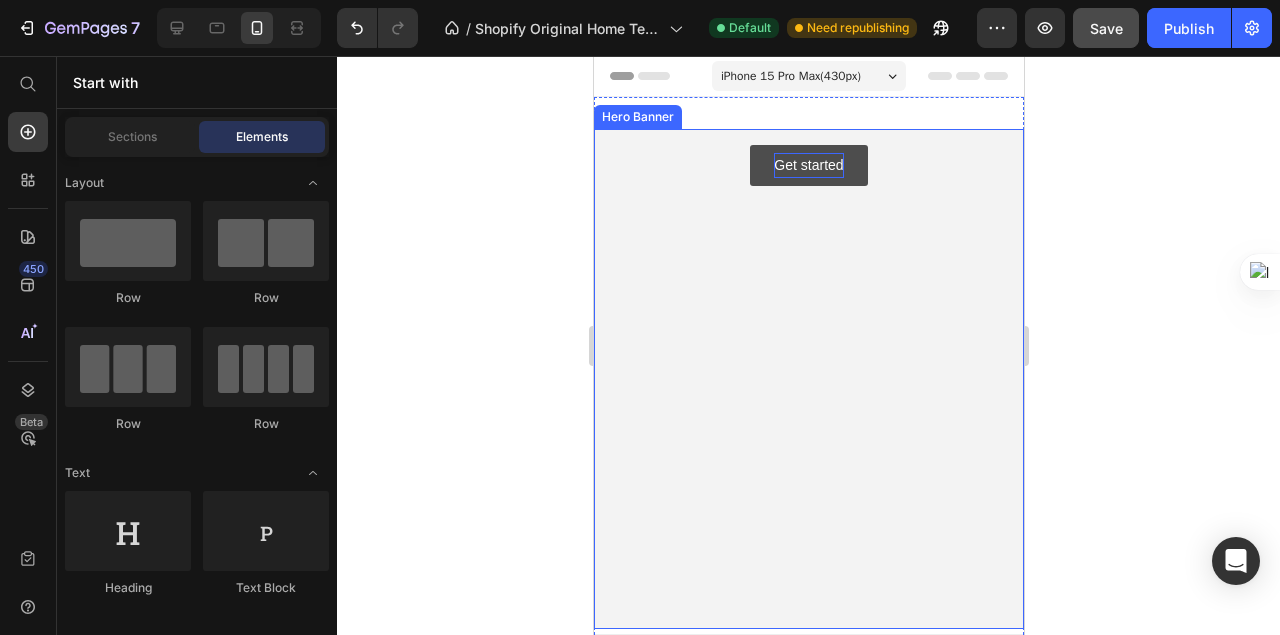 click on "Get started" at bounding box center (807, 165) 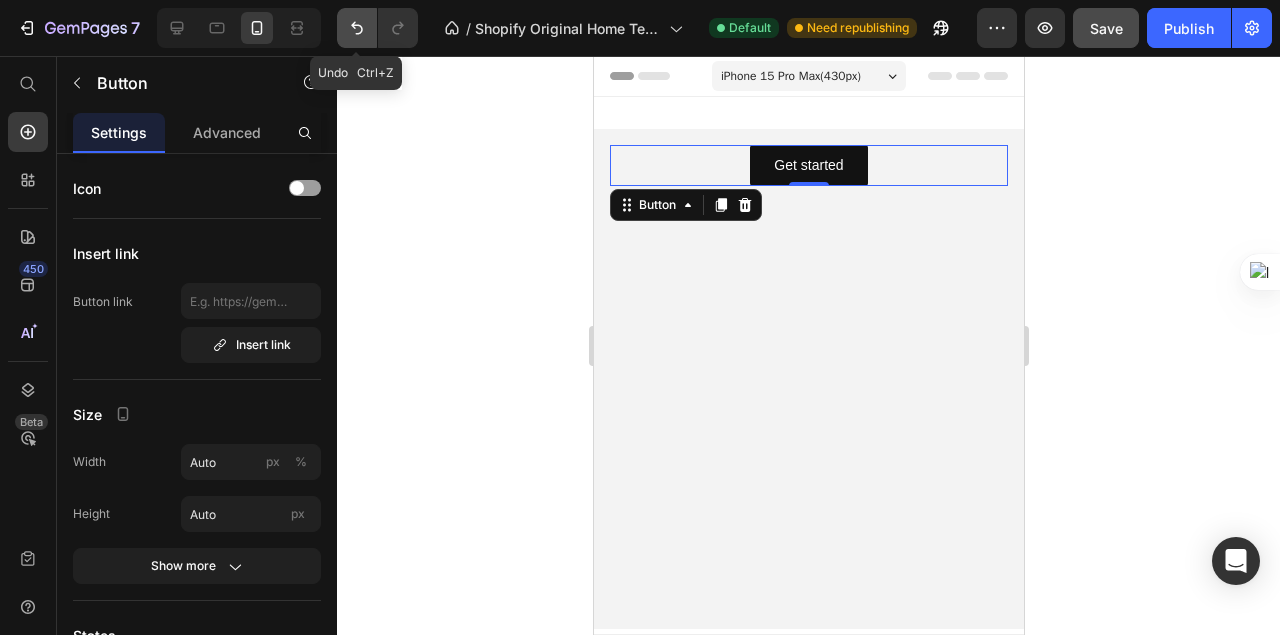 click 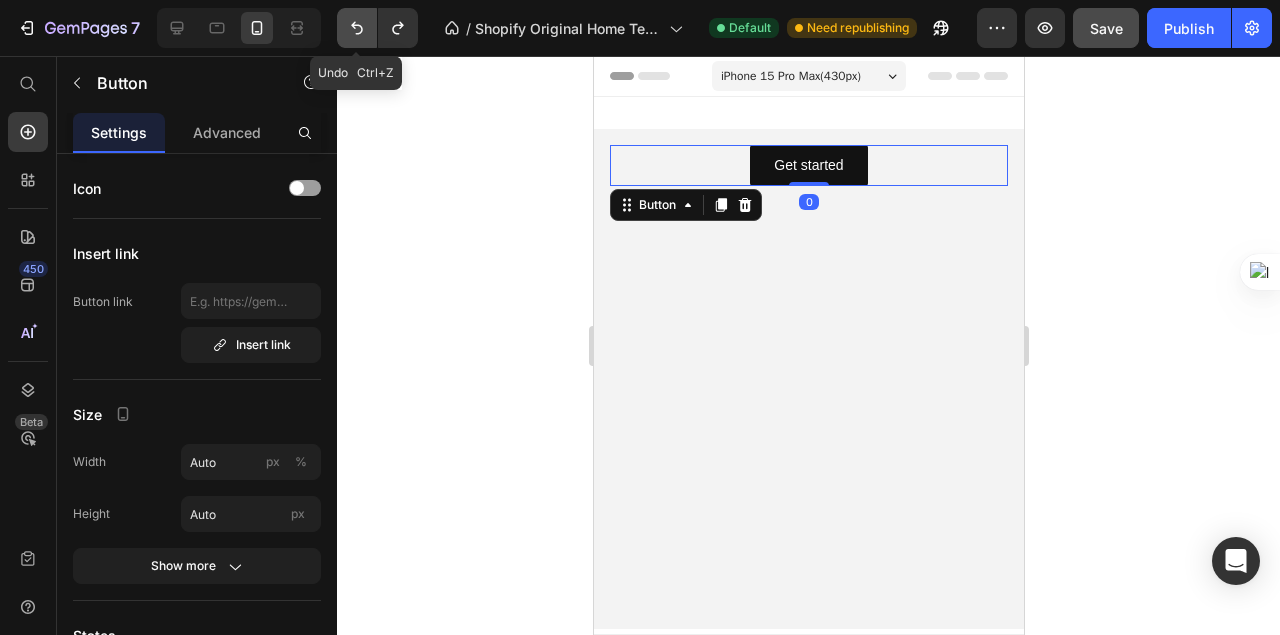click 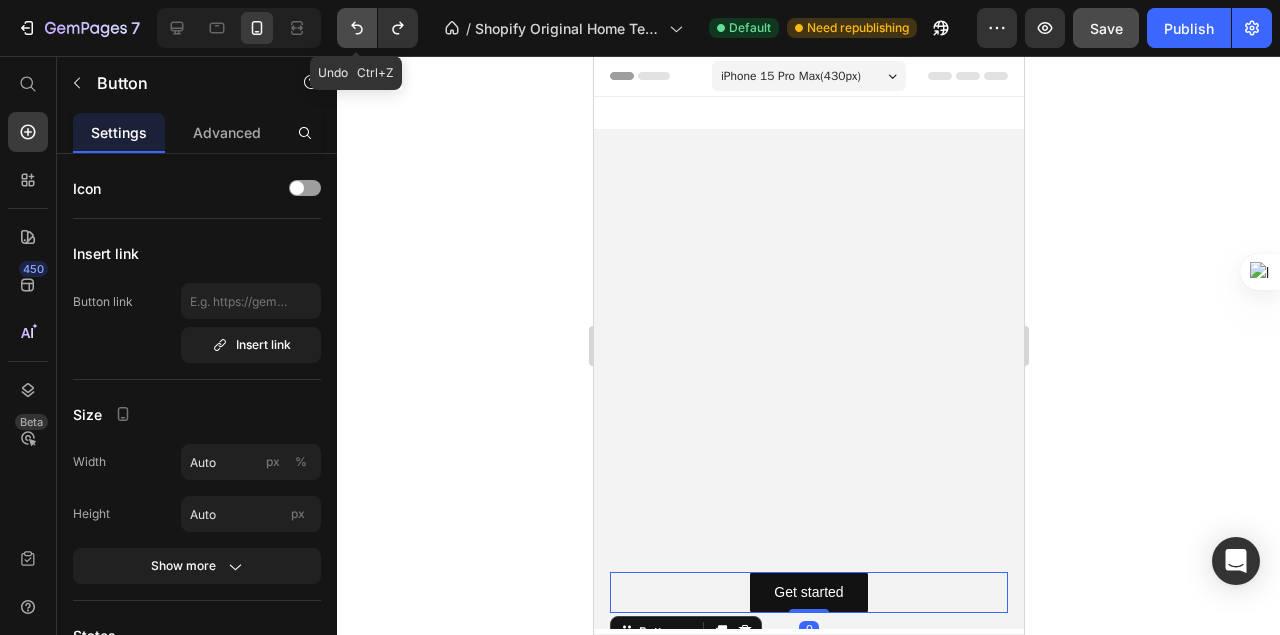 click 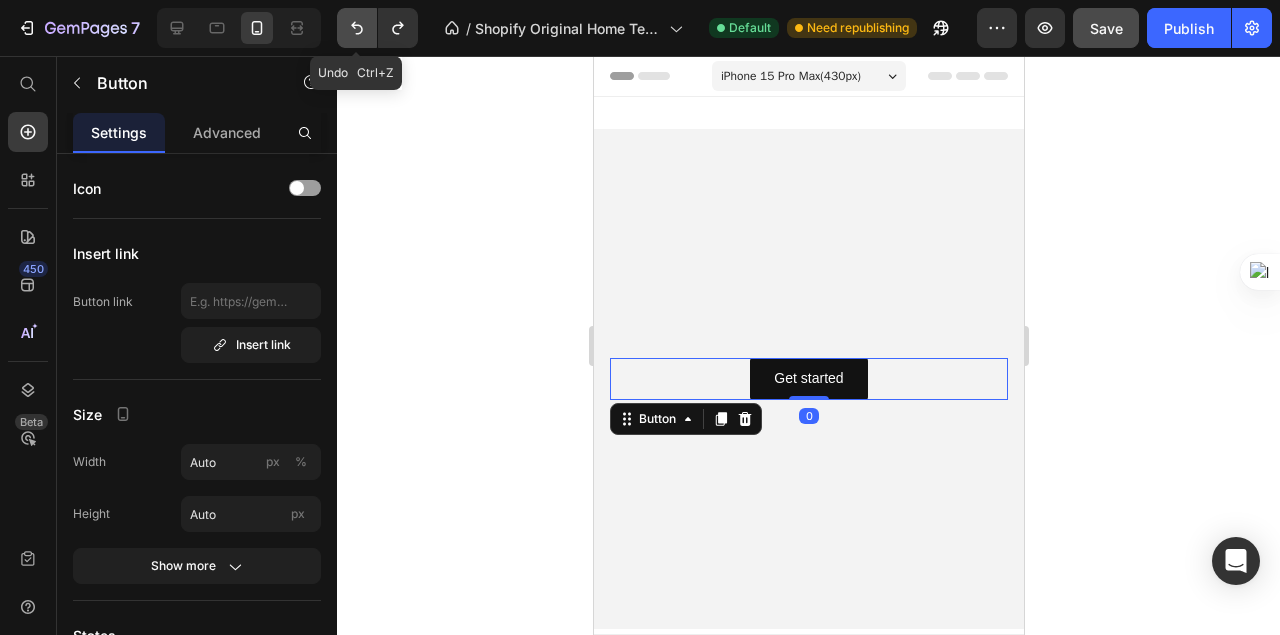 click 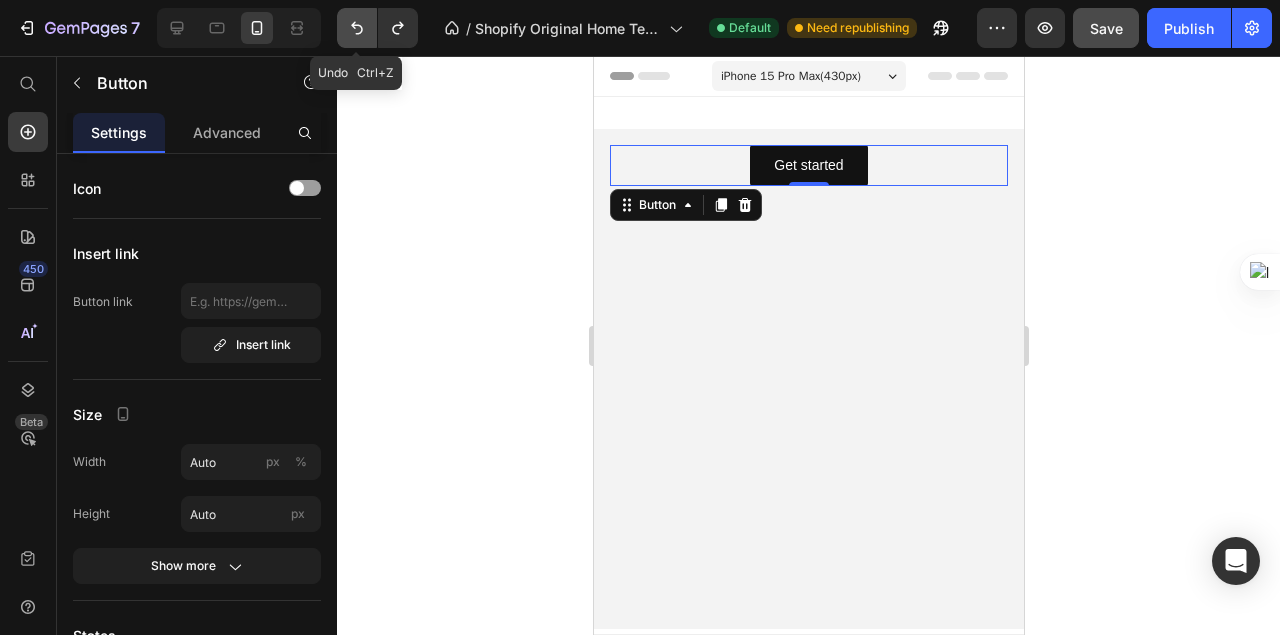 click 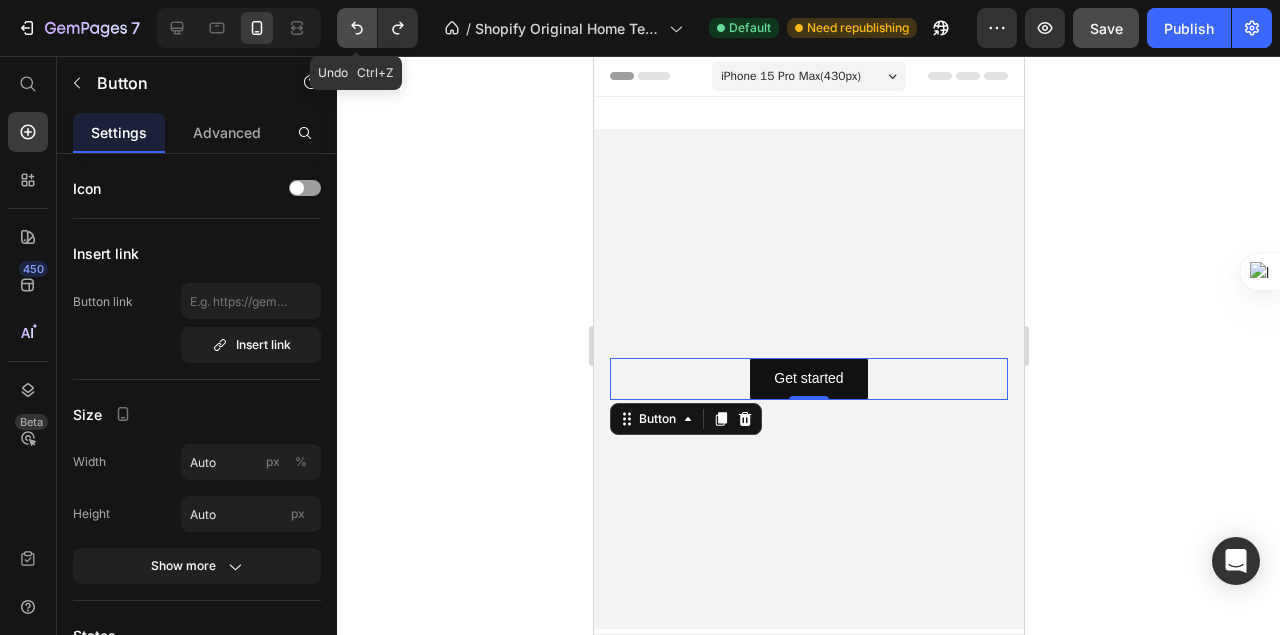 click 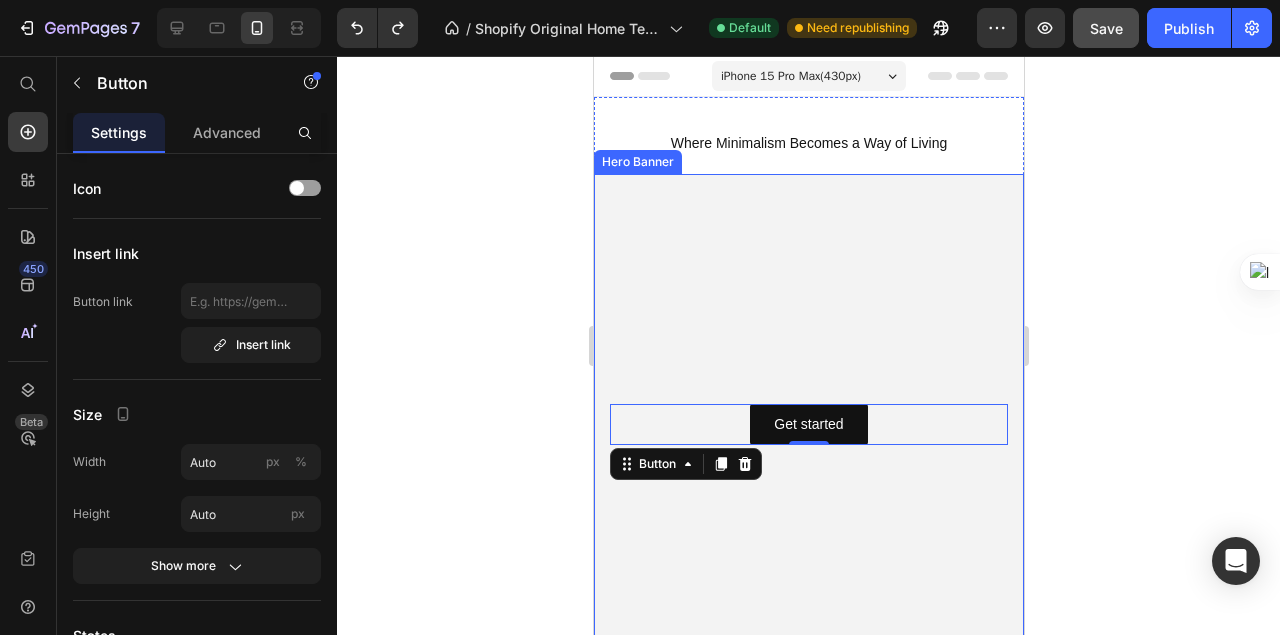 click on "Where Minimalism Becomes a Way of Living" at bounding box center [808, 143] 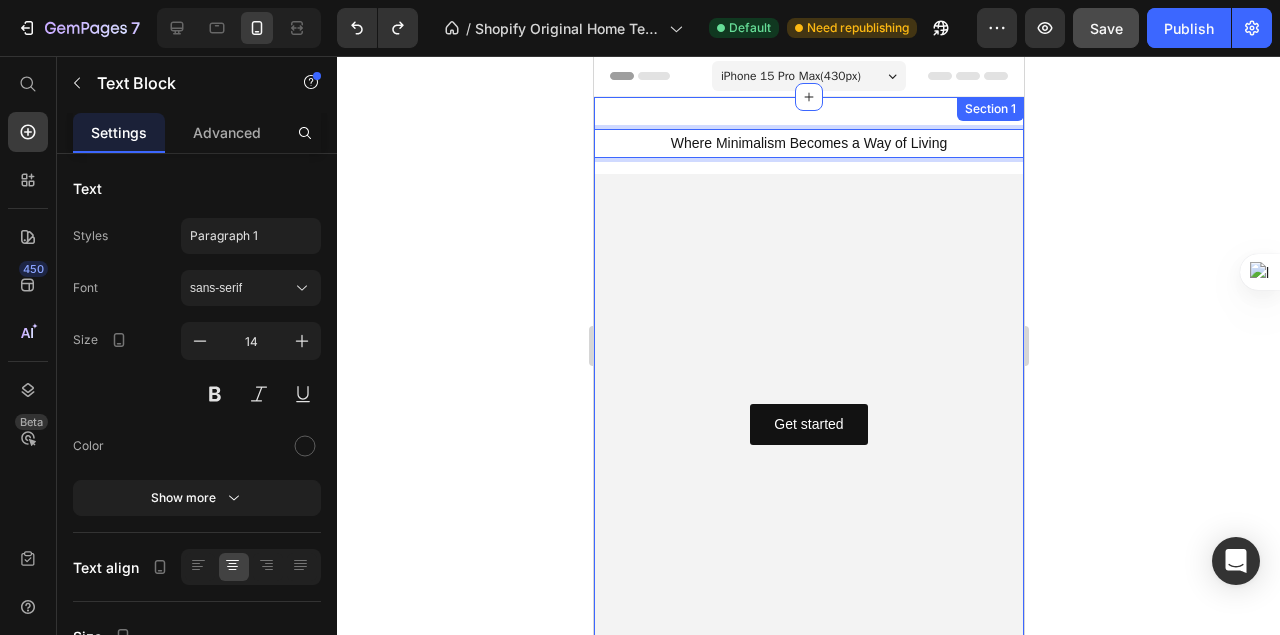 drag, startPoint x: 861, startPoint y: 145, endPoint x: 982, endPoint y: 211, distance: 137.8296 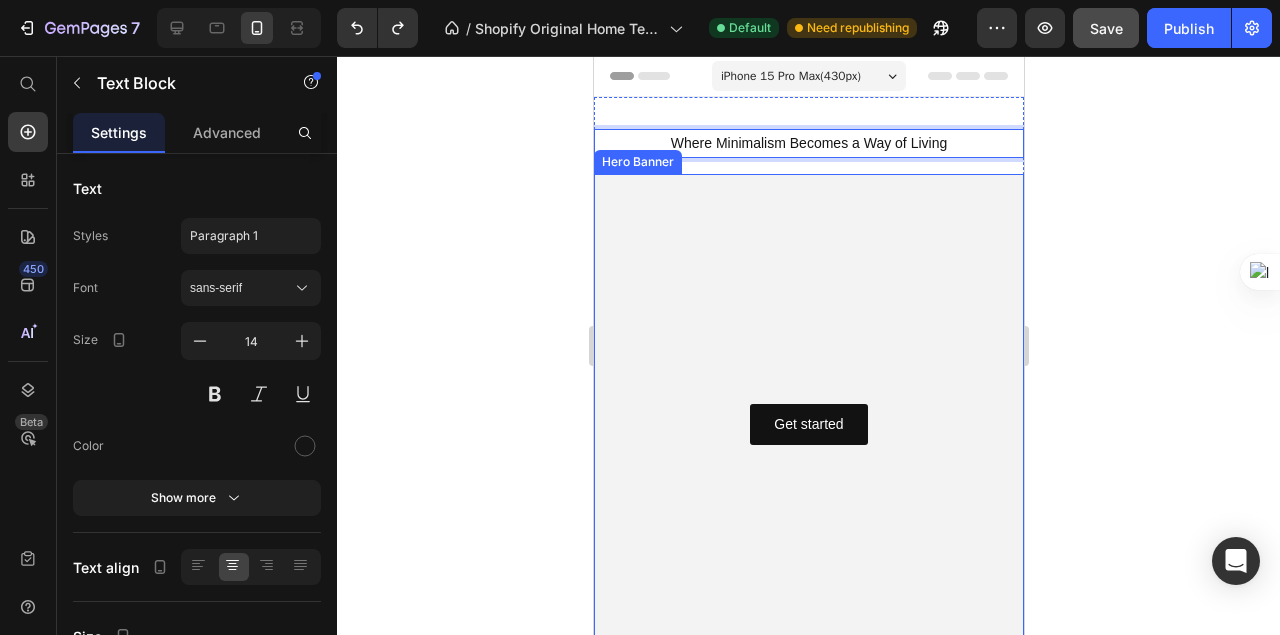 click 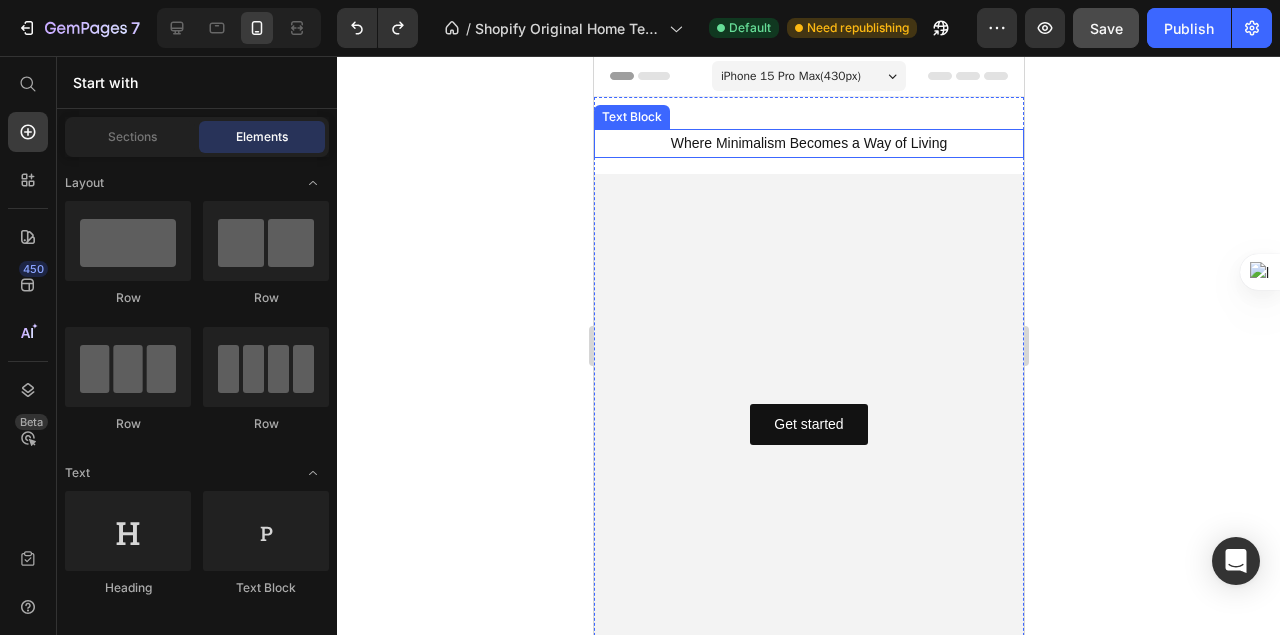 click on "Where Minimalism Becomes a Way of Living" at bounding box center (808, 143) 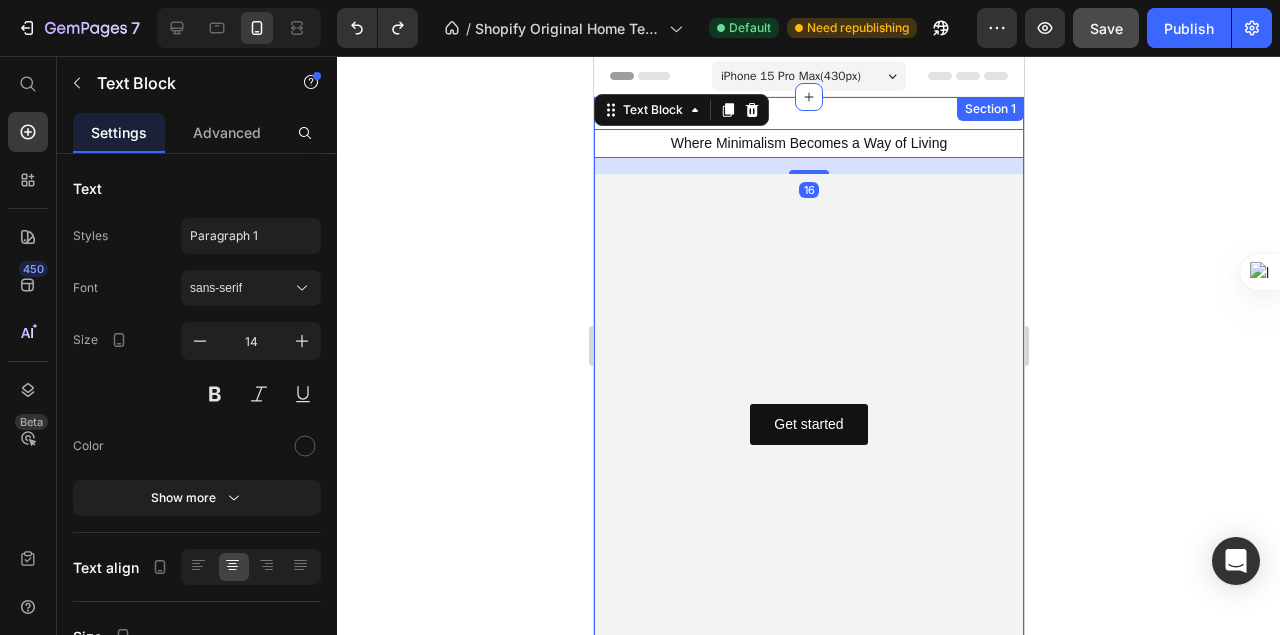 click on "Where Minimalism Becomes a Way of Living Text Block   16 Get started Button Hero Banner Section 1" at bounding box center (808, 401) 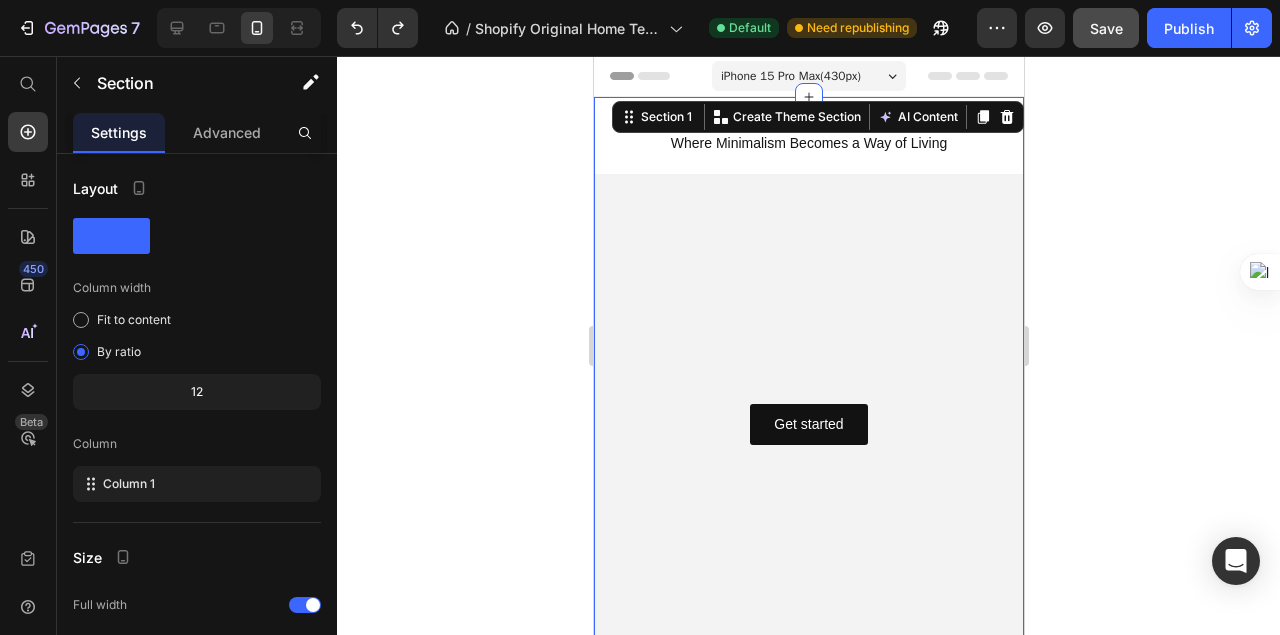 click 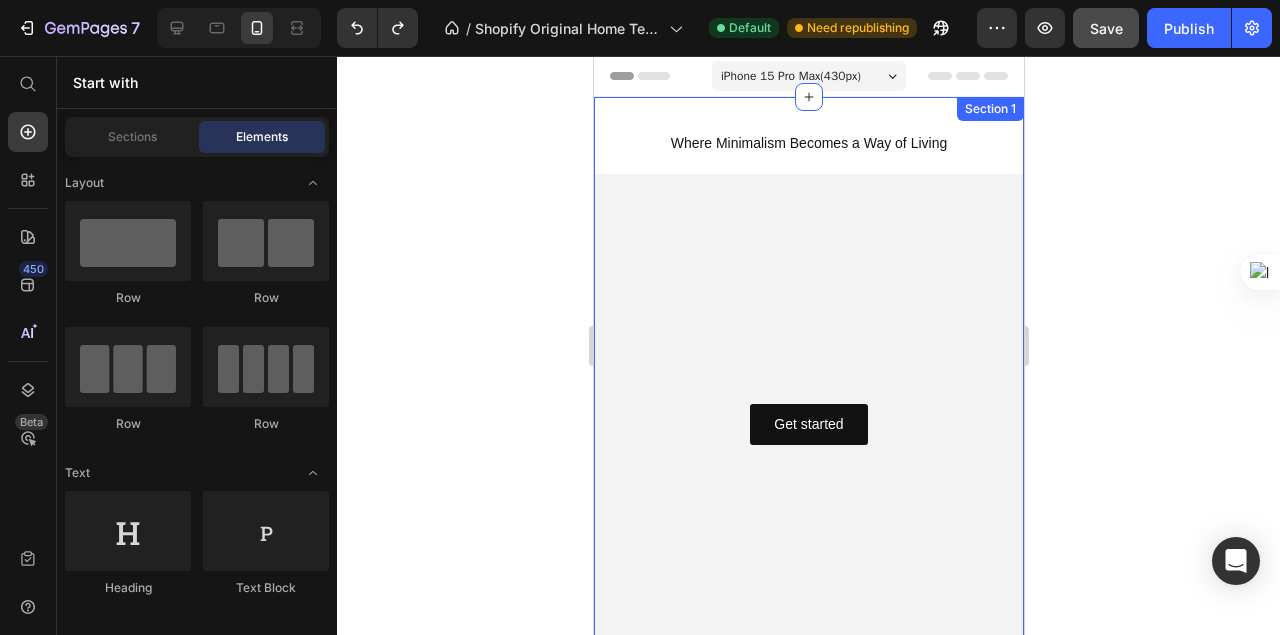 click on "Where Minimalism Becomes a Way of Living Text Block Get started Button Hero Banner Section 1" at bounding box center [808, 401] 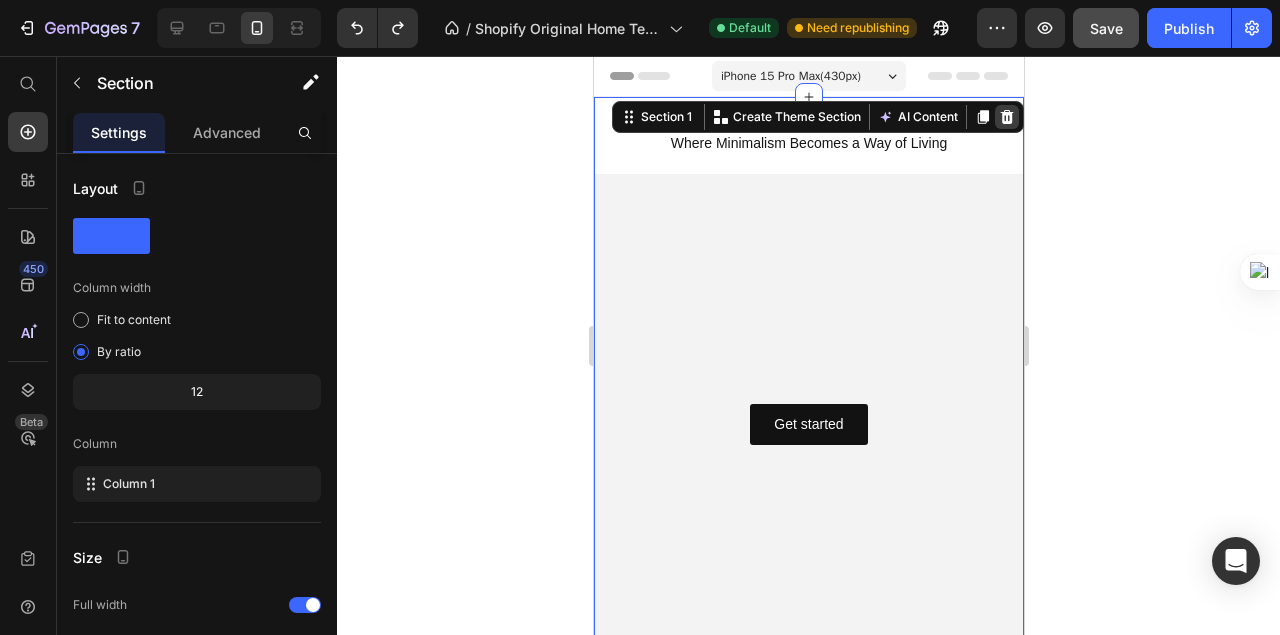 click 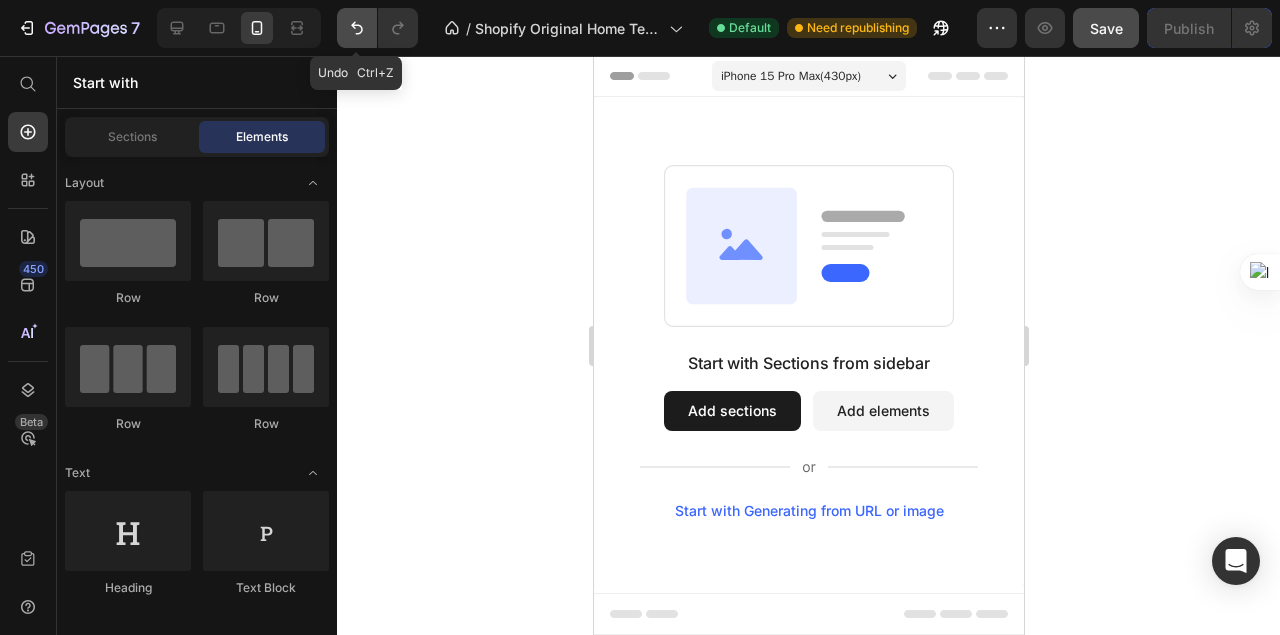 click 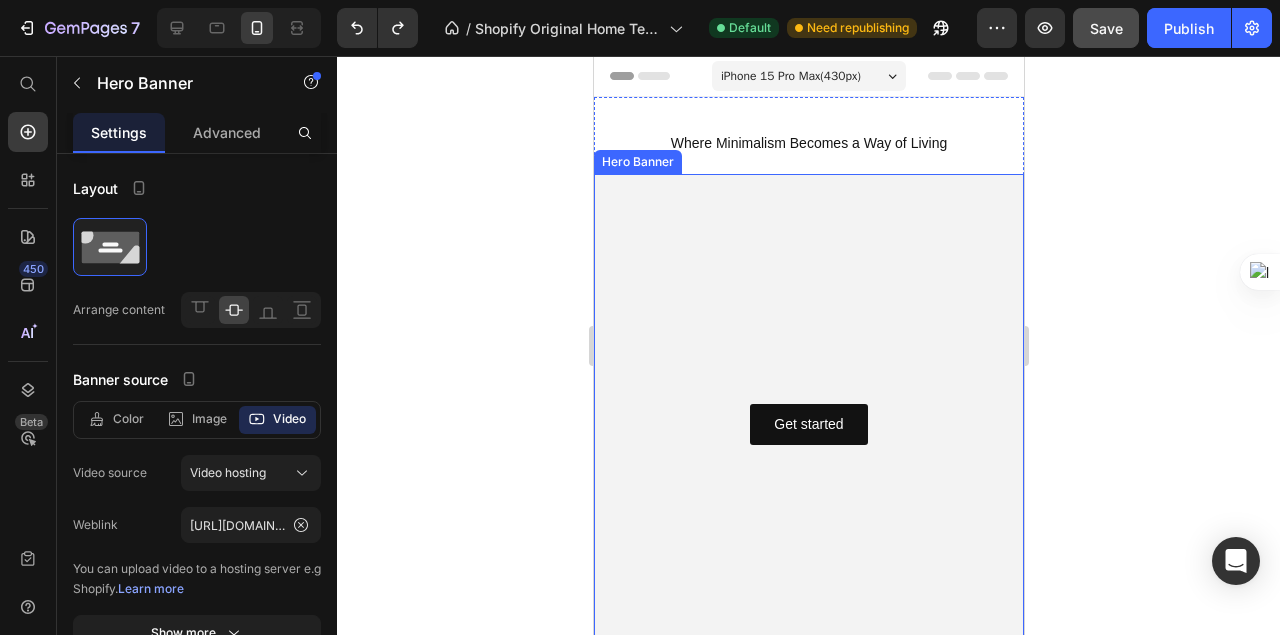 click at bounding box center (808, 424) 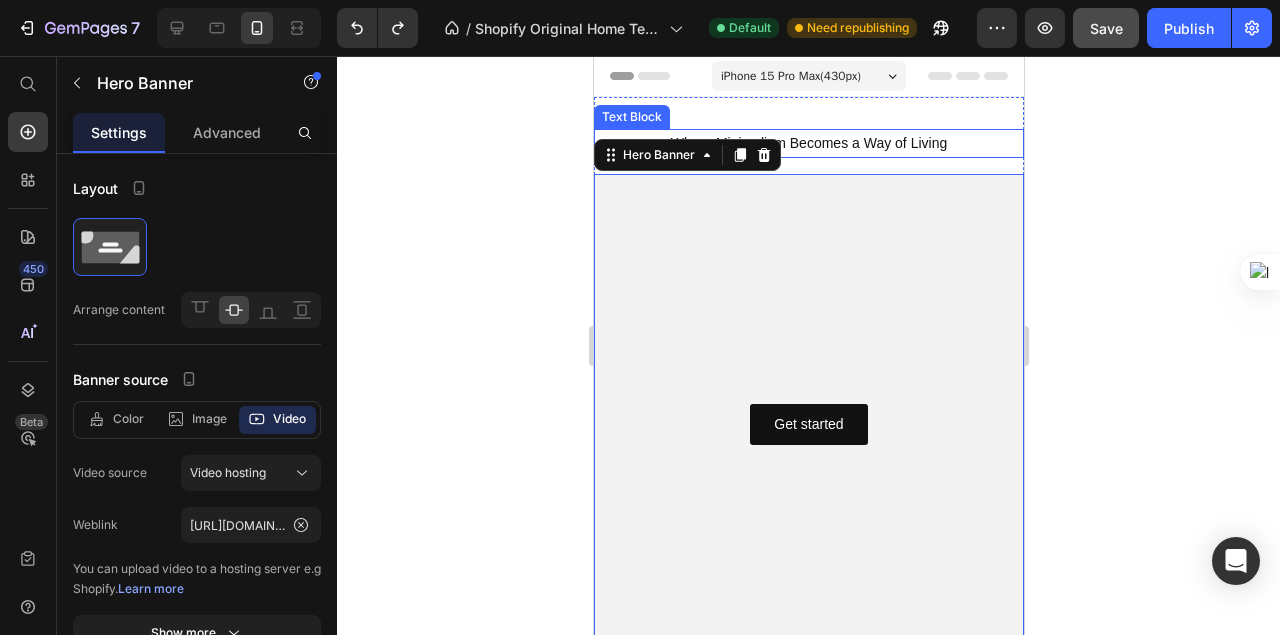 click on "Text Block" at bounding box center [631, 117] 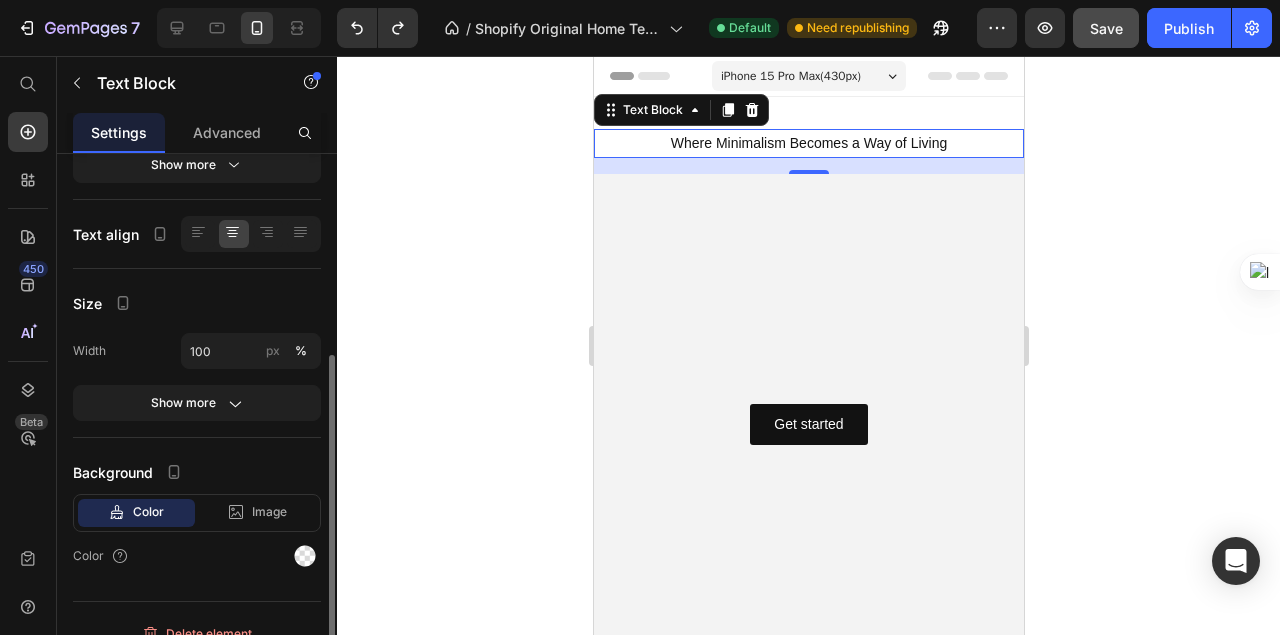 scroll, scrollTop: 354, scrollLeft: 0, axis: vertical 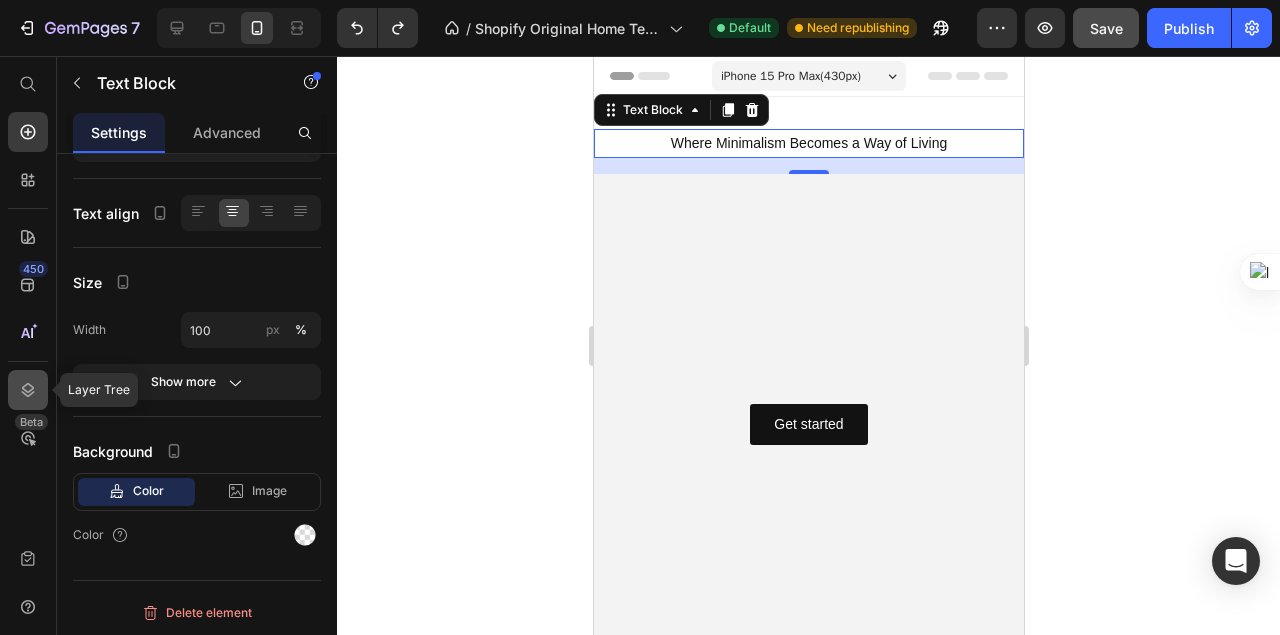 click 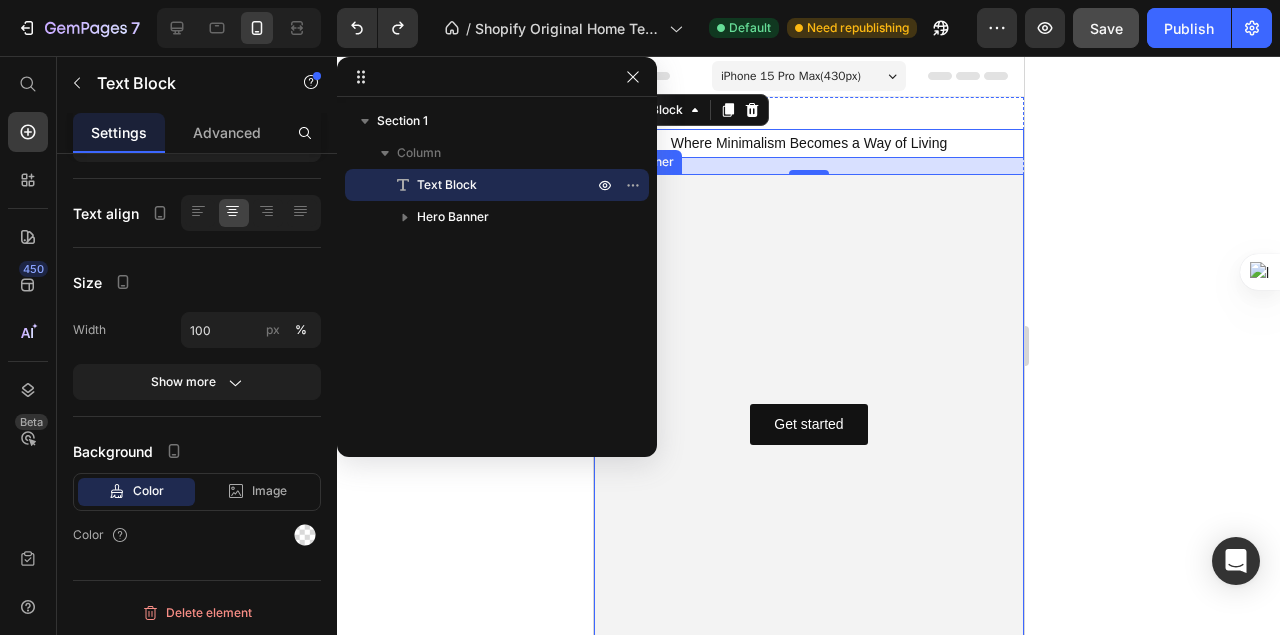 drag, startPoint x: 1203, startPoint y: 92, endPoint x: 474, endPoint y: 86, distance: 729.0247 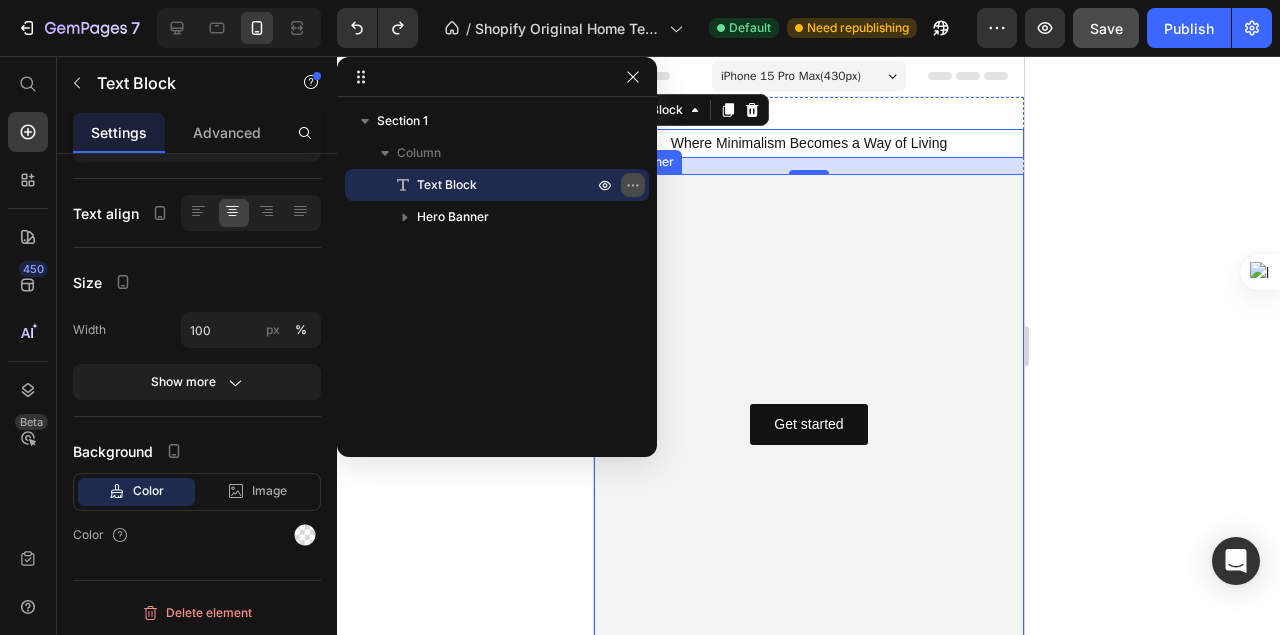 click 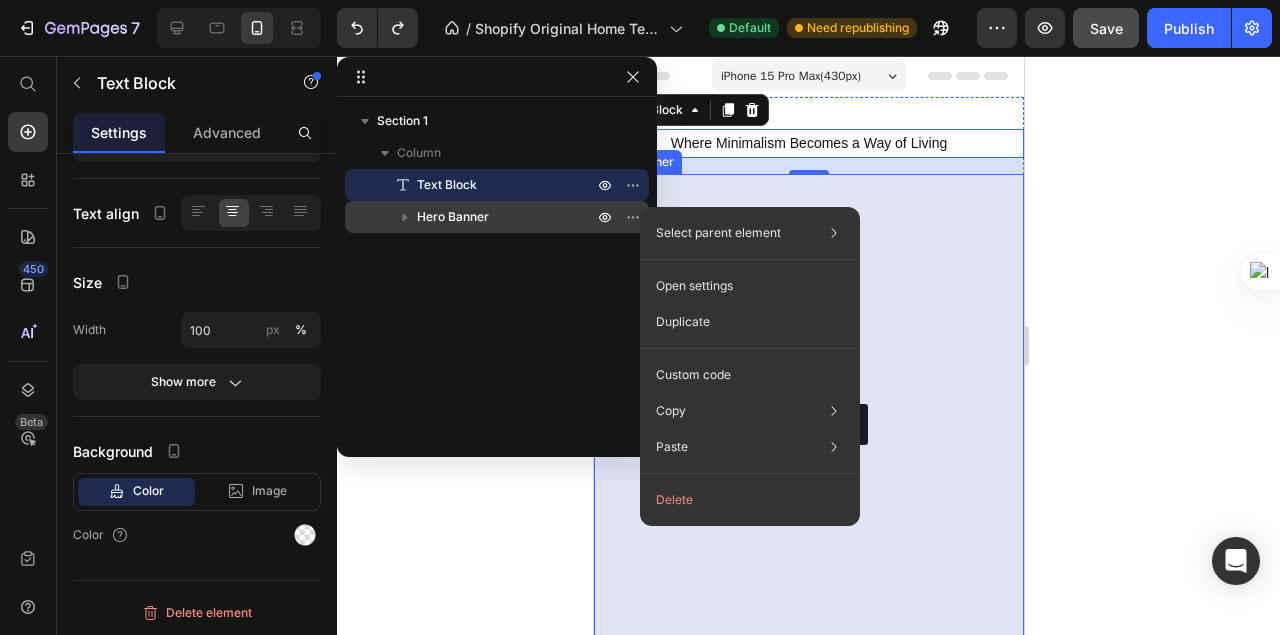 click on "Hero Banner" at bounding box center [507, 217] 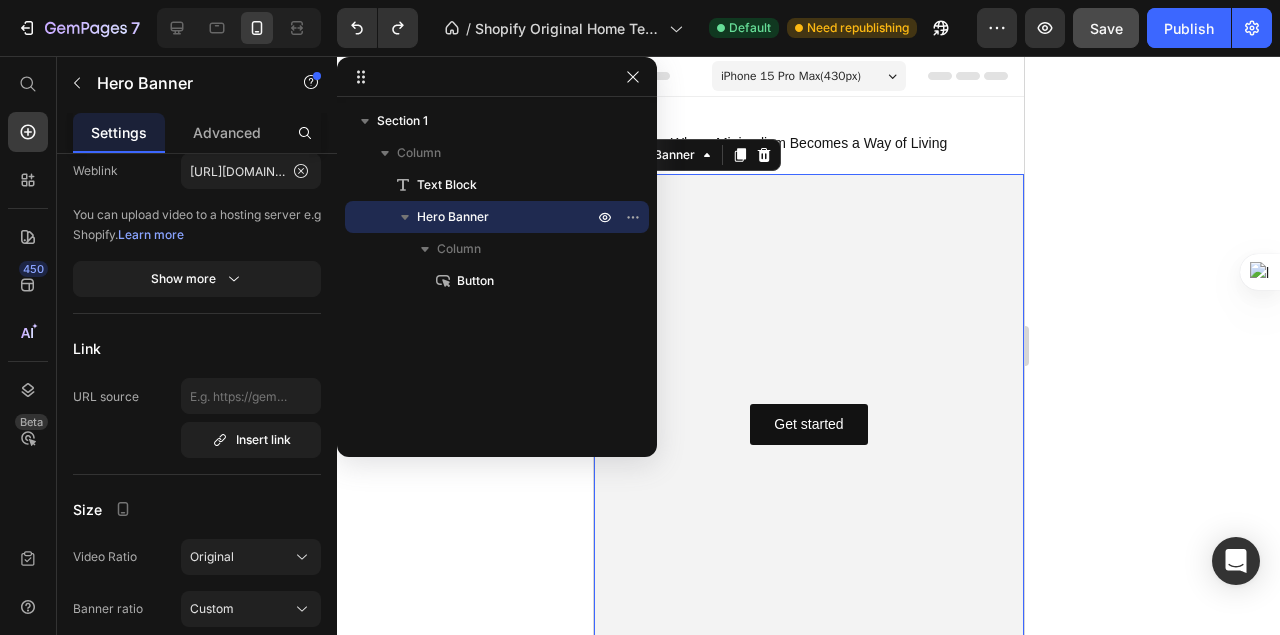 scroll, scrollTop: 0, scrollLeft: 0, axis: both 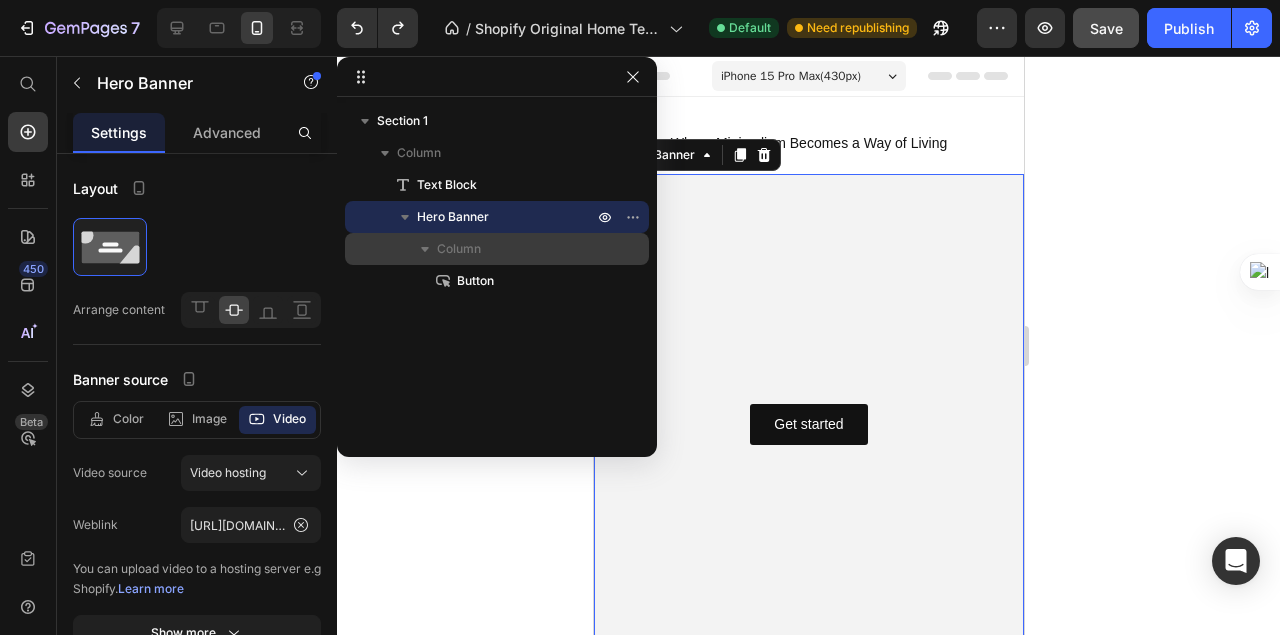click on "Column" at bounding box center (459, 249) 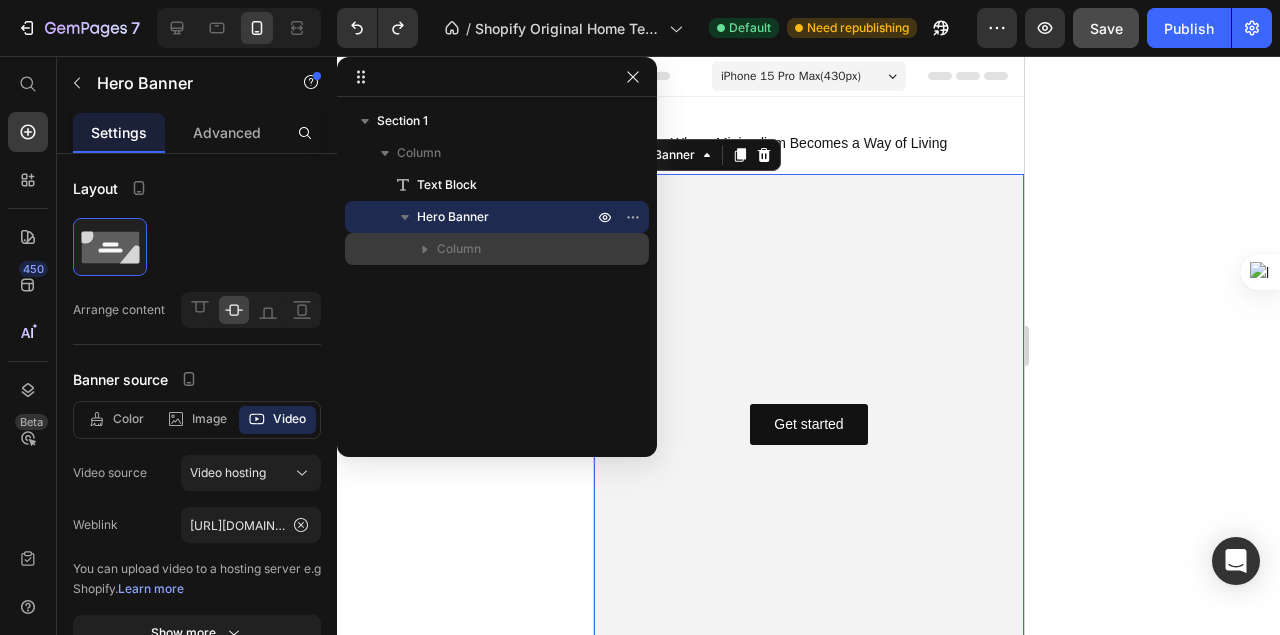 click on "Column" at bounding box center [517, 249] 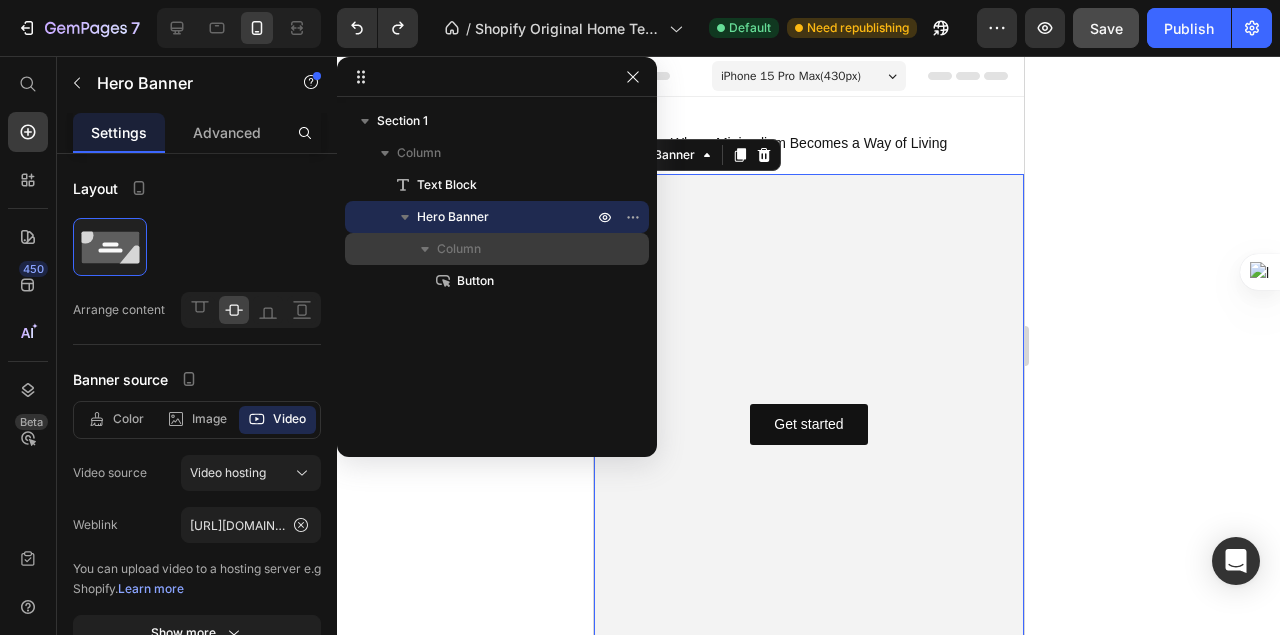click on "Column" at bounding box center [517, 249] 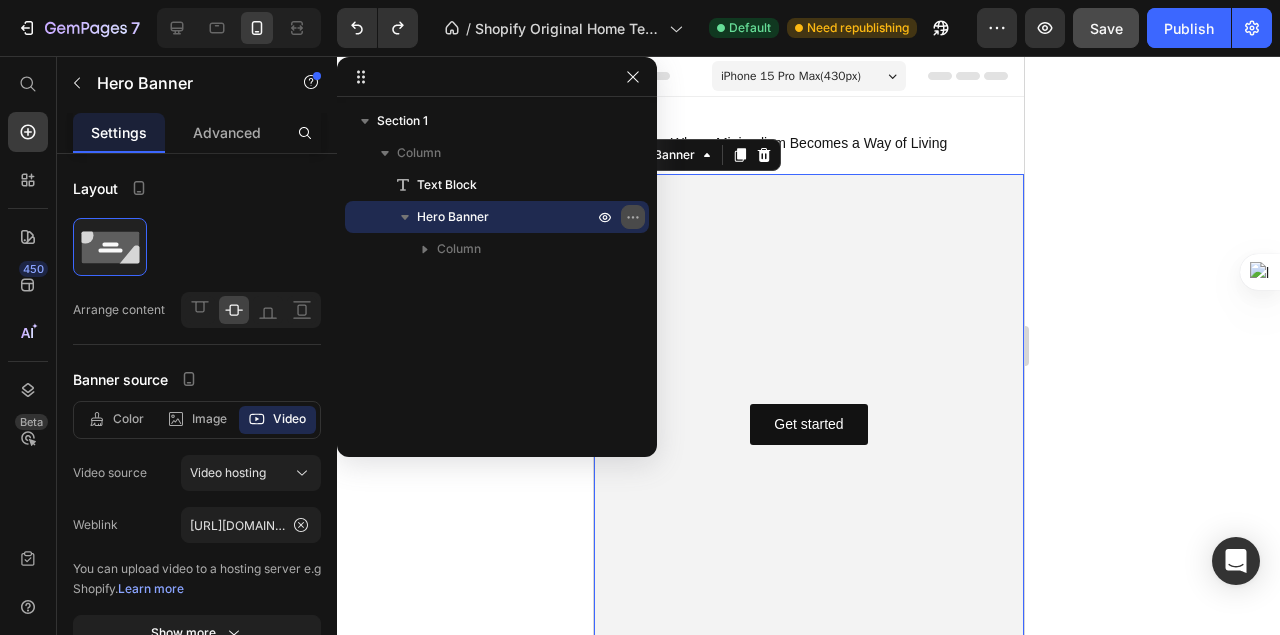 click 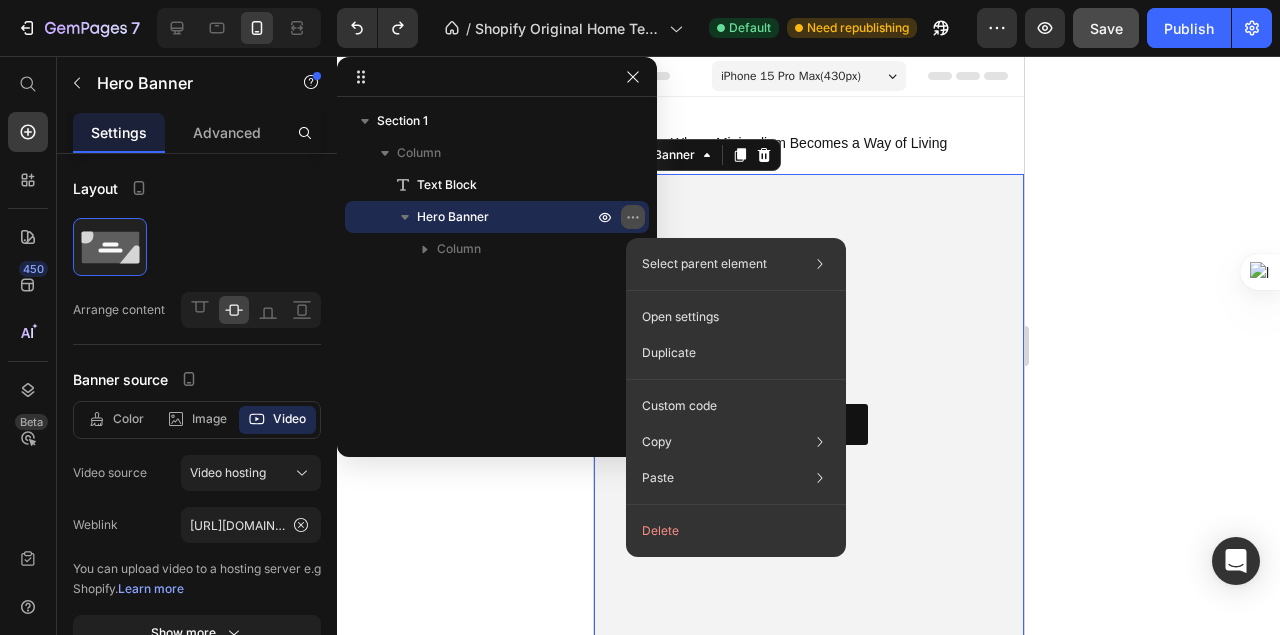 click 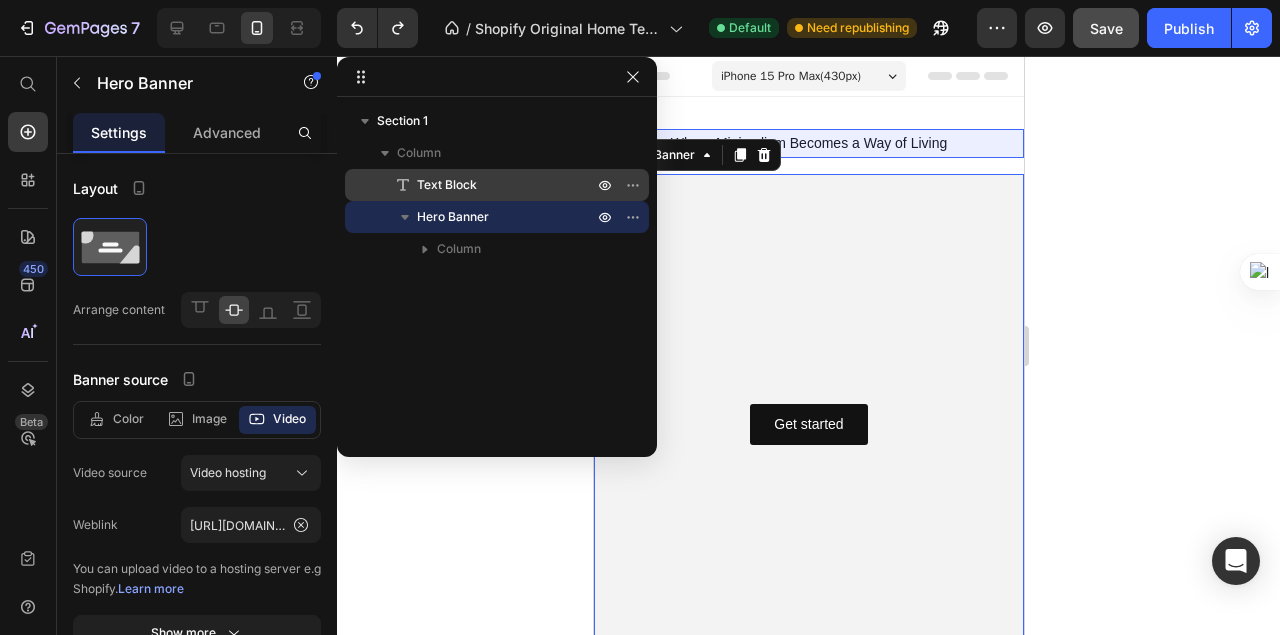 click on "Text Block" at bounding box center [483, 185] 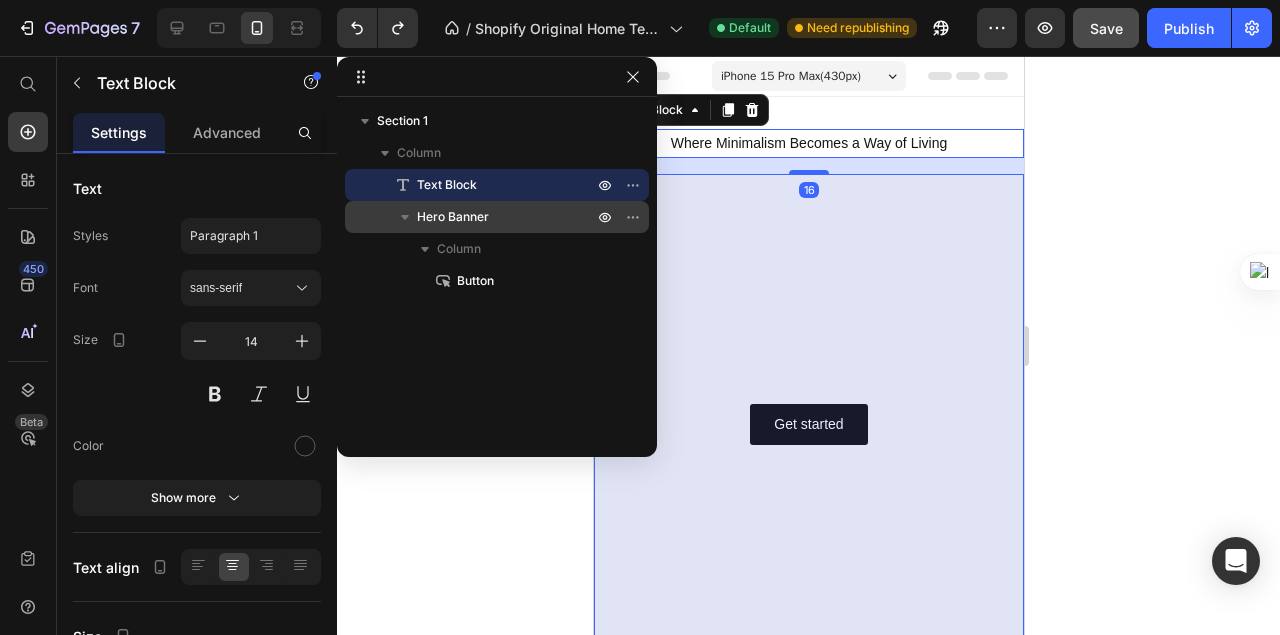 drag, startPoint x: 502, startPoint y: 185, endPoint x: 494, endPoint y: 218, distance: 33.955853 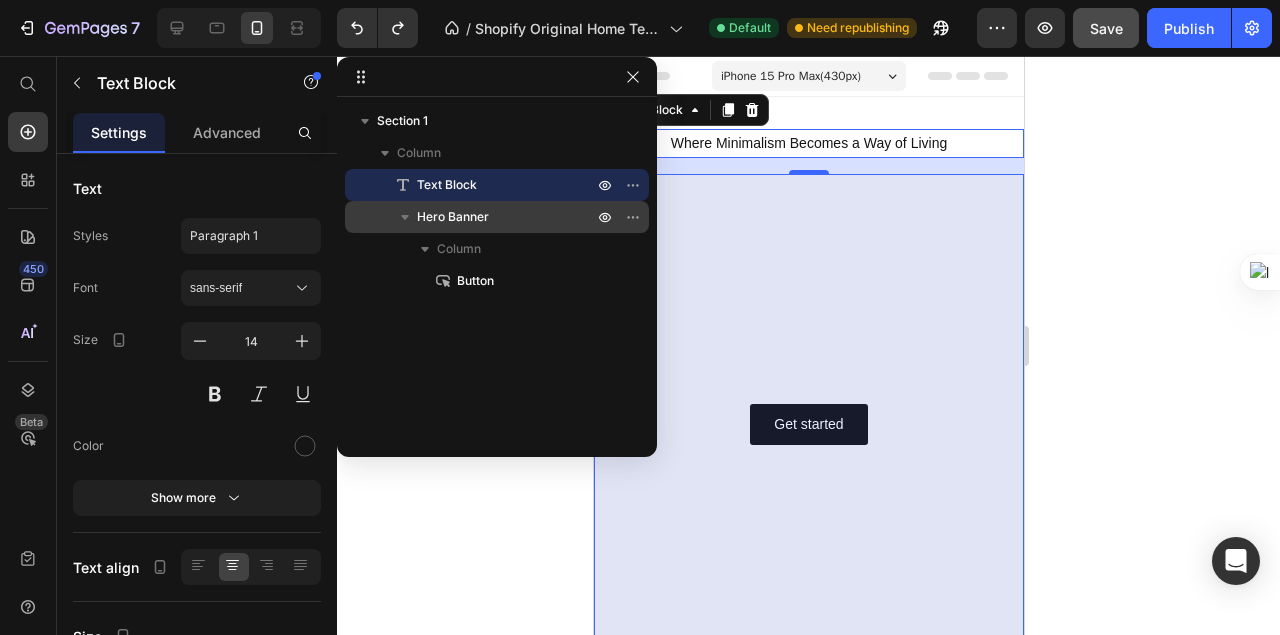 drag, startPoint x: 438, startPoint y: 190, endPoint x: 438, endPoint y: 220, distance: 30 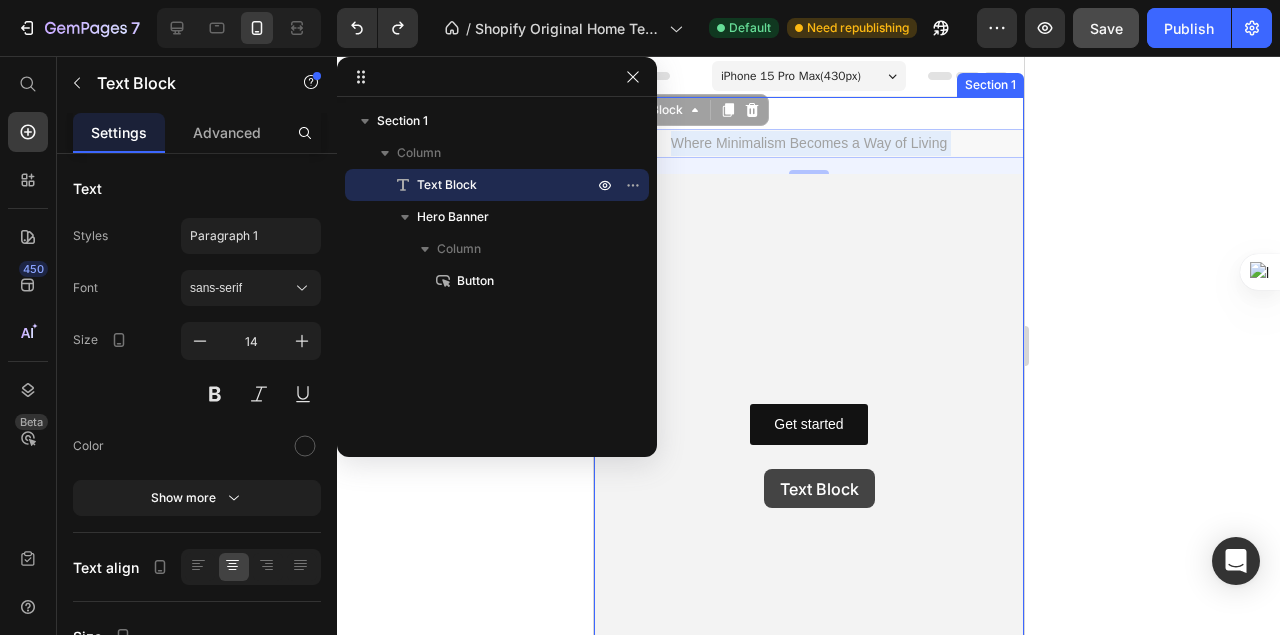 drag, startPoint x: 785, startPoint y: 144, endPoint x: 764, endPoint y: 471, distance: 327.6736 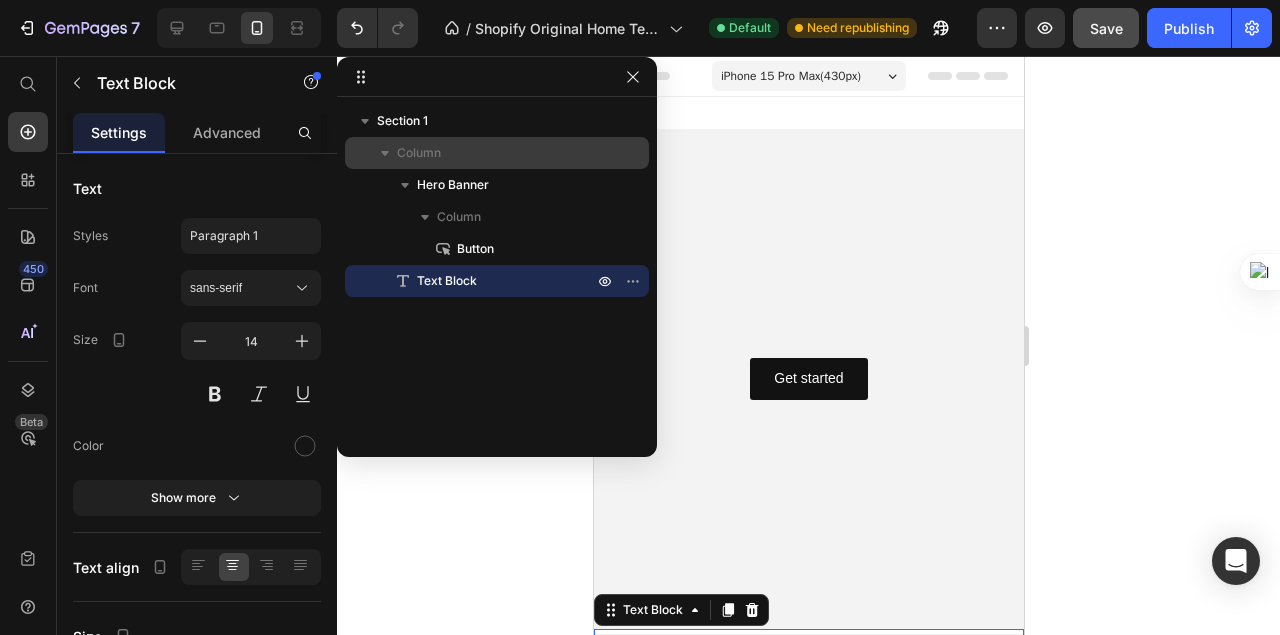 click on "Column" at bounding box center [497, 153] 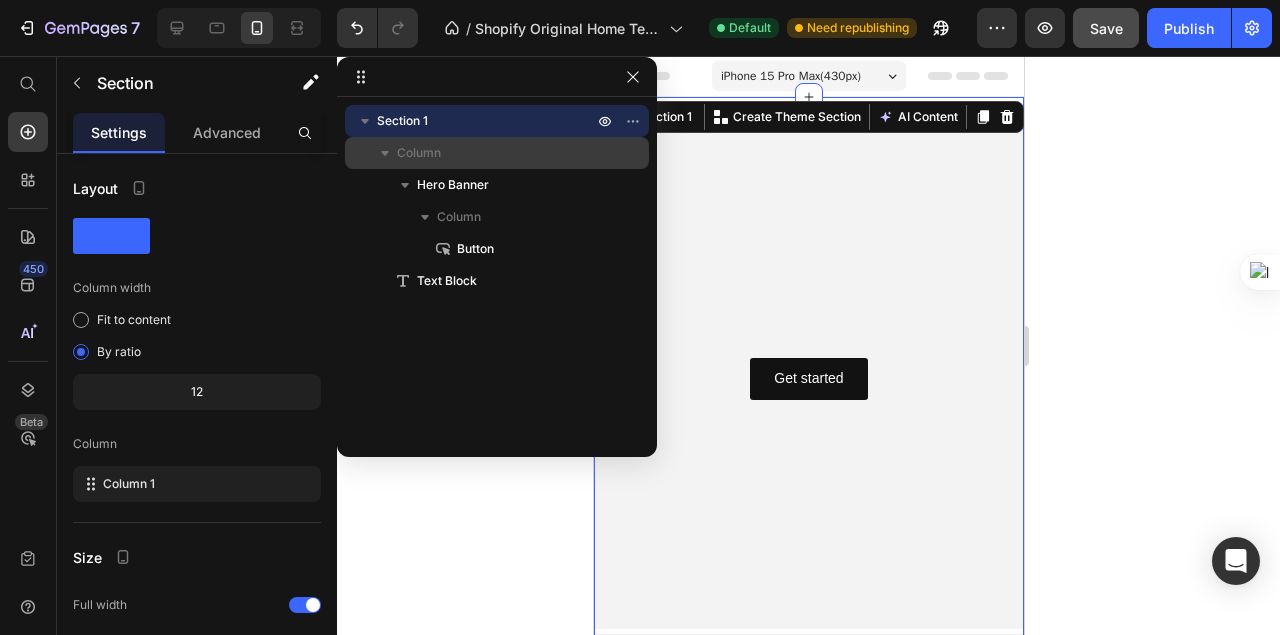 click on "Column" at bounding box center [497, 153] 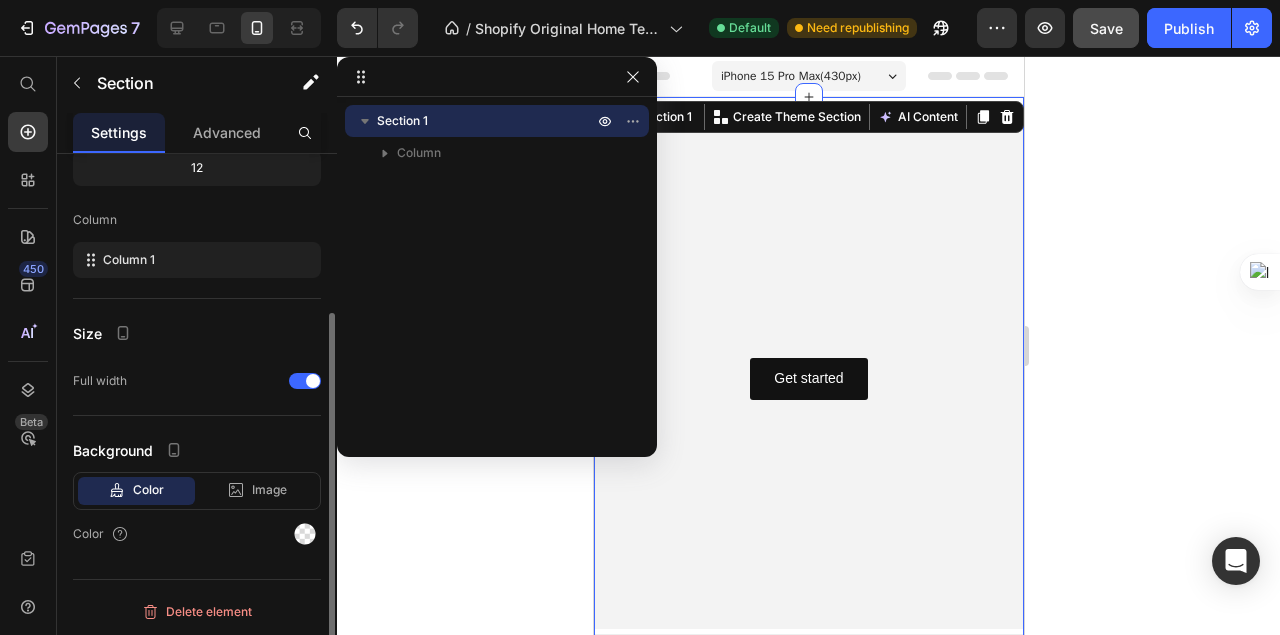 scroll, scrollTop: 224, scrollLeft: 0, axis: vertical 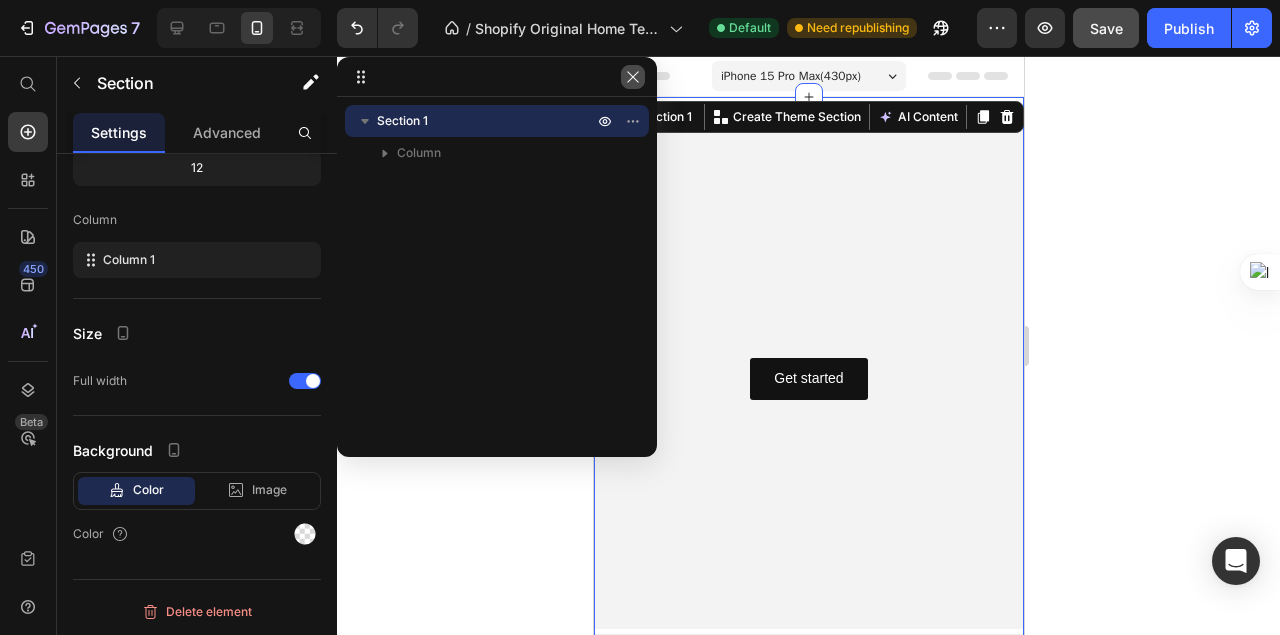 click 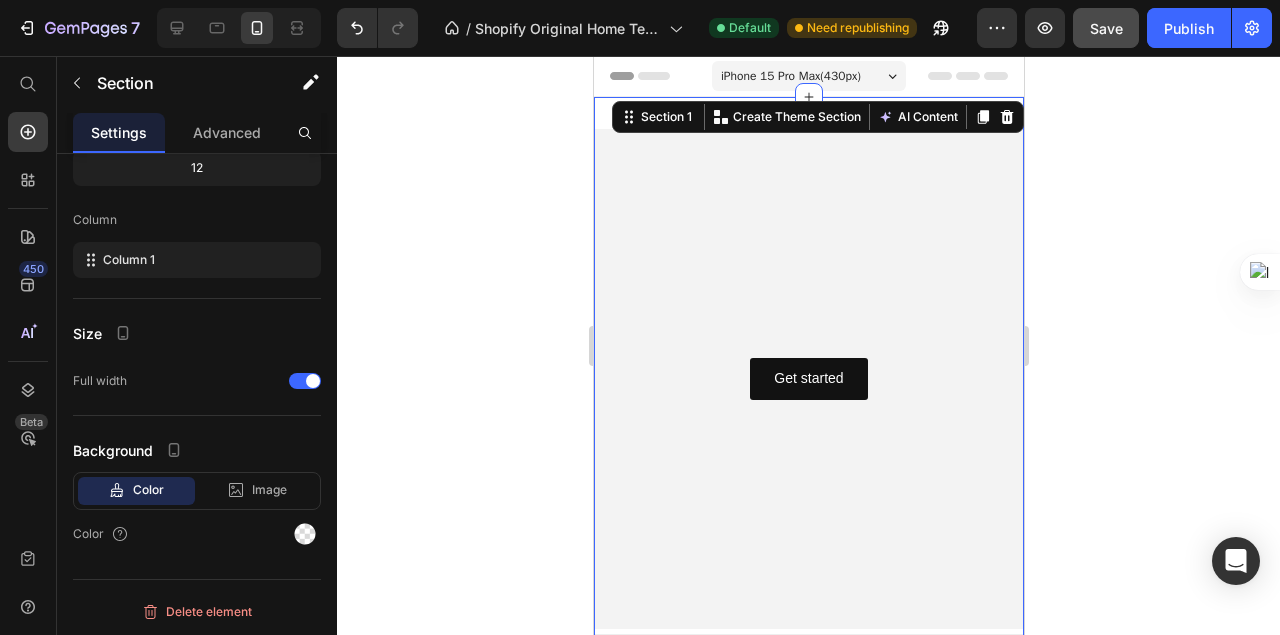 click 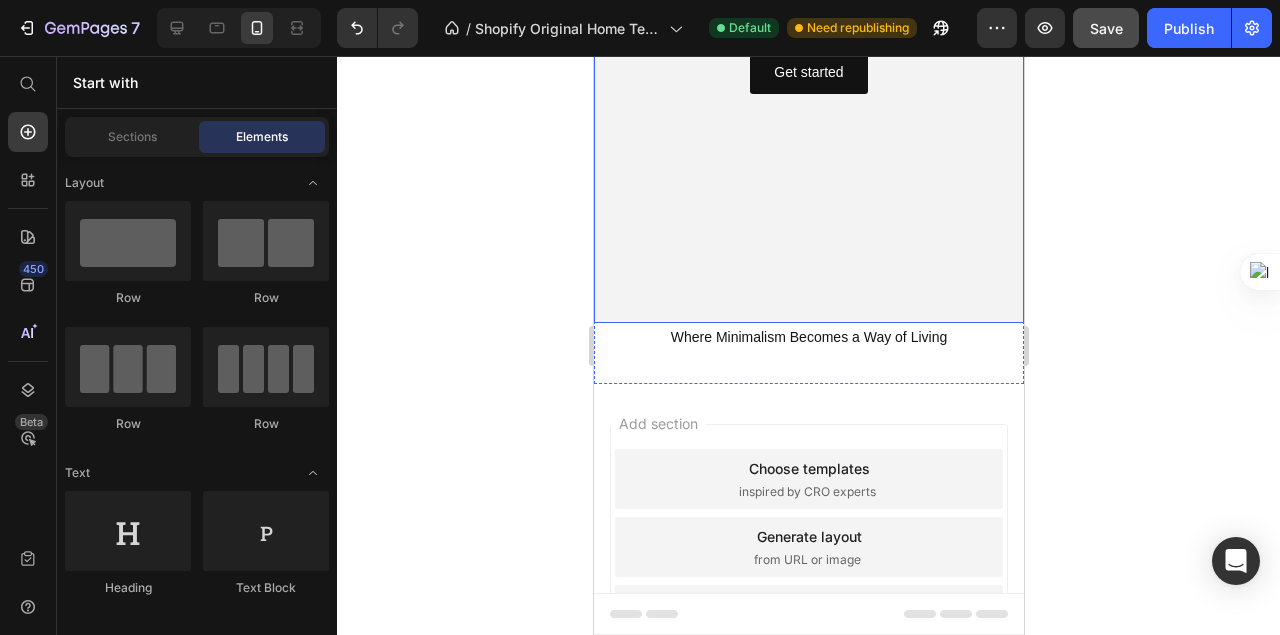 scroll, scrollTop: 333, scrollLeft: 0, axis: vertical 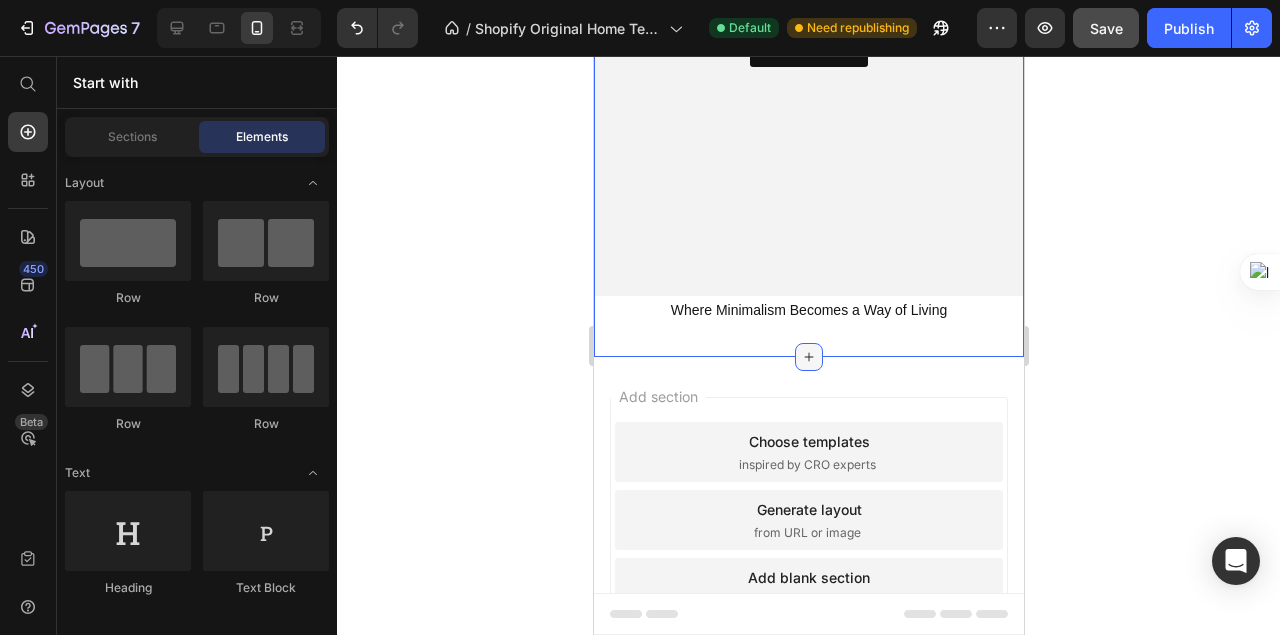 click at bounding box center [808, 357] 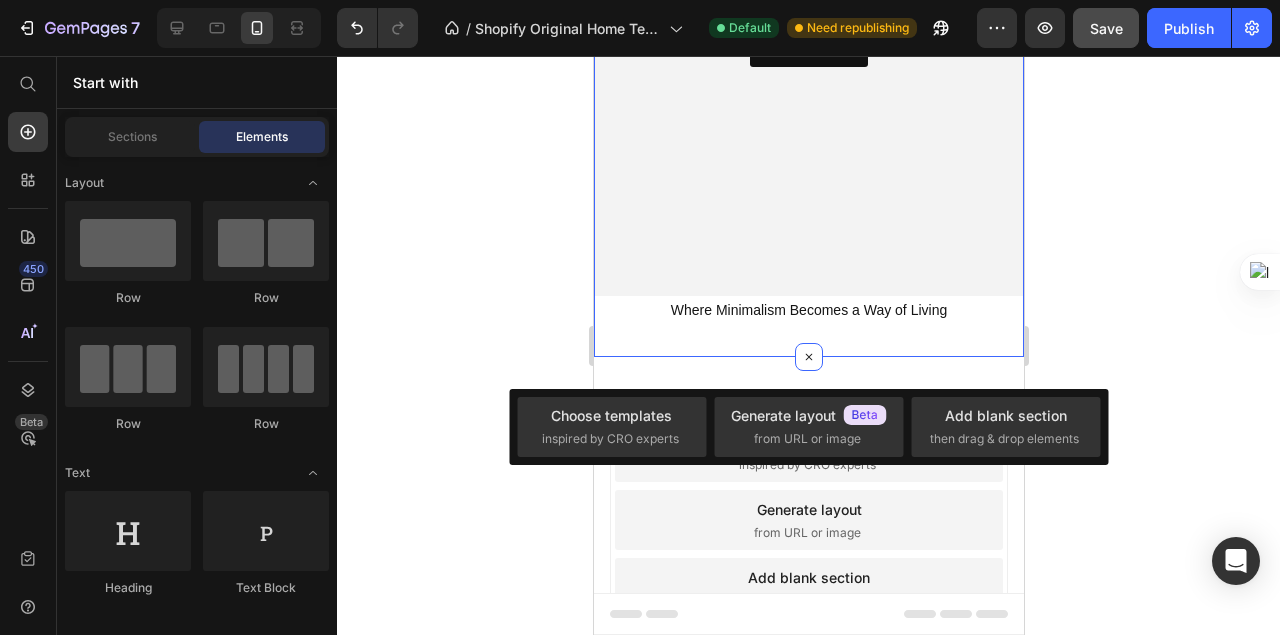 click on "Where Minimalism Becomes a Way of Living" at bounding box center [808, 310] 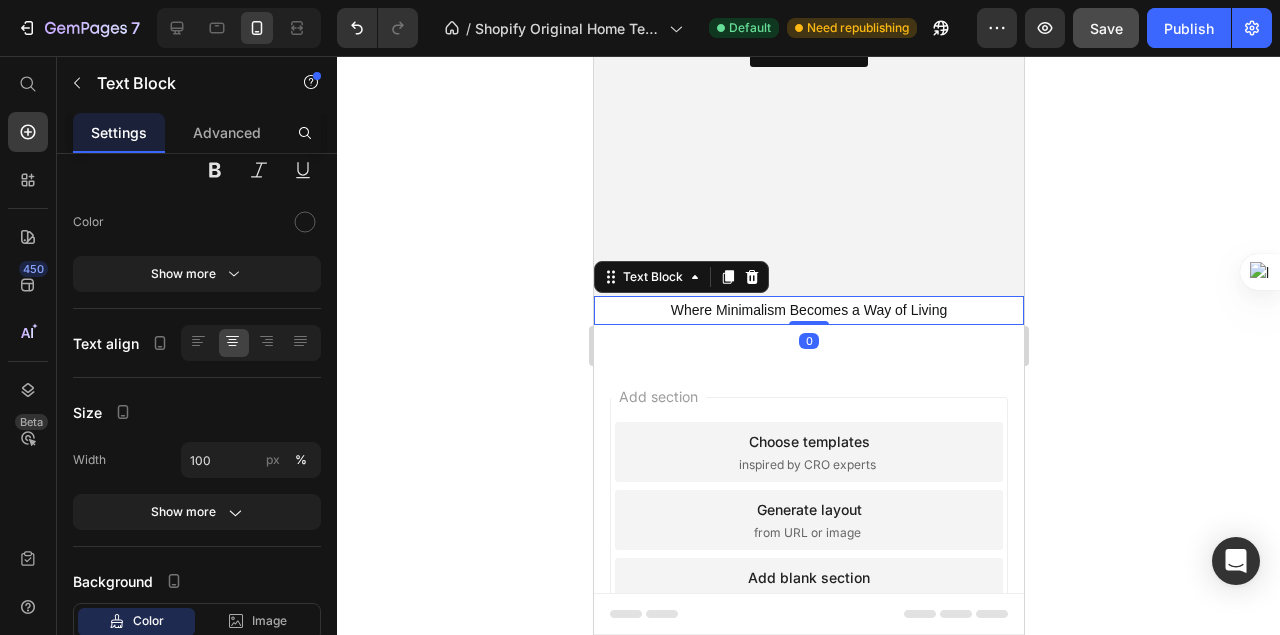 scroll, scrollTop: 0, scrollLeft: 0, axis: both 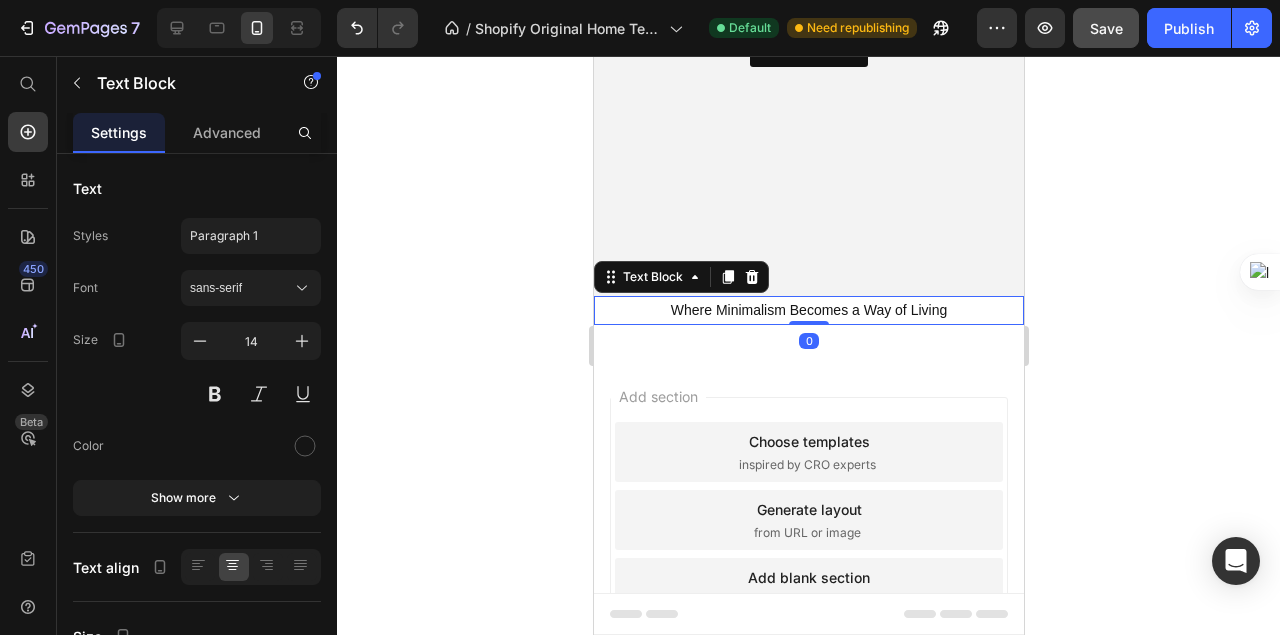 drag, startPoint x: 807, startPoint y: 323, endPoint x: 818, endPoint y: 289, distance: 35.735138 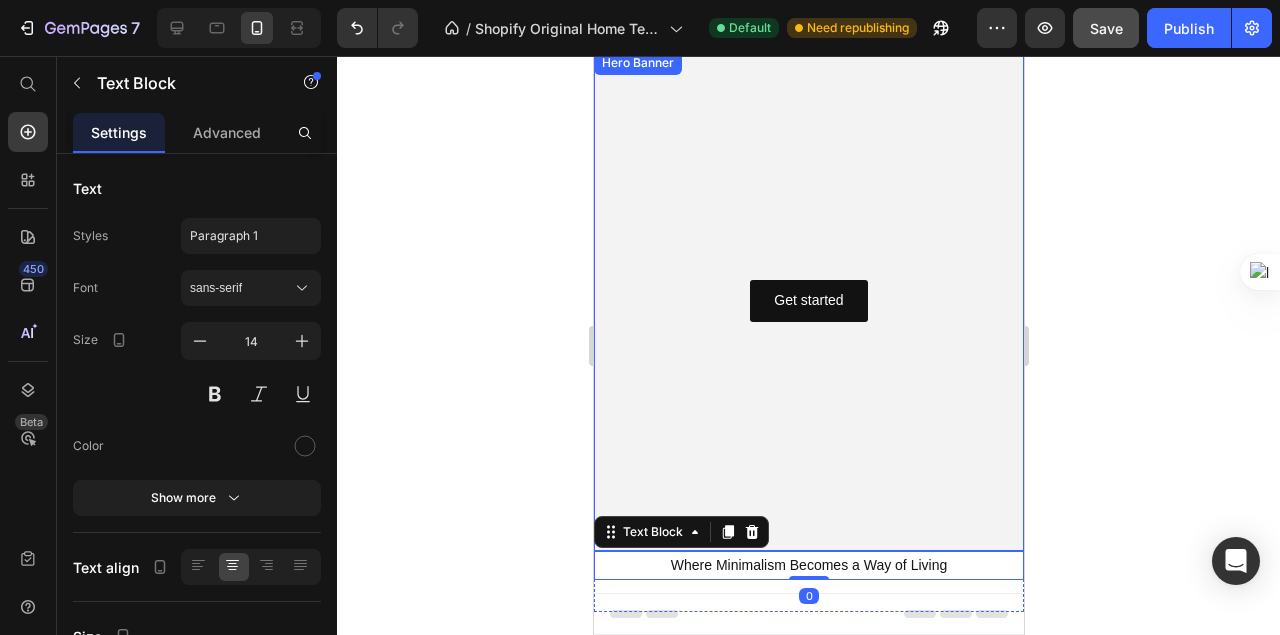 scroll, scrollTop: 66, scrollLeft: 0, axis: vertical 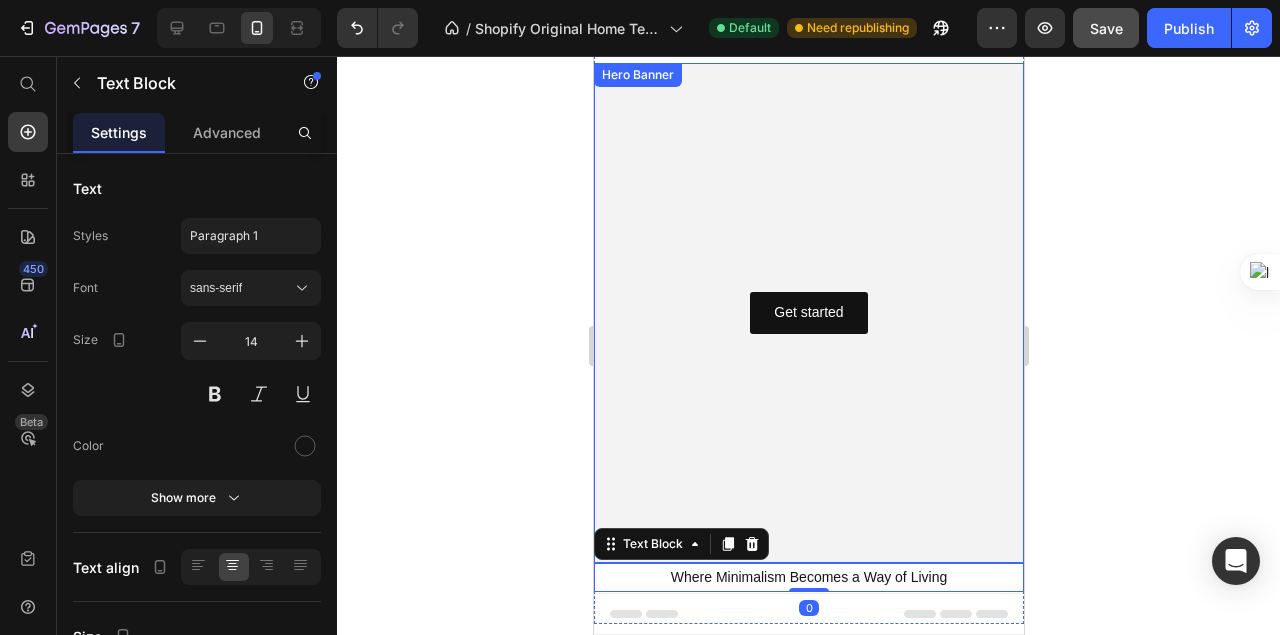 click at bounding box center [808, 313] 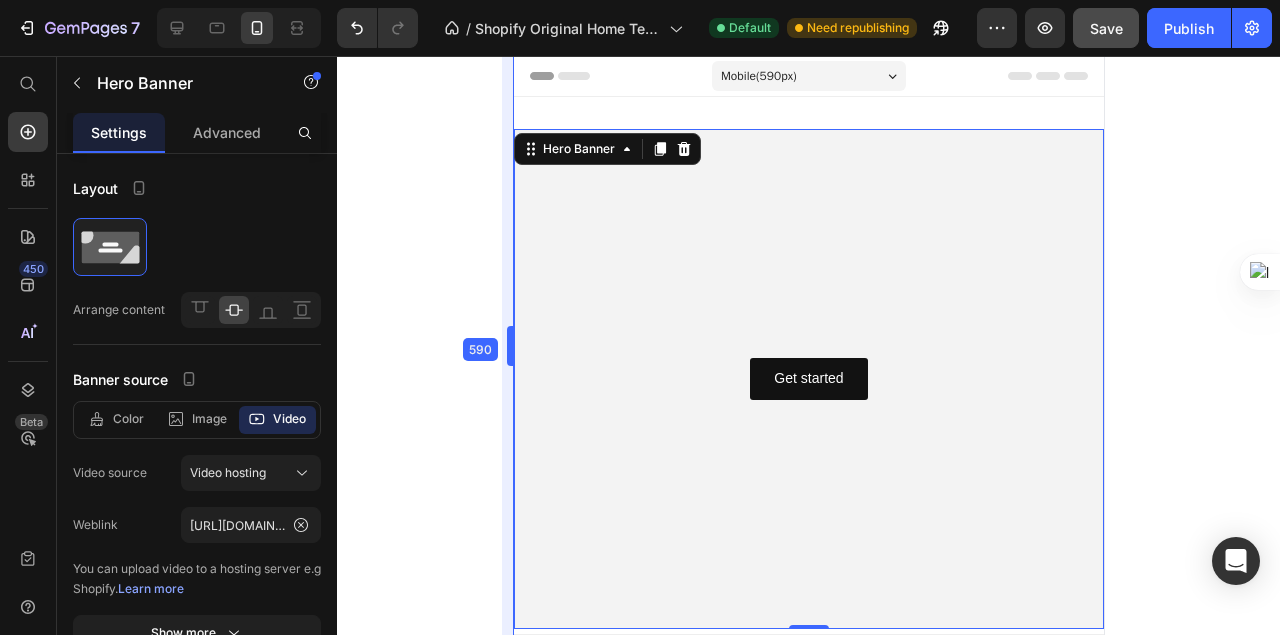 scroll, scrollTop: 2, scrollLeft: 0, axis: vertical 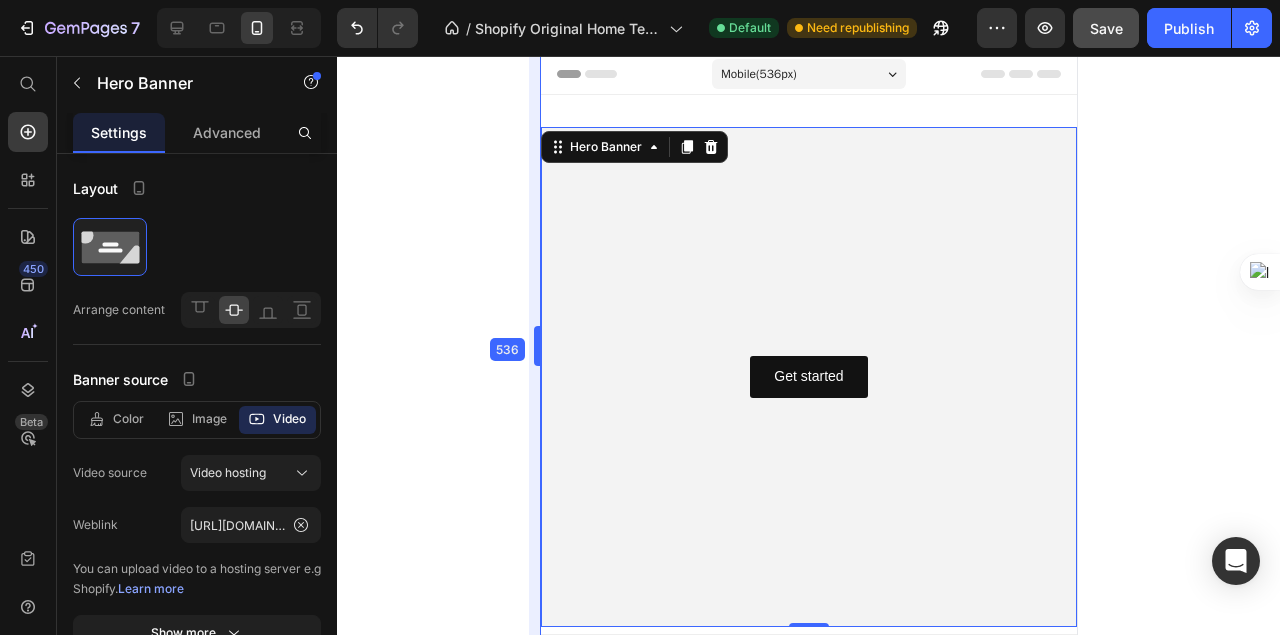 drag, startPoint x: 0, startPoint y: 290, endPoint x: 487, endPoint y: 351, distance: 490.80545 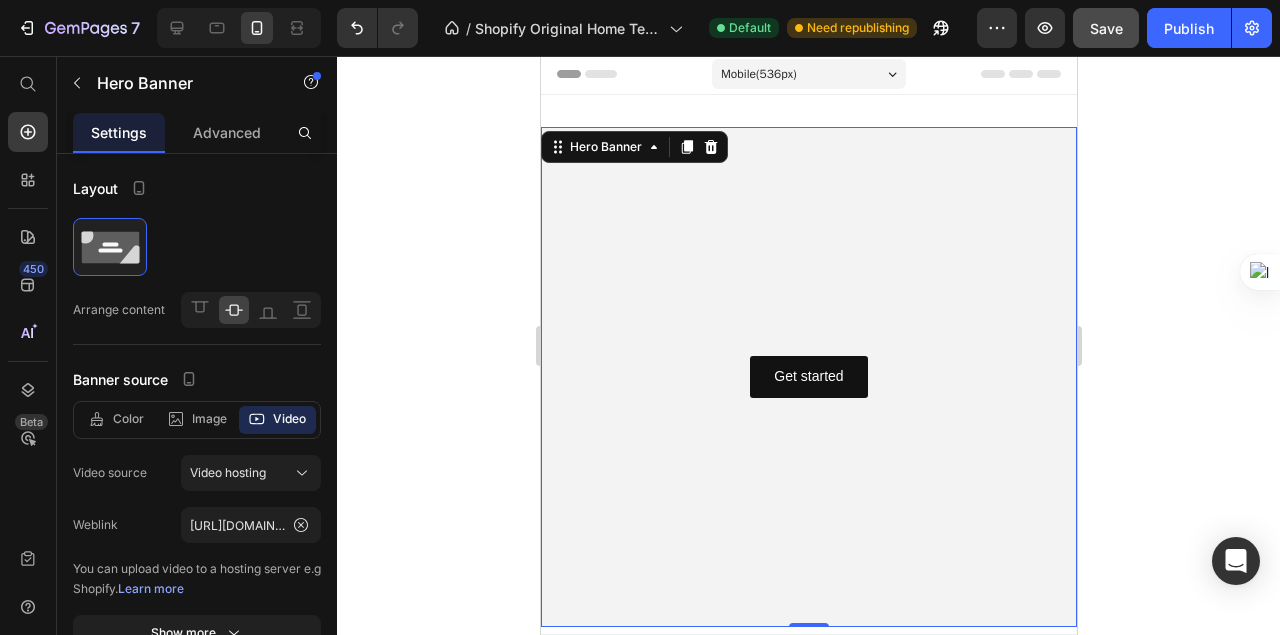 click on "Mobile  ( 536 px)" at bounding box center [808, 74] 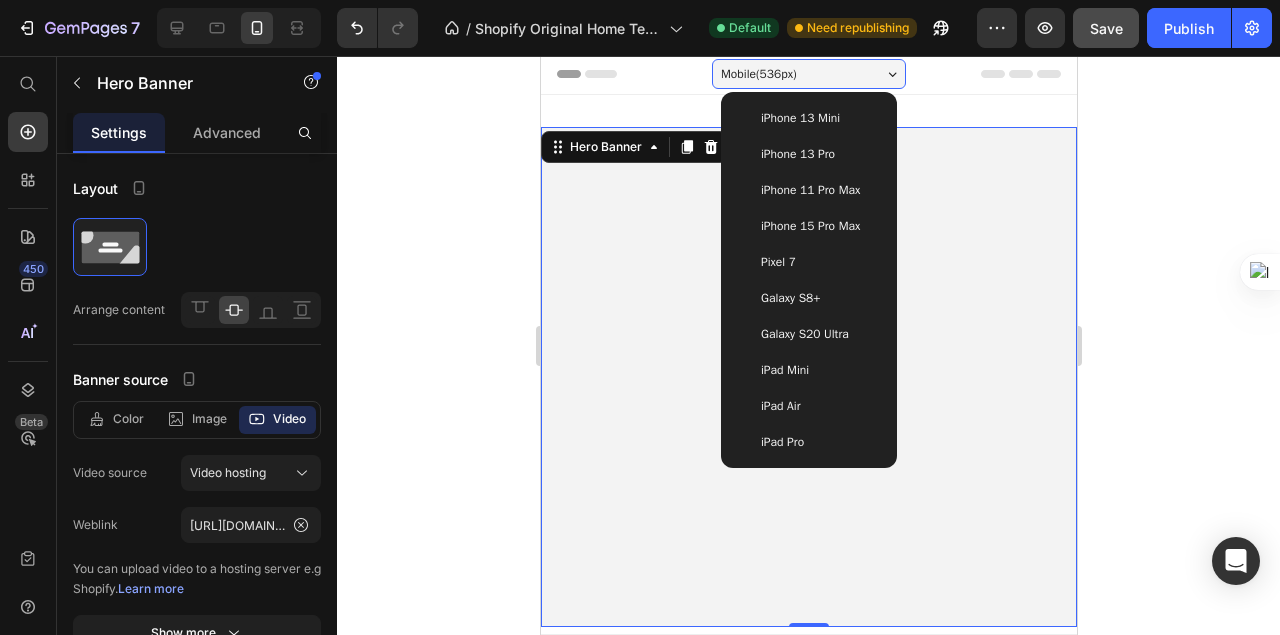 click on "iPhone 15 Pro Max" at bounding box center [809, 226] 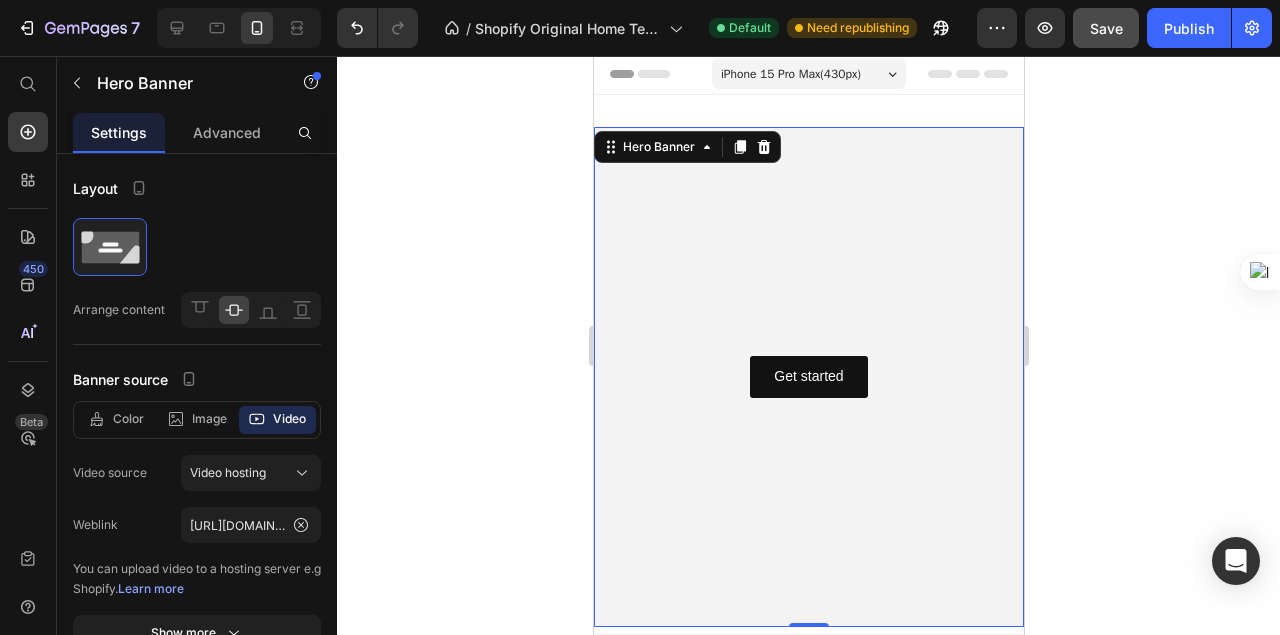 click on "iPhone 15 Pro Max  ( 430 px)" at bounding box center (808, 74) 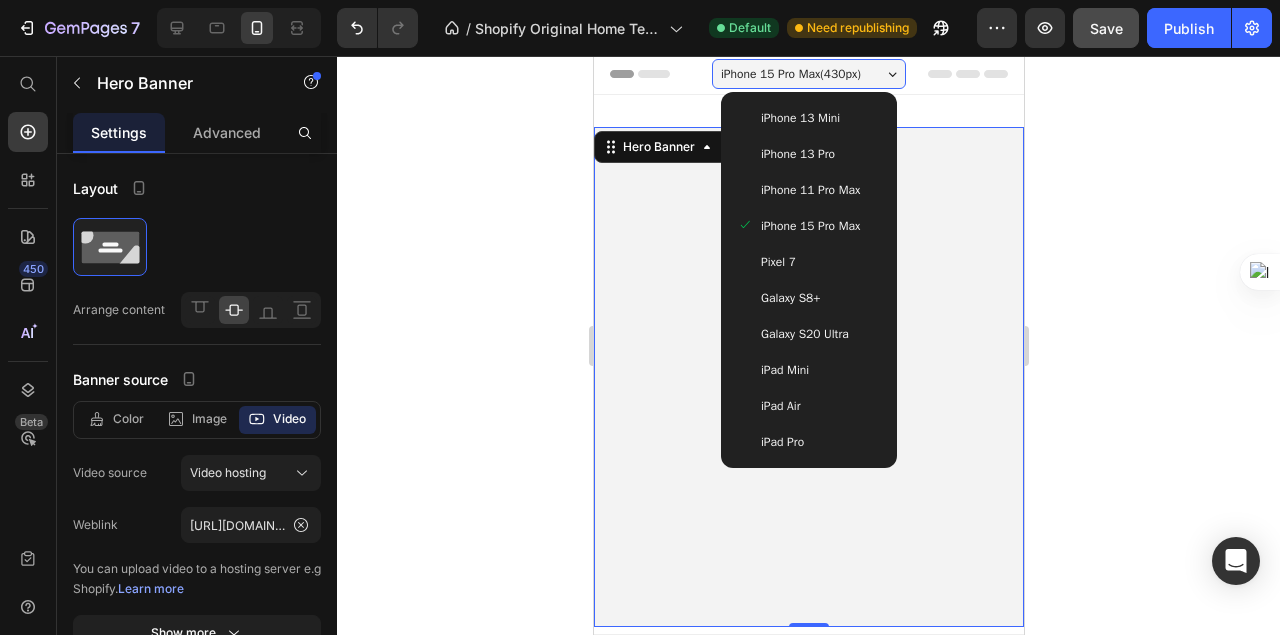 click on "iPhone 15 Pro Max  ( 430 px)" at bounding box center [790, 74] 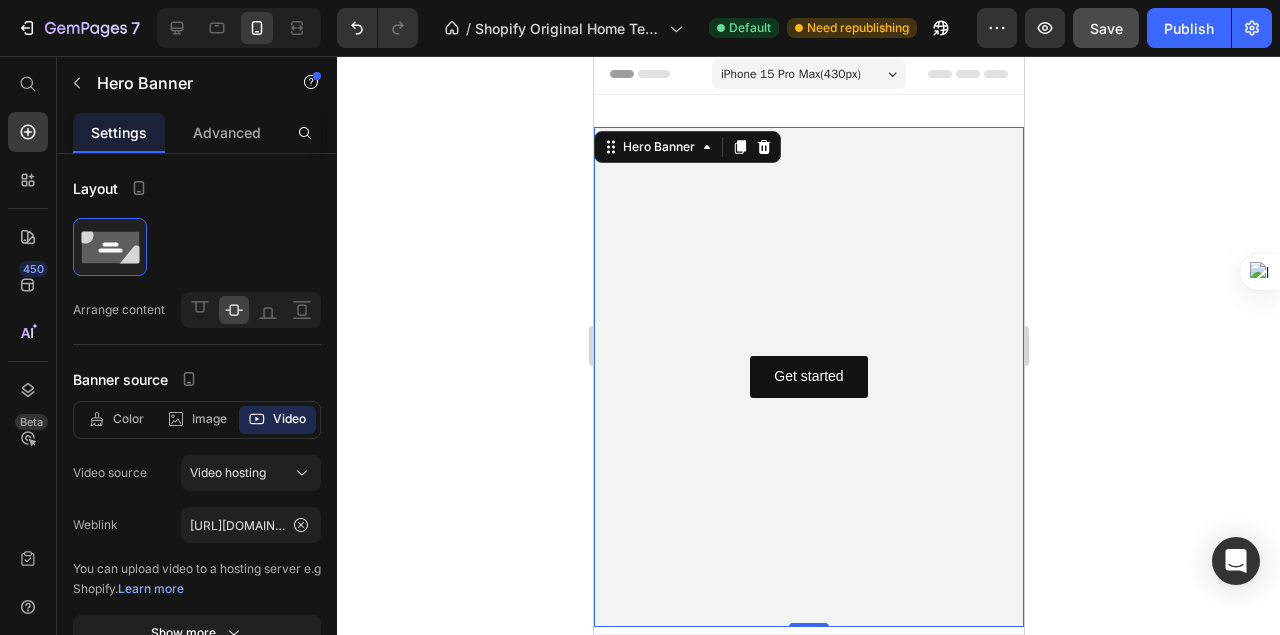 drag, startPoint x: 806, startPoint y: 620, endPoint x: 798, endPoint y: 544, distance: 76.41989 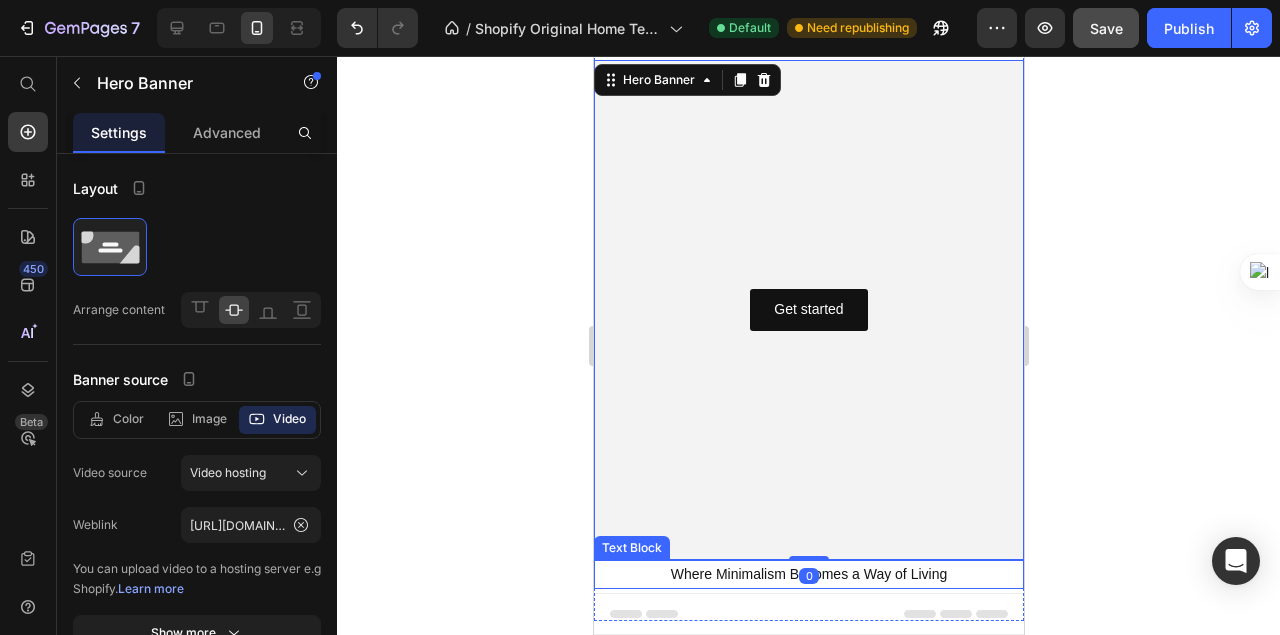 click on "Where Minimalism Becomes a Way of Living" at bounding box center (808, 574) 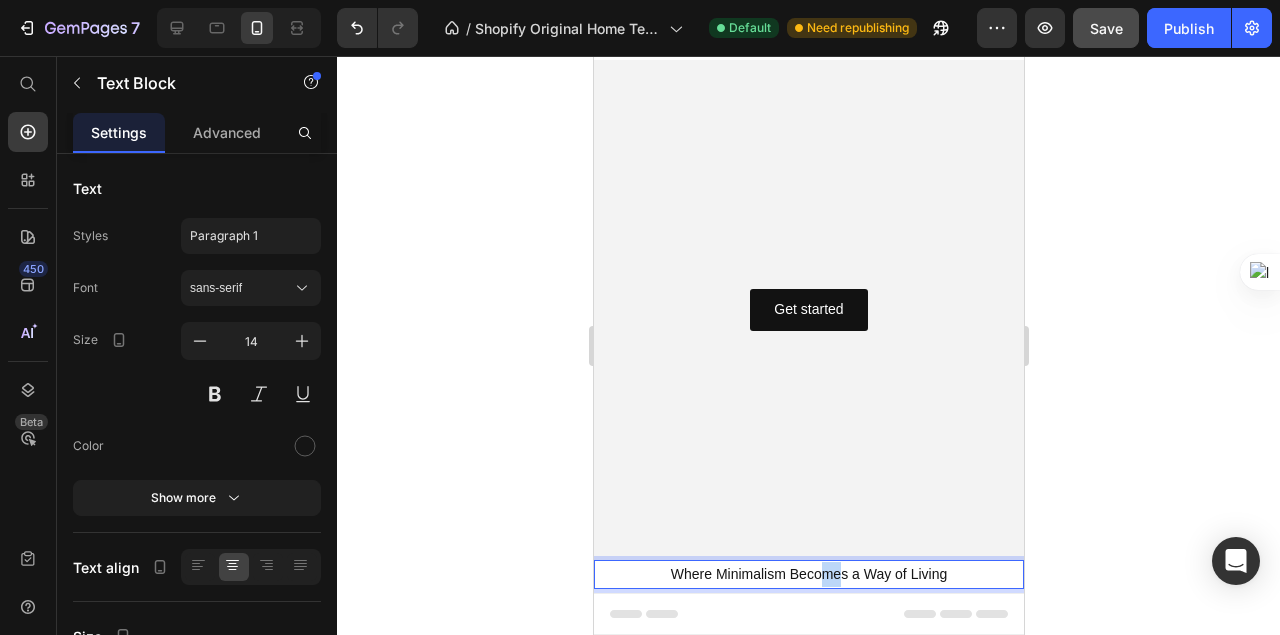 drag, startPoint x: 834, startPoint y: 578, endPoint x: 819, endPoint y: 575, distance: 15.297058 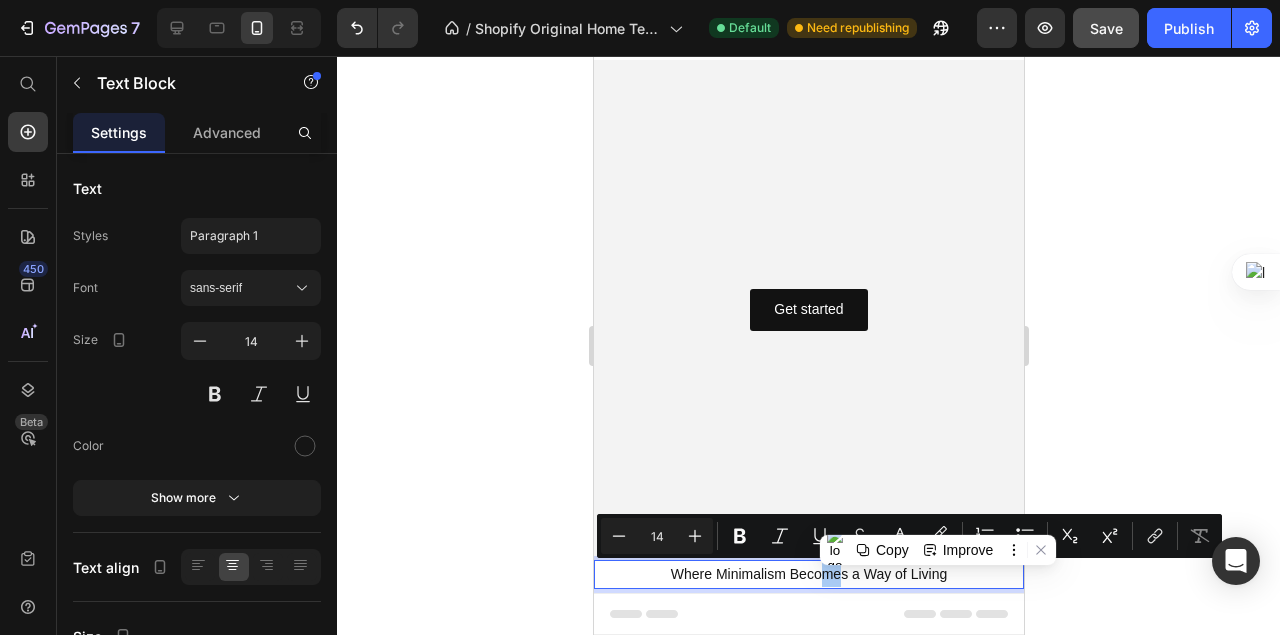 click 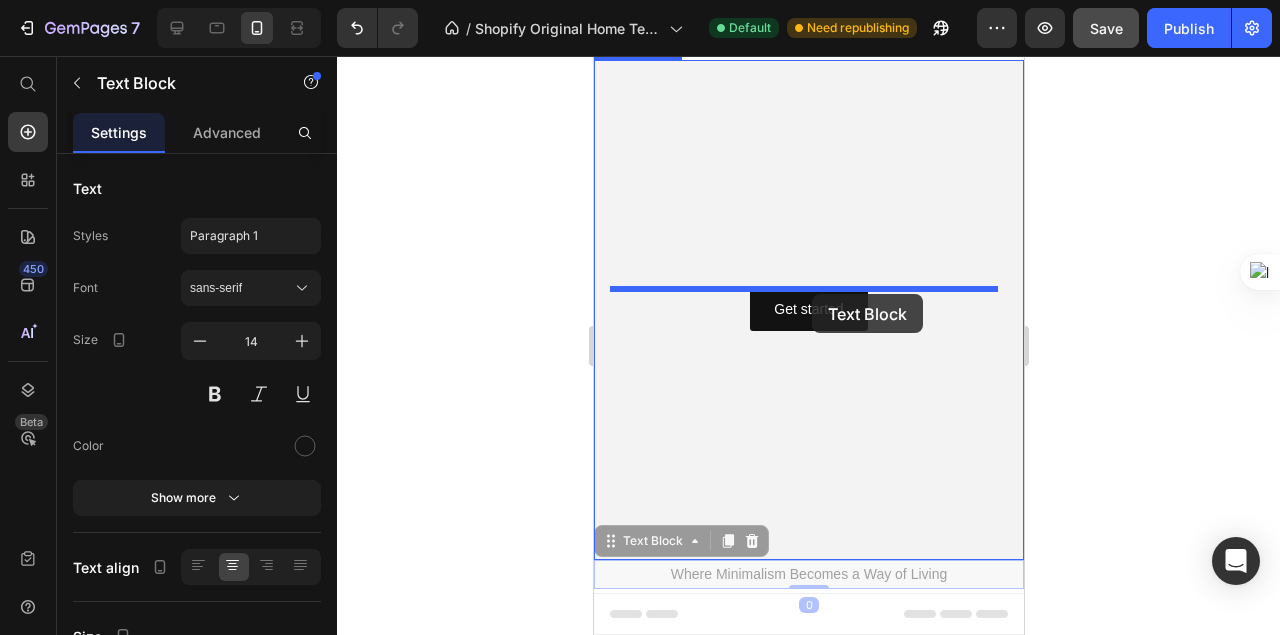 drag, startPoint x: 958, startPoint y: 583, endPoint x: 811, endPoint y: 294, distance: 324.23758 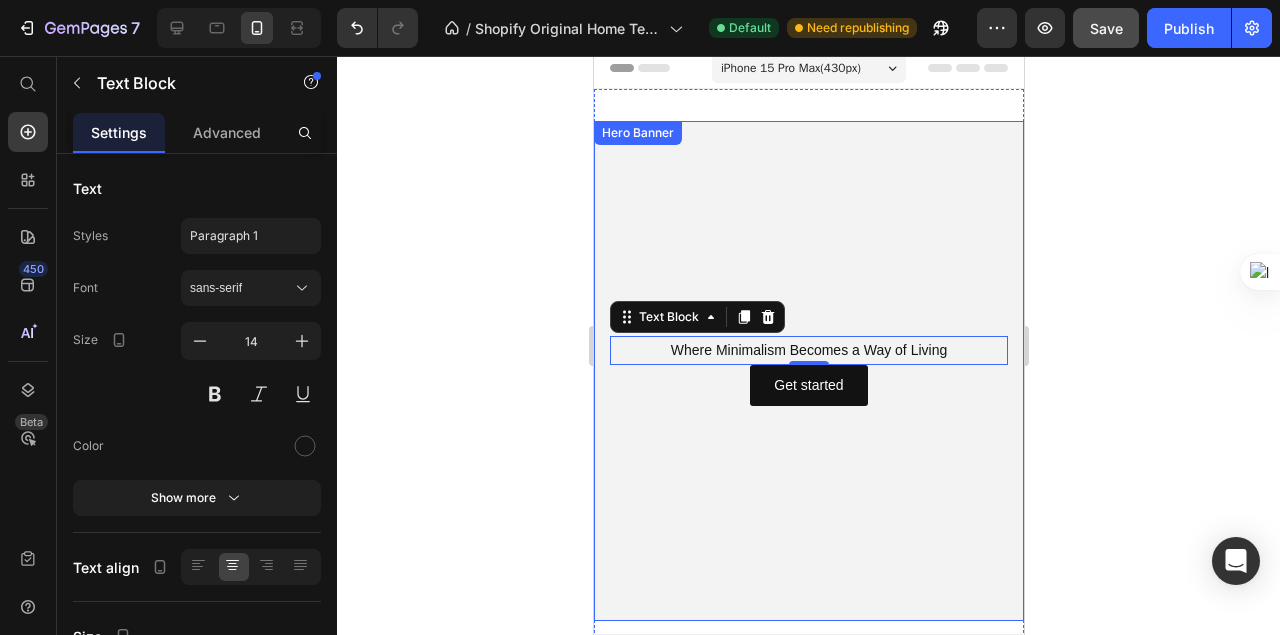 scroll, scrollTop: 0, scrollLeft: 0, axis: both 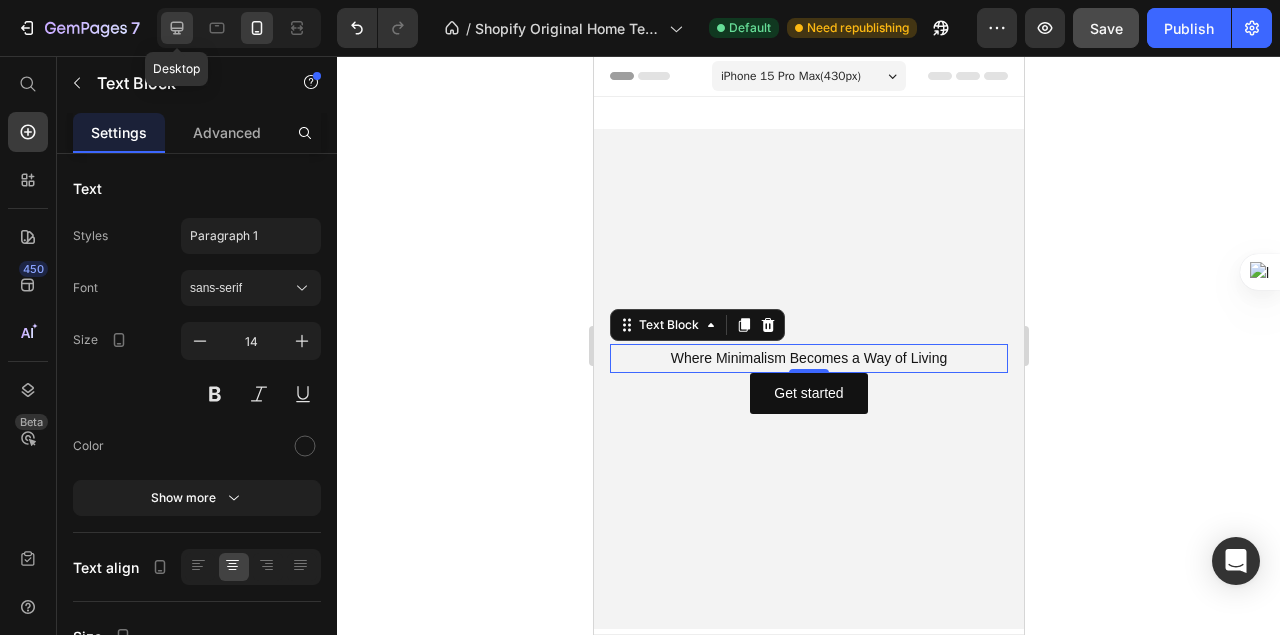 click 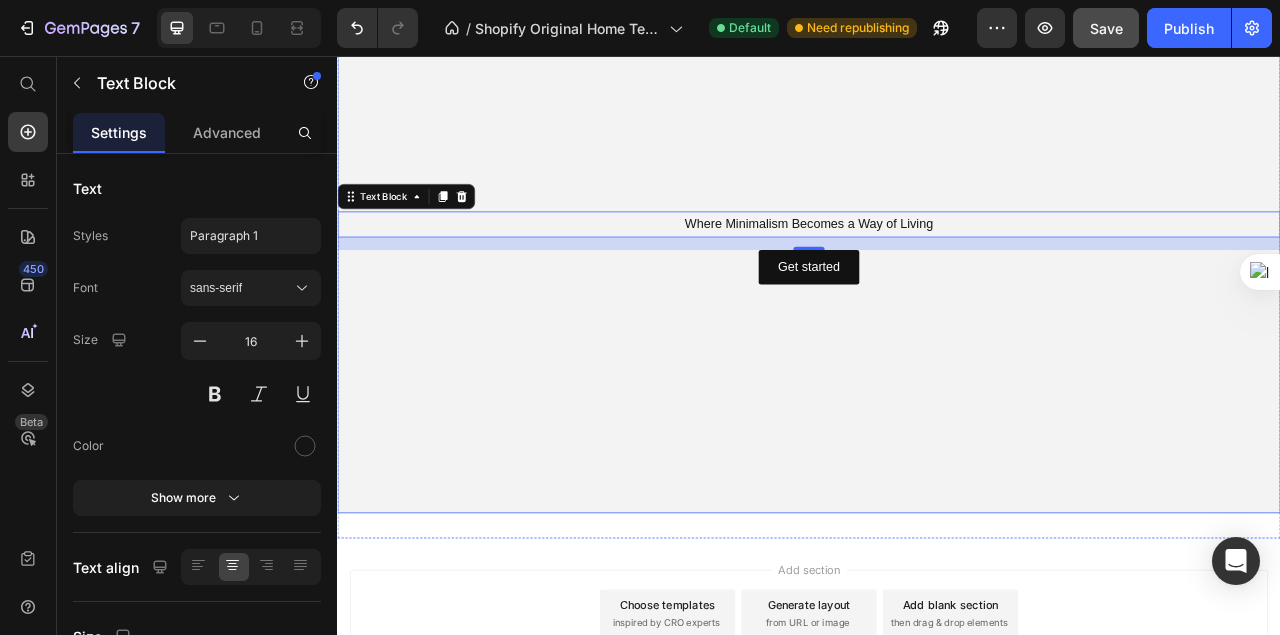scroll, scrollTop: 142, scrollLeft: 0, axis: vertical 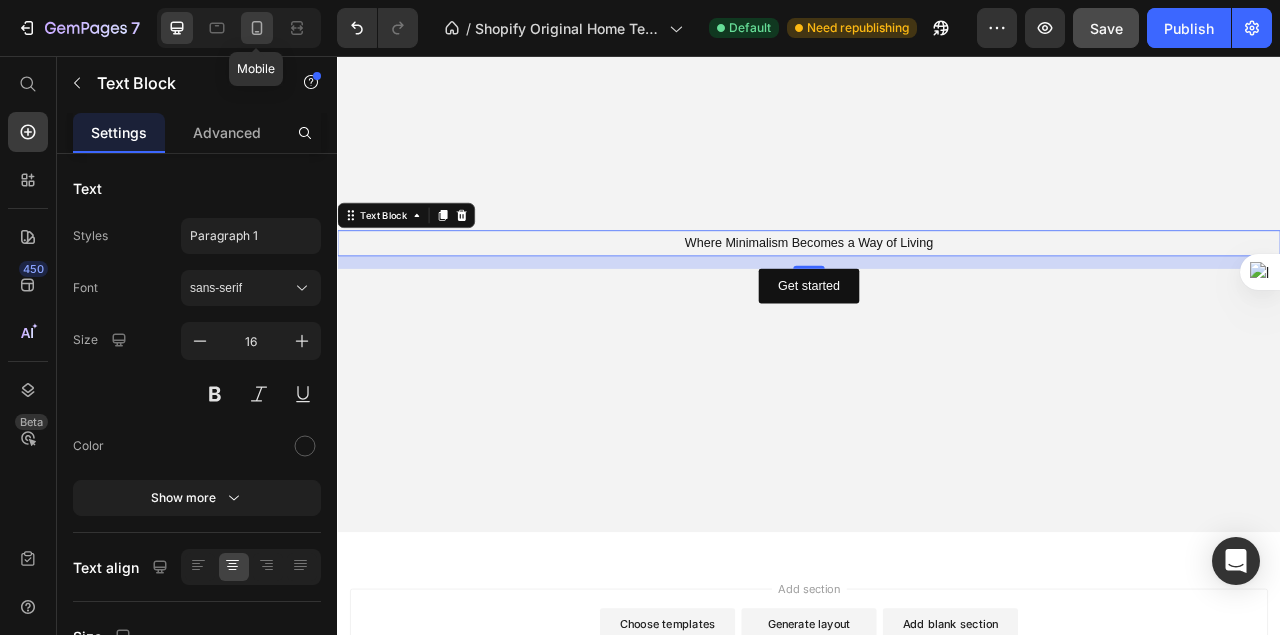 click 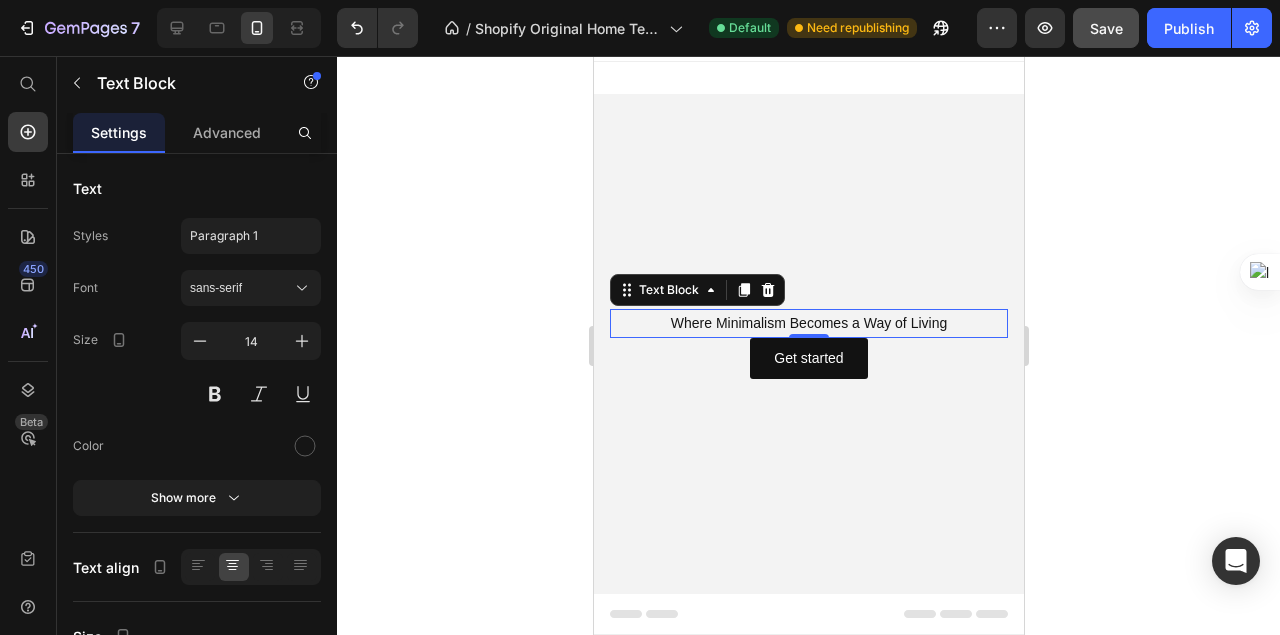 scroll, scrollTop: 25, scrollLeft: 0, axis: vertical 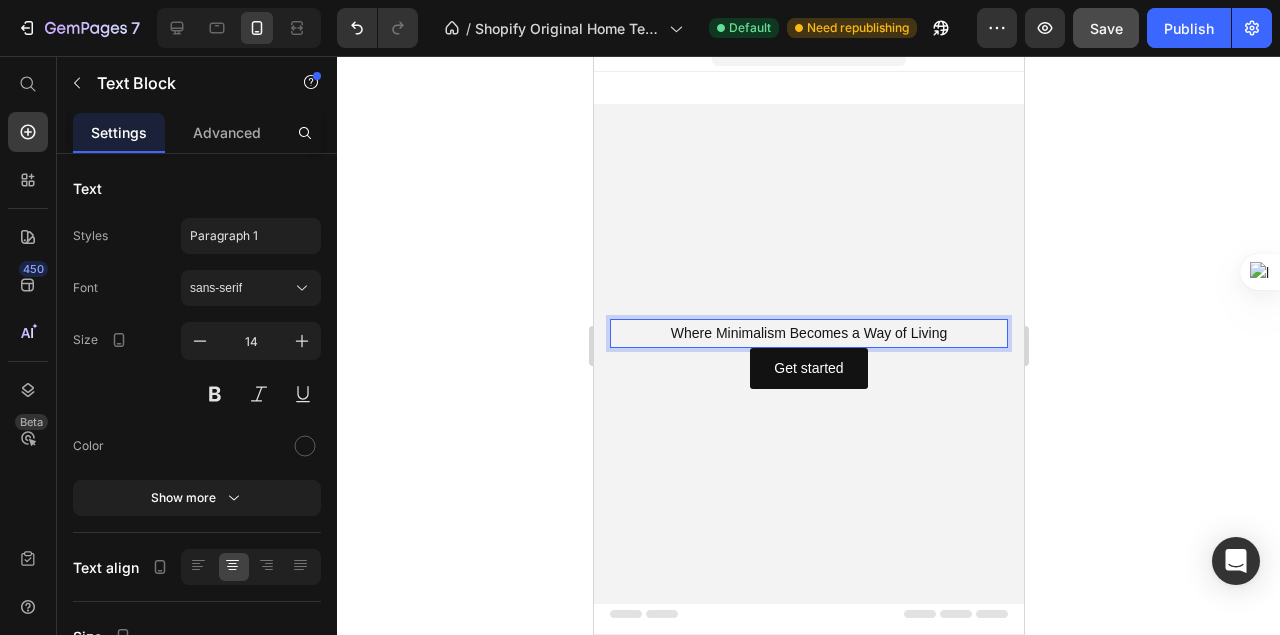 click on "Where Minimalism Becomes a Way of Living" at bounding box center (808, 333) 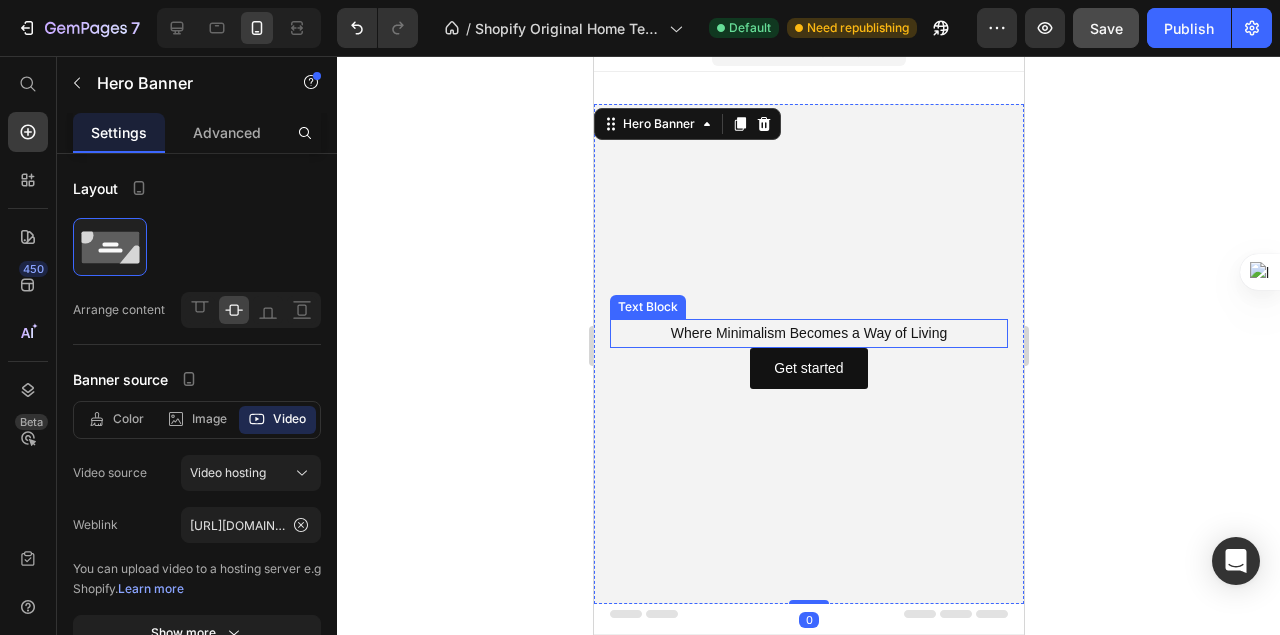 click on "Where Minimalism Becomes a Way of Living" at bounding box center (808, 333) 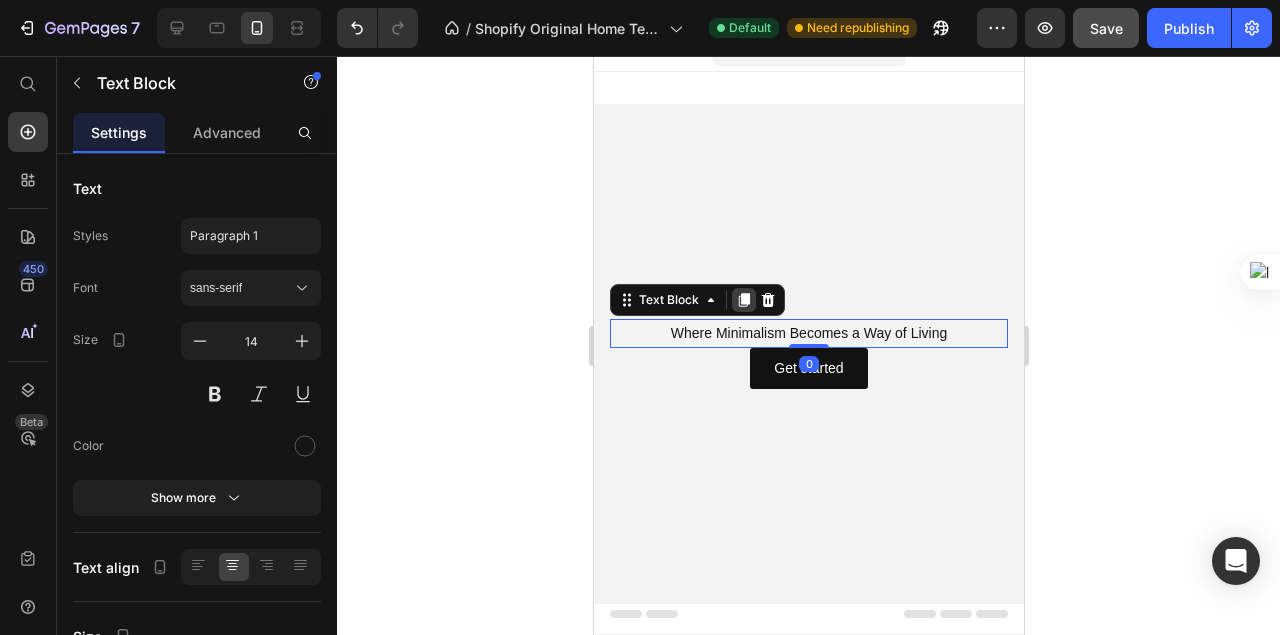 click 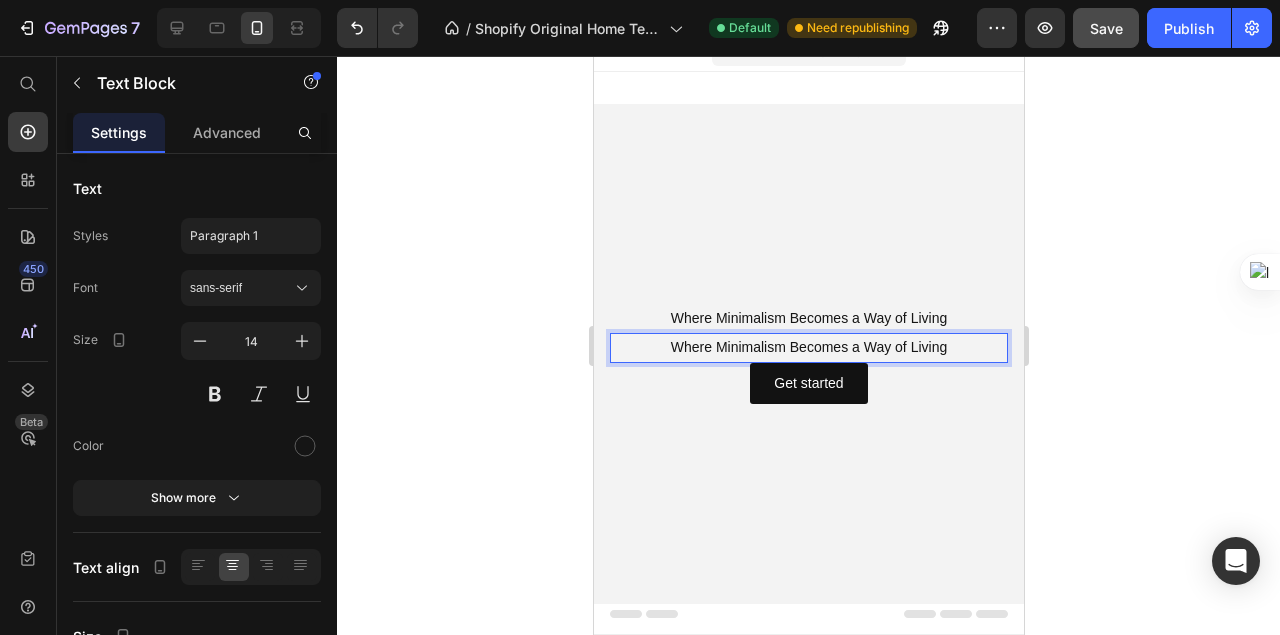 scroll, scrollTop: 10, scrollLeft: 0, axis: vertical 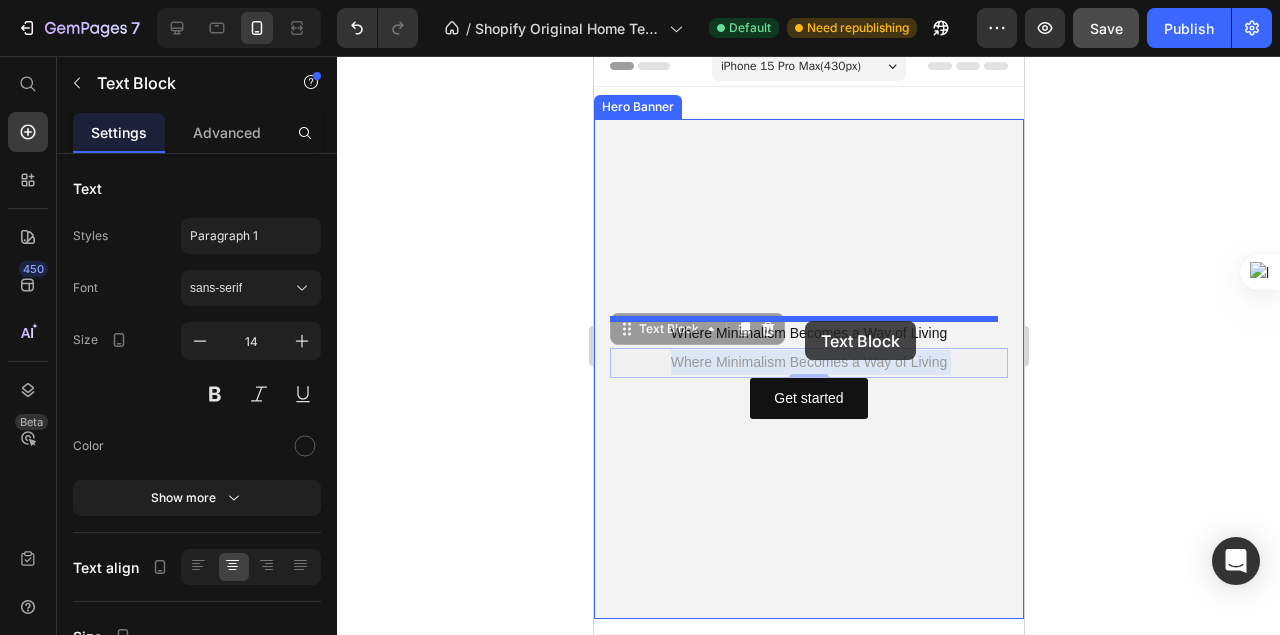 drag, startPoint x: 842, startPoint y: 348, endPoint x: 804, endPoint y: 321, distance: 46.615448 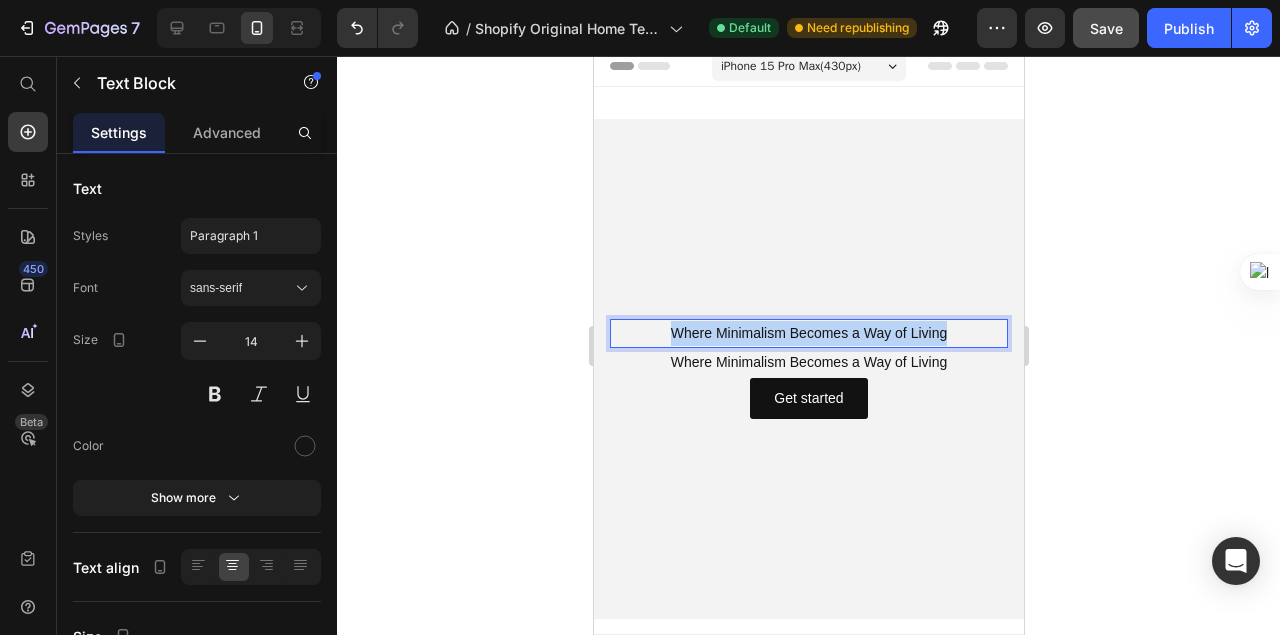 drag, startPoint x: 962, startPoint y: 329, endPoint x: 1106, endPoint y: 383, distance: 153.79207 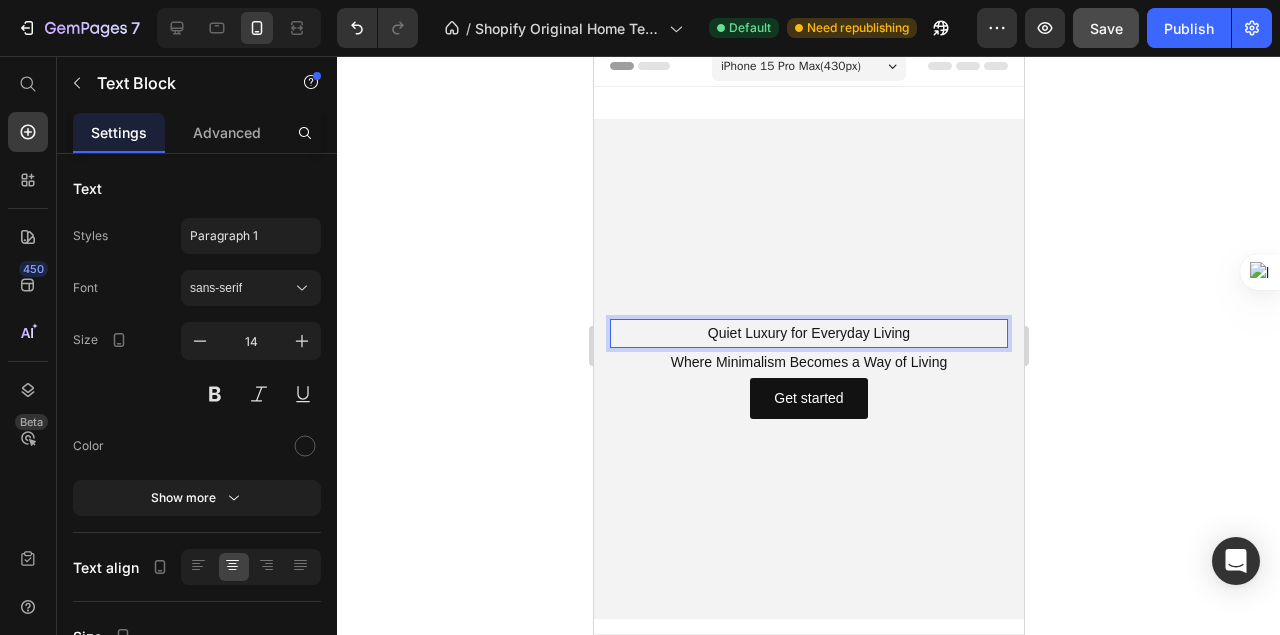 click 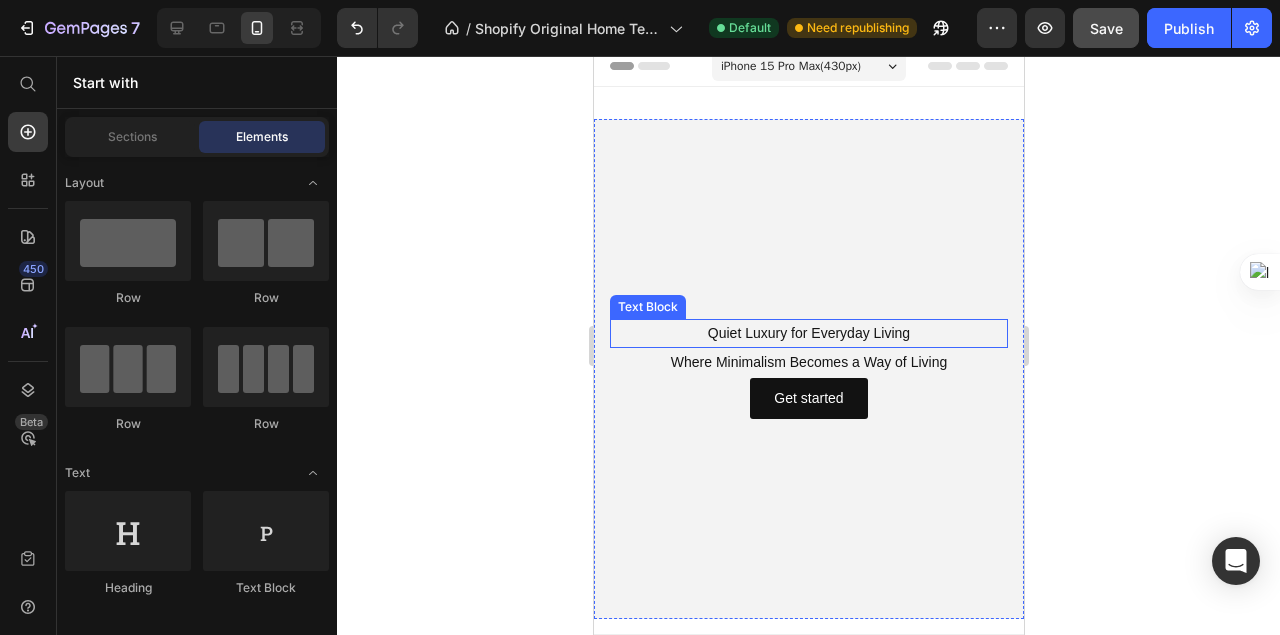 click on "Quiet Luxury for Everyday Living" at bounding box center (808, 333) 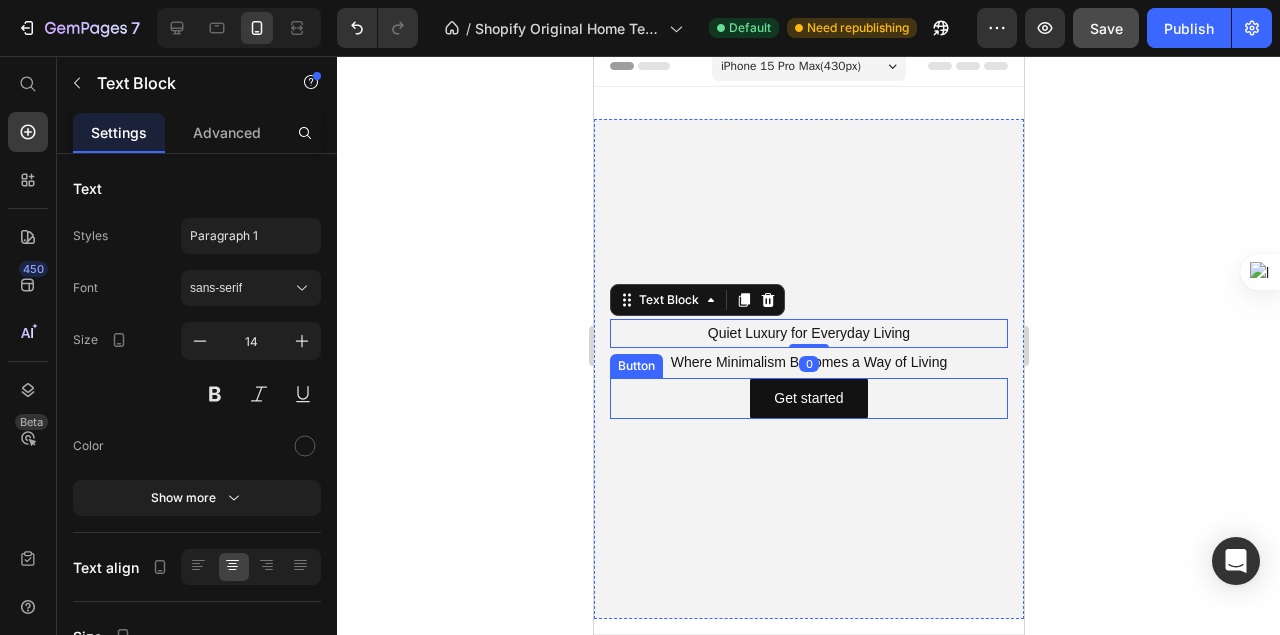click on "Get started Button" at bounding box center (808, 398) 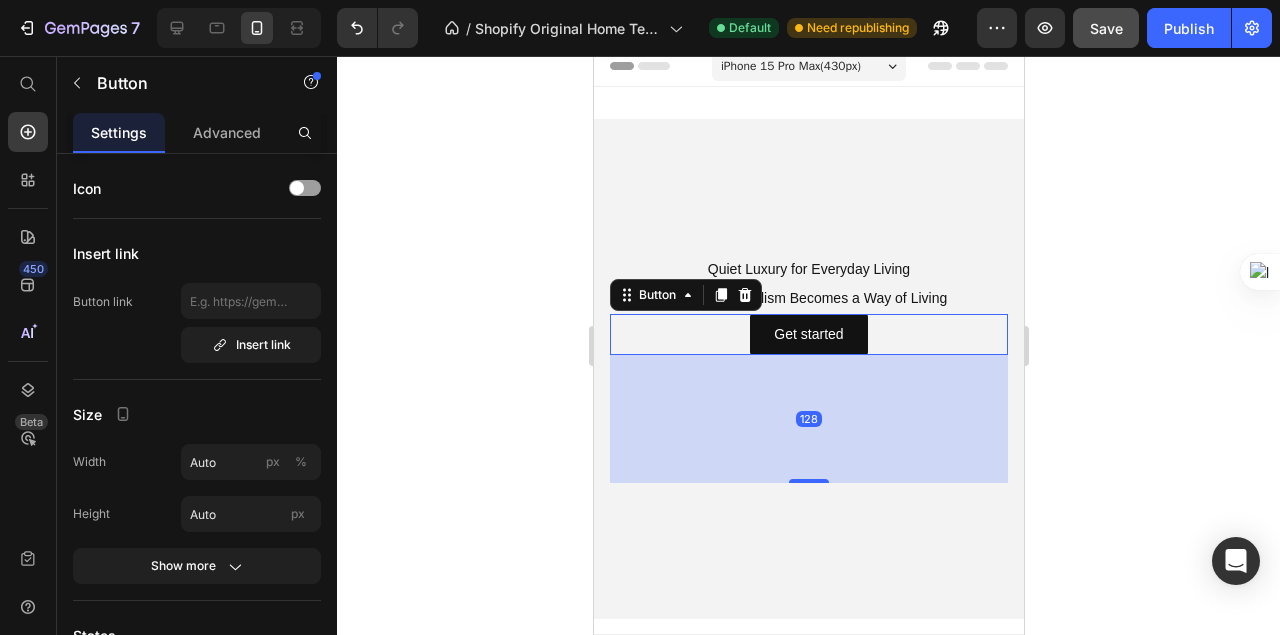 drag, startPoint x: 804, startPoint y: 414, endPoint x: 782, endPoint y: 542, distance: 129.87686 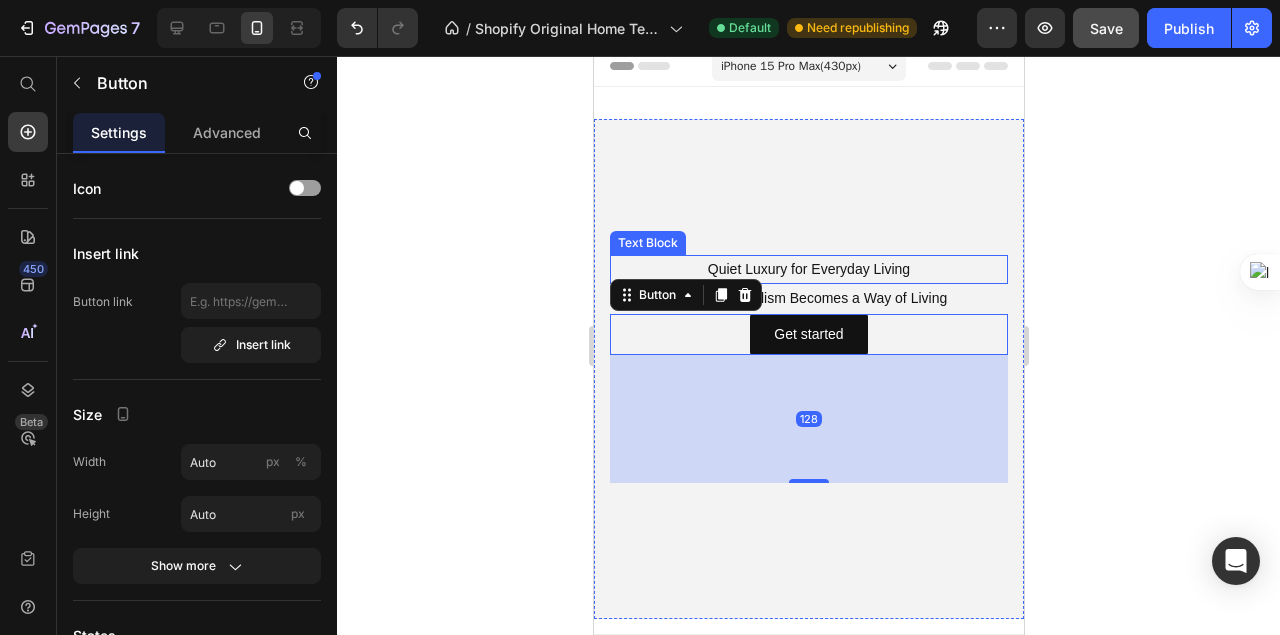 click on "Quiet Luxury for Everyday Living" at bounding box center (808, 269) 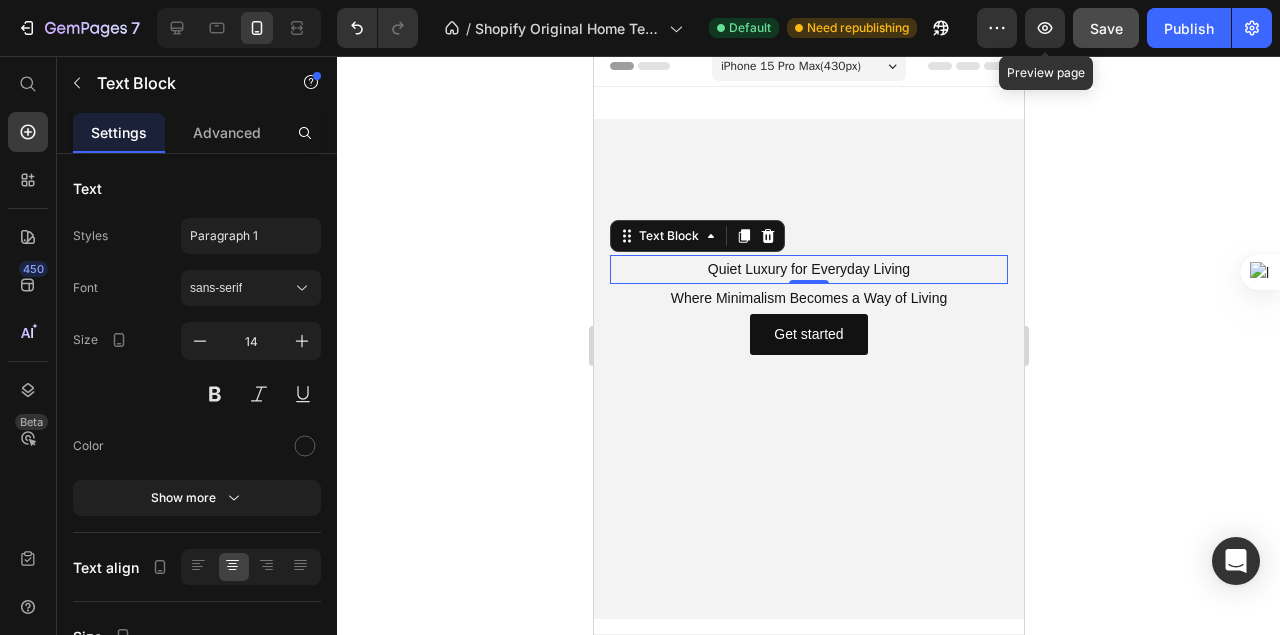 click on "Save" at bounding box center (1106, 28) 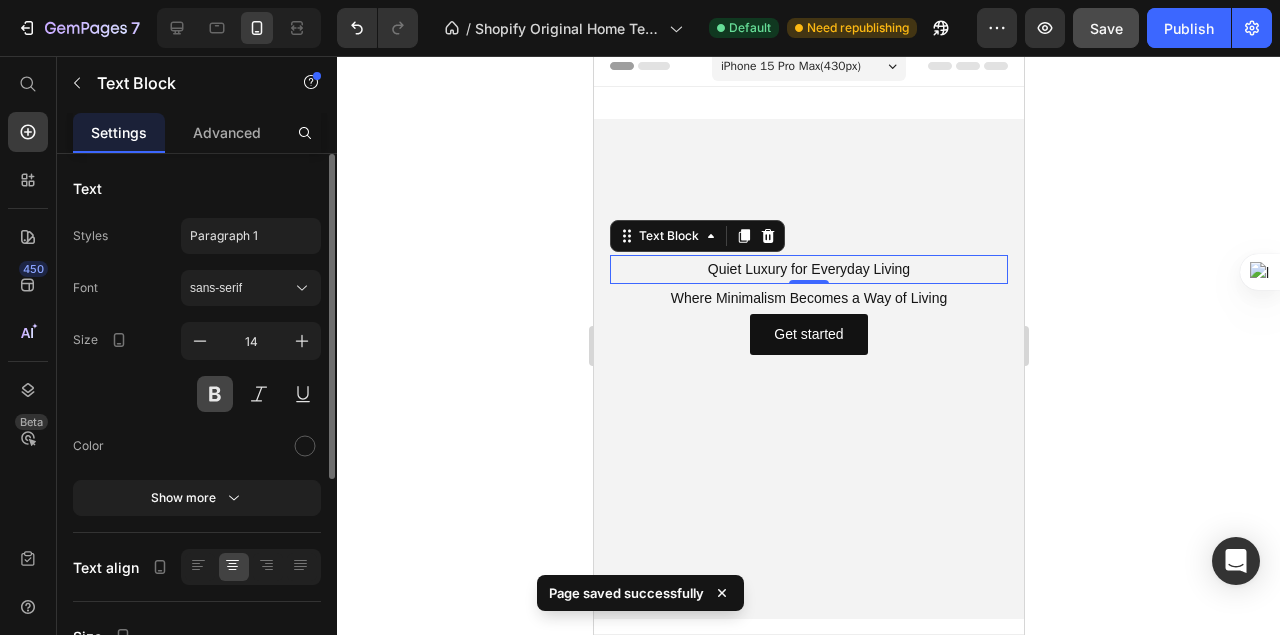 click at bounding box center (215, 394) 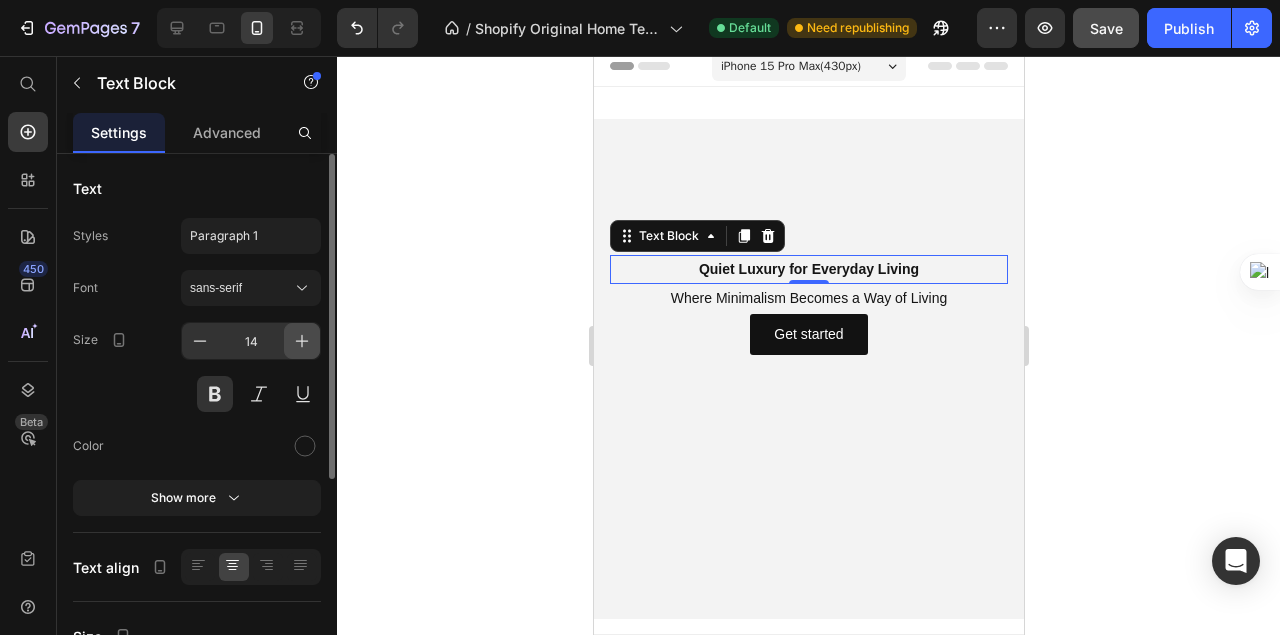 click 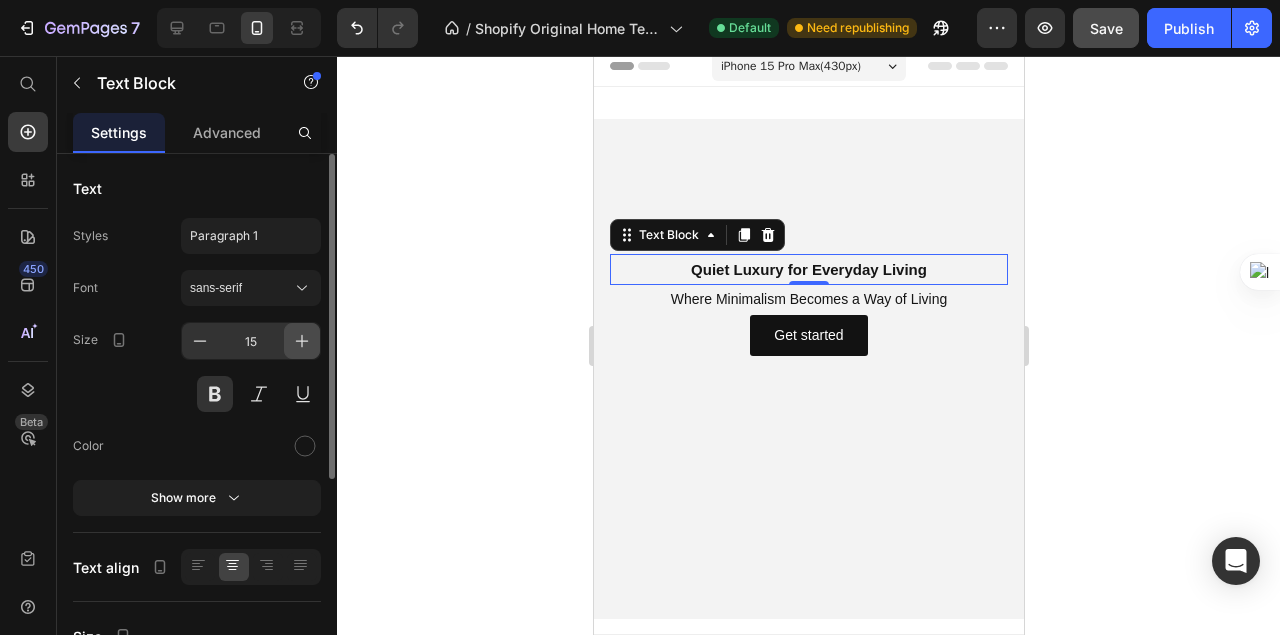 click 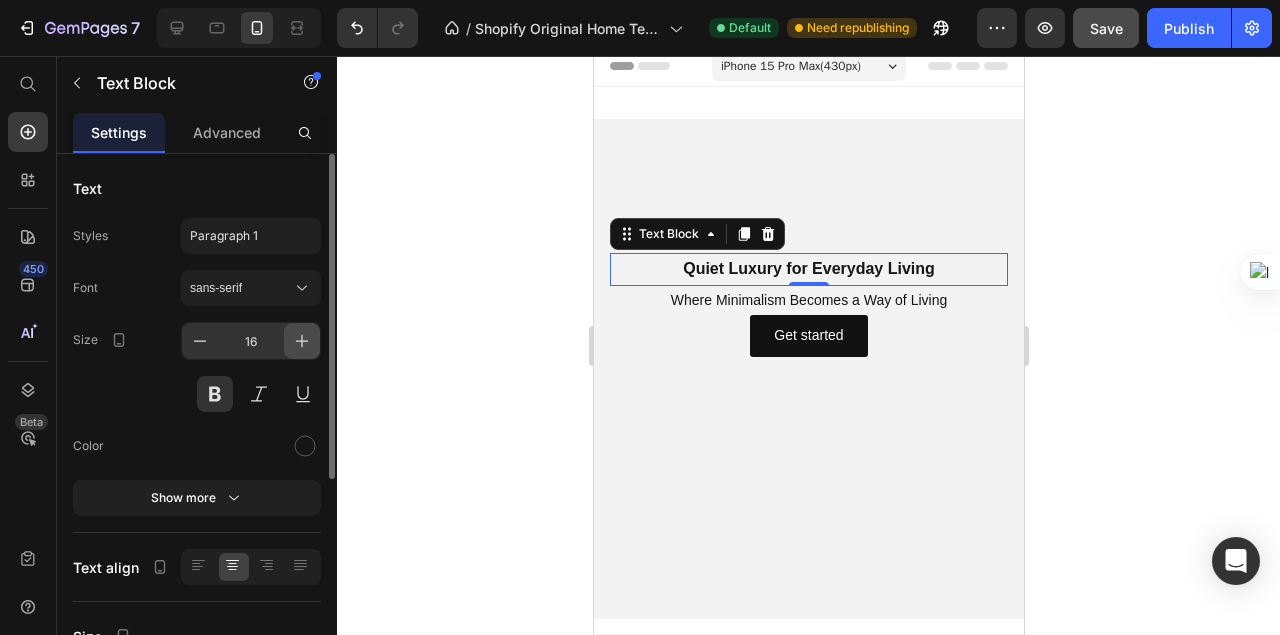 click 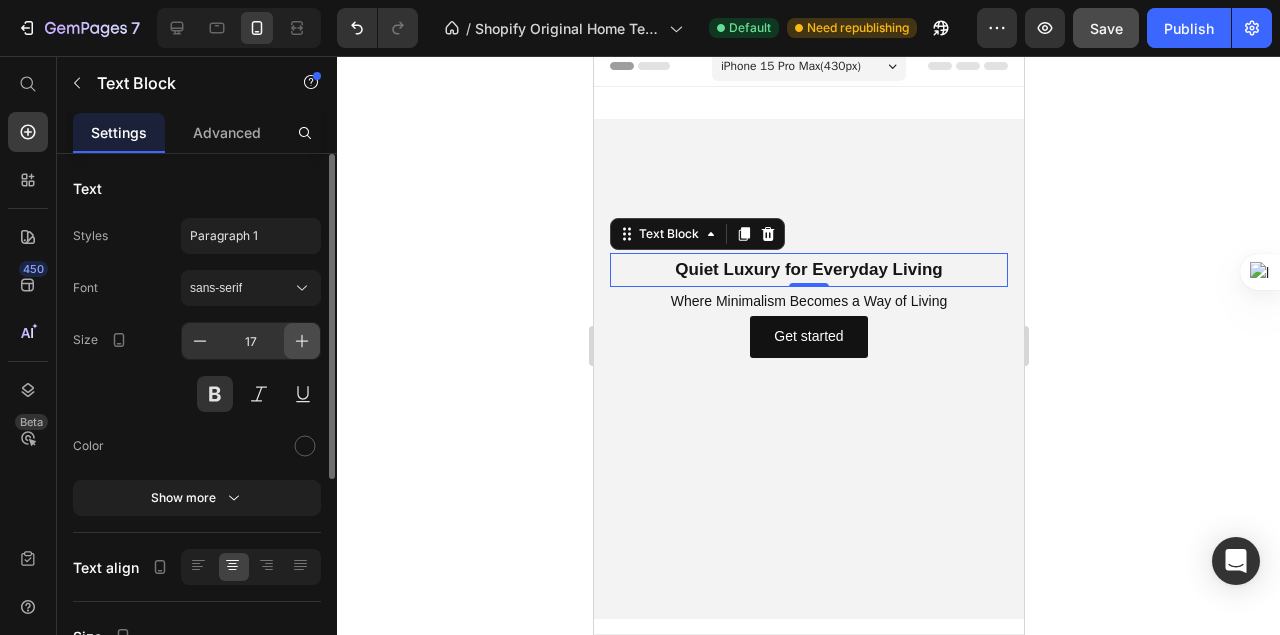 click 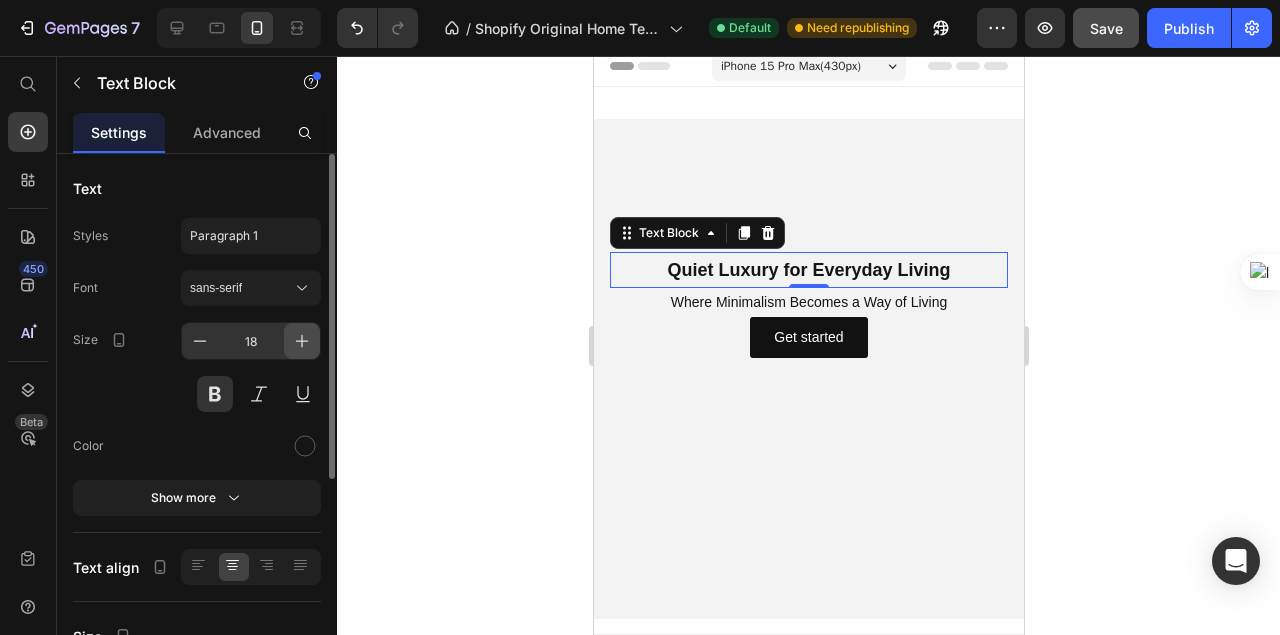 click 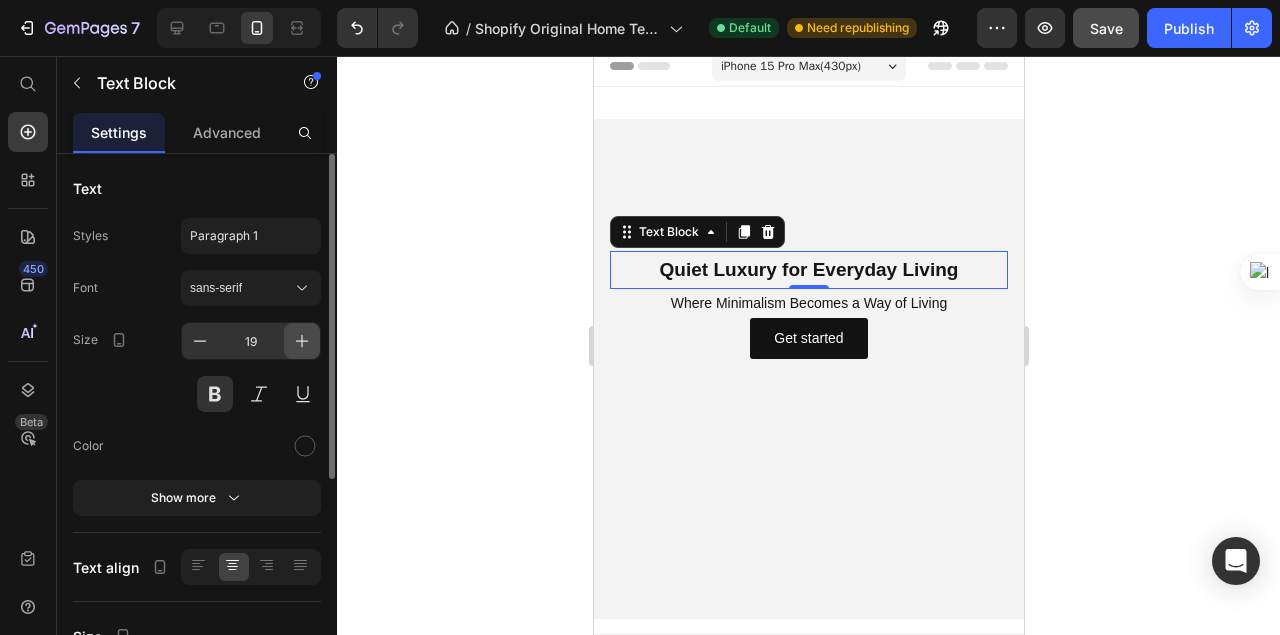 click 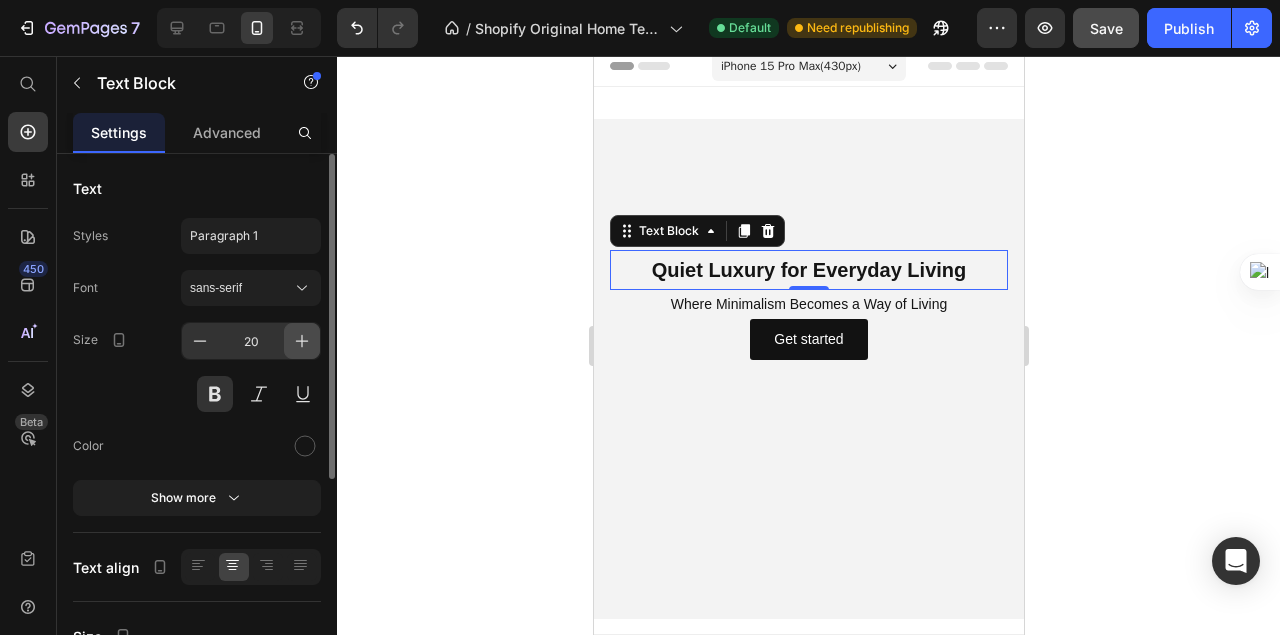 click 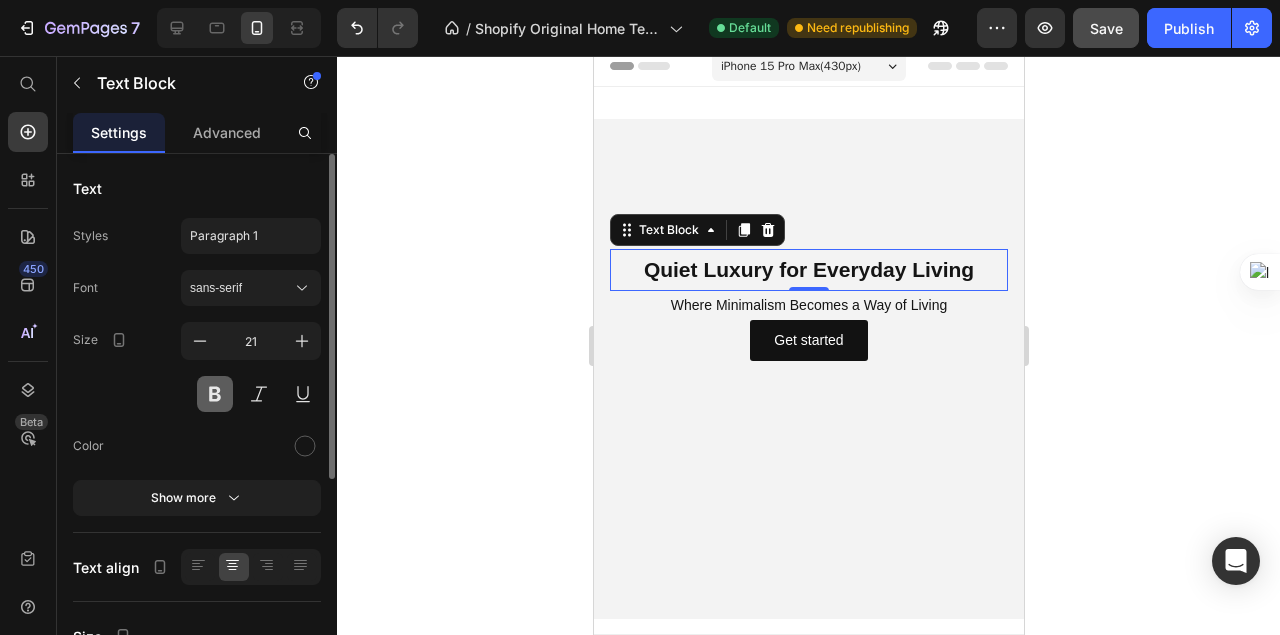 click at bounding box center [215, 394] 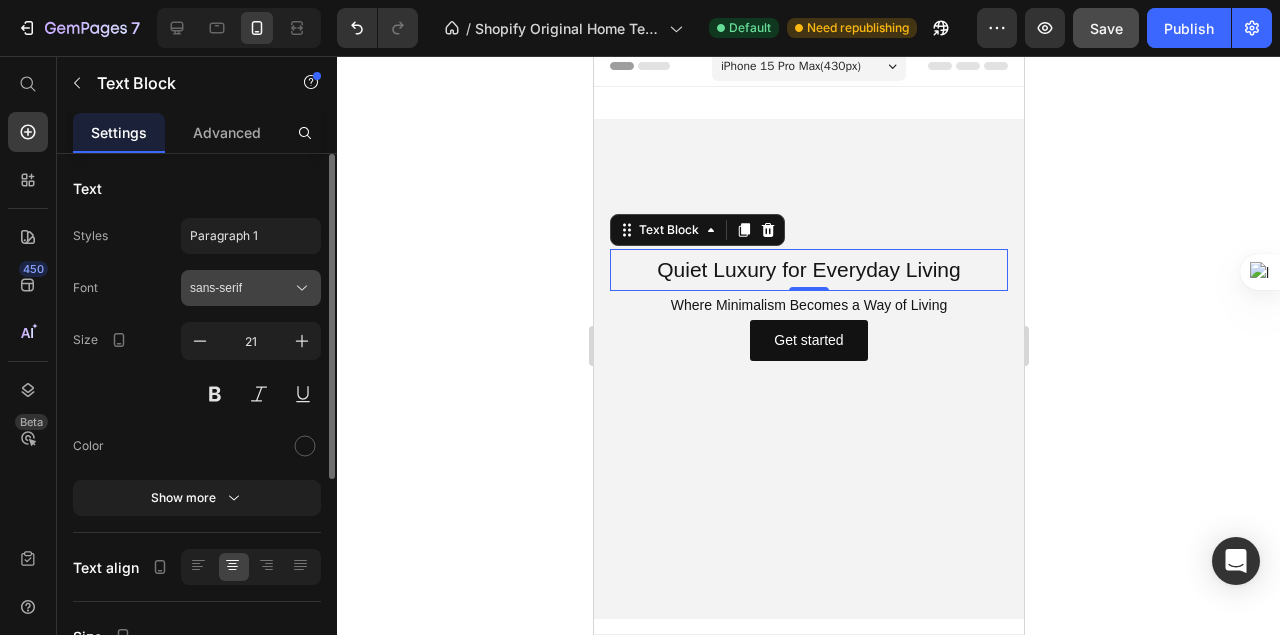 click on "sans-serif" at bounding box center [251, 288] 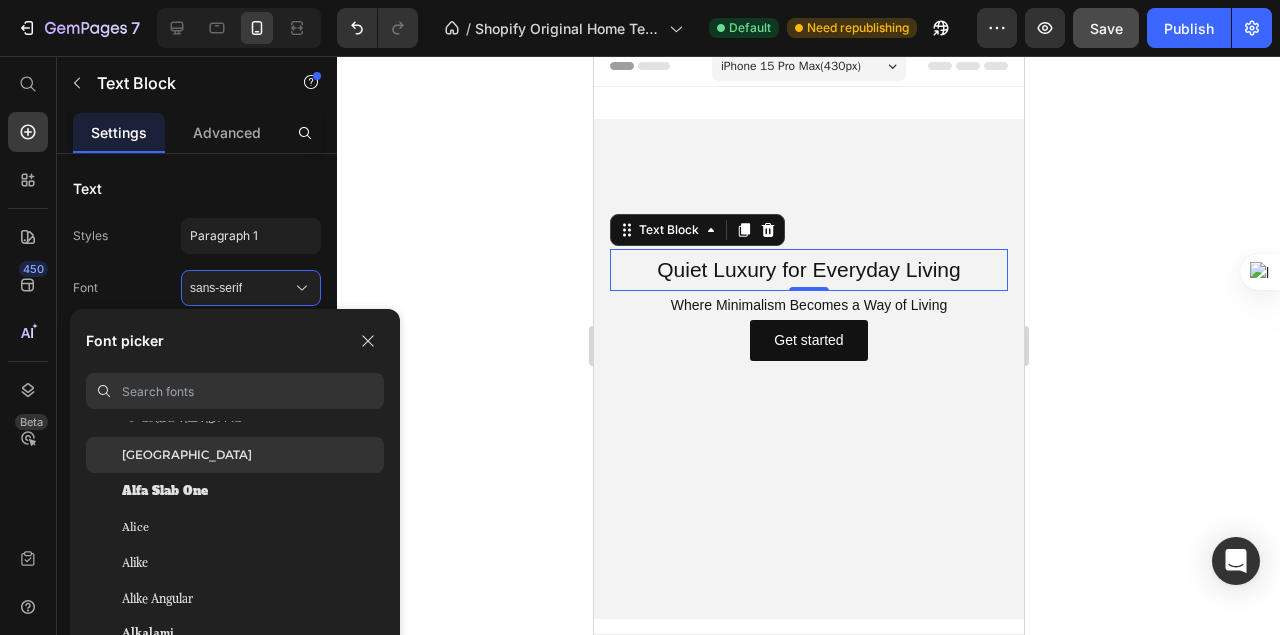 scroll, scrollTop: 1466, scrollLeft: 0, axis: vertical 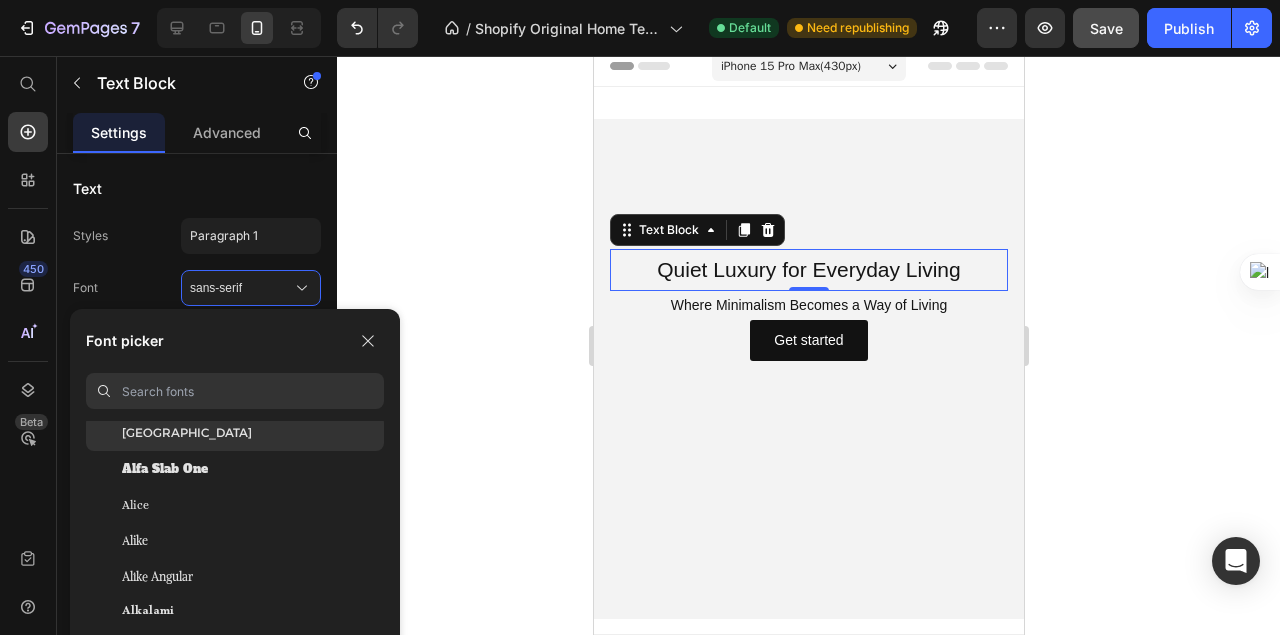 click on "Alexandria" 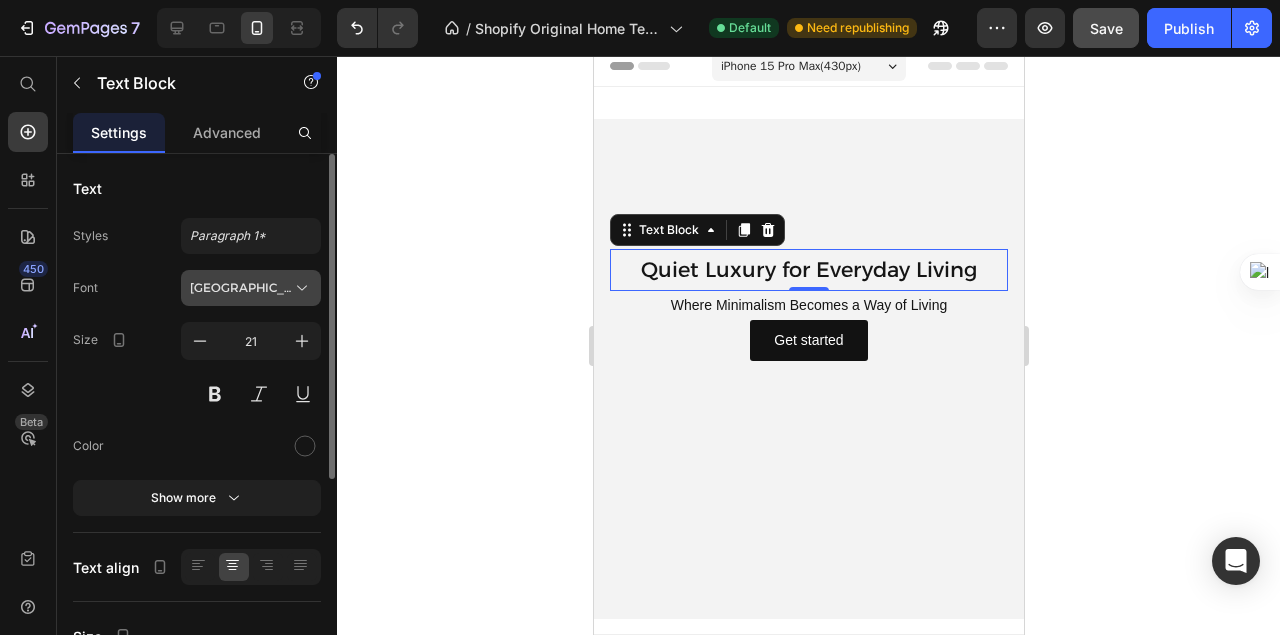 click on "Alexandria" at bounding box center (241, 288) 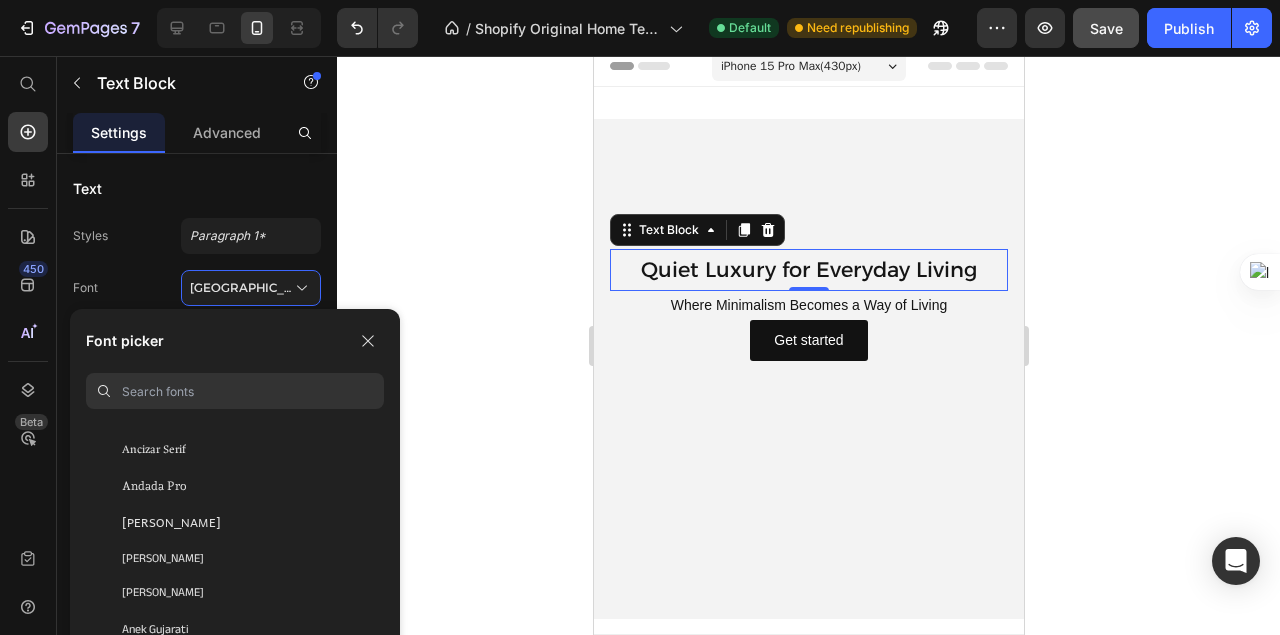 scroll, scrollTop: 2533, scrollLeft: 0, axis: vertical 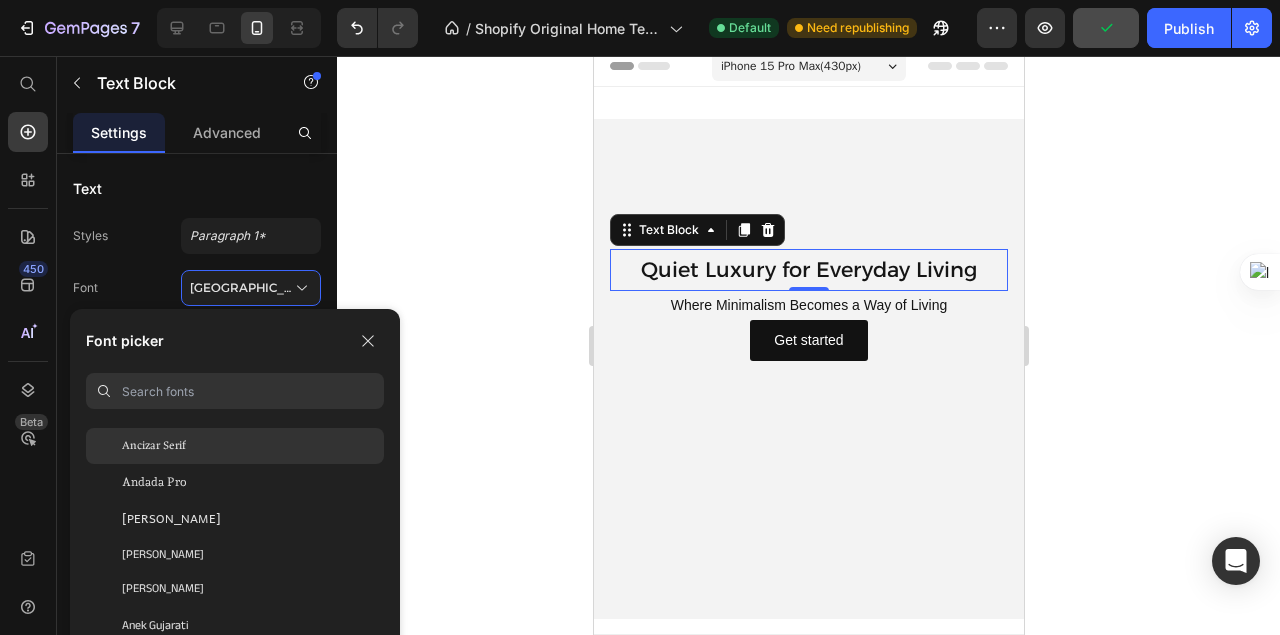 click on "Ancizar Serif" 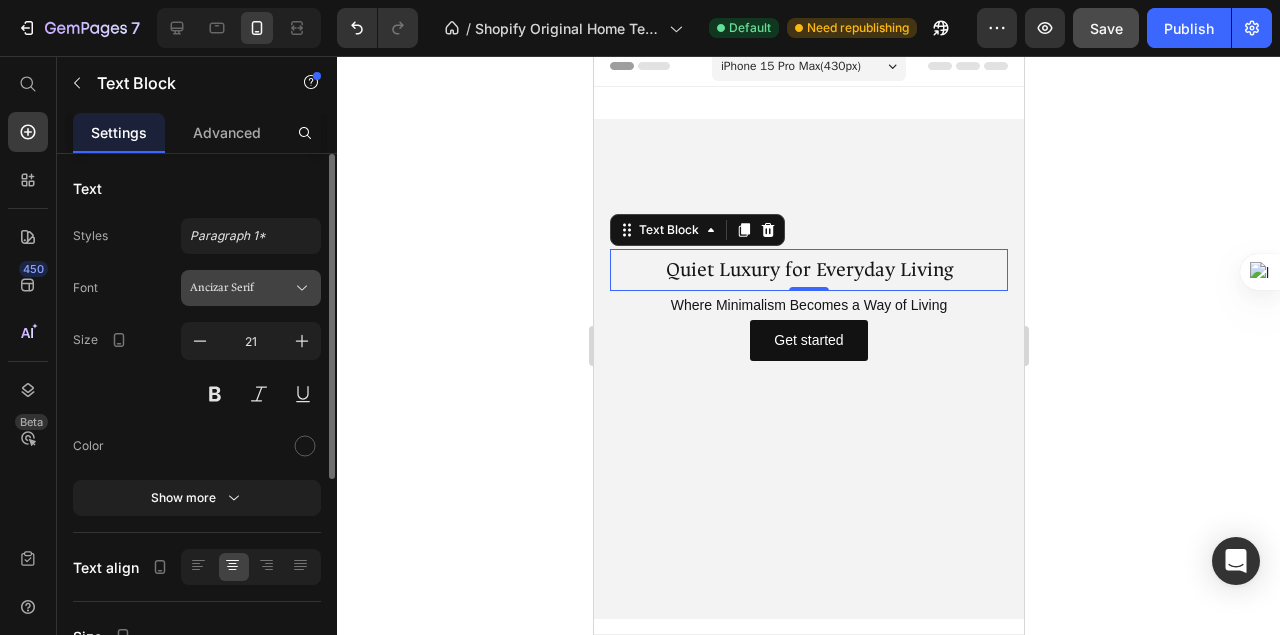 click on "Ancizar Serif" at bounding box center [241, 288] 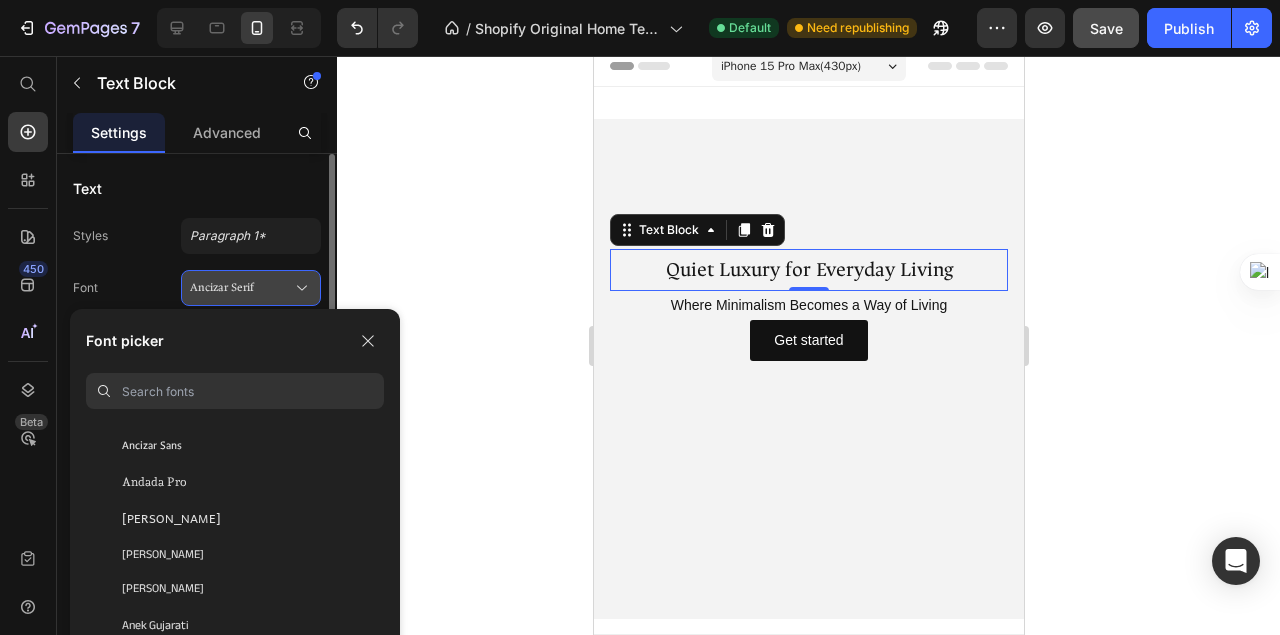 click on "Ancizar Serif" at bounding box center [241, 288] 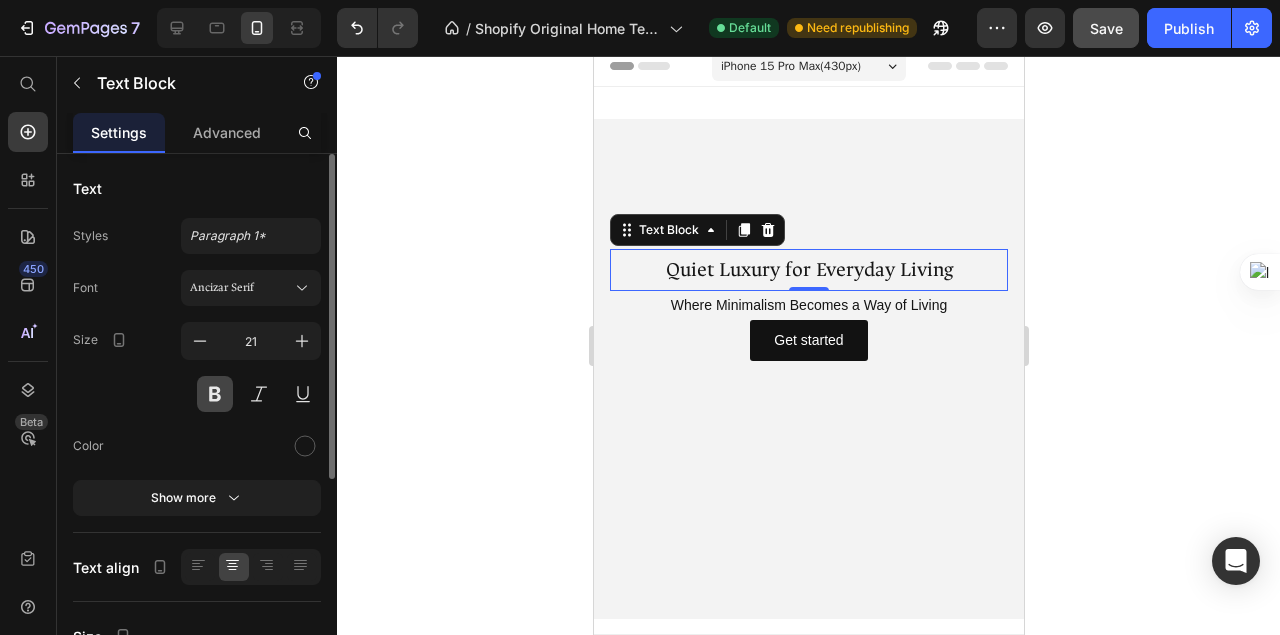 click at bounding box center [215, 394] 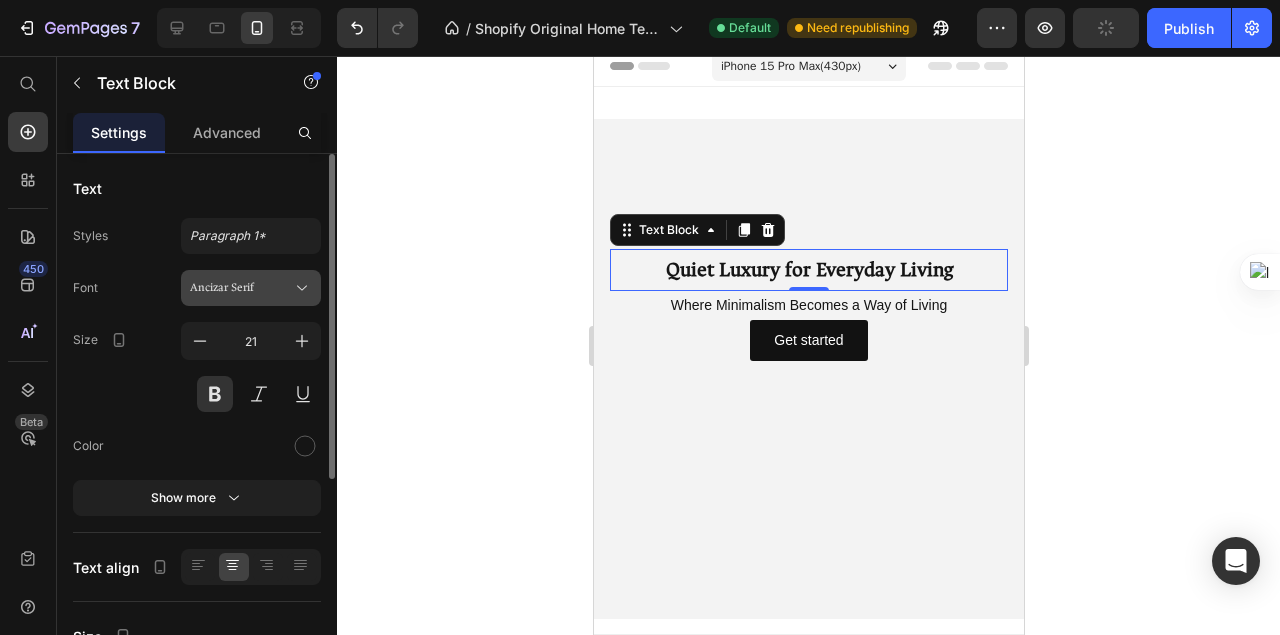 click on "Ancizar Serif" at bounding box center [251, 288] 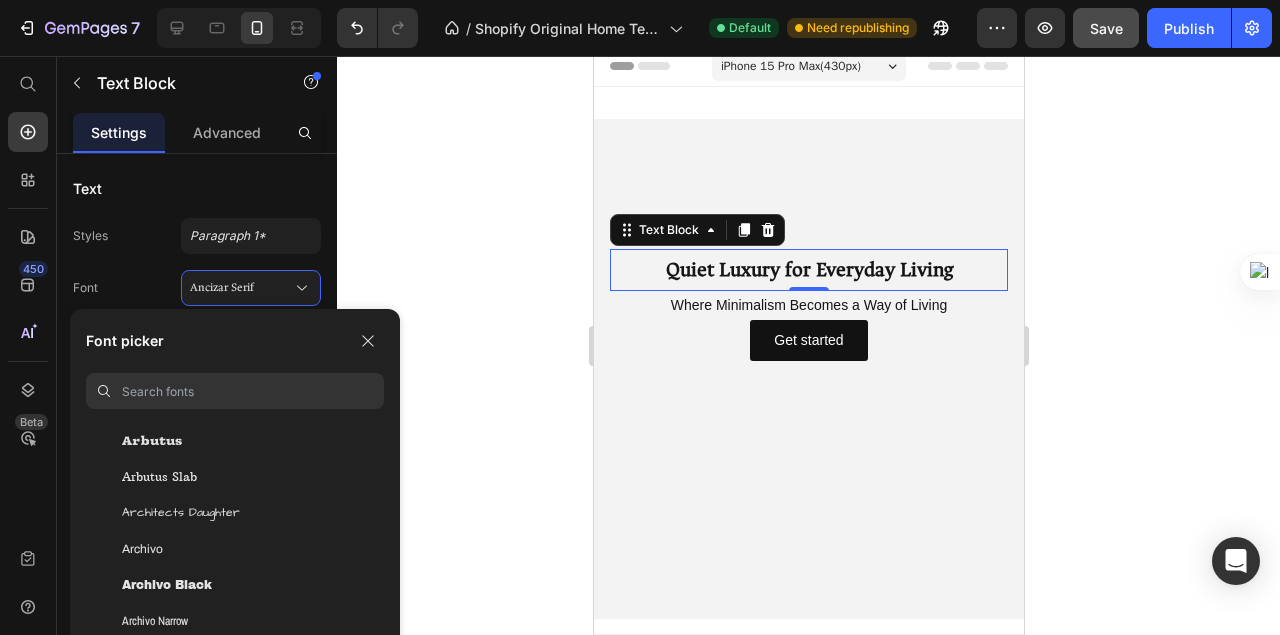scroll, scrollTop: 3533, scrollLeft: 0, axis: vertical 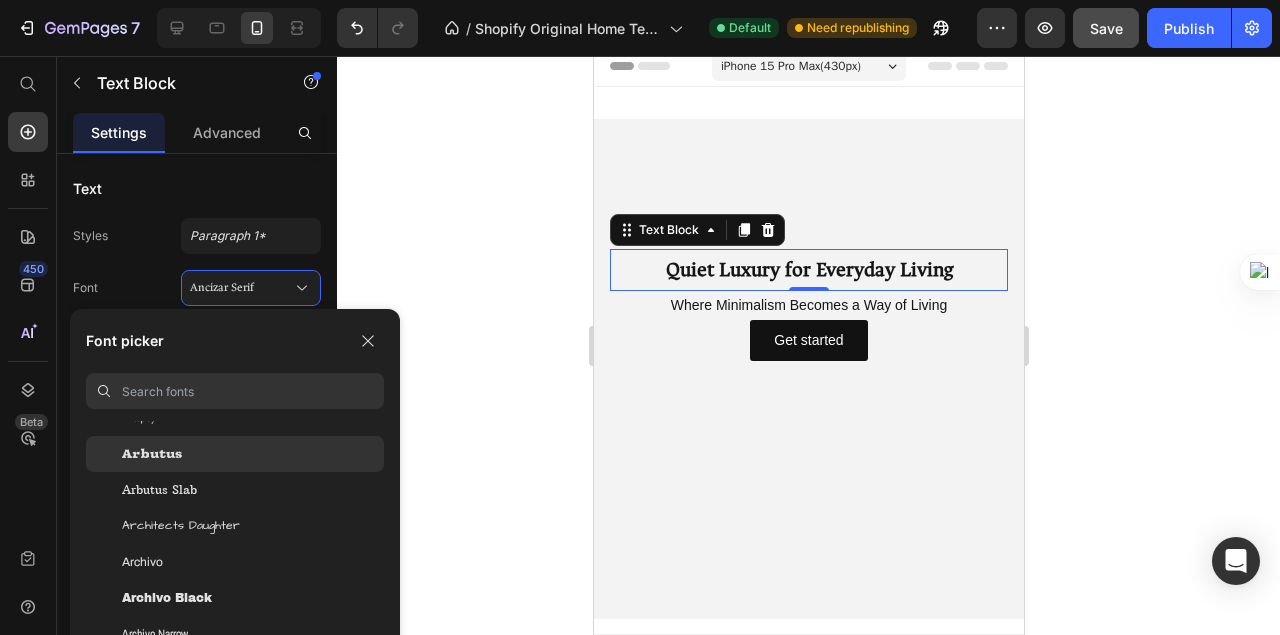 click on "Arbutus" 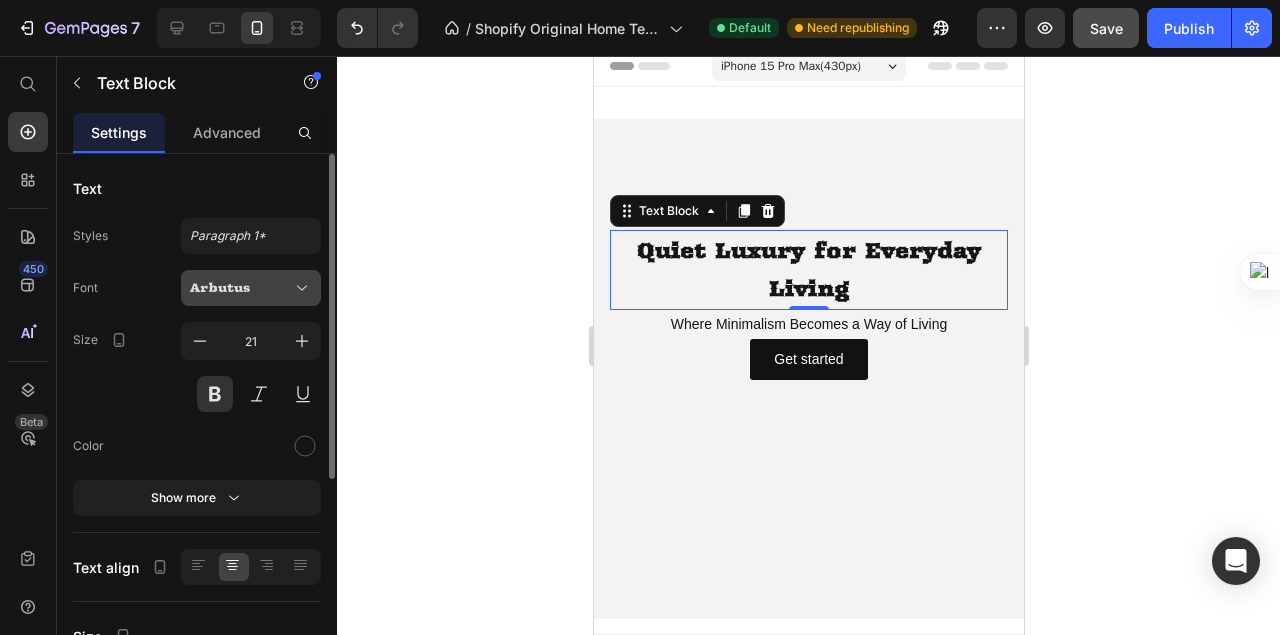 click on "Arbutus" at bounding box center (241, 288) 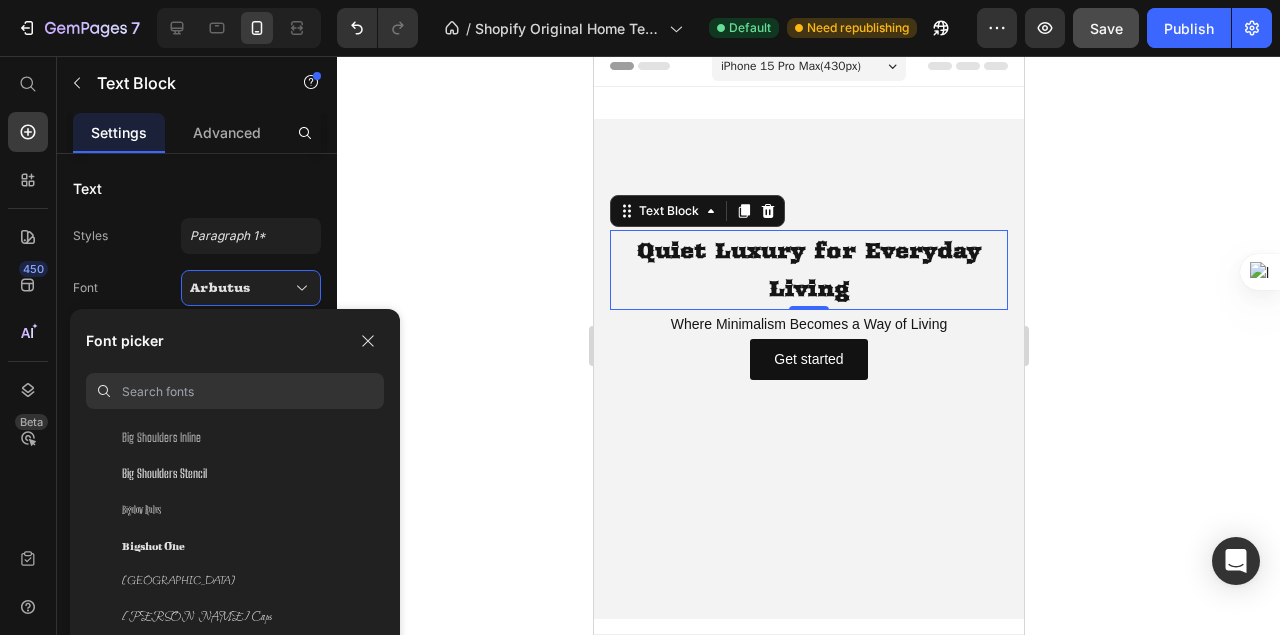 scroll, scrollTop: 7333, scrollLeft: 0, axis: vertical 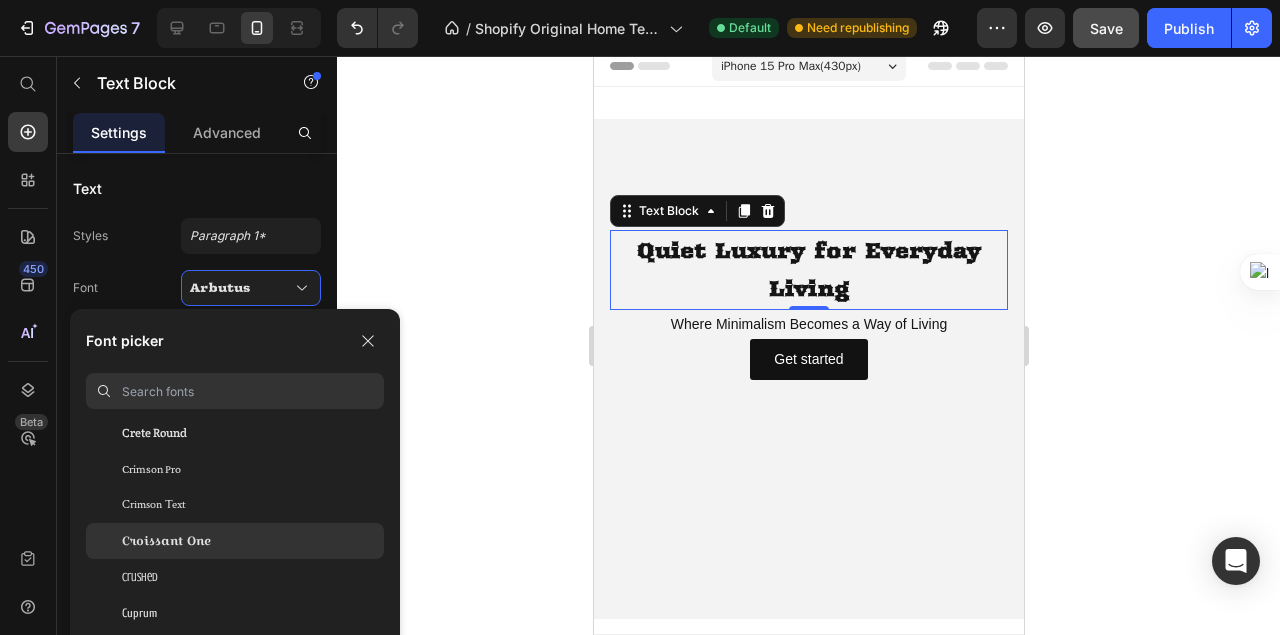 click on "Croissant One" at bounding box center [166, 541] 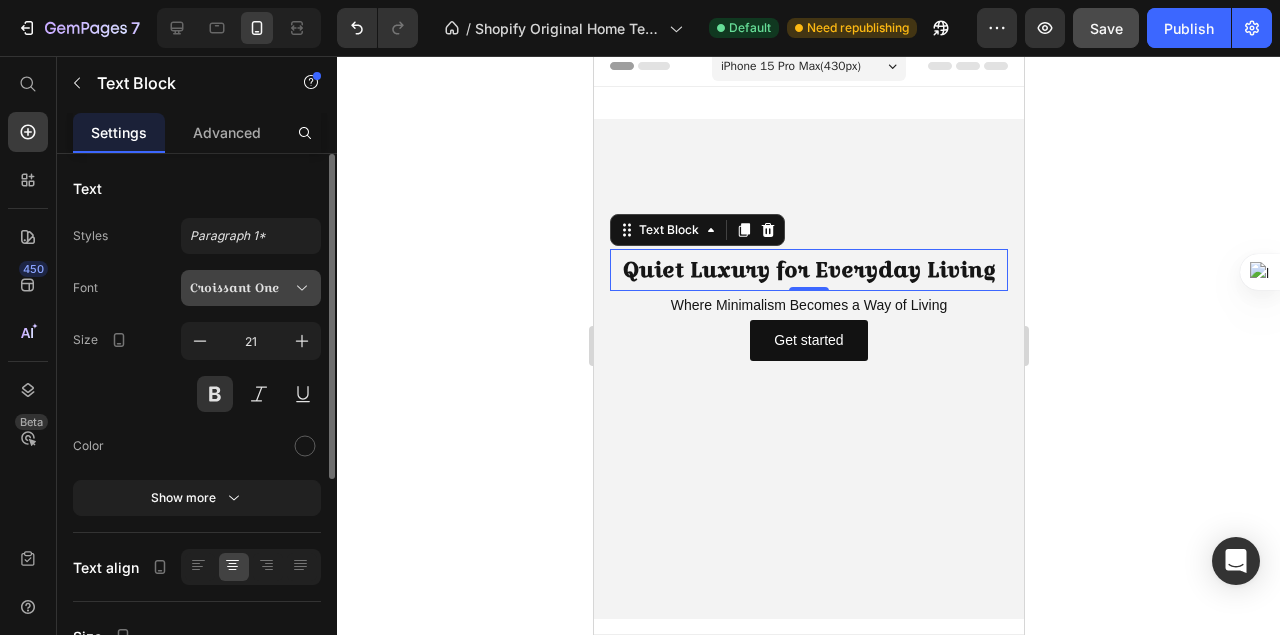 click on "Croissant One" at bounding box center [241, 288] 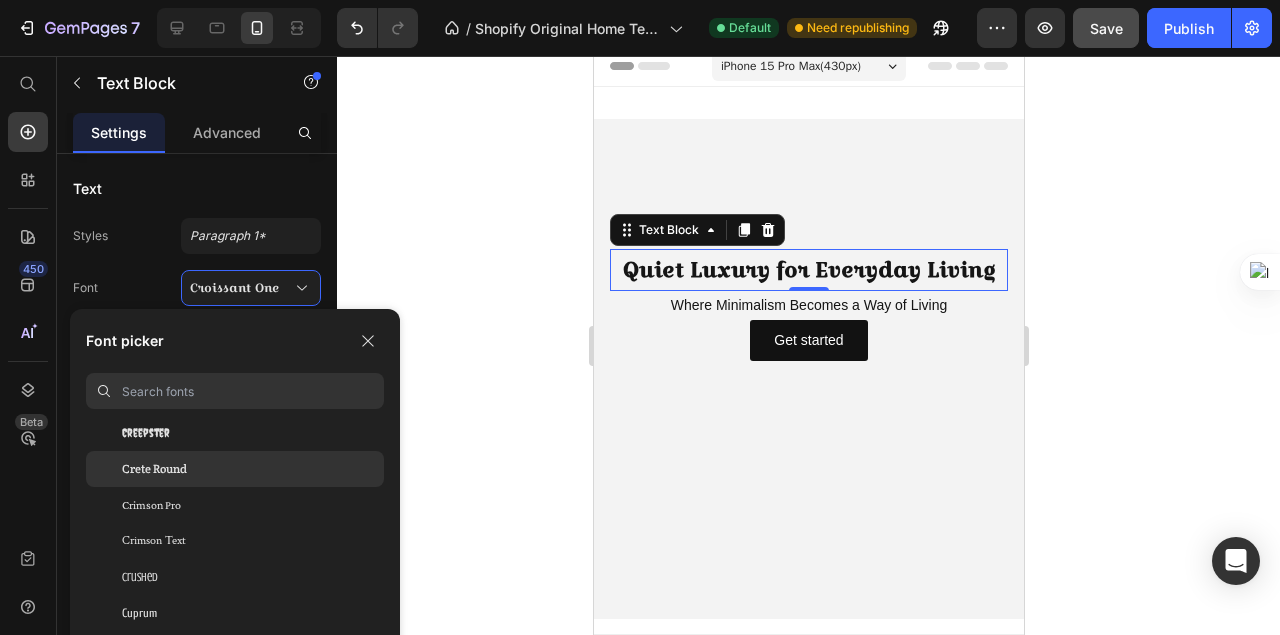 scroll, scrollTop: 13053, scrollLeft: 0, axis: vertical 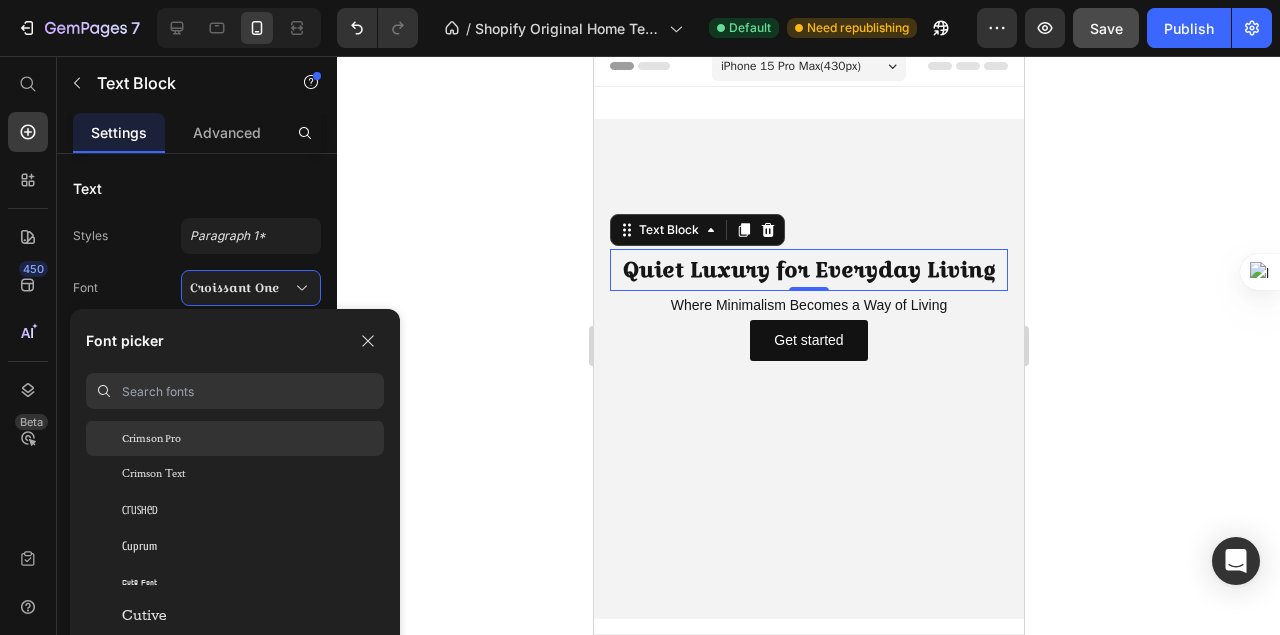 click on "Crimson Pro" 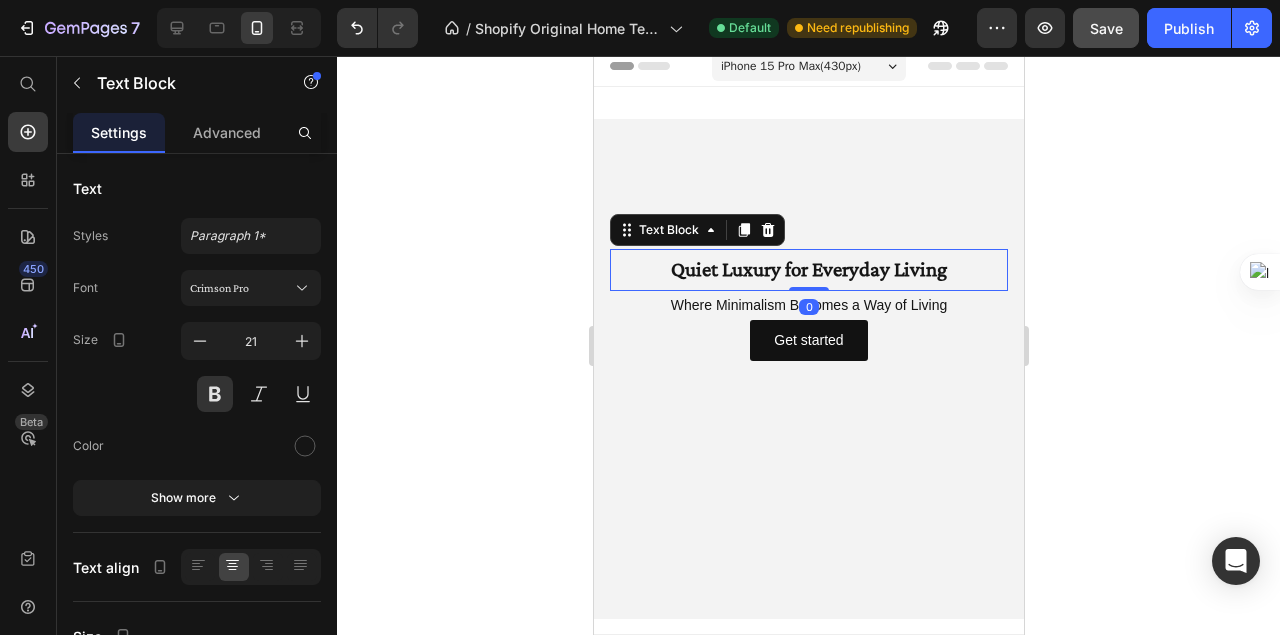 drag, startPoint x: 812, startPoint y: 288, endPoint x: 820, endPoint y: 278, distance: 12.806249 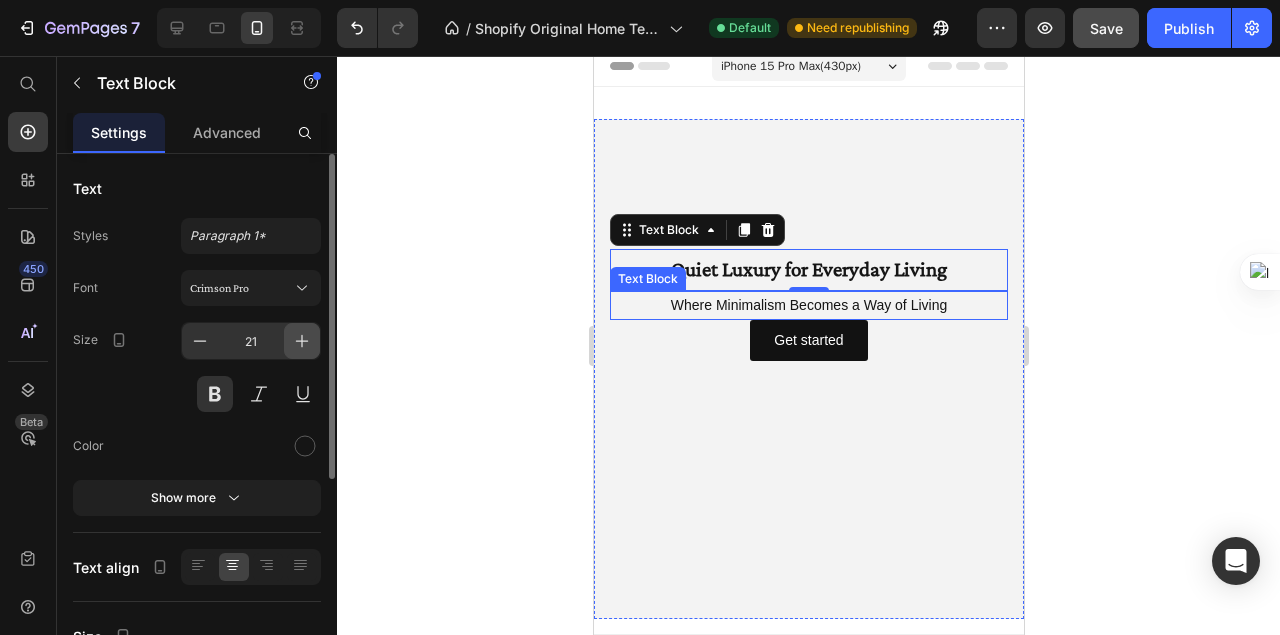 click 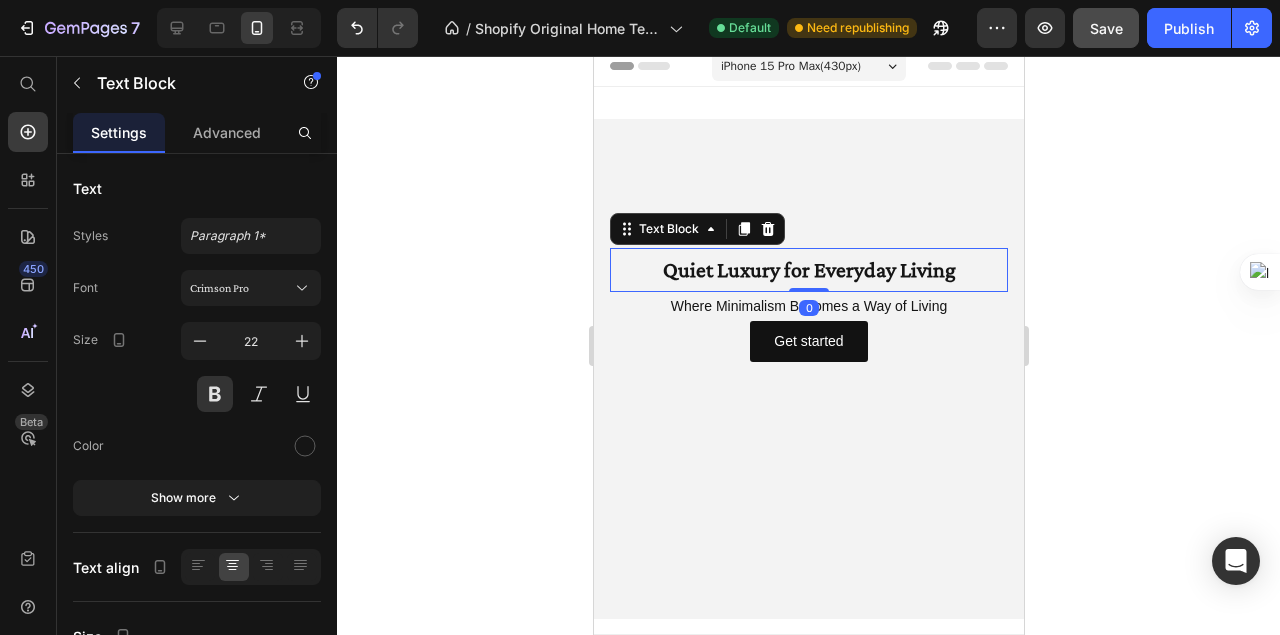 drag, startPoint x: 812, startPoint y: 287, endPoint x: 818, endPoint y: 278, distance: 10.816654 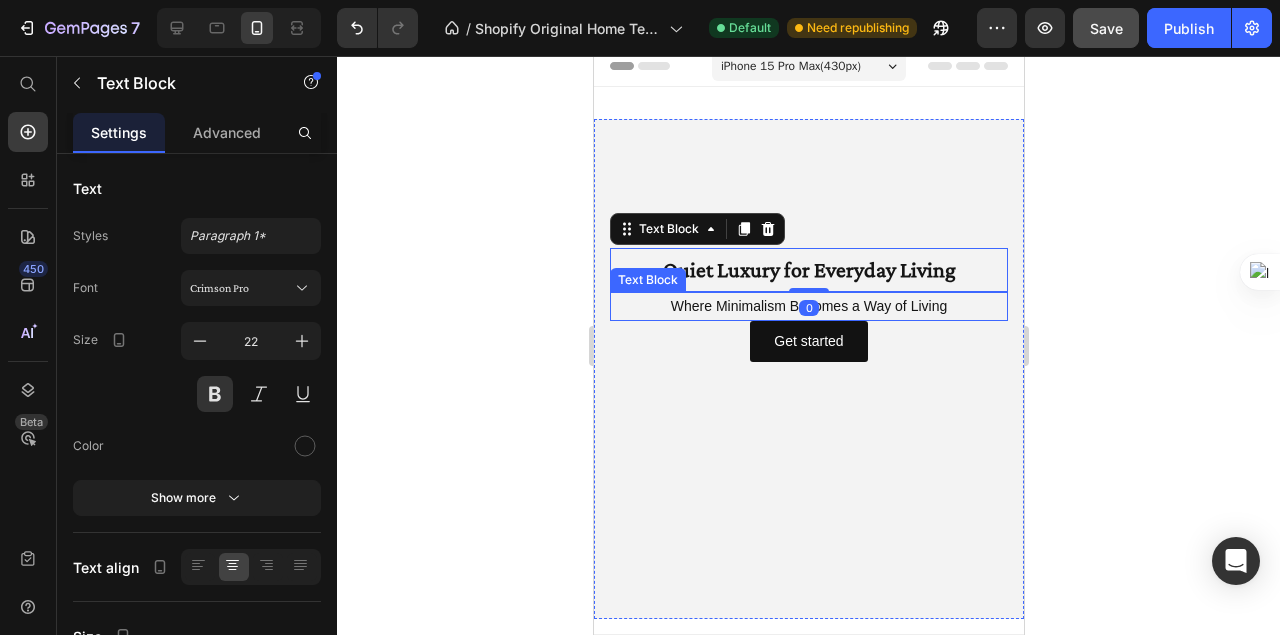 click on "Where Minimalism Becomes a Way of Living" at bounding box center [808, 306] 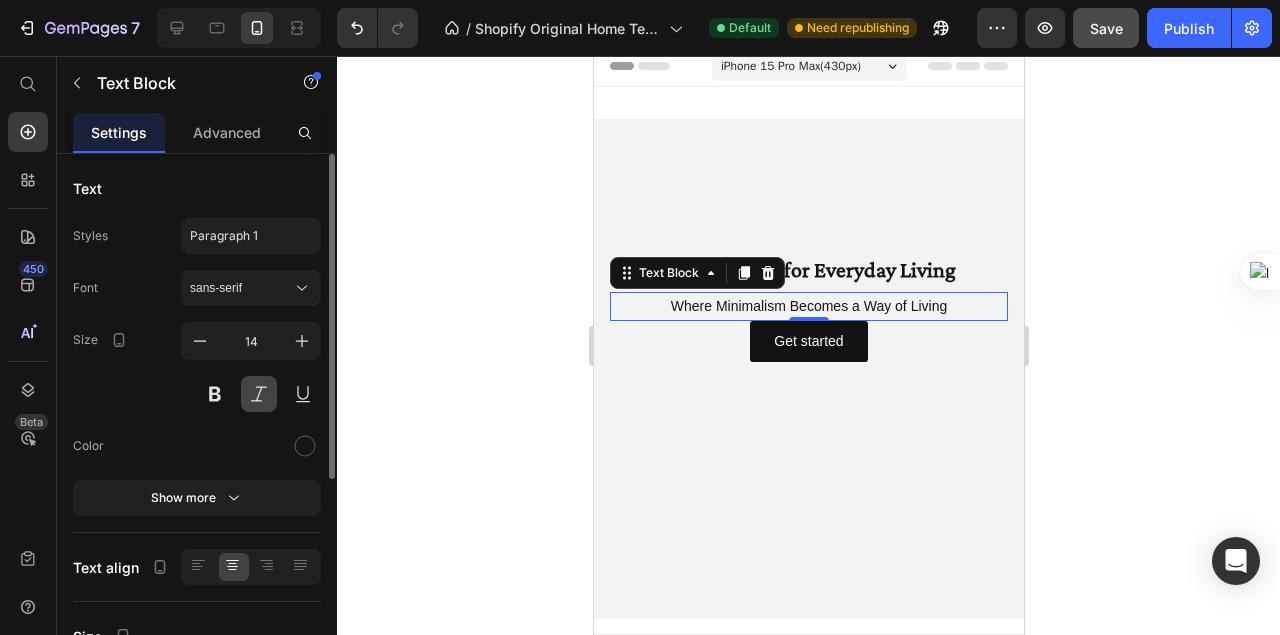click at bounding box center [259, 394] 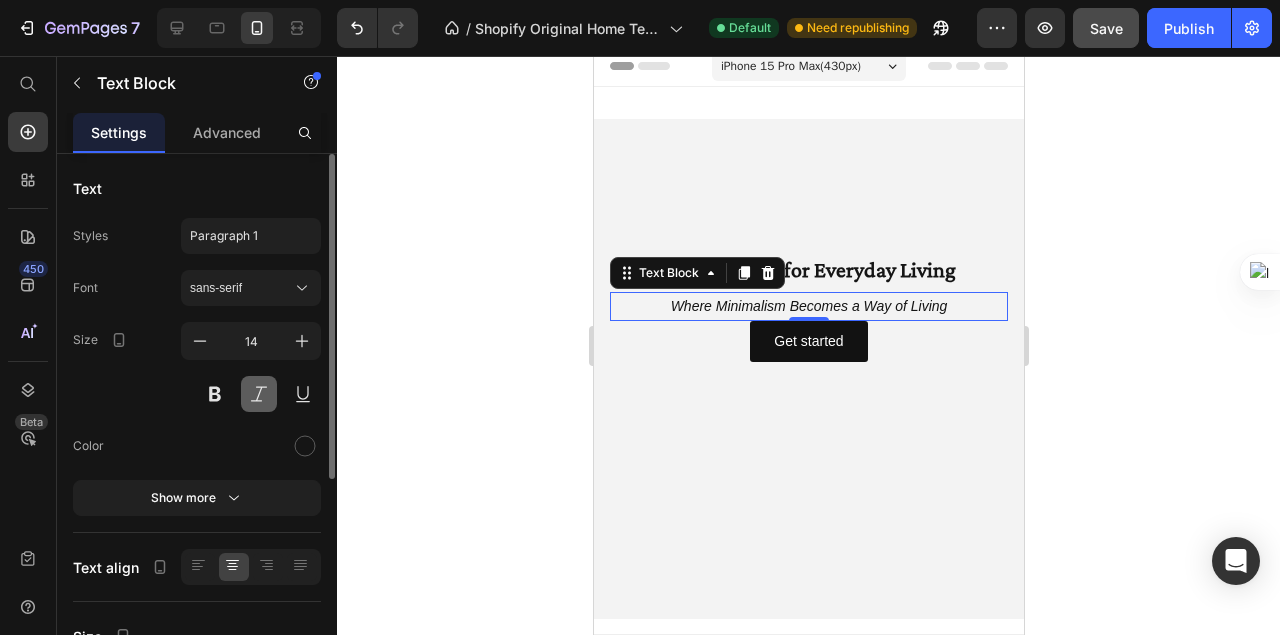 click at bounding box center [259, 394] 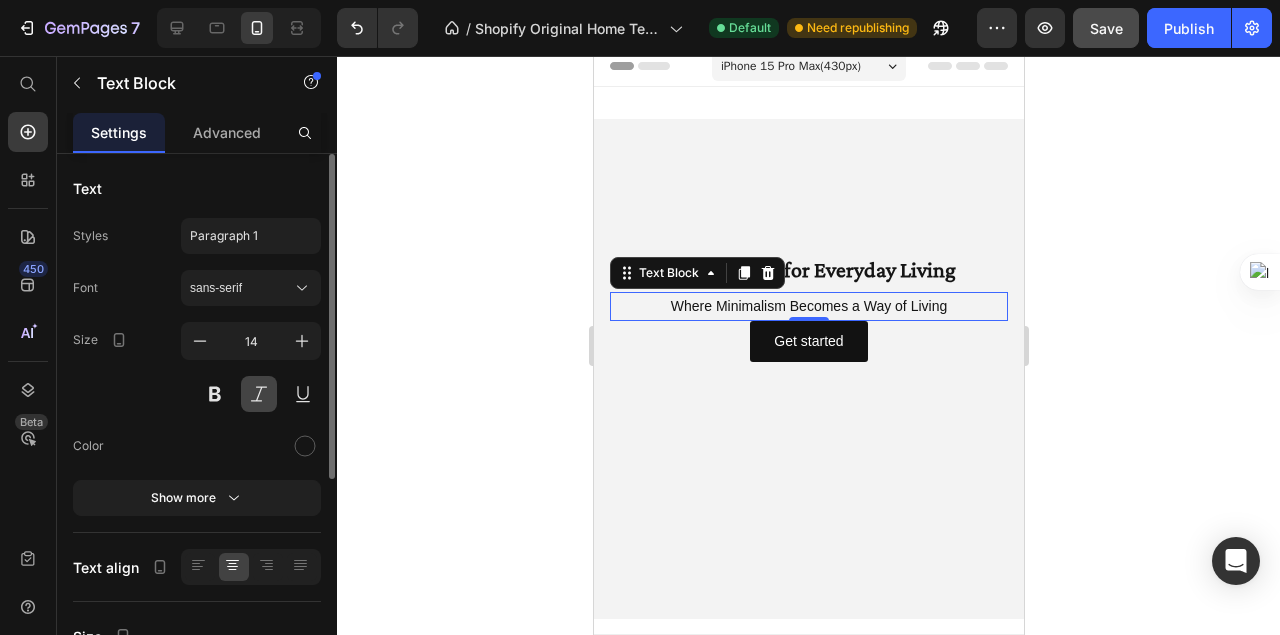 click at bounding box center [259, 394] 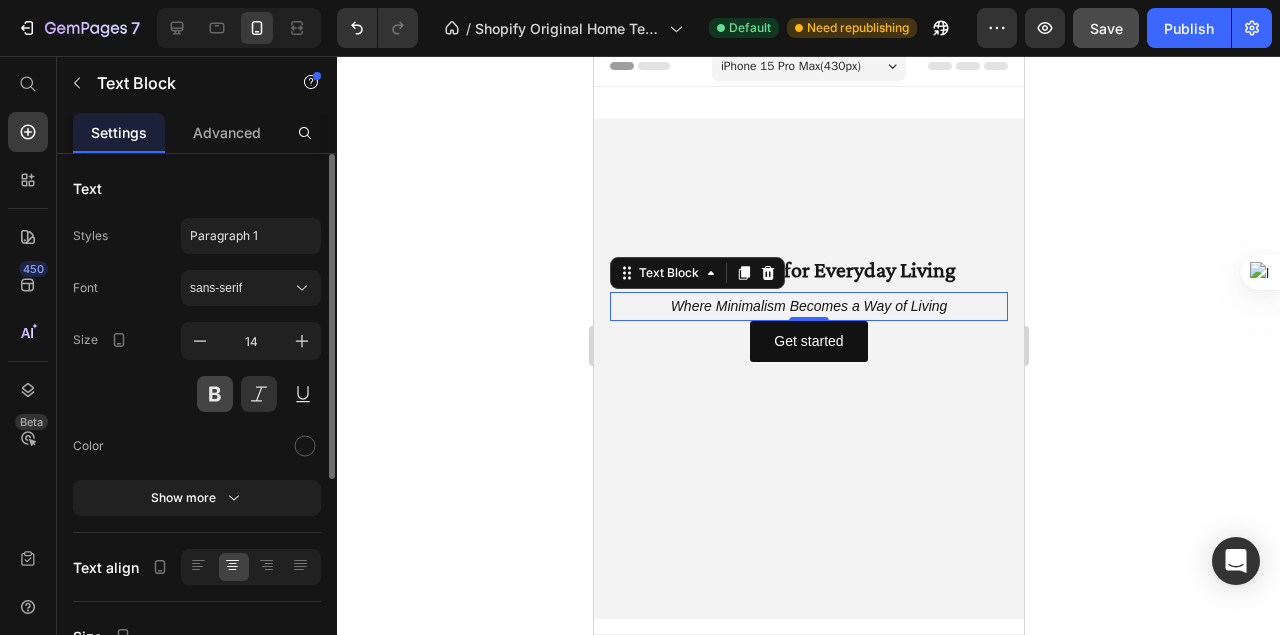 click at bounding box center (215, 394) 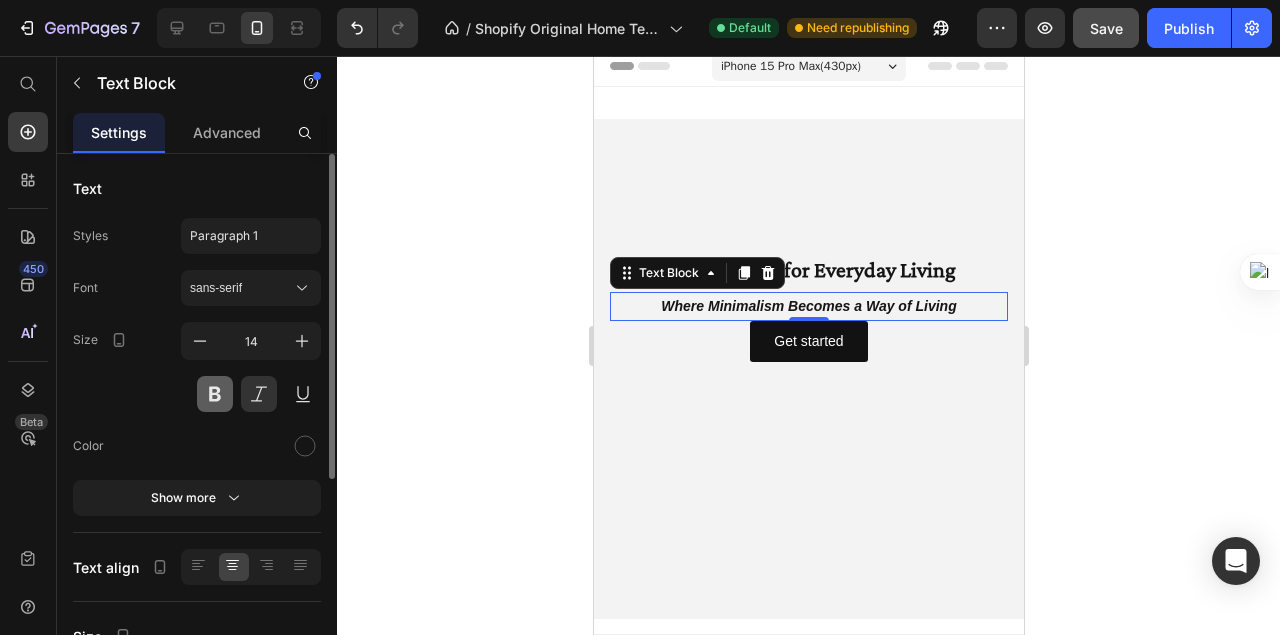 click at bounding box center (215, 394) 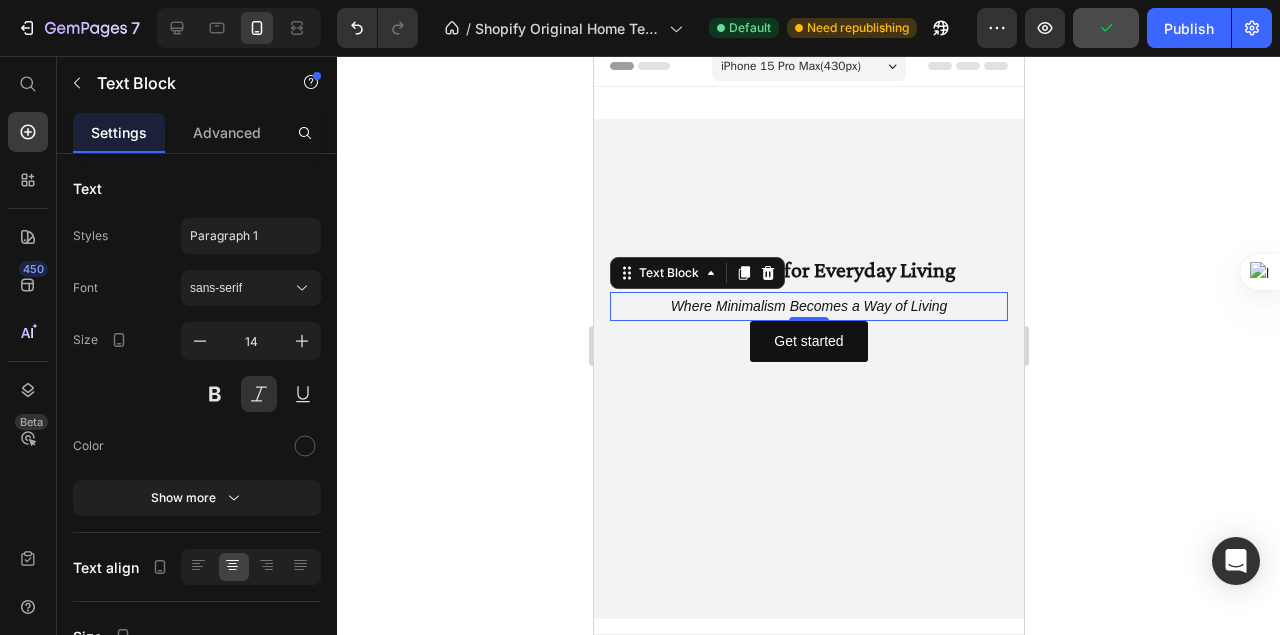 click 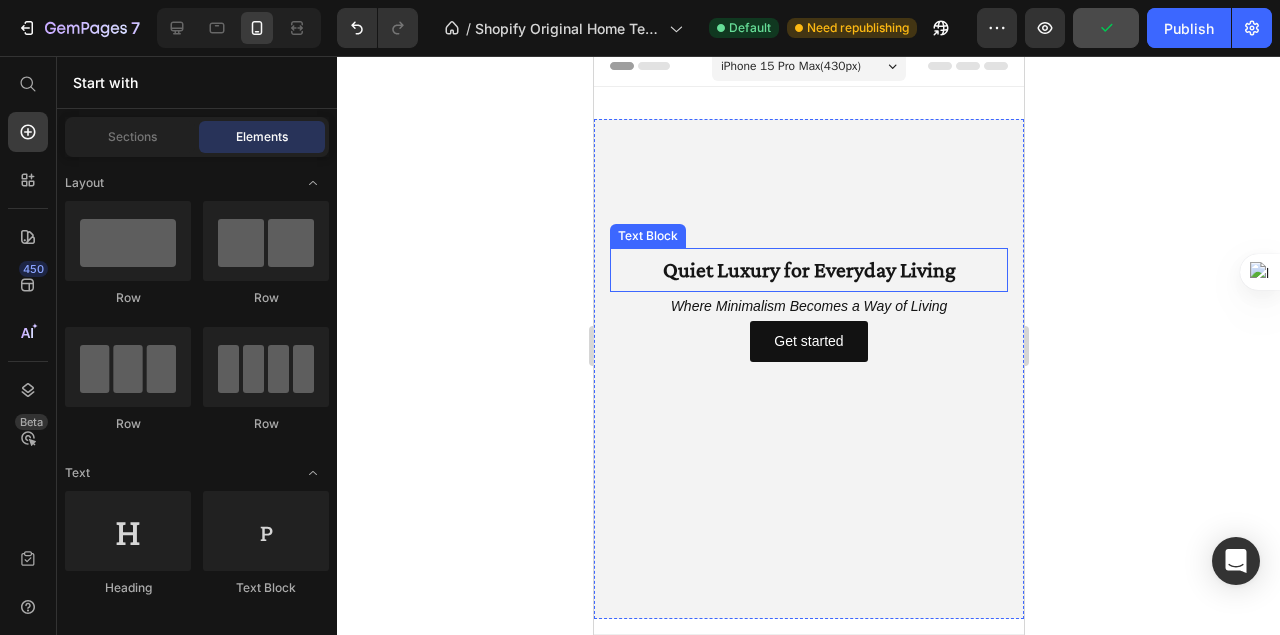 click on "Quiet Luxury for Everyday Living" at bounding box center (808, 270) 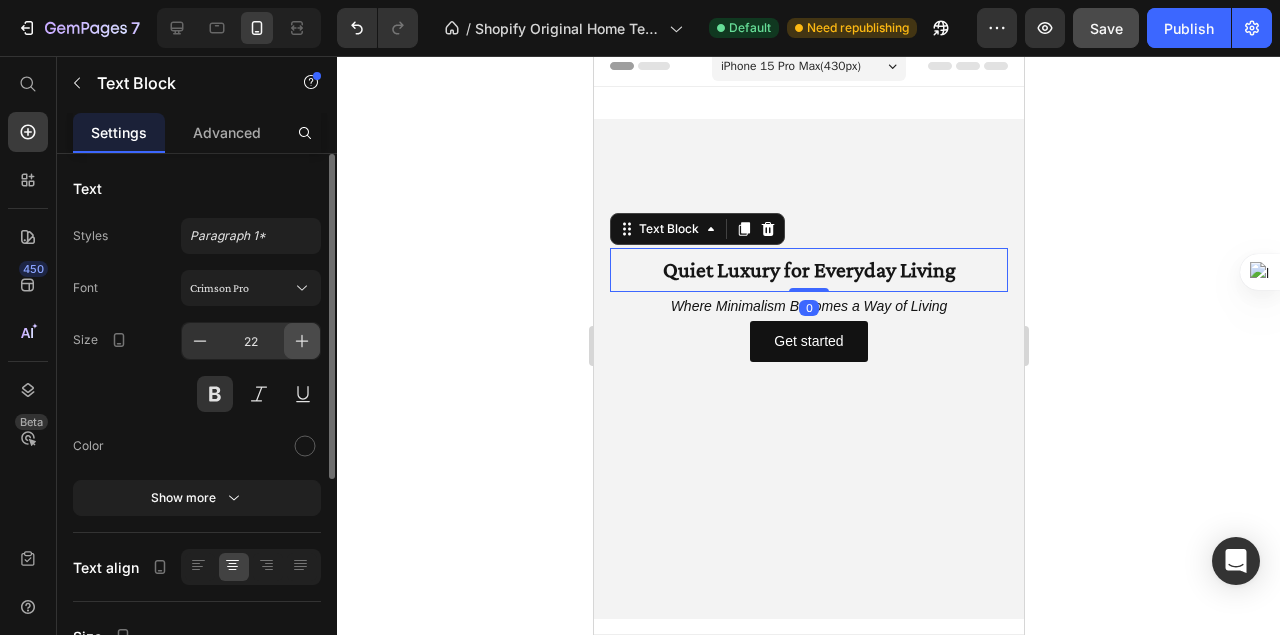click 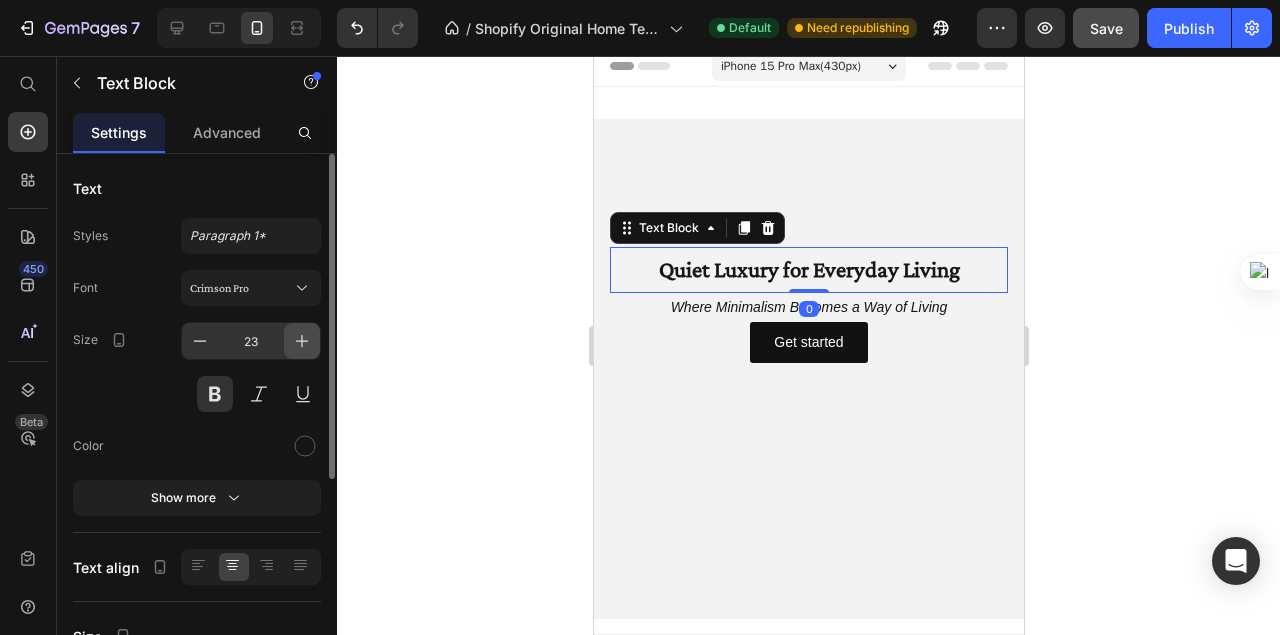 click 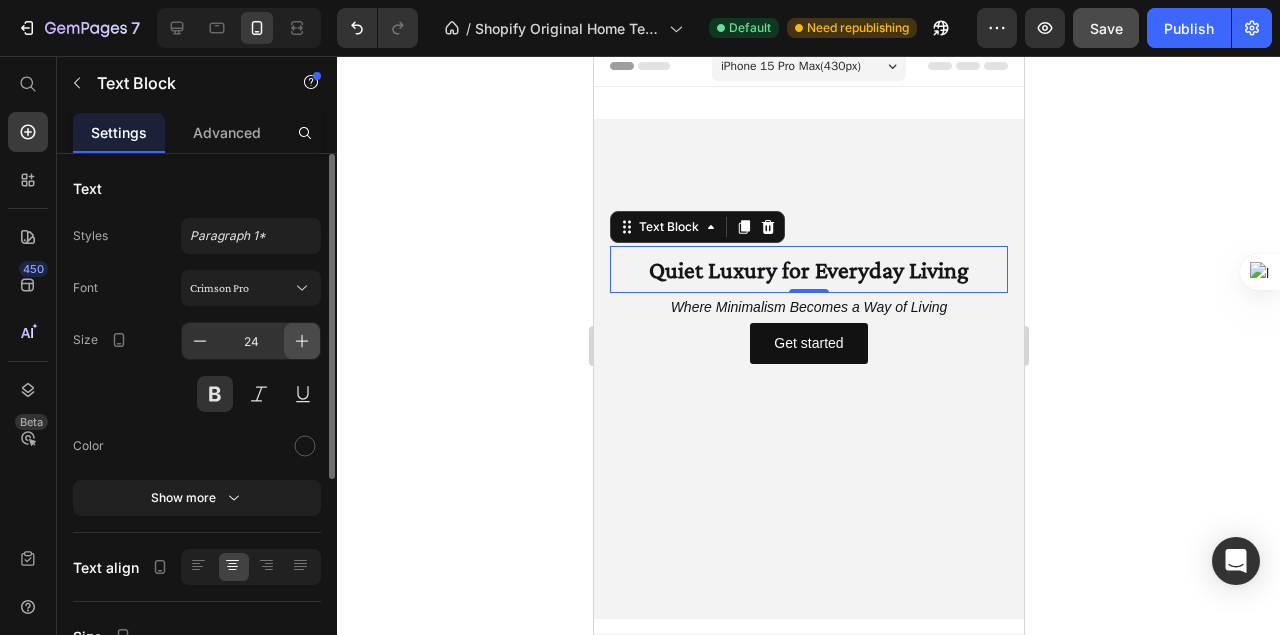 click 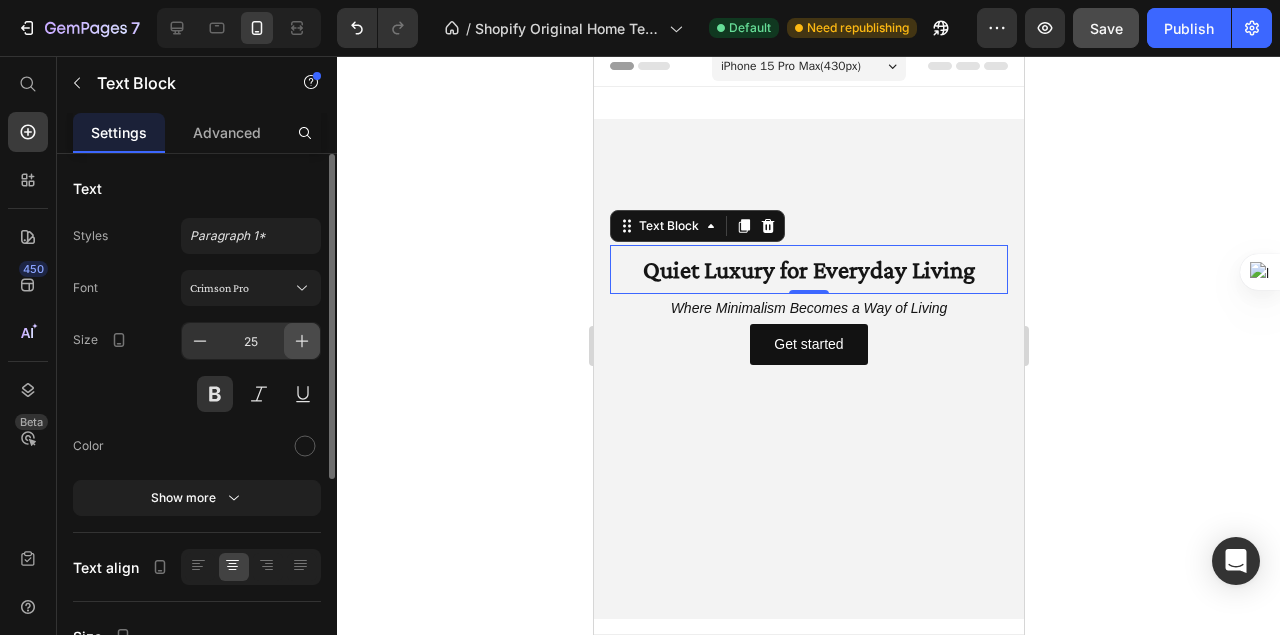 click 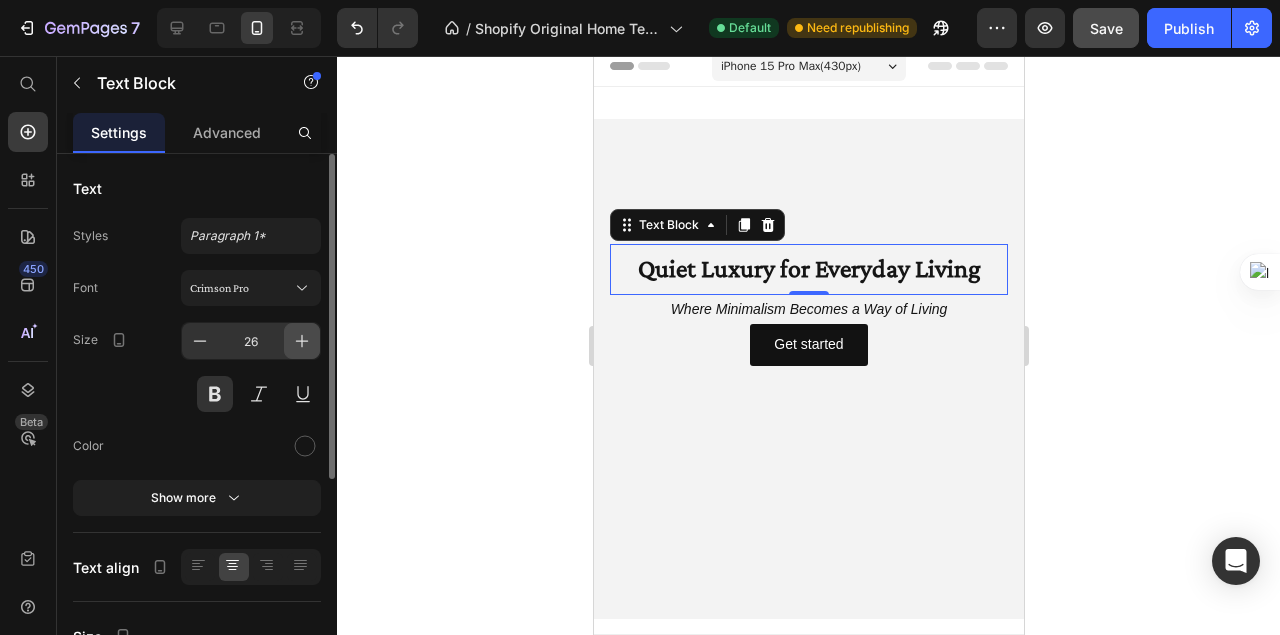 click 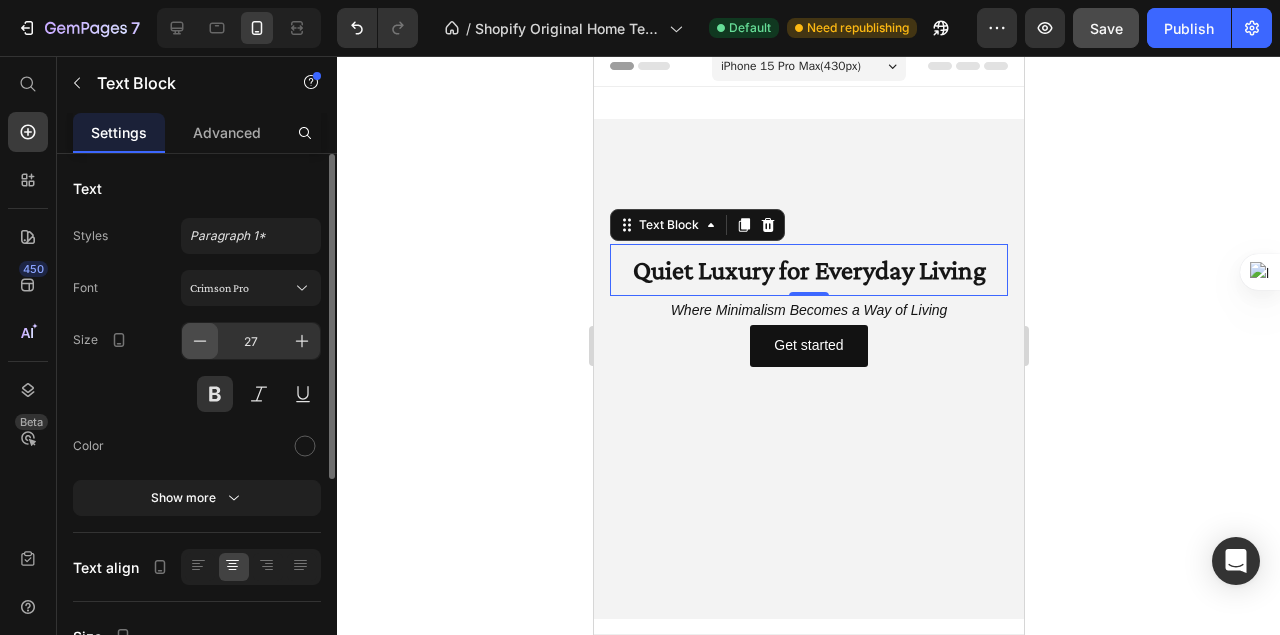 click at bounding box center (200, 341) 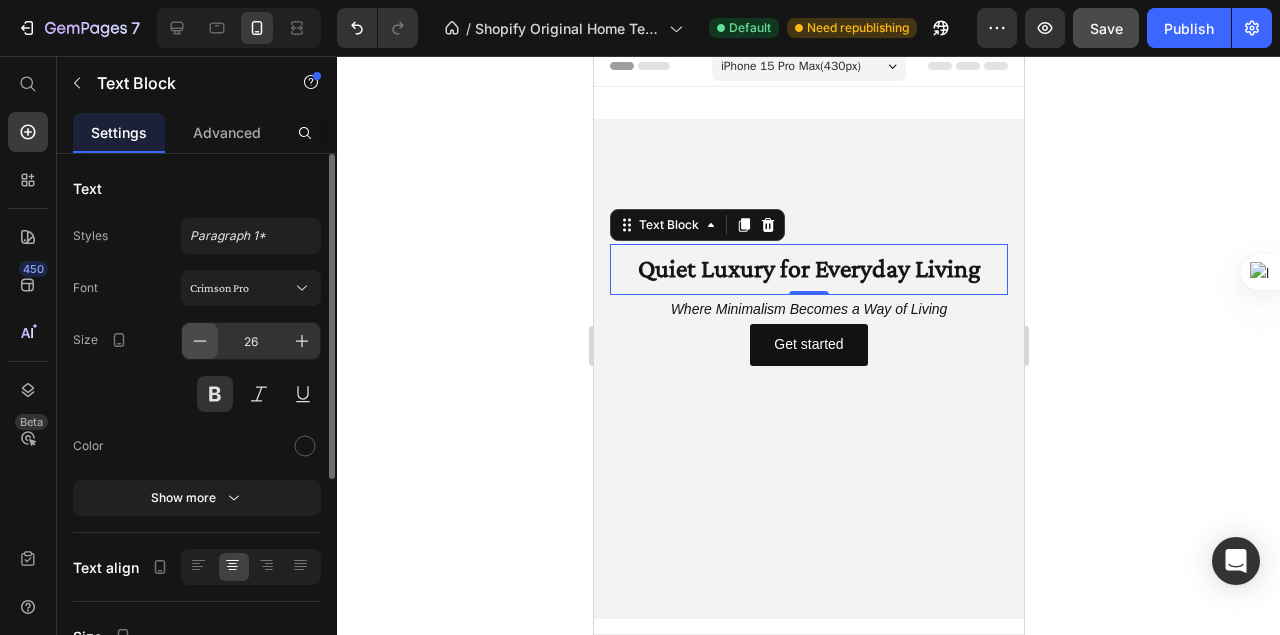 click at bounding box center (200, 341) 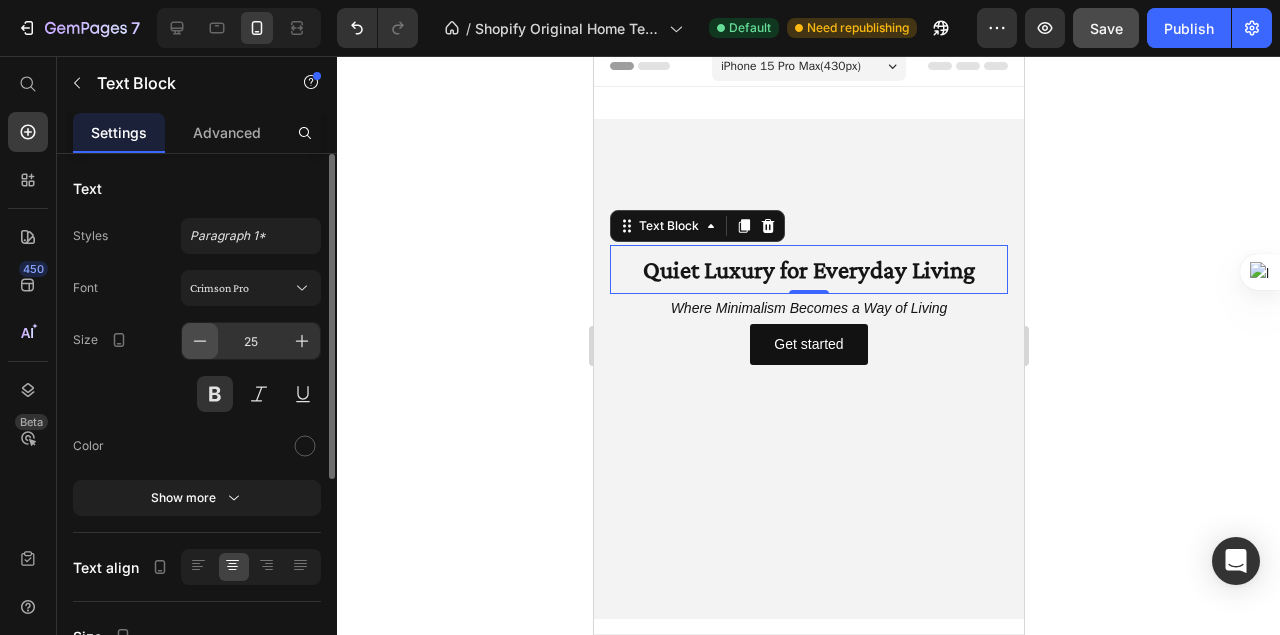 click at bounding box center (200, 341) 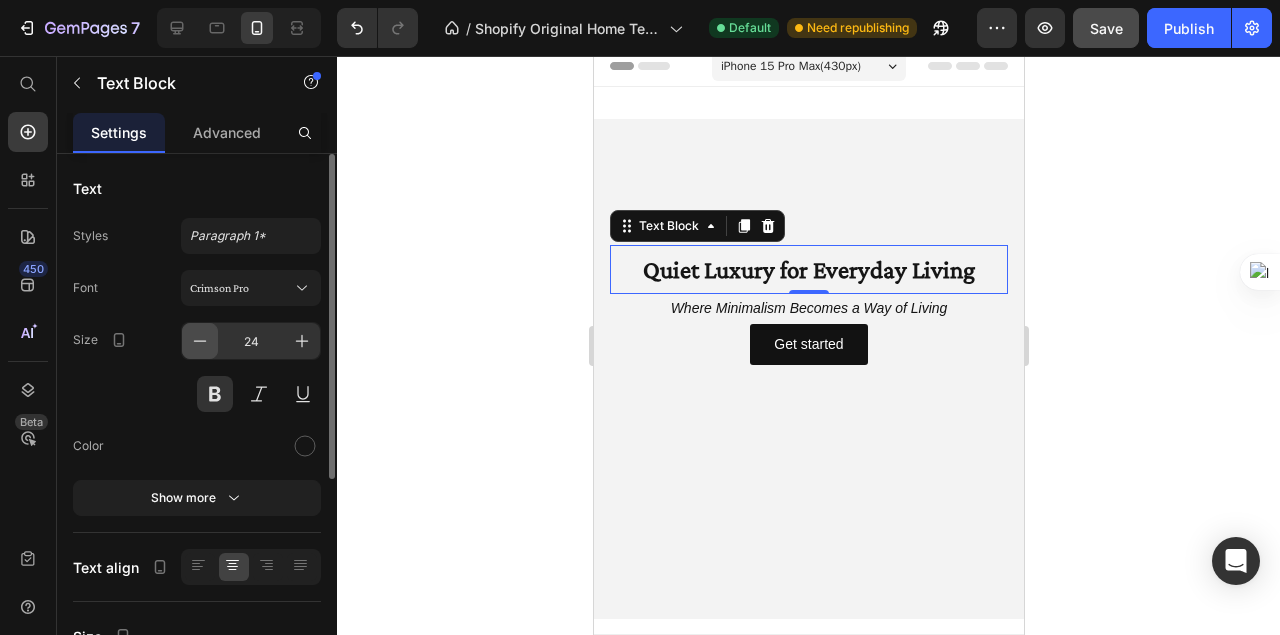 click at bounding box center [200, 341] 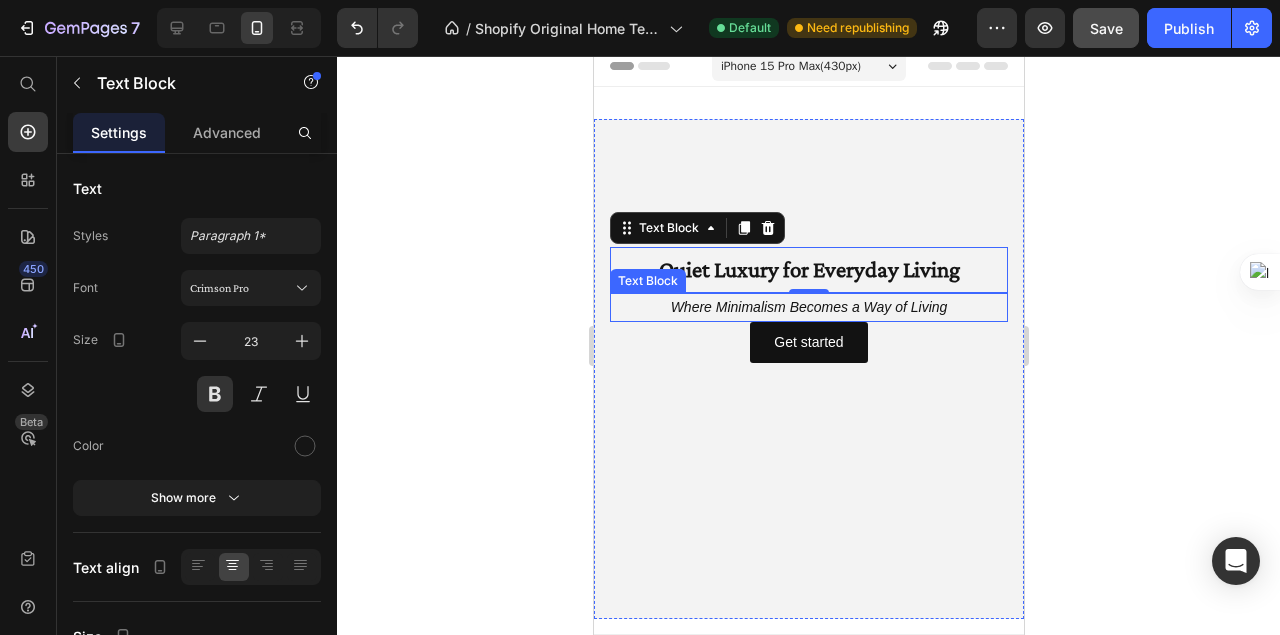 click on "Where Minimalism Becomes a Way of Living" at bounding box center [808, 307] 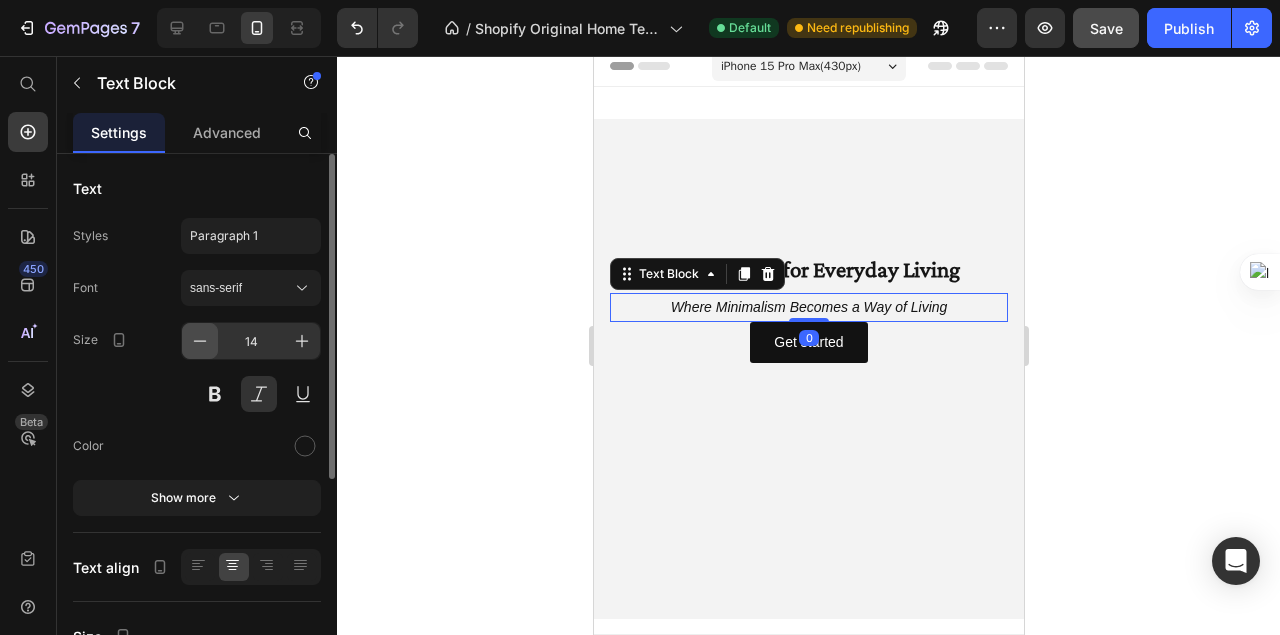 click 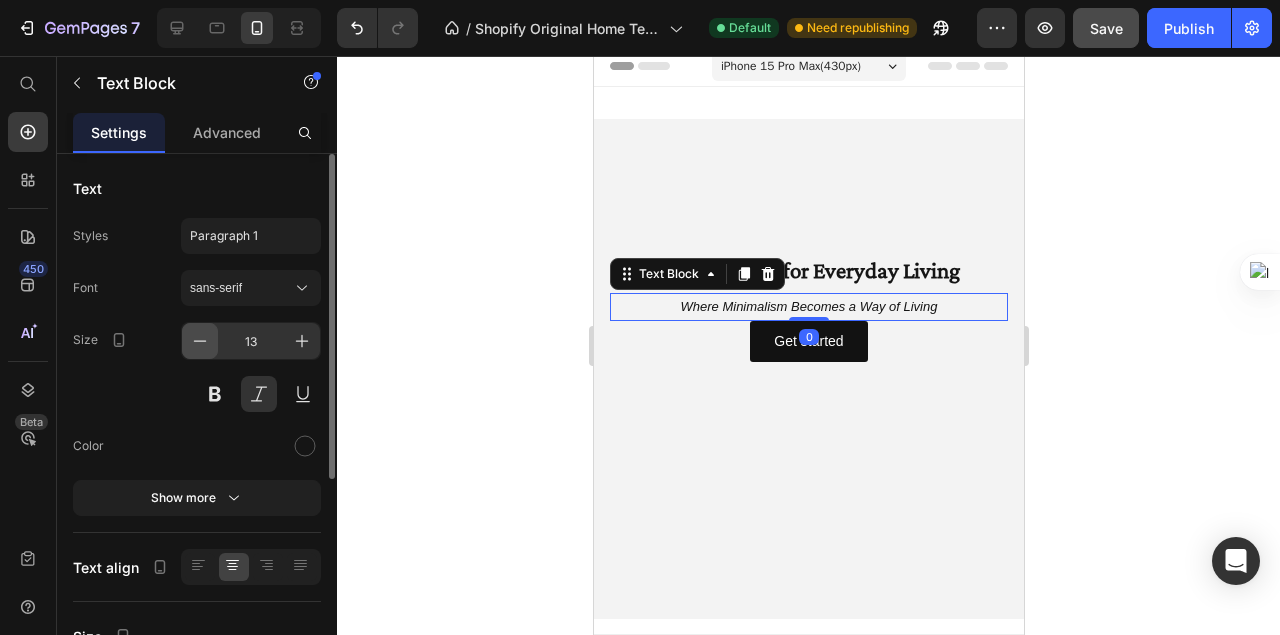 click 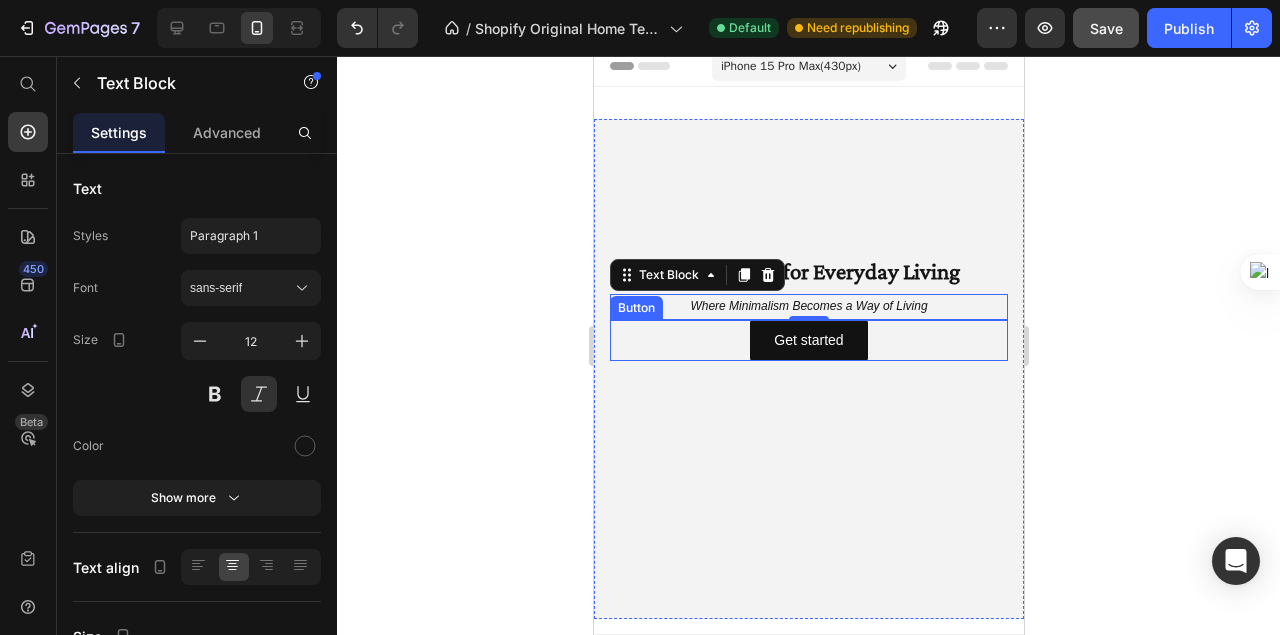 click on "Get started Button" at bounding box center (808, 340) 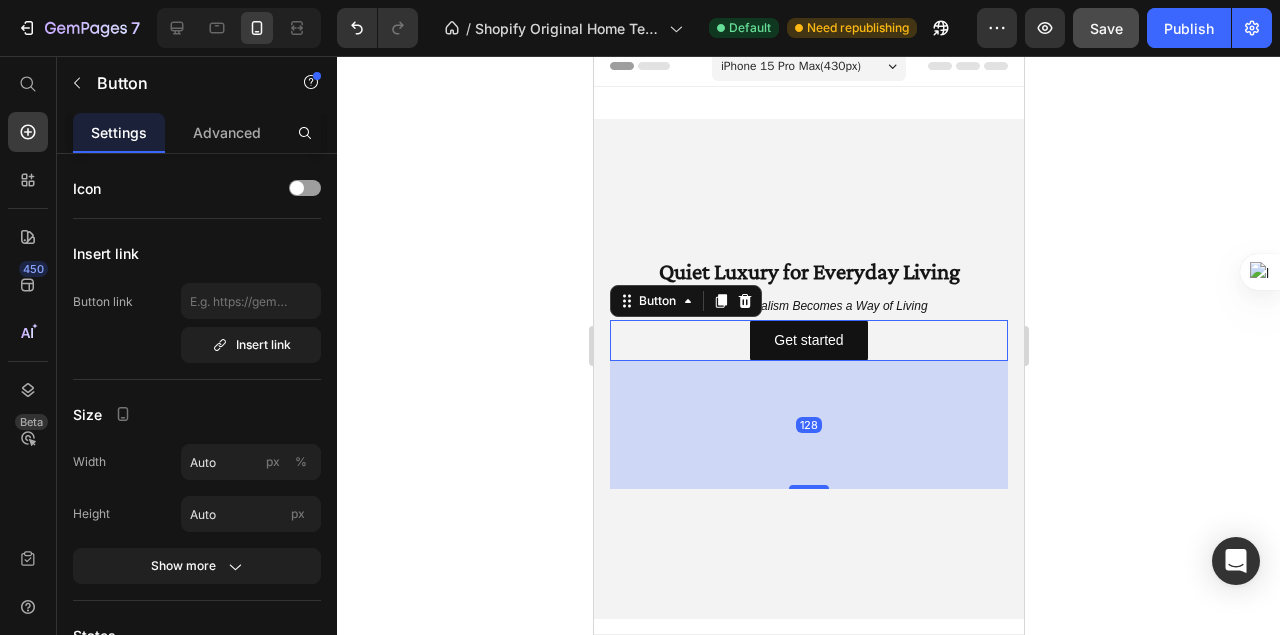 click on "Where Minimalism Becomes a Way of Living" at bounding box center (808, 307) 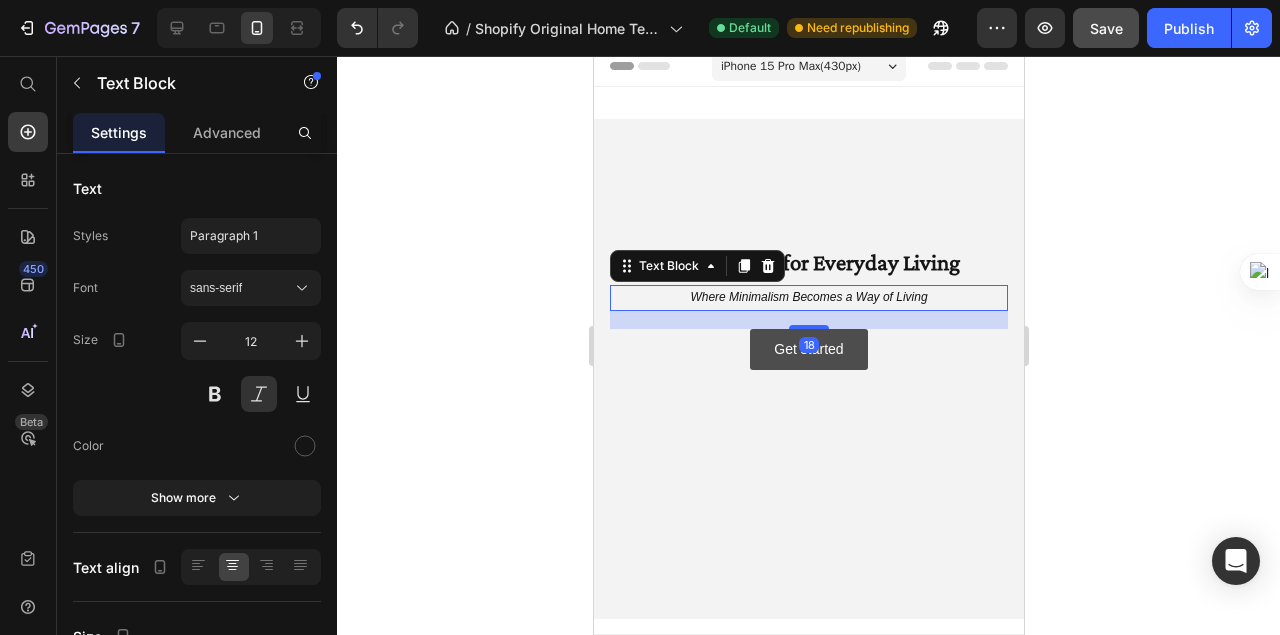 drag, startPoint x: 820, startPoint y: 316, endPoint x: 827, endPoint y: 334, distance: 19.313208 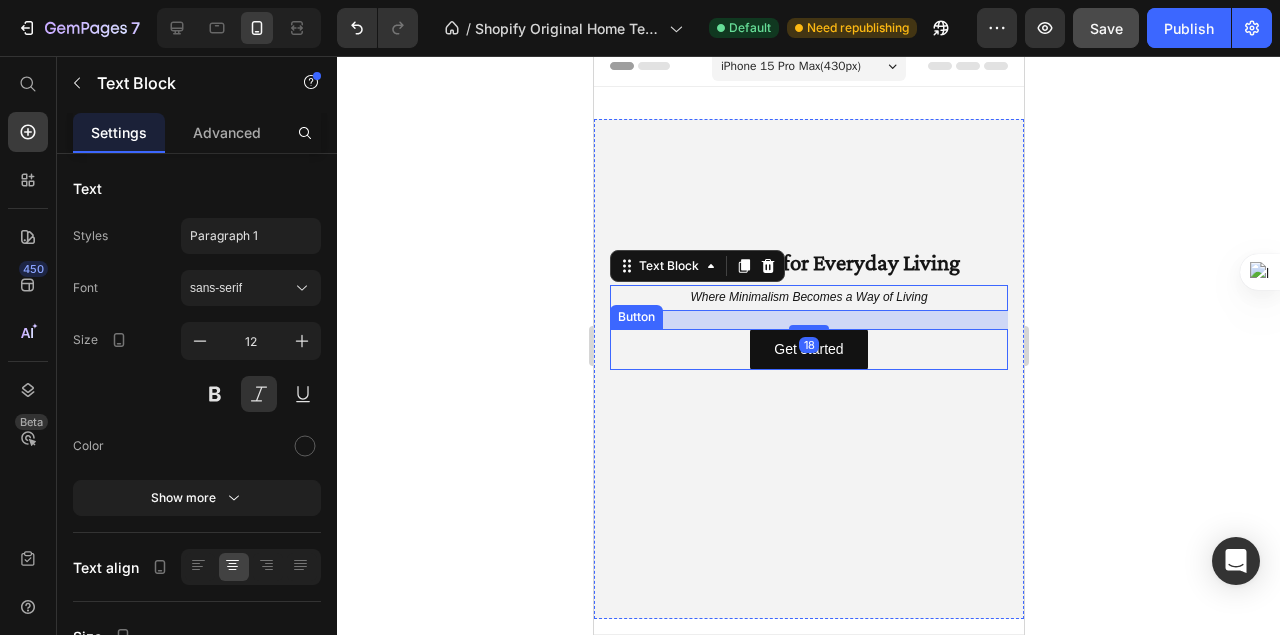 click on "Get started Button" at bounding box center [808, 349] 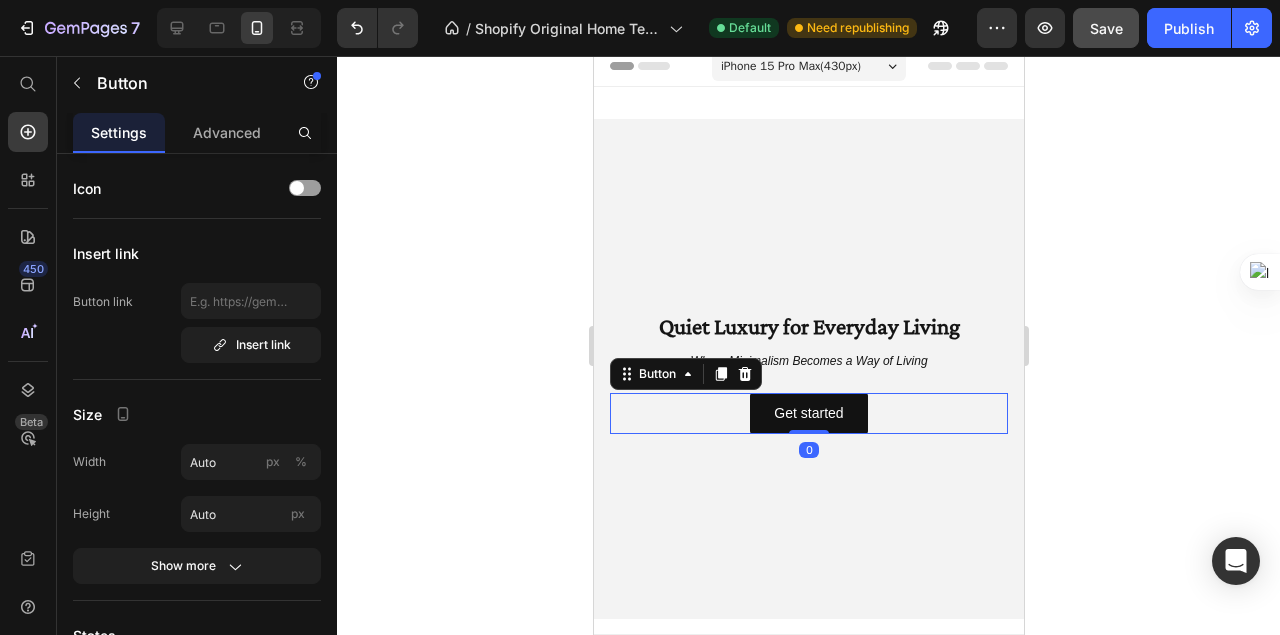 drag, startPoint x: 813, startPoint y: 495, endPoint x: 869, endPoint y: 356, distance: 149.8566 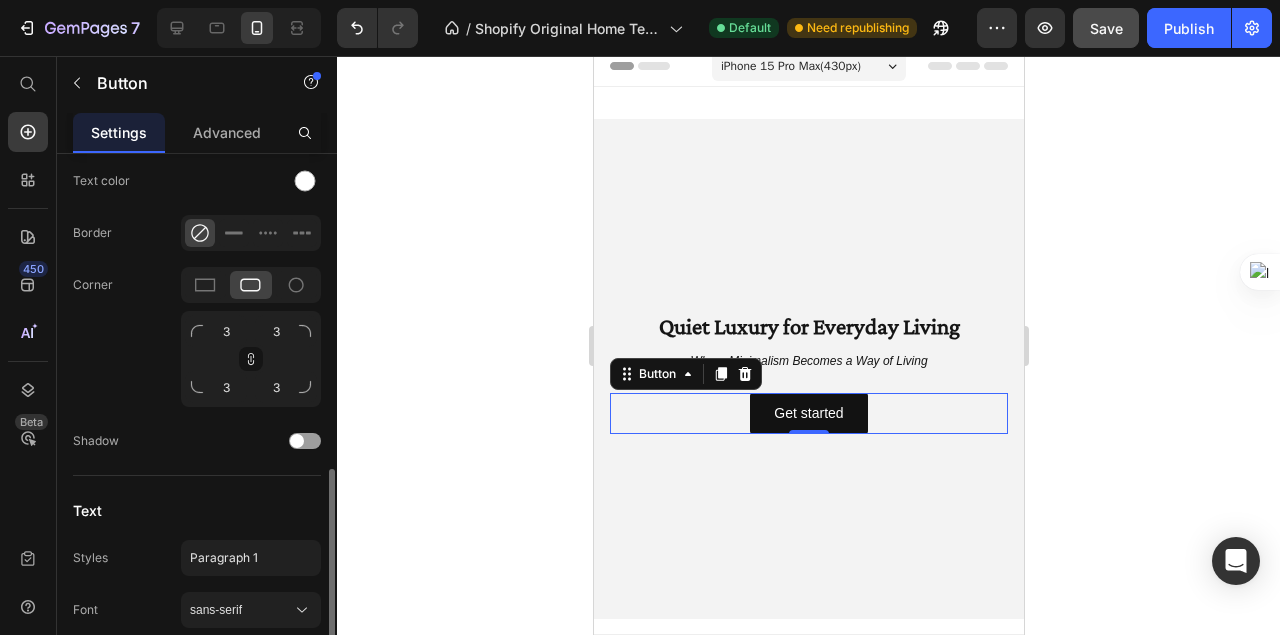 scroll, scrollTop: 666, scrollLeft: 0, axis: vertical 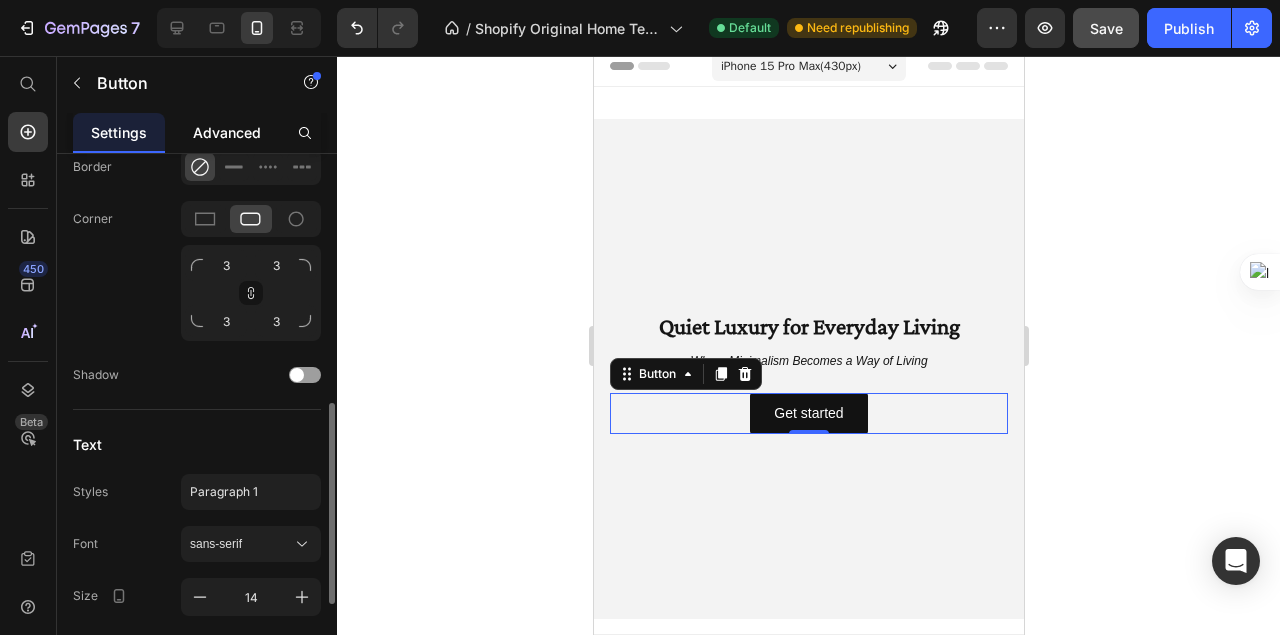 click on "Advanced" at bounding box center [227, 132] 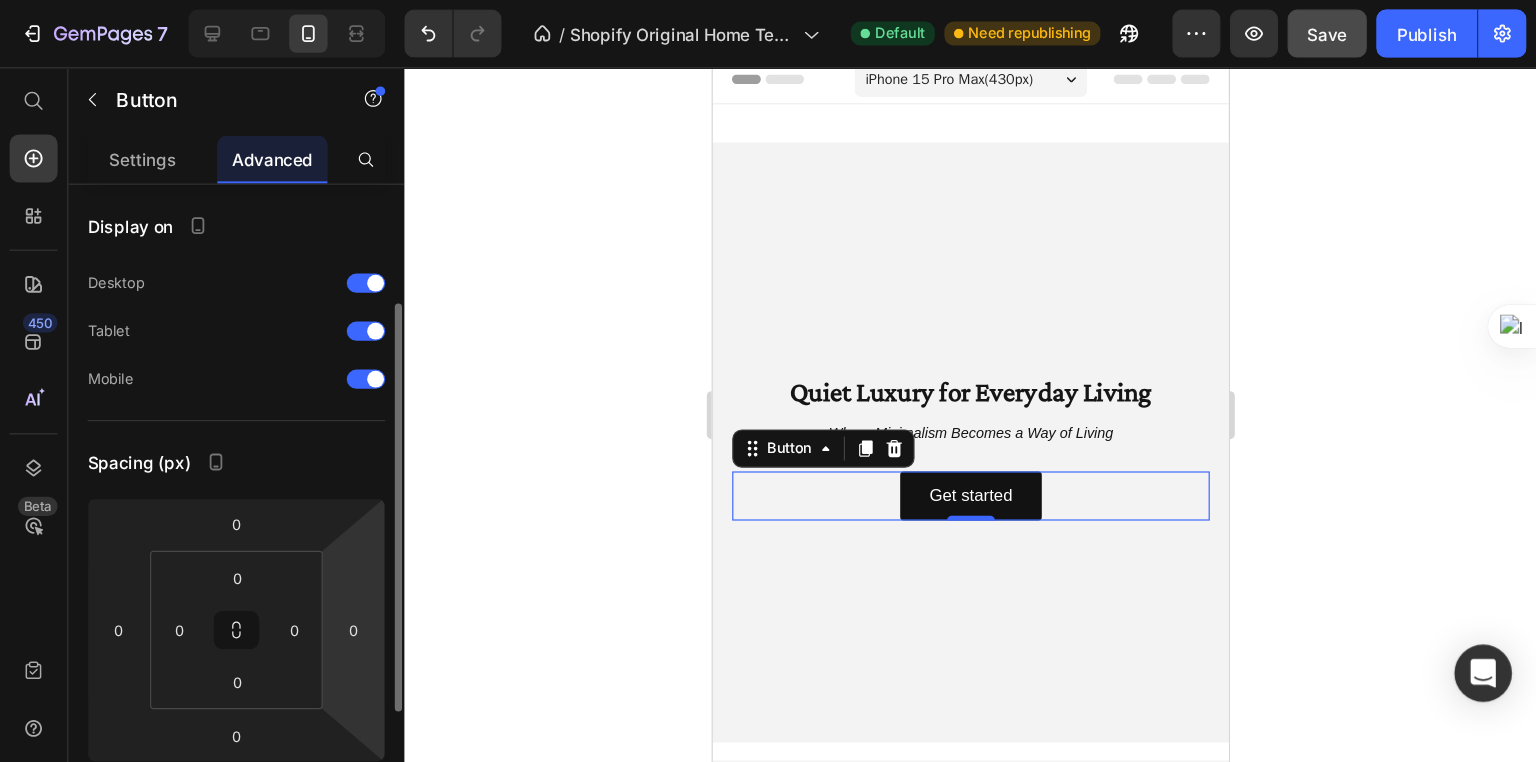 scroll, scrollTop: 66, scrollLeft: 0, axis: vertical 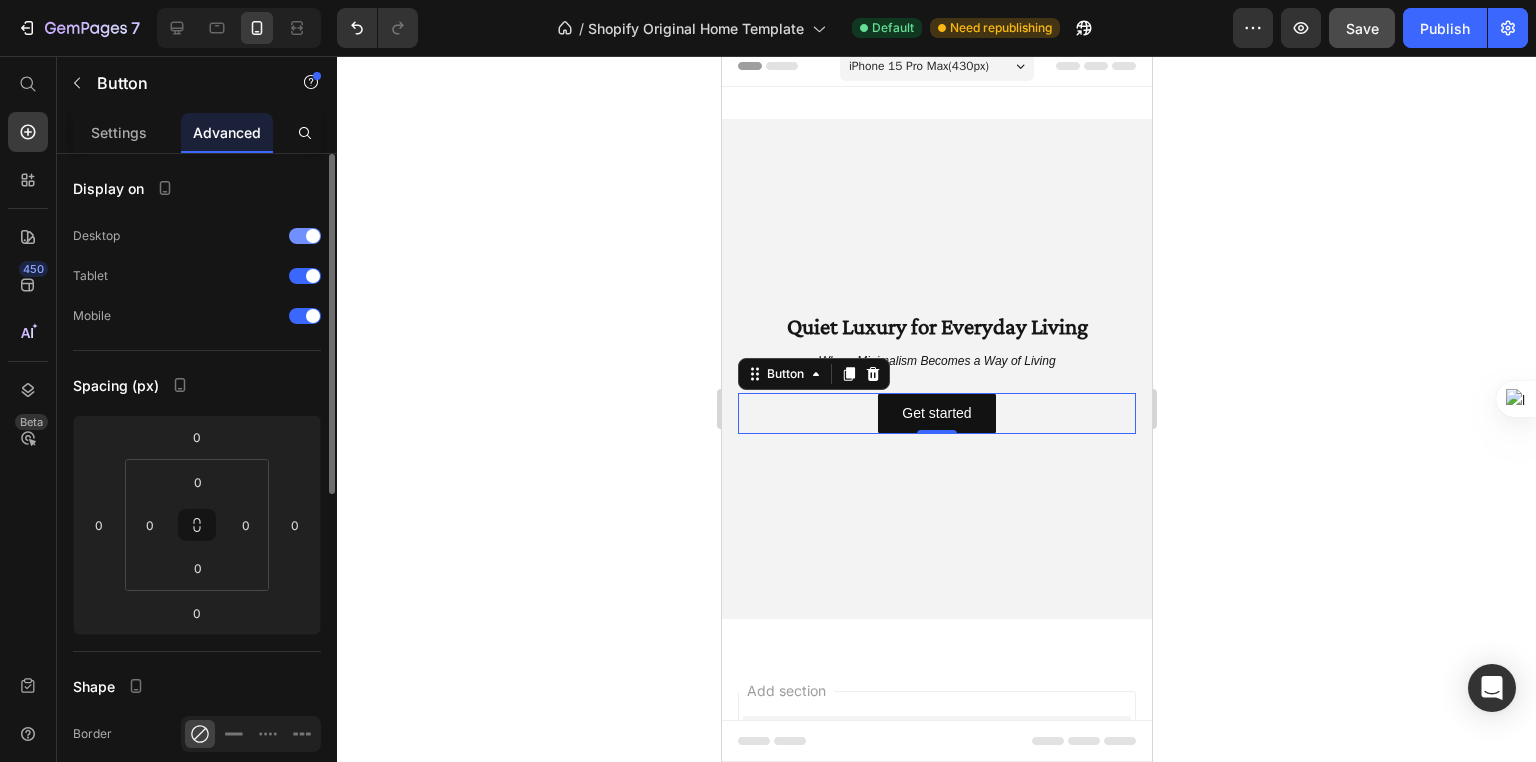 click at bounding box center (305, 236) 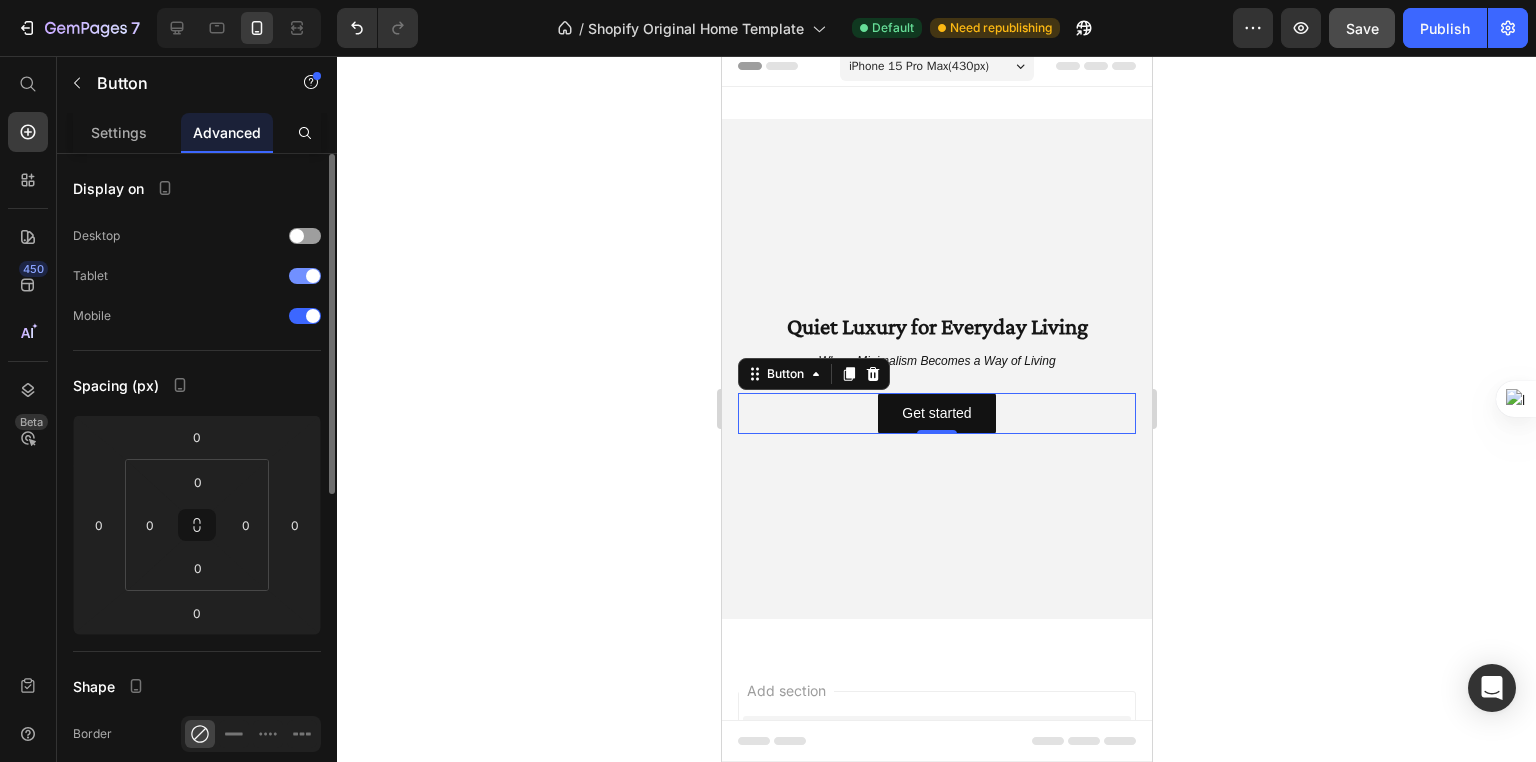 click at bounding box center [305, 276] 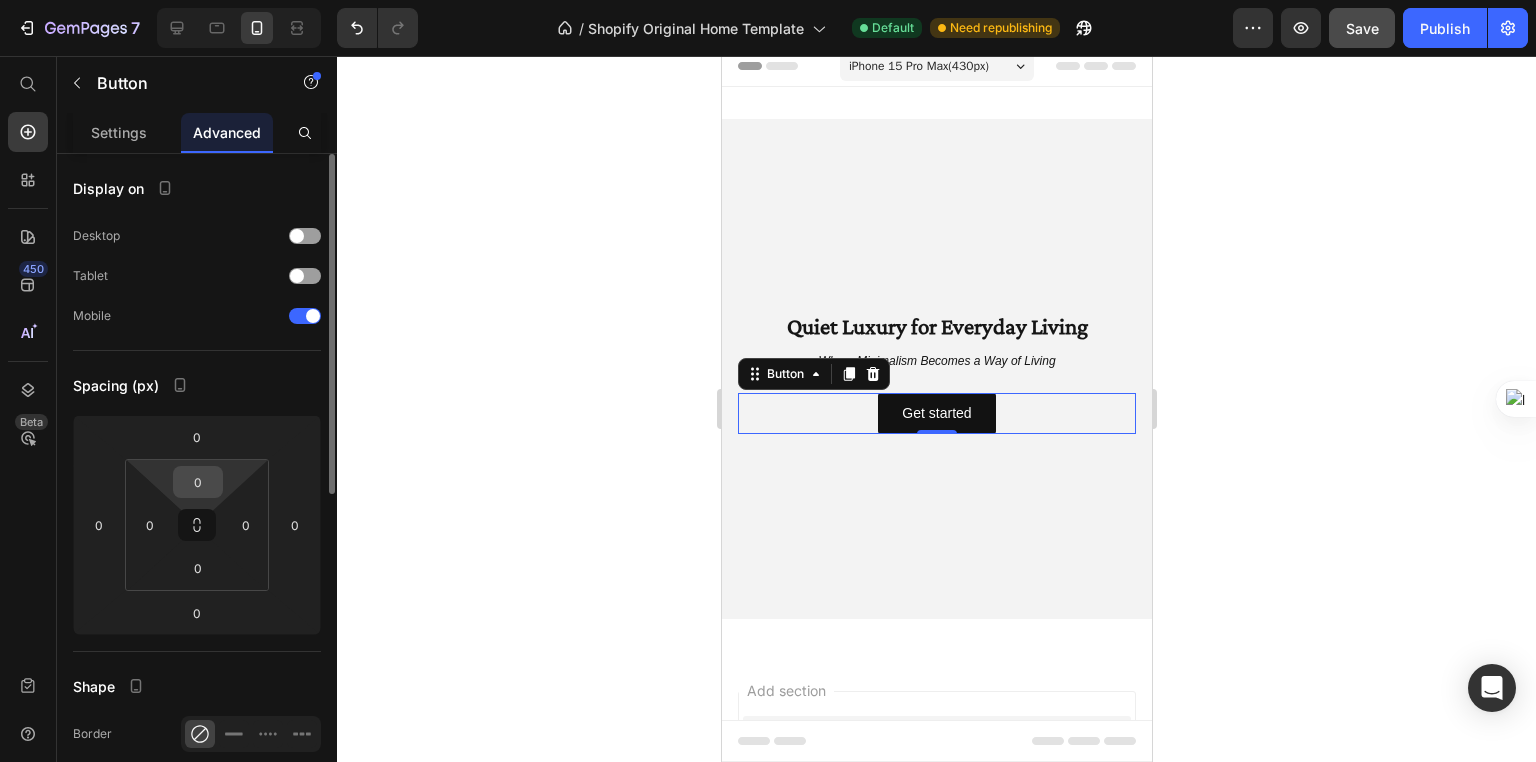 click on "0" at bounding box center [198, 482] 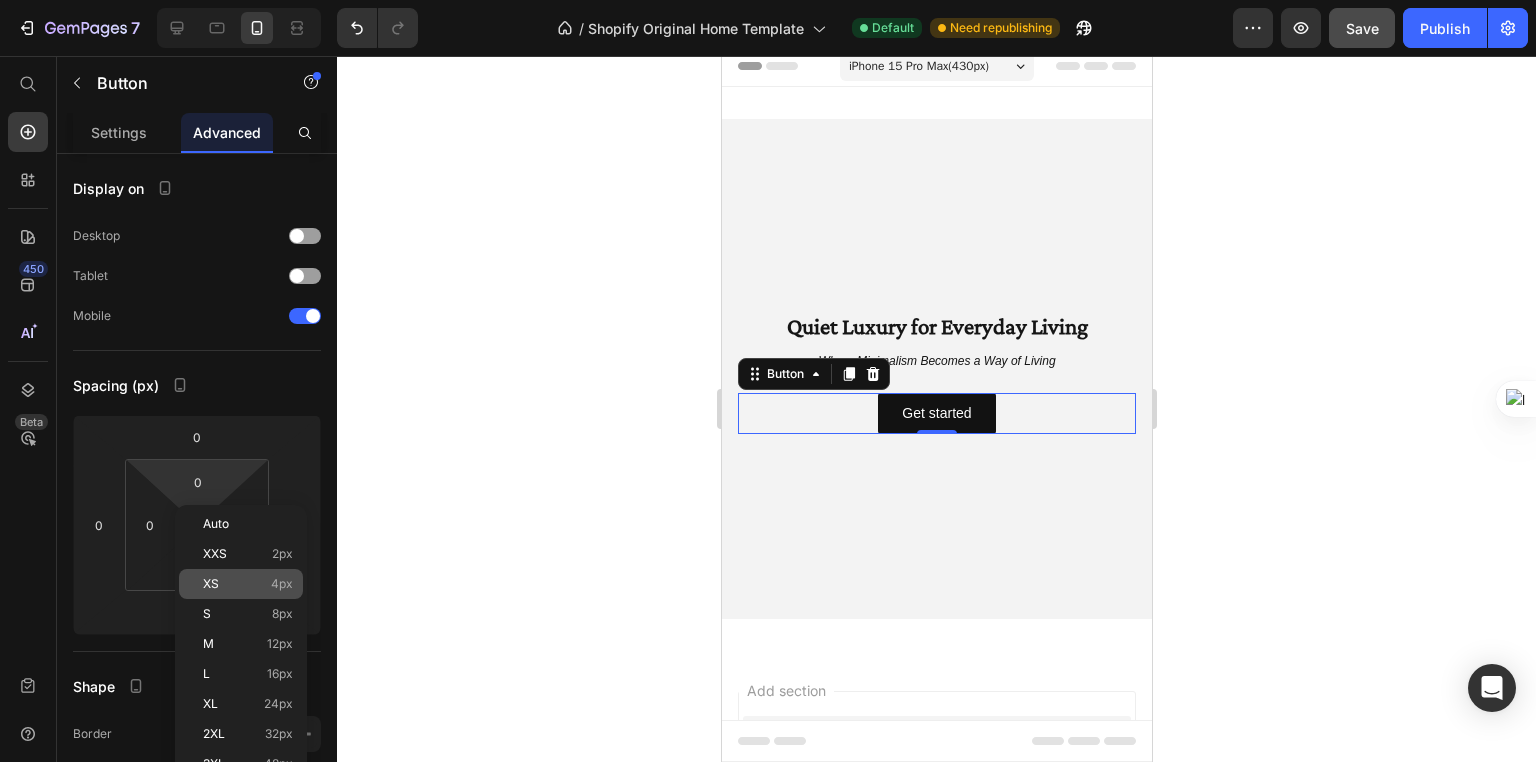 click on "XS 4px" at bounding box center (248, 584) 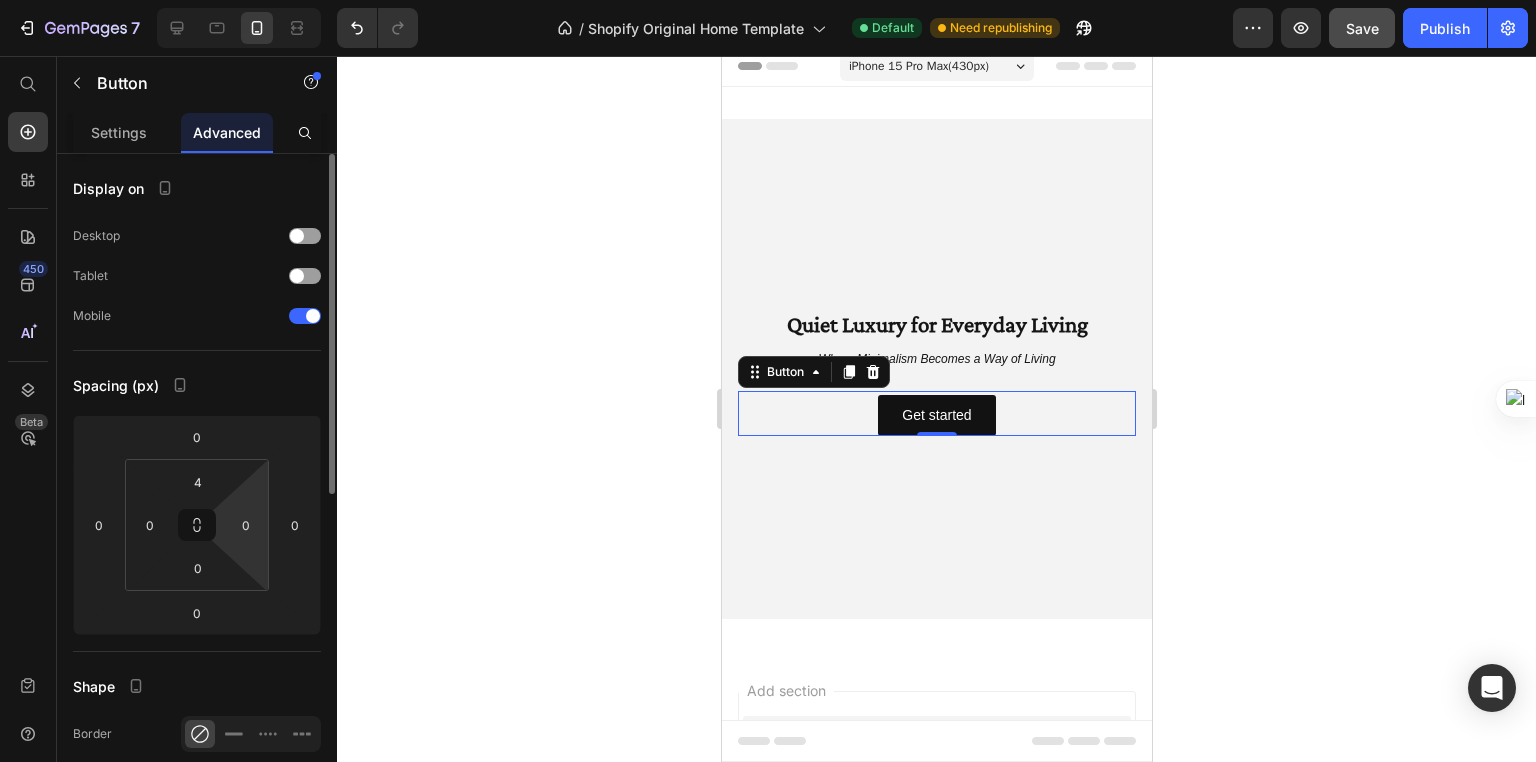 type on "0" 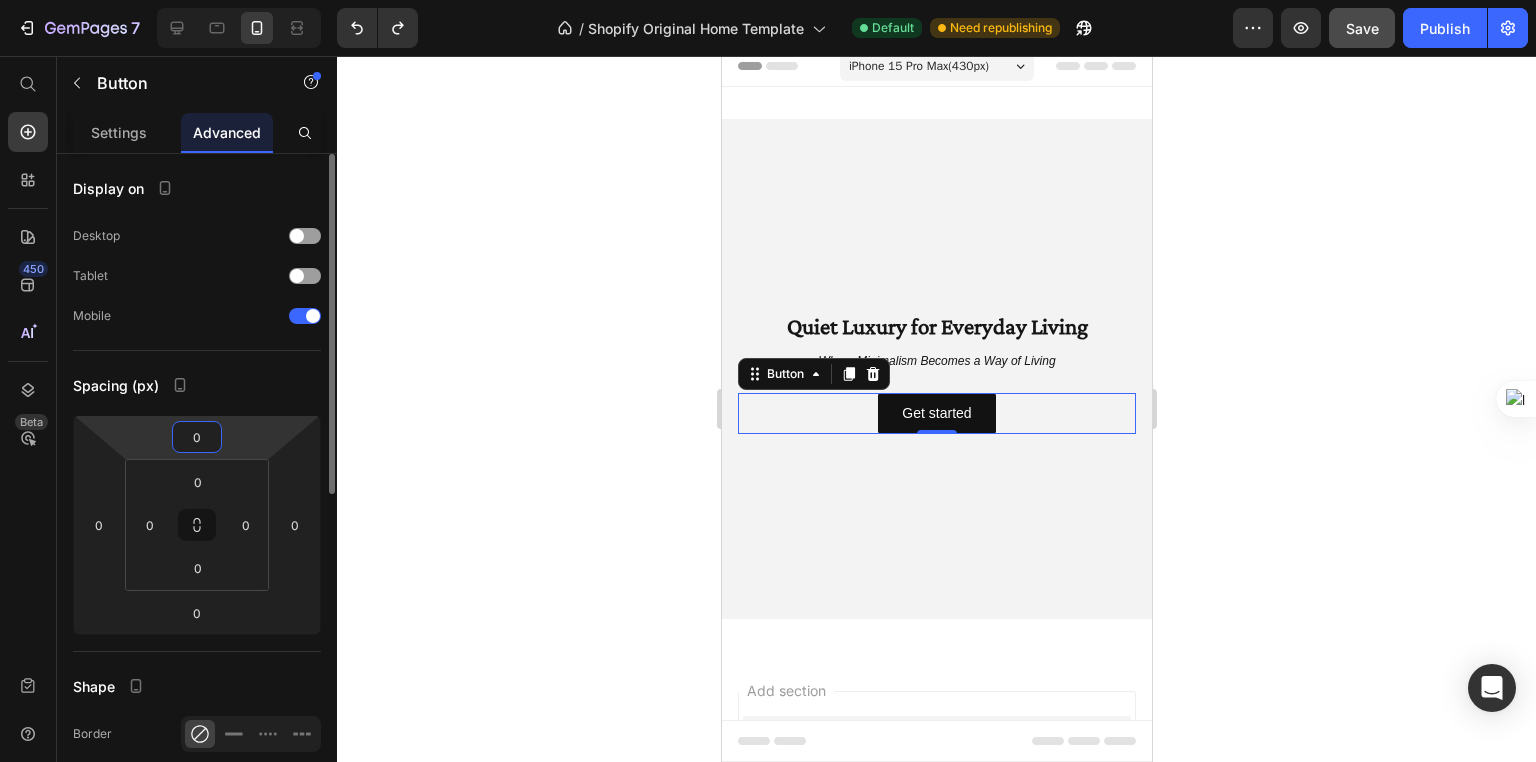 click on "0" at bounding box center [197, 437] 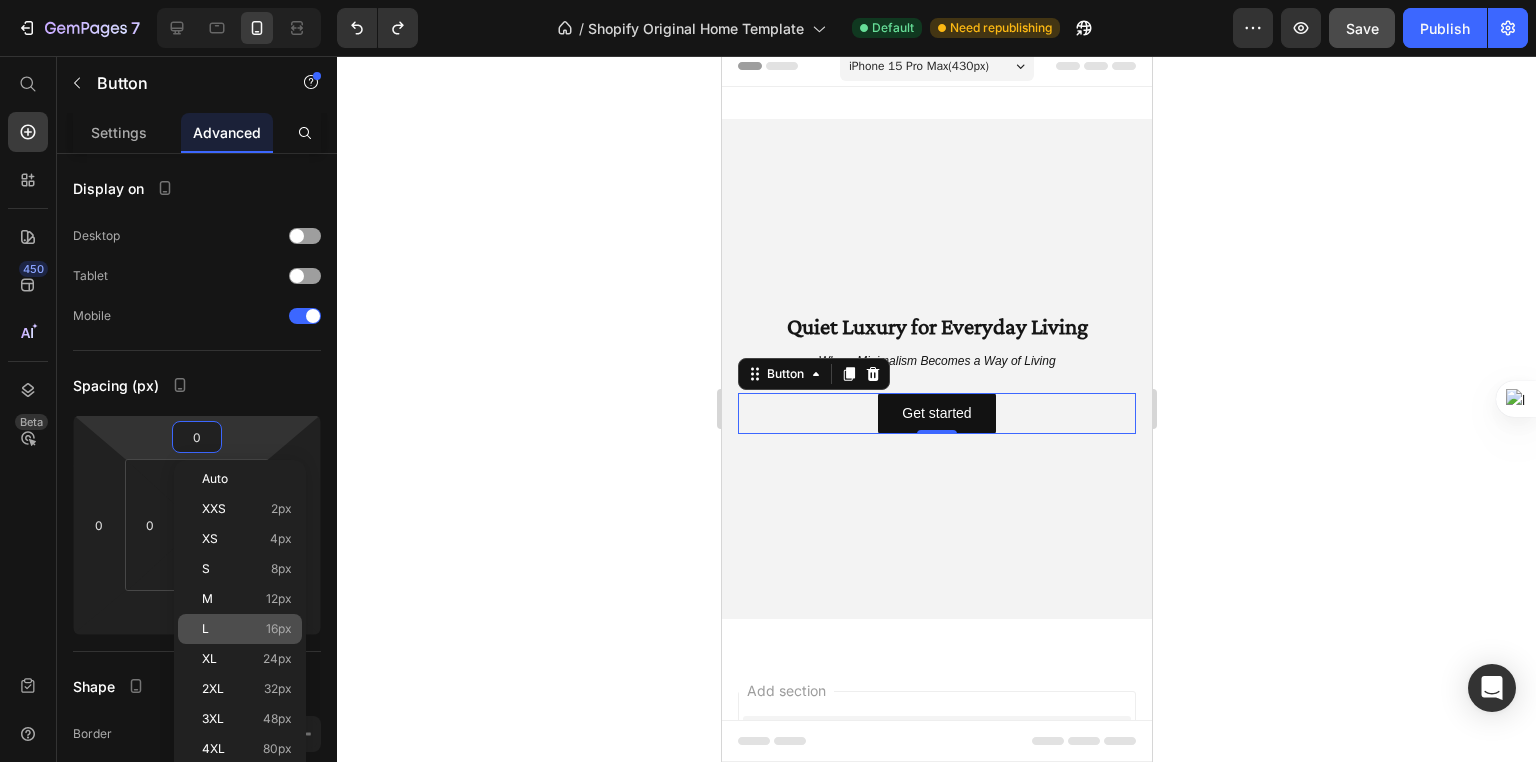 click on "L 16px" at bounding box center [247, 629] 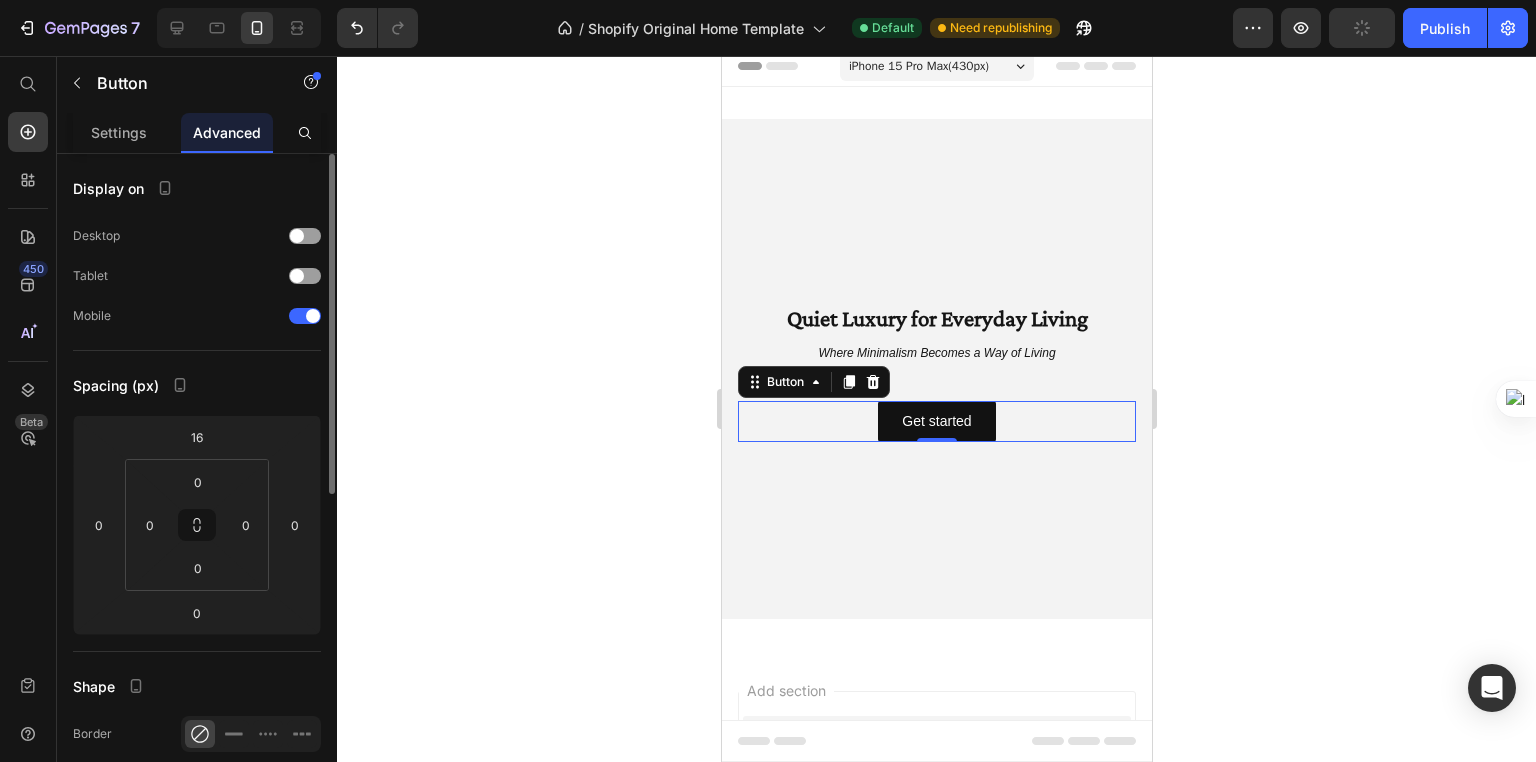 type on "0" 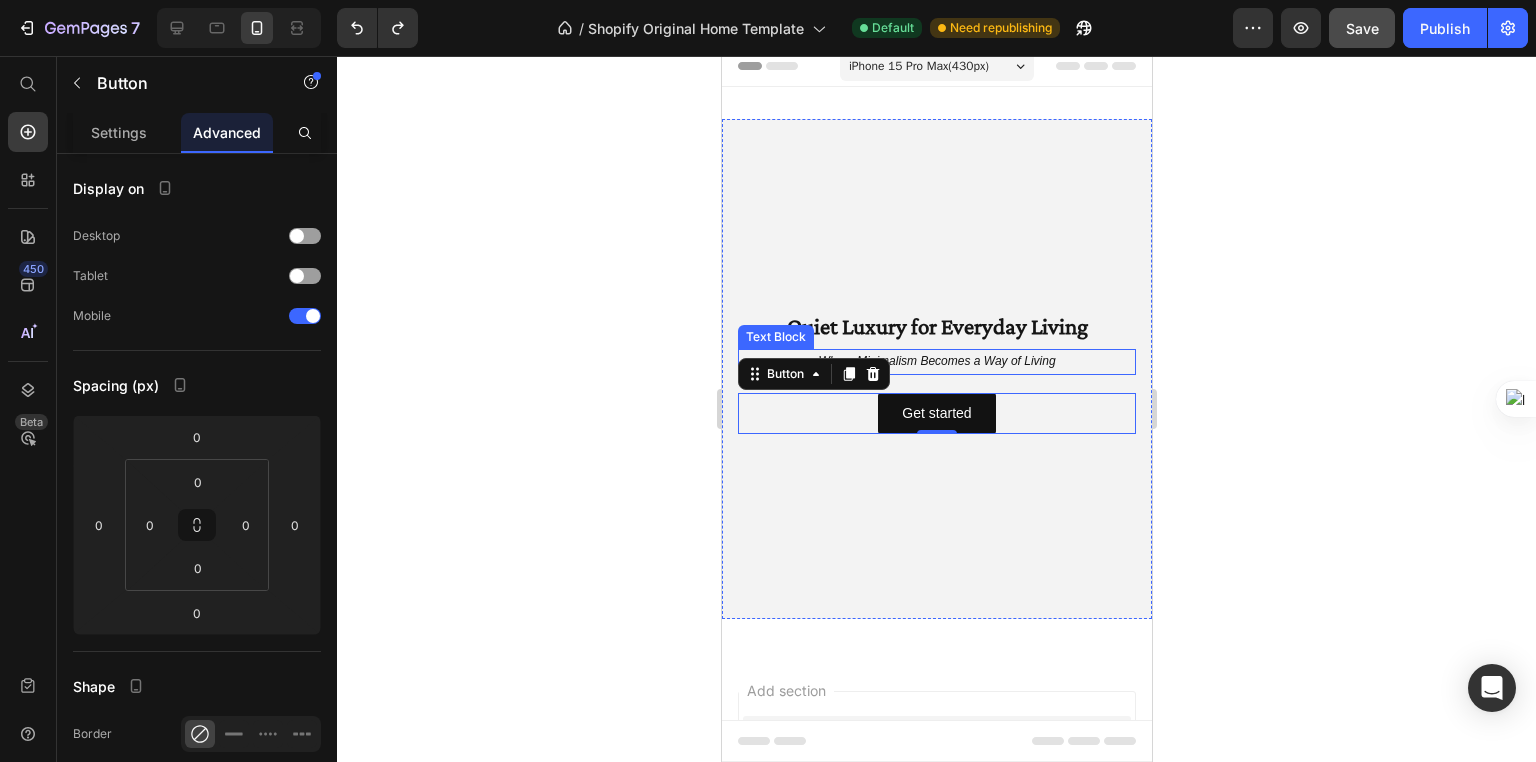 click on "Where Minimalism Becomes a Way of Living" at bounding box center (936, 362) 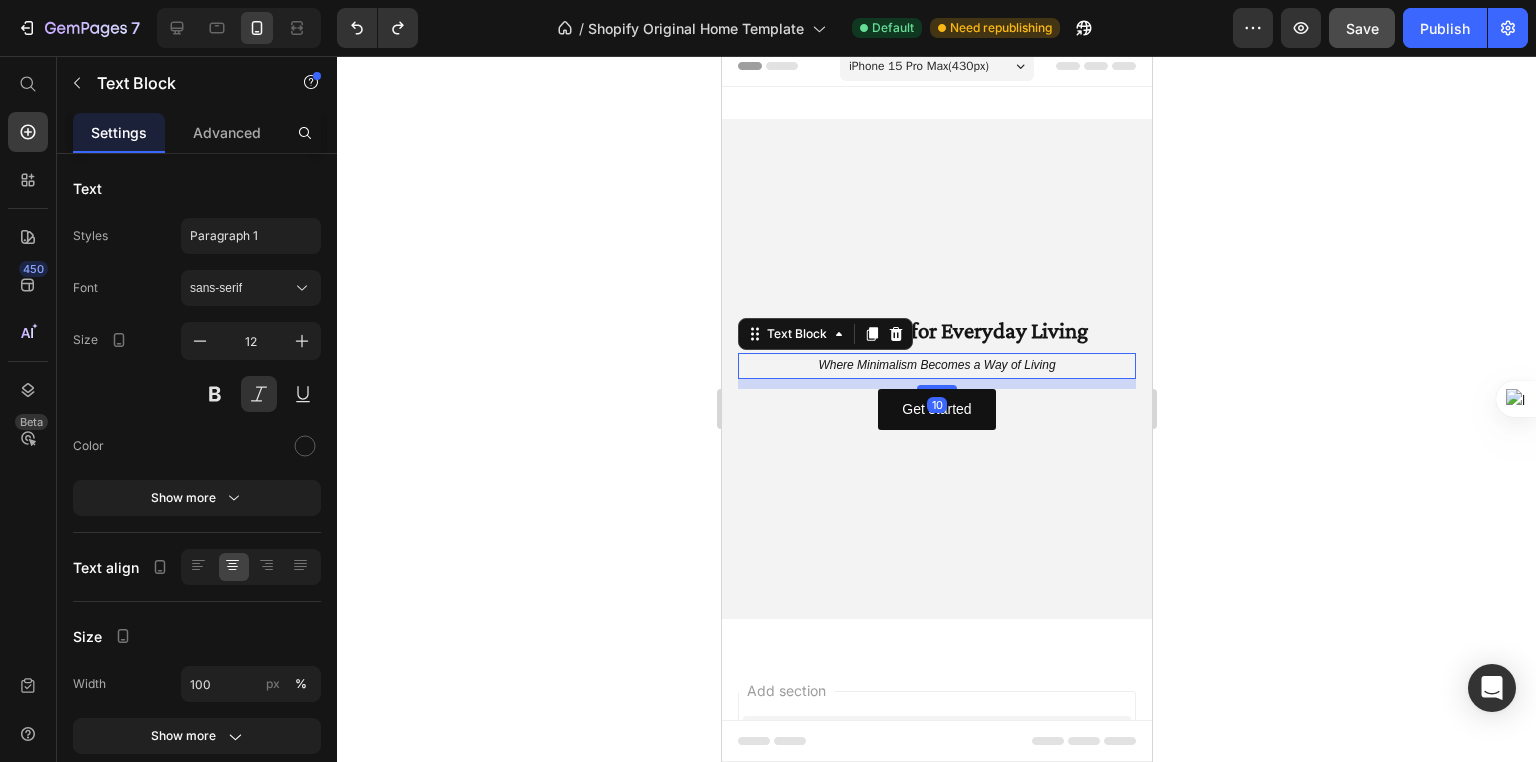 drag, startPoint x: 933, startPoint y: 389, endPoint x: 946, endPoint y: 381, distance: 15.264338 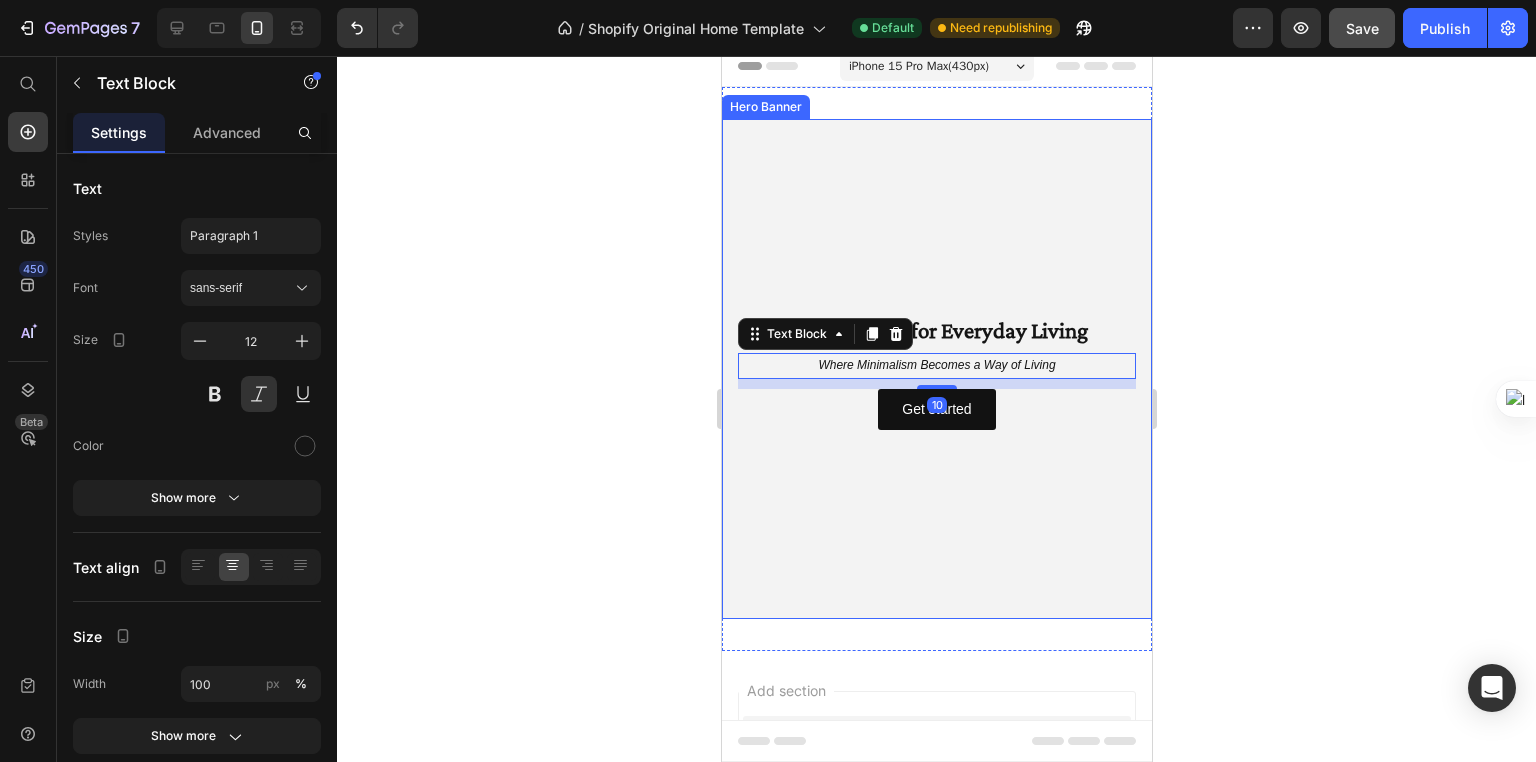 click at bounding box center [936, 369] 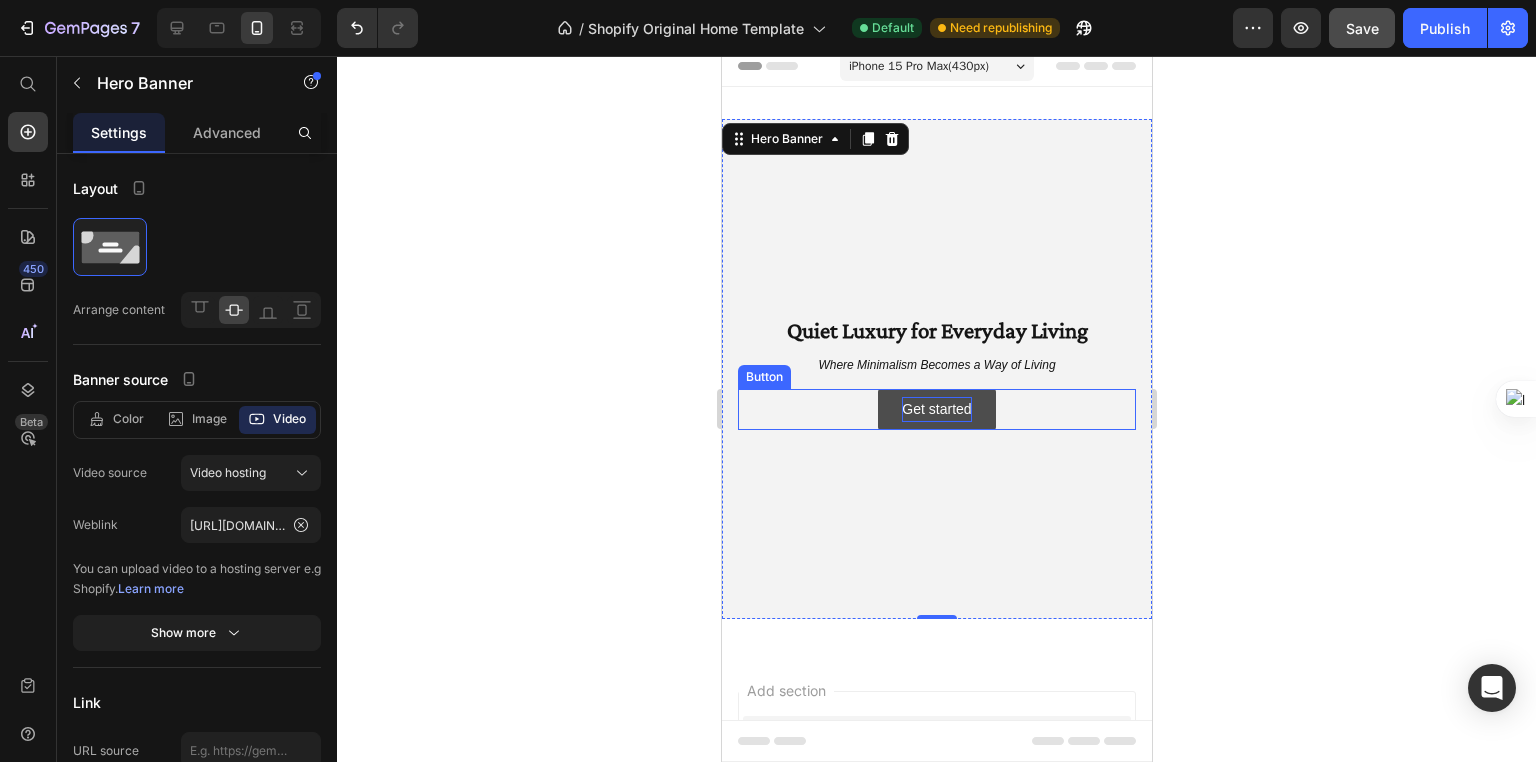 click on "Get started" at bounding box center (935, 409) 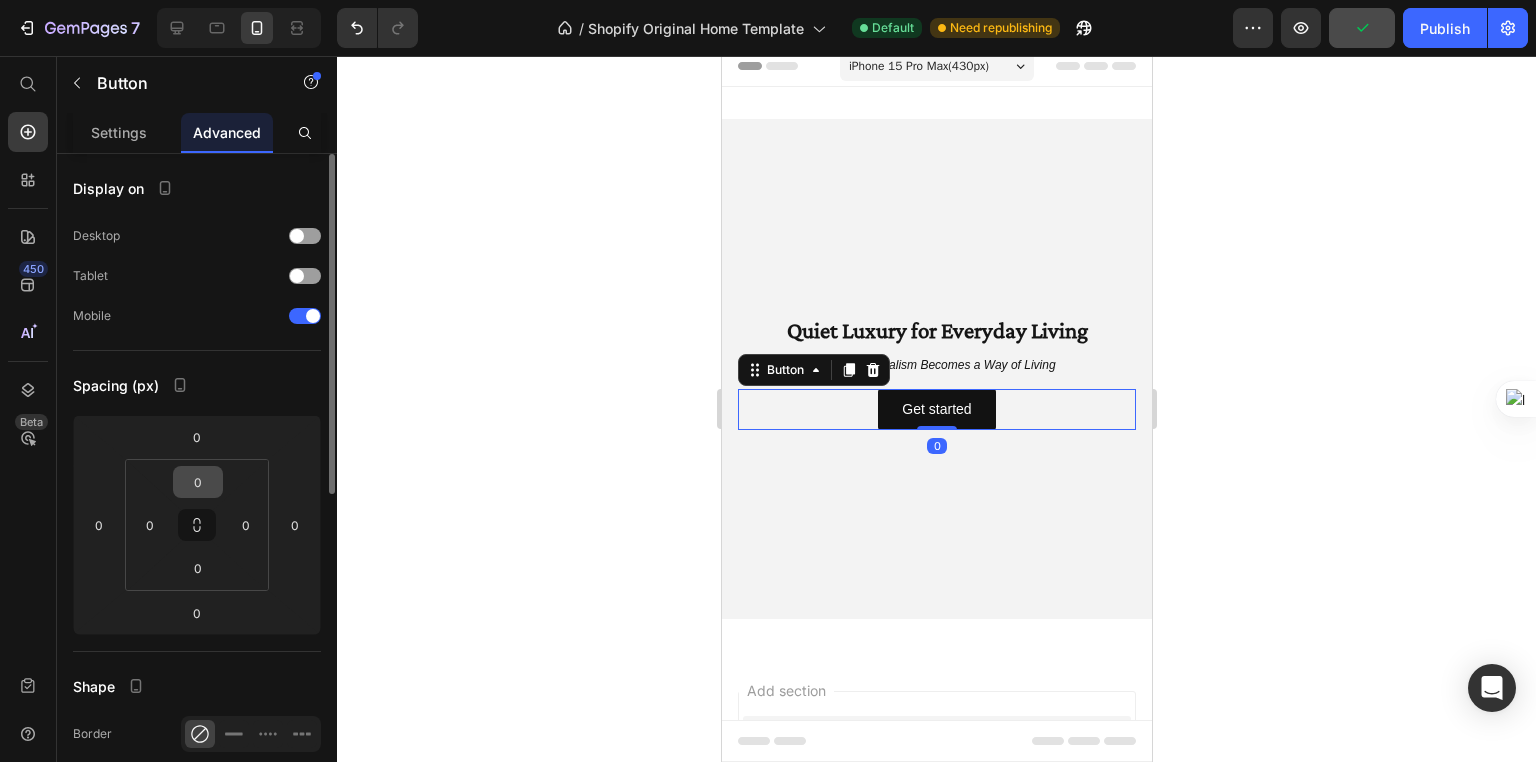 scroll, scrollTop: 480, scrollLeft: 0, axis: vertical 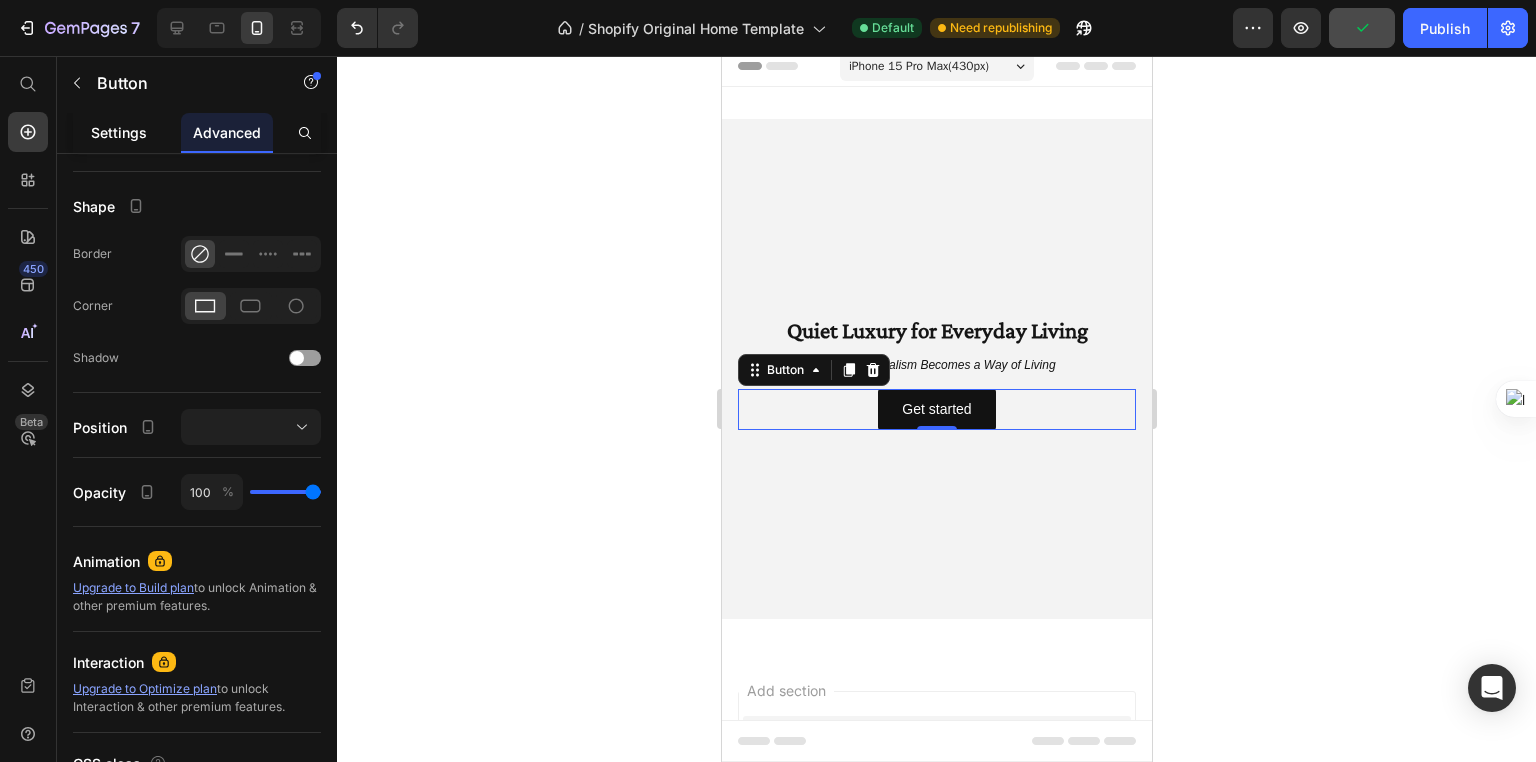click on "Settings" at bounding box center (119, 132) 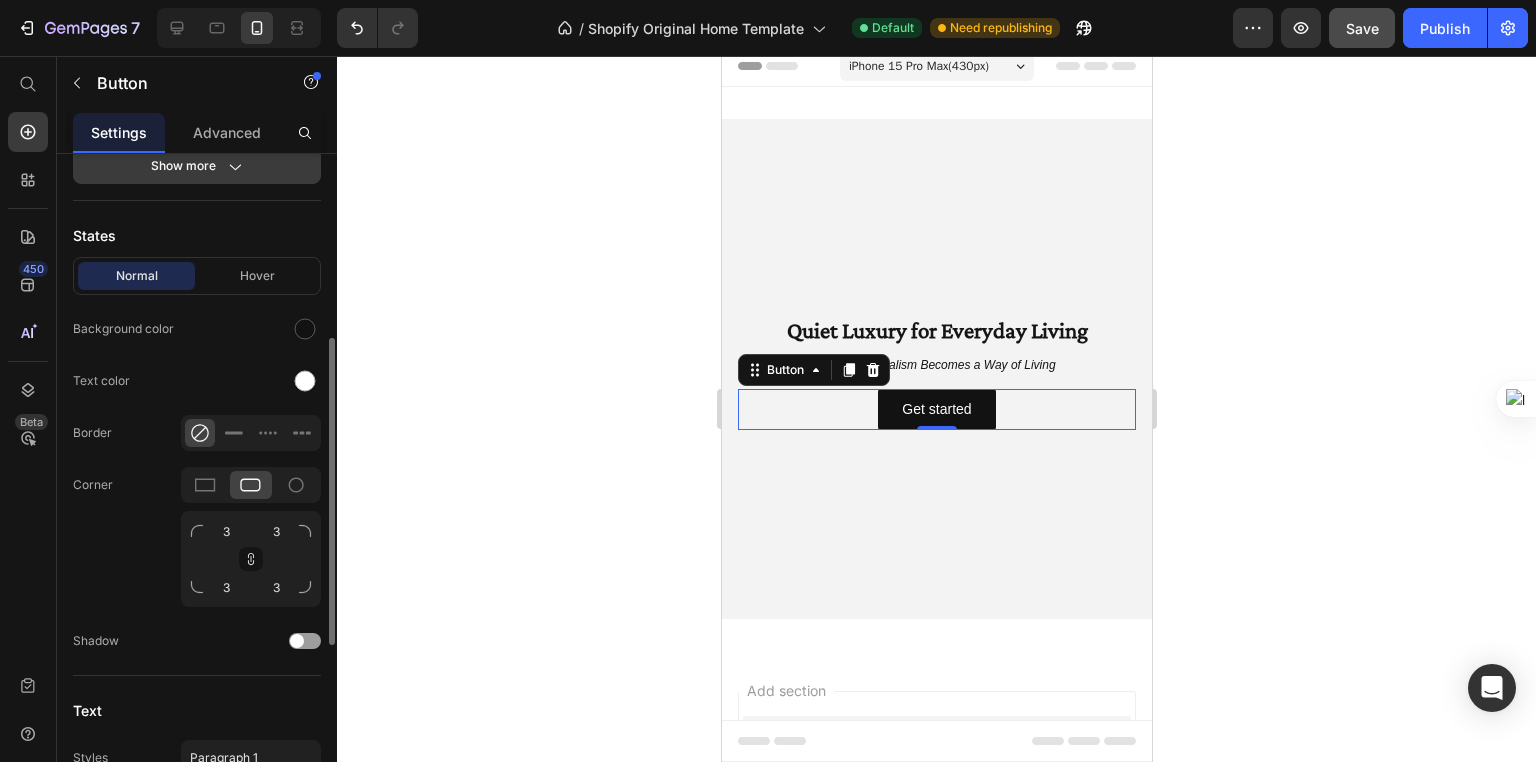 scroll, scrollTop: 777, scrollLeft: 0, axis: vertical 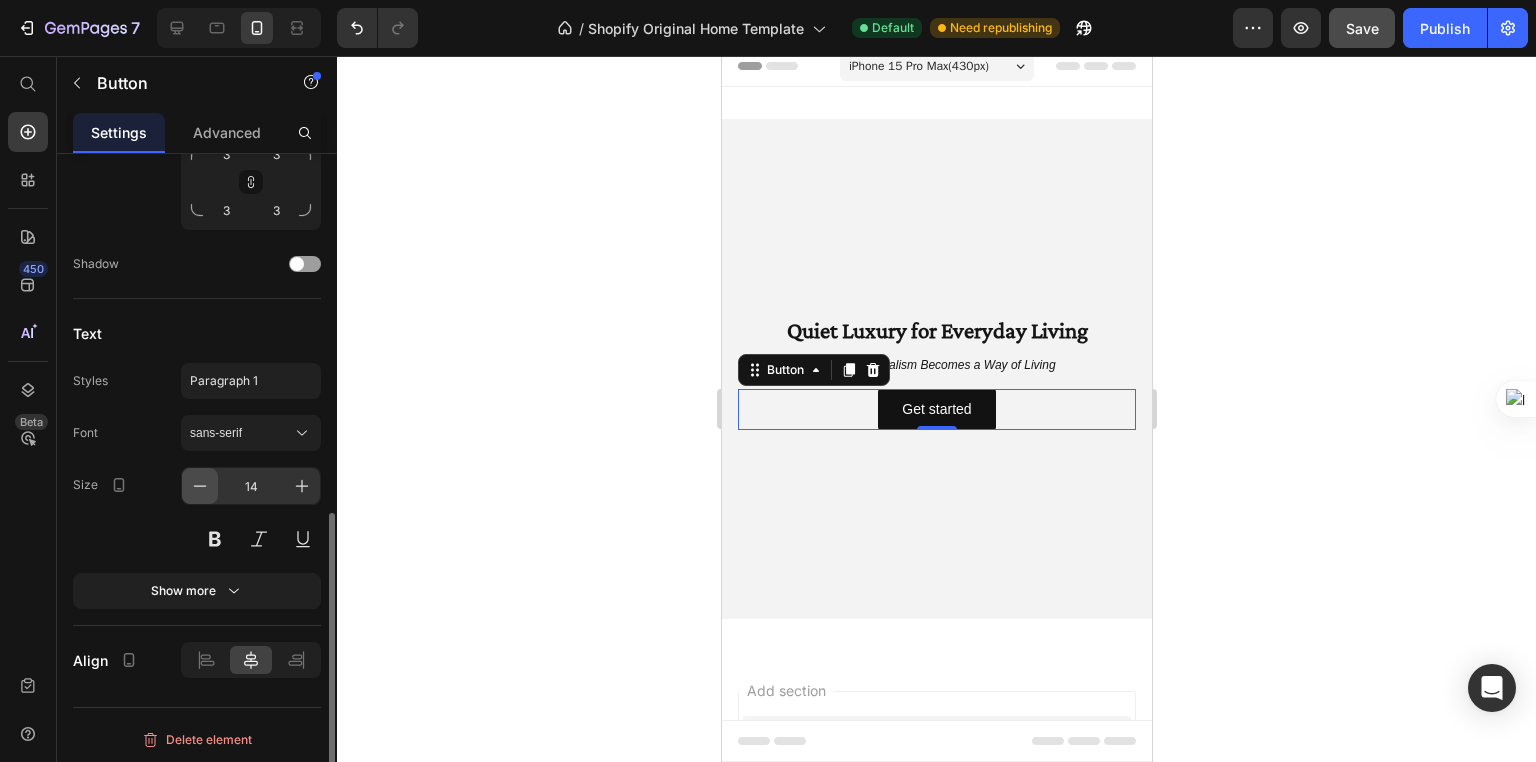 click at bounding box center (200, 486) 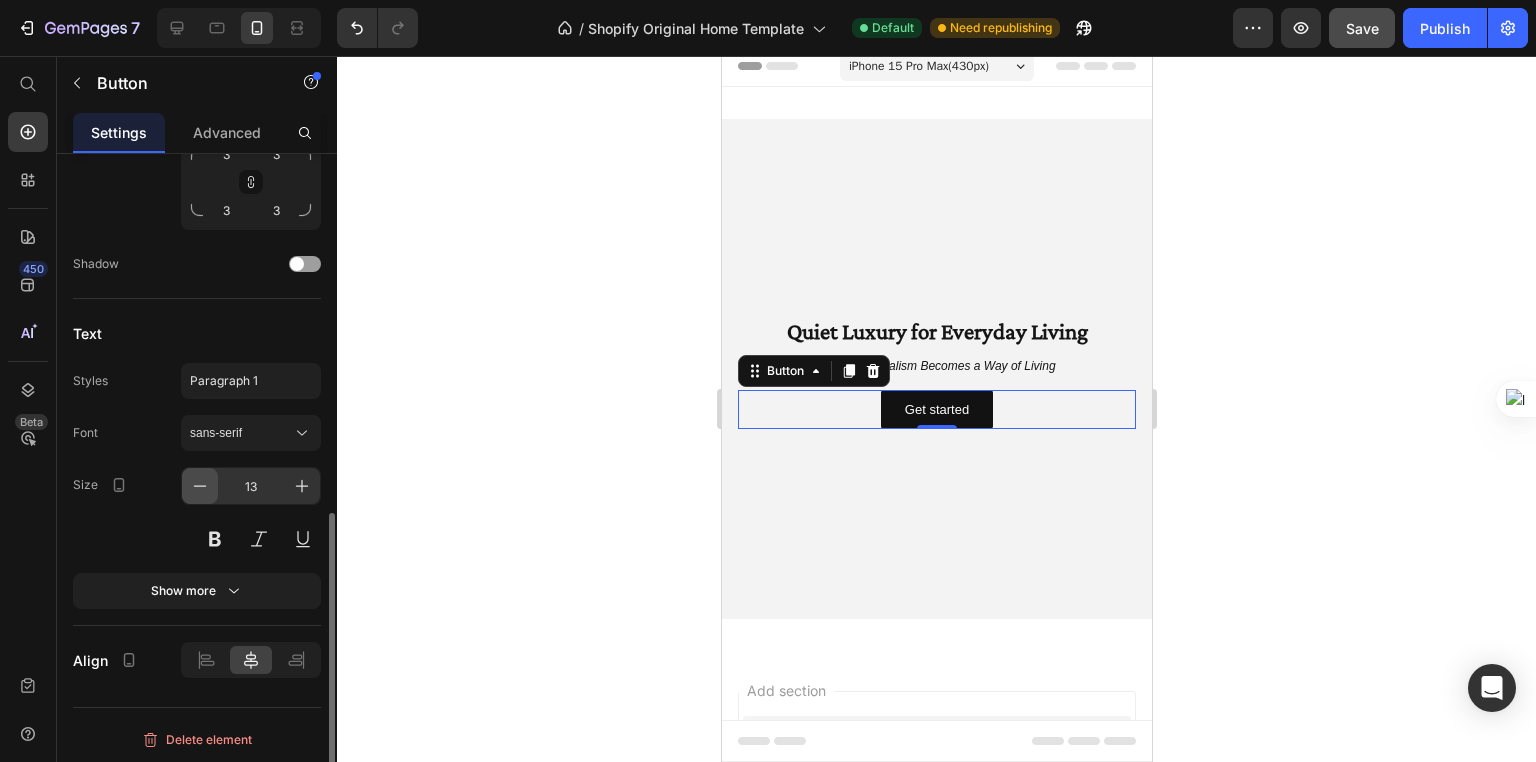 click at bounding box center [200, 486] 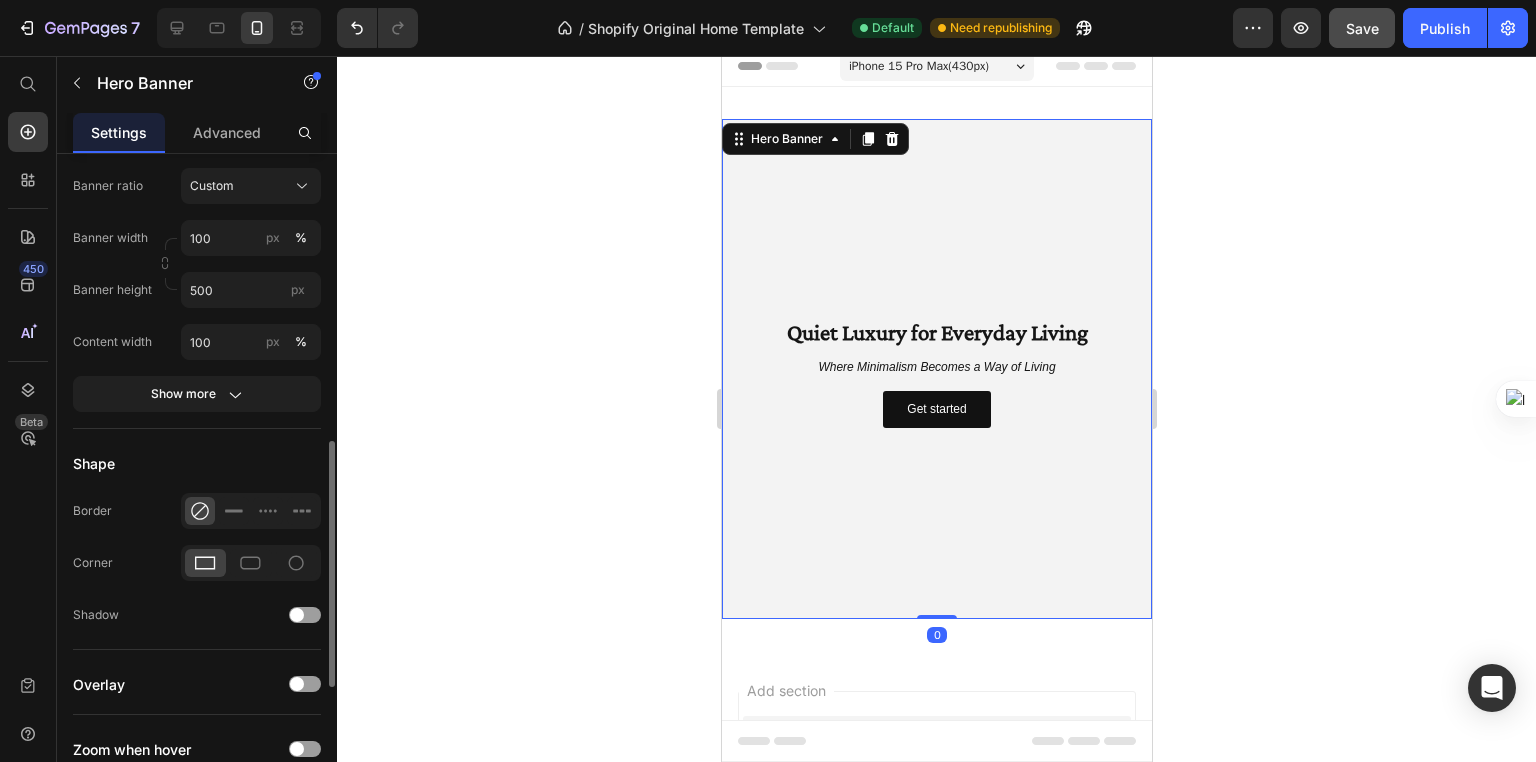 click at bounding box center (936, 369) 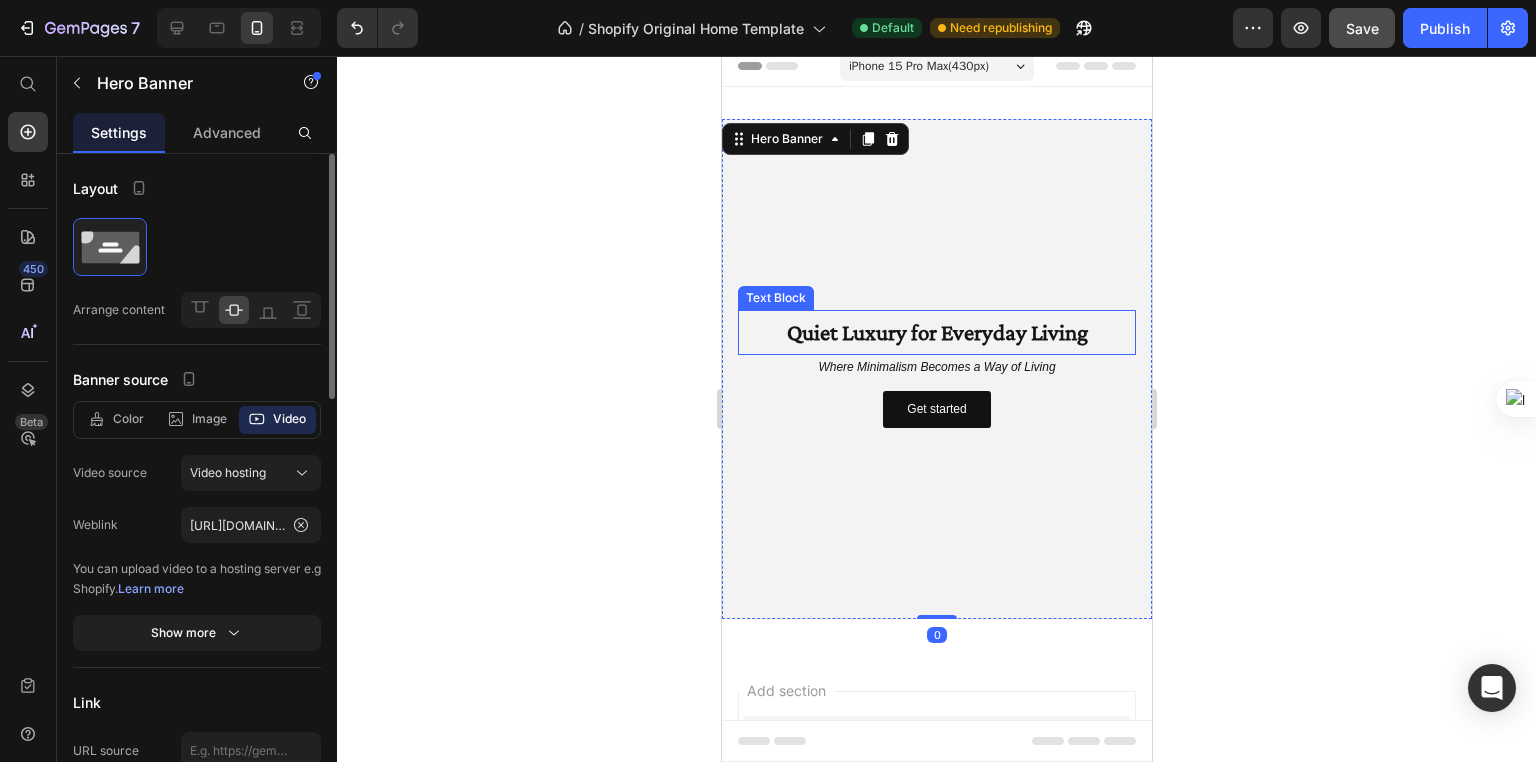 click on "Quiet Luxury for Everyday Living" at bounding box center (936, 332) 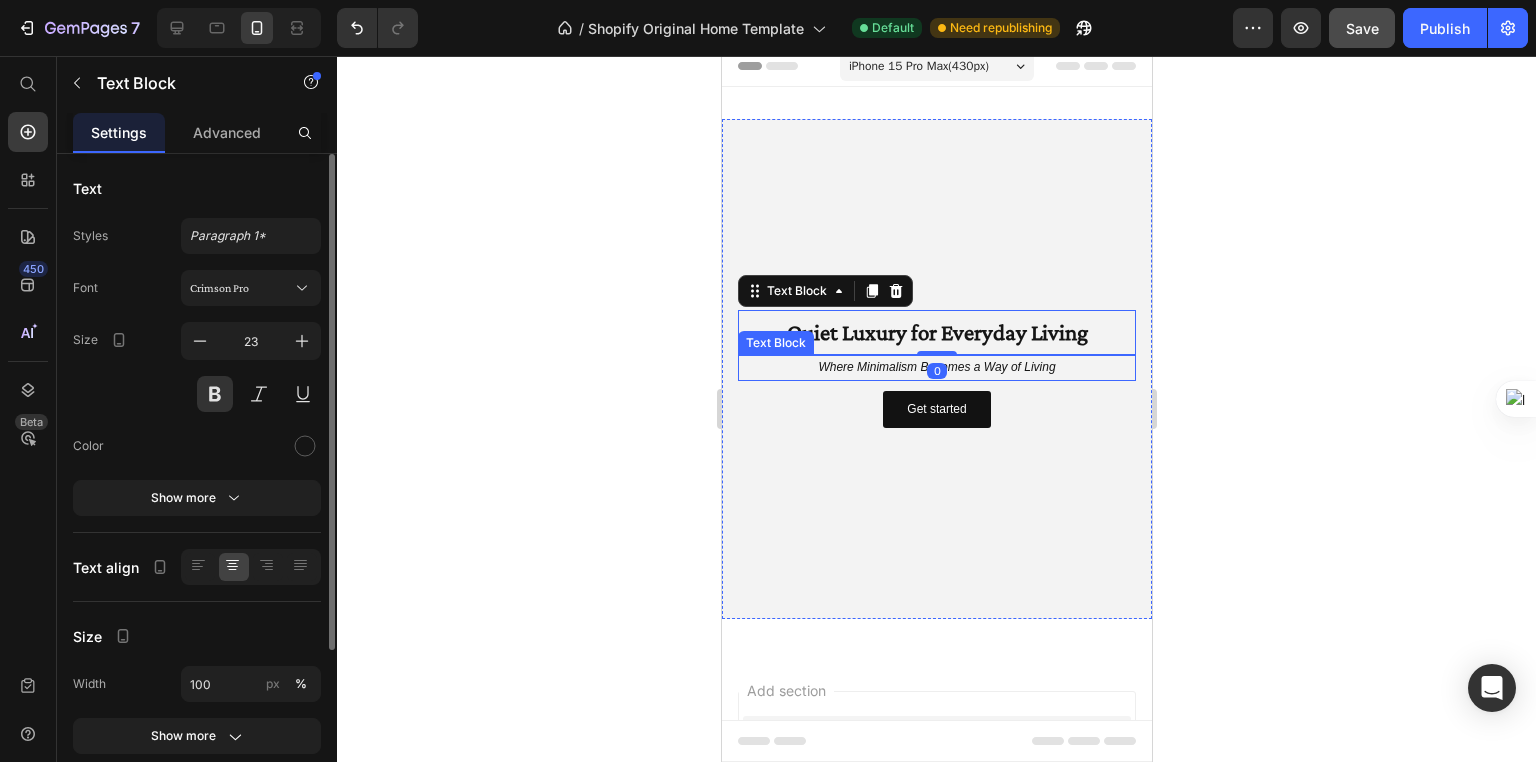 click on "Where Minimalism Becomes a Way of Living" at bounding box center (936, 368) 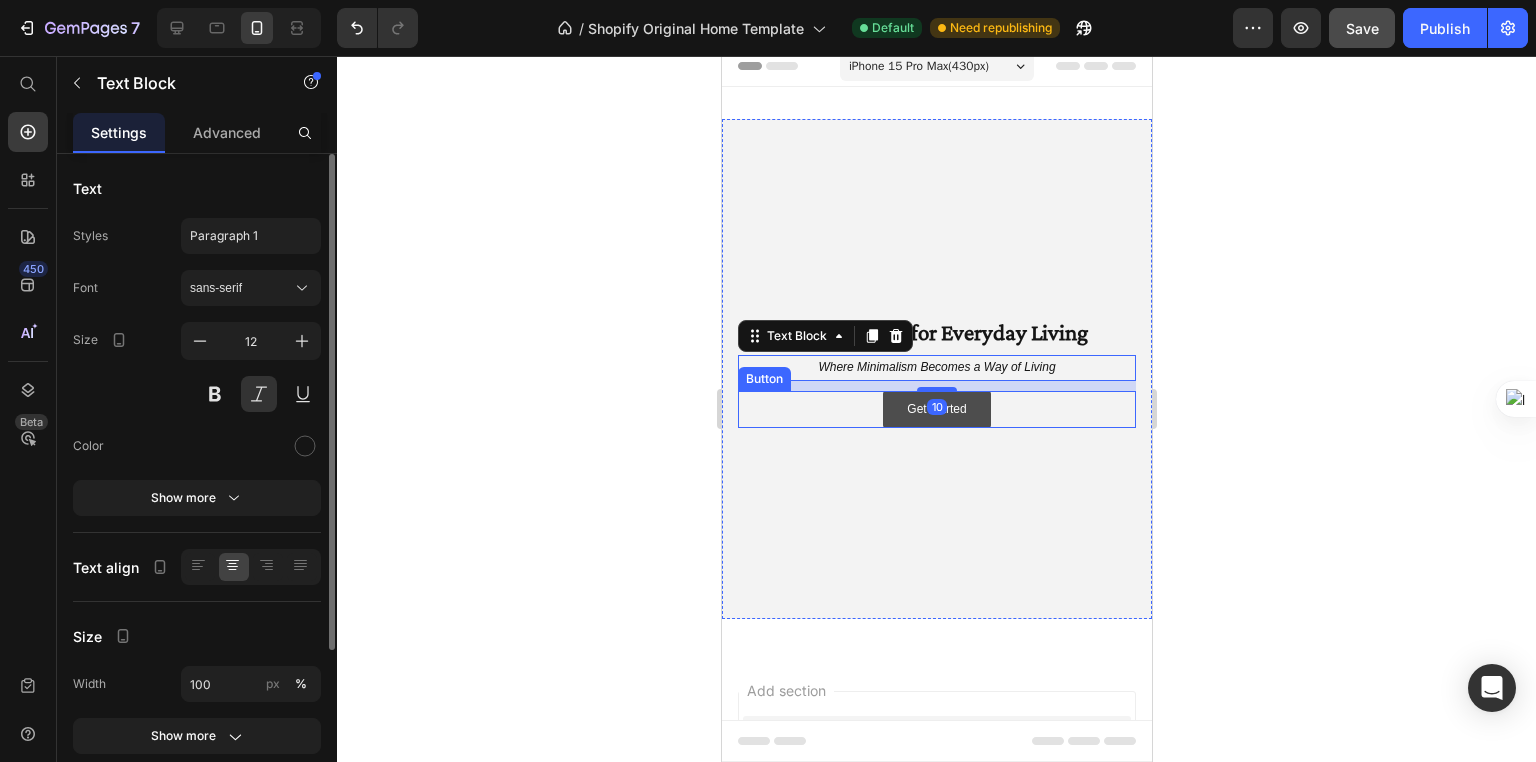 click on "Get started" at bounding box center [935, 410] 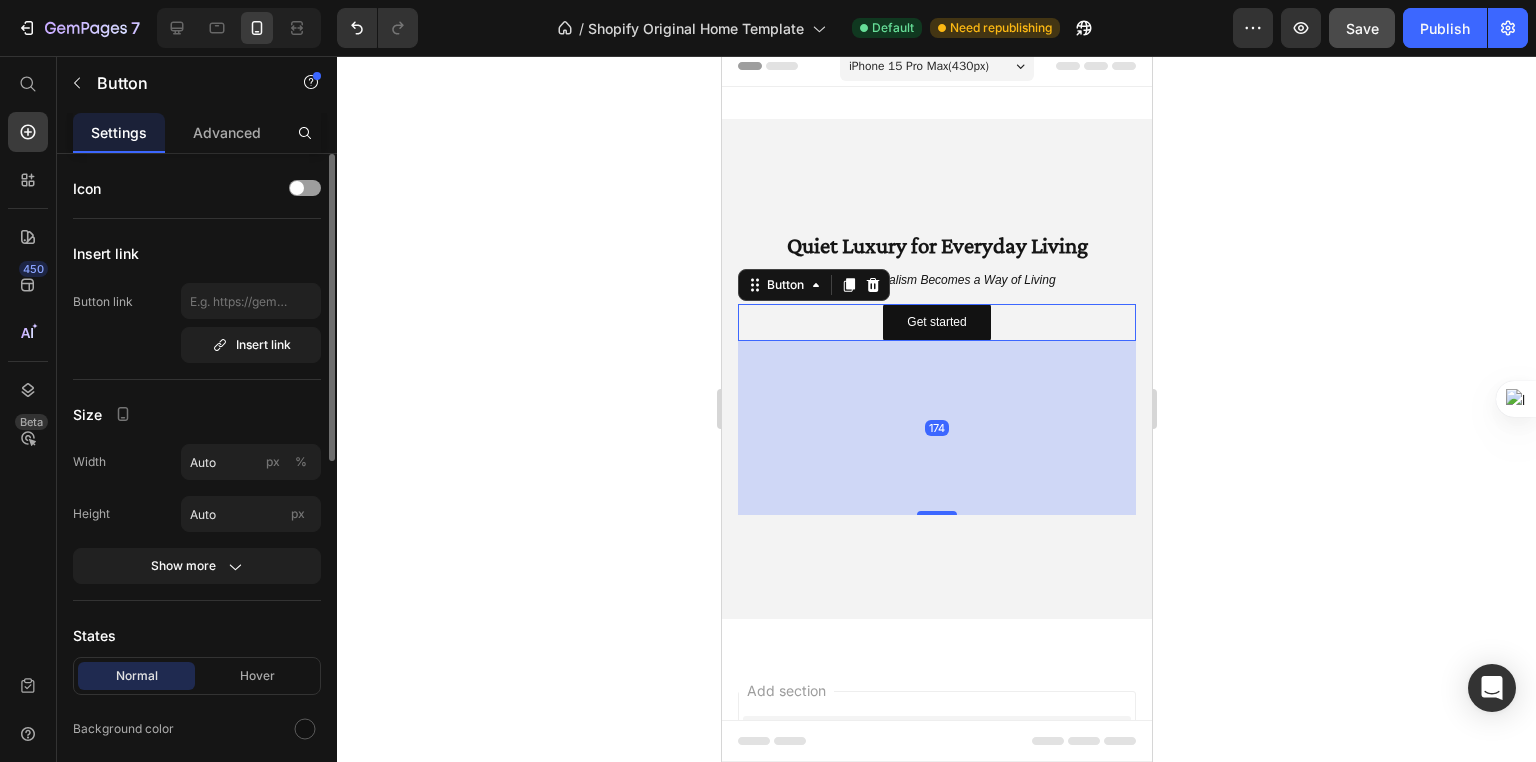 drag, startPoint x: 935, startPoint y: 425, endPoint x: 958, endPoint y: 599, distance: 175.51353 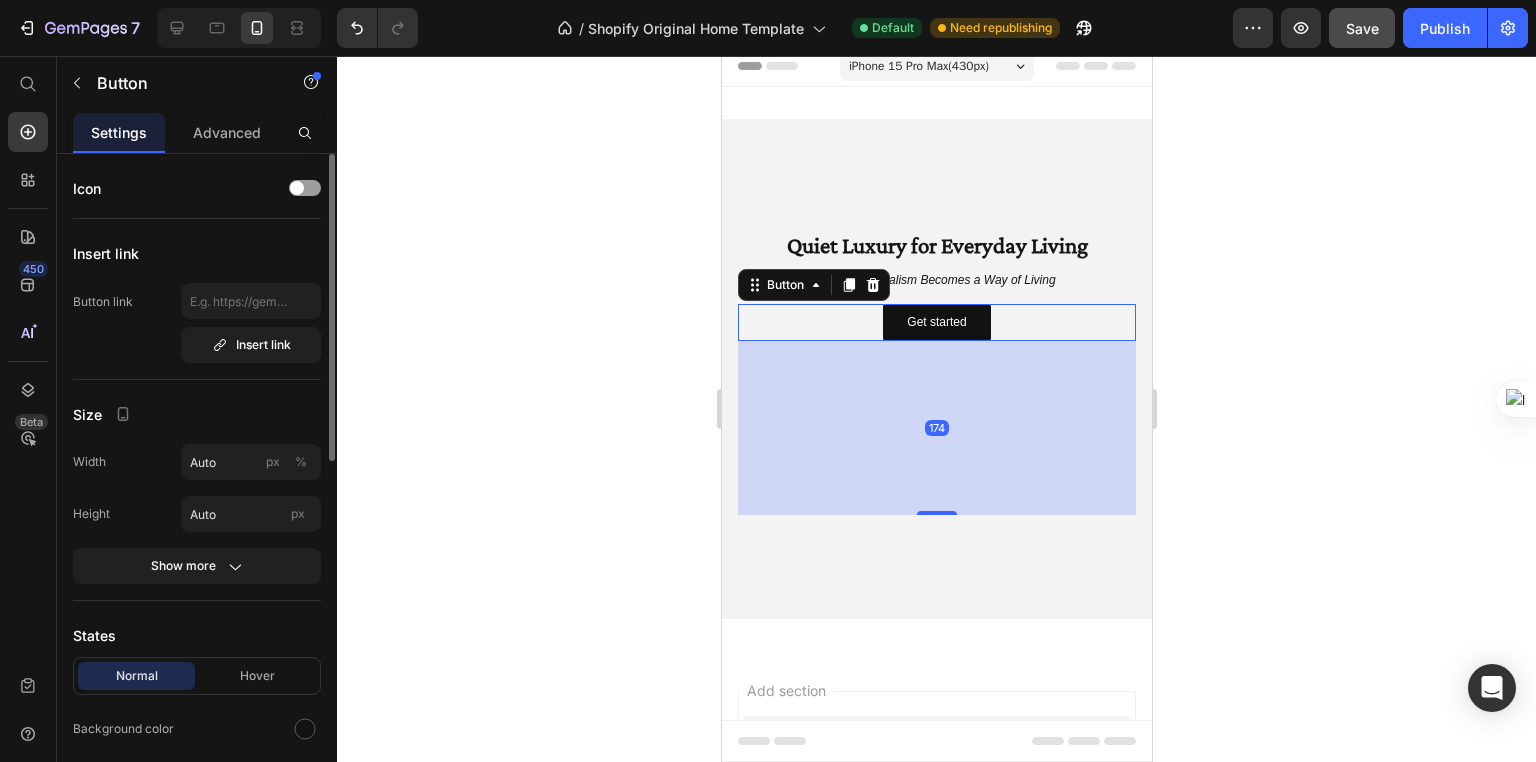 click 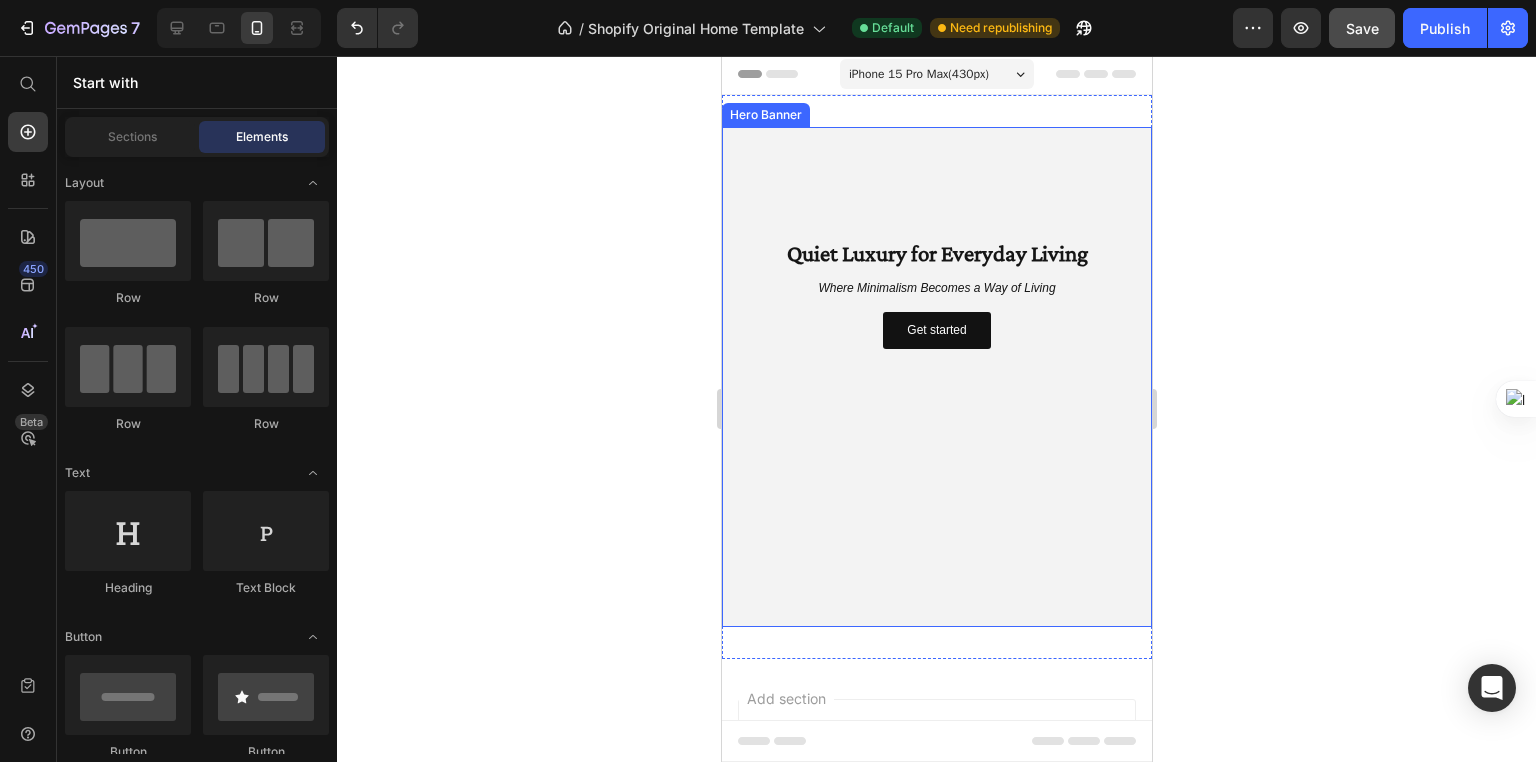 scroll, scrollTop: 0, scrollLeft: 0, axis: both 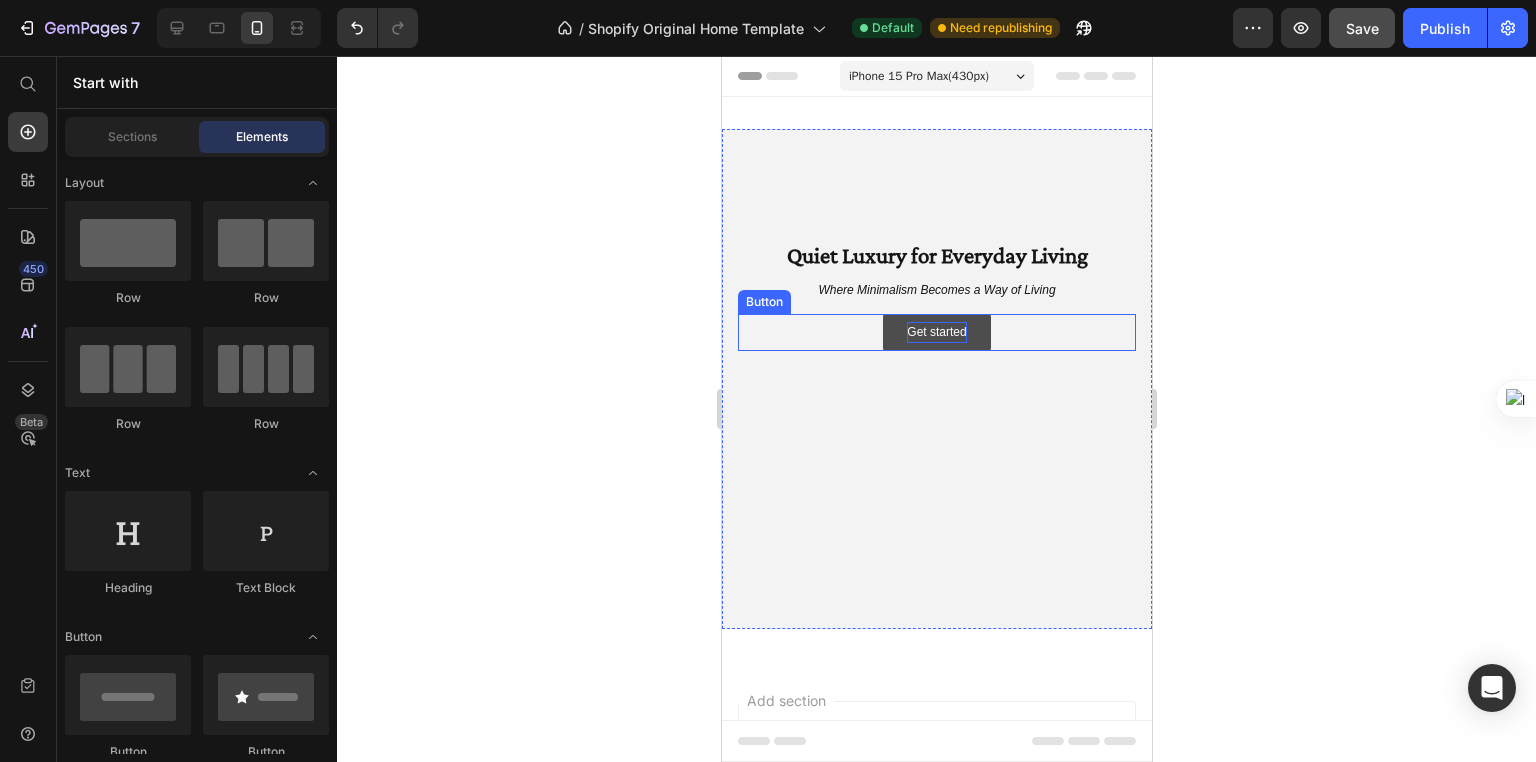 click on "Get started" at bounding box center [935, 333] 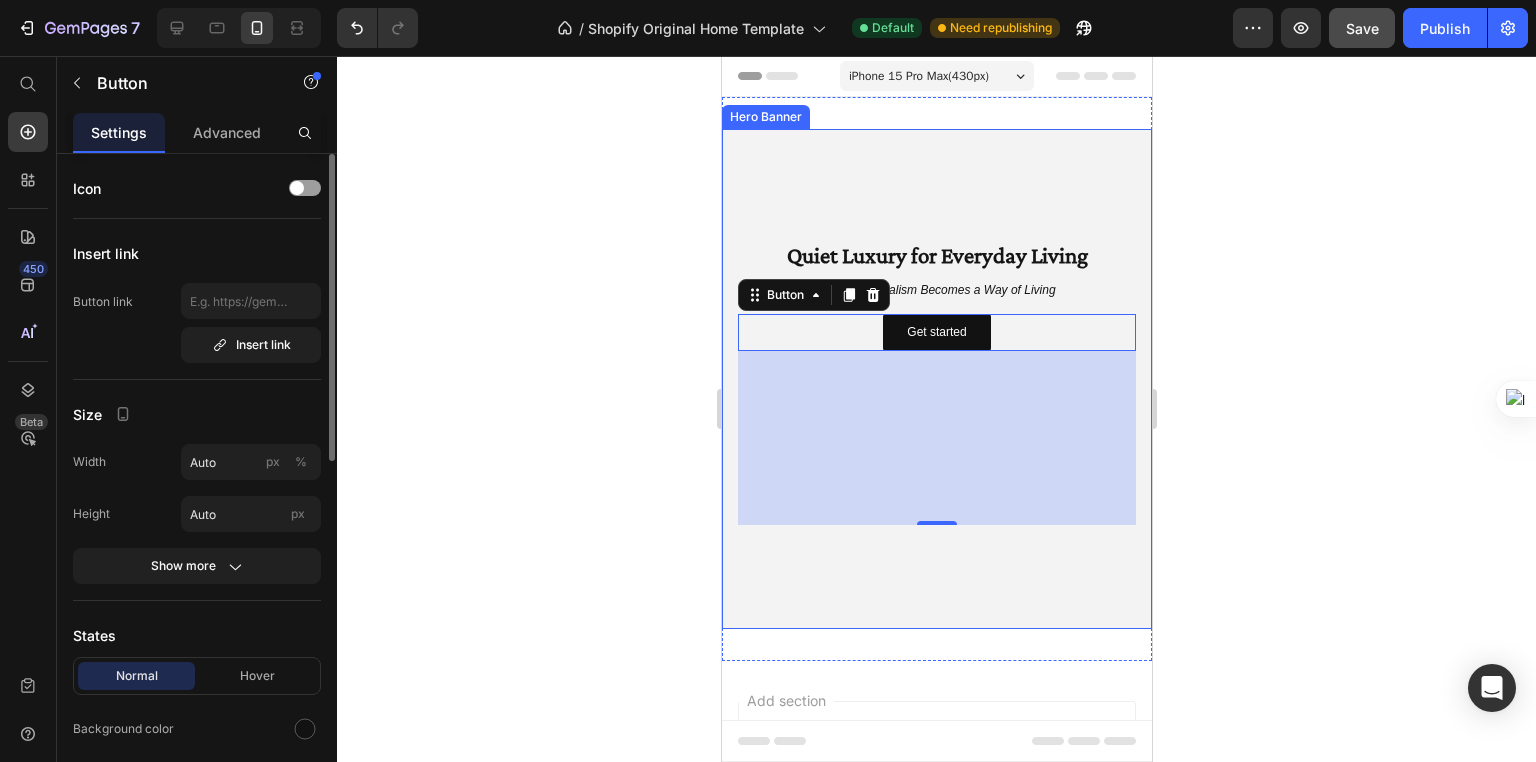scroll, scrollTop: 160, scrollLeft: 0, axis: vertical 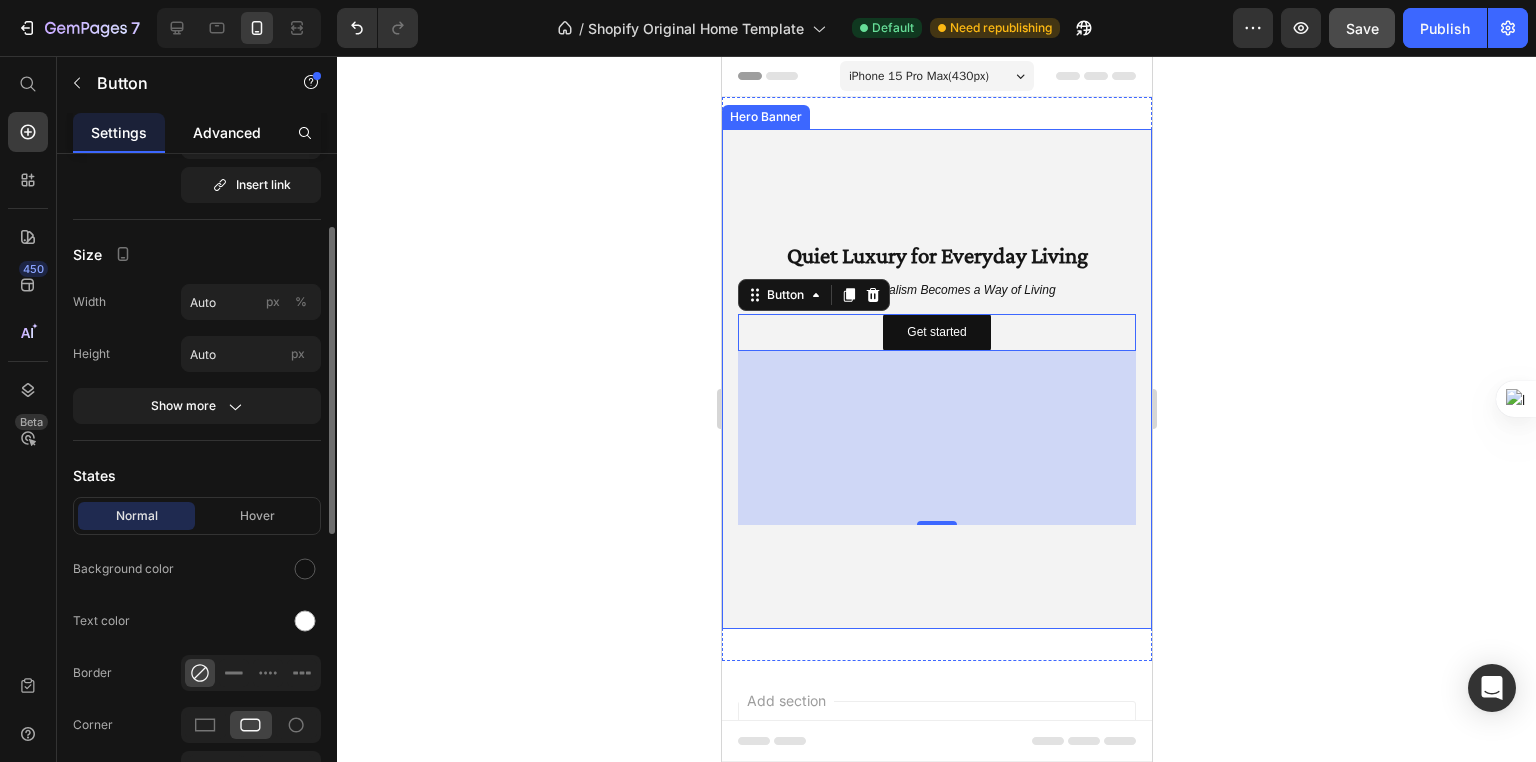 click on "Advanced" at bounding box center [227, 132] 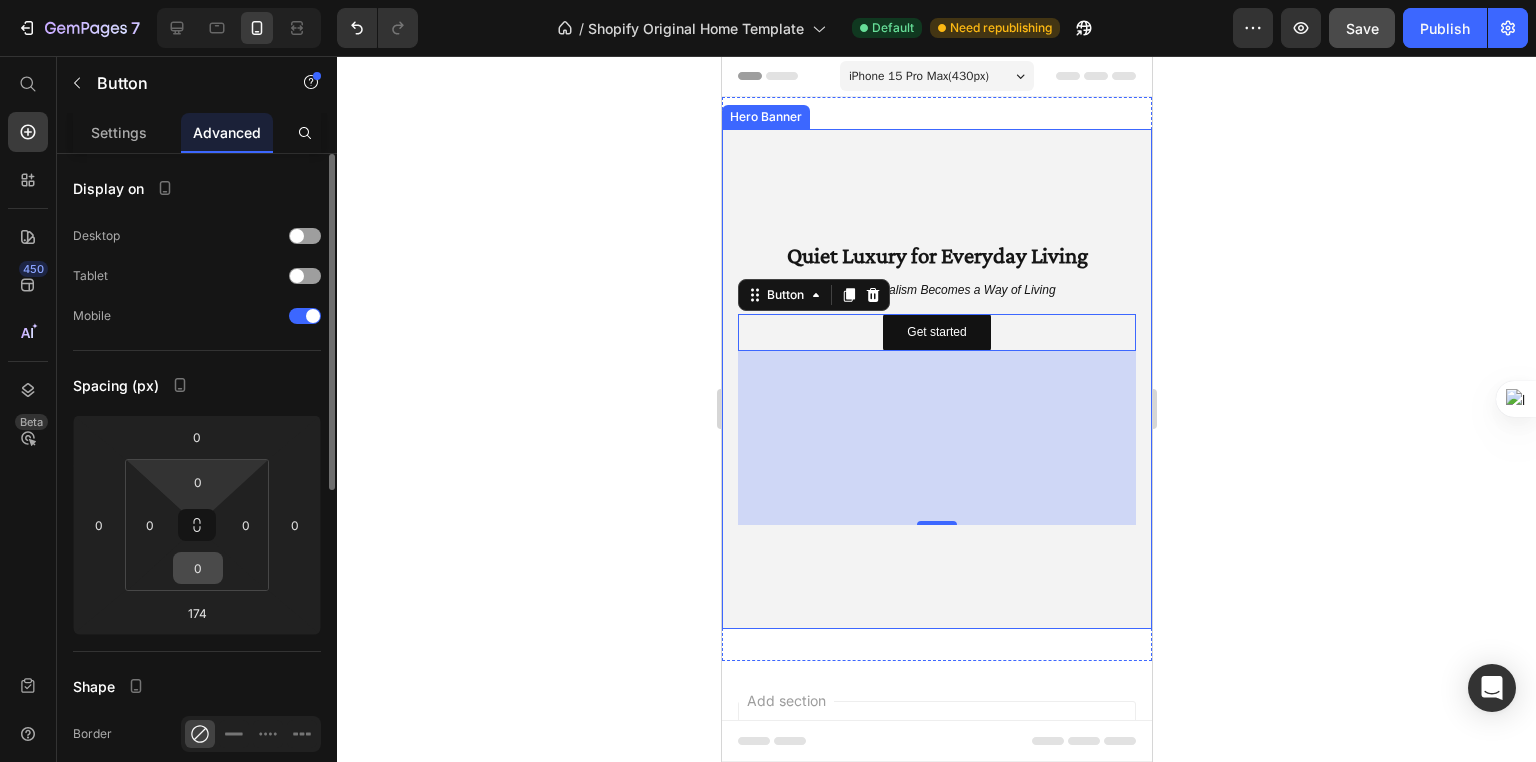 scroll, scrollTop: 160, scrollLeft: 0, axis: vertical 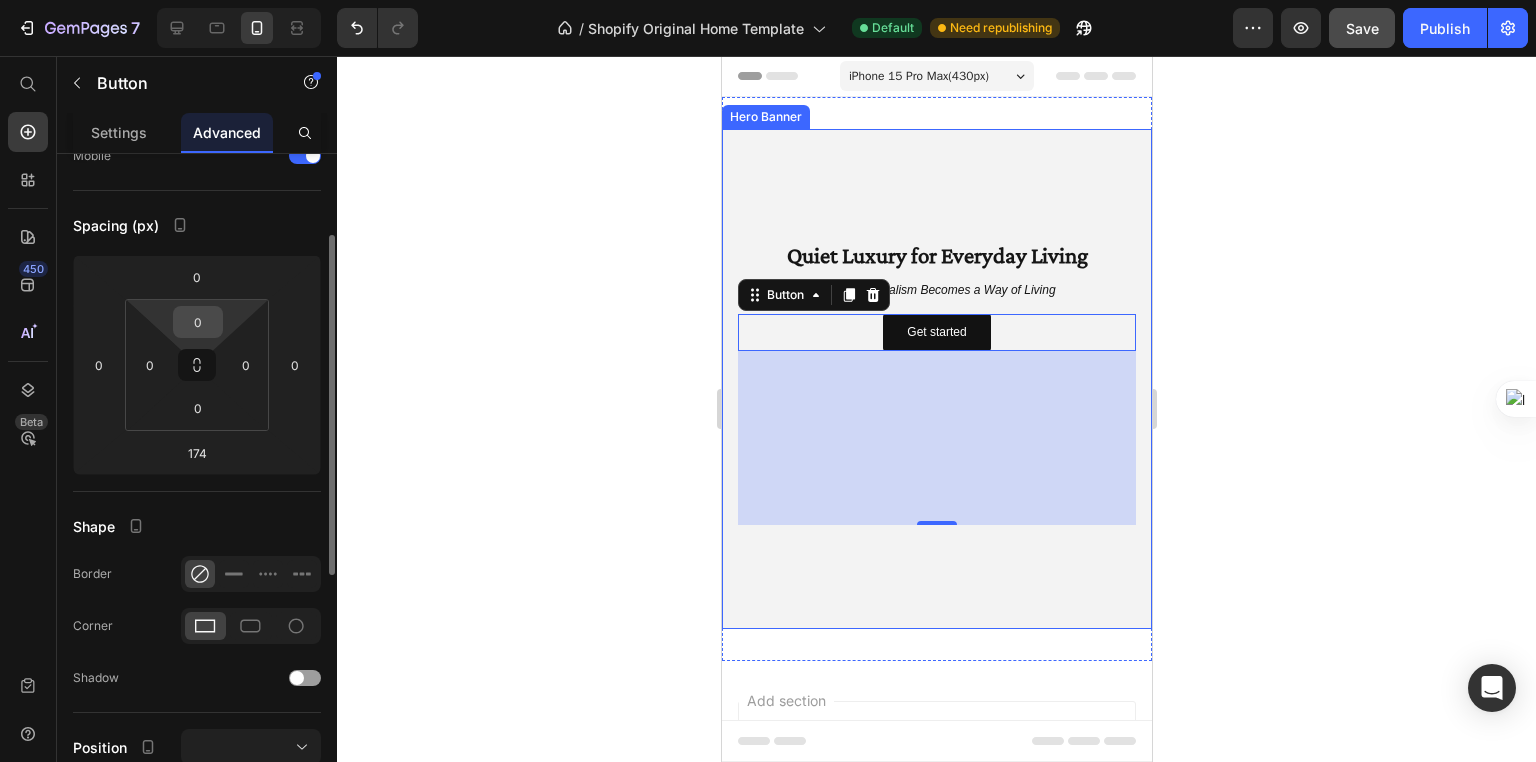 click on "0" at bounding box center (198, 322) 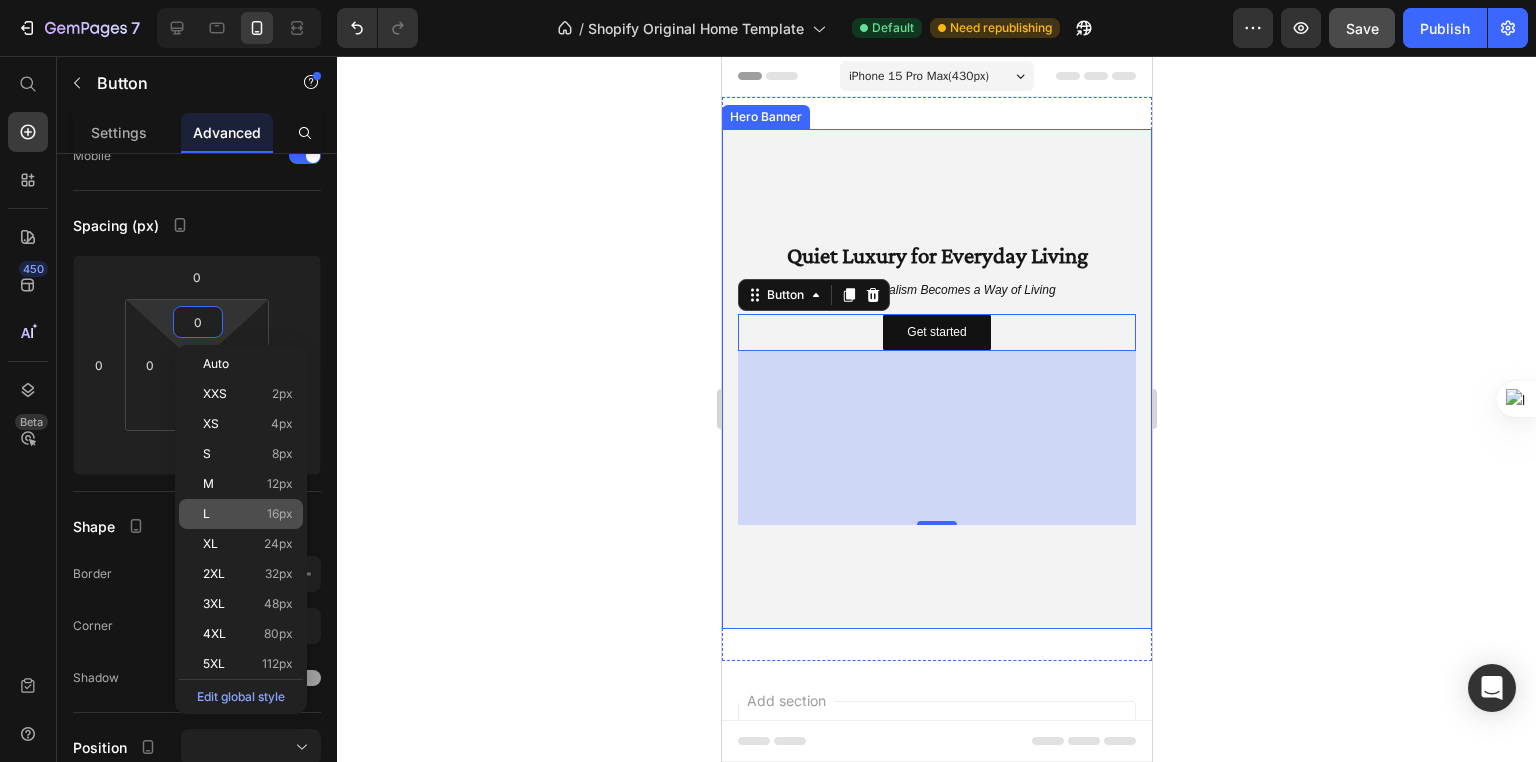 click on "16px" at bounding box center [280, 514] 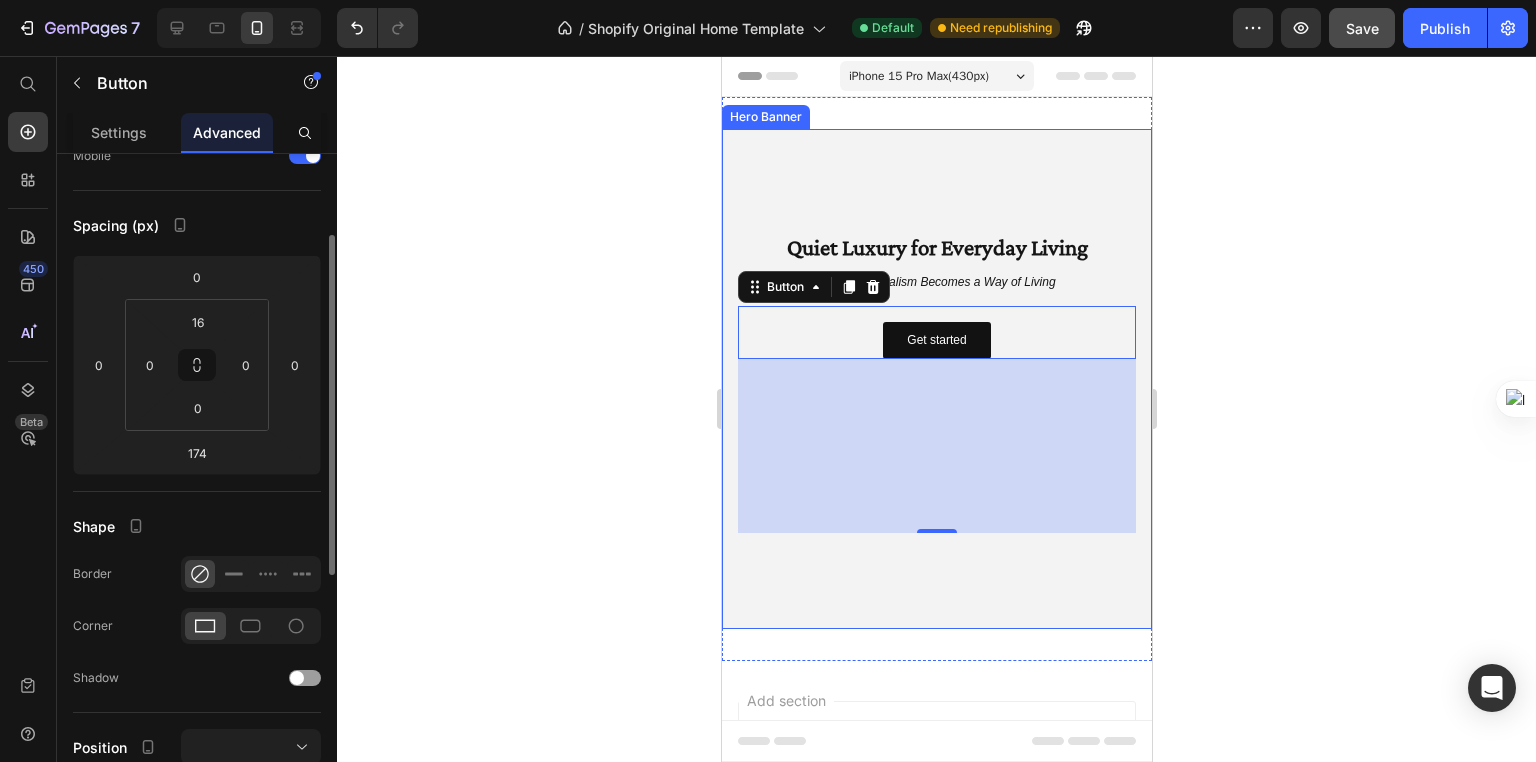 type on "0" 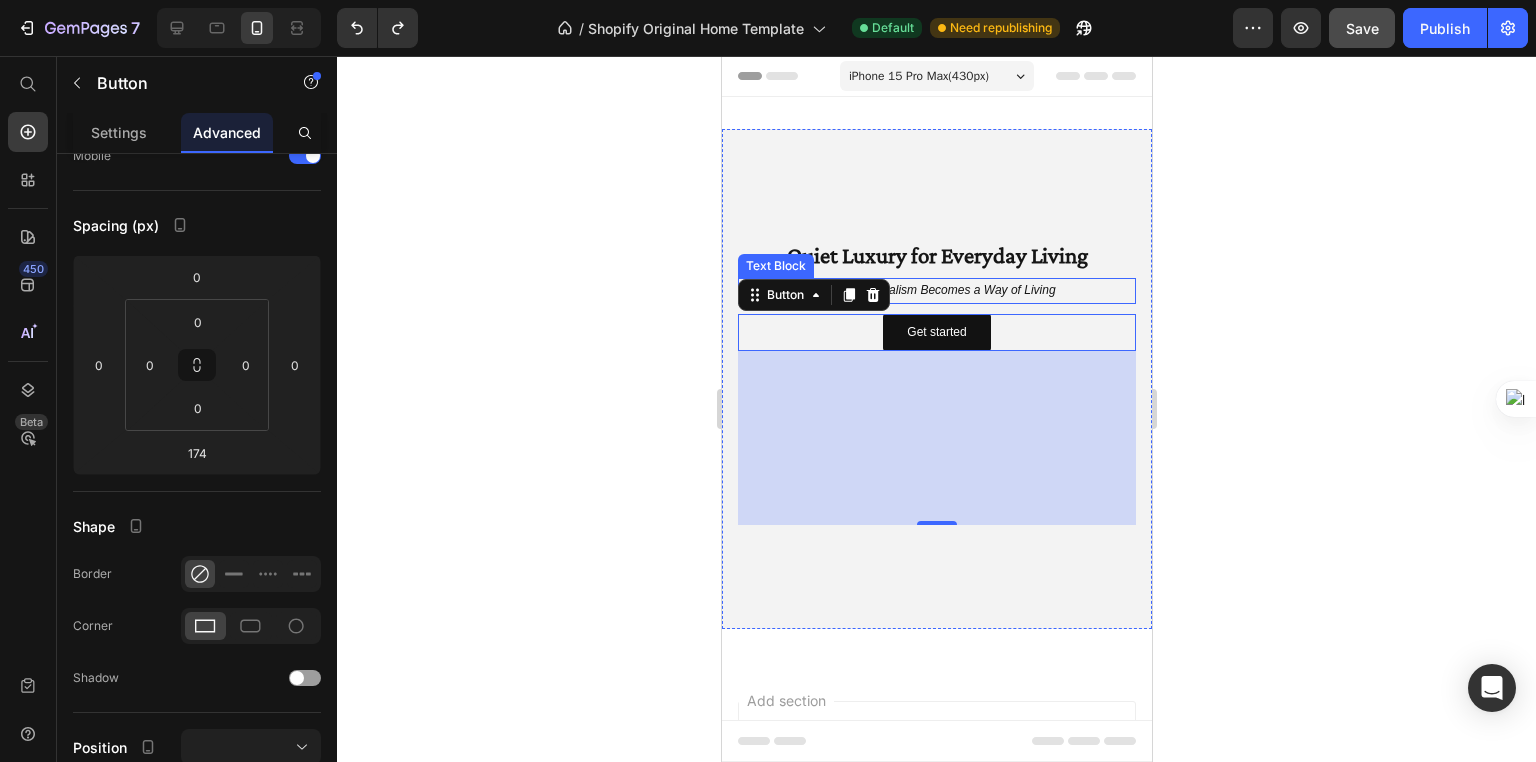 click on "Where Minimalism Becomes a Way of Living" at bounding box center [936, 291] 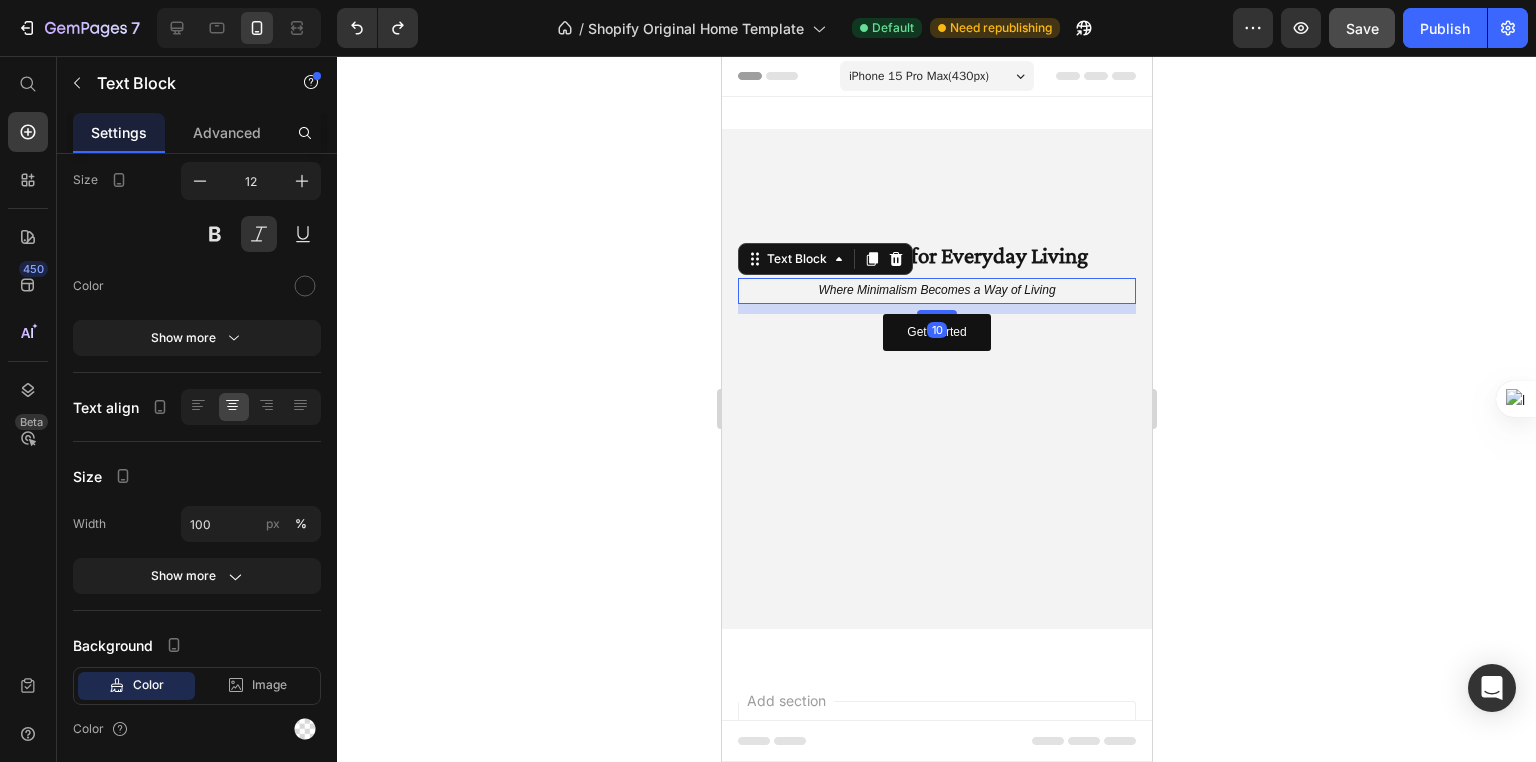 scroll, scrollTop: 0, scrollLeft: 0, axis: both 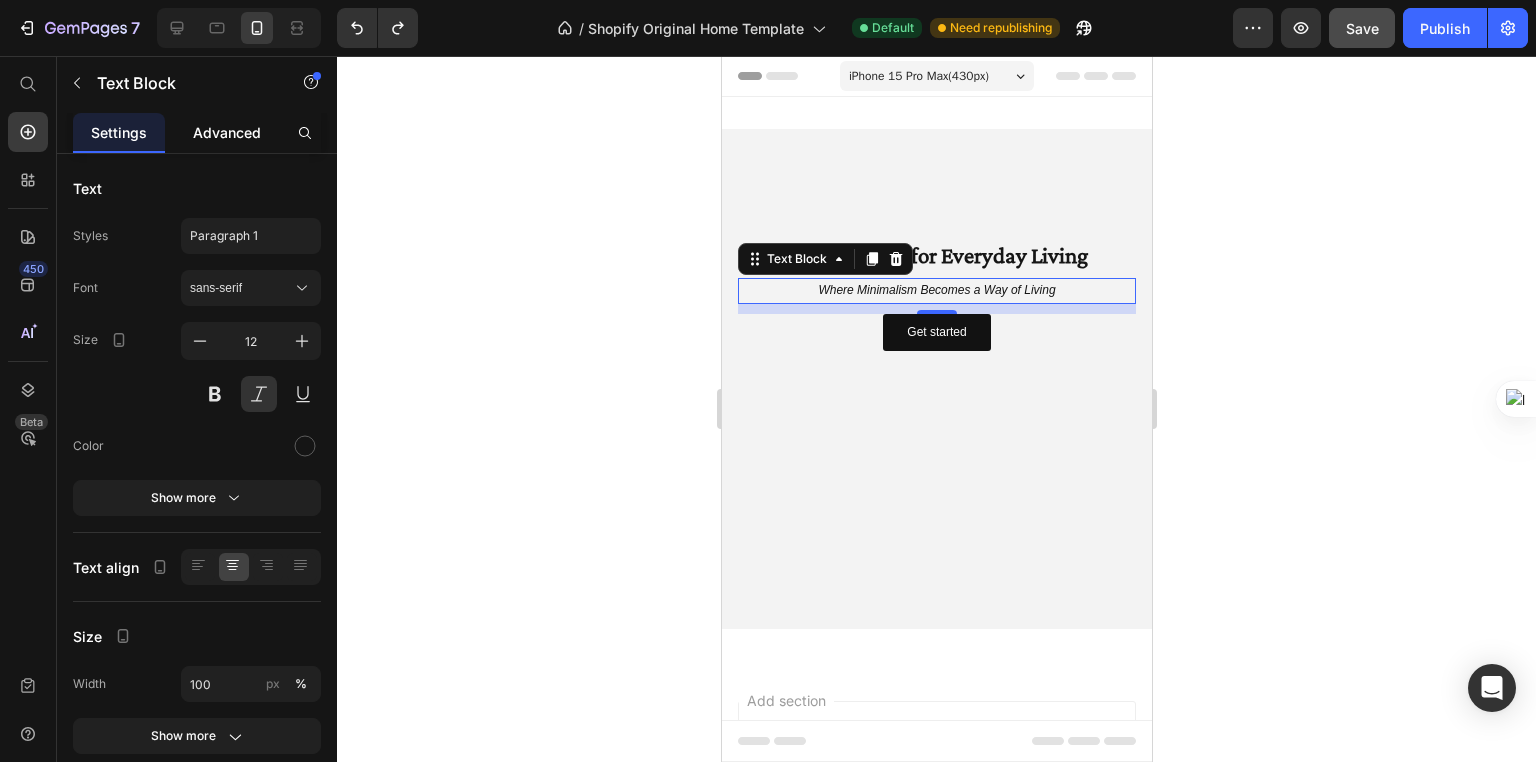 click on "Advanced" at bounding box center (227, 132) 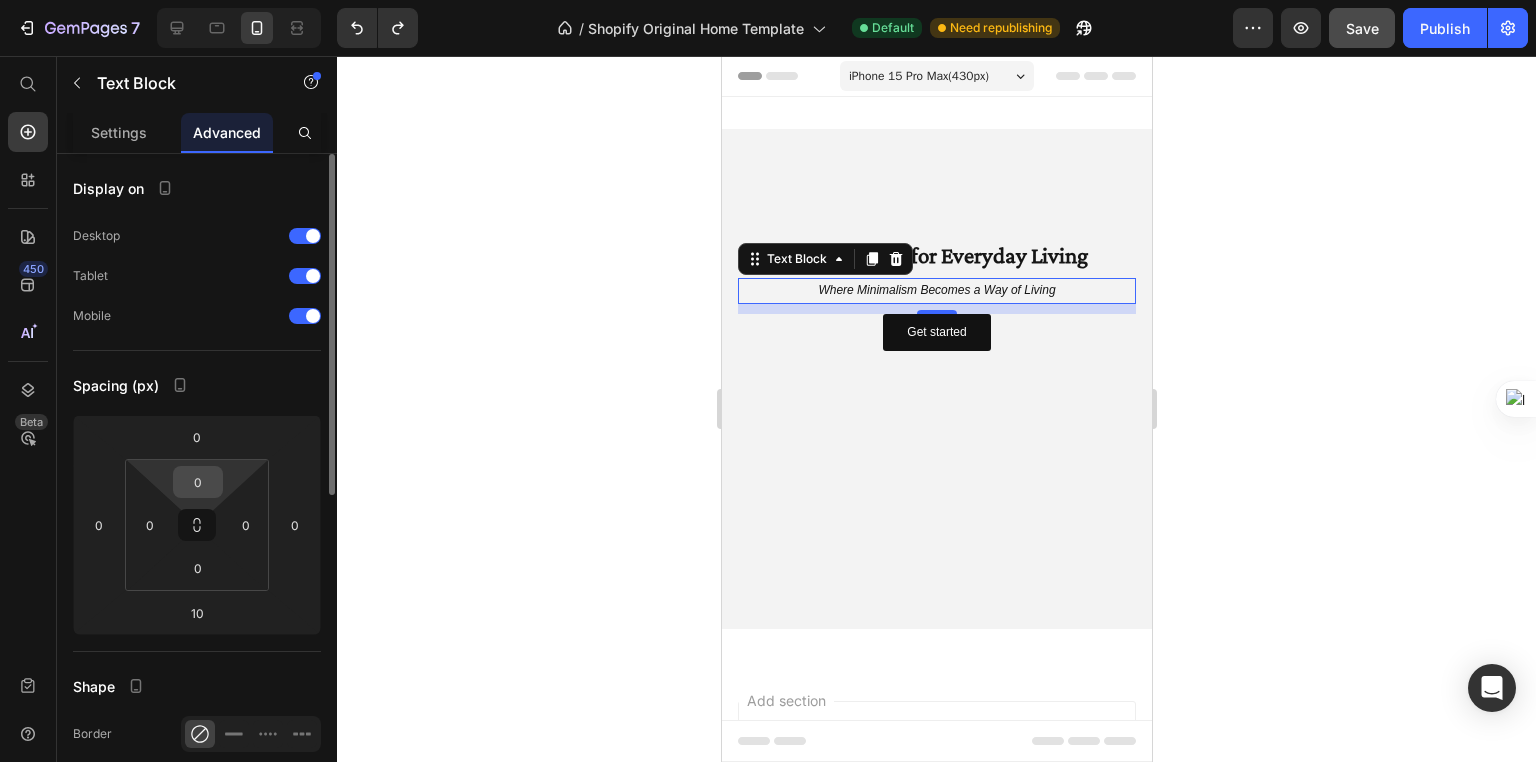 click on "0" at bounding box center (198, 482) 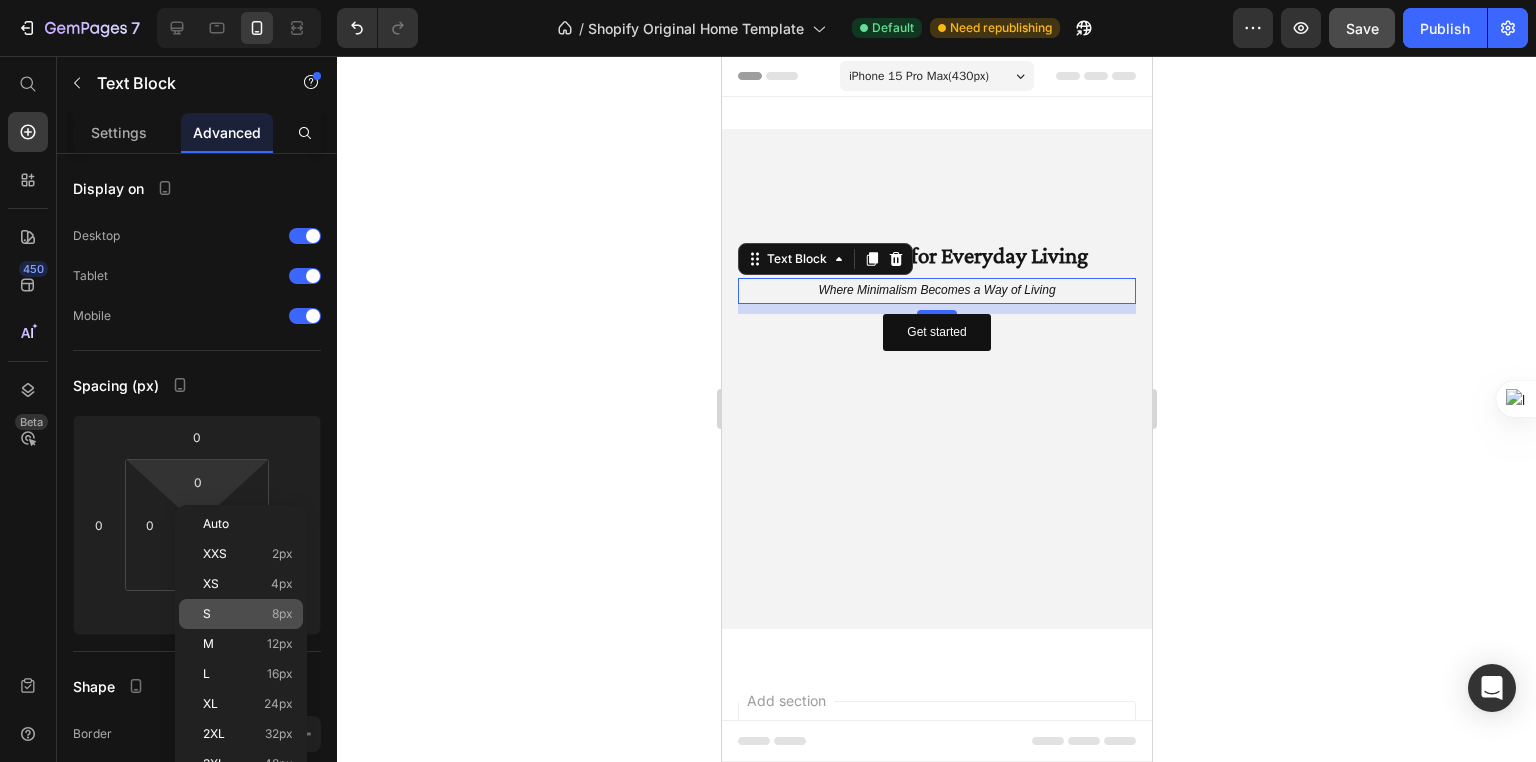 click on "S 8px" 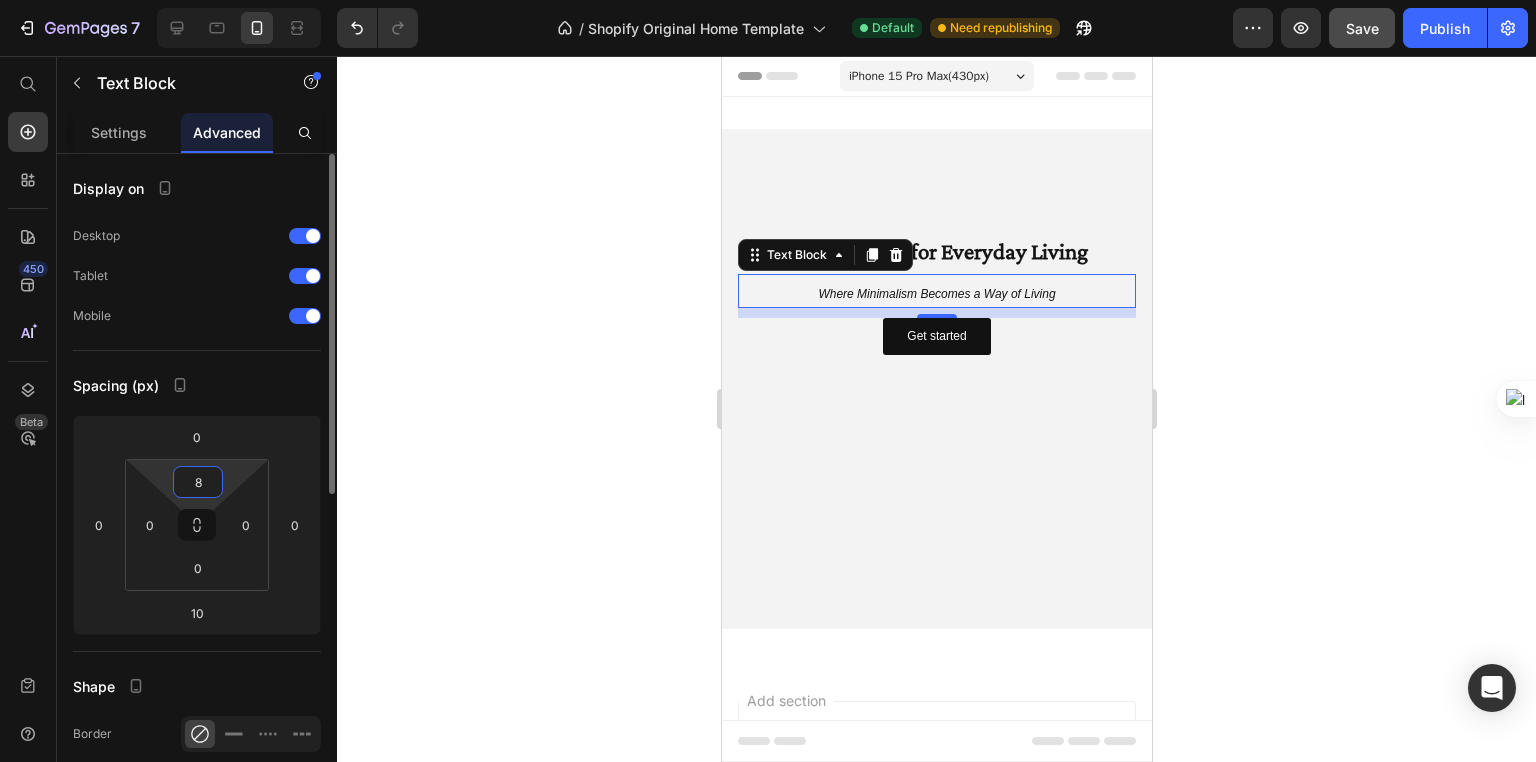 click on "8" at bounding box center (198, 482) 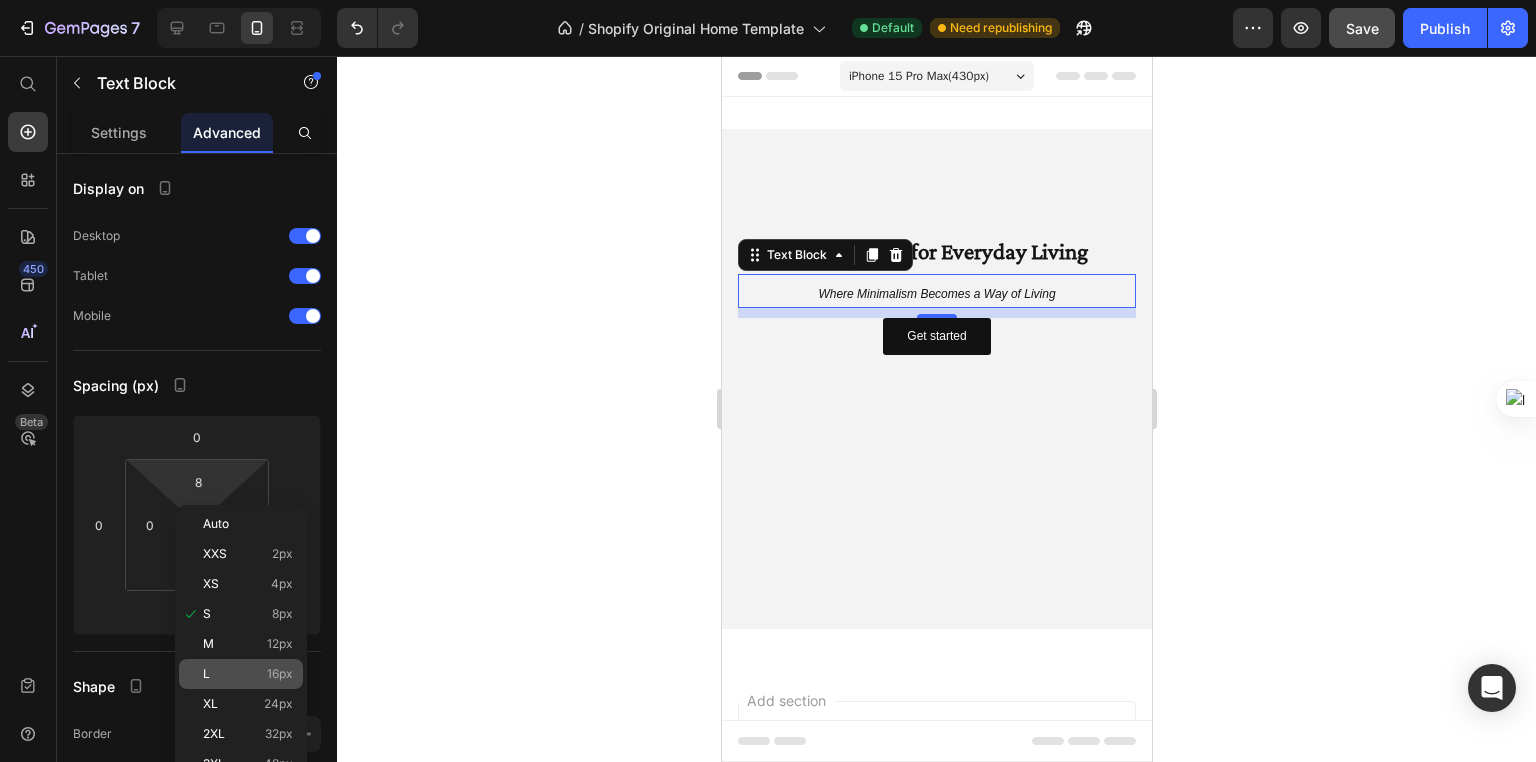 click on "L 16px" at bounding box center (248, 674) 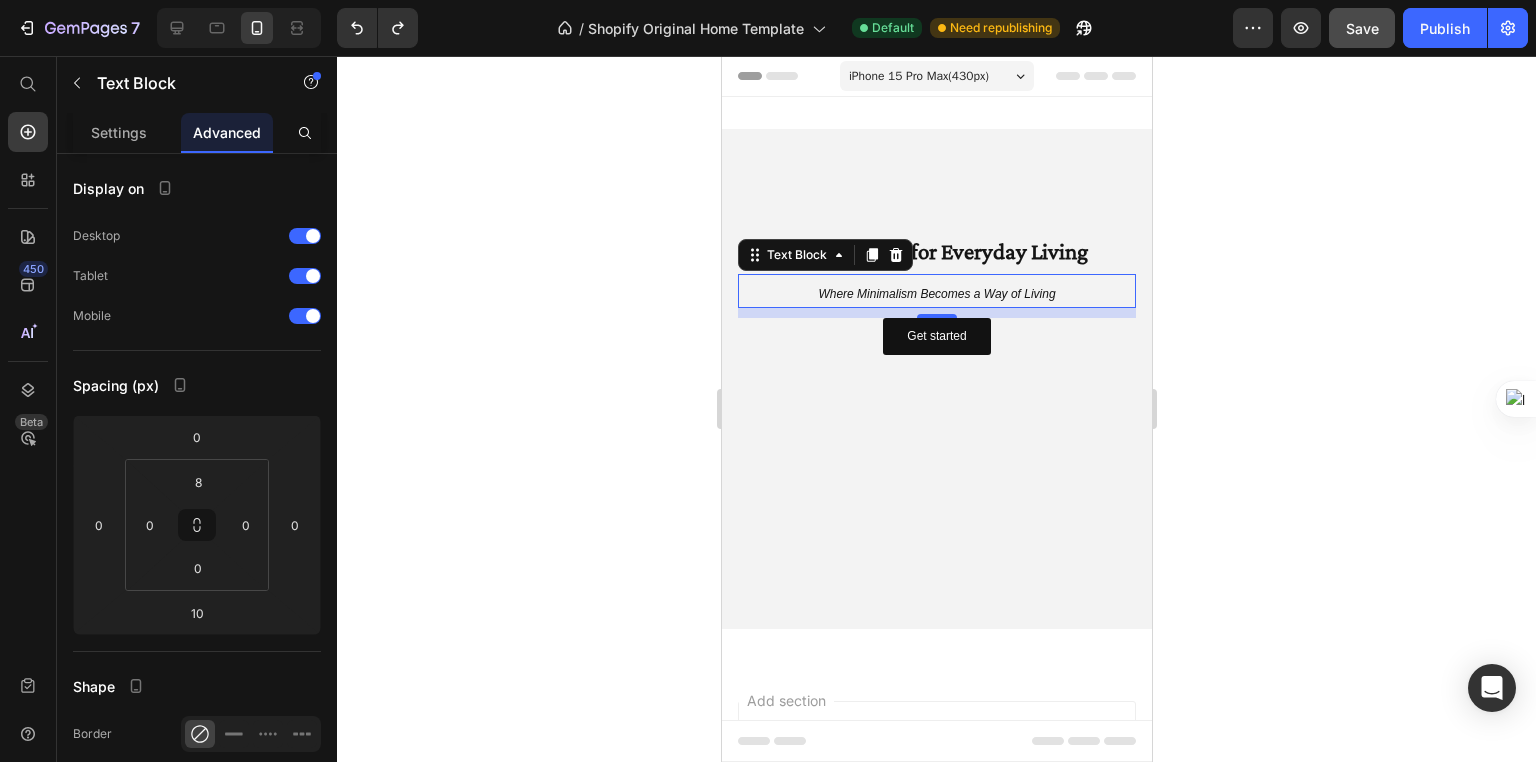 type on "0" 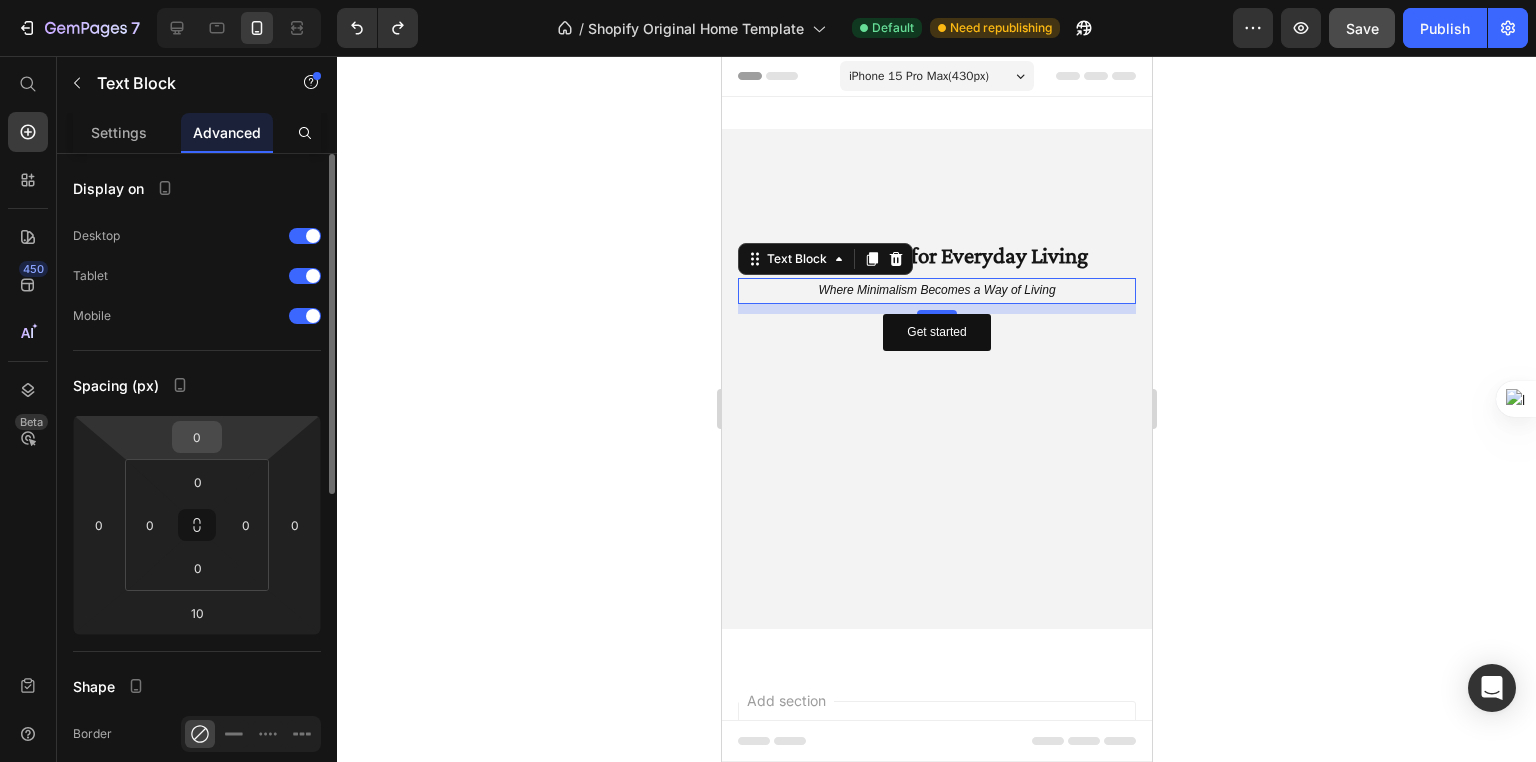 click on "0" at bounding box center [197, 437] 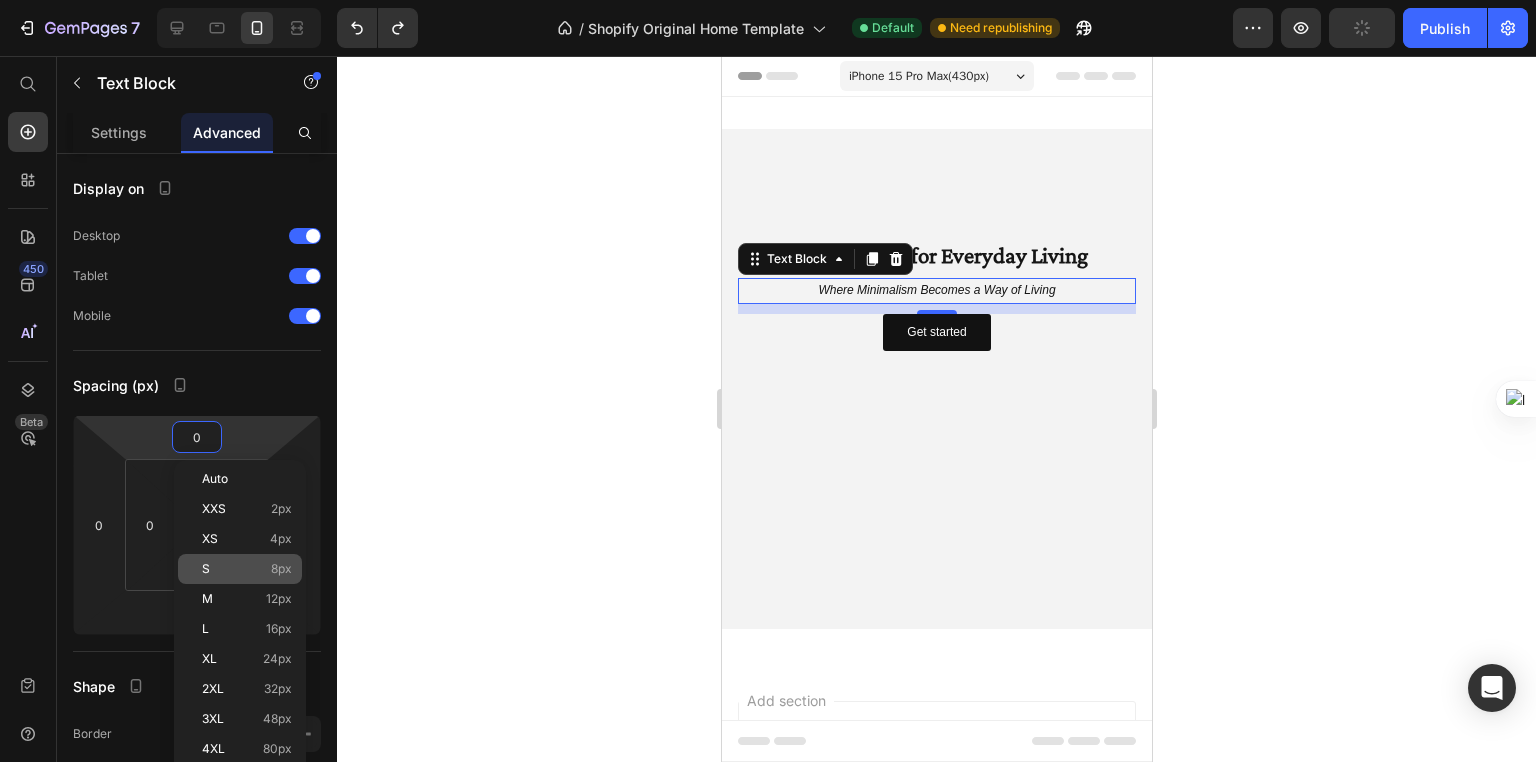 click on "S 8px" 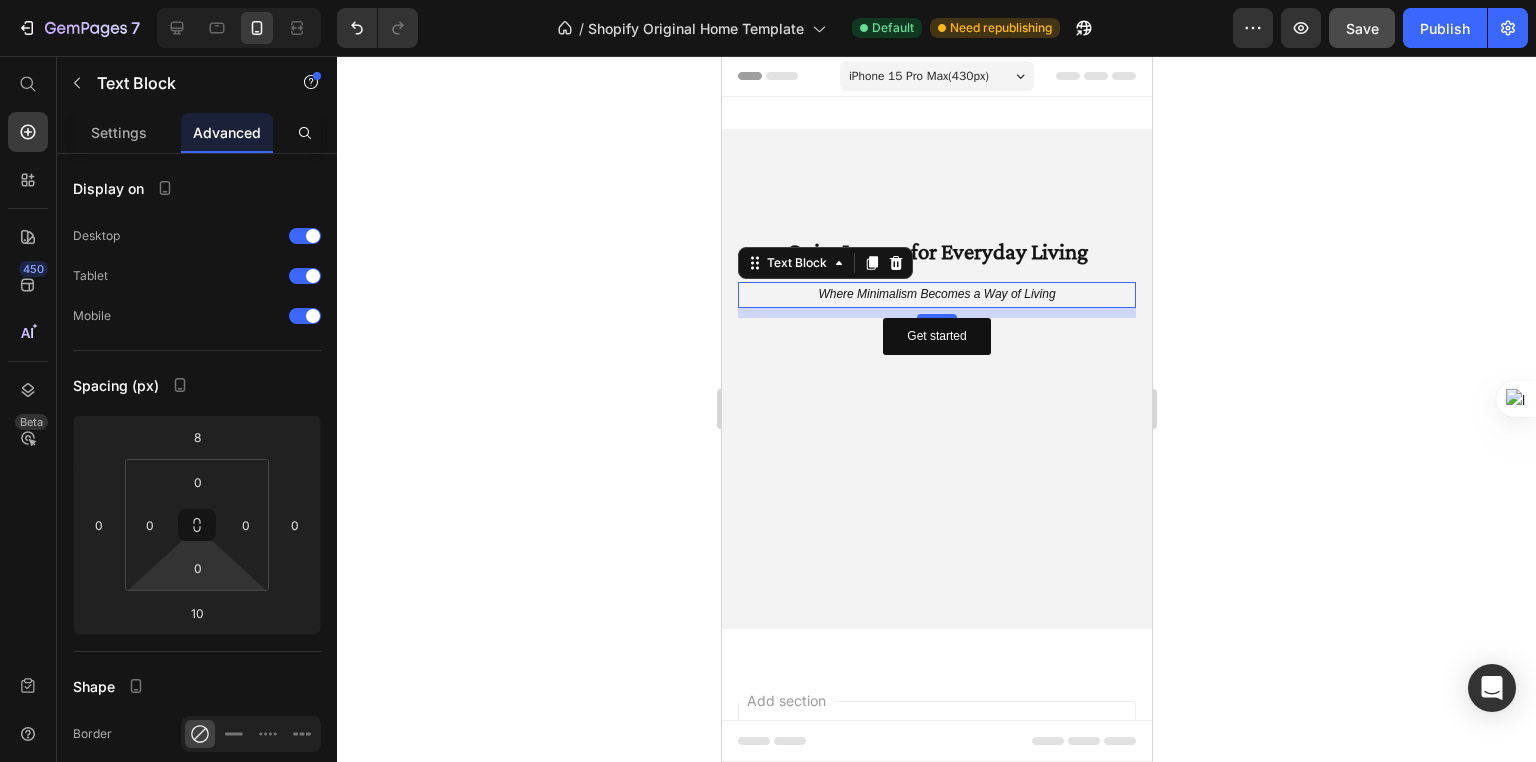 type on "0" 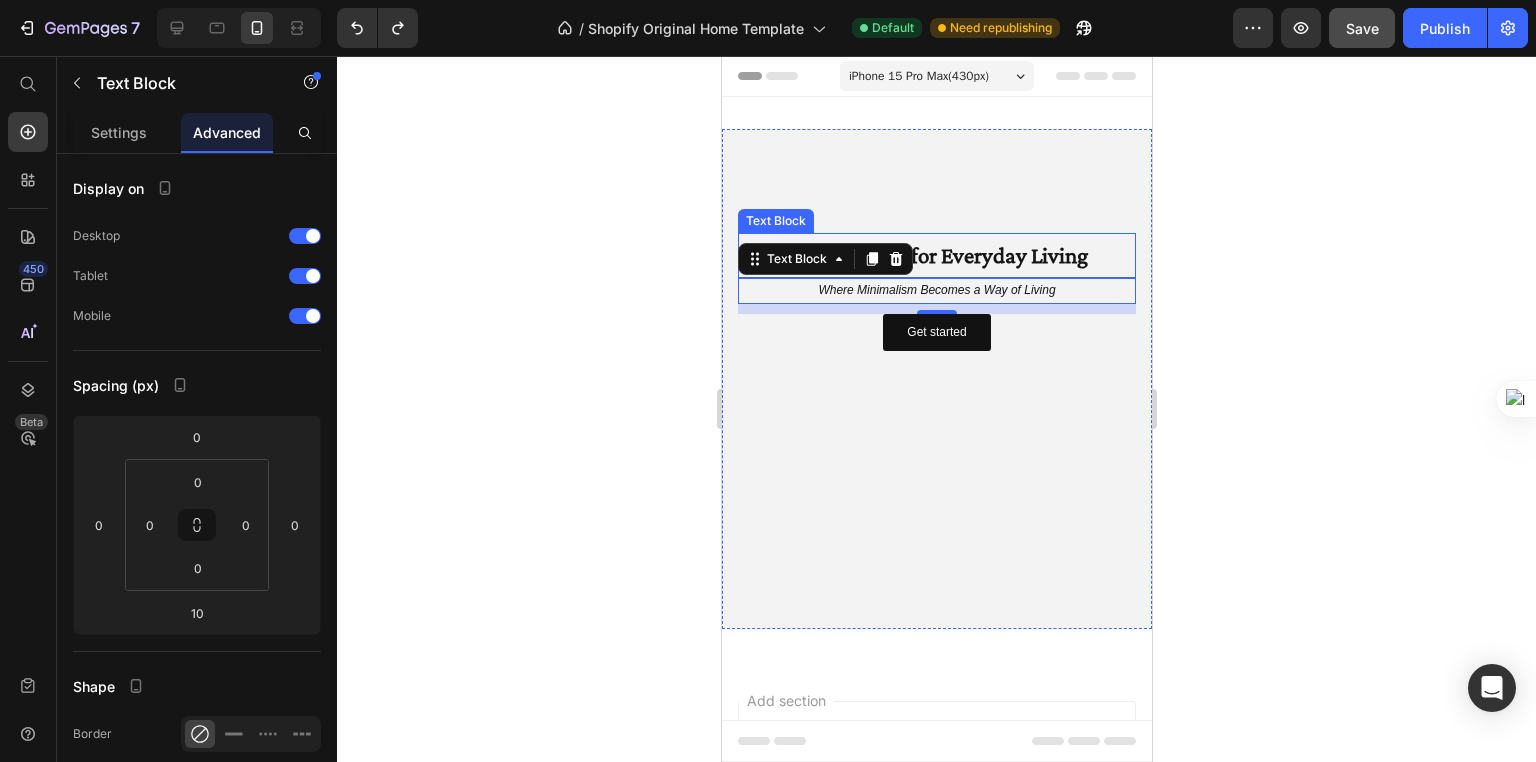 click on "Quiet Luxury for Everyday Living" at bounding box center [936, 255] 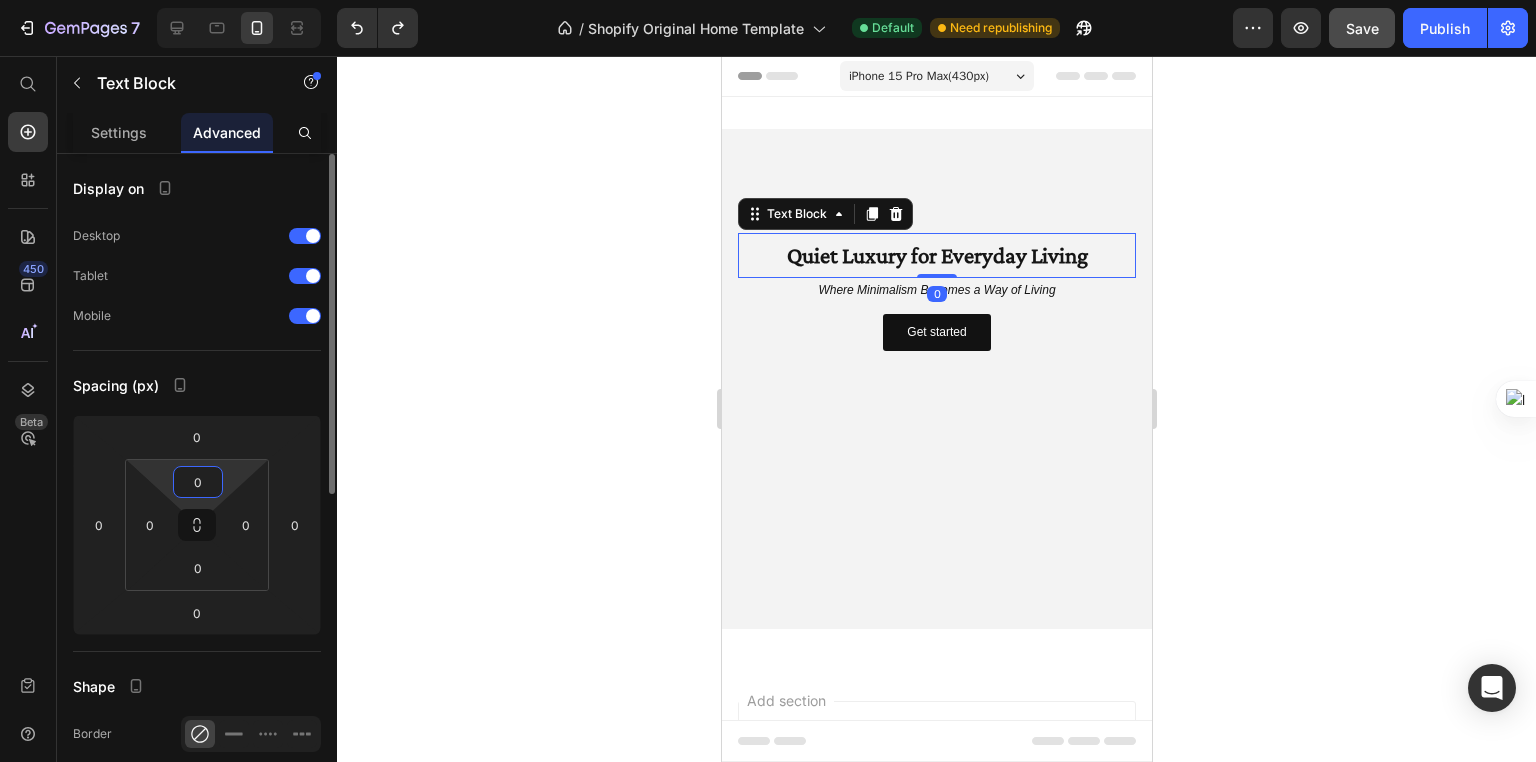 click on "0" at bounding box center [198, 482] 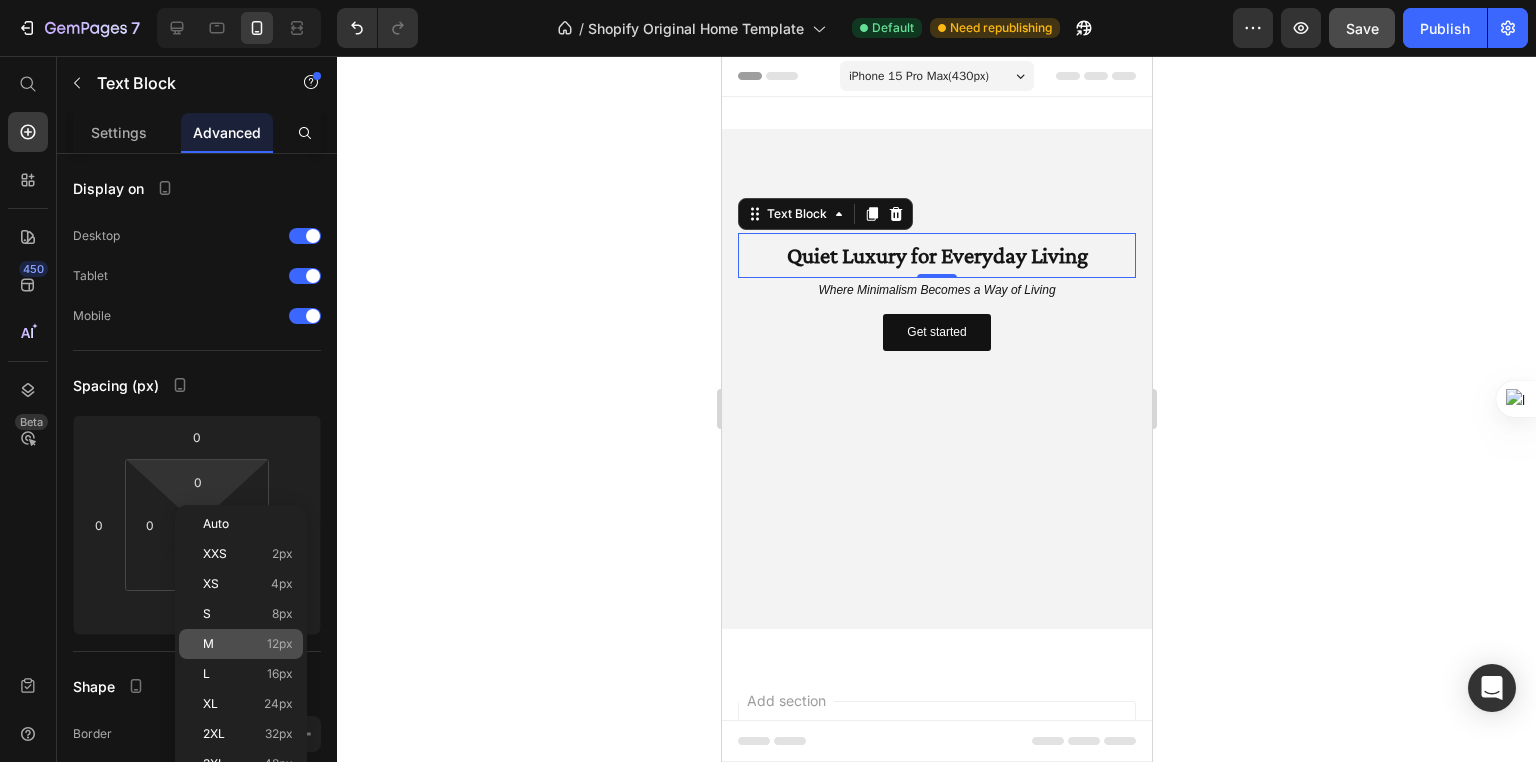 click on "M 12px" at bounding box center [248, 644] 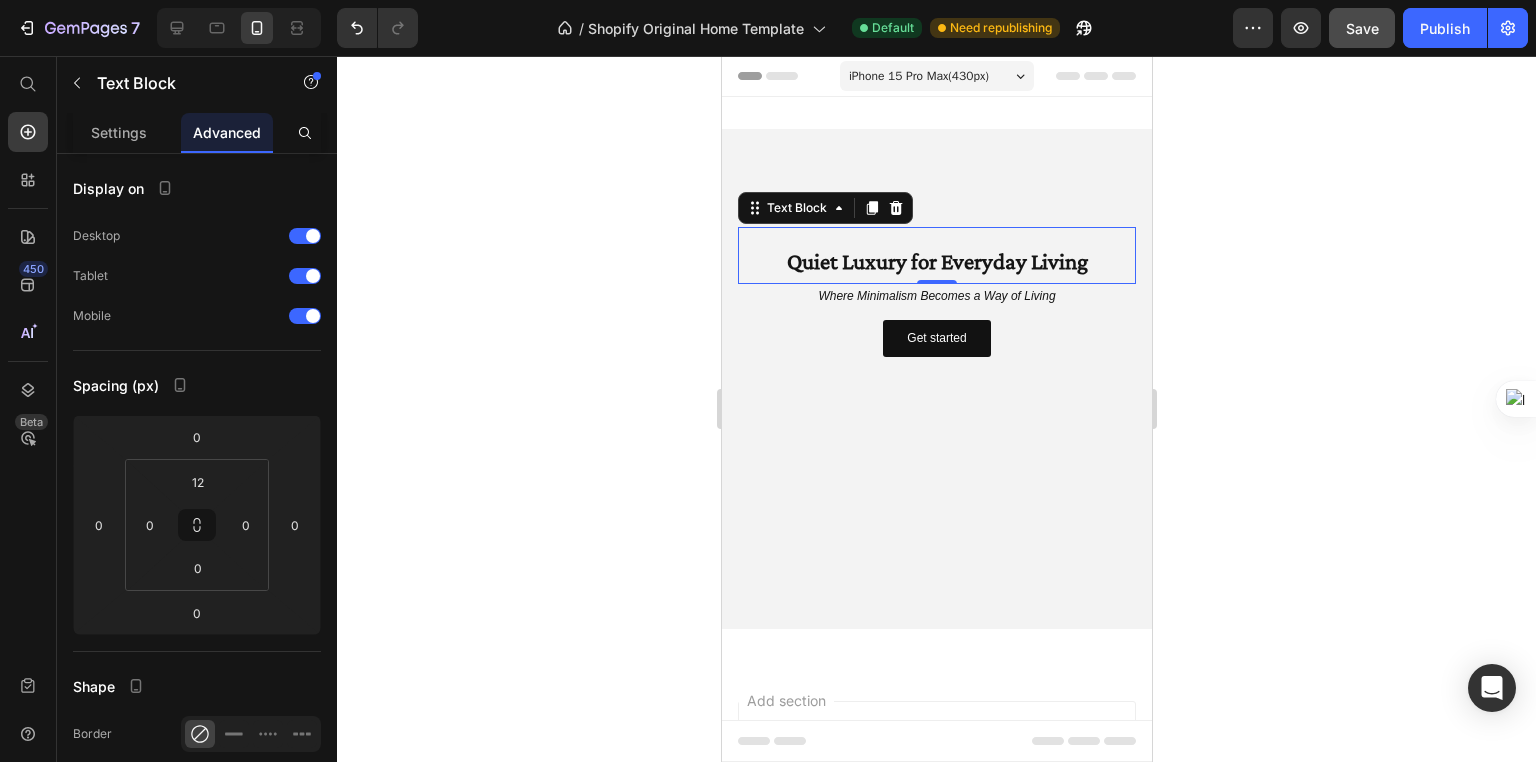 type on "0" 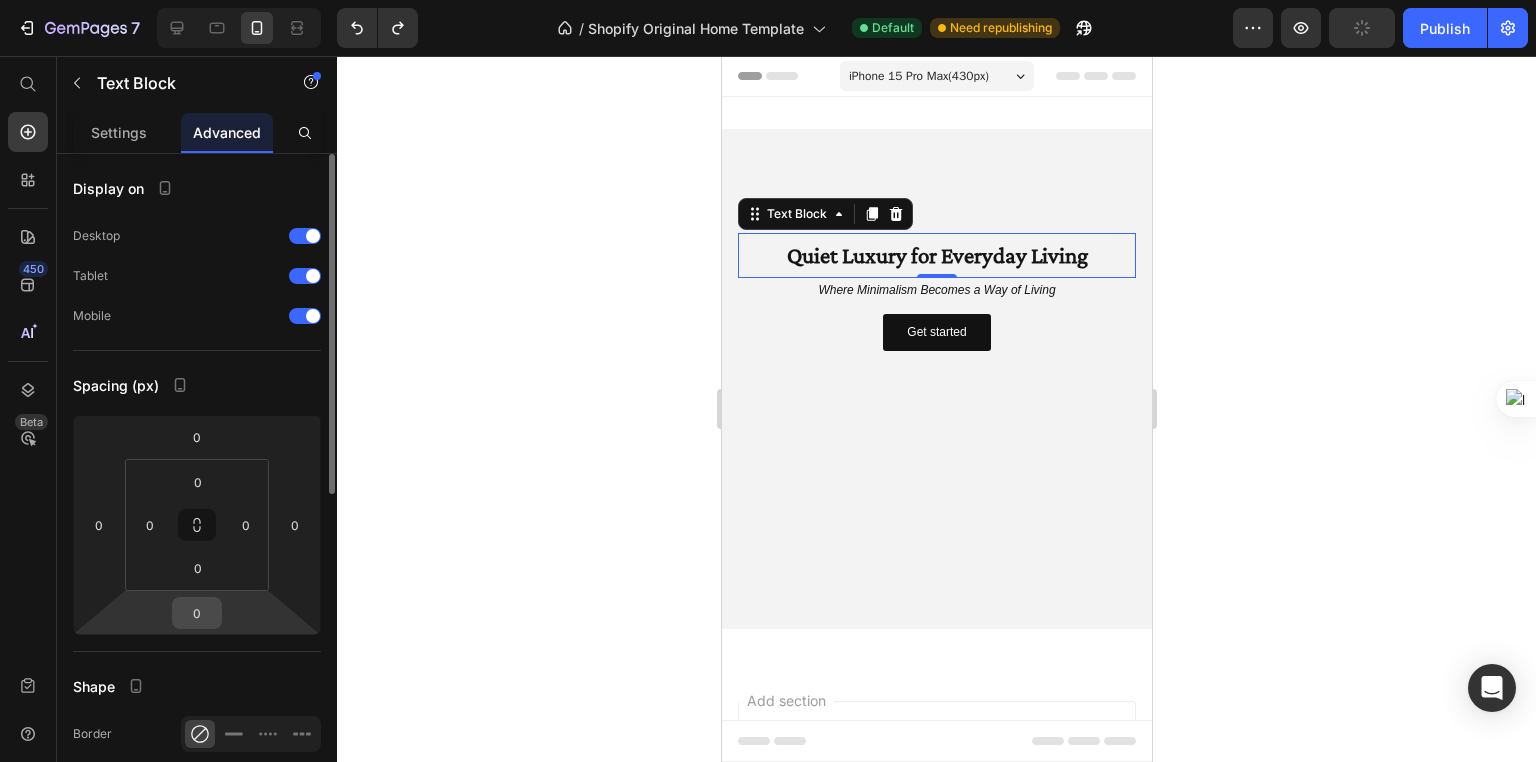click on "0" at bounding box center [197, 613] 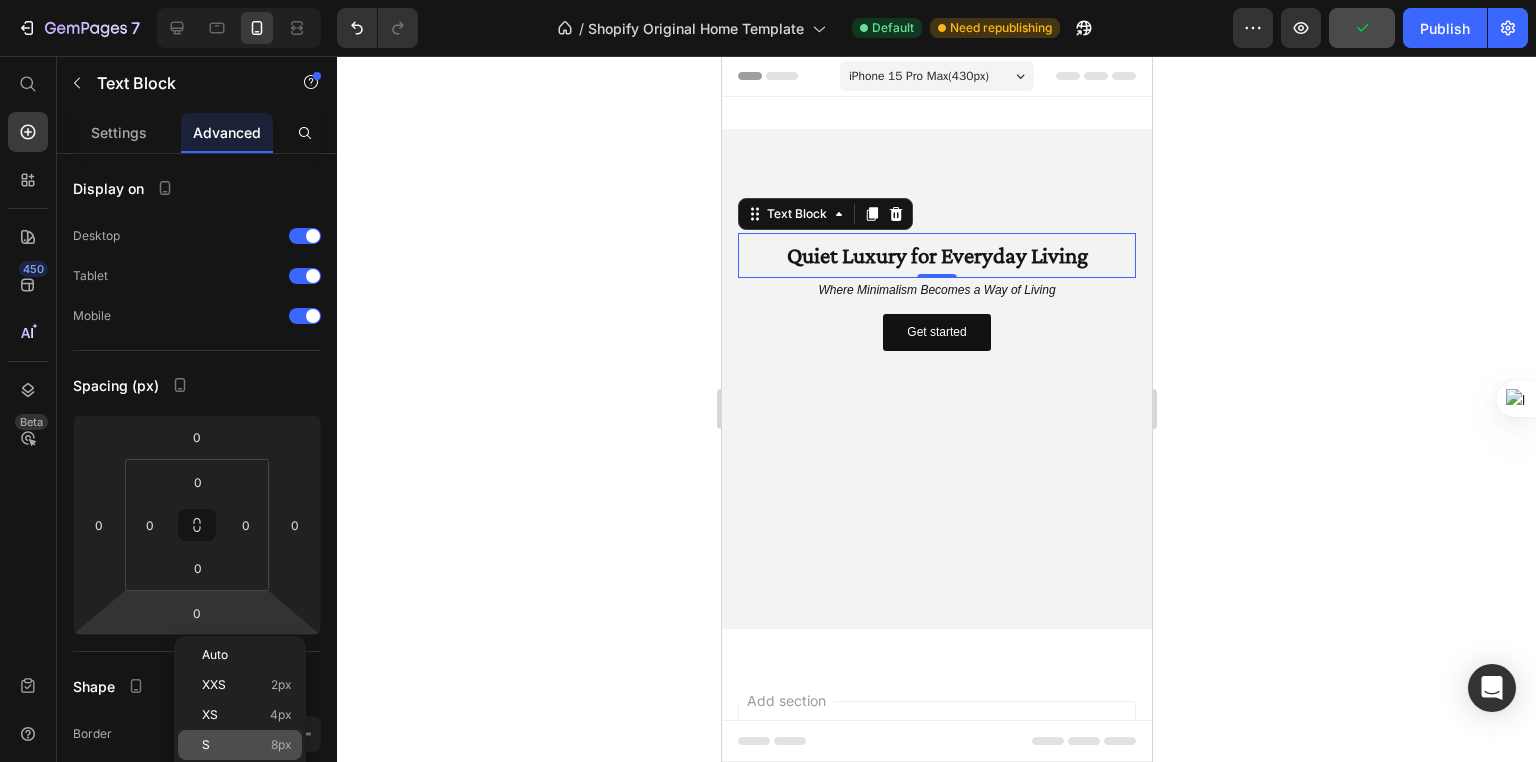 click on "S 8px" 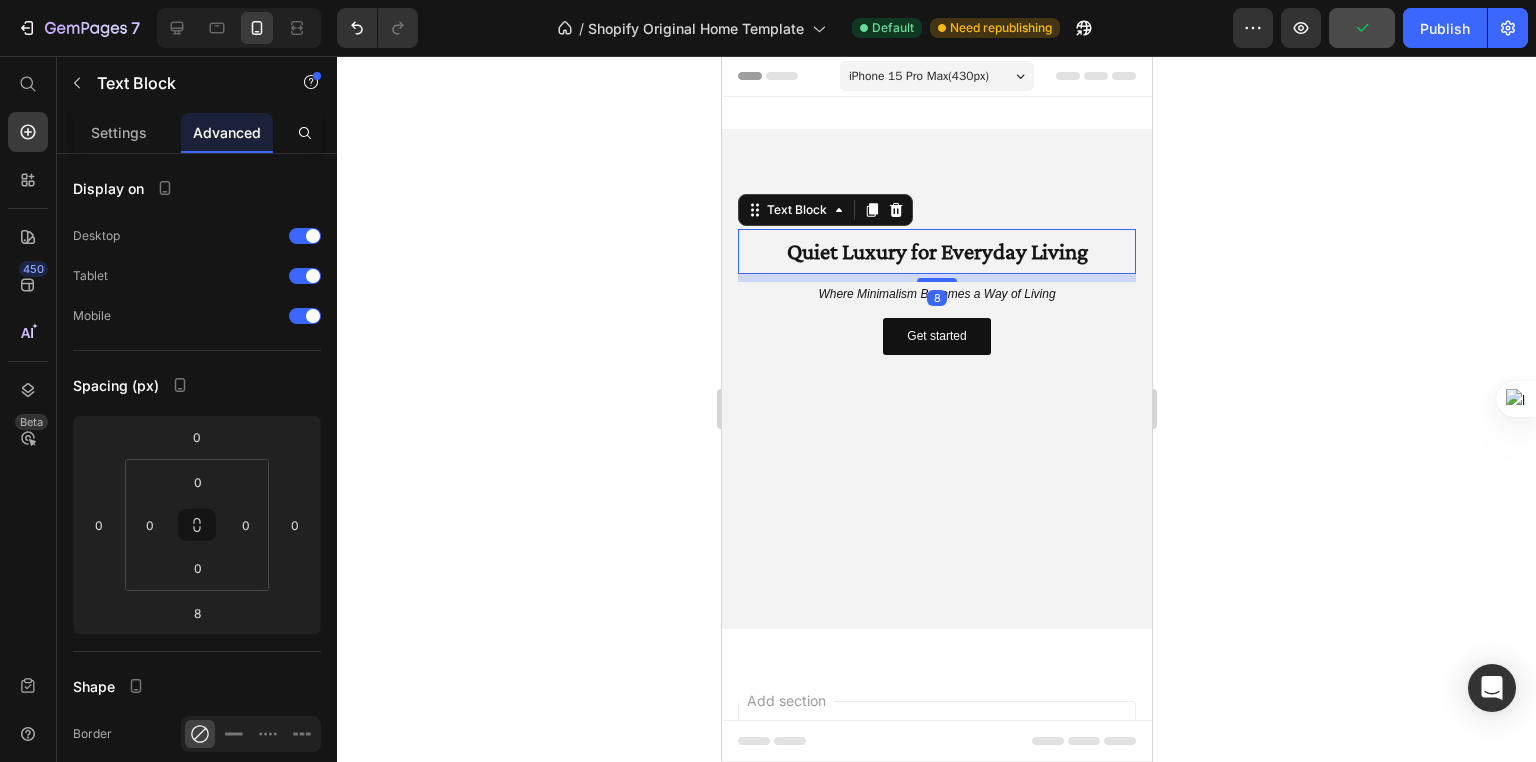 type on "0" 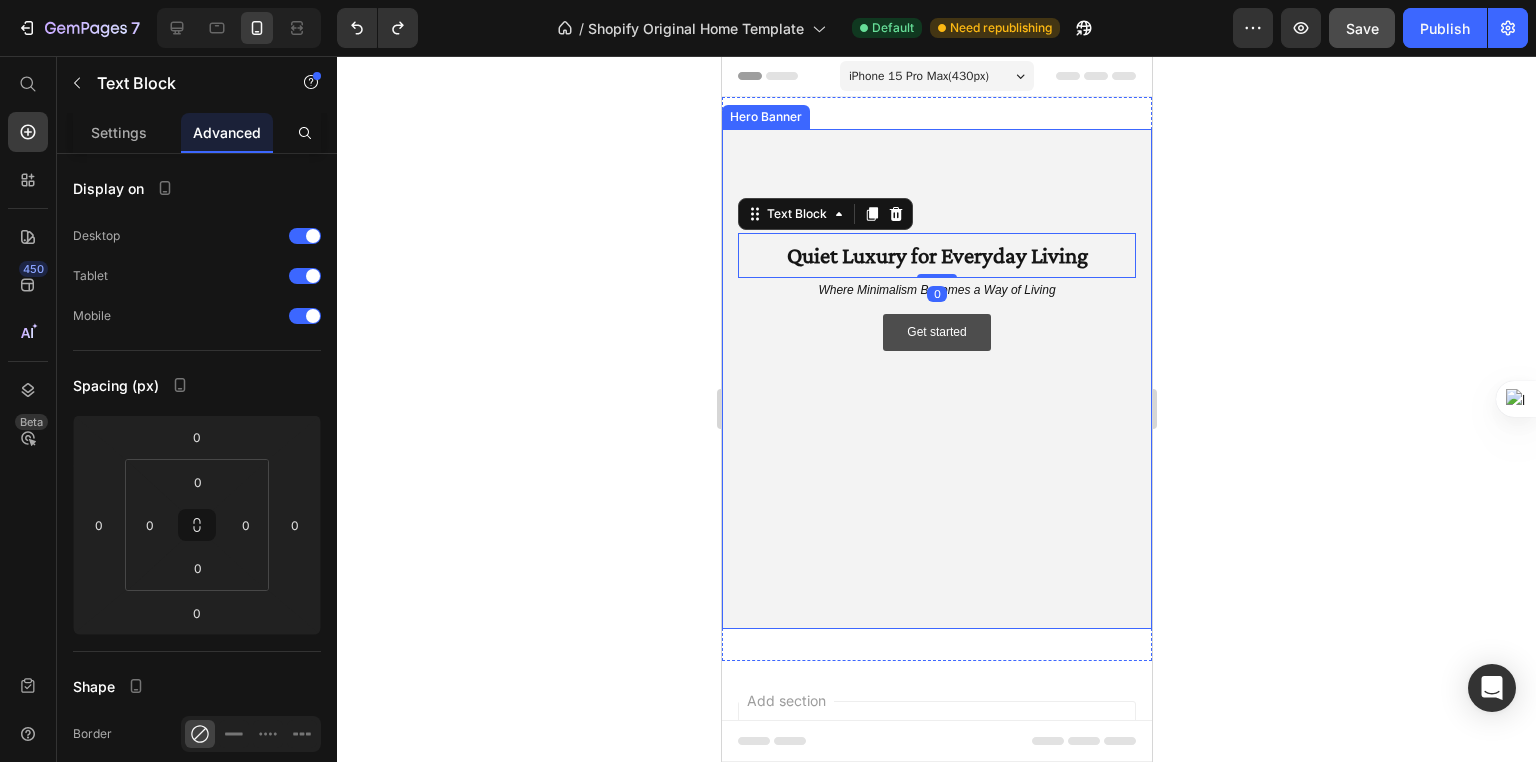 click on "Get started" at bounding box center (935, 333) 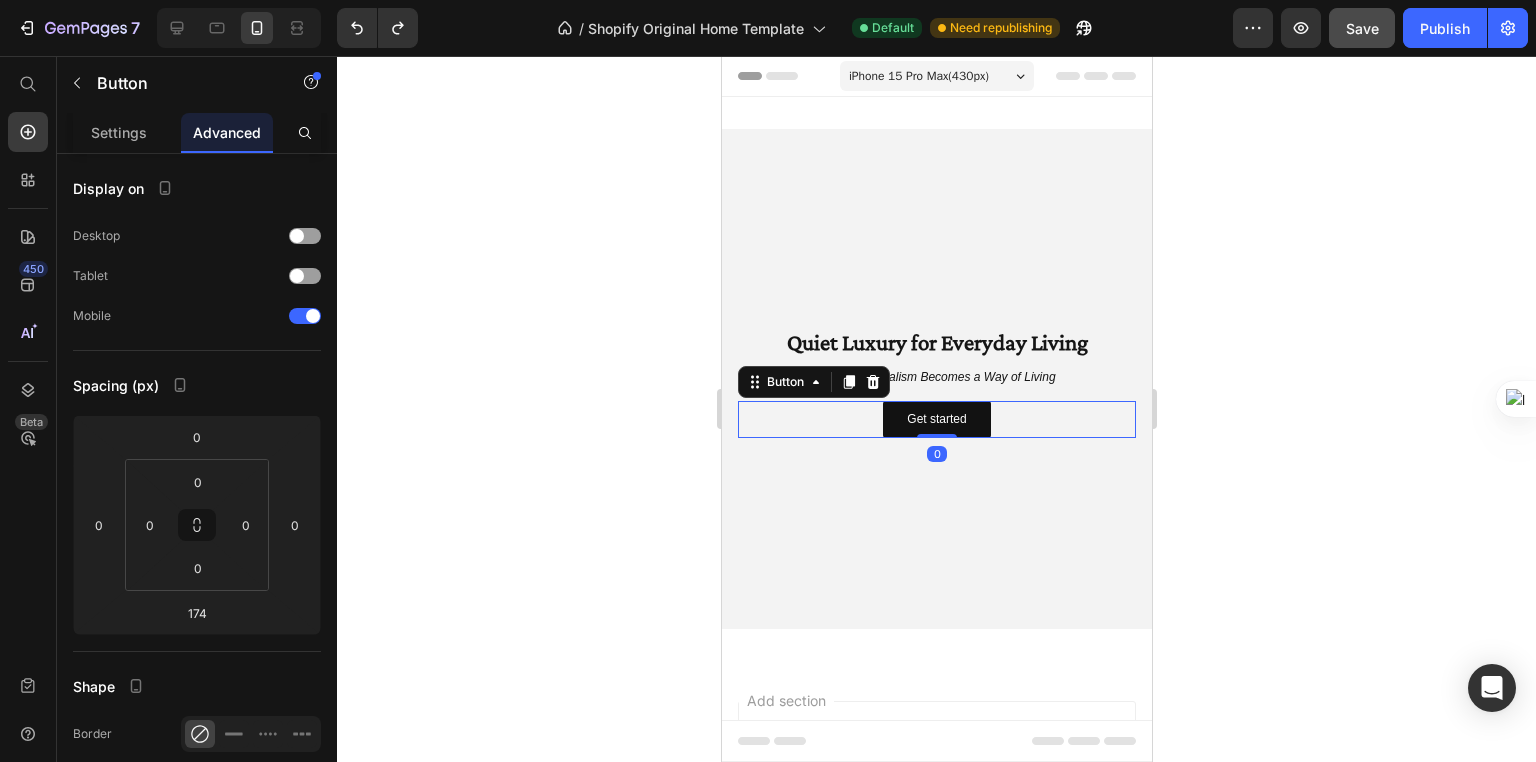 drag, startPoint x: 933, startPoint y: 524, endPoint x: 949, endPoint y: 340, distance: 184.69434 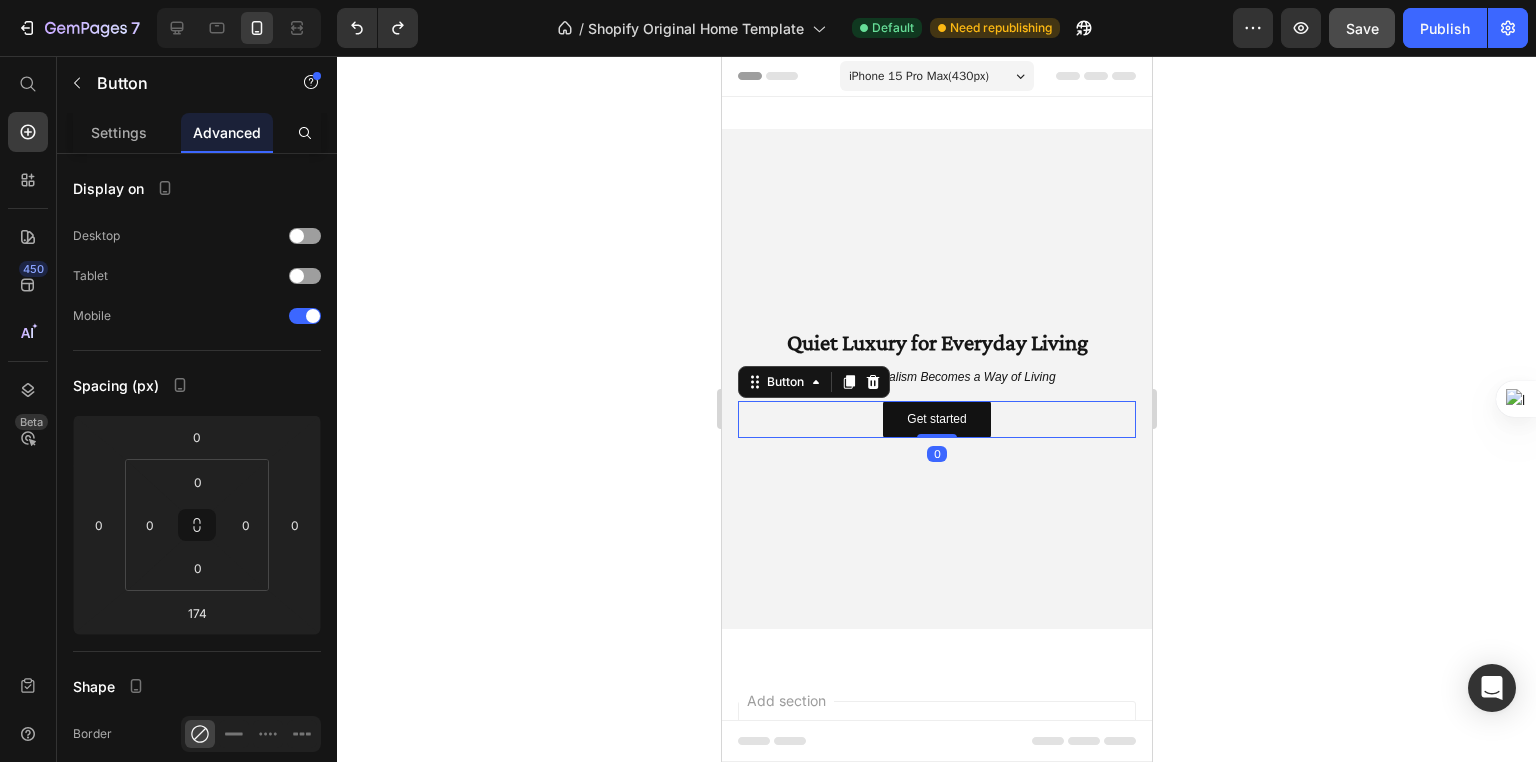 click on "Quiet Luxury for Everyday Living Text Block Where Minimalism Becomes a Way of Living Text Block Get started Button   0" at bounding box center [936, 379] 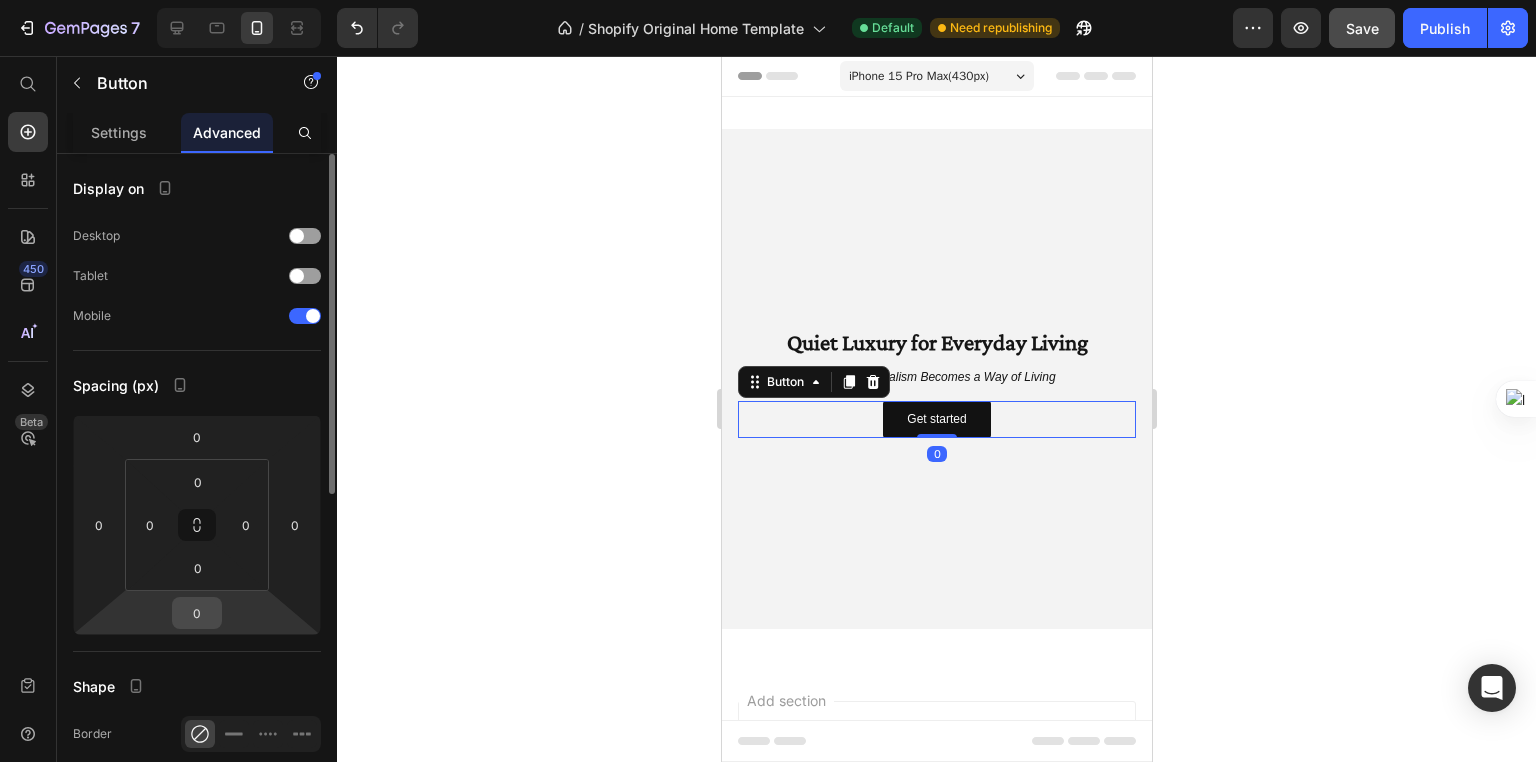 click on "0" at bounding box center (197, 613) 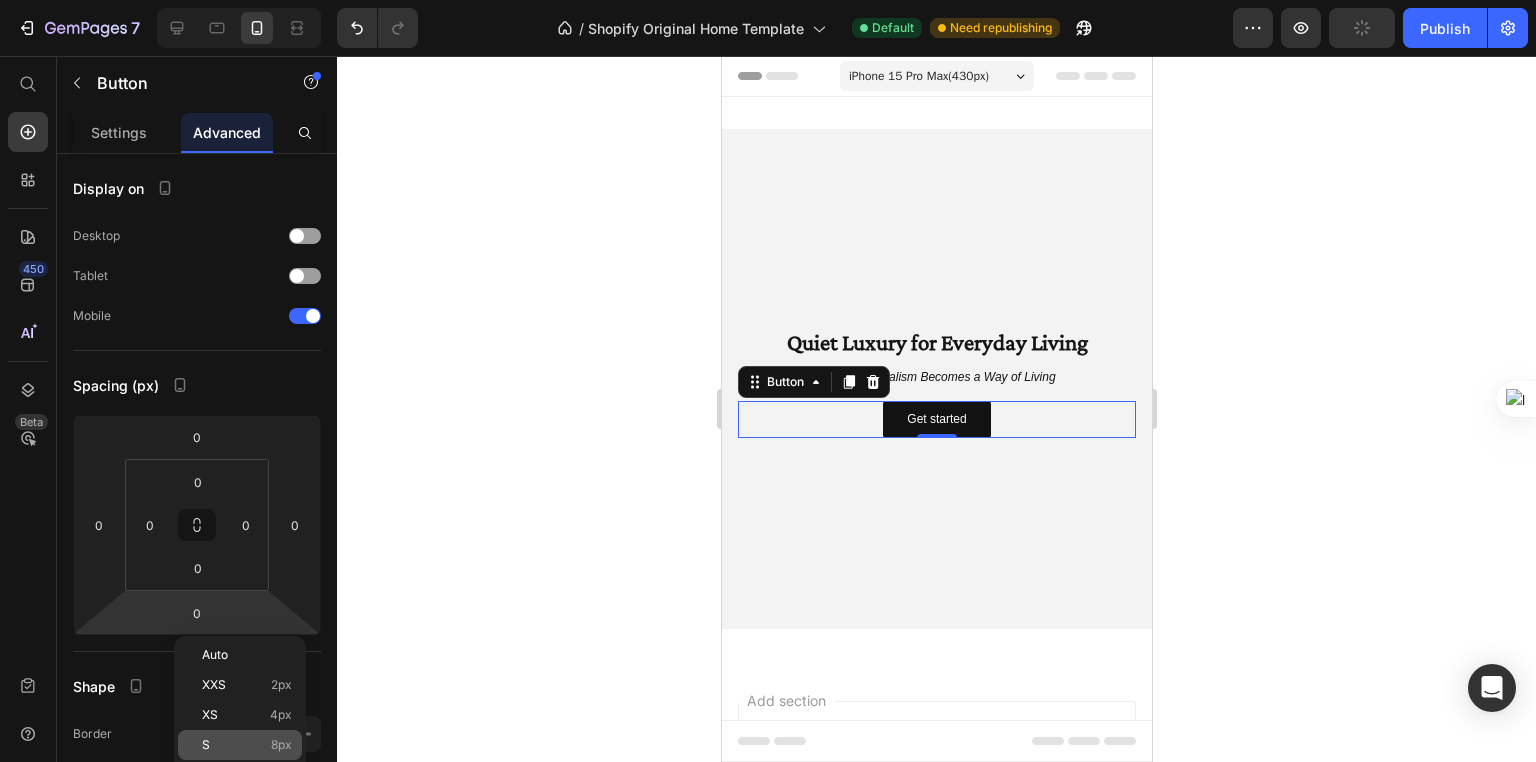 click on "S 8px" at bounding box center [247, 745] 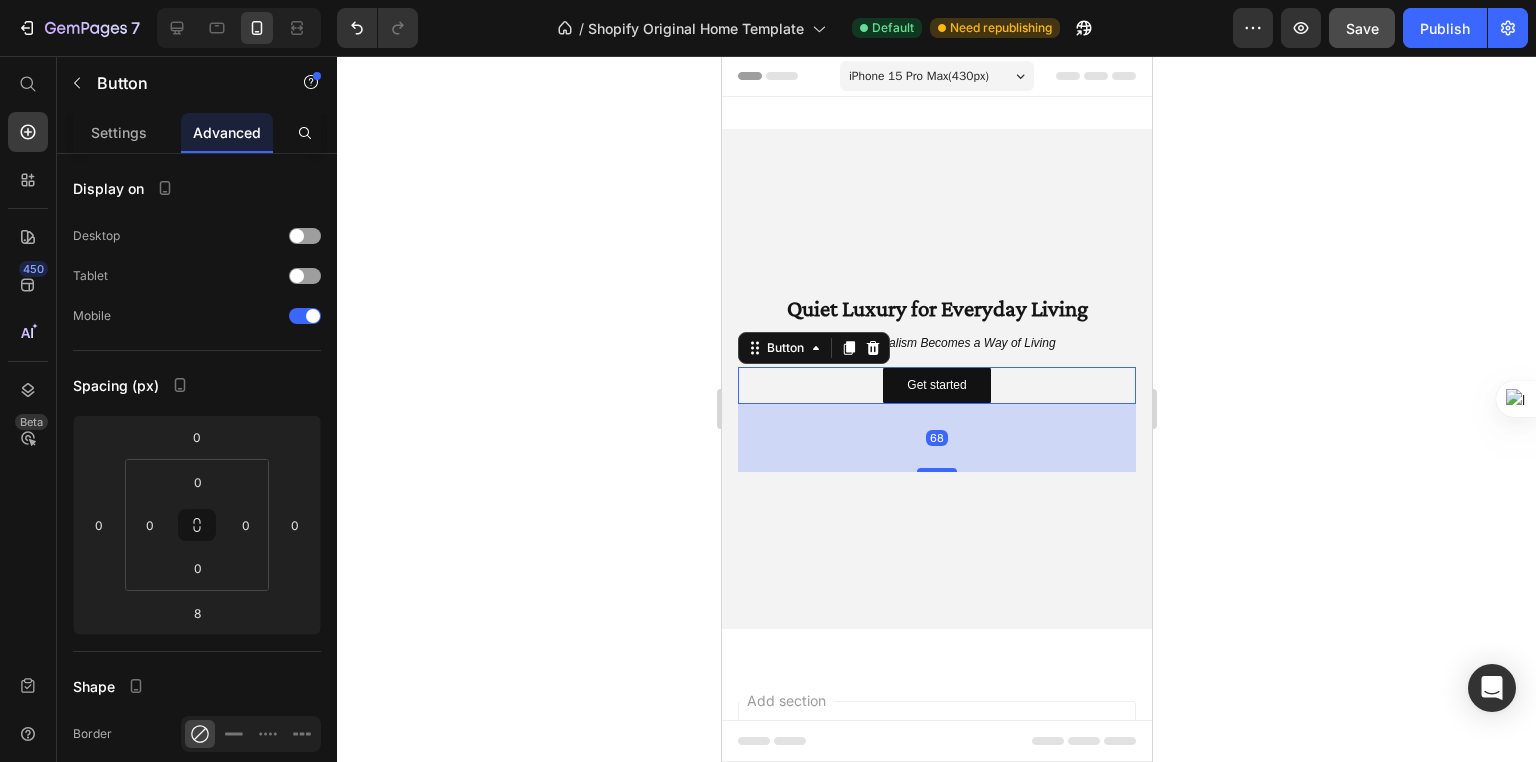 drag, startPoint x: 946, startPoint y: 440, endPoint x: 935, endPoint y: 504, distance: 64.93843 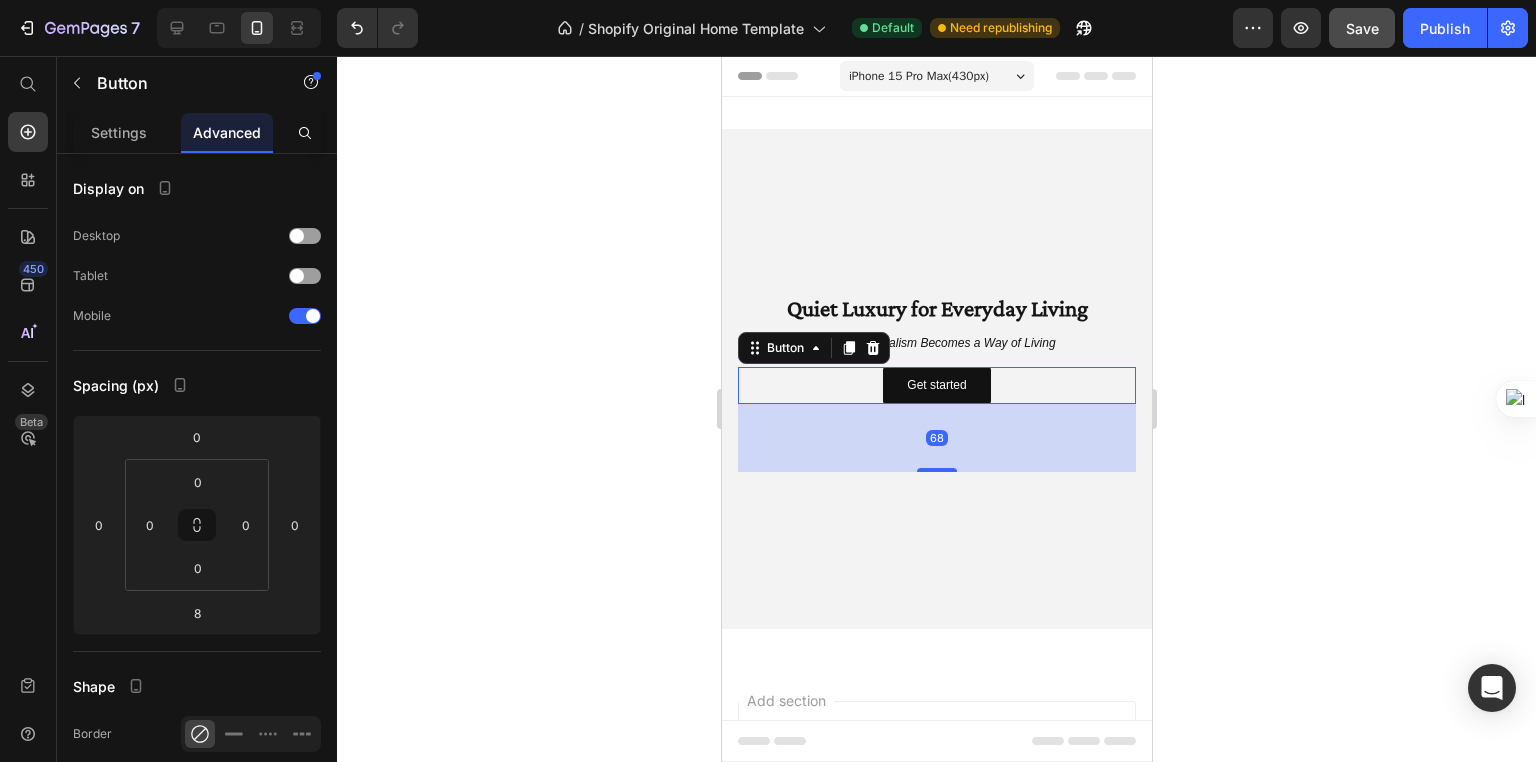 click on "Quiet Luxury for Everyday Living Text Block Where Minimalism Becomes a Way of Living Text Block Get started Button   68" at bounding box center (936, 379) 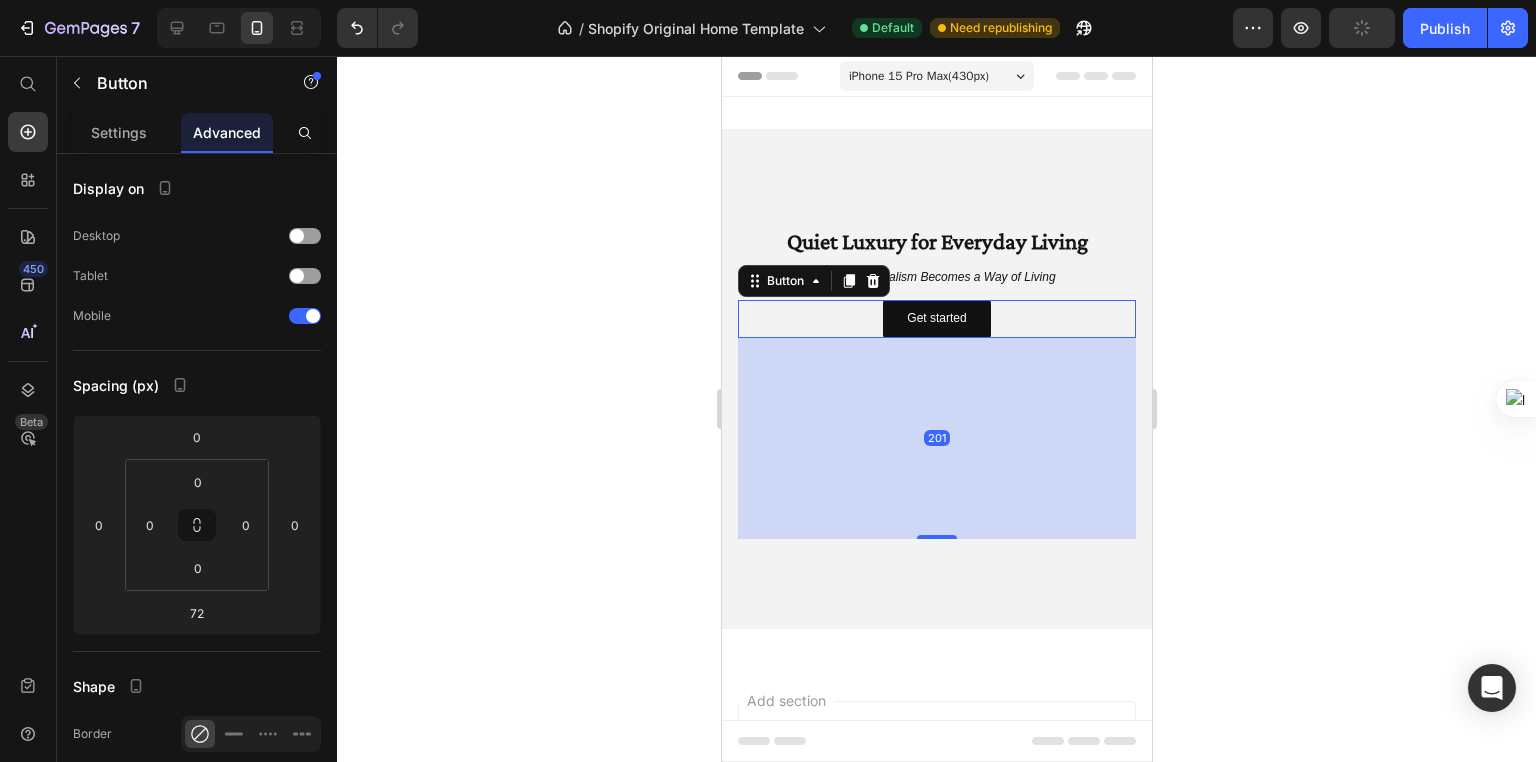 drag, startPoint x: 941, startPoint y: 469, endPoint x: 917, endPoint y: 598, distance: 131.21356 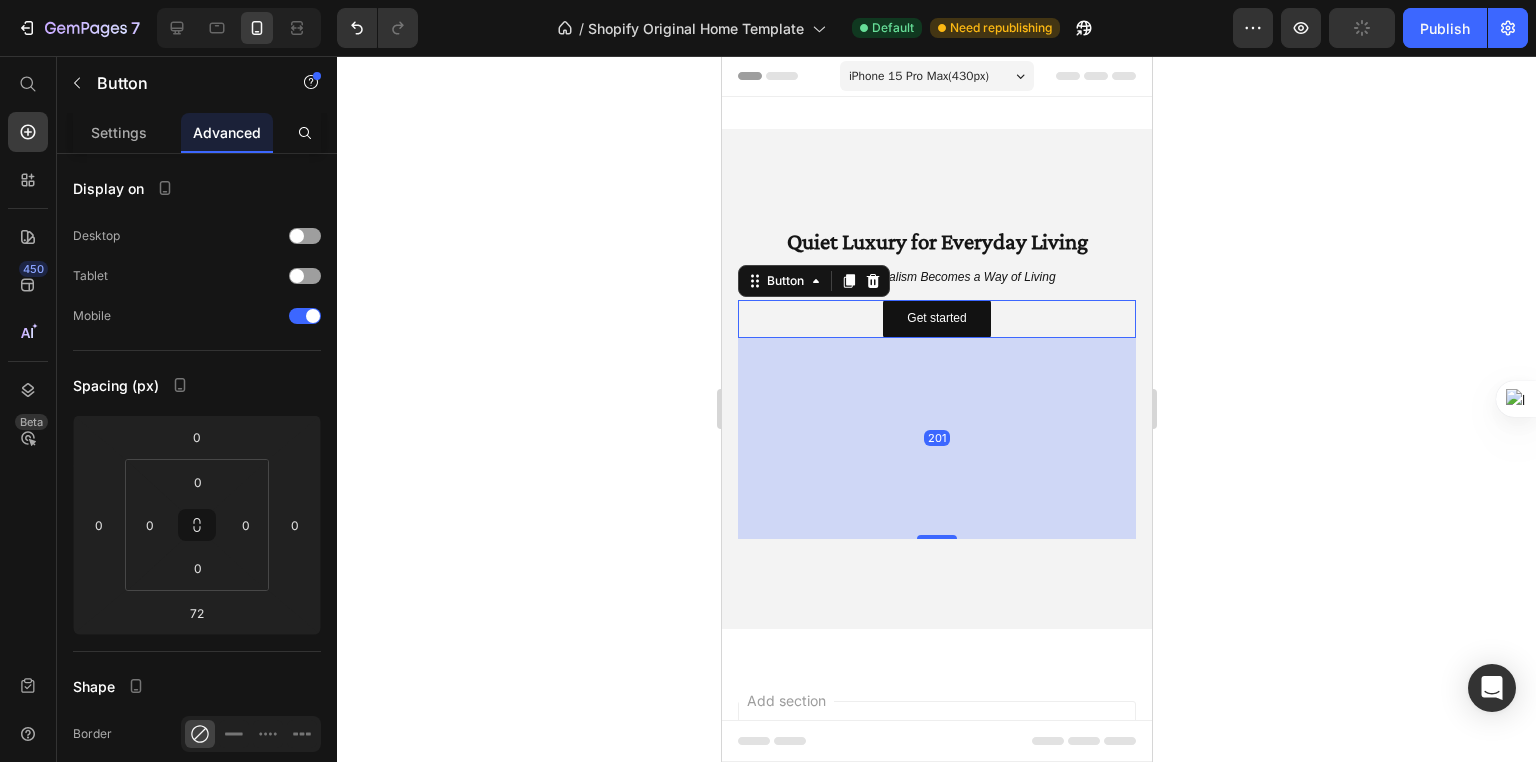 click on "Quiet Luxury for Everyday Living Text Block Where Minimalism Becomes a Way of Living Text Block Get started Button   201" at bounding box center [936, 379] 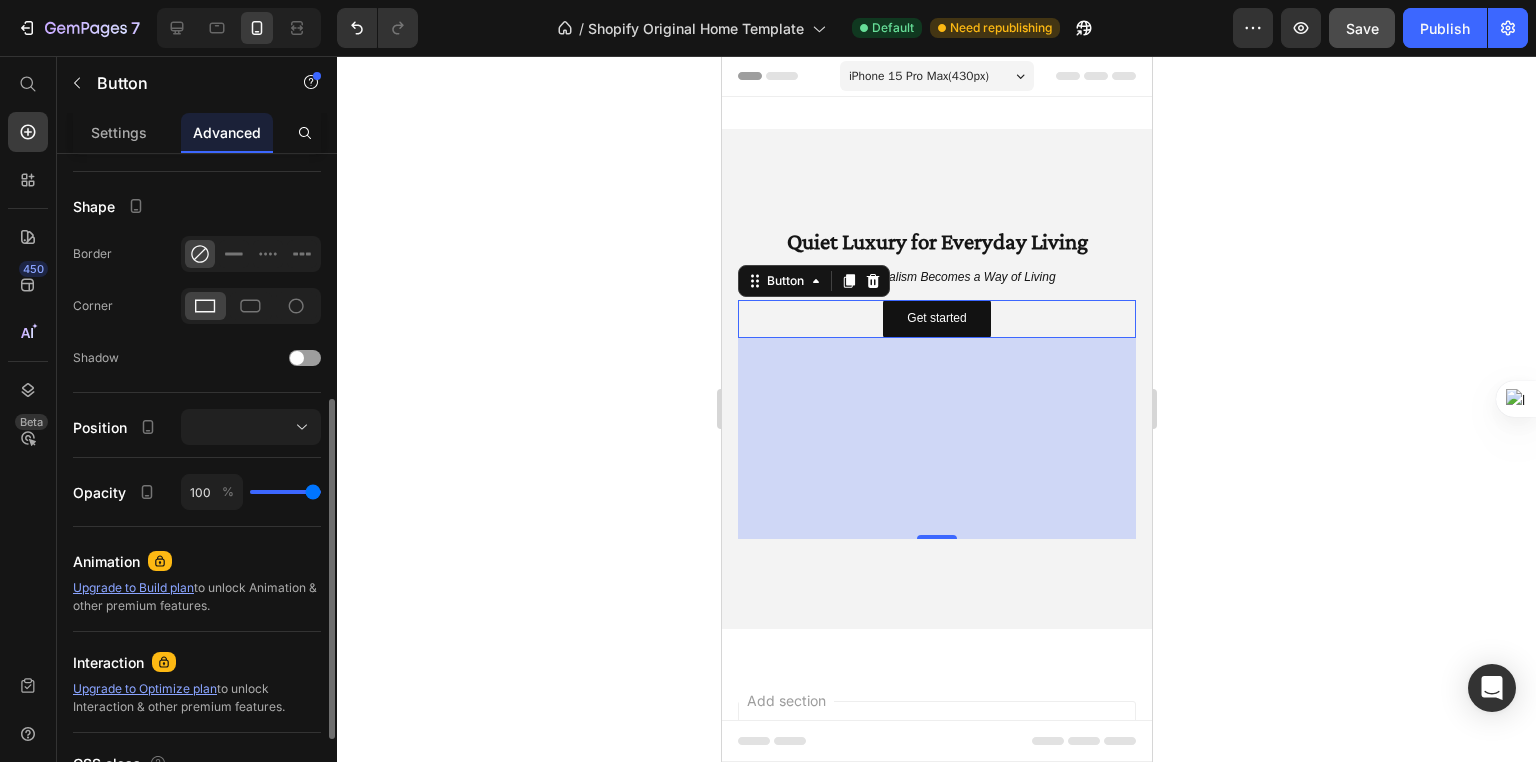 scroll, scrollTop: 560, scrollLeft: 0, axis: vertical 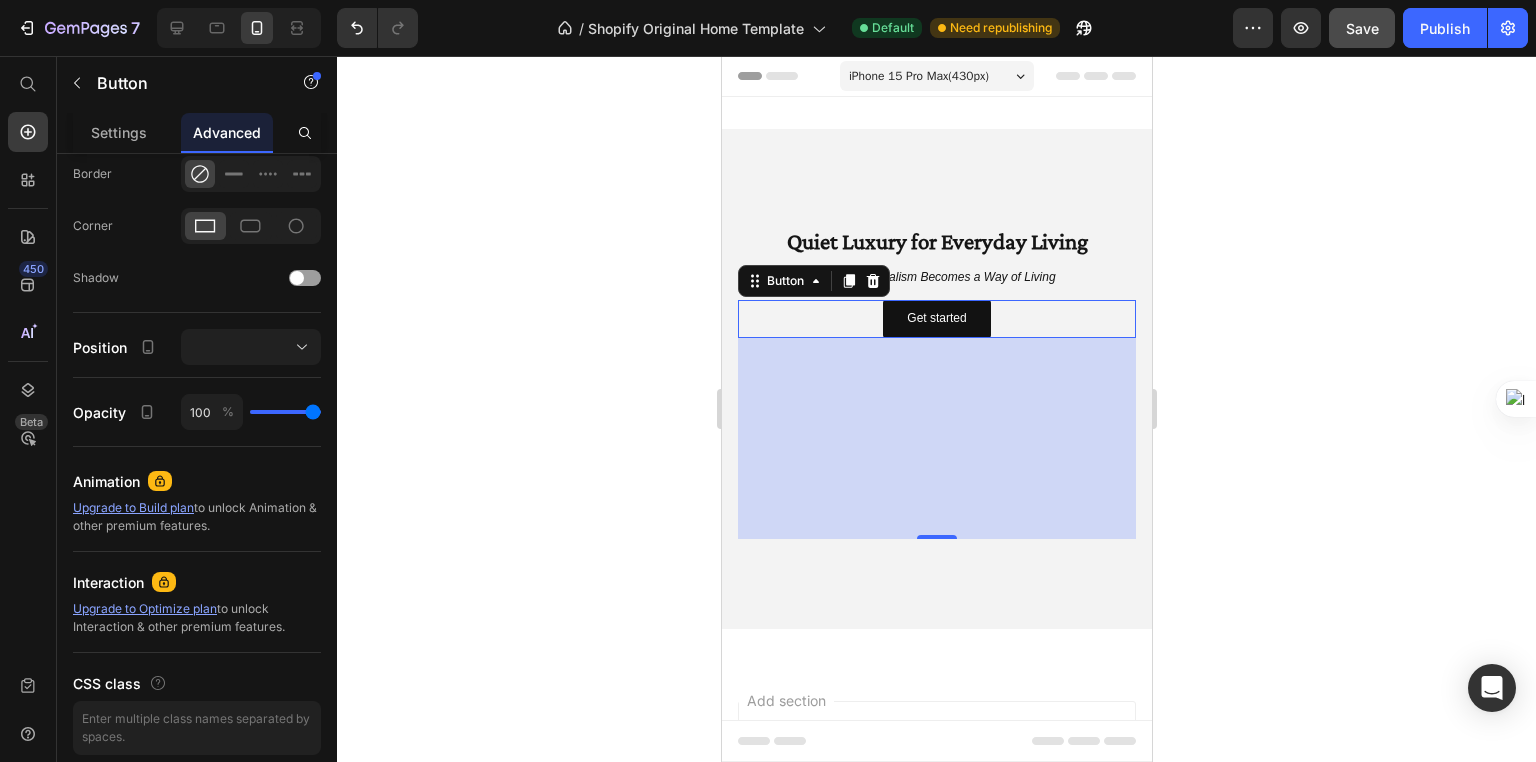 click 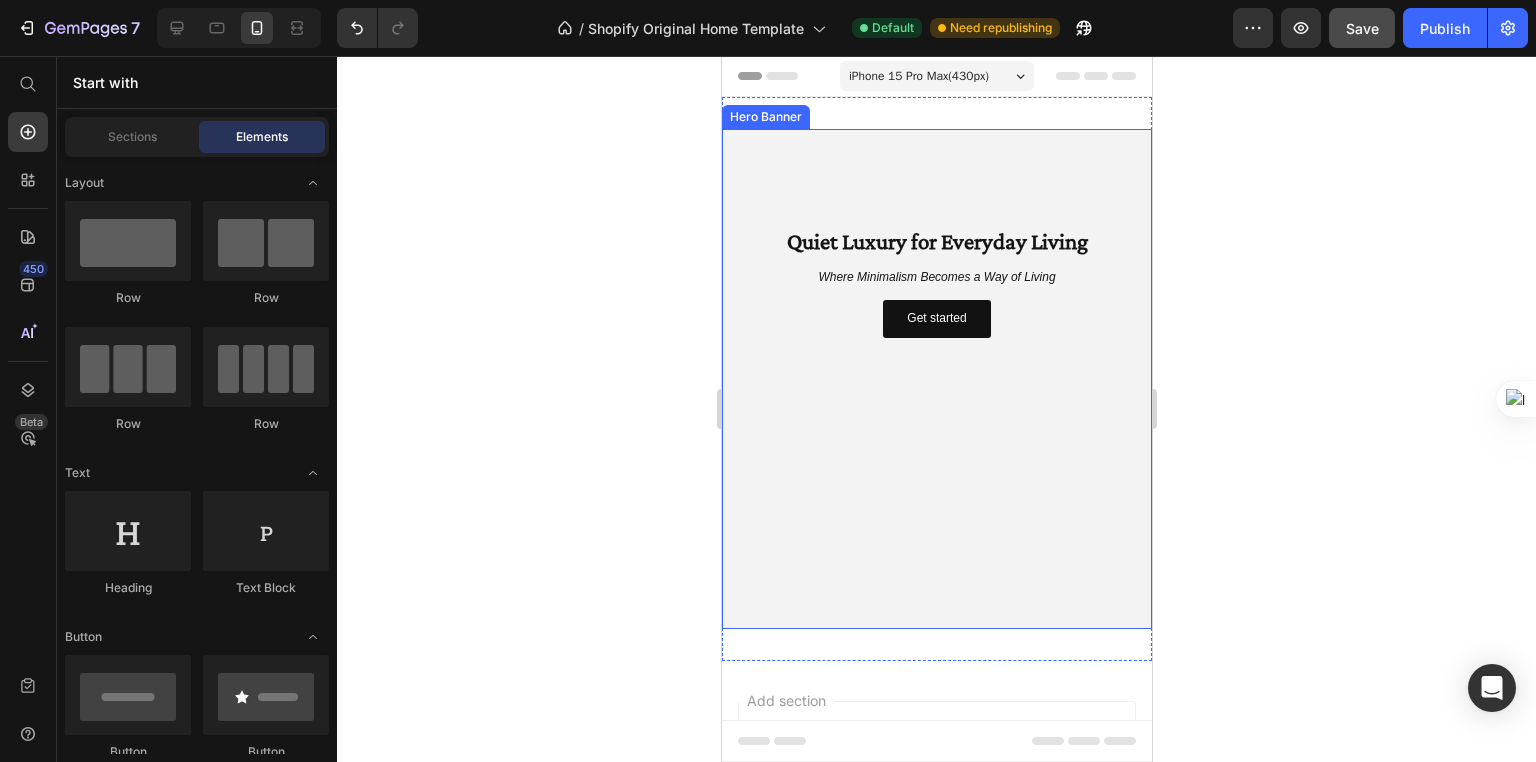 click on "Quiet Luxury for Everyday Living Text Block Where Minimalism Becomes a Way of Living Text Block Get started Button" at bounding box center (936, 379) 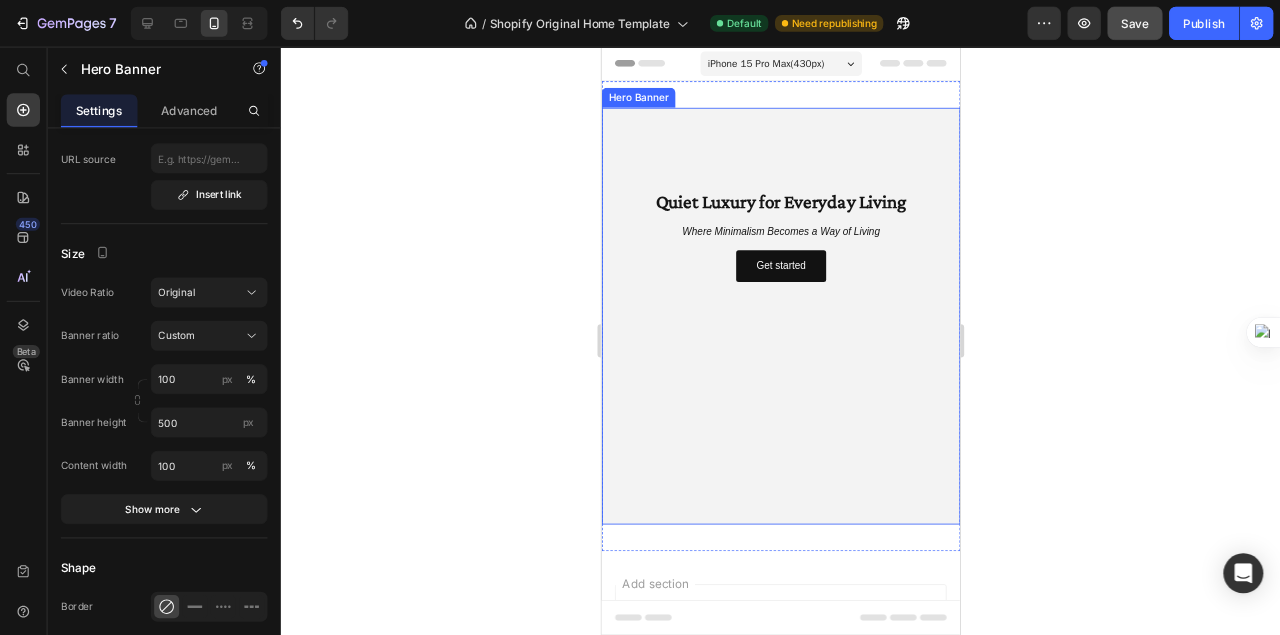 scroll, scrollTop: 0, scrollLeft: 0, axis: both 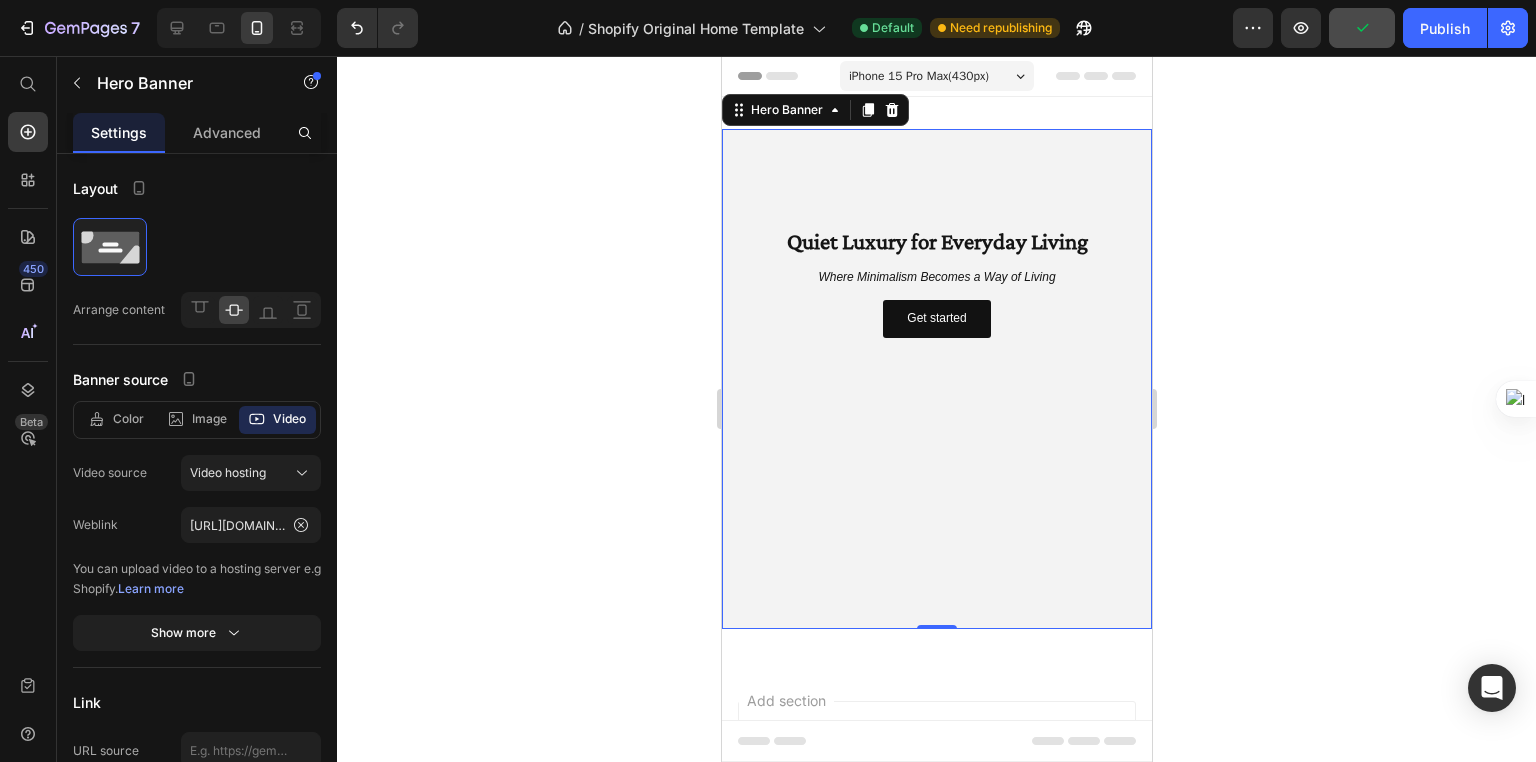 click 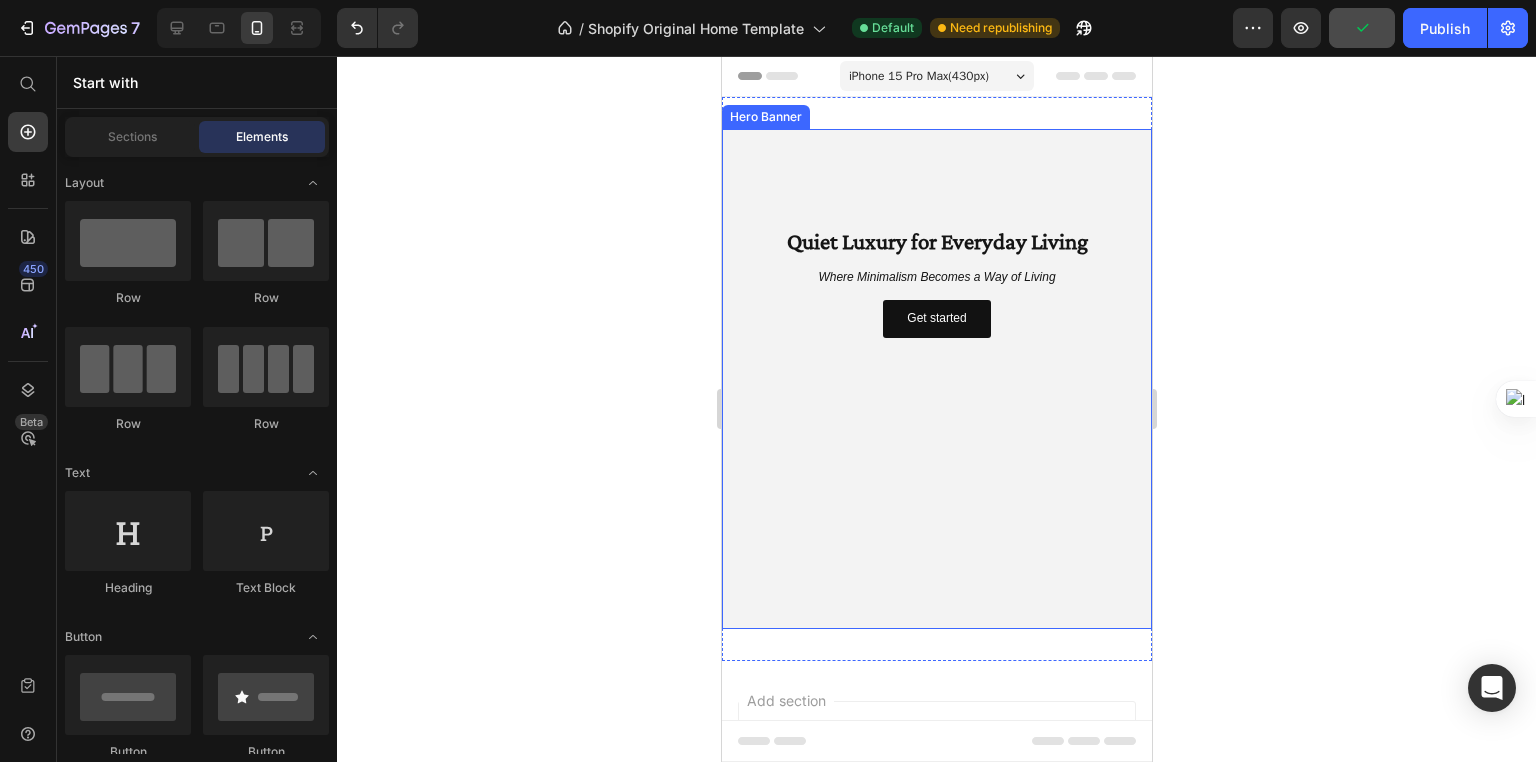 click at bounding box center (936, 379) 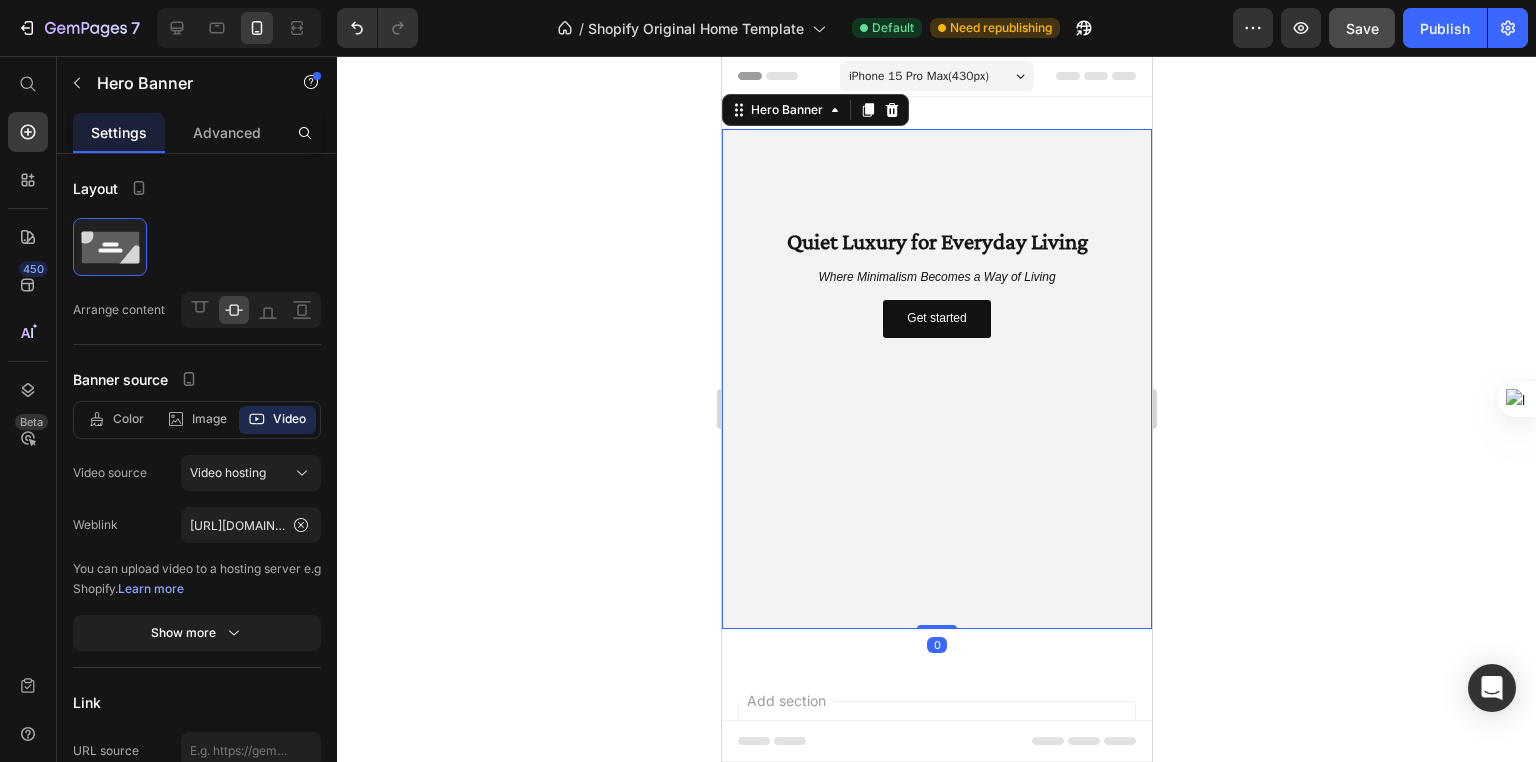 drag, startPoint x: 934, startPoint y: 625, endPoint x: 941, endPoint y: 583, distance: 42.579338 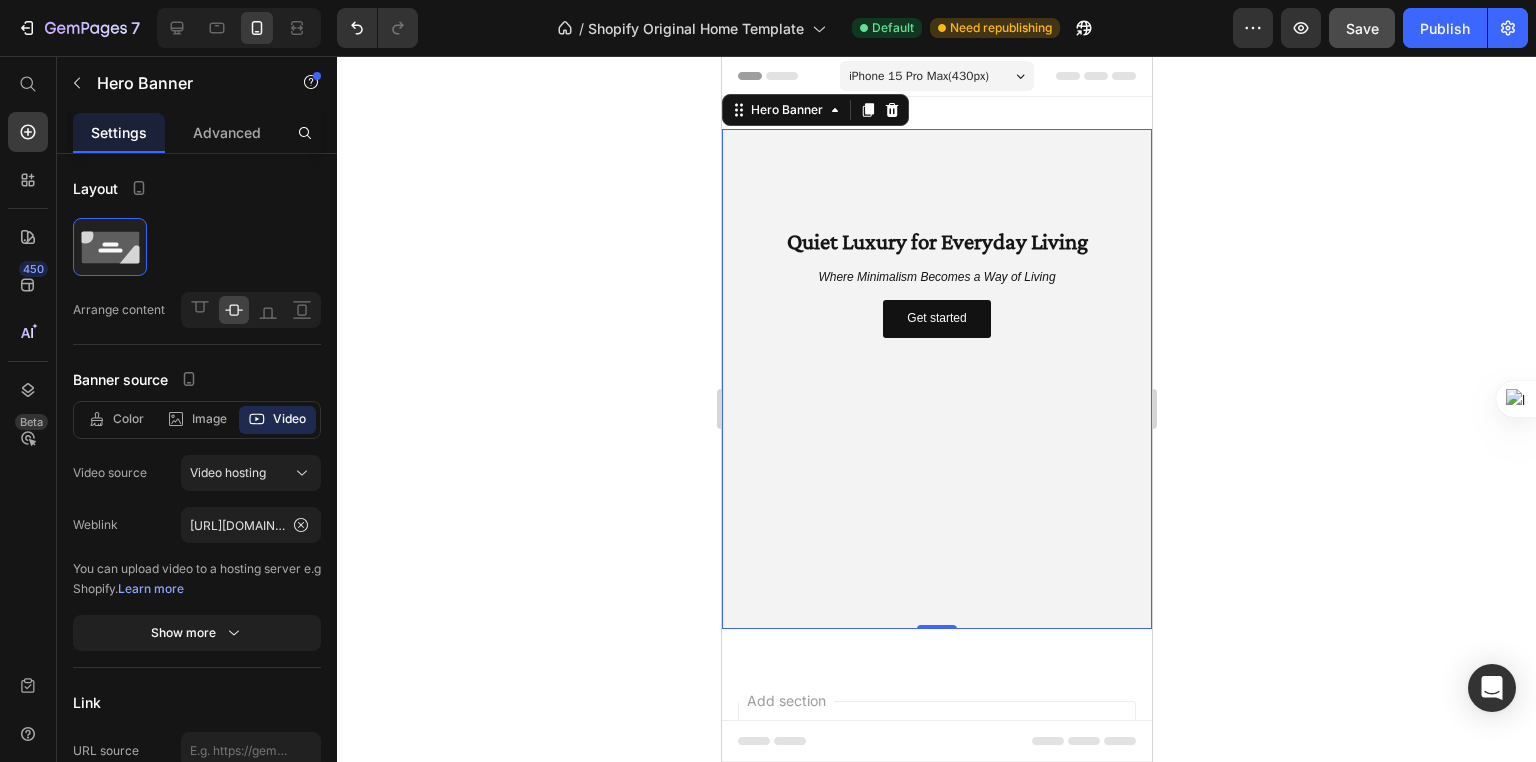 click on "Quiet Luxury for Everyday Living Text Block Where Minimalism Becomes a Way of Living Text Block Get started Button" at bounding box center [936, 379] 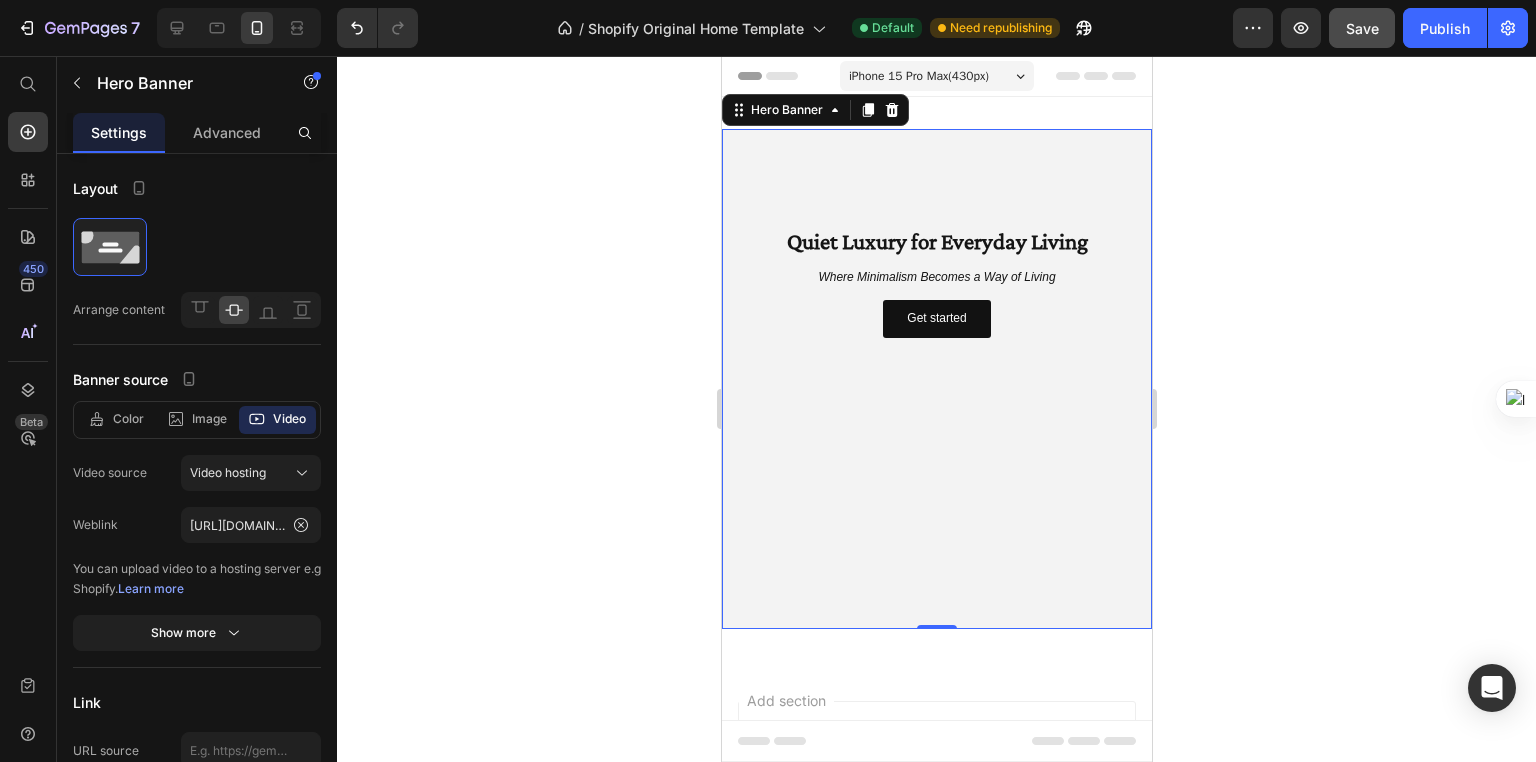 click 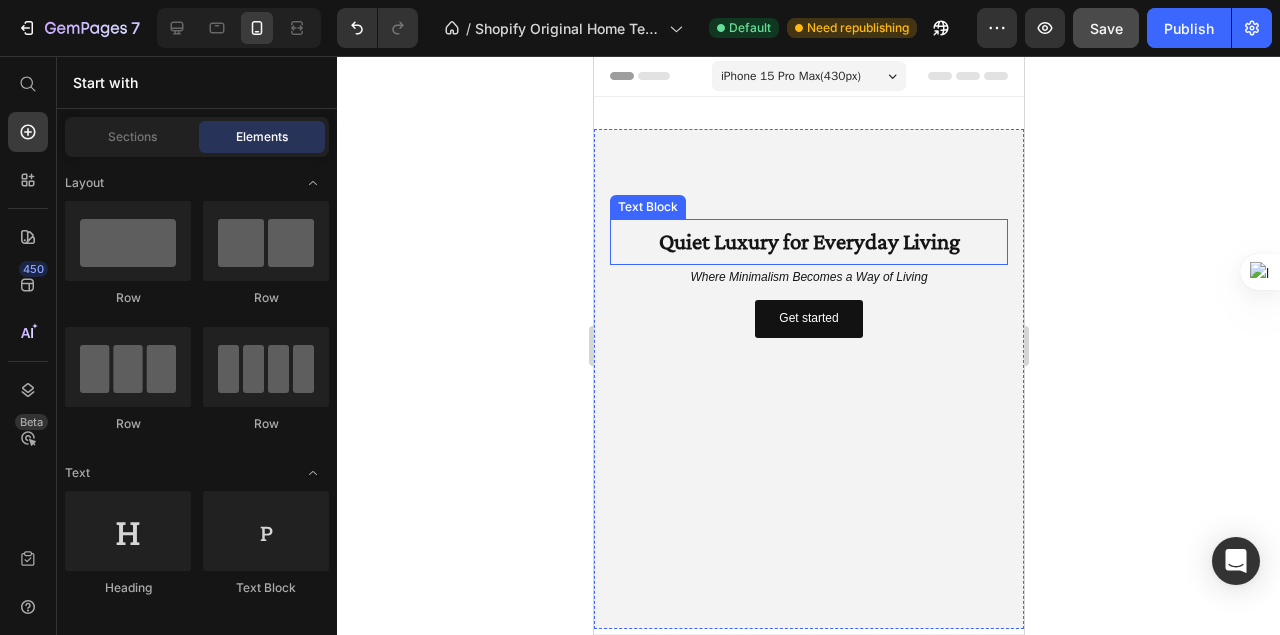 click on "Quiet Luxury for Everyday Living" at bounding box center (808, 241) 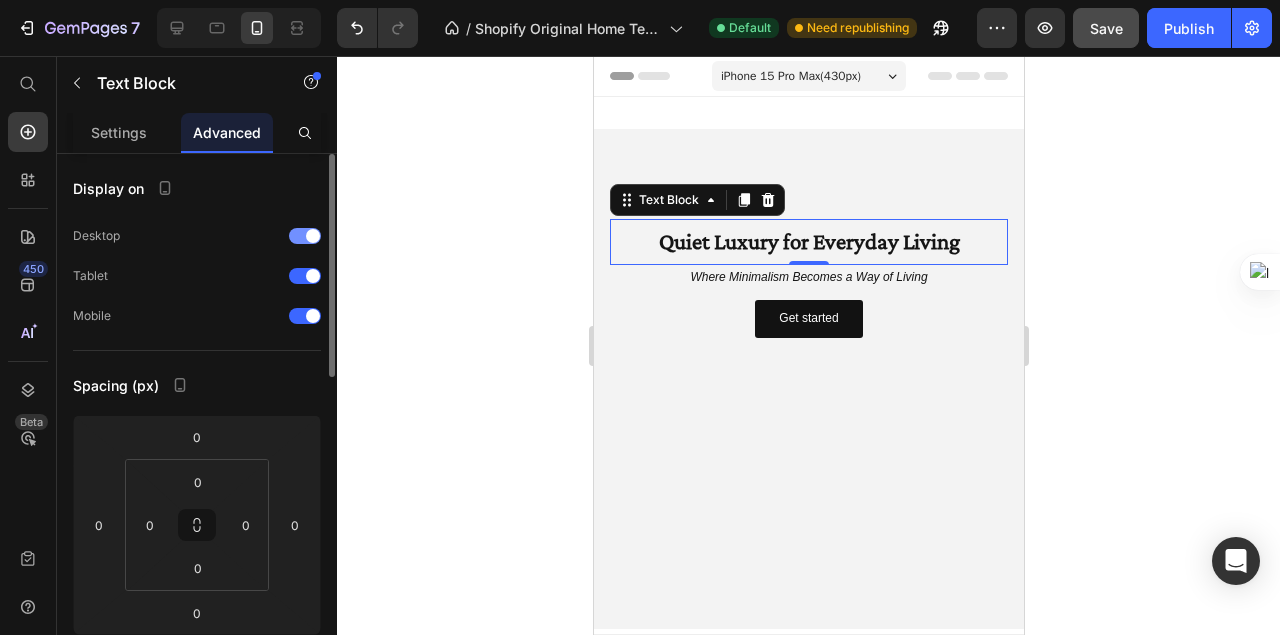 click at bounding box center [305, 236] 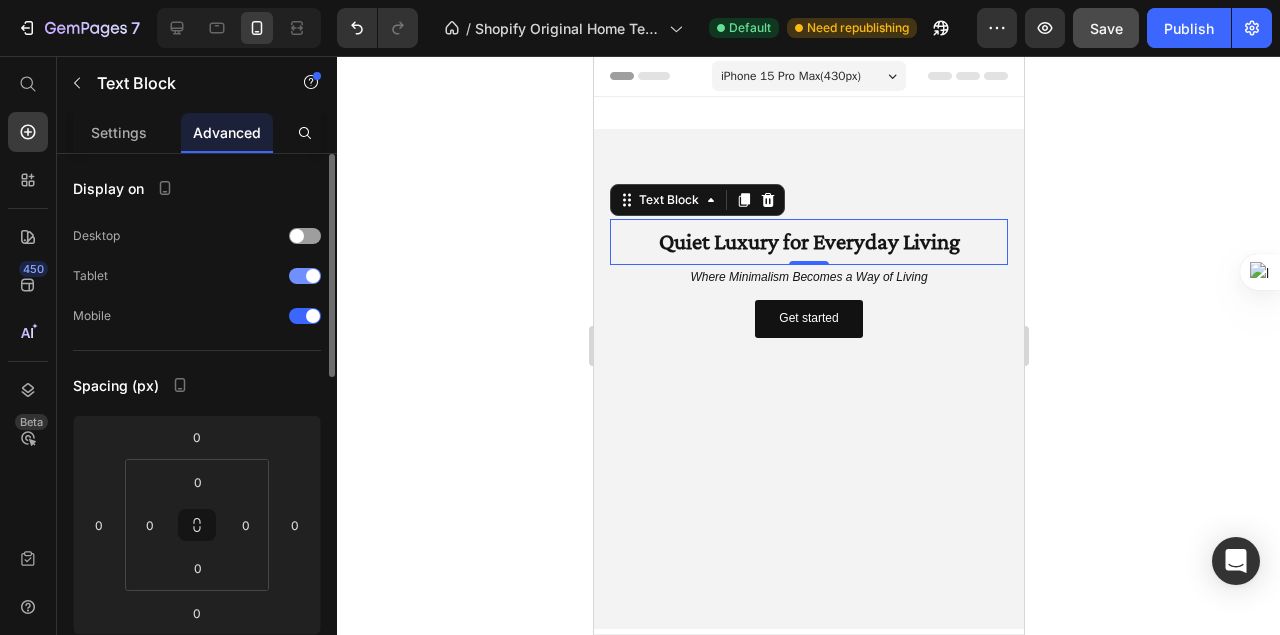 click 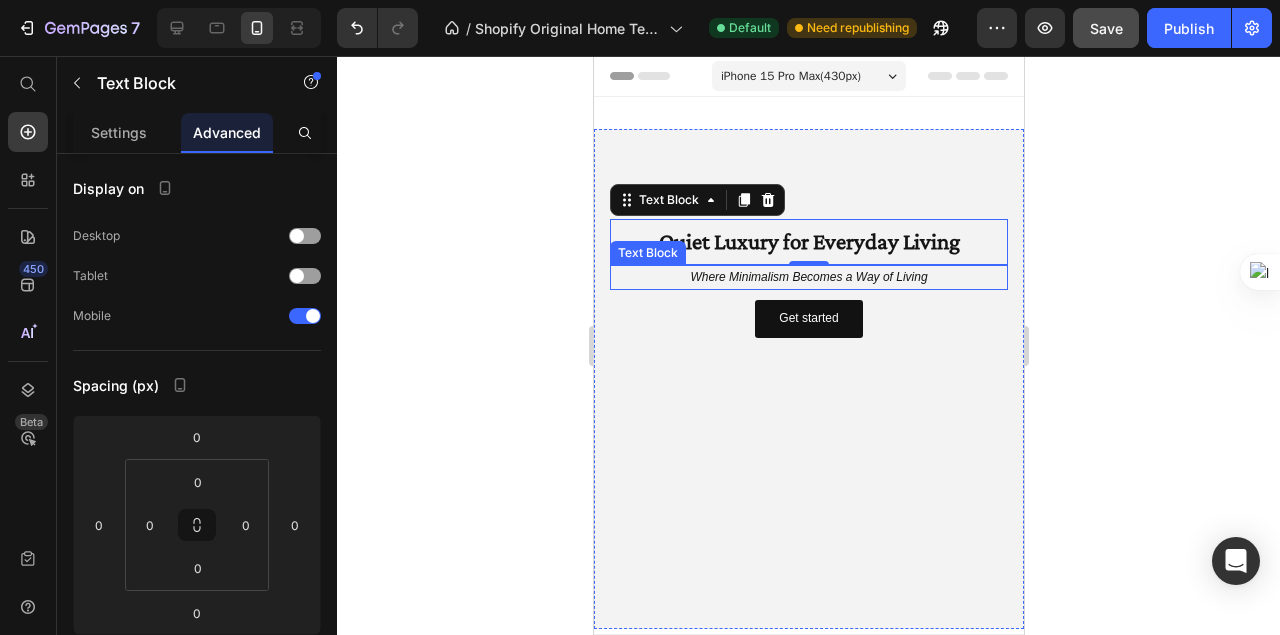 click on "Where Minimalism Becomes a Way of Living" at bounding box center [808, 278] 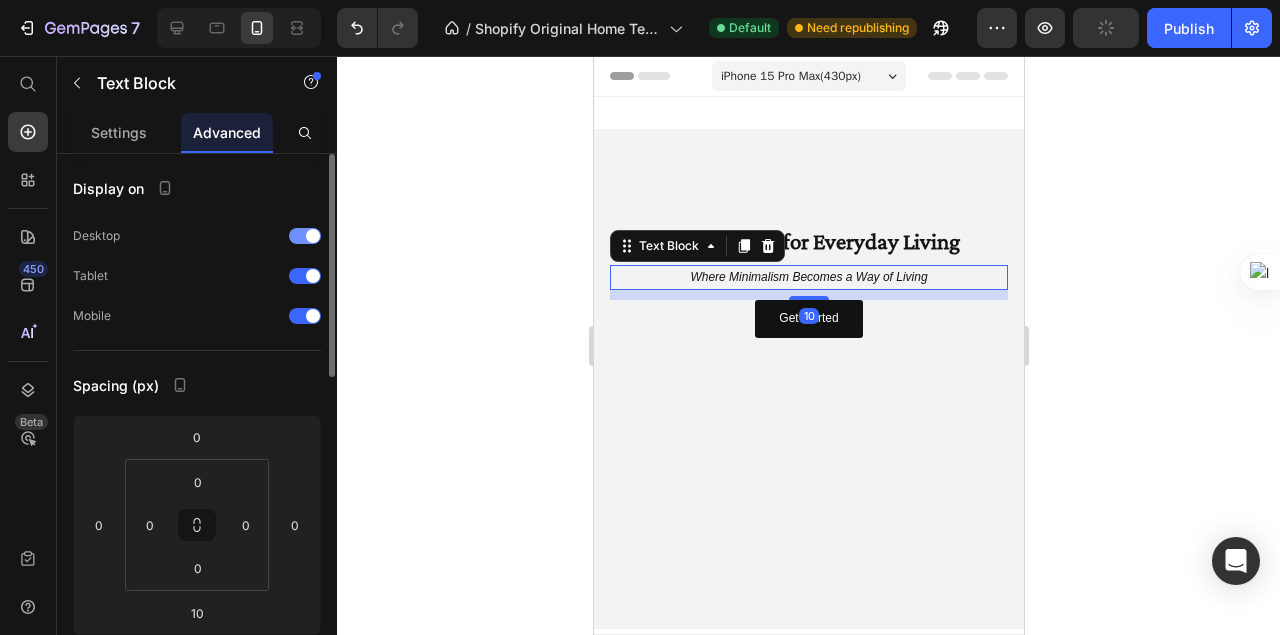 click on "Desktop" at bounding box center (197, 236) 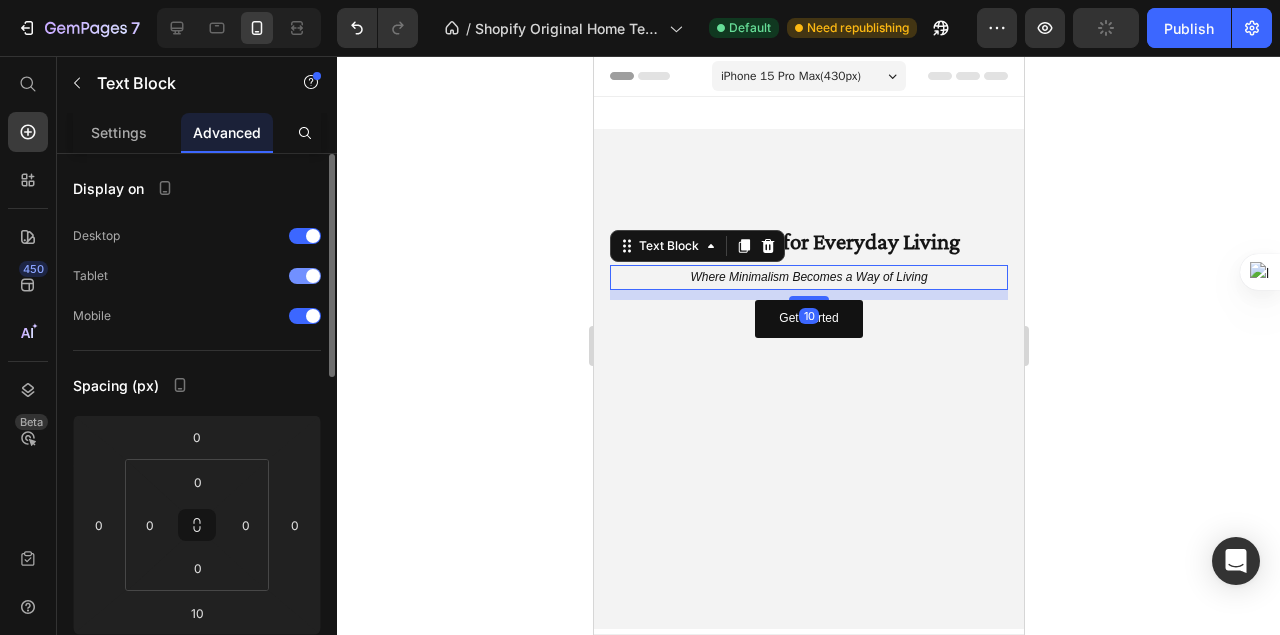 click on "Tablet" at bounding box center [197, 276] 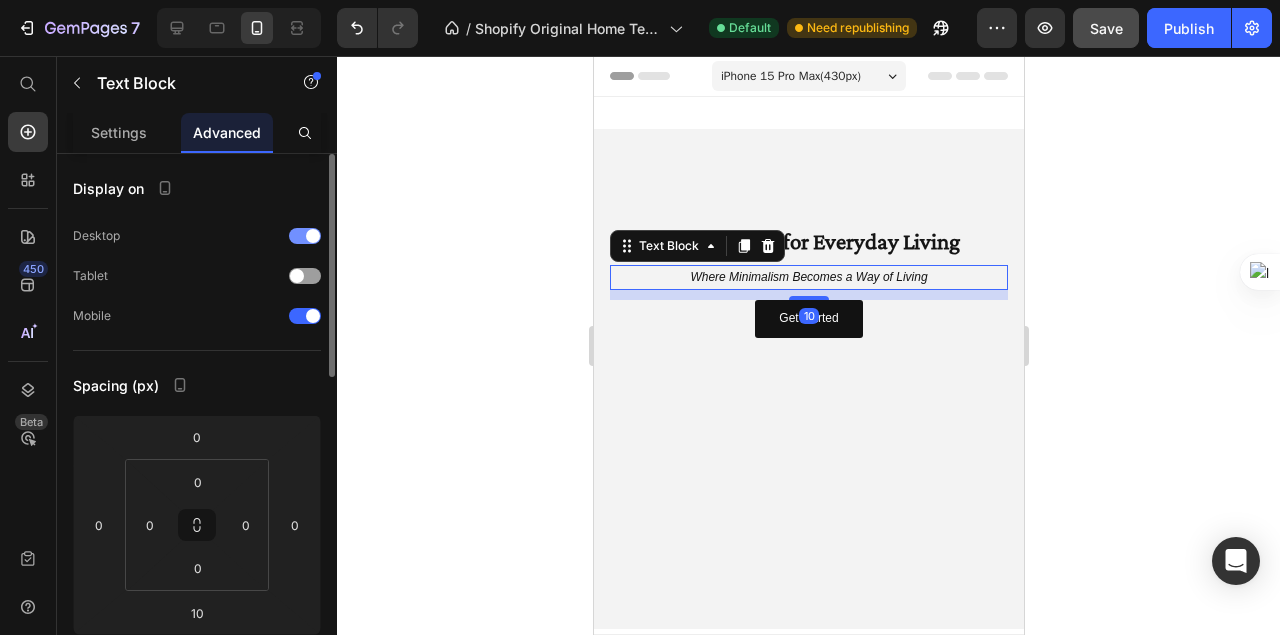 click at bounding box center (305, 236) 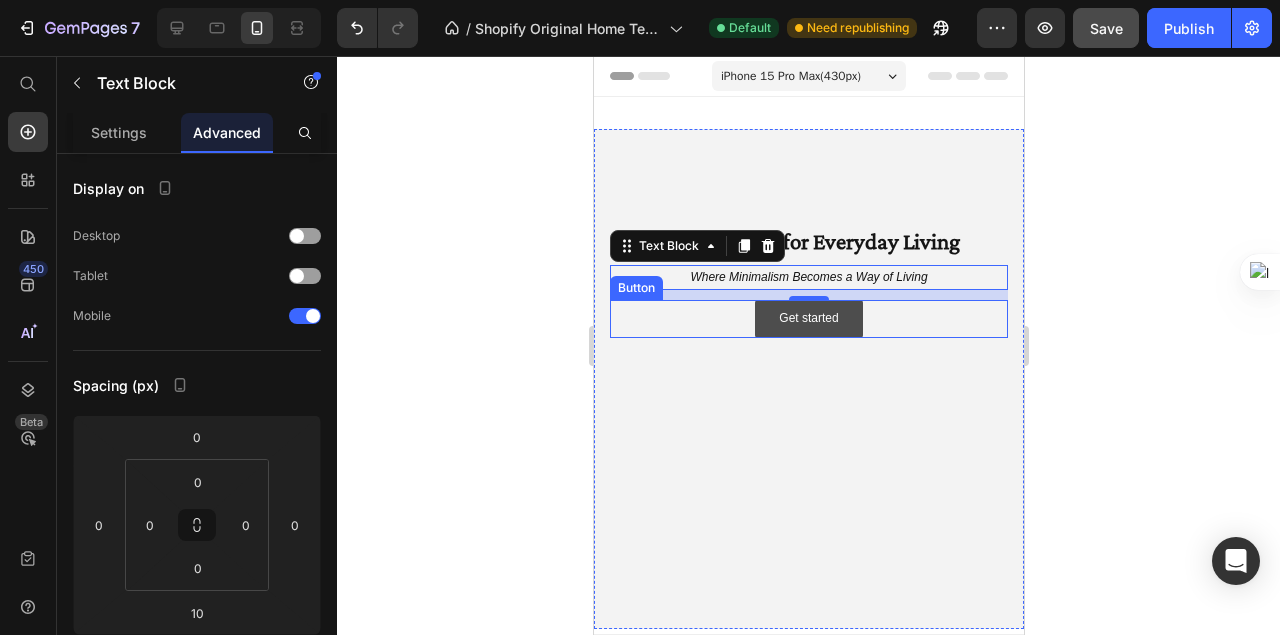 click on "Get started" at bounding box center [807, 319] 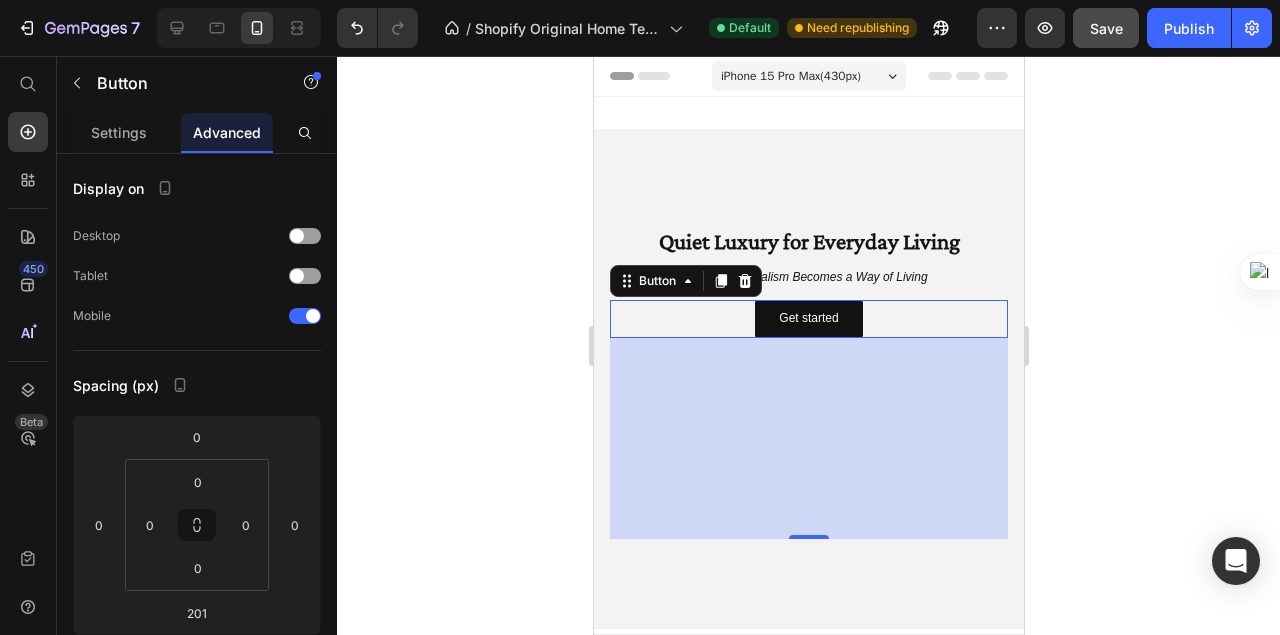 click 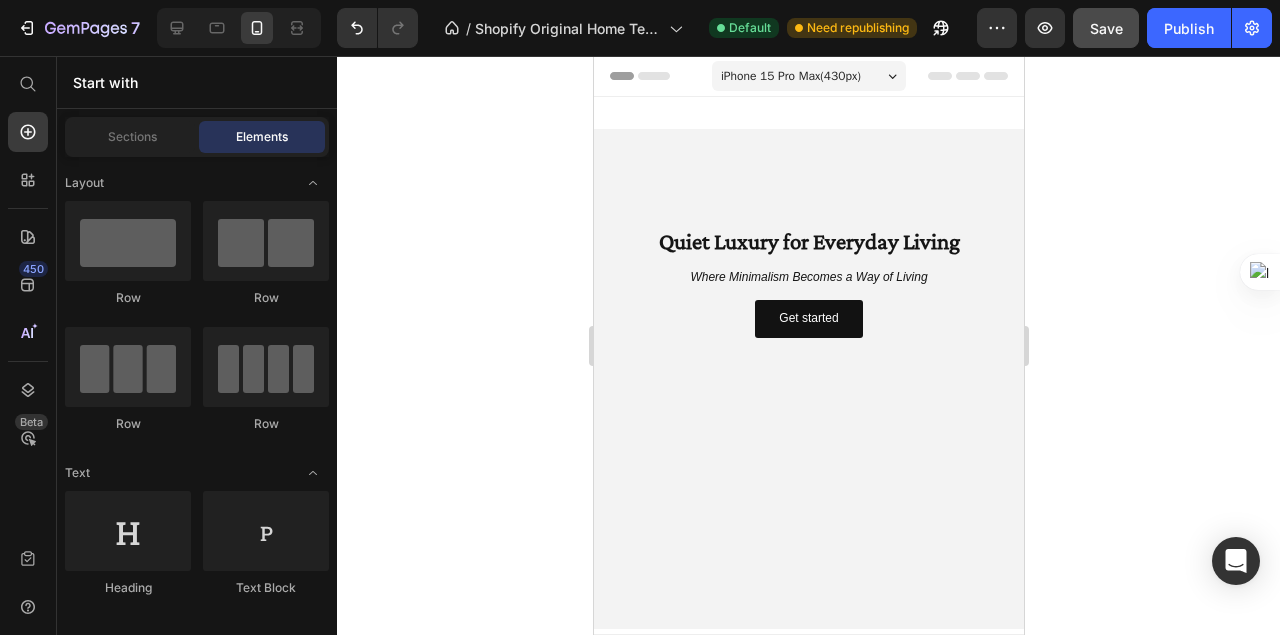 click 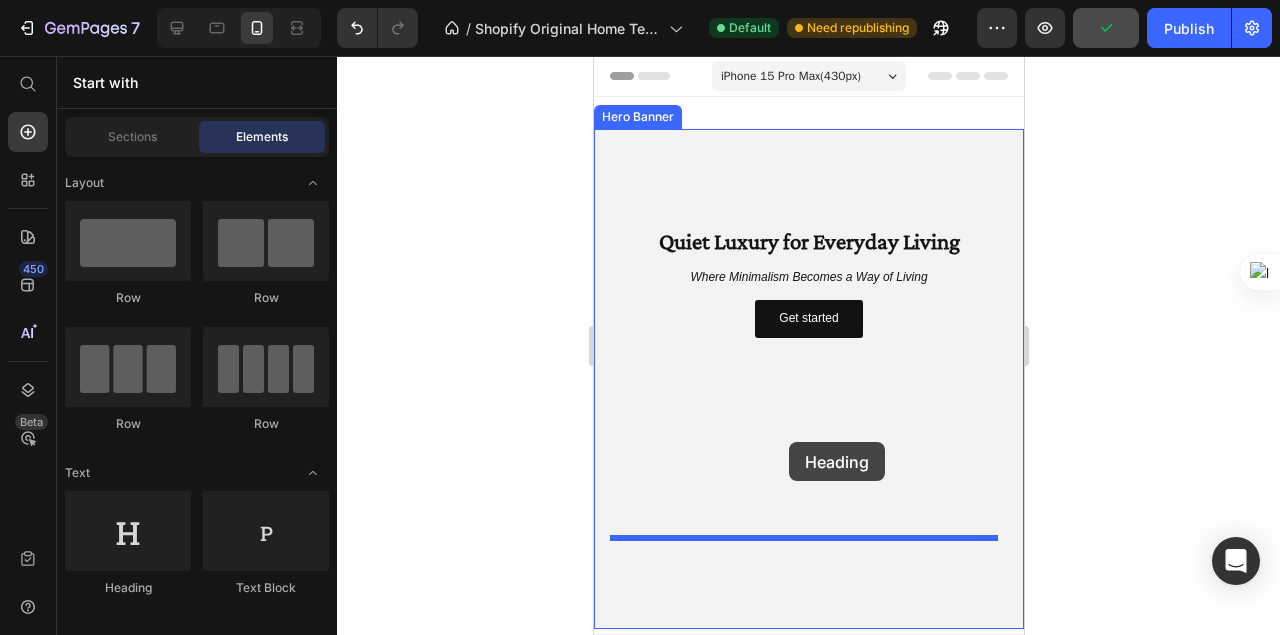drag, startPoint x: 721, startPoint y: 587, endPoint x: 788, endPoint y: 442, distance: 159.73102 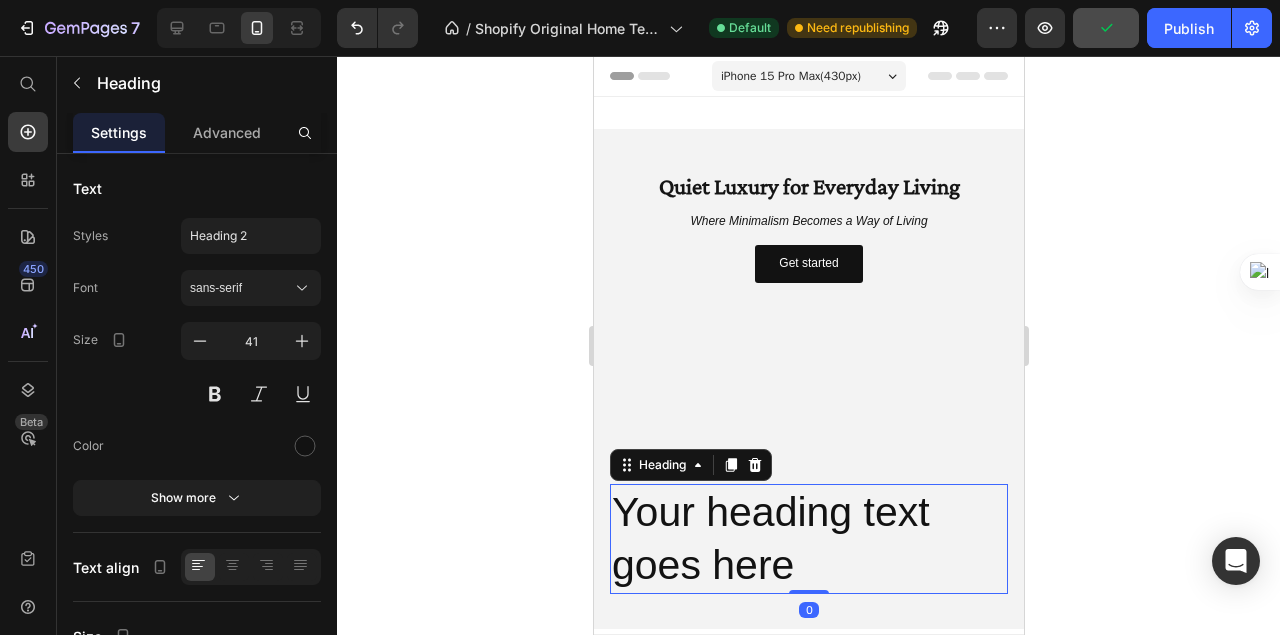 click 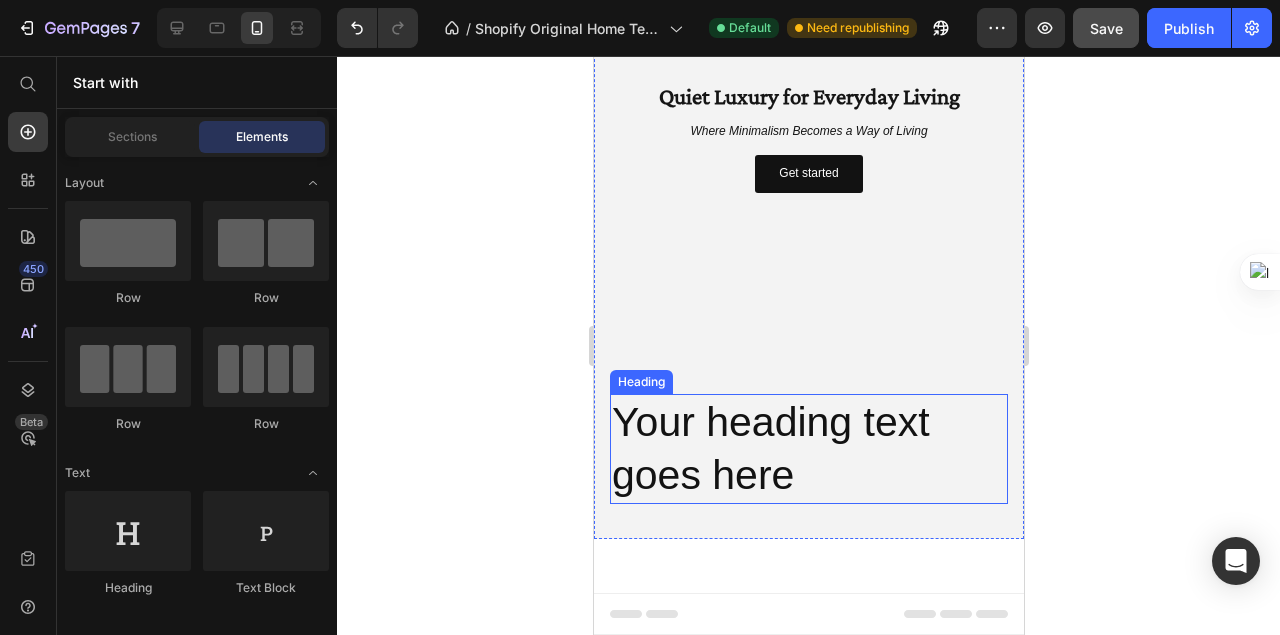 scroll, scrollTop: 66, scrollLeft: 0, axis: vertical 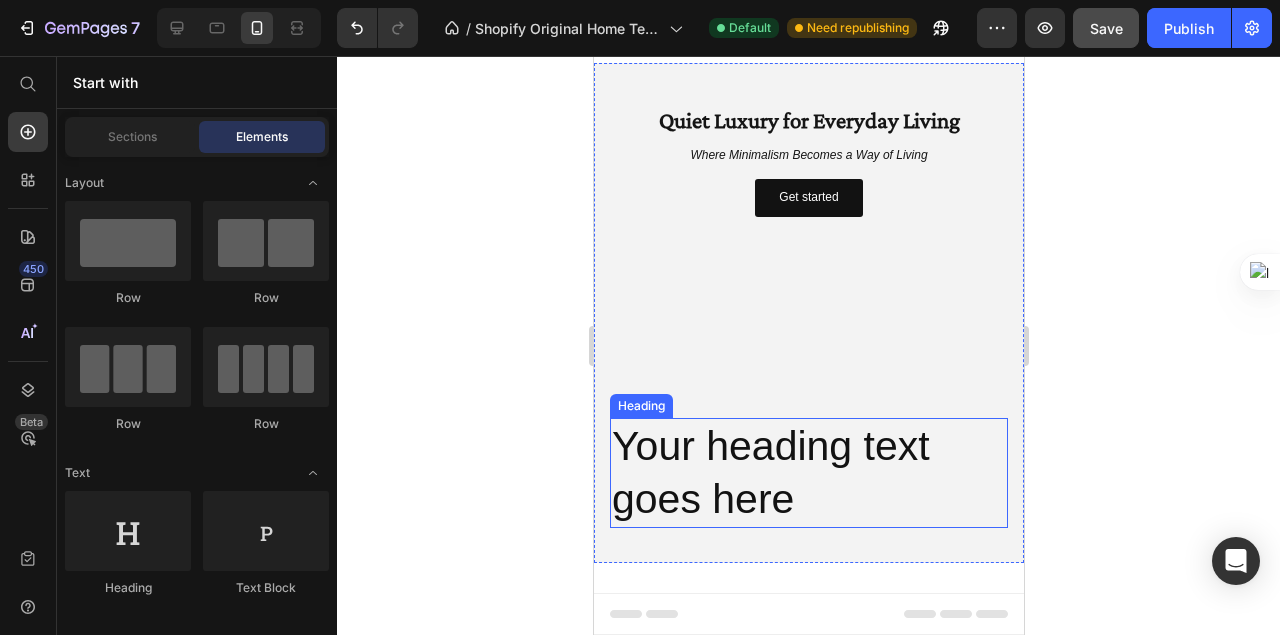 click on "Your heading text goes here" at bounding box center [808, 473] 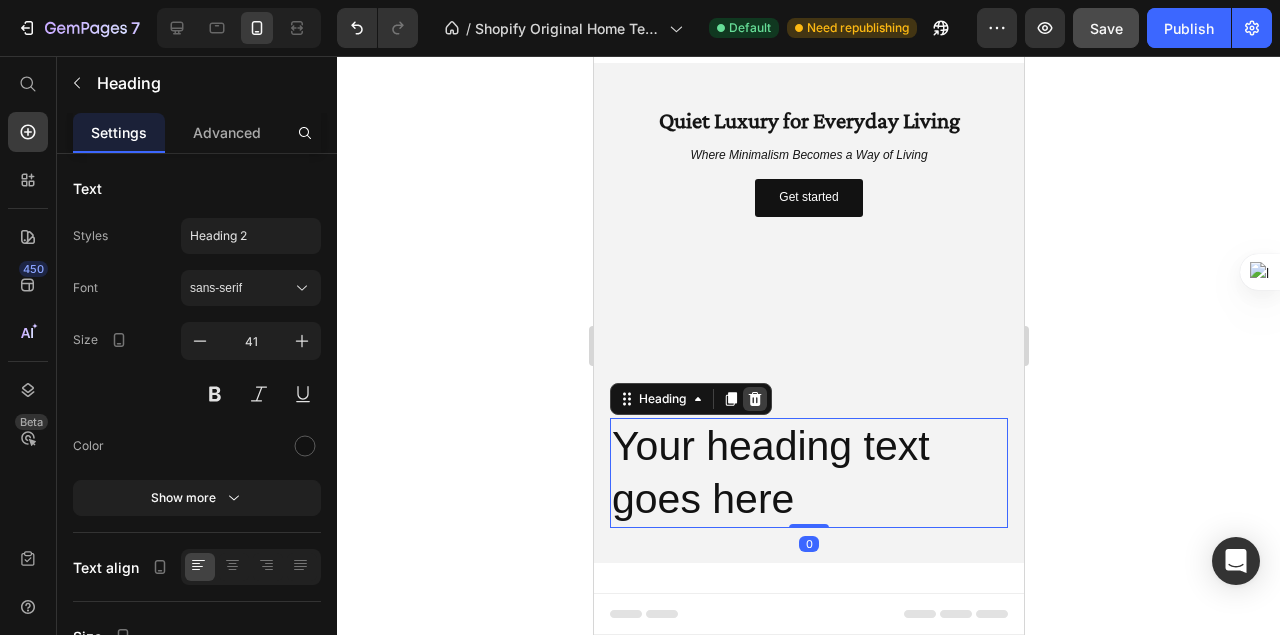 click 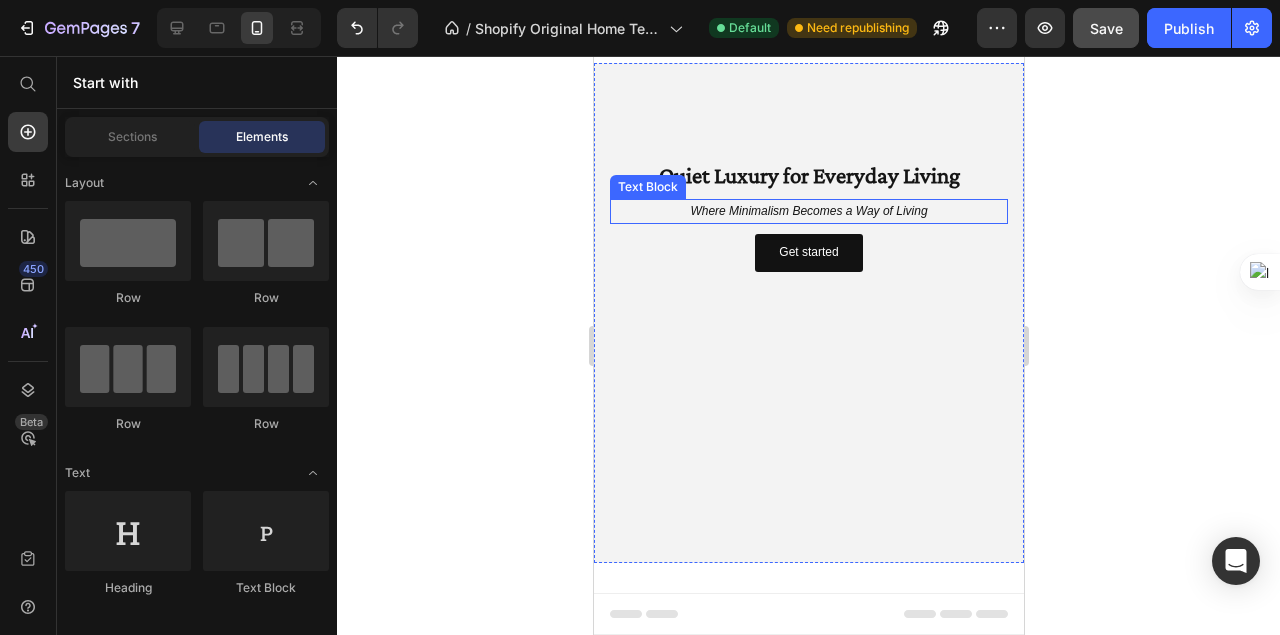 click on "Where Minimalism Becomes a Way of Living" at bounding box center [808, 212] 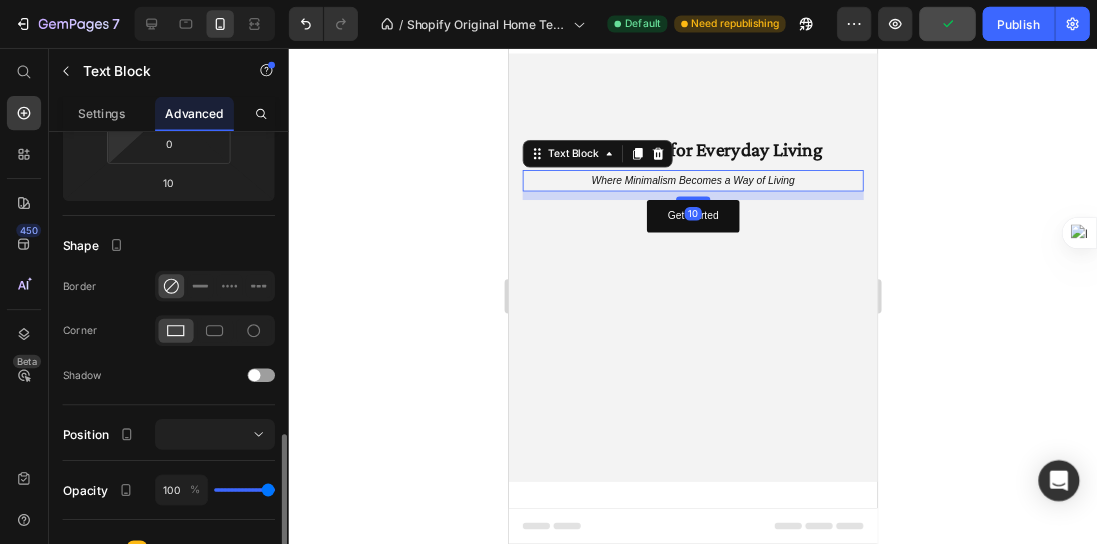 scroll, scrollTop: 666, scrollLeft: 0, axis: vertical 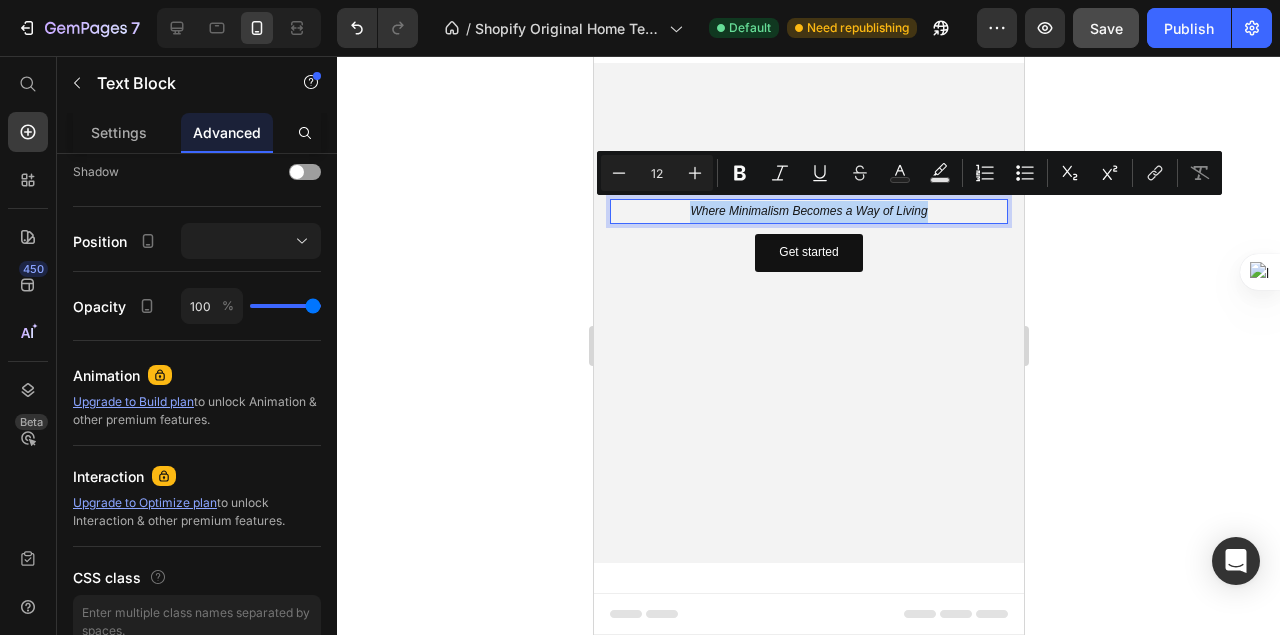 drag, startPoint x: 689, startPoint y: 206, endPoint x: 954, endPoint y: 205, distance: 265.0019 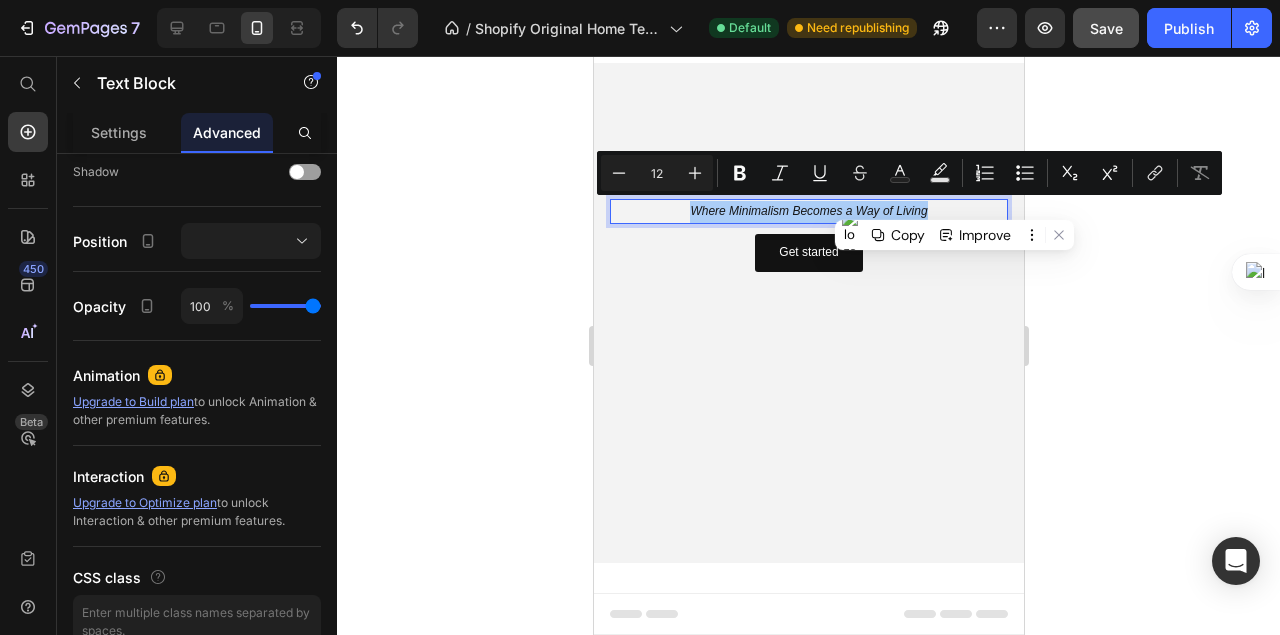 click on "Minus 12 Plus Bold Italic Underline       Strikethrough
Text Color
Text Background Color Numbered List Bulleted List Subscript Superscript       link Remove Format" at bounding box center [909, 173] 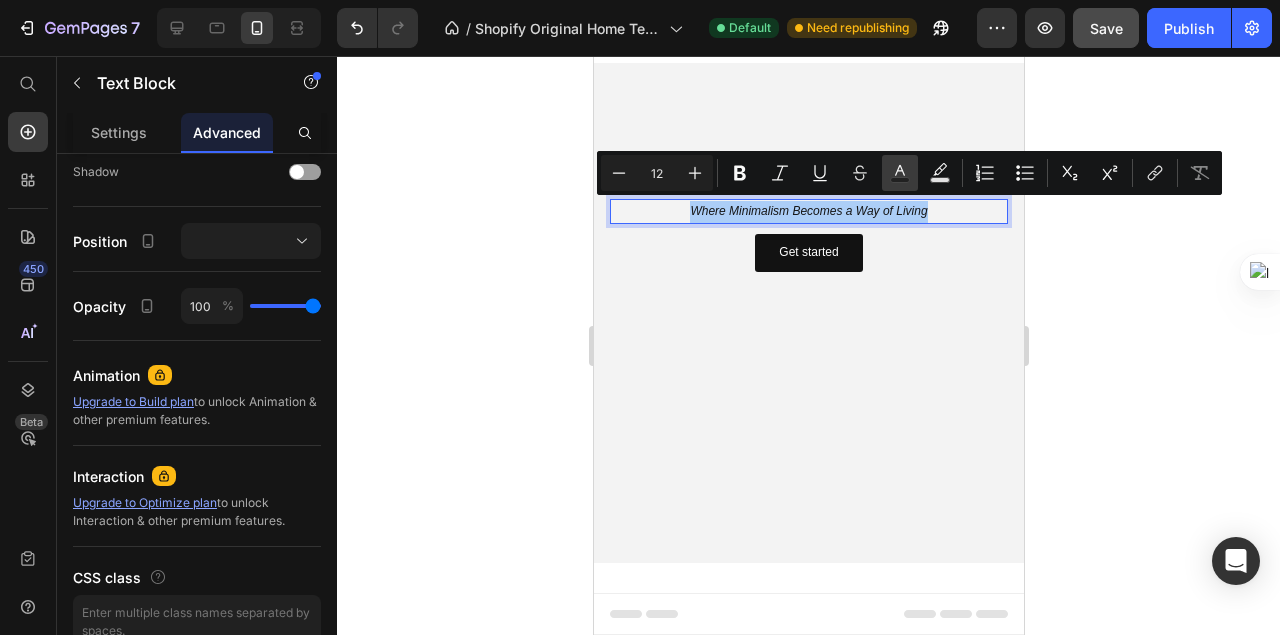 click 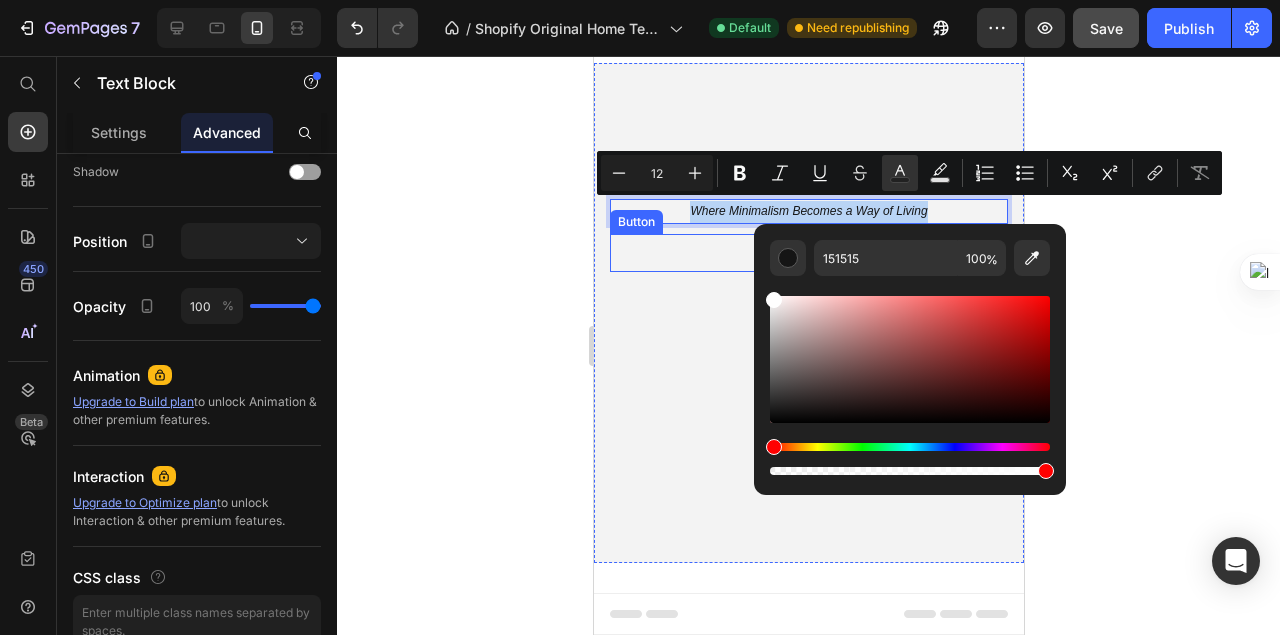 type on "FFFFFF" 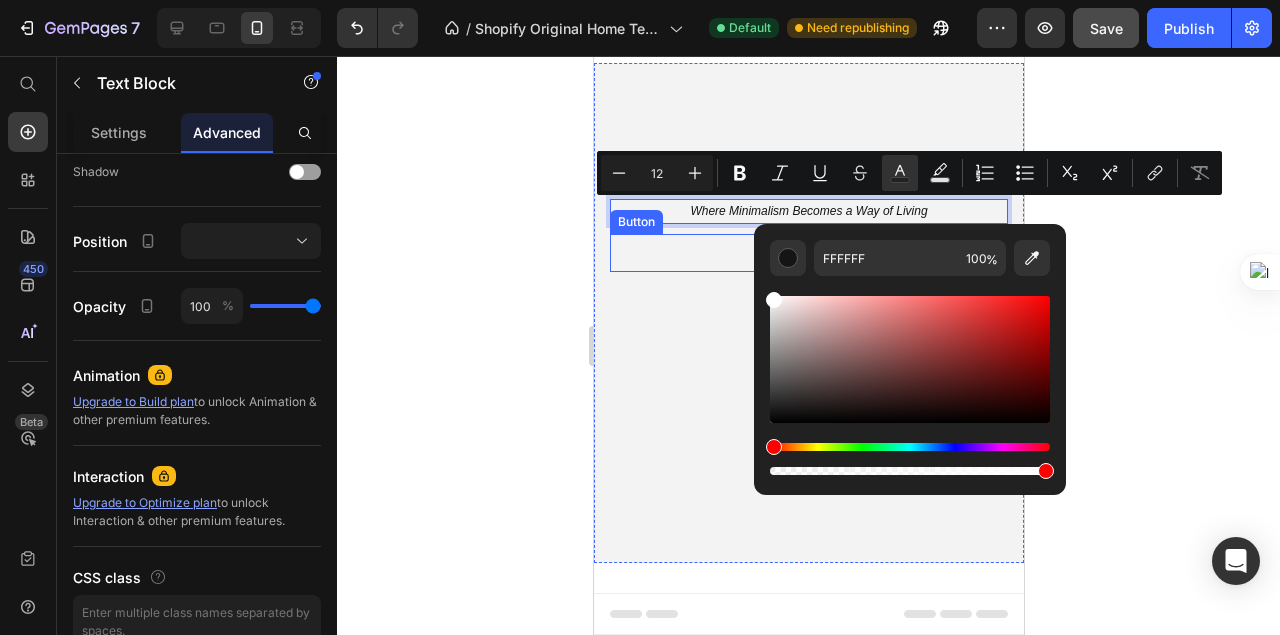 drag, startPoint x: 1385, startPoint y: 410, endPoint x: 714, endPoint y: 232, distance: 694.2082 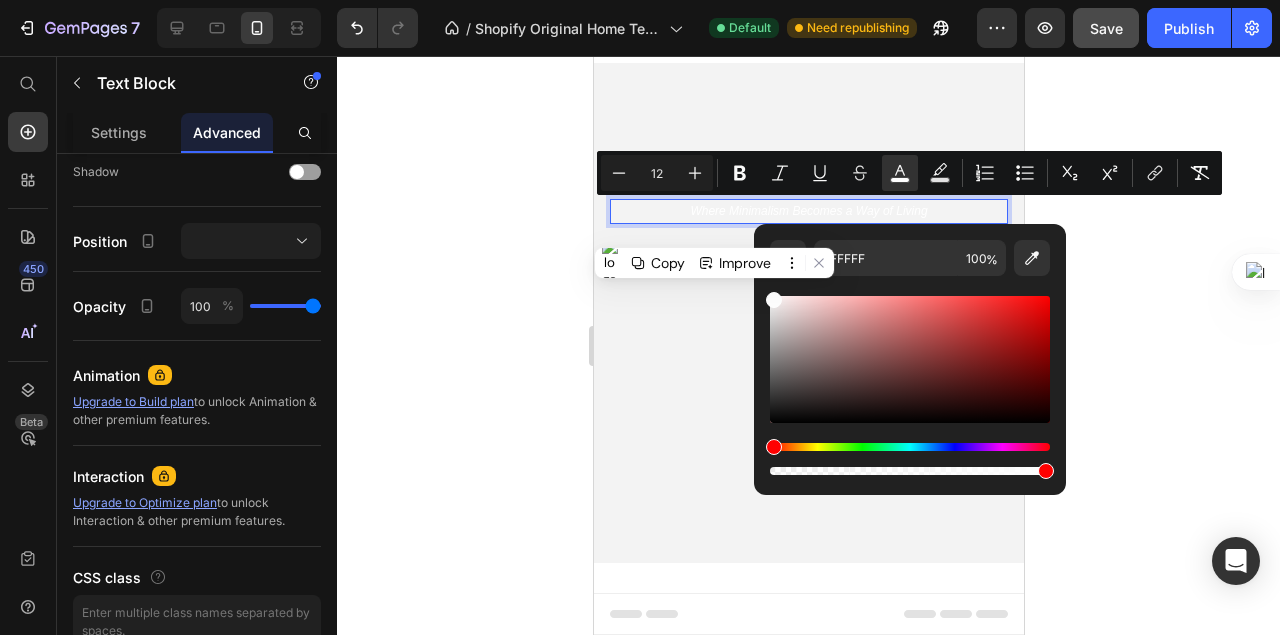 click 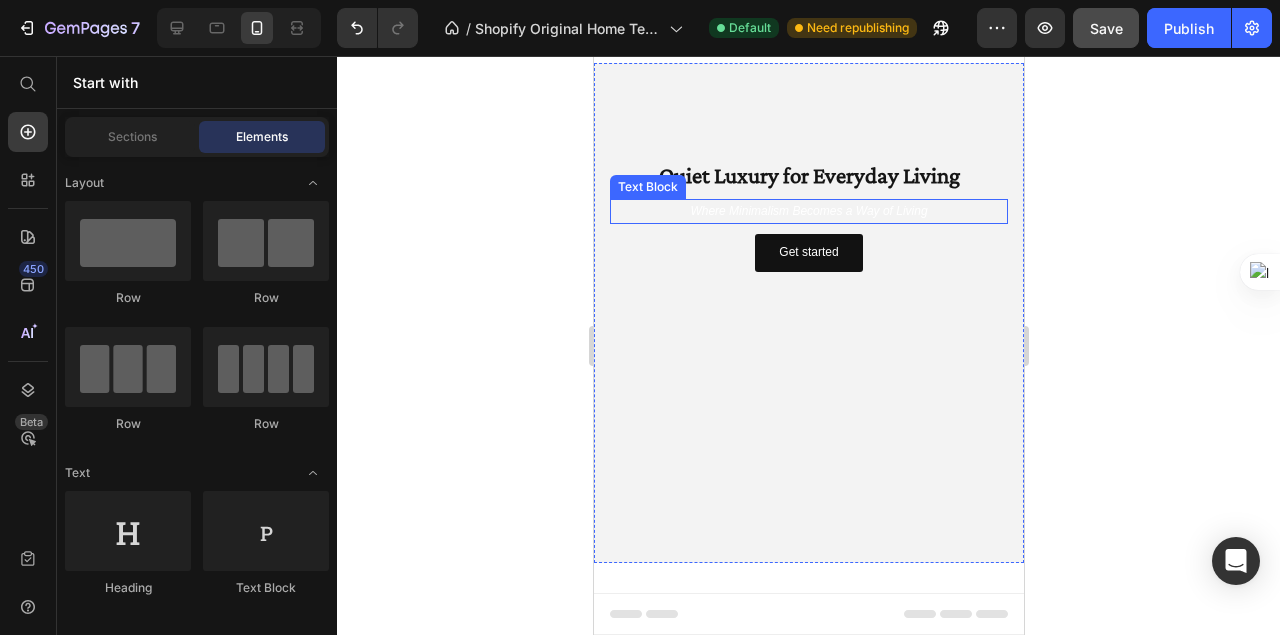 click on "Where Minimalism Becomes a Way of Living" at bounding box center [807, 211] 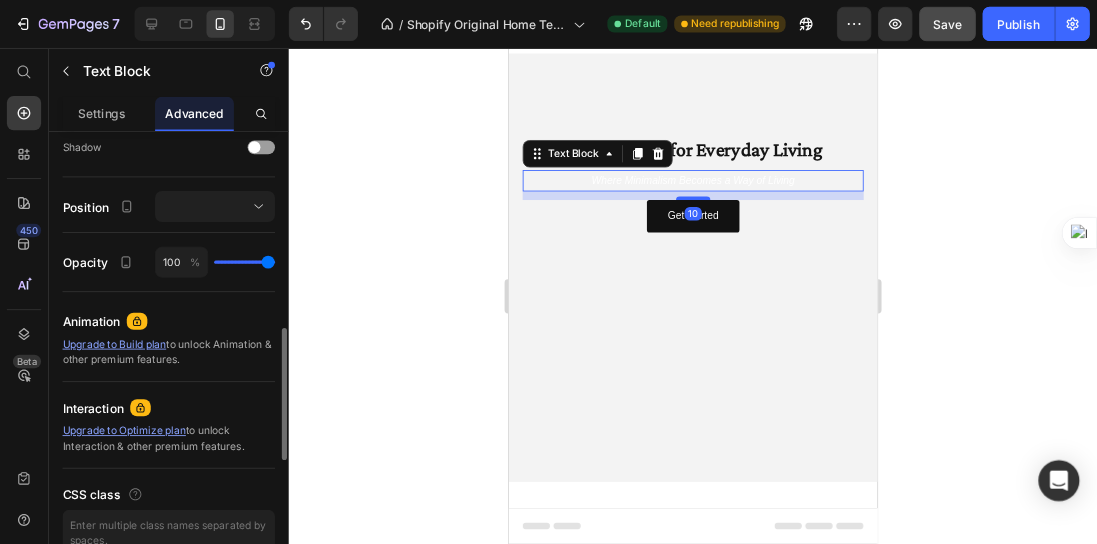 scroll, scrollTop: 666, scrollLeft: 0, axis: vertical 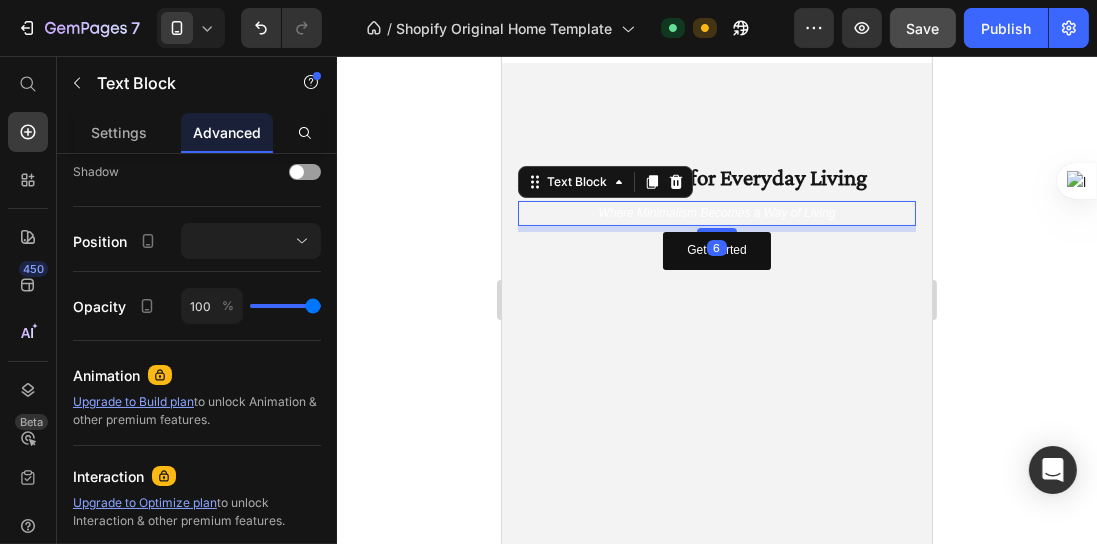 click on "6" at bounding box center [716, 226] 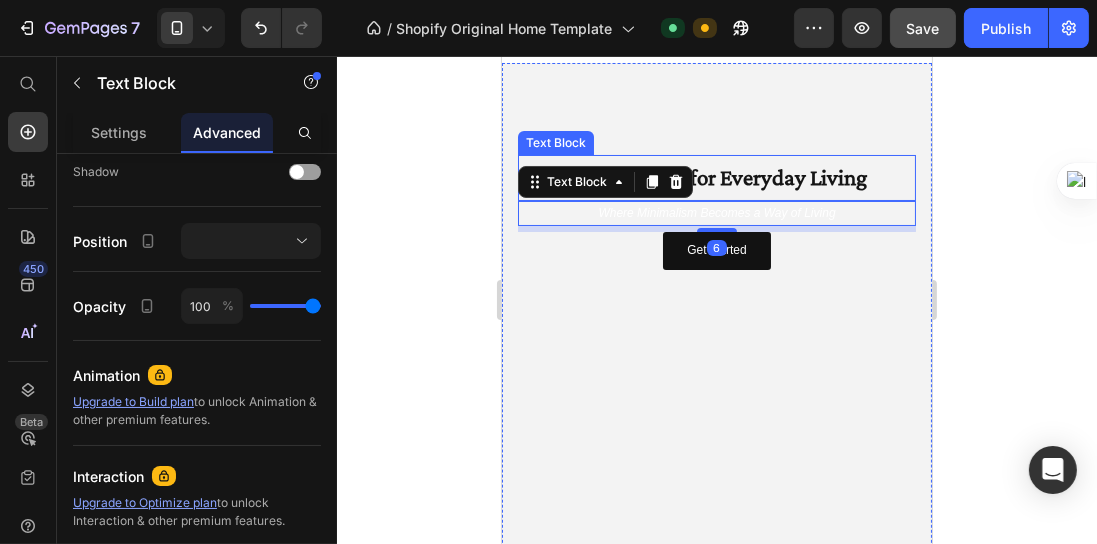 click on "Quiet Luxury for Everyday Living" at bounding box center [716, 177] 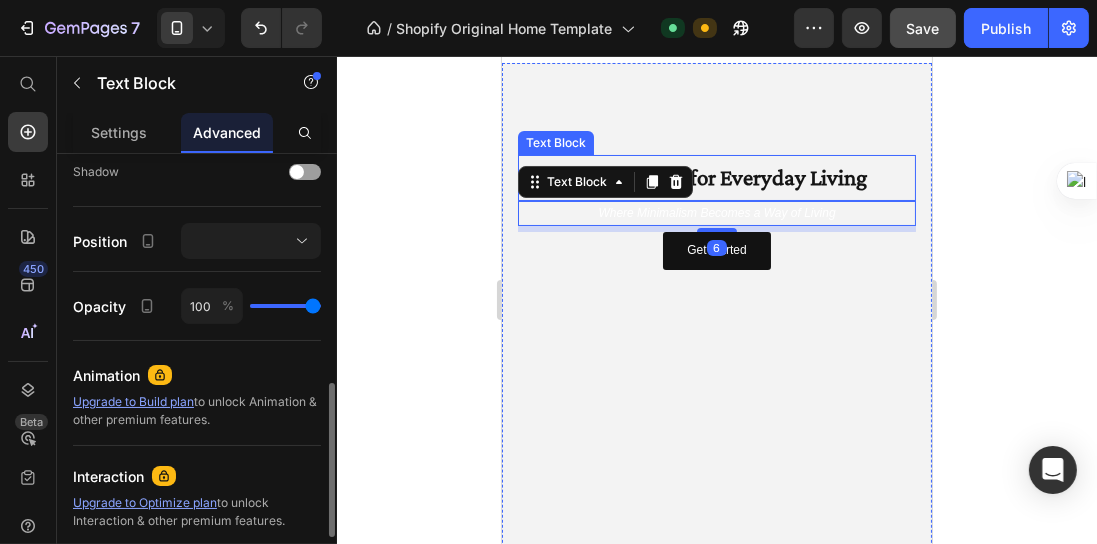 scroll, scrollTop: 666, scrollLeft: 0, axis: vertical 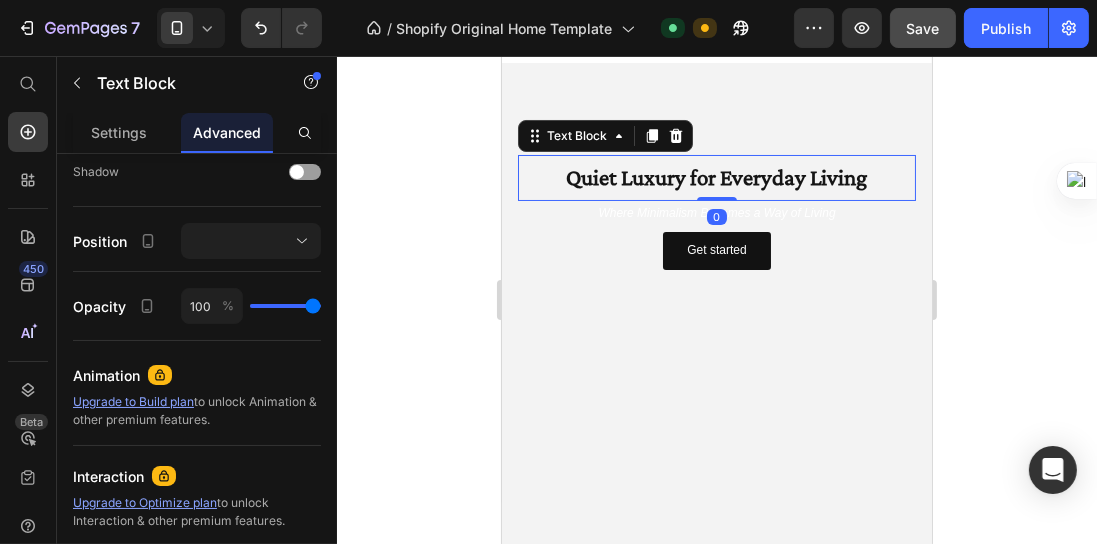 drag, startPoint x: 723, startPoint y: 197, endPoint x: 740, endPoint y: 137, distance: 62.361847 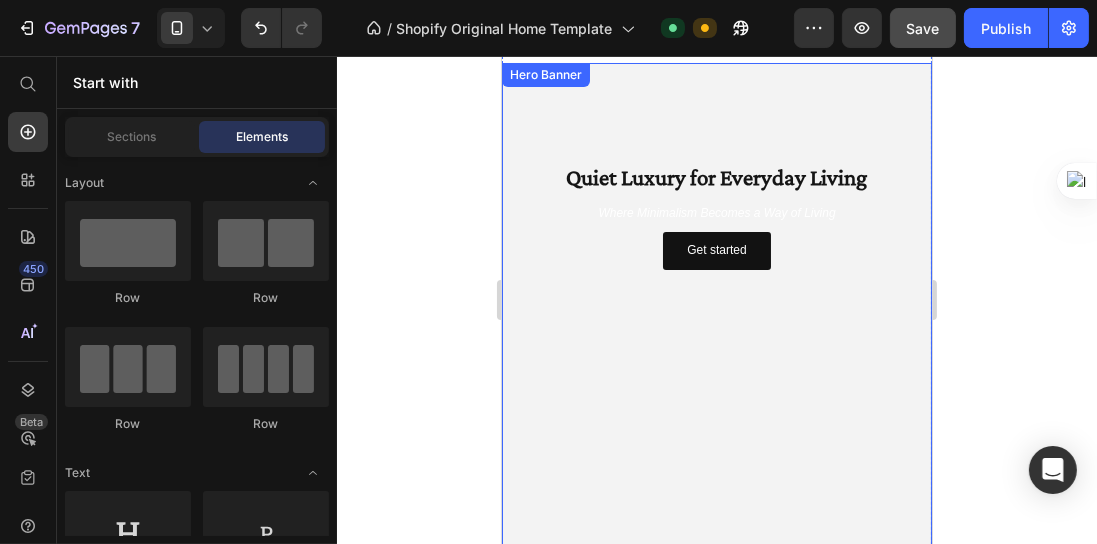 click on "Quiet Luxury for Everyday Living Text Block Where Minimalism Becomes a Way of Living Text Block Get started Button" at bounding box center [716, 313] 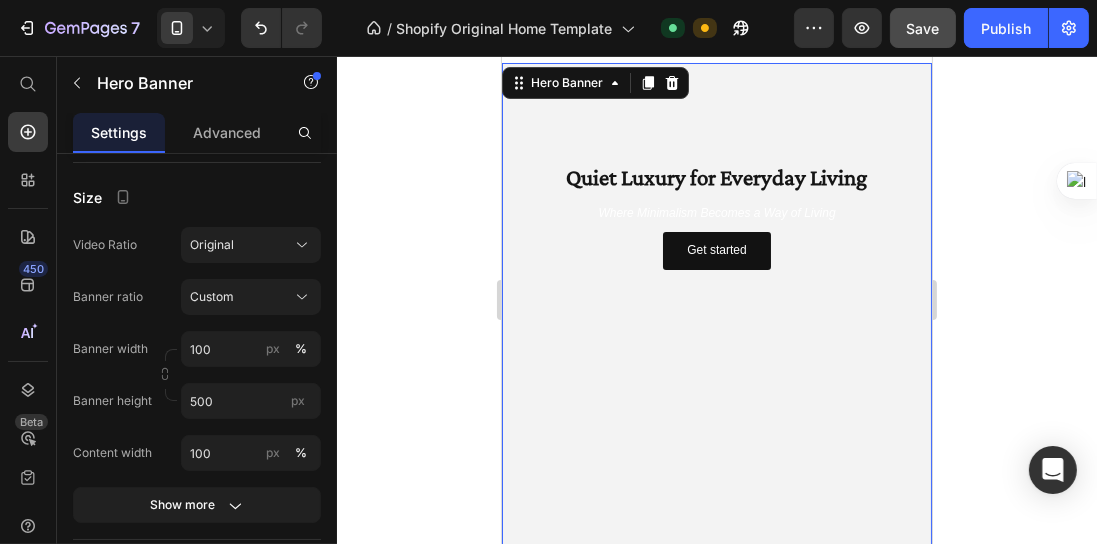 scroll, scrollTop: 0, scrollLeft: 0, axis: both 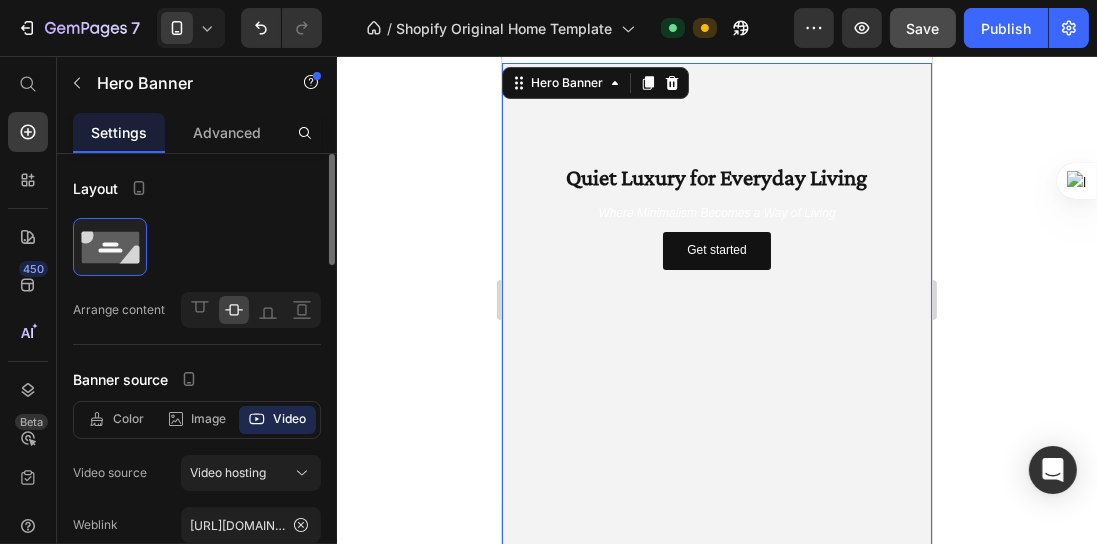 click on "Quiet Luxury for Everyday Living Text Block Where Minimalism Becomes a Way of Living Text Block Get started Button" at bounding box center [716, 313] 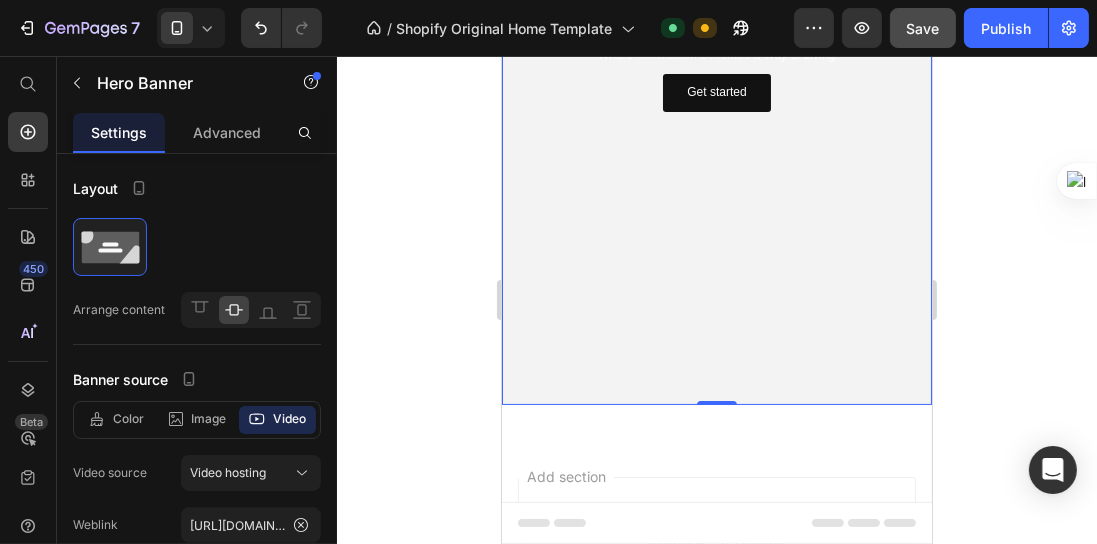 scroll, scrollTop: 238, scrollLeft: 0, axis: vertical 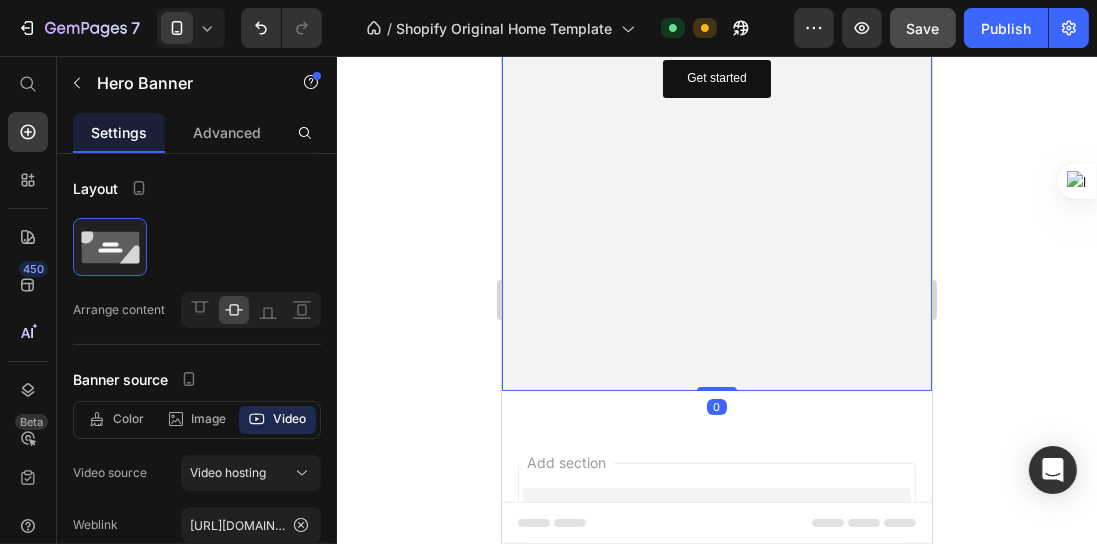 drag, startPoint x: 718, startPoint y: 384, endPoint x: 753, endPoint y: 280, distance: 109.73149 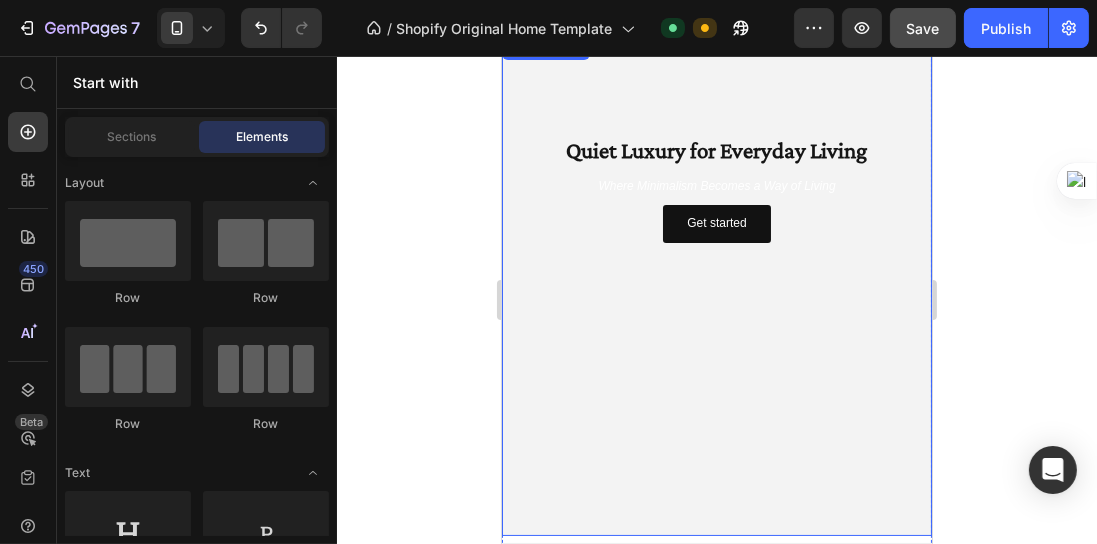 scroll, scrollTop: 66, scrollLeft: 0, axis: vertical 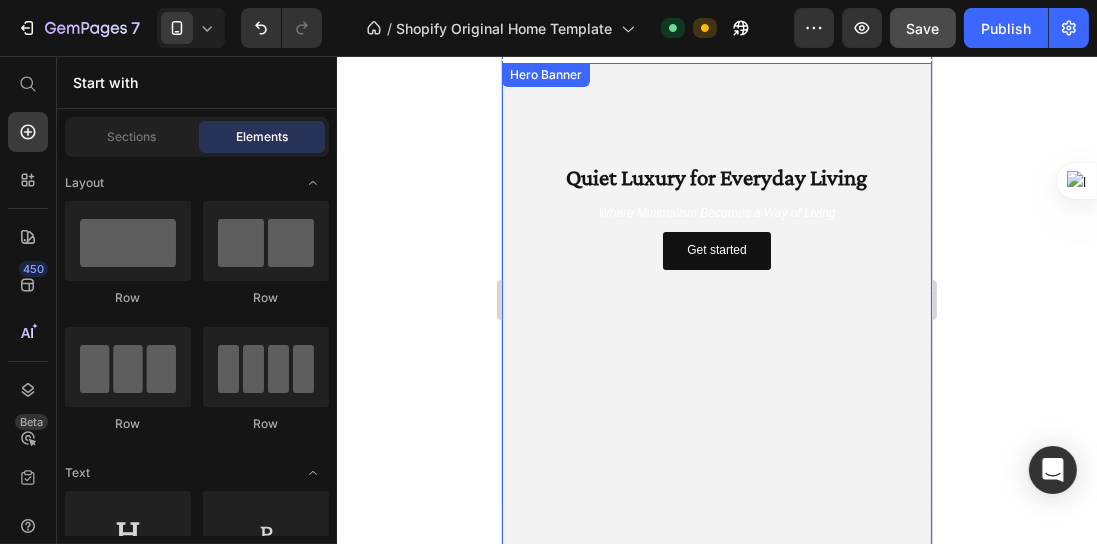 click on "Quiet Luxury for Everyday Living Text Block Where Minimalism Becomes a Way of Living Text Block Get started Button" at bounding box center (716, 313) 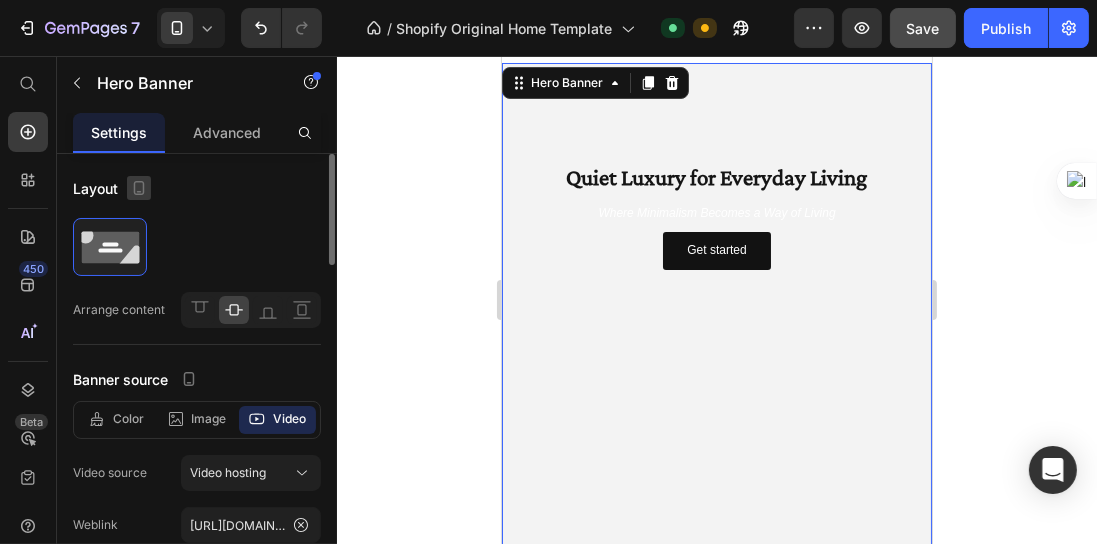 click 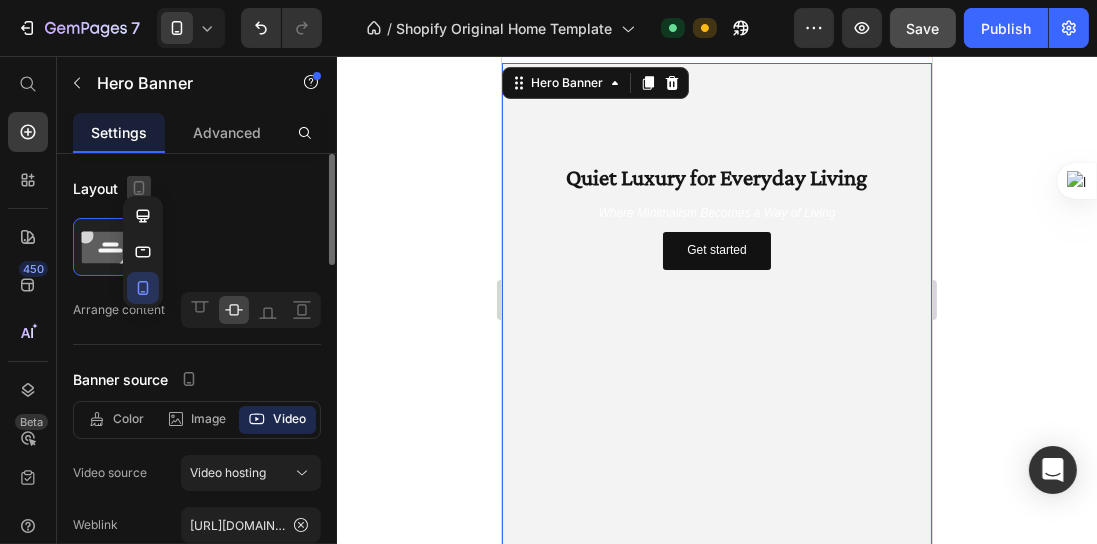 click 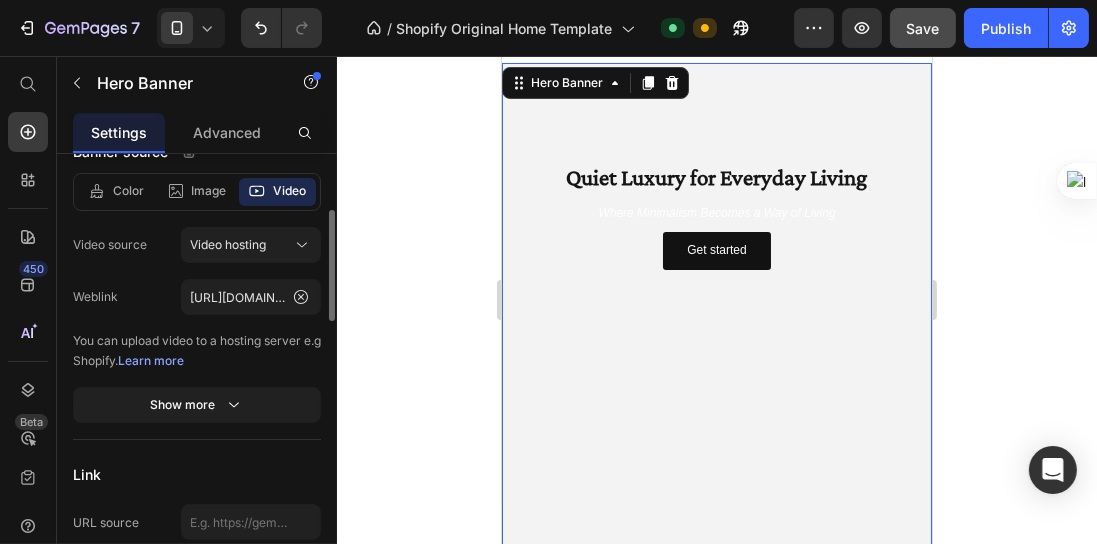 scroll, scrollTop: 285, scrollLeft: 0, axis: vertical 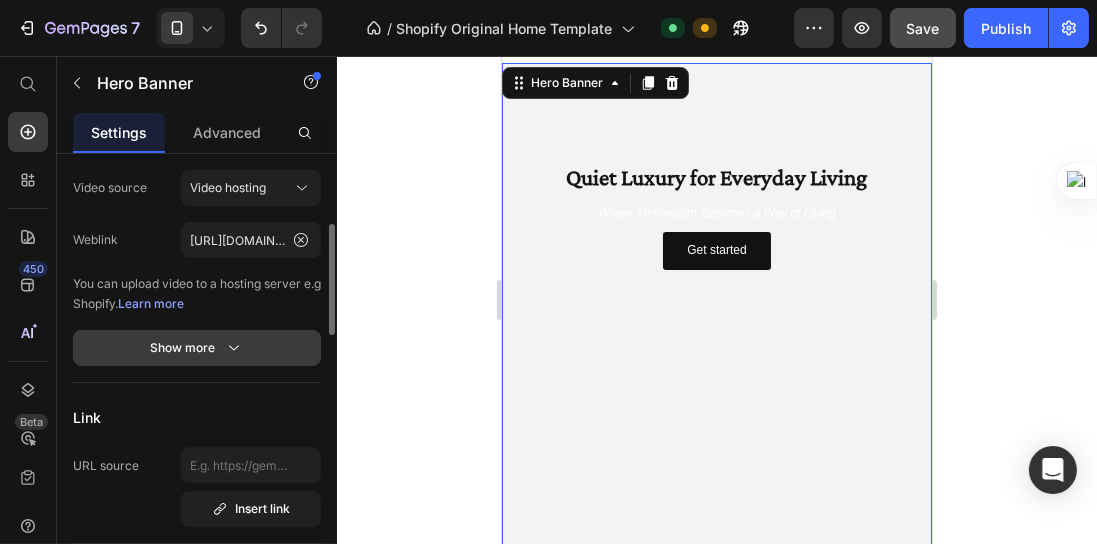 click on "Show more" at bounding box center (197, 348) 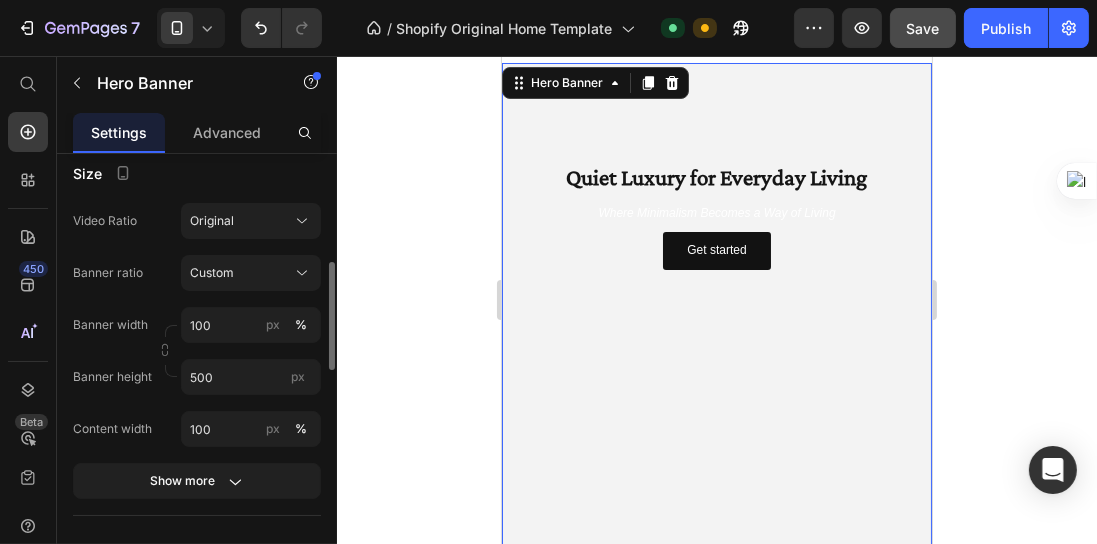scroll, scrollTop: 685, scrollLeft: 0, axis: vertical 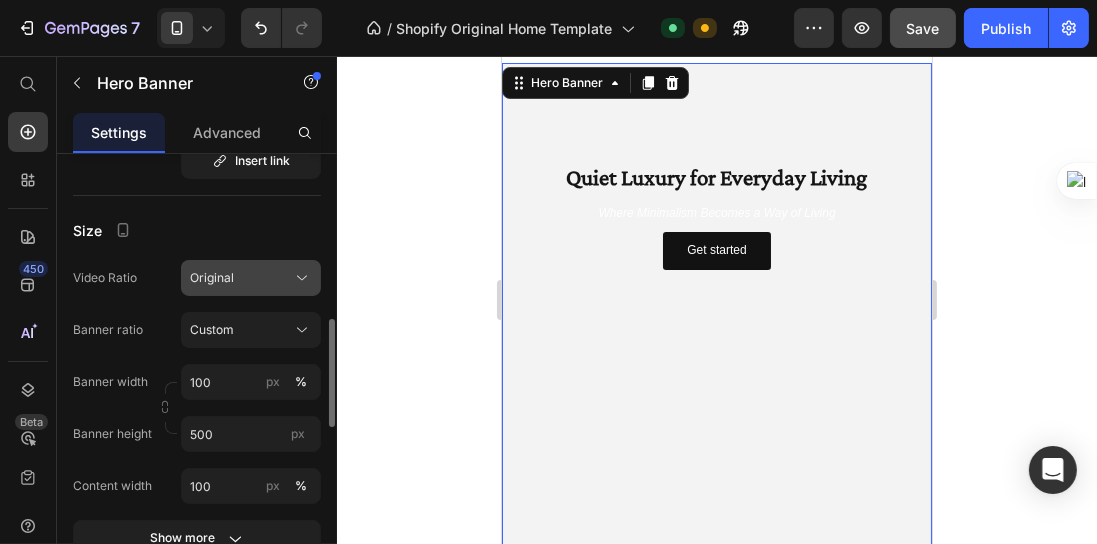 click on "Original" 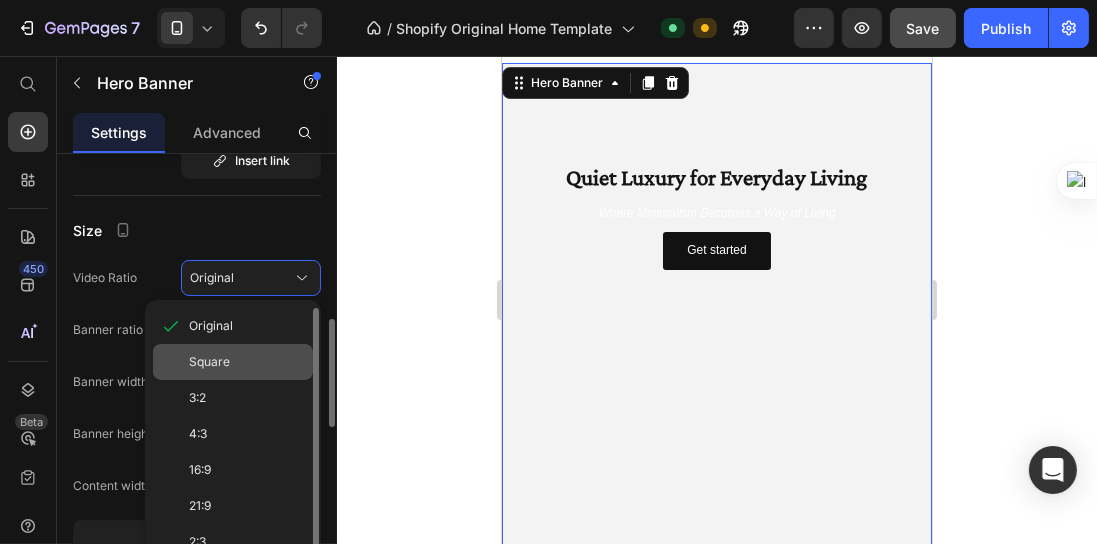 click on "Square" at bounding box center (247, 362) 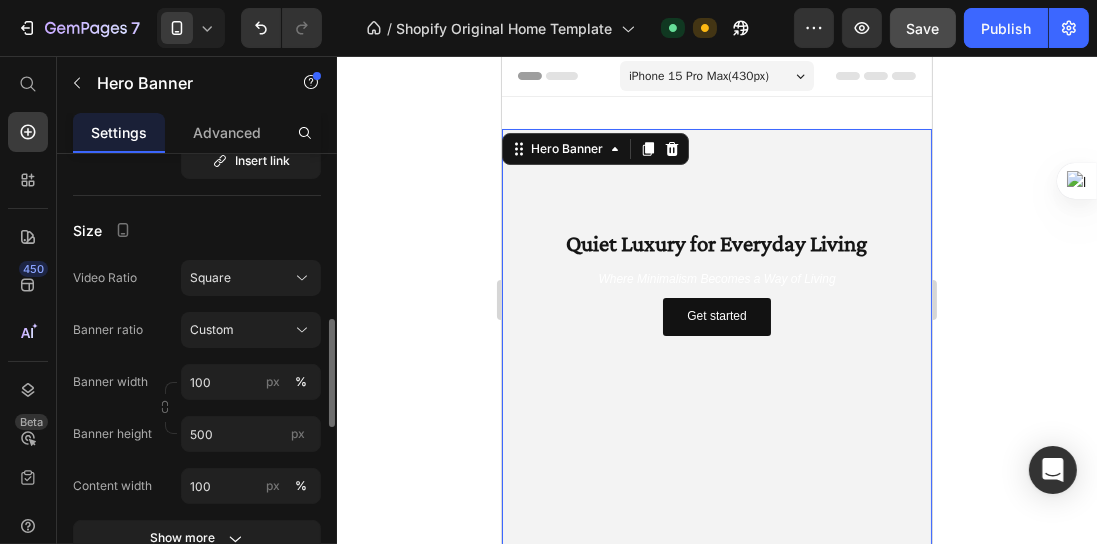 scroll, scrollTop: 228, scrollLeft: 0, axis: vertical 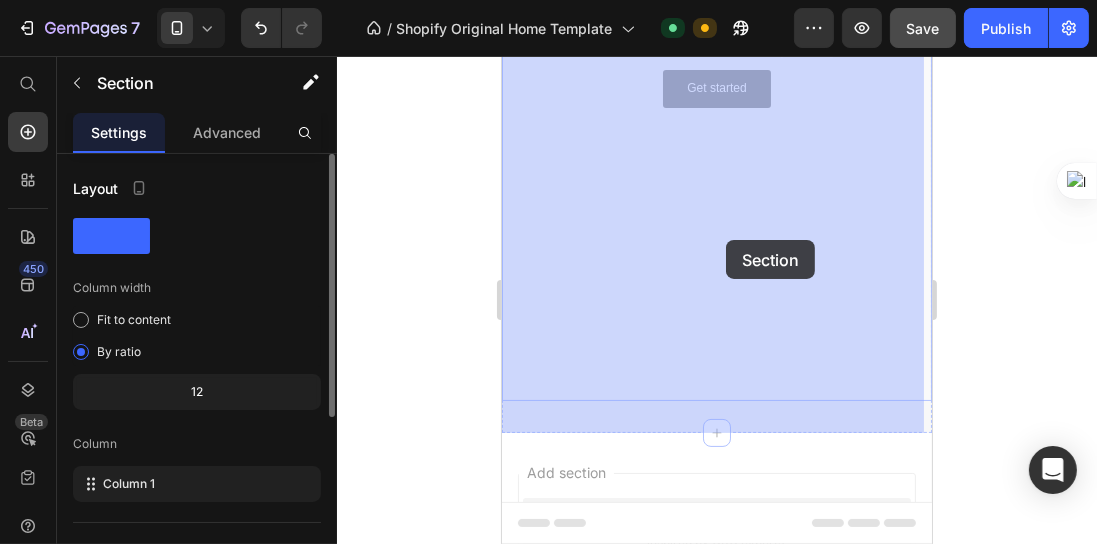 drag, startPoint x: 717, startPoint y: 401, endPoint x: 725, endPoint y: 240, distance: 161.19864 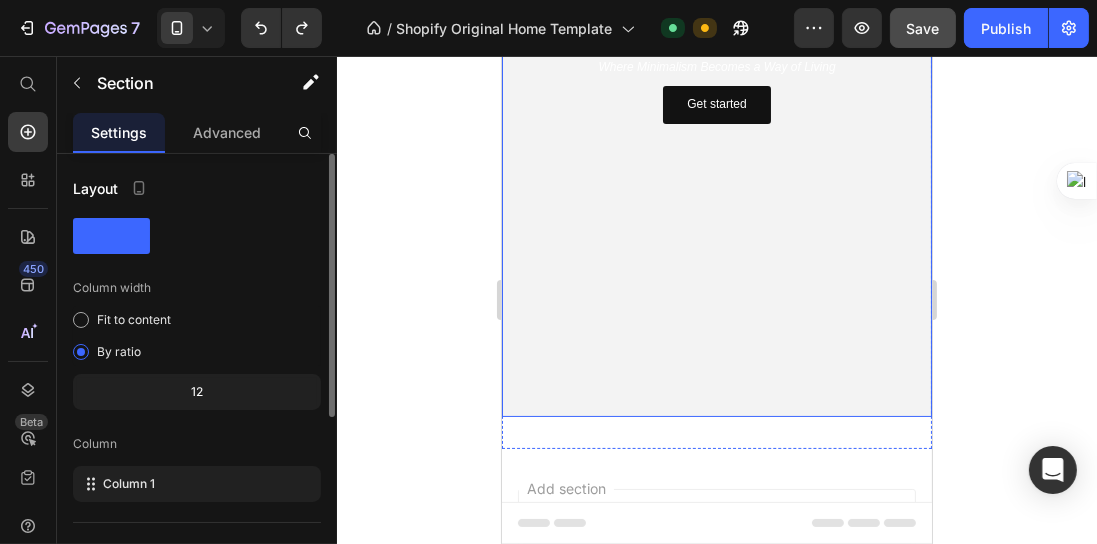 scroll, scrollTop: 0, scrollLeft: 0, axis: both 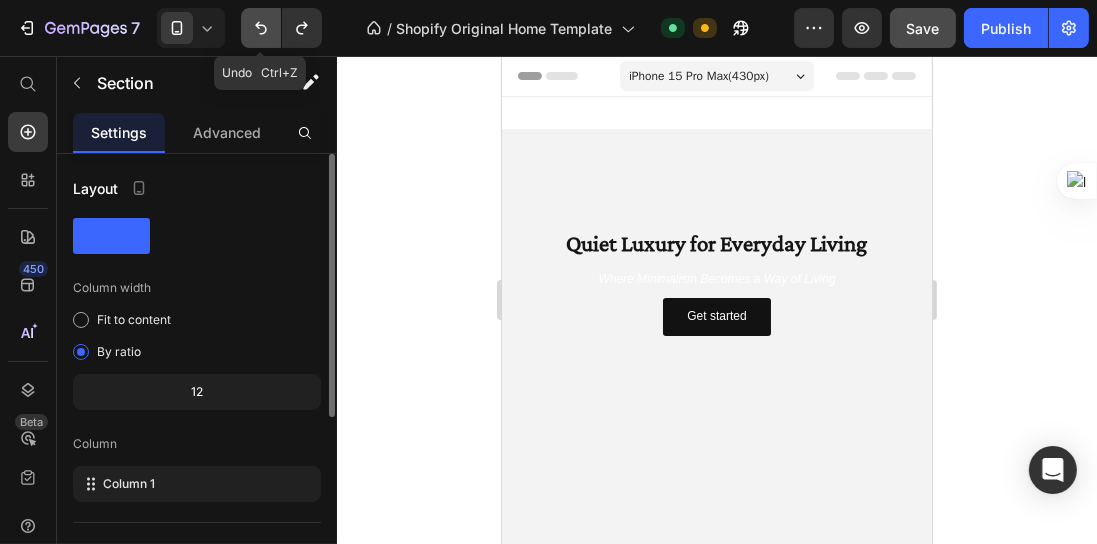 click 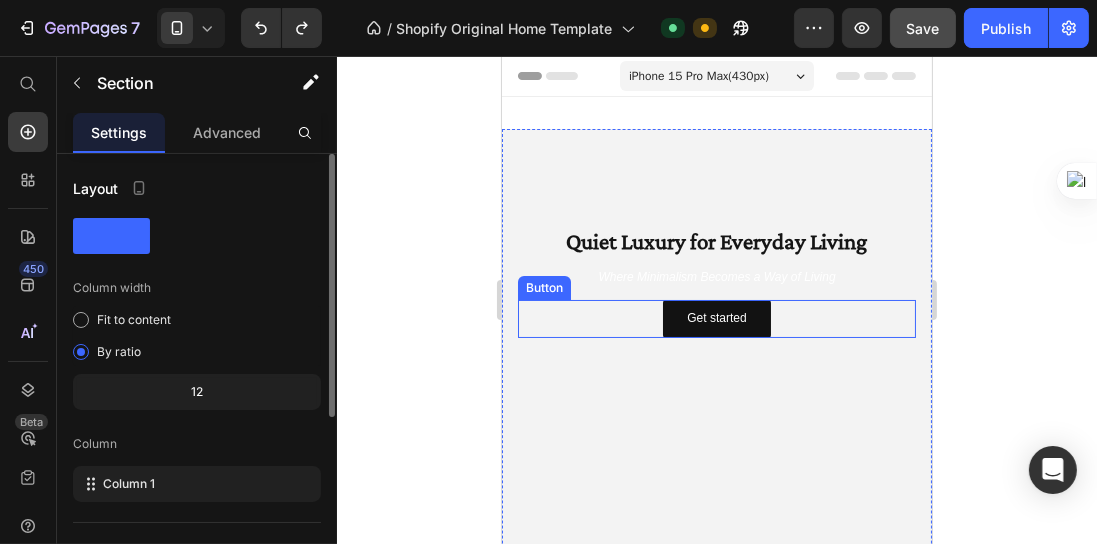 click on "Get started Button" at bounding box center [716, 319] 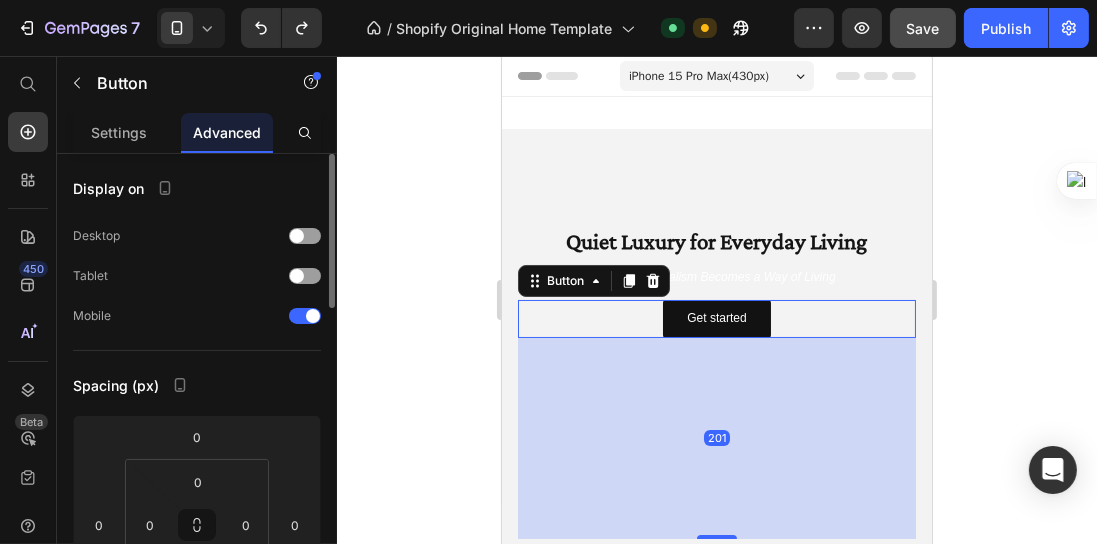 scroll, scrollTop: 57, scrollLeft: 0, axis: vertical 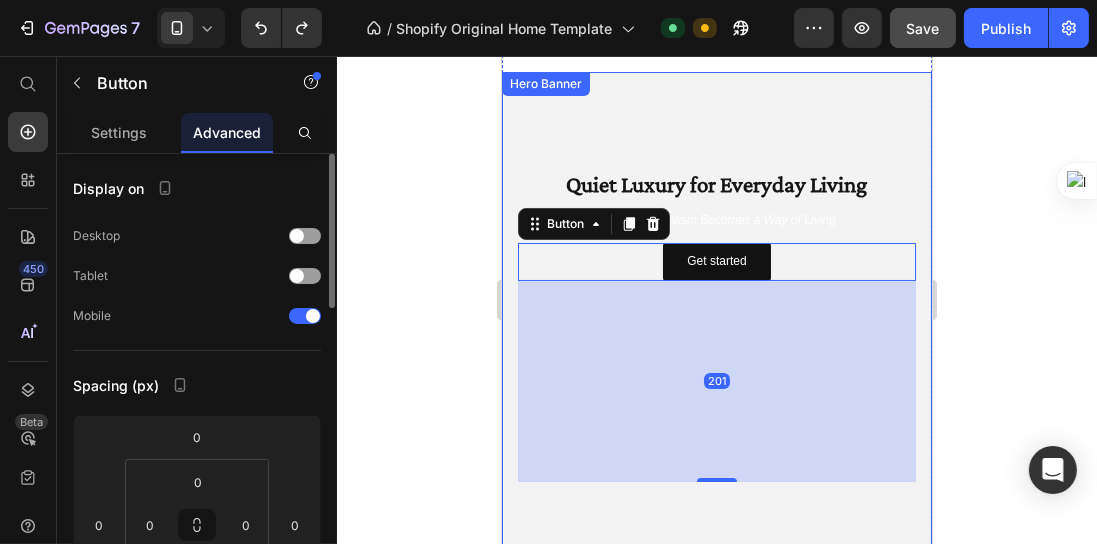 click at bounding box center (716, 322) 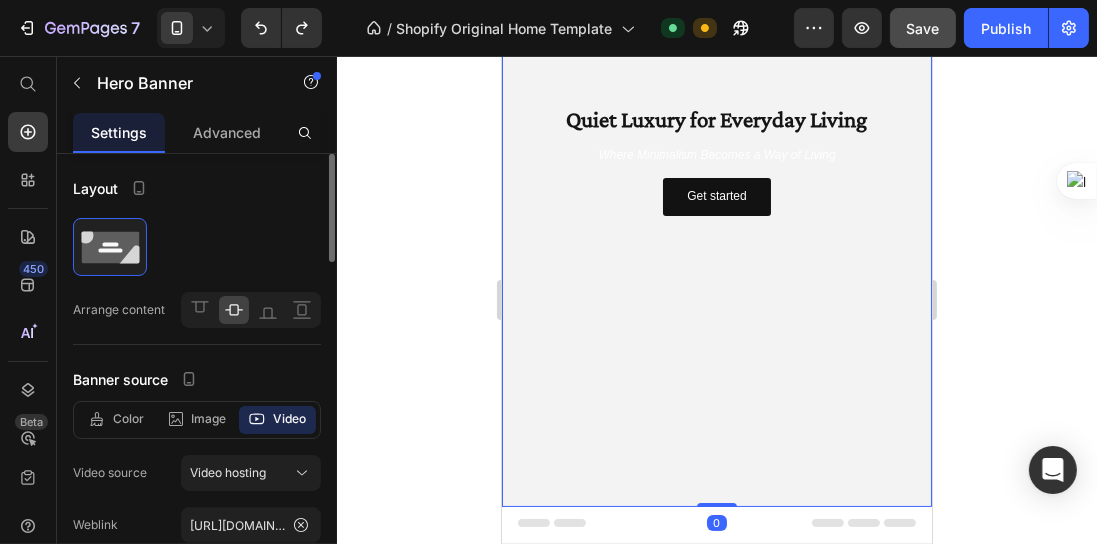 scroll, scrollTop: 228, scrollLeft: 0, axis: vertical 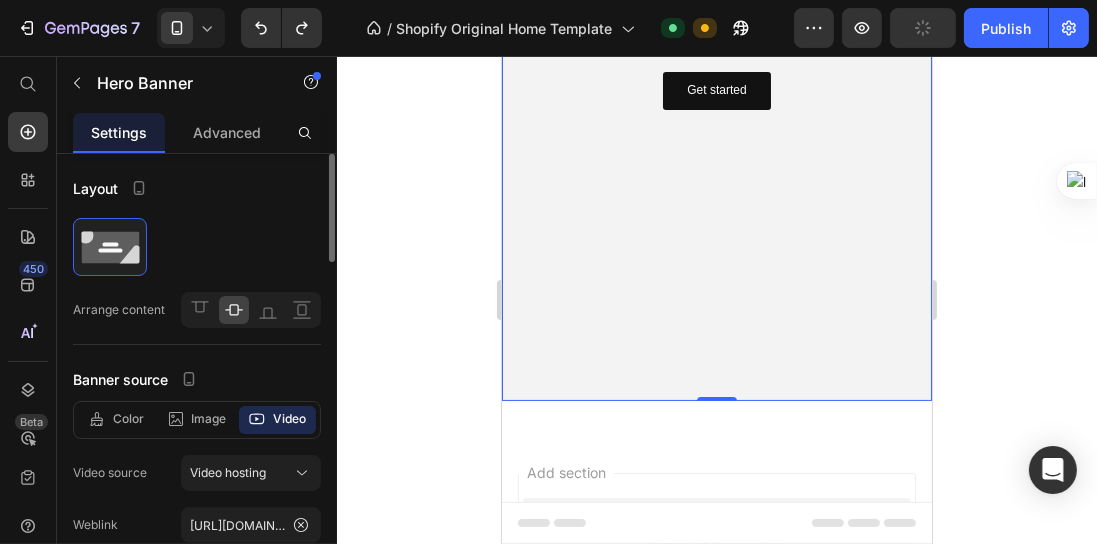 drag, startPoint x: 134, startPoint y: 193, endPoint x: 244, endPoint y: 350, distance: 191.70029 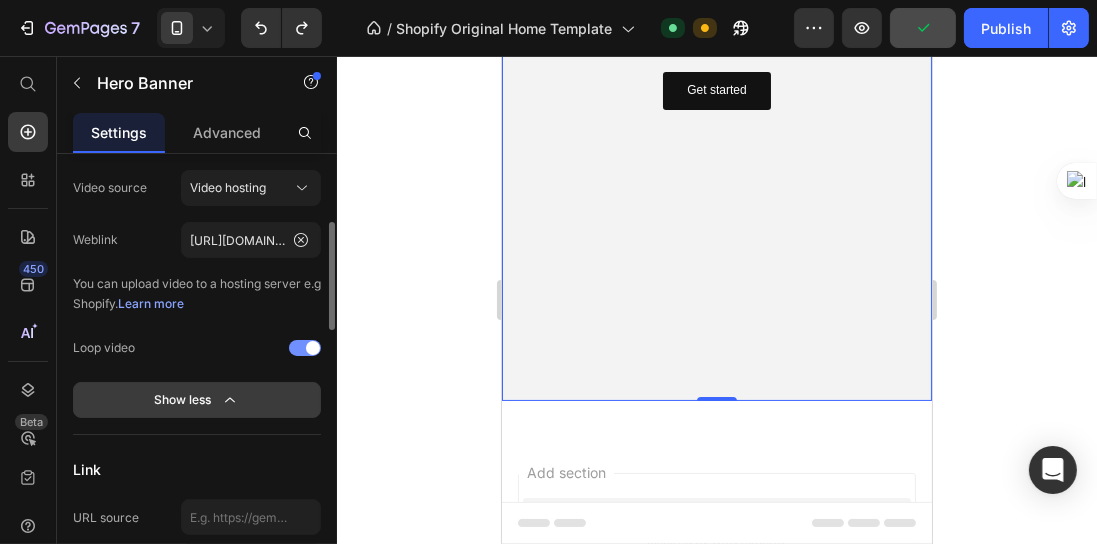 click on "Show less" at bounding box center [197, 400] 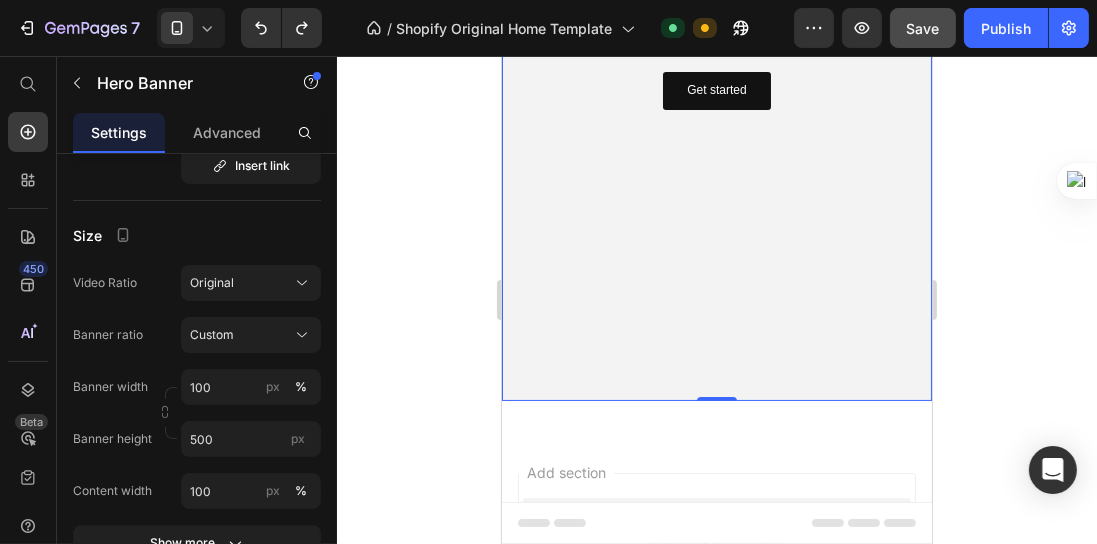 scroll, scrollTop: 685, scrollLeft: 0, axis: vertical 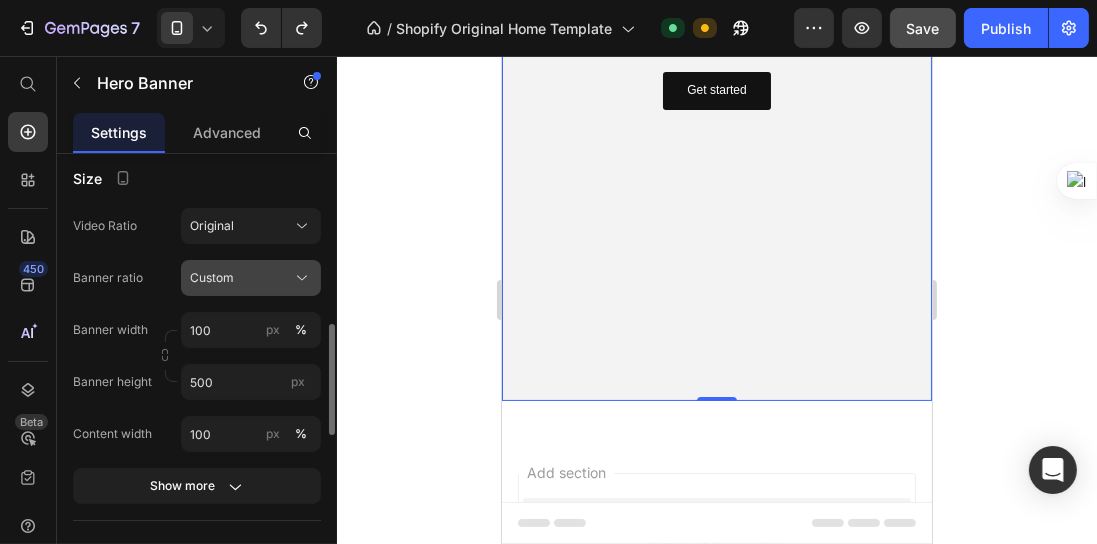 click on "Custom" 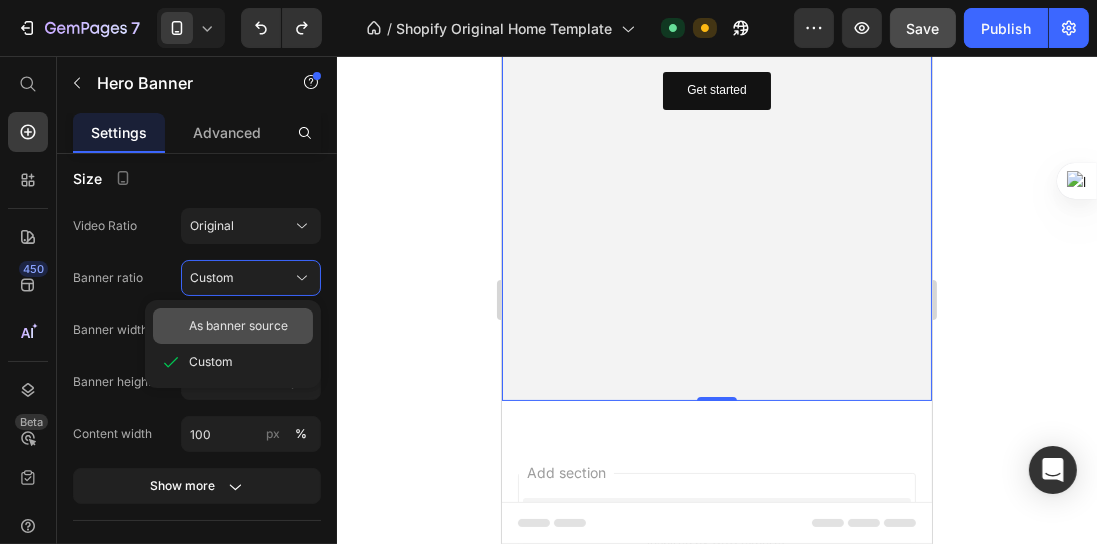 click on "As banner source" 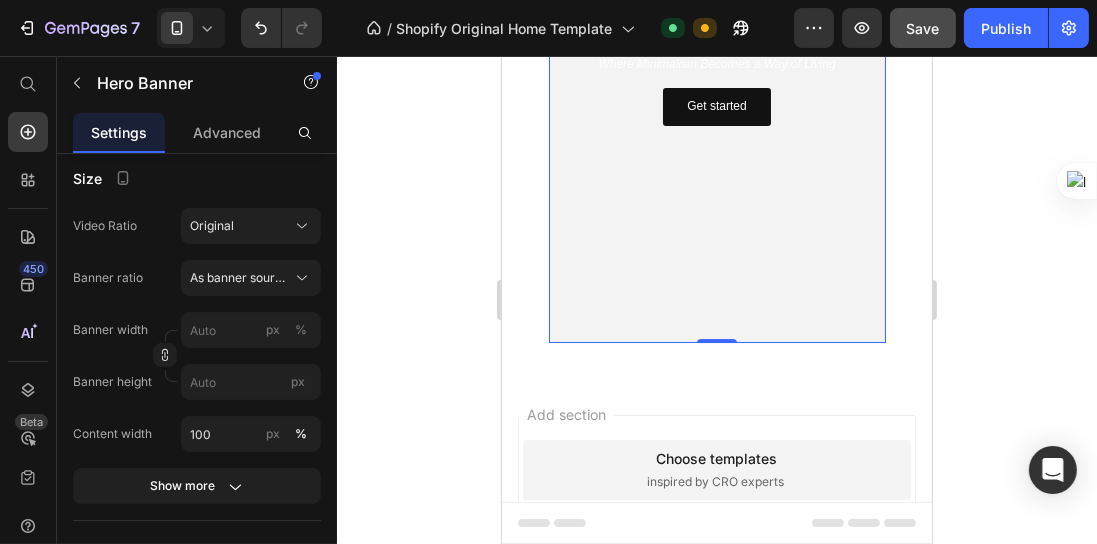 scroll, scrollTop: 0, scrollLeft: 0, axis: both 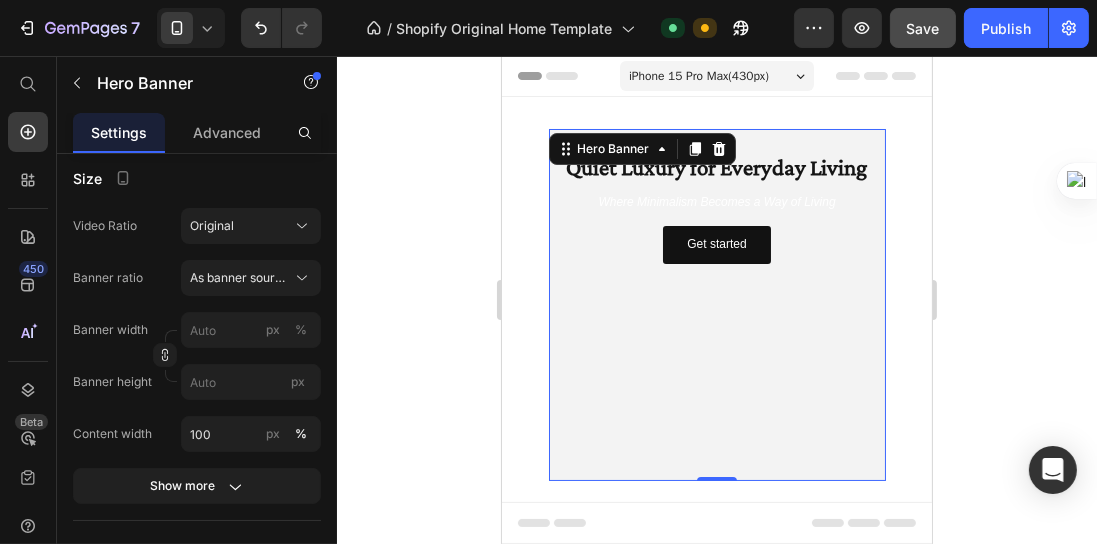 type on "100" 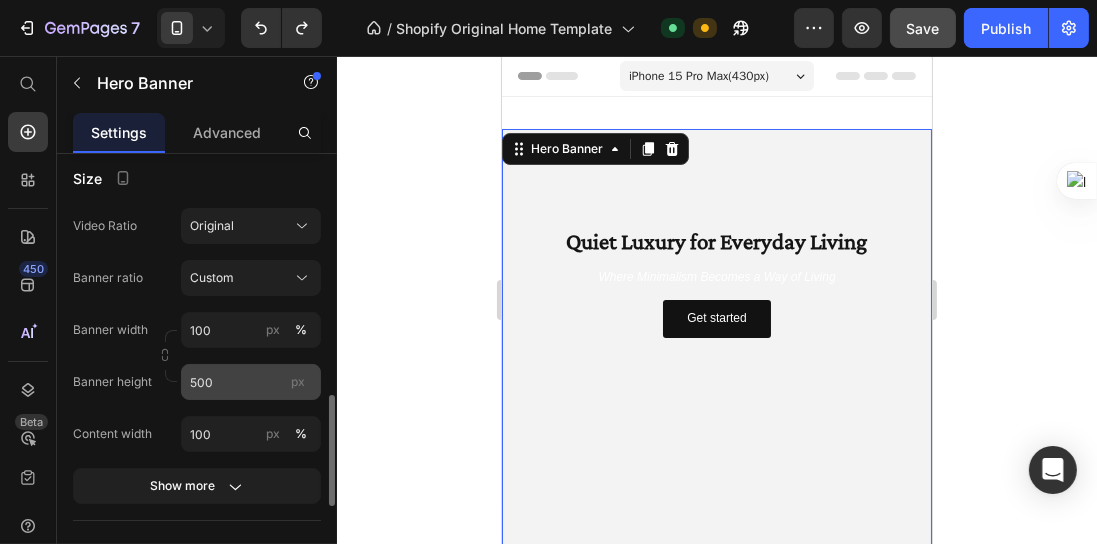 scroll, scrollTop: 742, scrollLeft: 0, axis: vertical 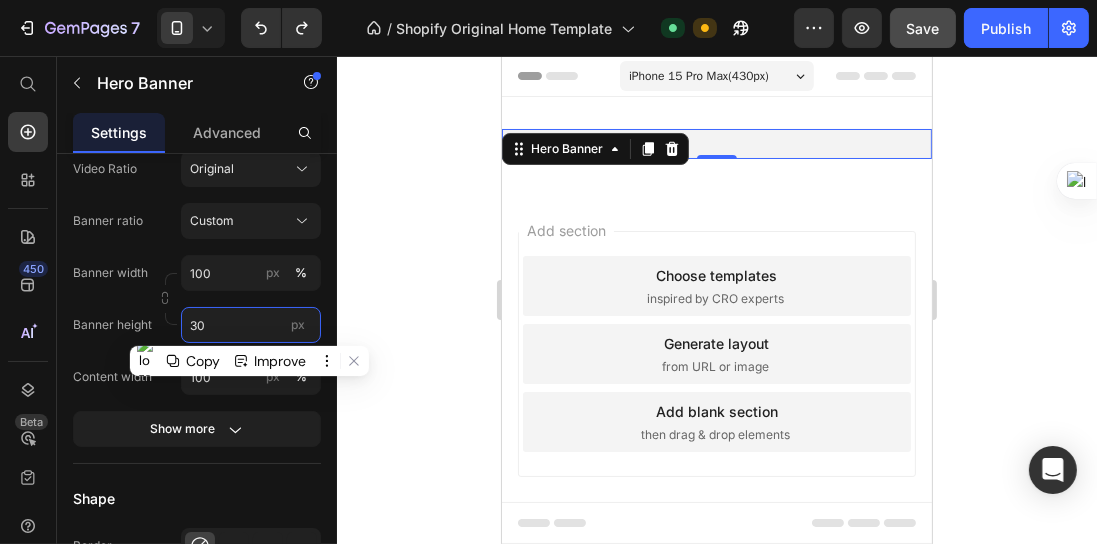 type on "3" 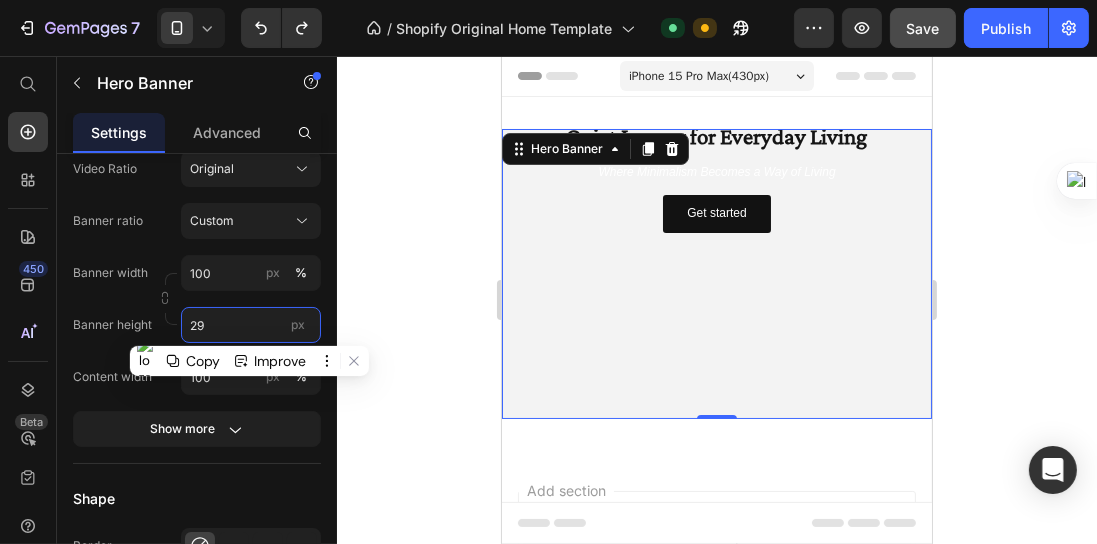type on "2" 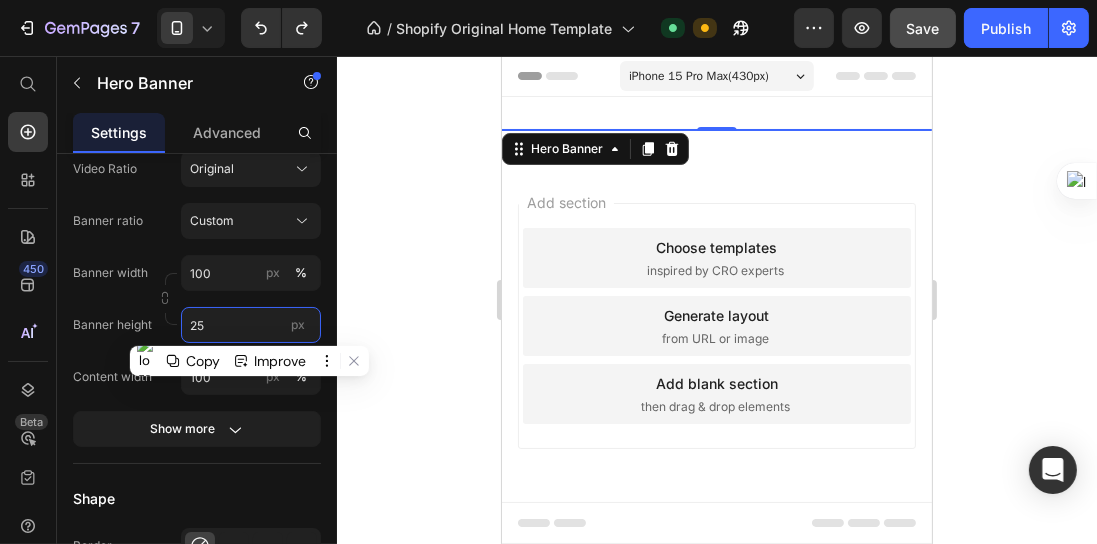 type on "250" 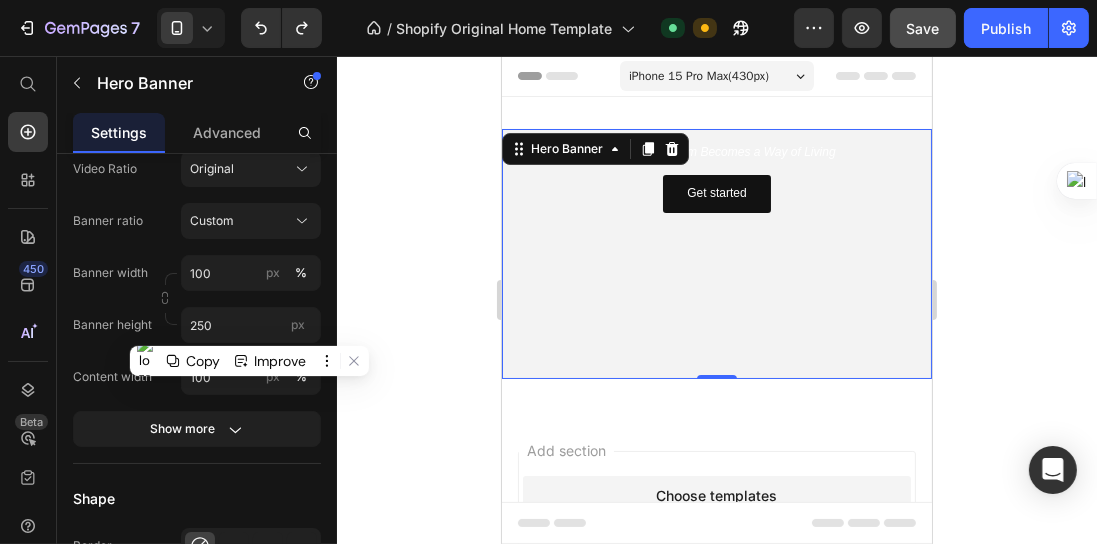 click 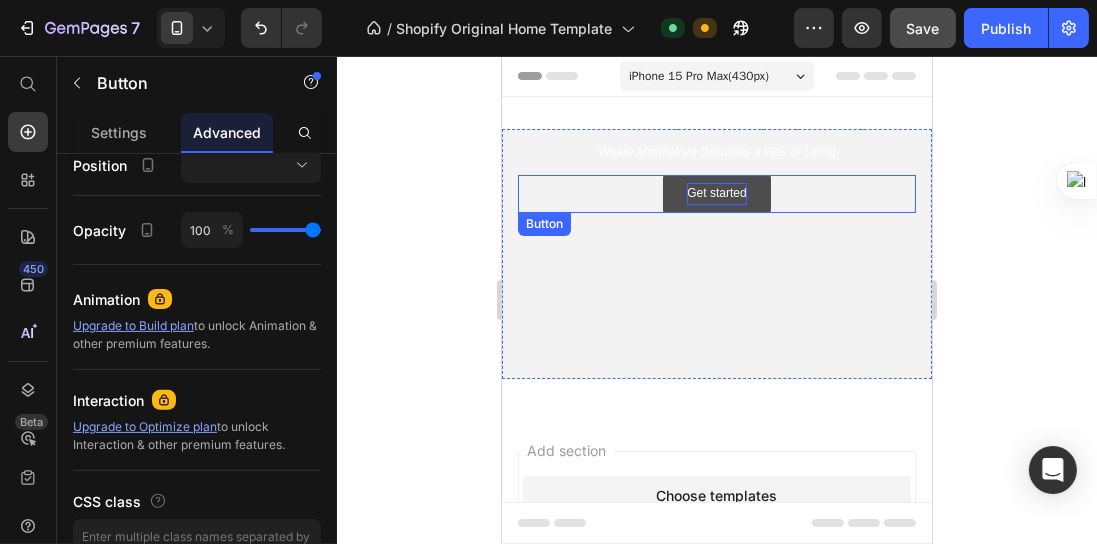 click on "Get started" at bounding box center (715, 194) 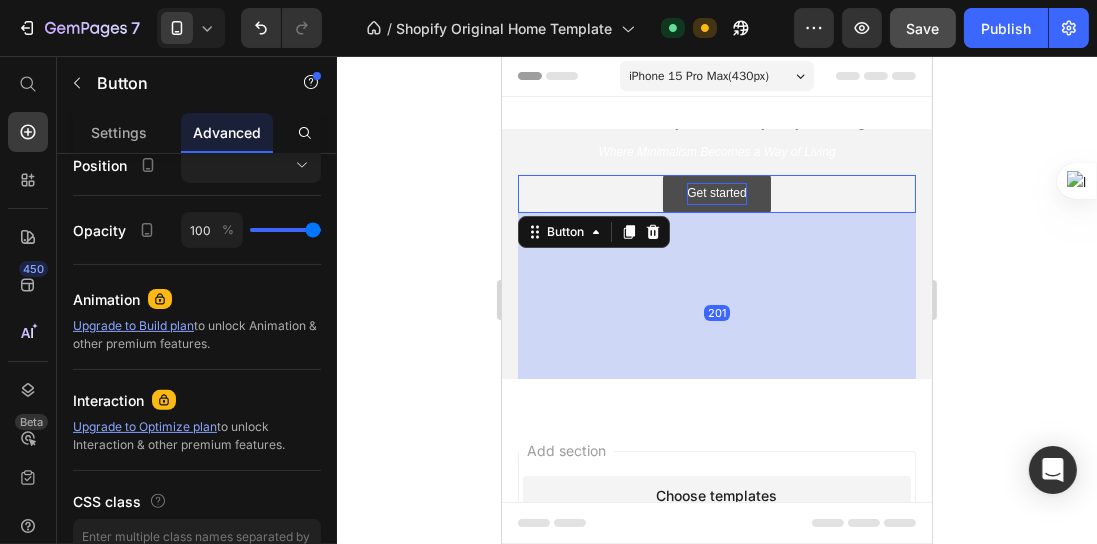 scroll, scrollTop: 0, scrollLeft: 0, axis: both 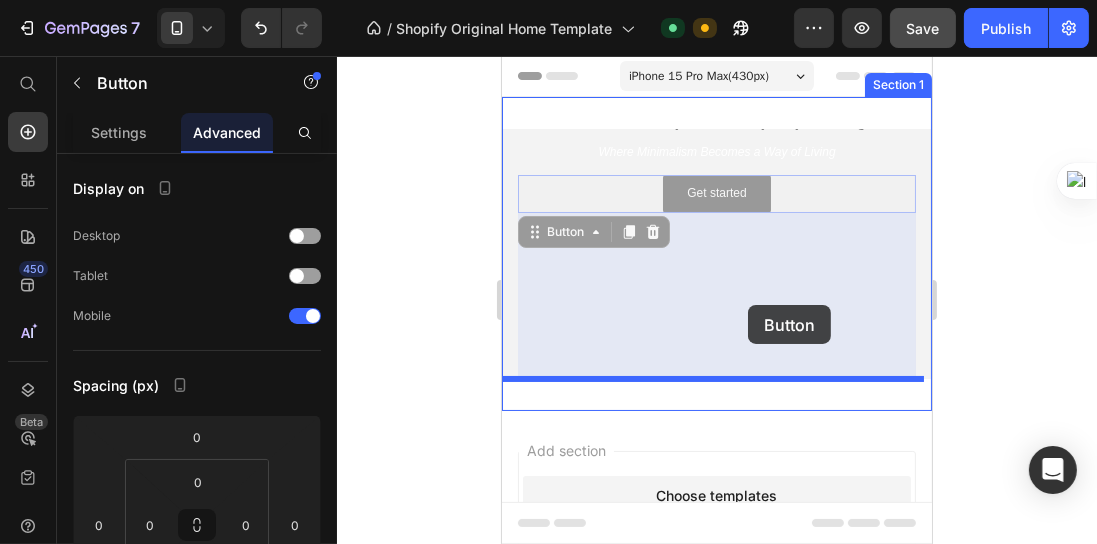 drag, startPoint x: 756, startPoint y: 196, endPoint x: 747, endPoint y: 305, distance: 109.370926 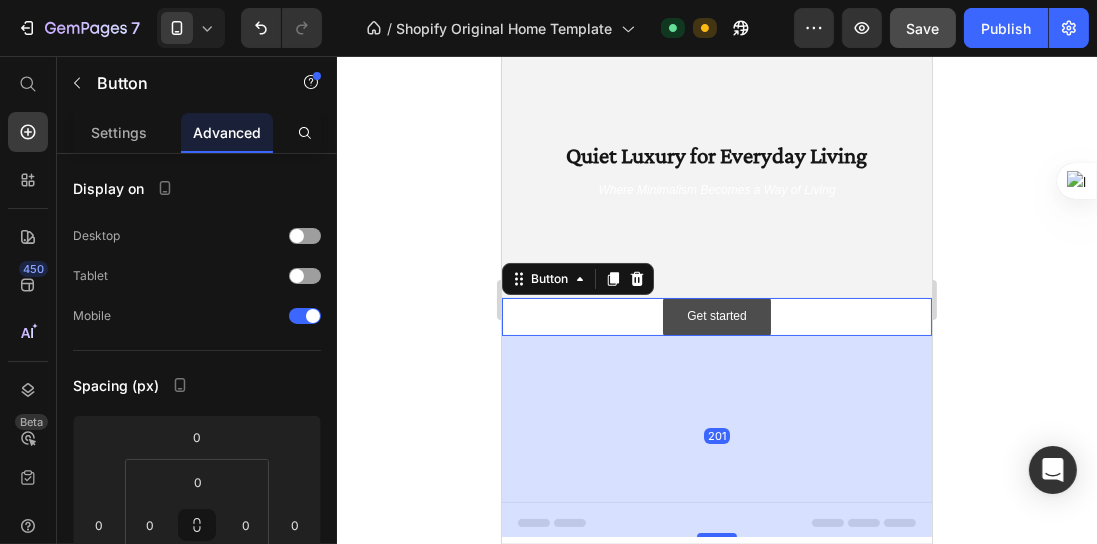scroll, scrollTop: 285, scrollLeft: 0, axis: vertical 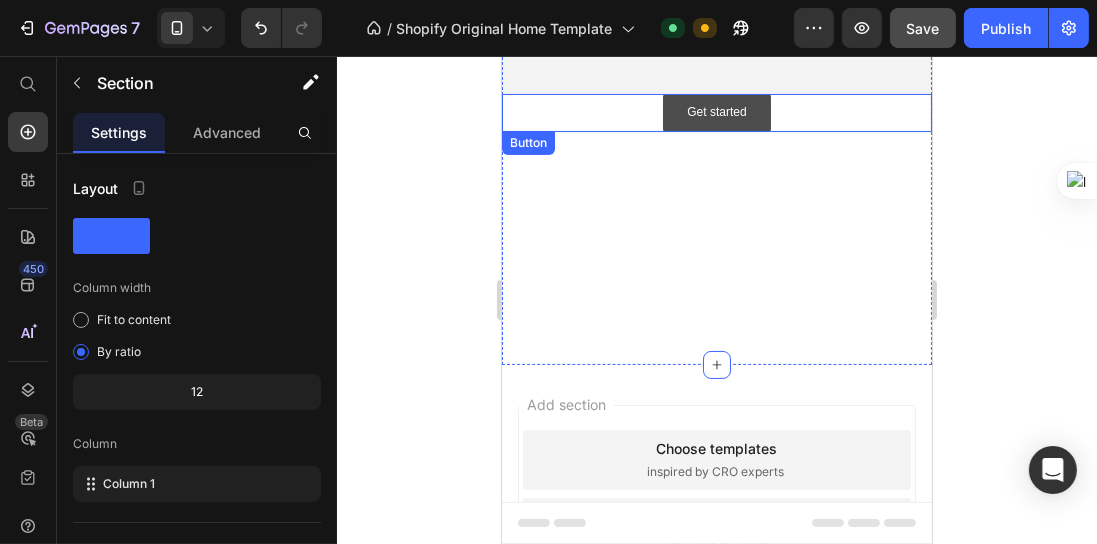 click on "Get started" at bounding box center [715, 113] 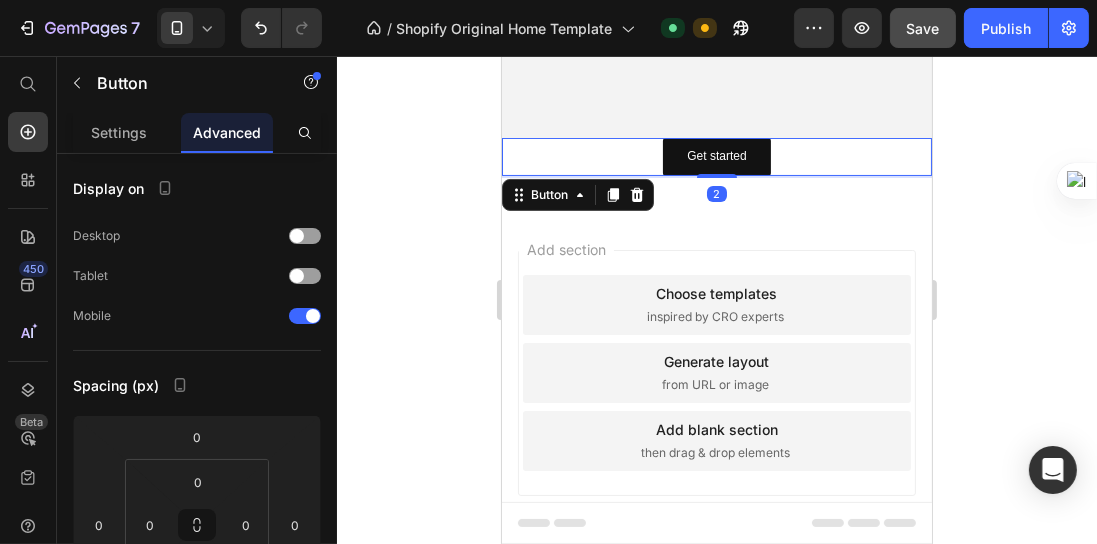 scroll, scrollTop: 236, scrollLeft: 0, axis: vertical 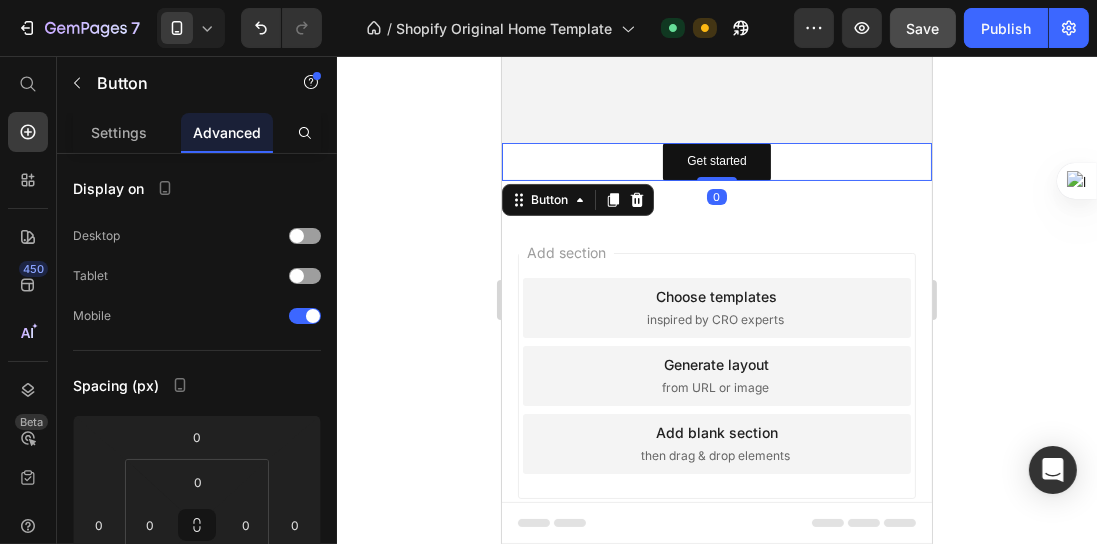 drag, startPoint x: 709, startPoint y: 330, endPoint x: 748, endPoint y: 129, distance: 204.74863 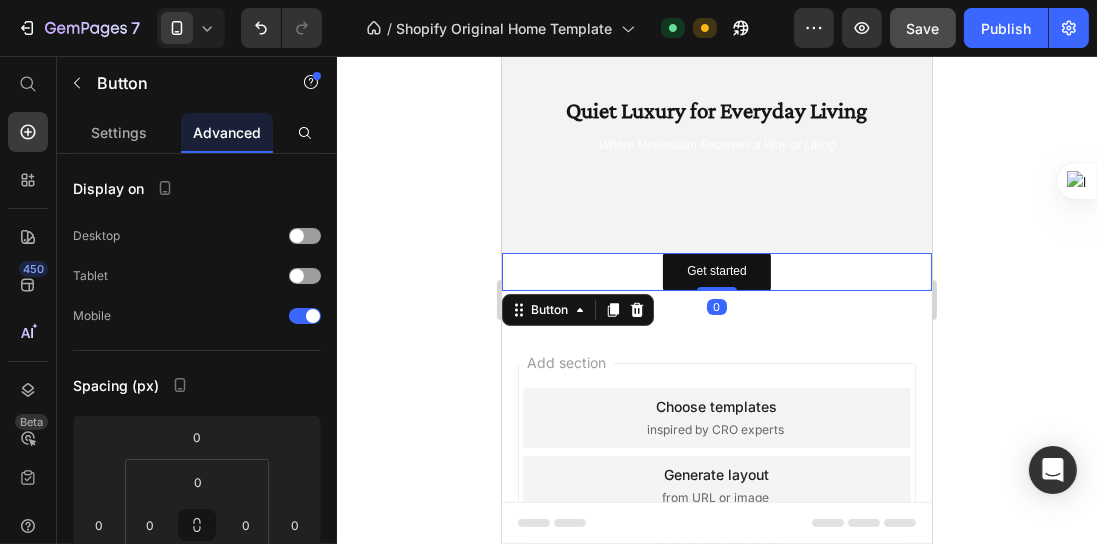 scroll, scrollTop: 65, scrollLeft: 0, axis: vertical 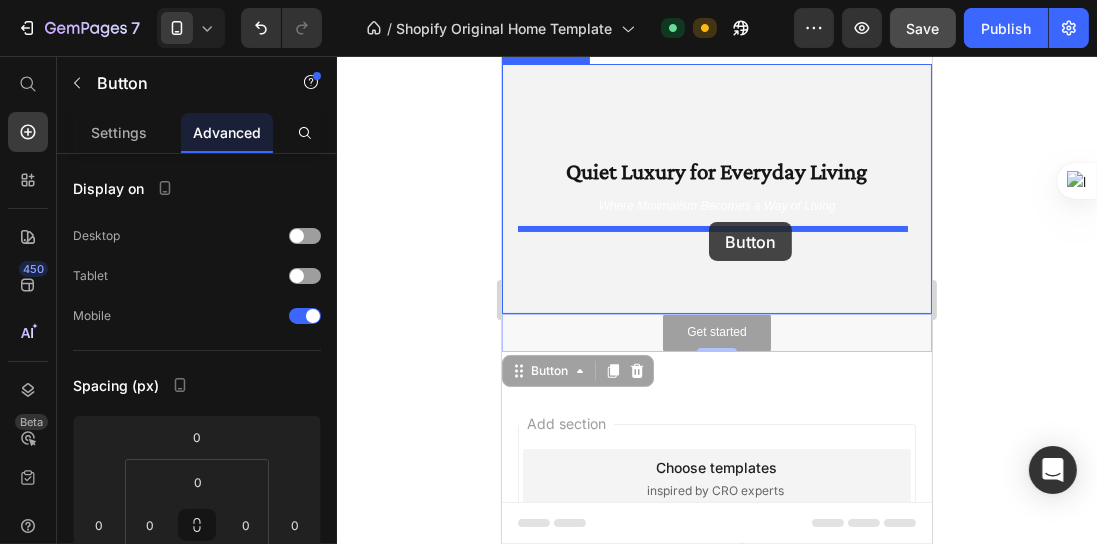 drag, startPoint x: 746, startPoint y: 336, endPoint x: 708, endPoint y: 222, distance: 120.16655 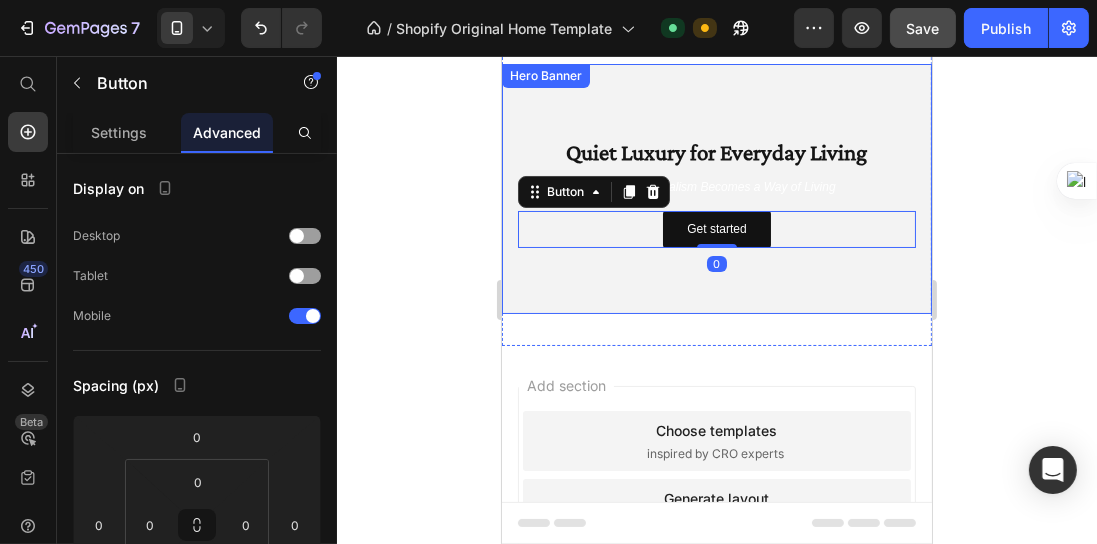 click 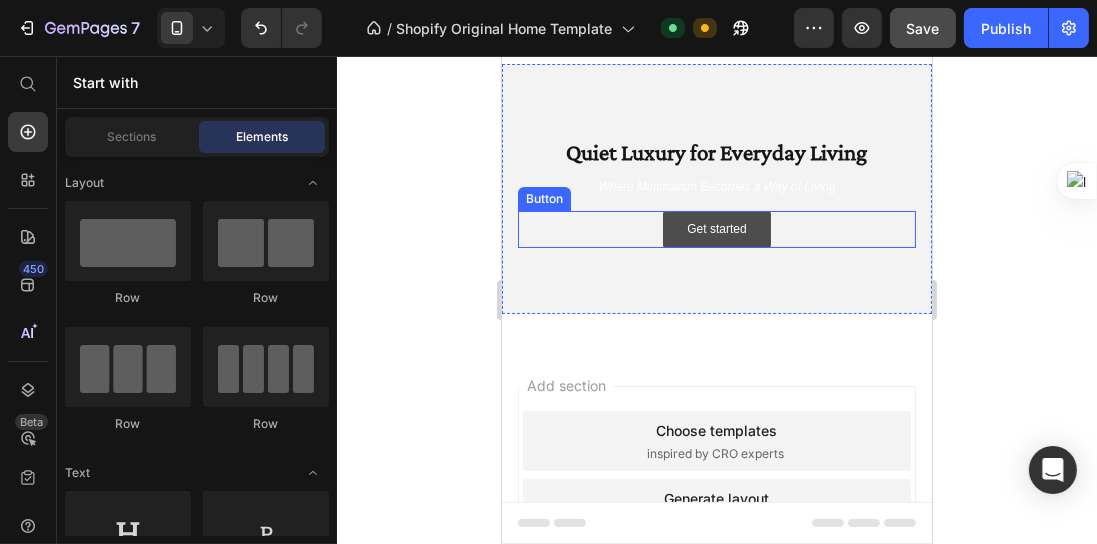 click on "Get started" at bounding box center (715, 230) 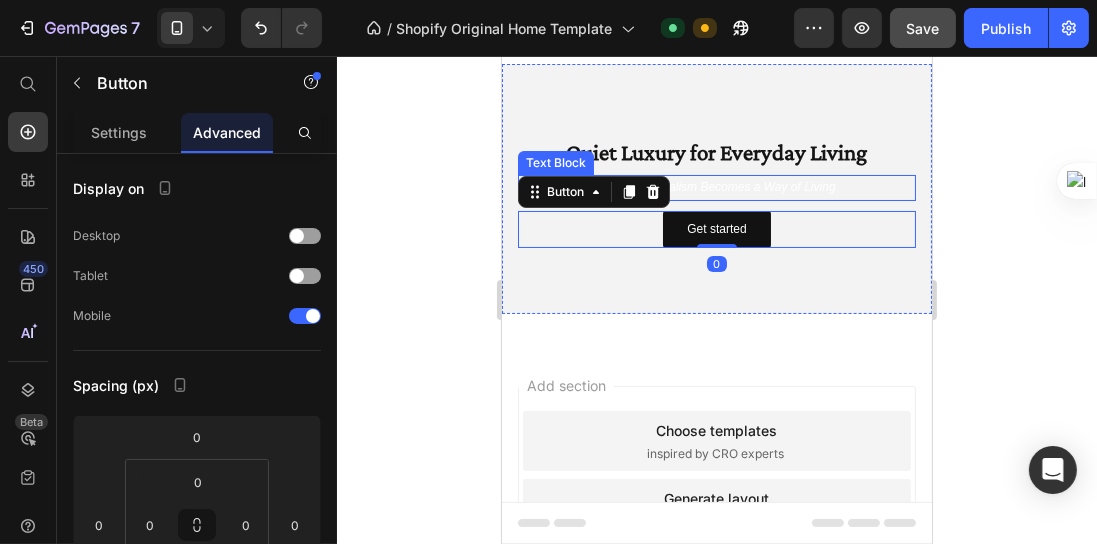 click on "Where Minimalism Becomes a Way of Living" at bounding box center [715, 187] 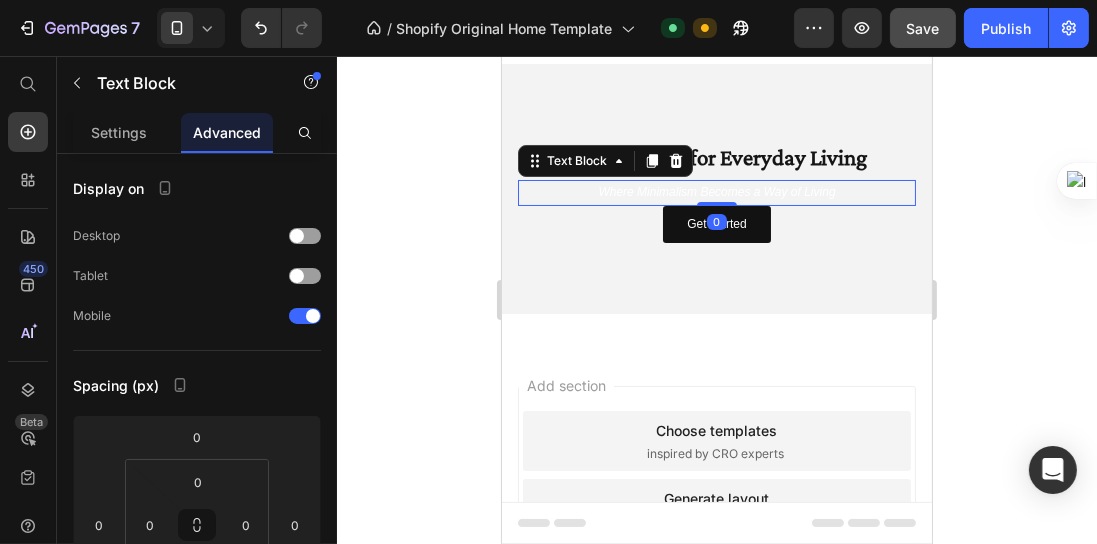 drag, startPoint x: 724, startPoint y: 207, endPoint x: 731, endPoint y: 192, distance: 16.552946 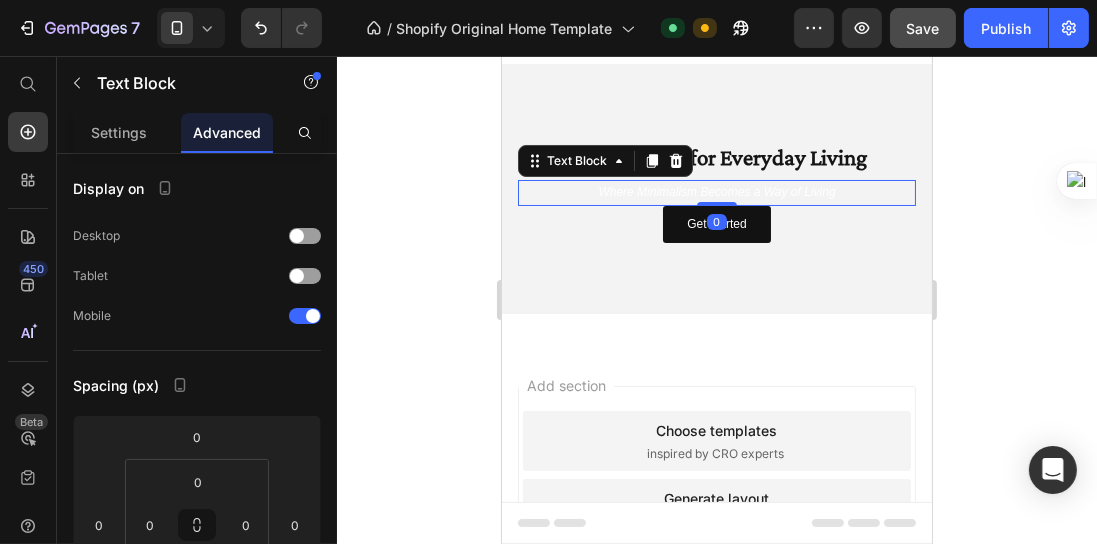 click on "Where Minimalism Becomes a Way of Living Text Block   0" at bounding box center (716, 193) 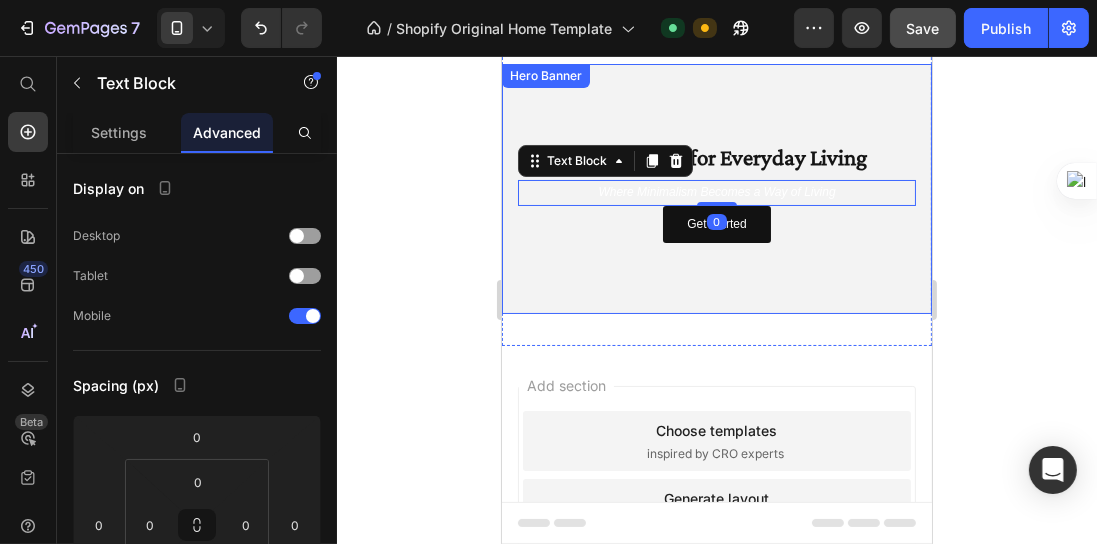 click 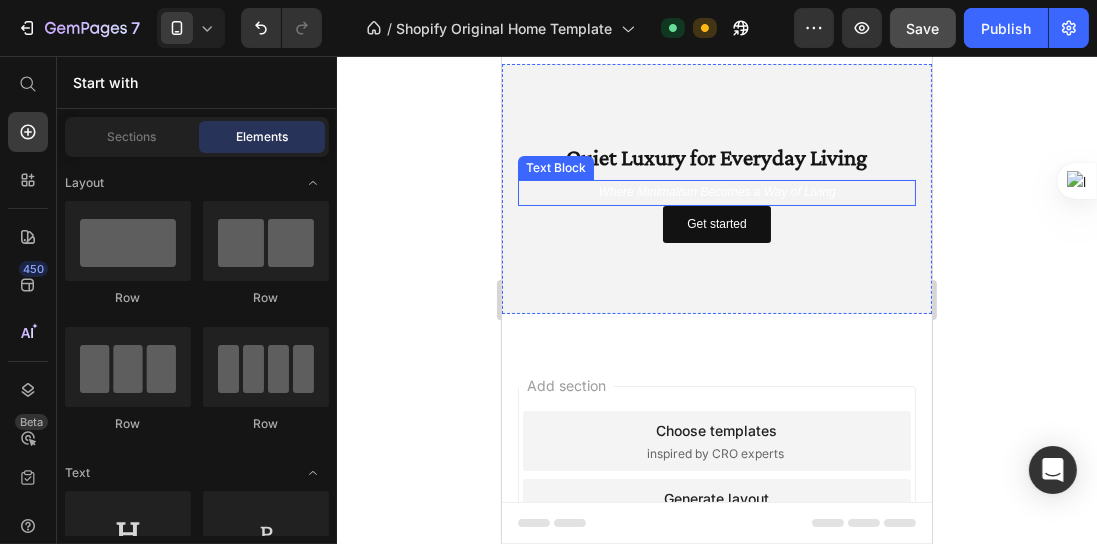 click on "Where Minimalism Becomes a Way of Living" at bounding box center (716, 193) 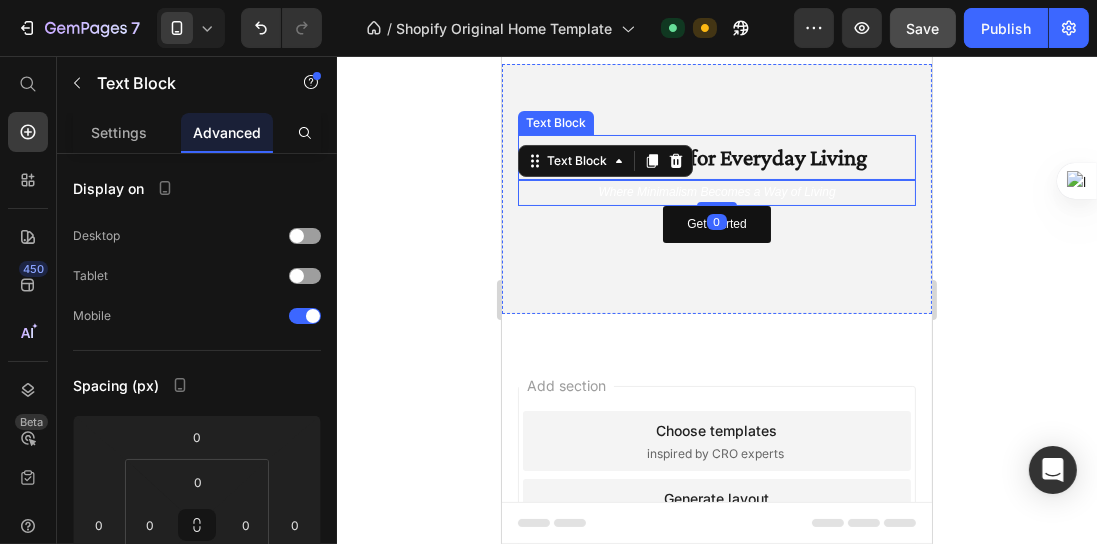 click on "Quiet Luxury for Everyday Living" at bounding box center [716, 157] 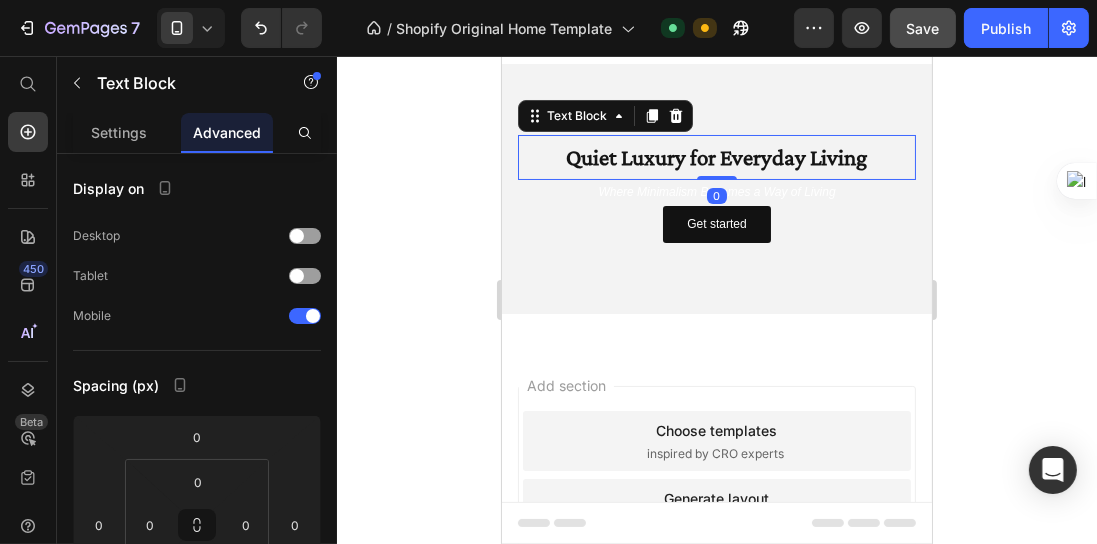 drag, startPoint x: 725, startPoint y: 179, endPoint x: 724, endPoint y: 167, distance: 12.0415945 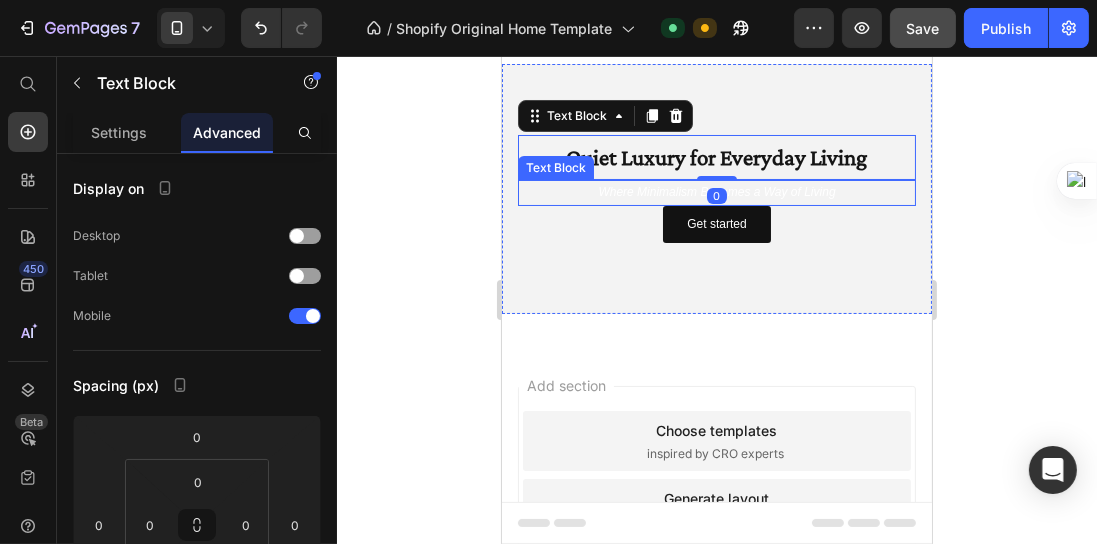 click on "Where Minimalism Becomes a Way of Living" at bounding box center [715, 192] 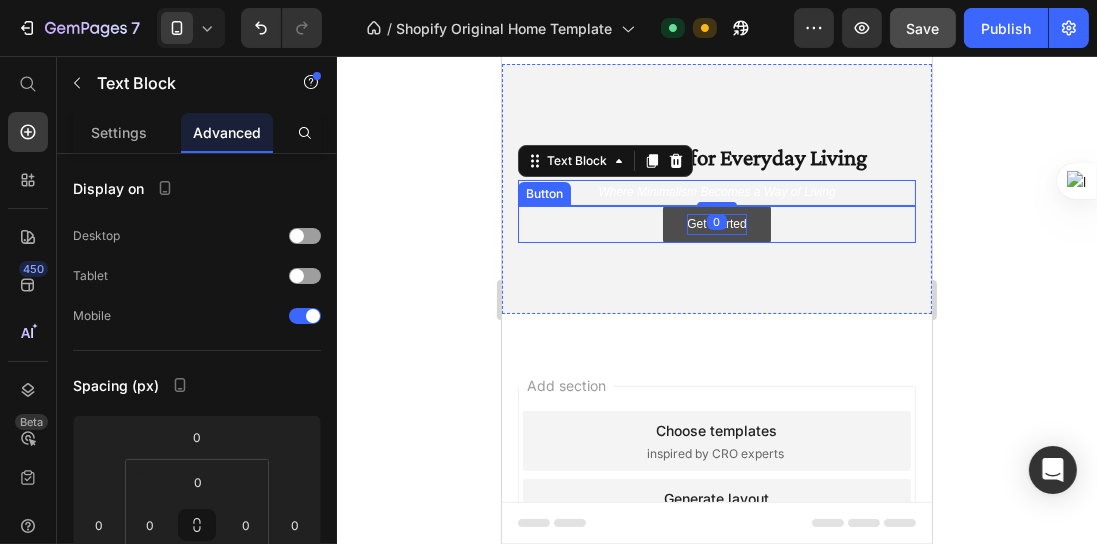 click on "Get started" at bounding box center (715, 225) 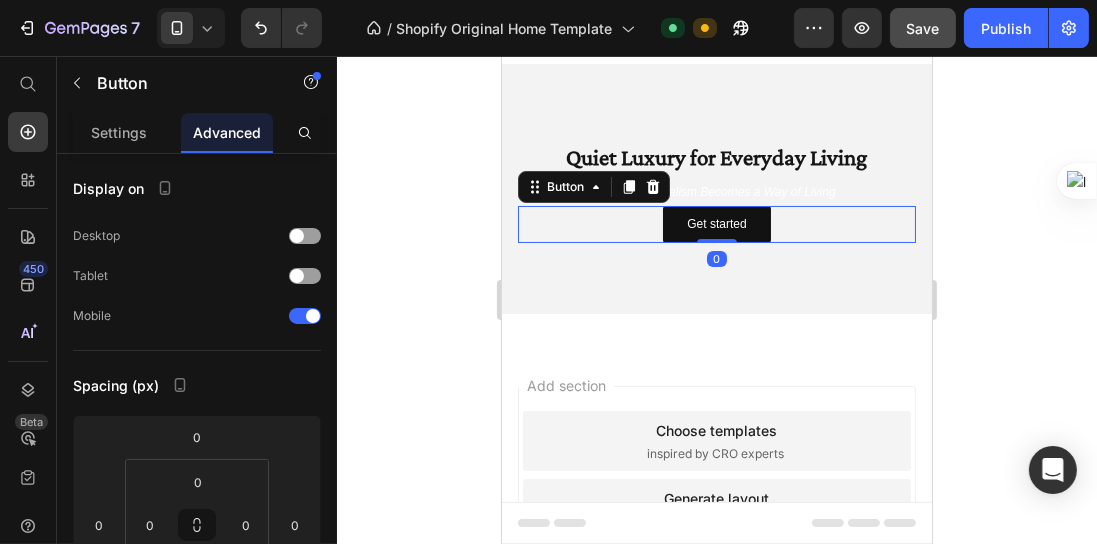 click on "Get started Button   0" at bounding box center (716, 225) 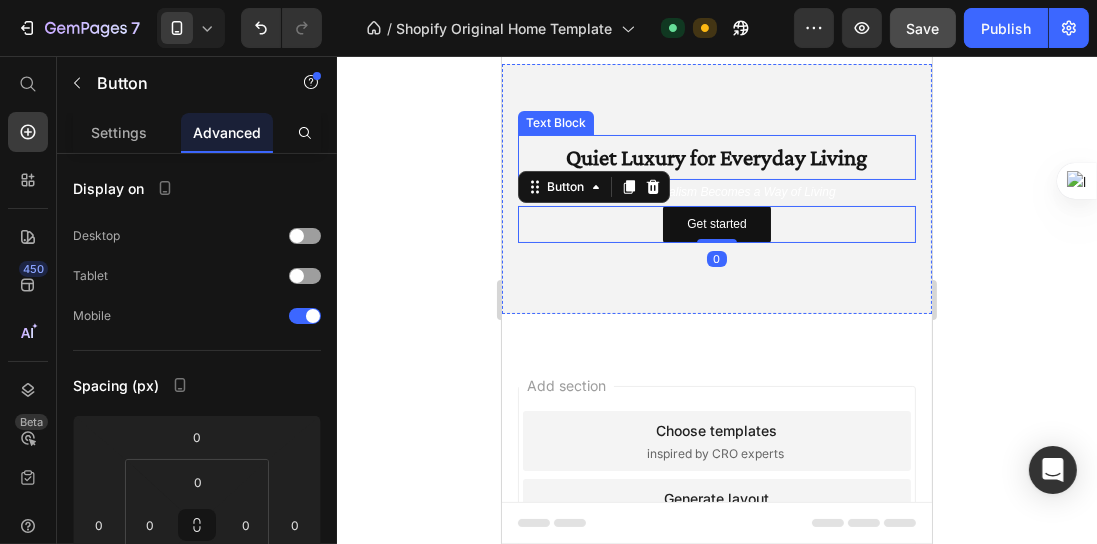 click on "Quiet Luxury for Everyday Living" at bounding box center [716, 157] 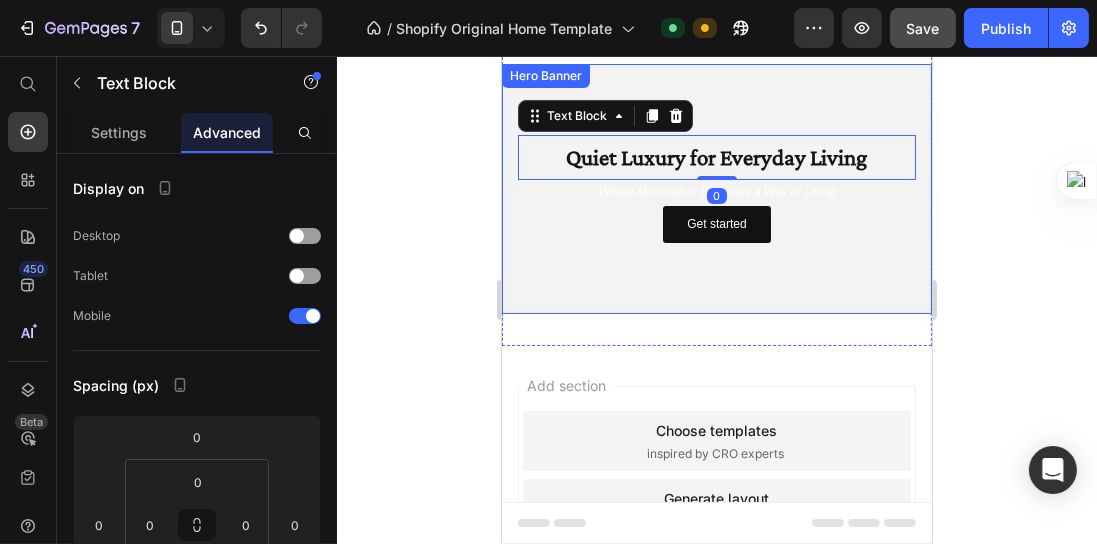 click 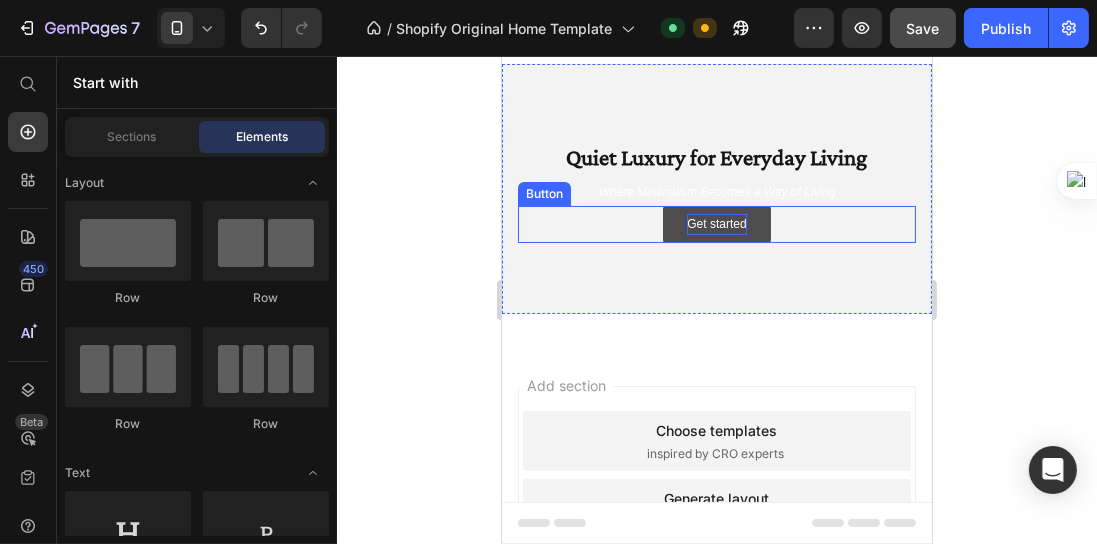 click on "Get started" at bounding box center (715, 225) 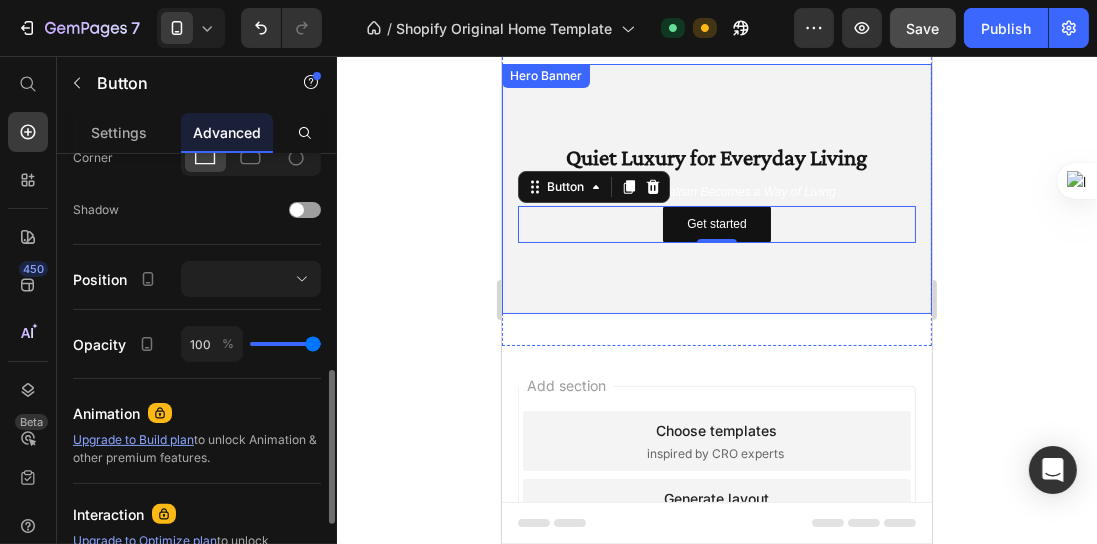 scroll, scrollTop: 852, scrollLeft: 0, axis: vertical 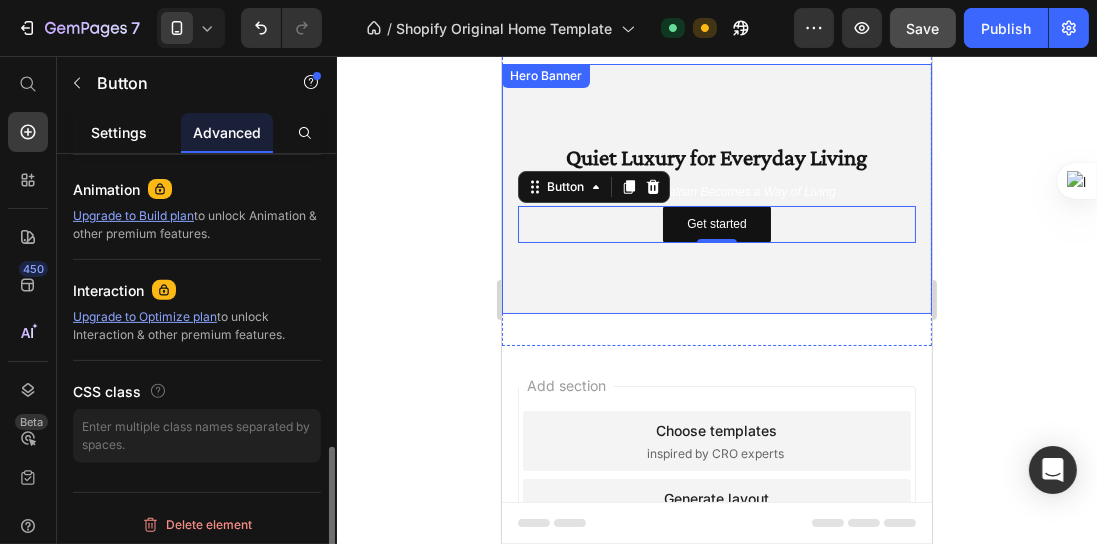 click on "Settings" 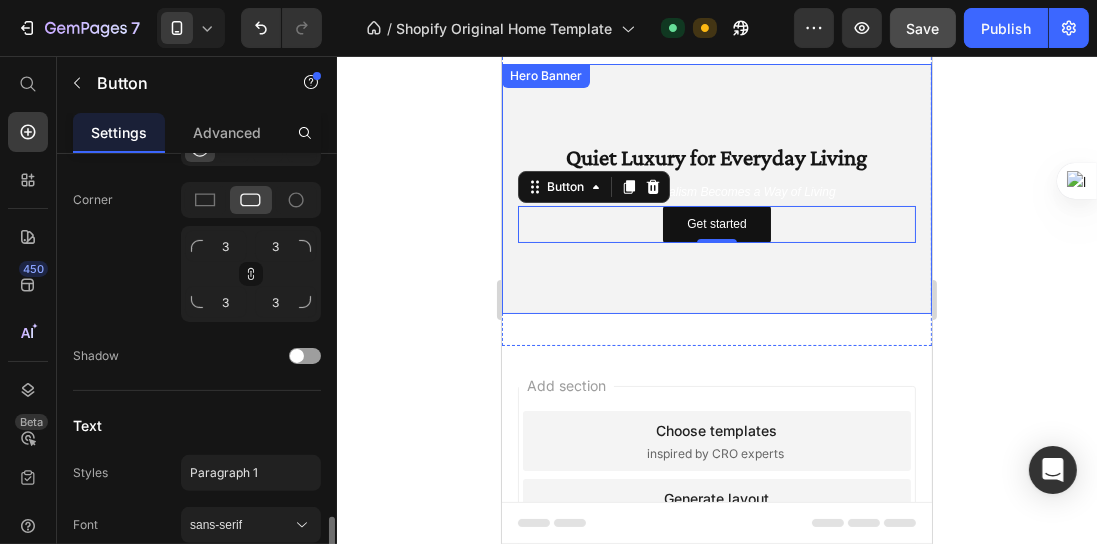 scroll, scrollTop: 800, scrollLeft: 0, axis: vertical 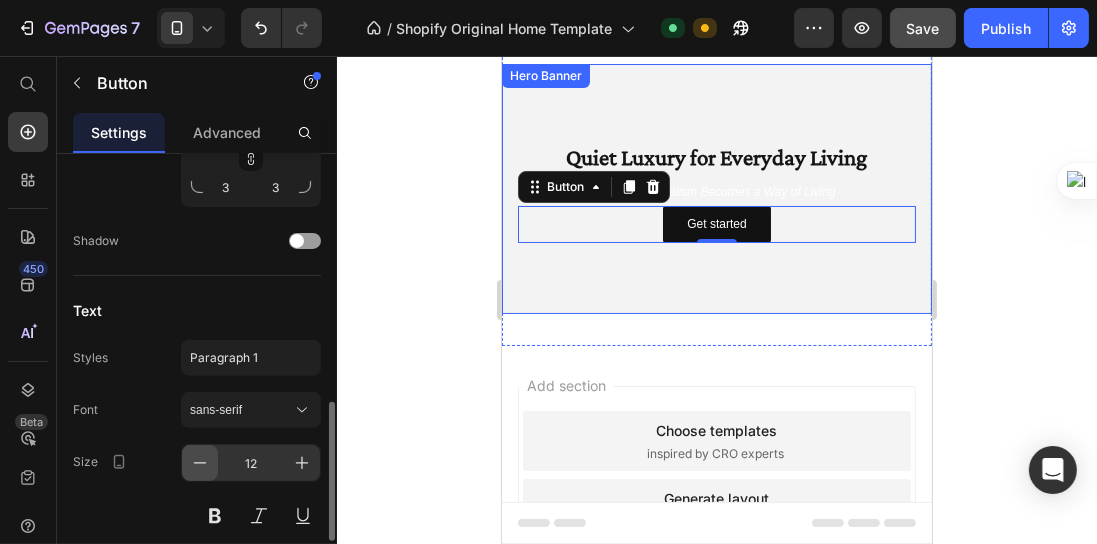 click 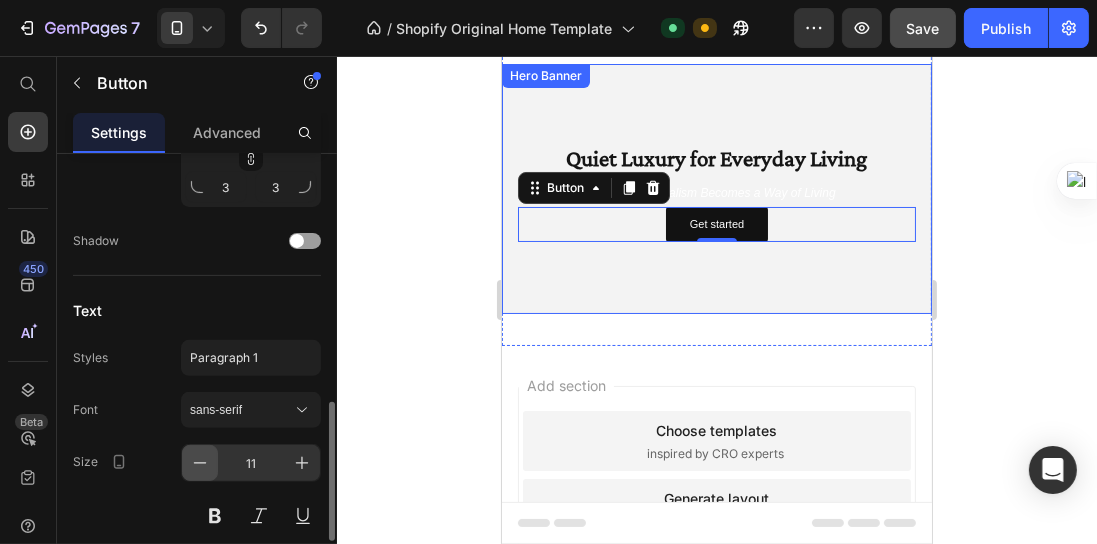 click 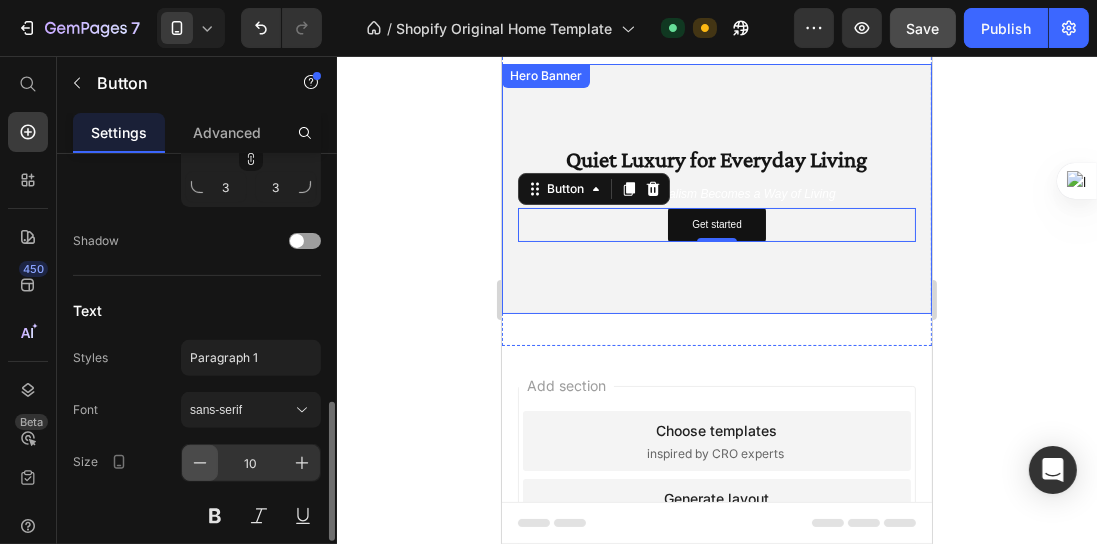 click 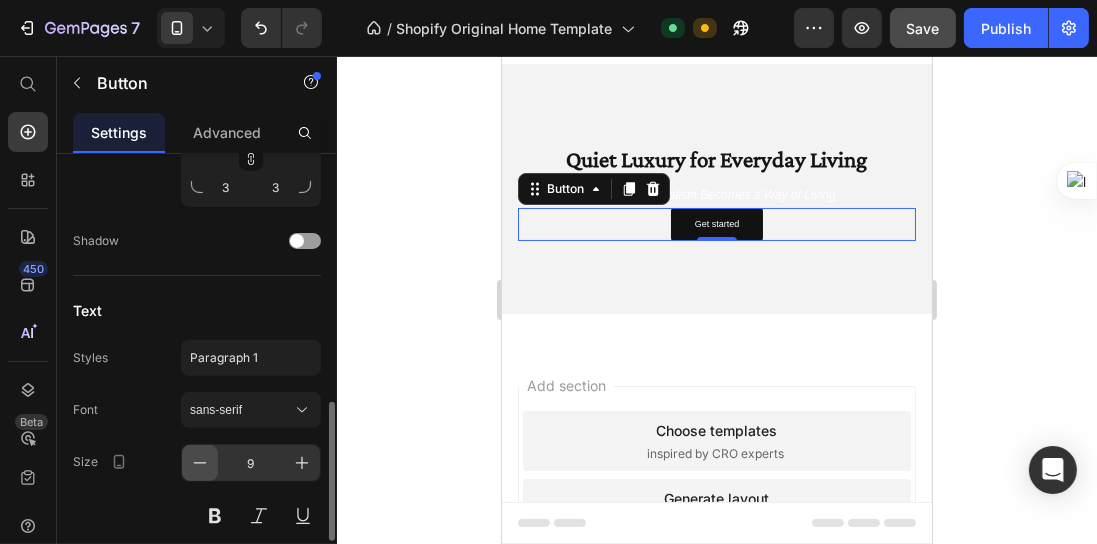 click 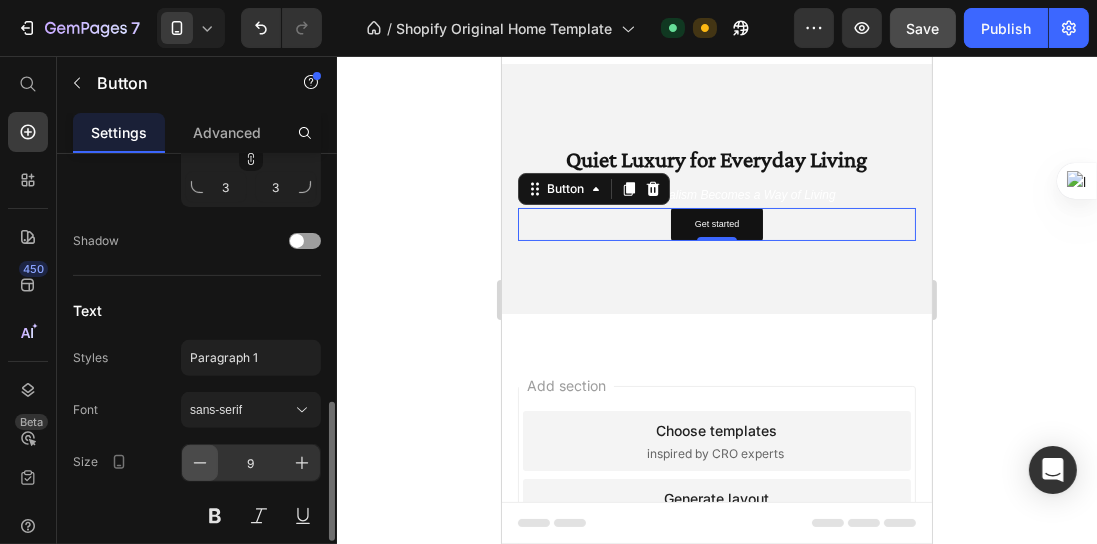 type on "8" 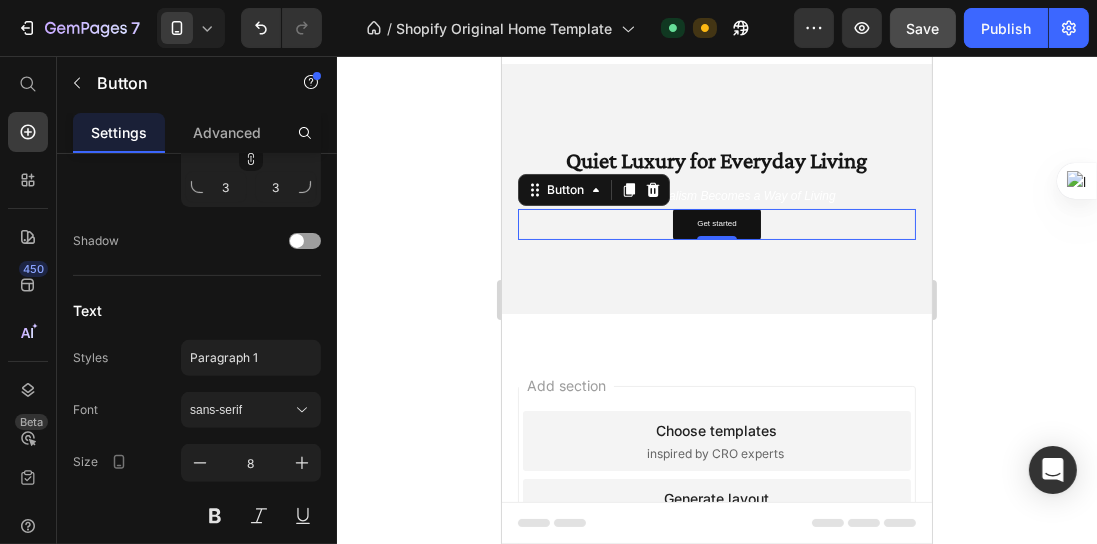 click 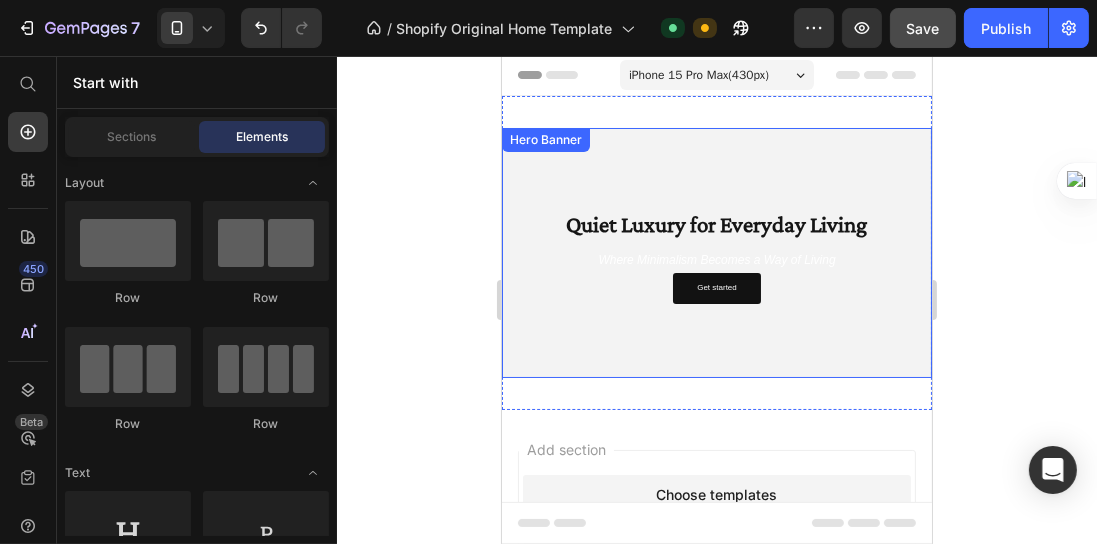 scroll, scrollTop: 0, scrollLeft: 0, axis: both 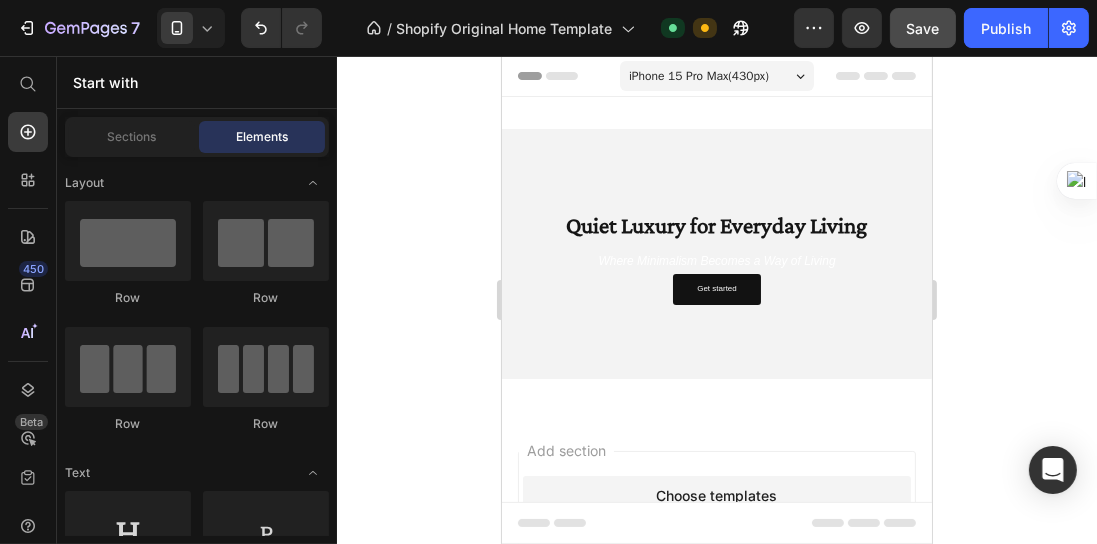 click 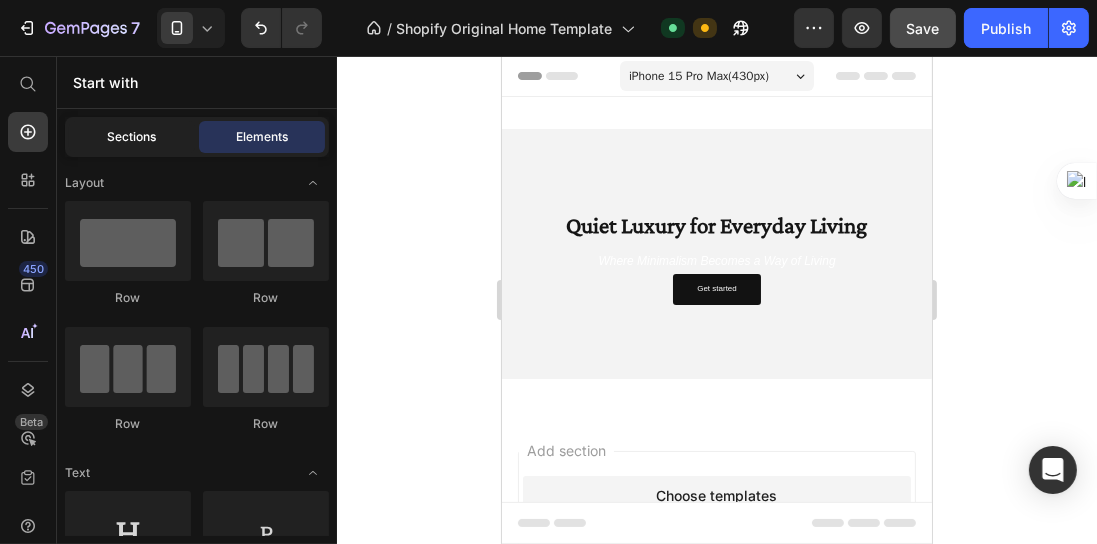 click on "Sections" 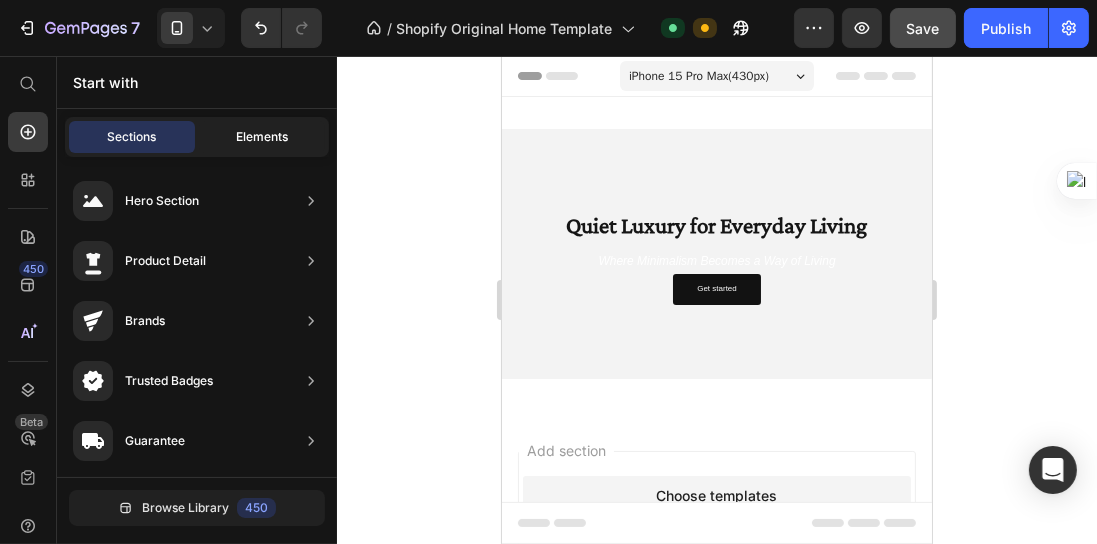 click on "Elements" at bounding box center [262, 137] 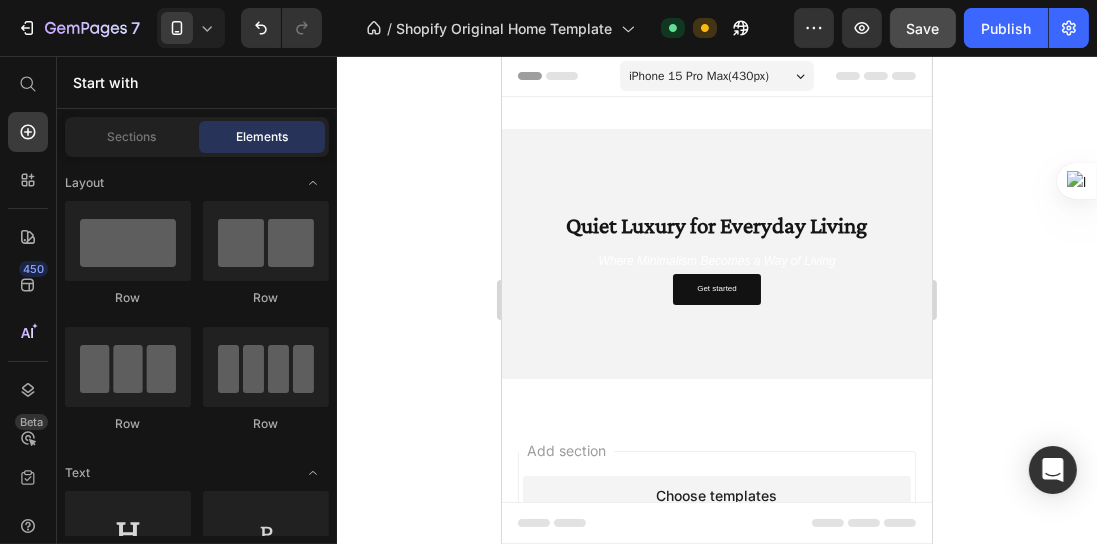 click on "iPhone 15 Pro Max  ( 430 px) iPhone 13 Mini iPhone 13 Pro iPhone 11 Pro Max iPhone 15 Pro Max Pixel 7 Galaxy S8+ Galaxy S20 Ultra iPad Mini iPad Air iPad Pro" at bounding box center (716, 78) 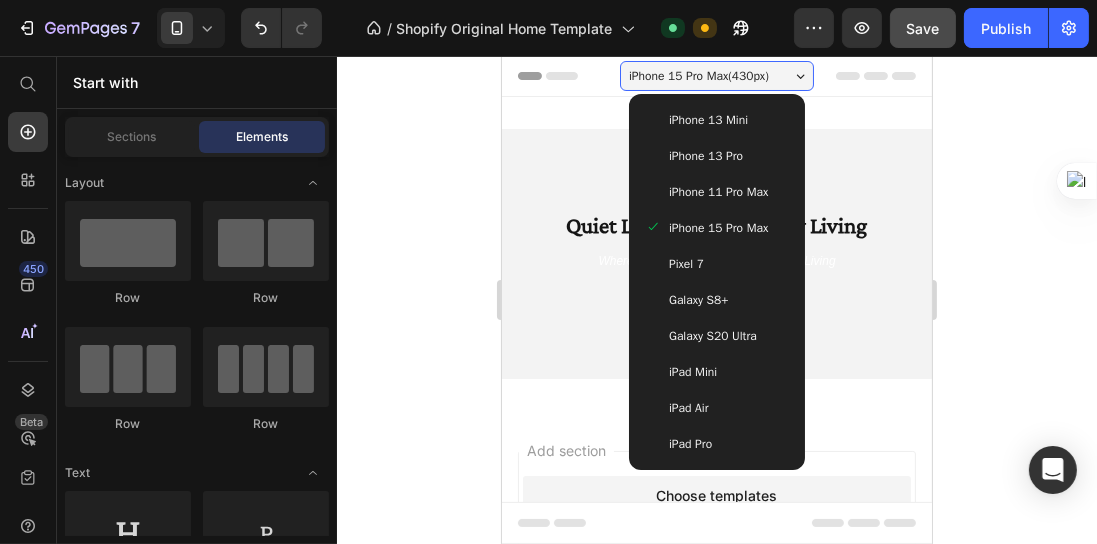 click on "iPhone 13 Pro" at bounding box center [716, 156] 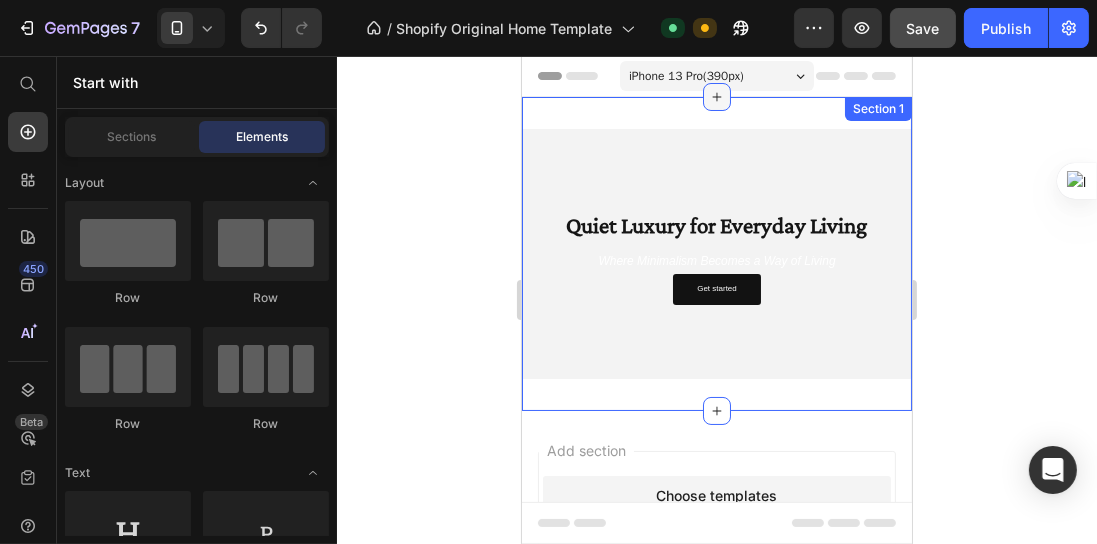 click 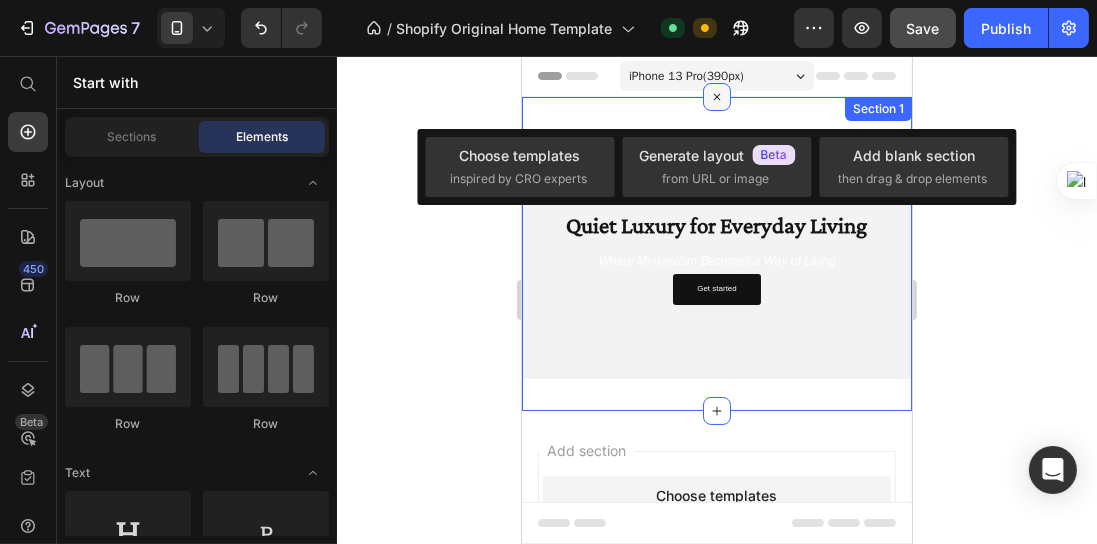 click at bounding box center [716, 97] 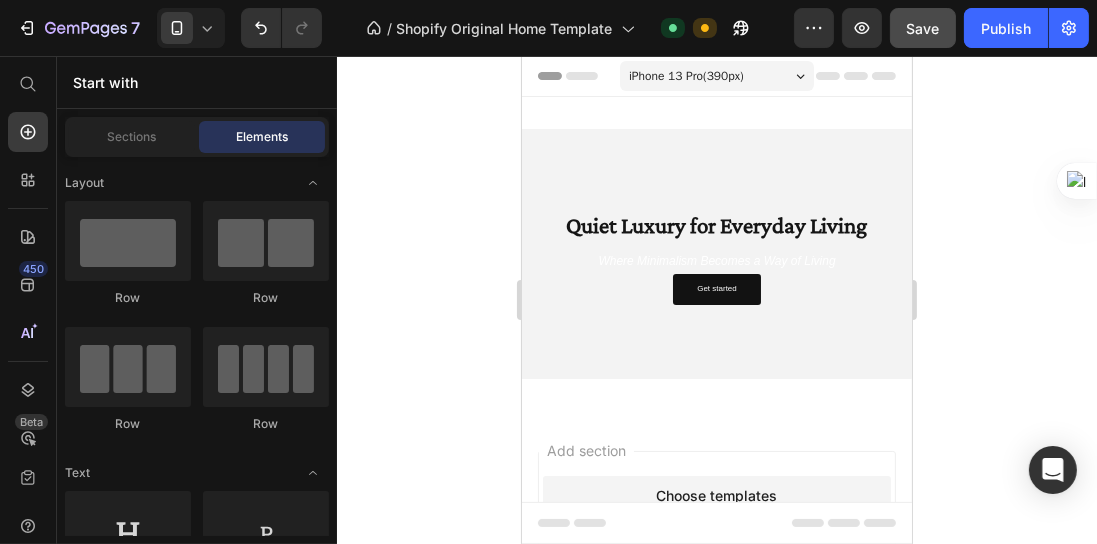 click on "iPhone 13 Pro  ( 390 px)" at bounding box center [685, 76] 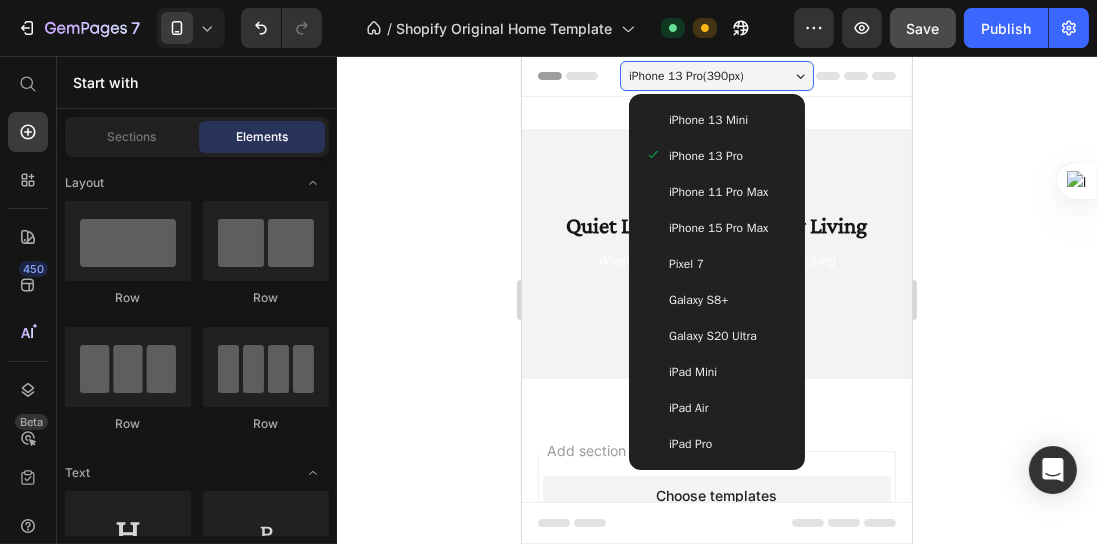drag, startPoint x: 722, startPoint y: 124, endPoint x: 742, endPoint y: 204, distance: 82.46211 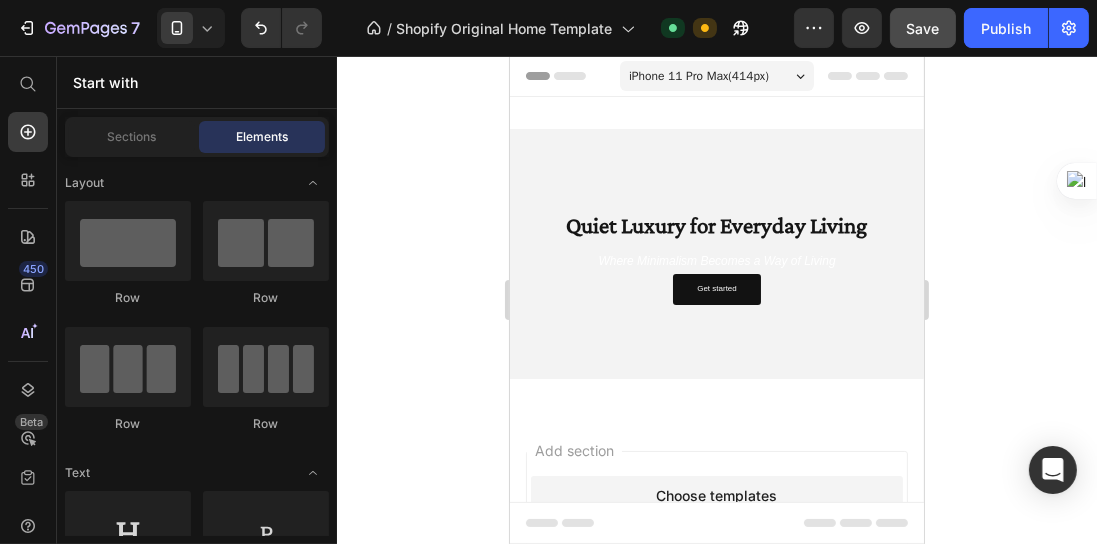 click on "iPhone 11 Pro Max  ( 414 px)" at bounding box center (698, 76) 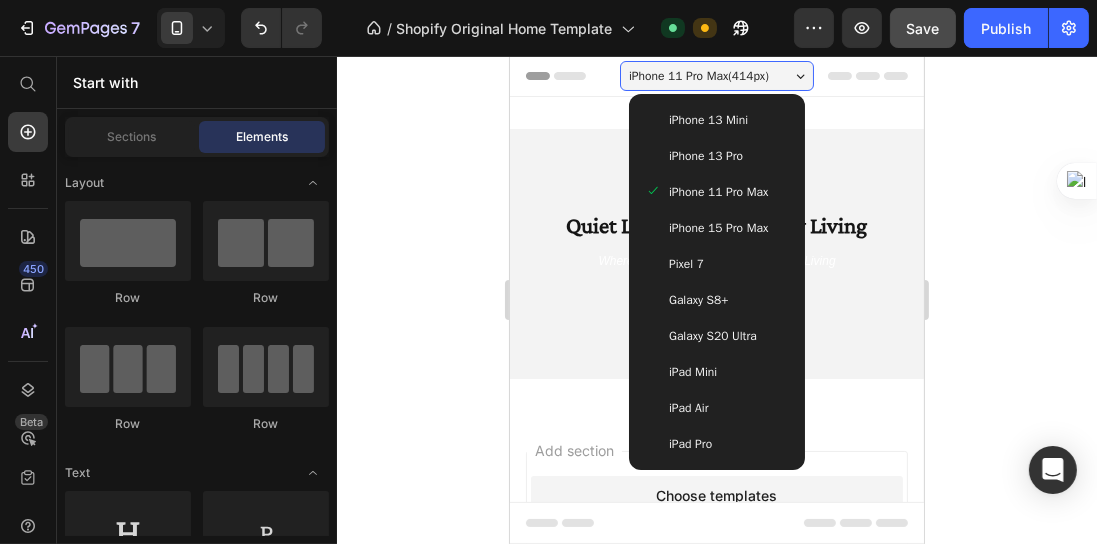 click on "iPhone 15 Pro Max" at bounding box center (717, 228) 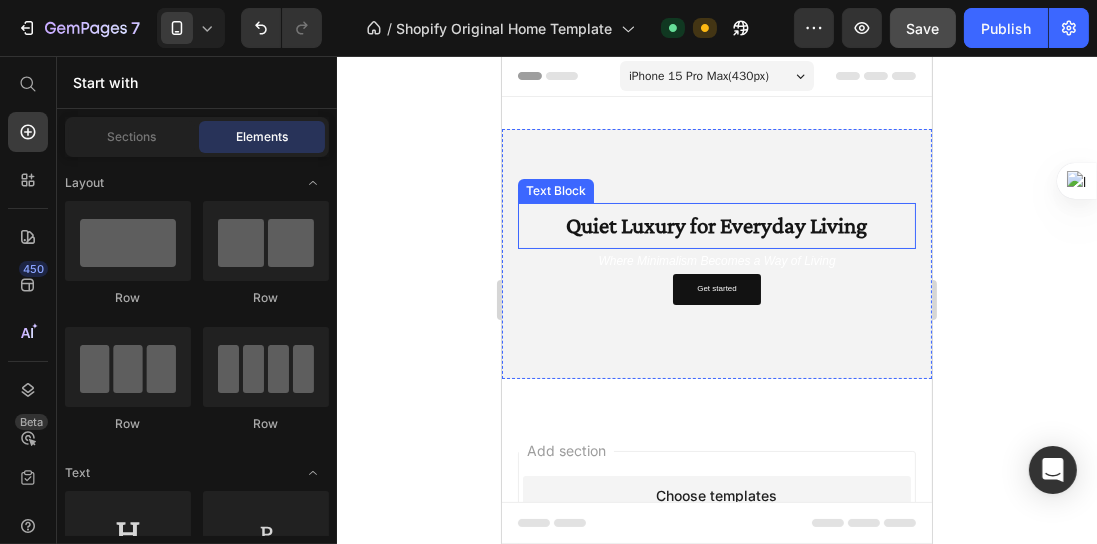 click 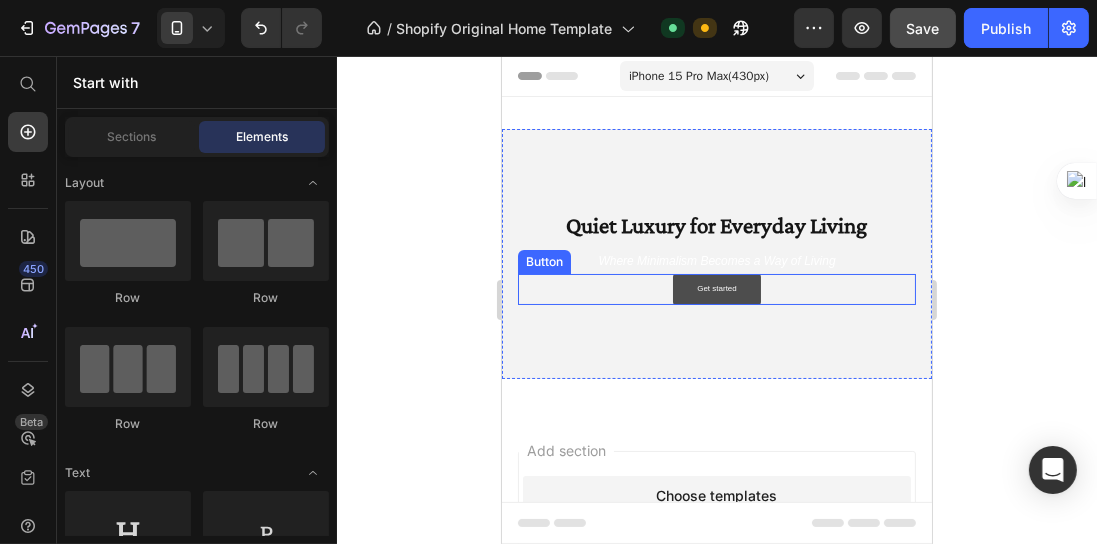 click on "Get started" at bounding box center (716, 289) 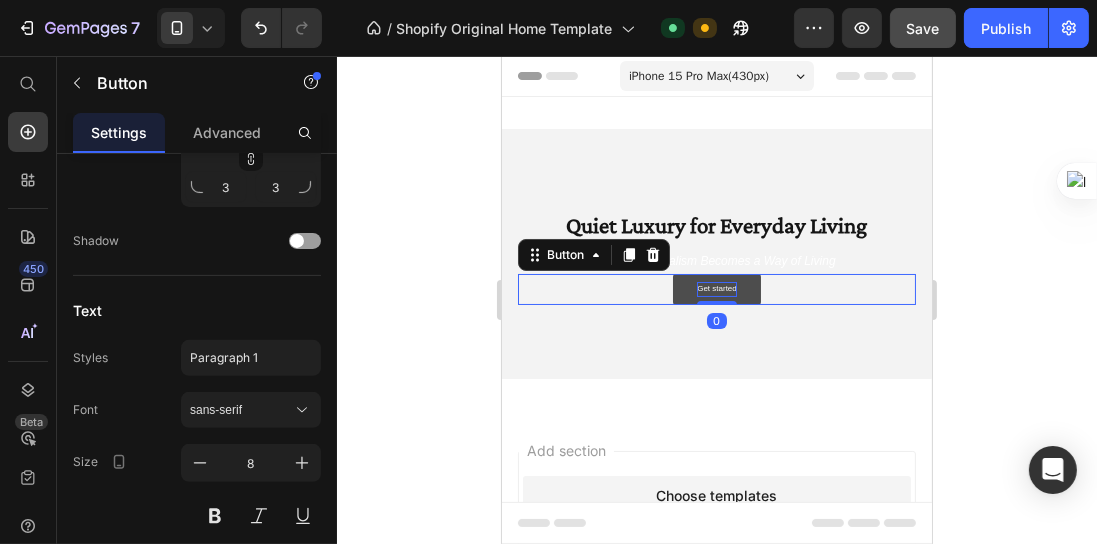 drag, startPoint x: 710, startPoint y: 304, endPoint x: 718, endPoint y: 291, distance: 15.264338 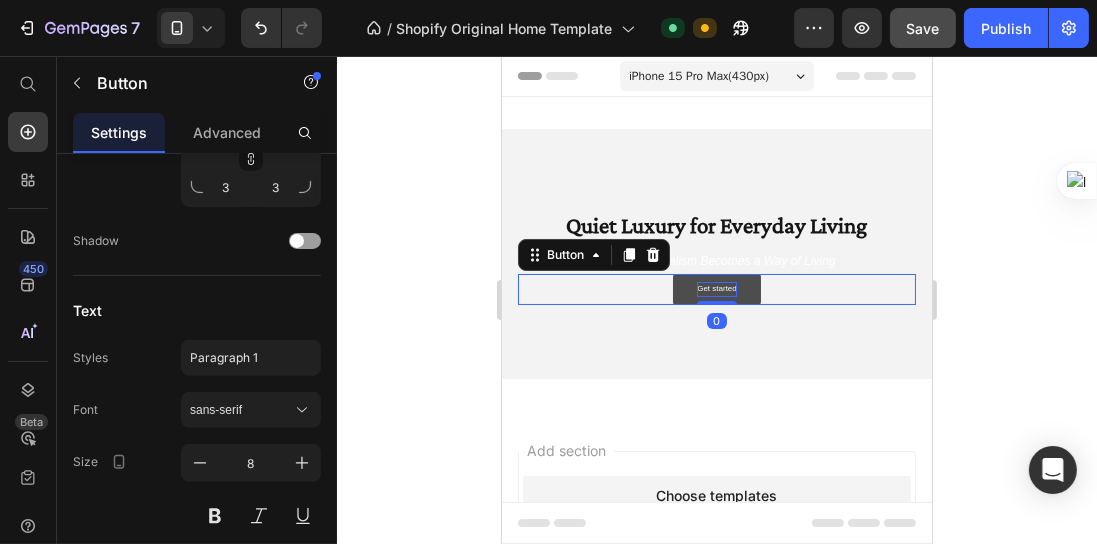 click on "Get started Button   0" at bounding box center (716, 289) 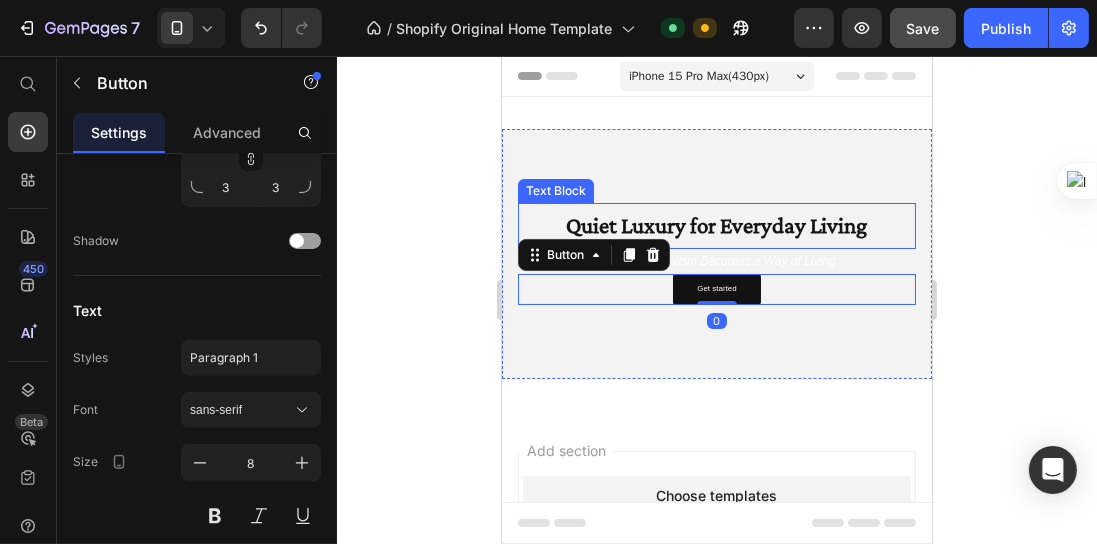 click on "Quiet Luxury for Everyday Living" at bounding box center (716, 225) 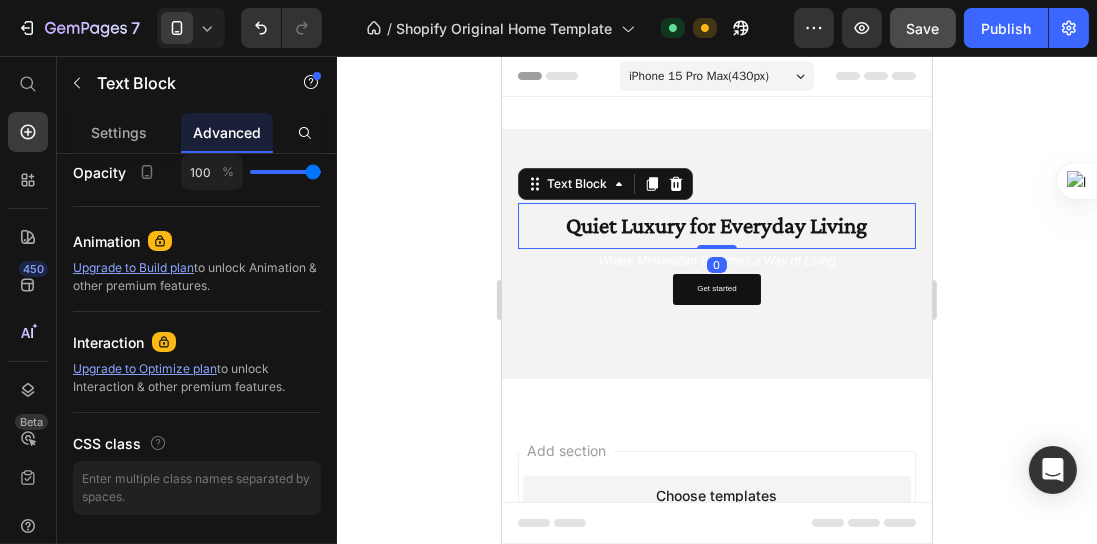 scroll, scrollTop: 0, scrollLeft: 0, axis: both 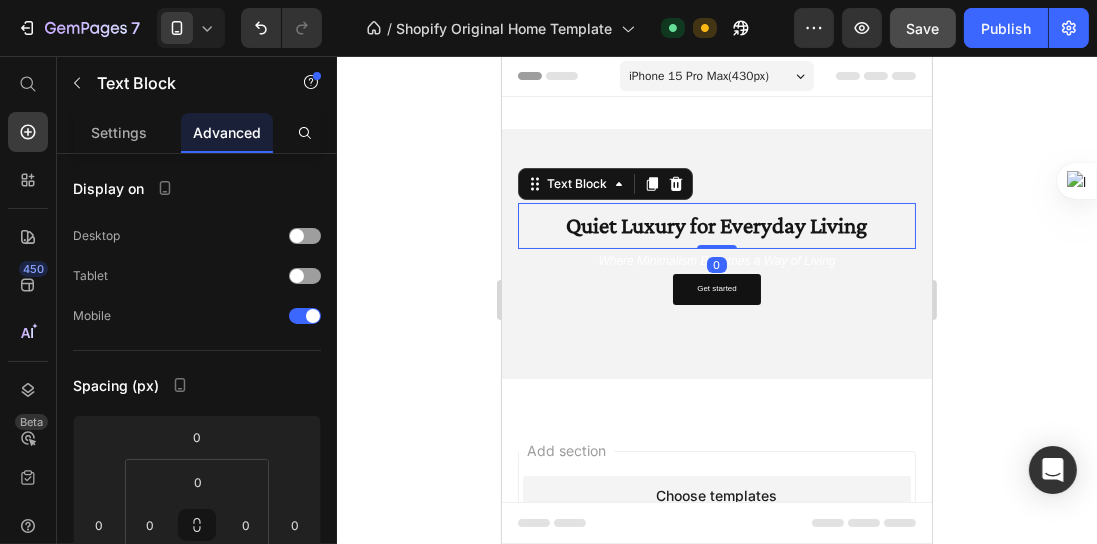 drag, startPoint x: 718, startPoint y: 245, endPoint x: 720, endPoint y: 212, distance: 33.06055 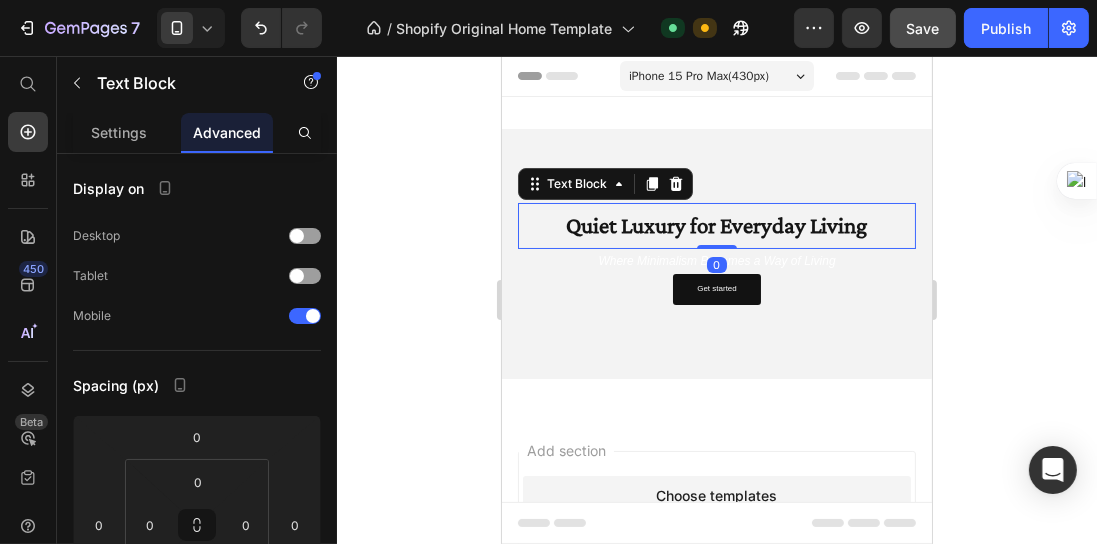 click on "Quiet Luxury for Everyday Living Text Block   0" at bounding box center [716, 225] 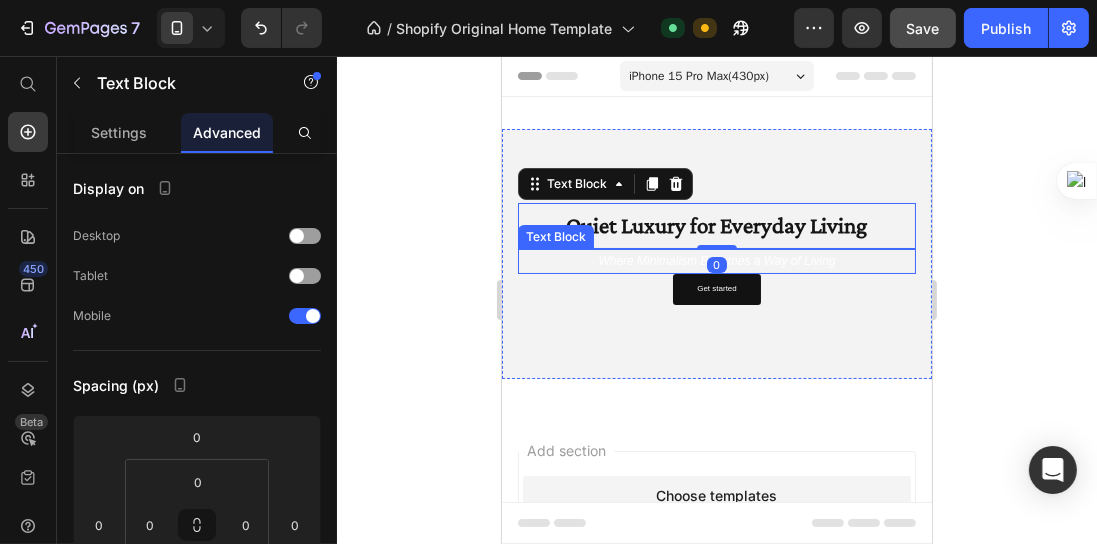 click on "Where Minimalism Becomes a Way of Living" at bounding box center (716, 262) 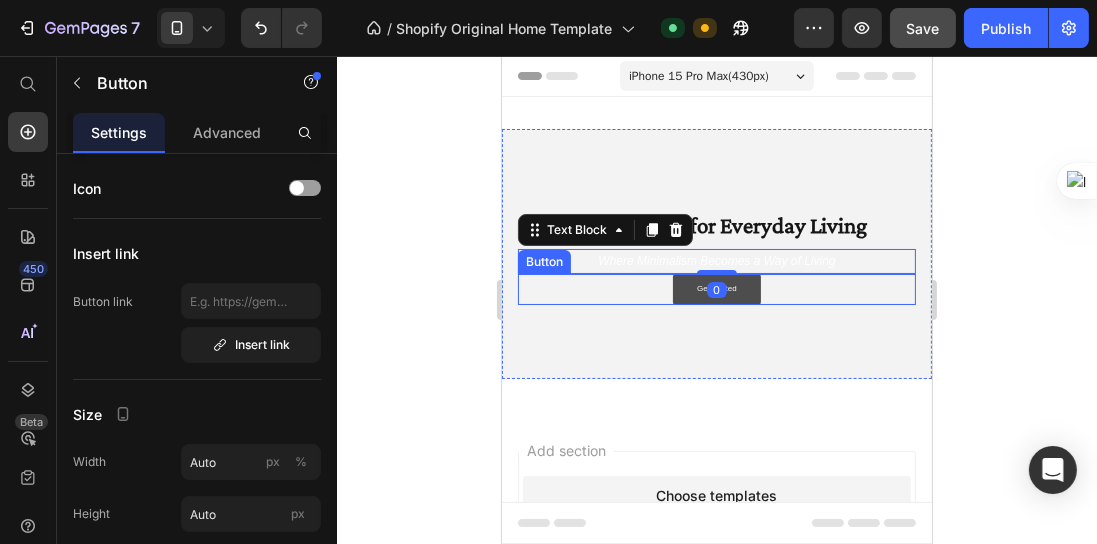 click on "Get started" at bounding box center [716, 289] 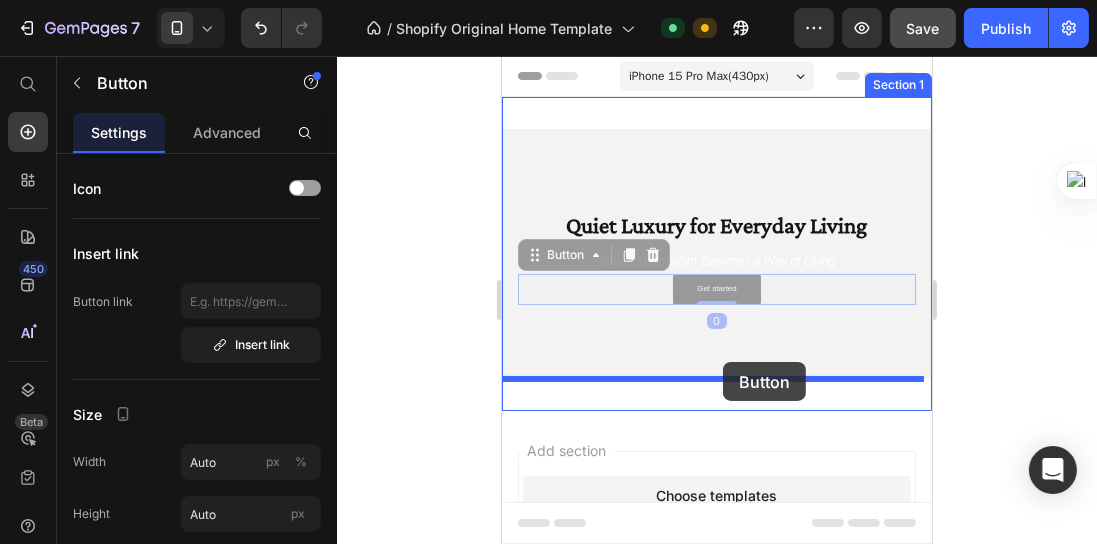 drag, startPoint x: 744, startPoint y: 292, endPoint x: 722, endPoint y: 362, distance: 73.37575 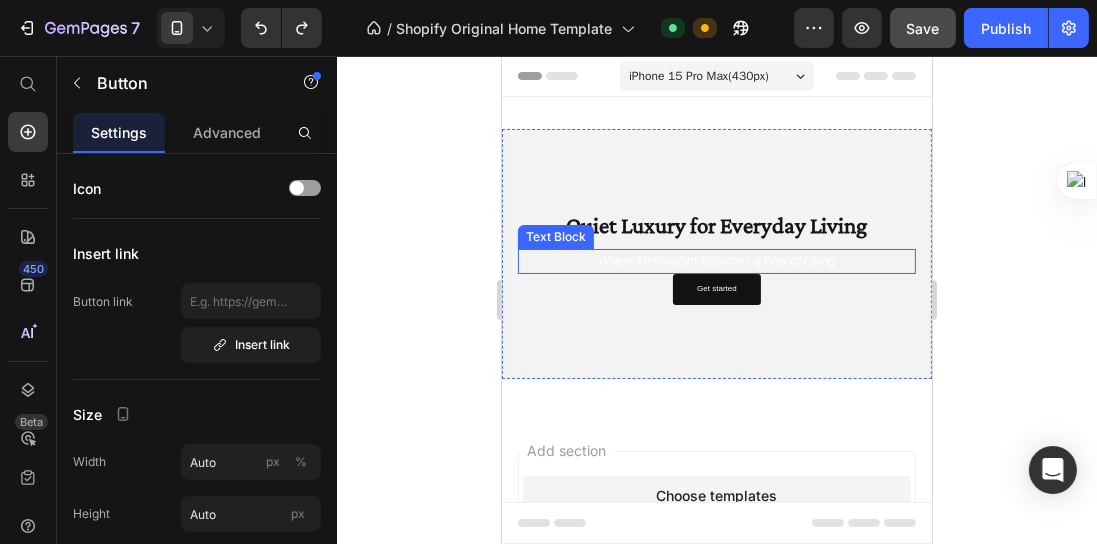 click 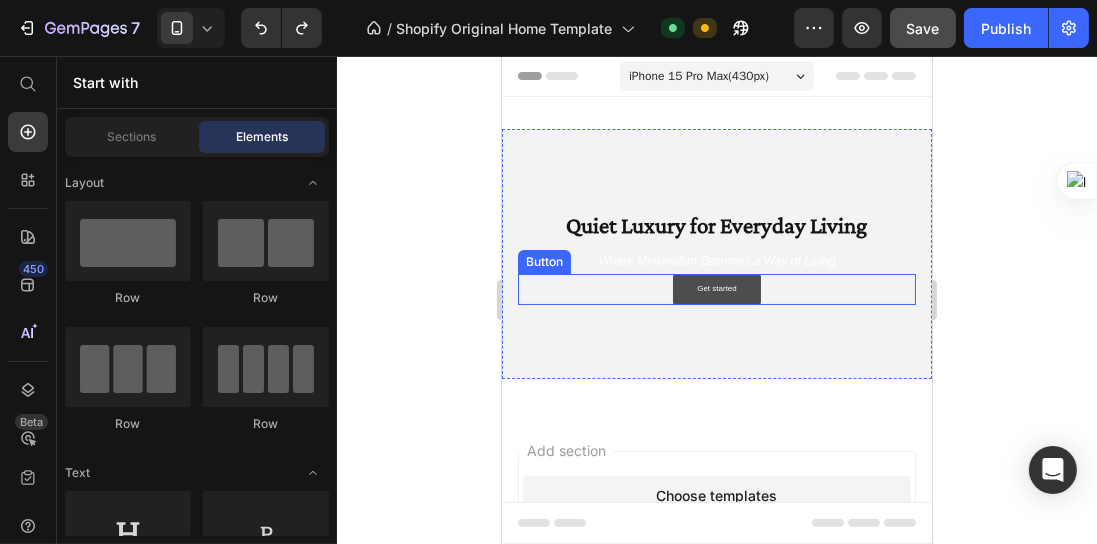 click on "Get started" at bounding box center (716, 289) 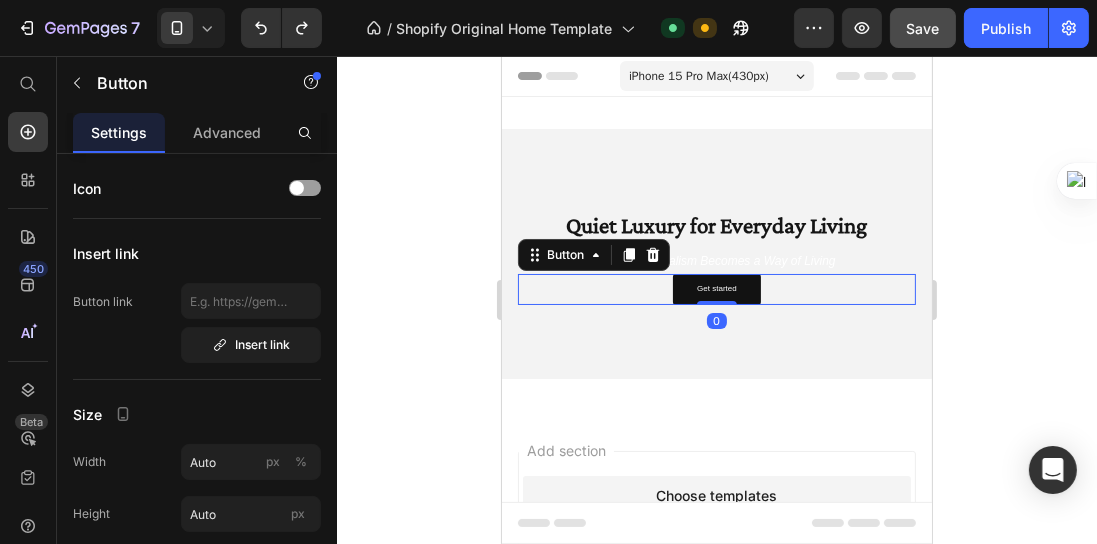 click on "Where Minimalism Becomes a Way of Living" at bounding box center [715, 261] 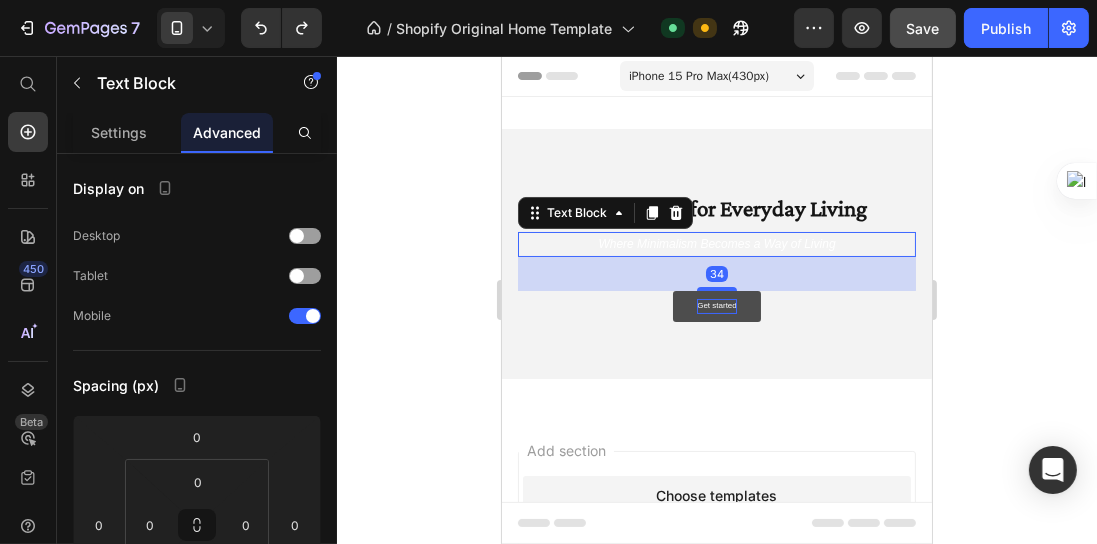 drag, startPoint x: 716, startPoint y: 273, endPoint x: 722, endPoint y: 307, distance: 34.525352 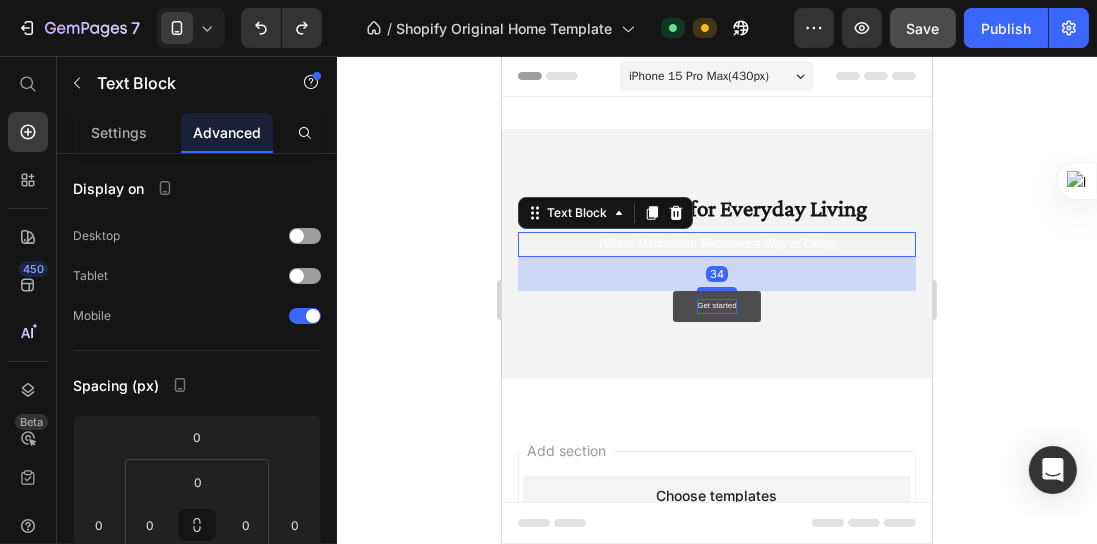 click on "Quiet Luxury for Everyday Living Text Block Where Minimalism Becomes a Way of Living Text Block   34 Get started Button" at bounding box center [716, 253] 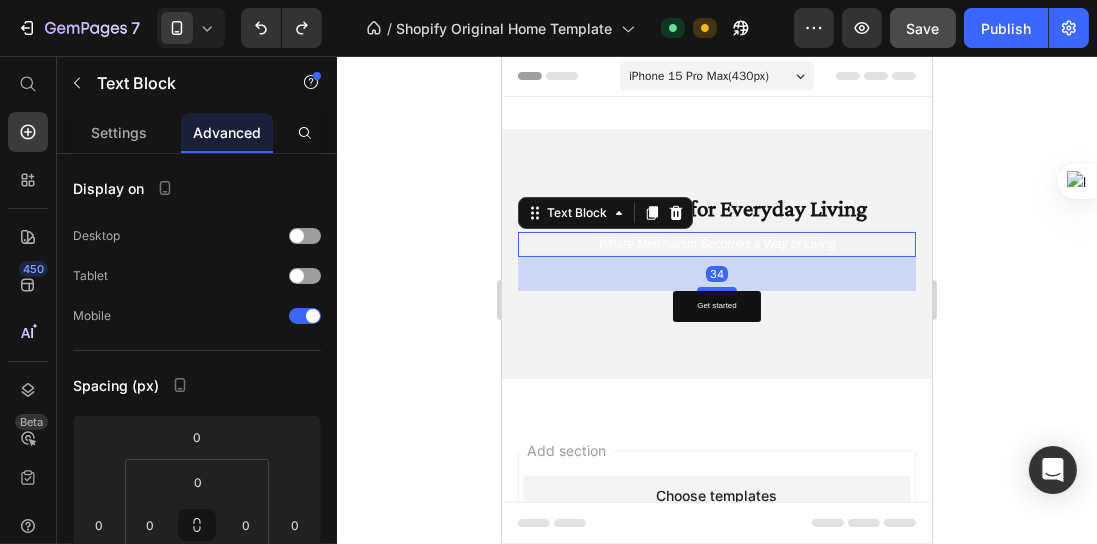 type on "34" 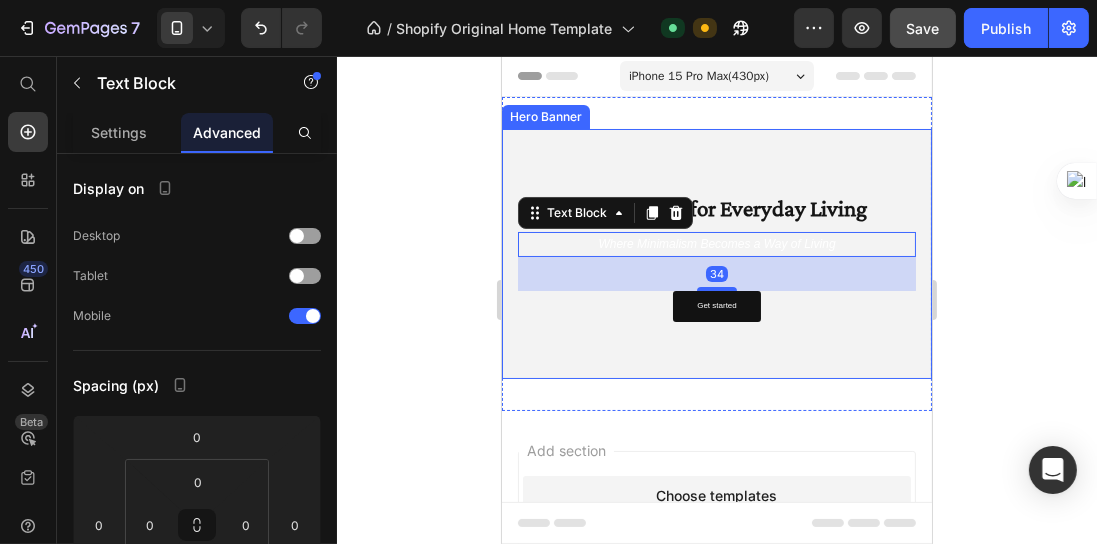 click 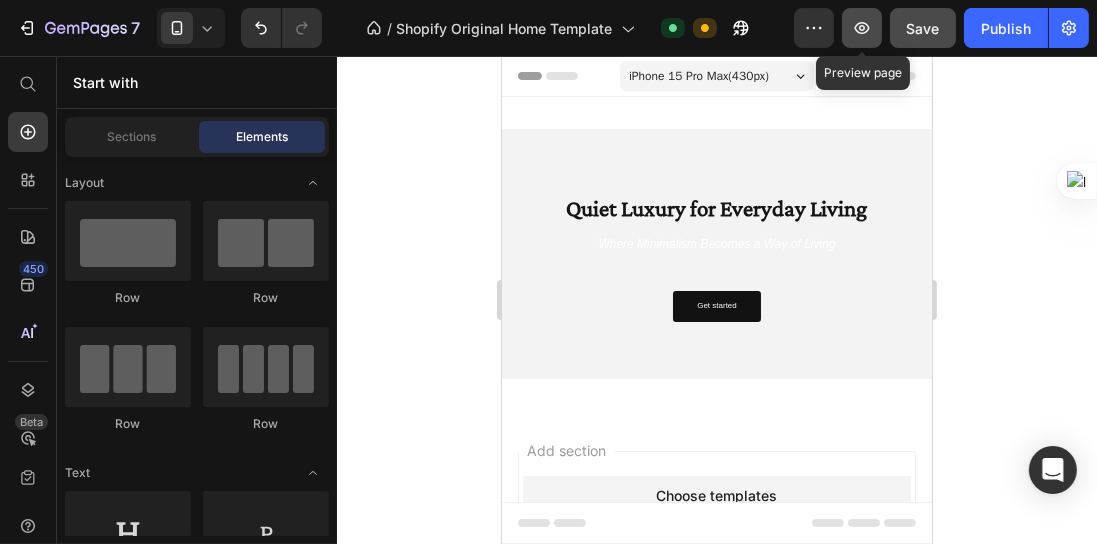 click 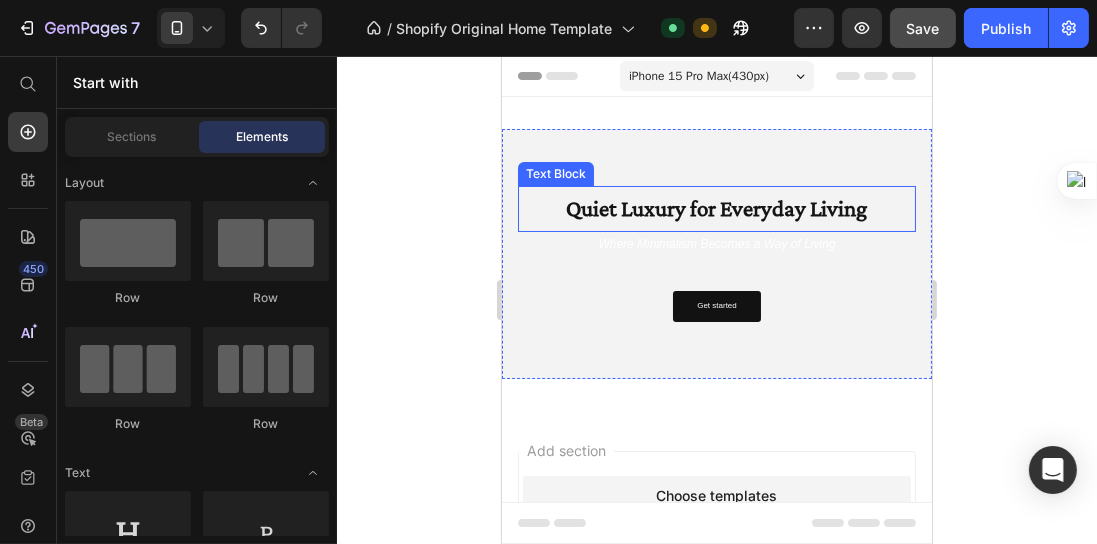 click on "Quiet Luxury for Everyday Living" at bounding box center (716, 208) 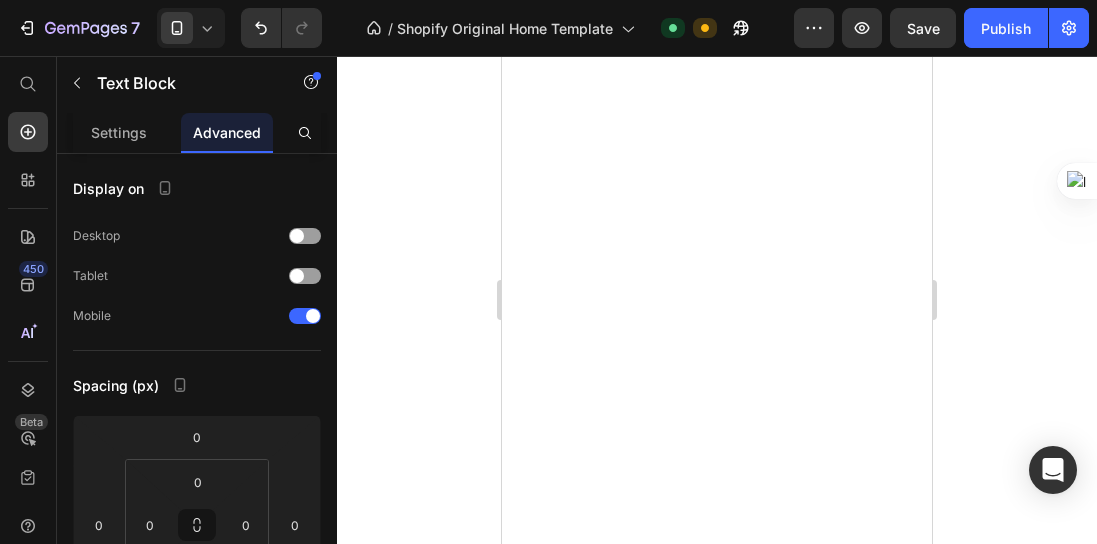 scroll, scrollTop: 0, scrollLeft: 0, axis: both 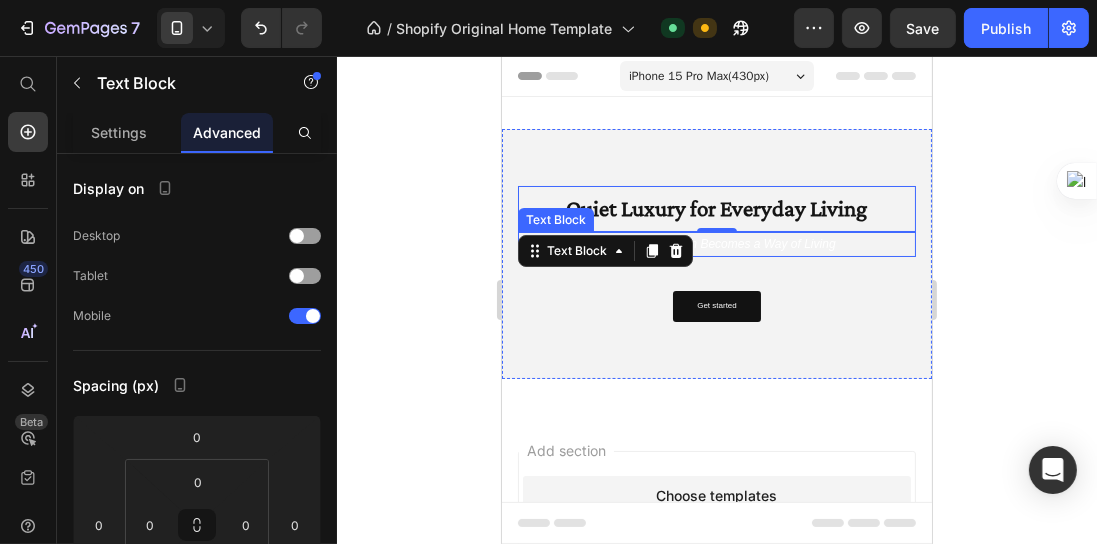 click on "Where Minimalism Becomes a Way of Living" at bounding box center (715, 244) 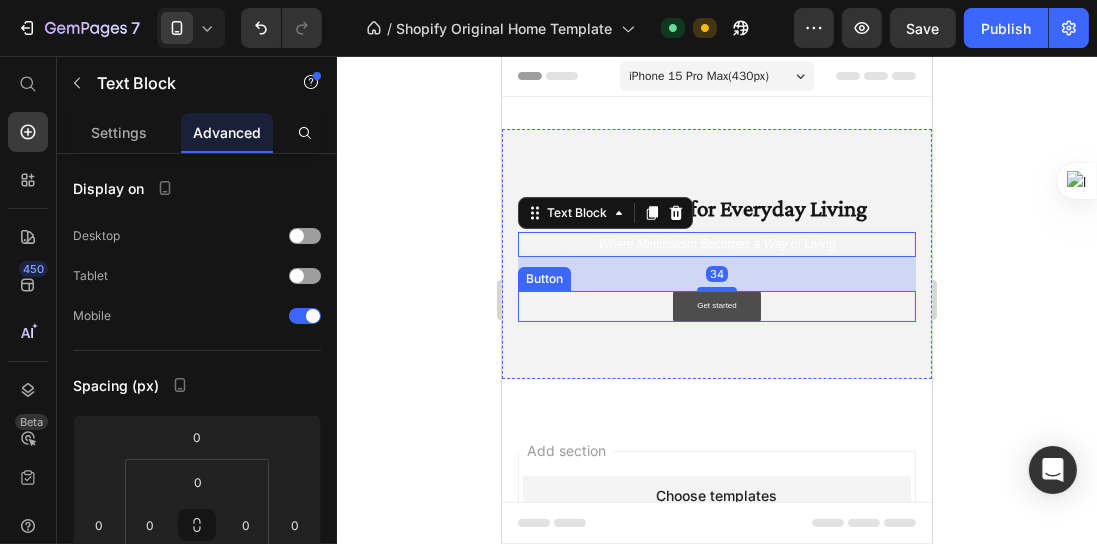 click on "Get started" at bounding box center [716, 306] 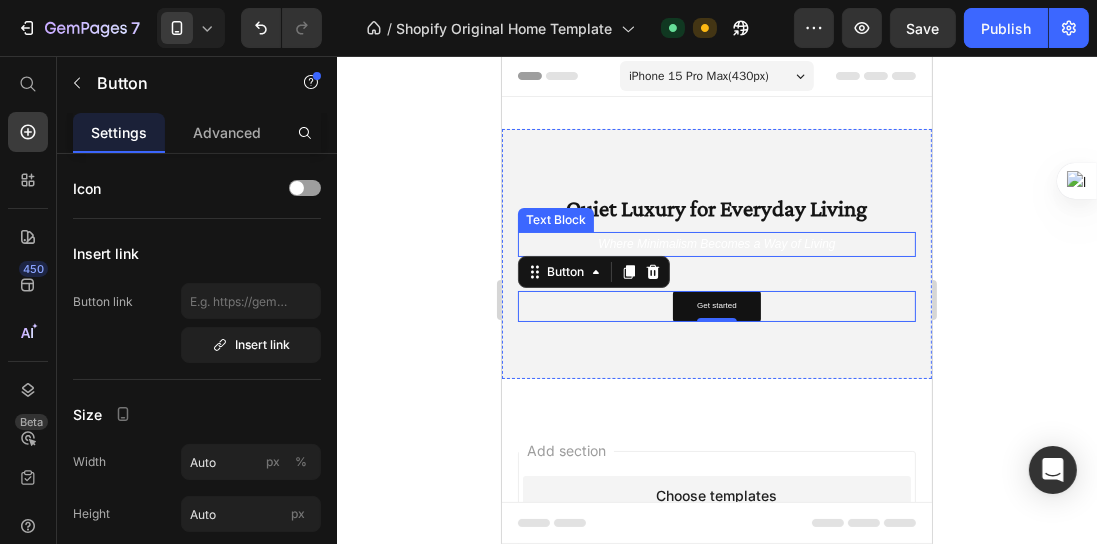 click on "Where Minimalism Becomes a Way of Living" at bounding box center [715, 244] 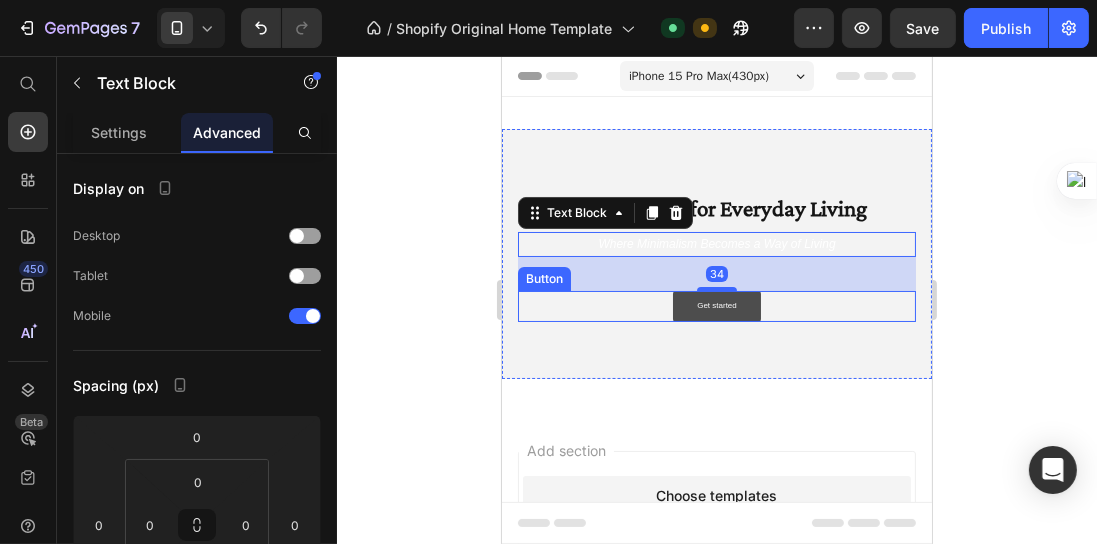 click on "Get started" at bounding box center [716, 306] 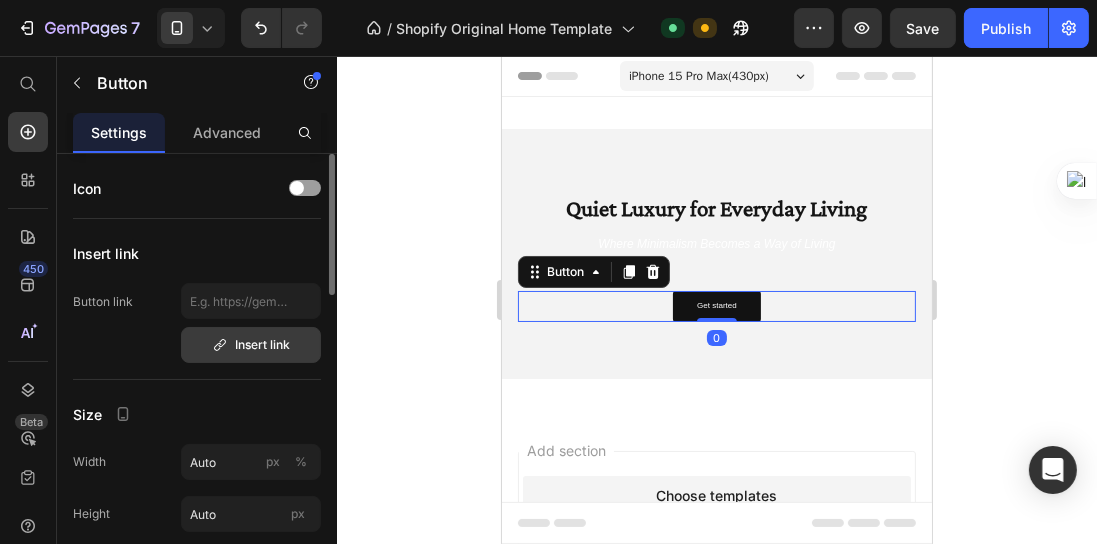 type 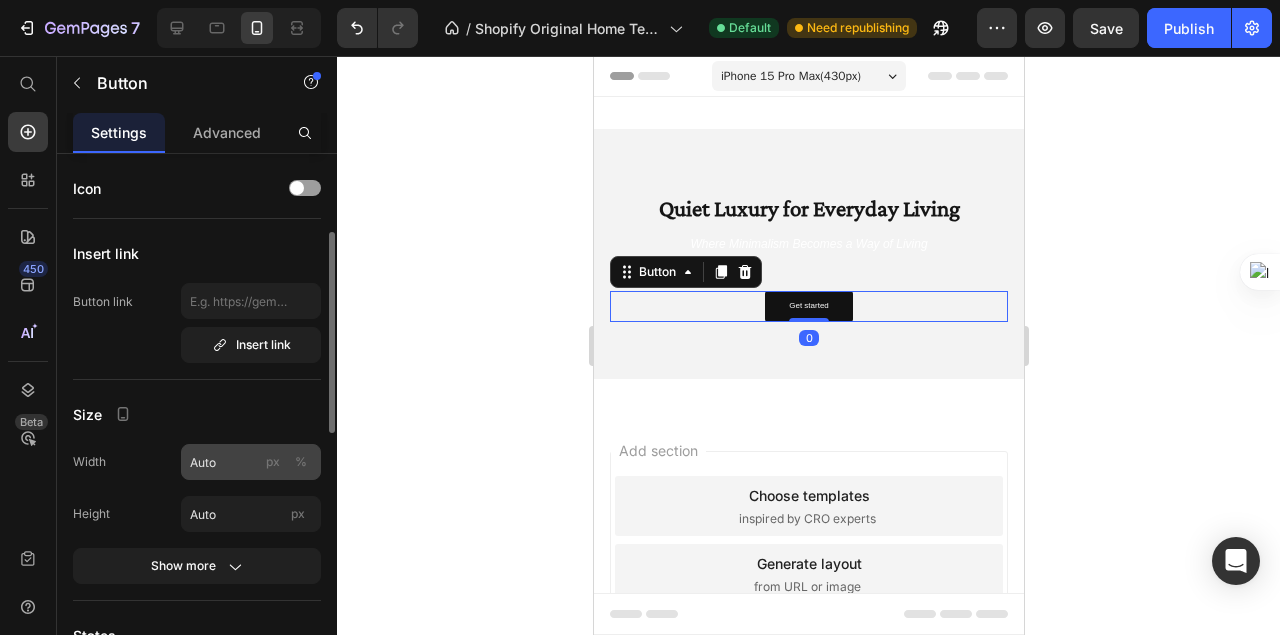 scroll, scrollTop: 57, scrollLeft: 0, axis: vertical 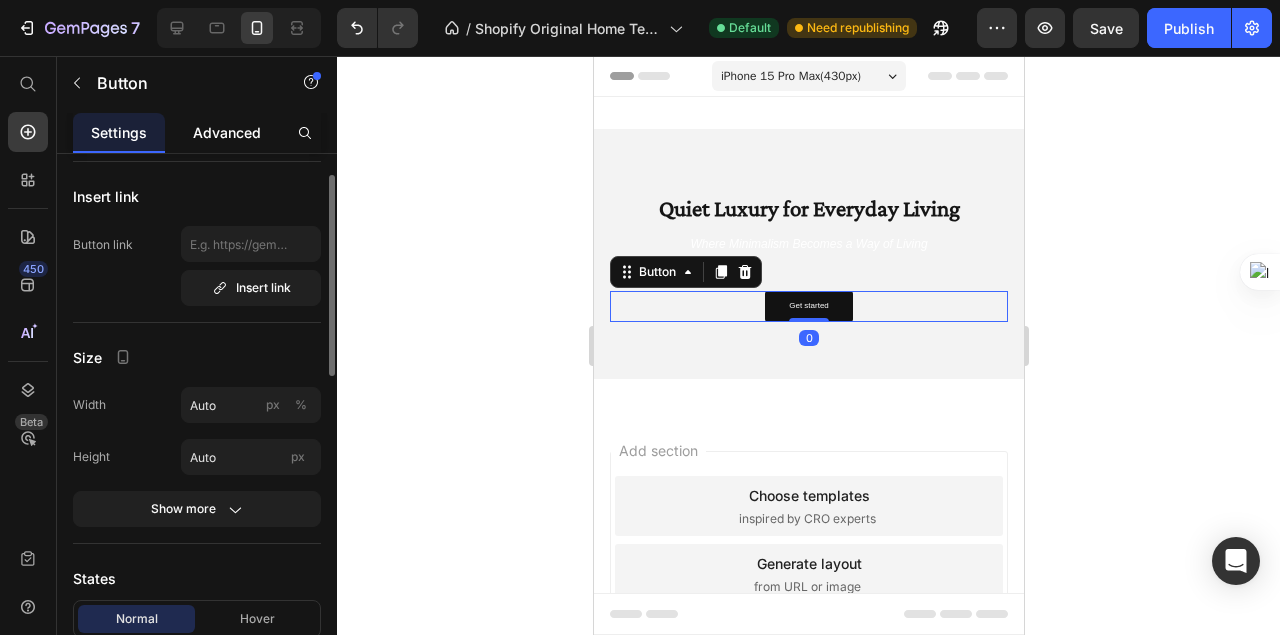 click on "Advanced" at bounding box center (227, 132) 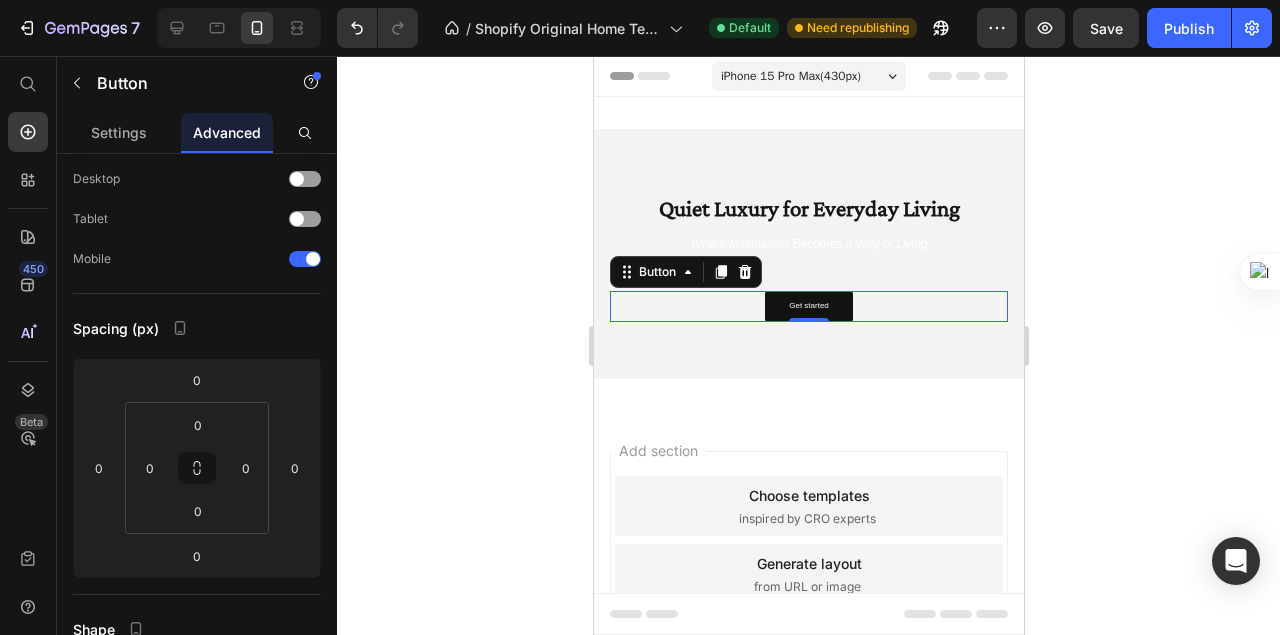 scroll, scrollTop: 0, scrollLeft: 0, axis: both 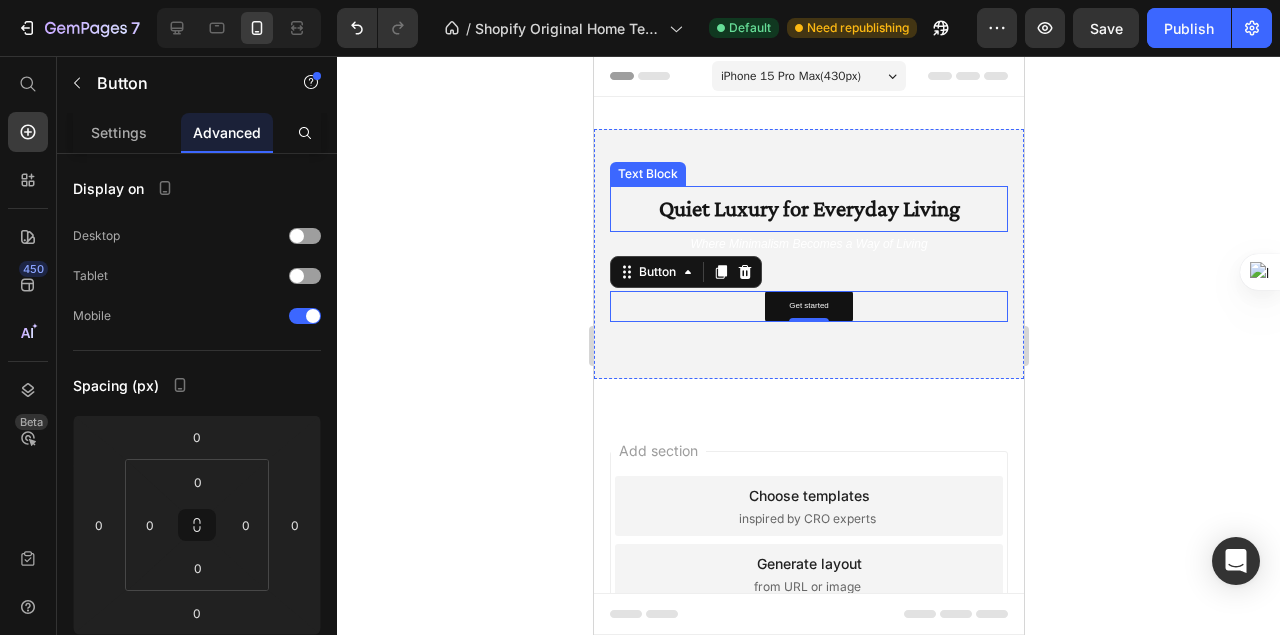 click on "Quiet Luxury for Everyday Living" at bounding box center [808, 208] 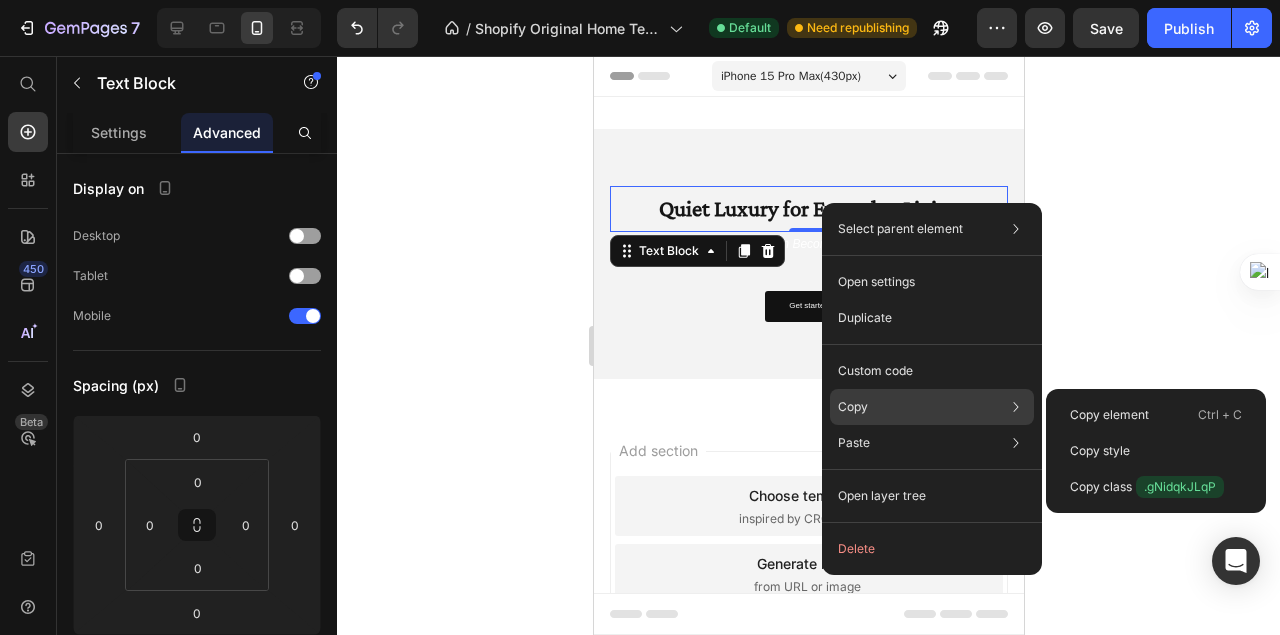 click on "Copy" at bounding box center [853, 407] 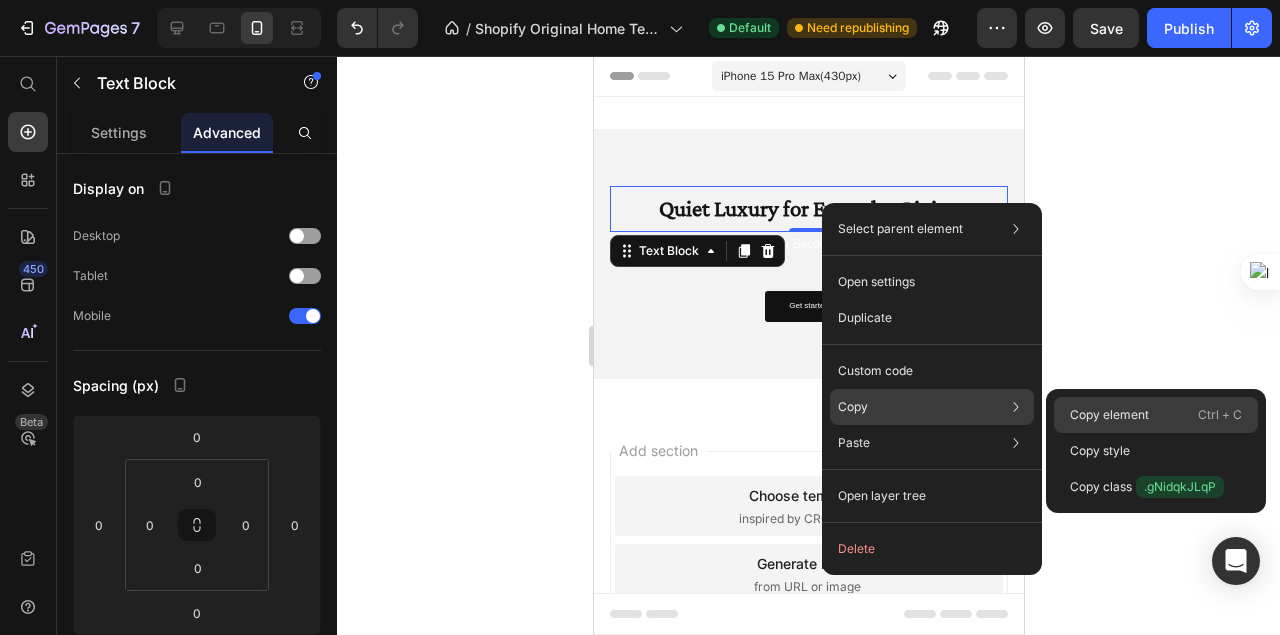 click on "Copy element" at bounding box center [1109, 415] 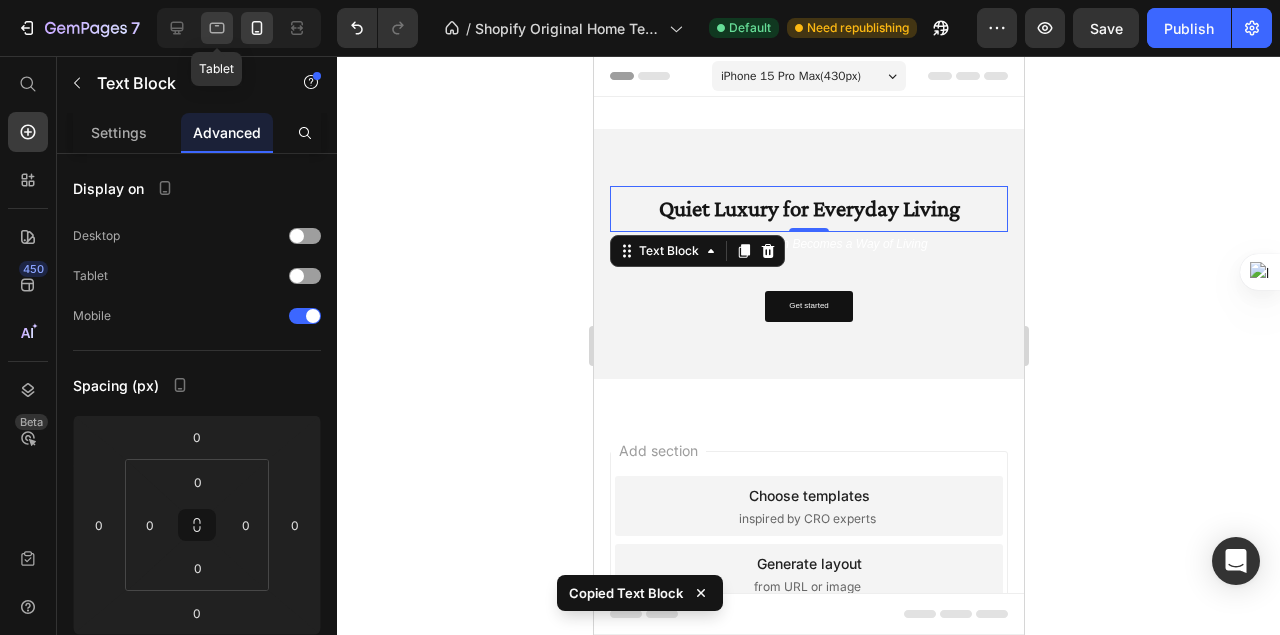 click 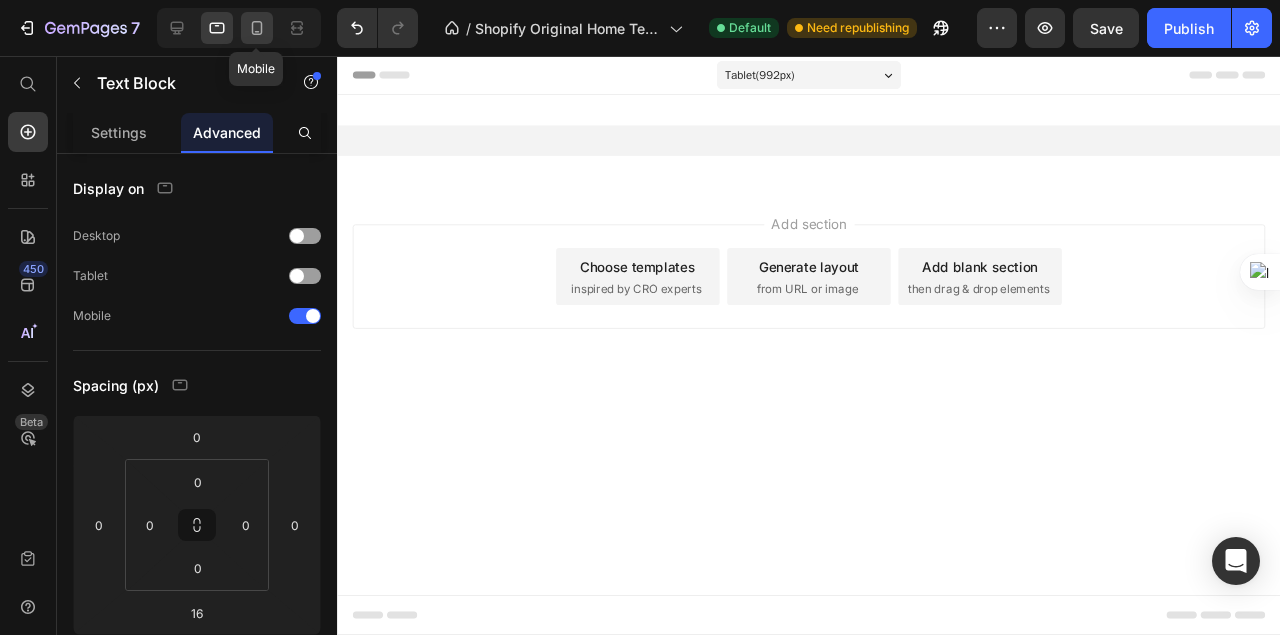 click 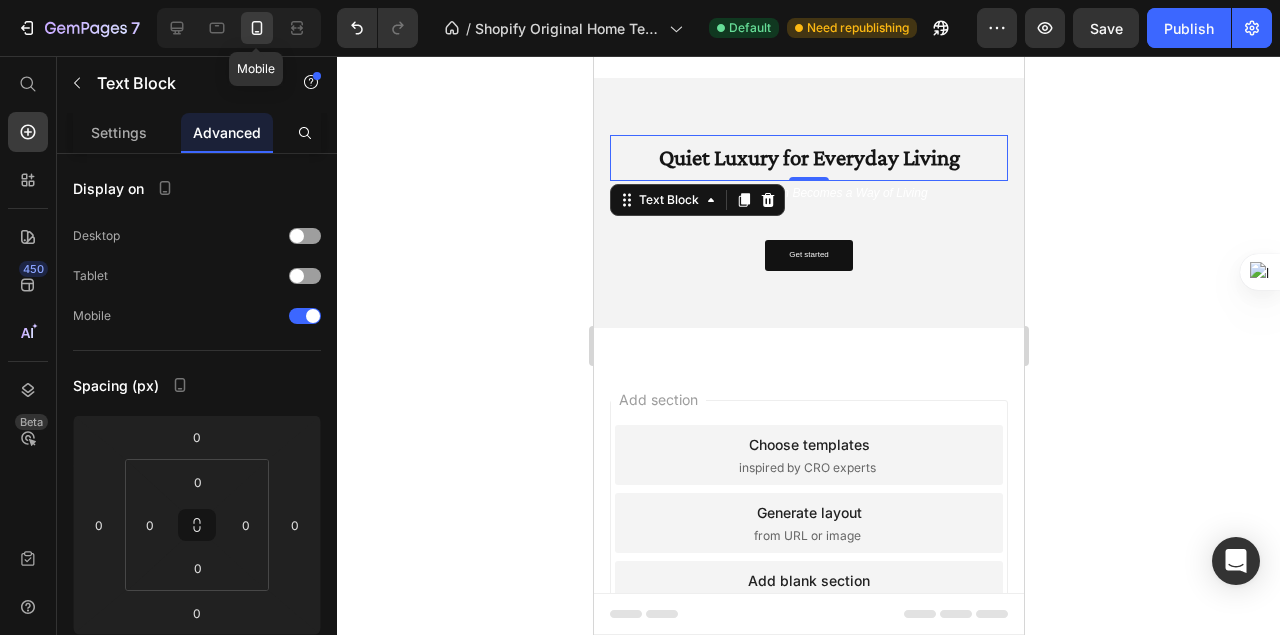 scroll, scrollTop: 60, scrollLeft: 0, axis: vertical 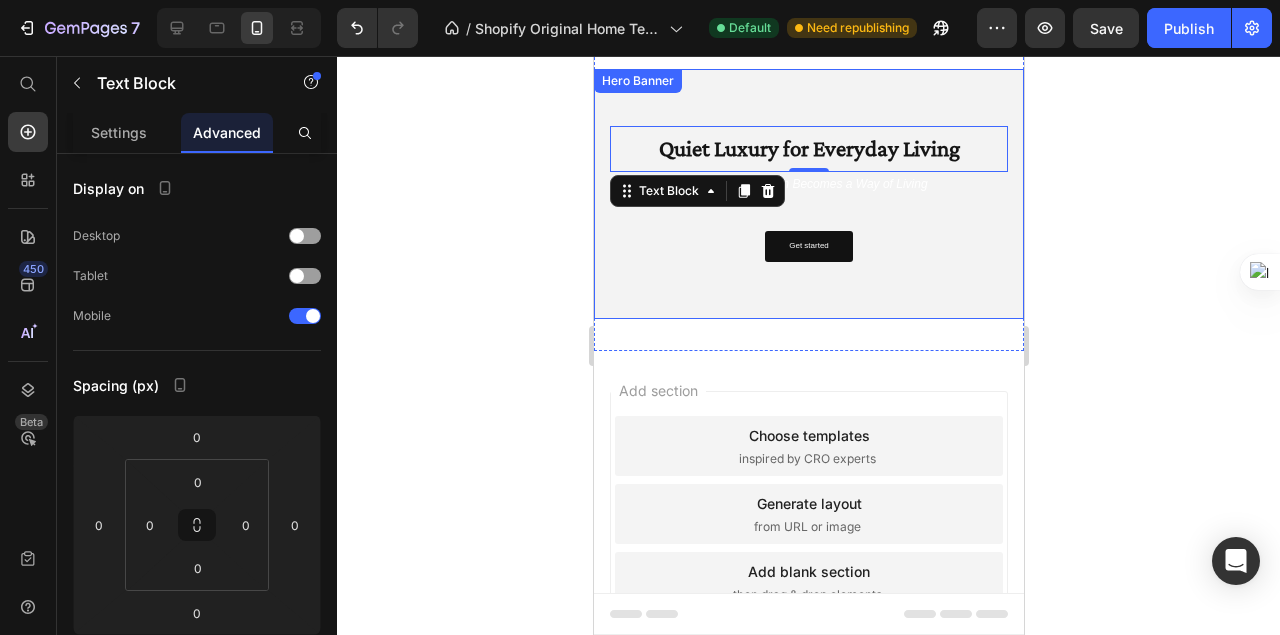 click at bounding box center [808, 194] 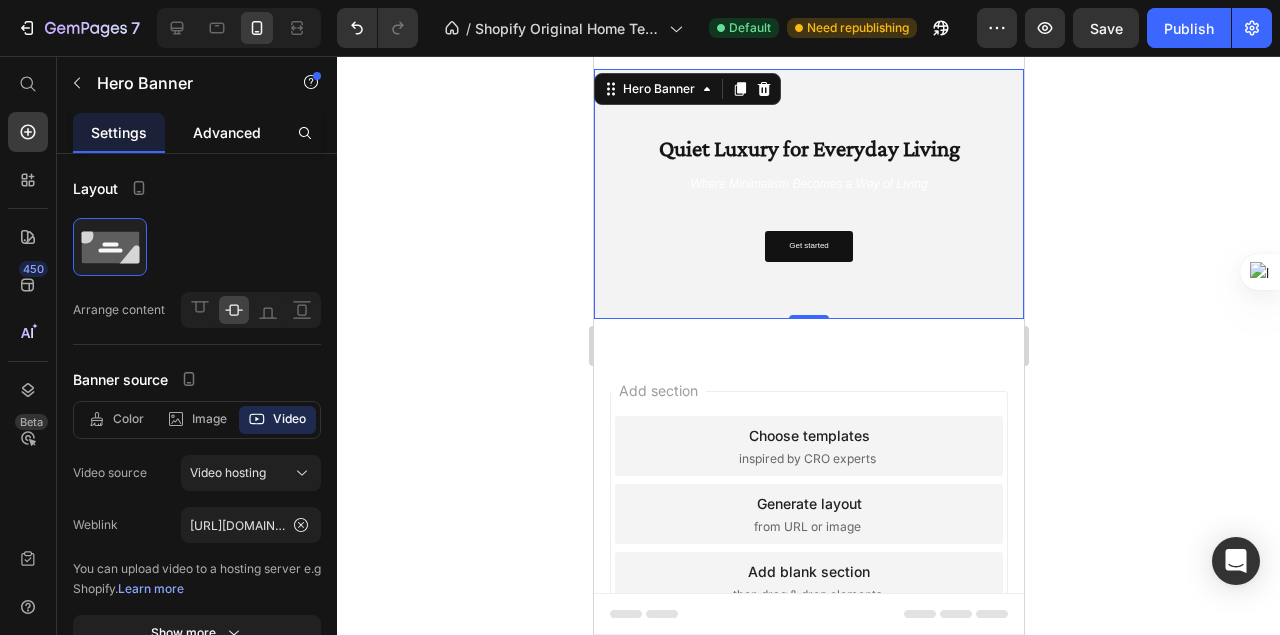 click on "Advanced" at bounding box center [227, 132] 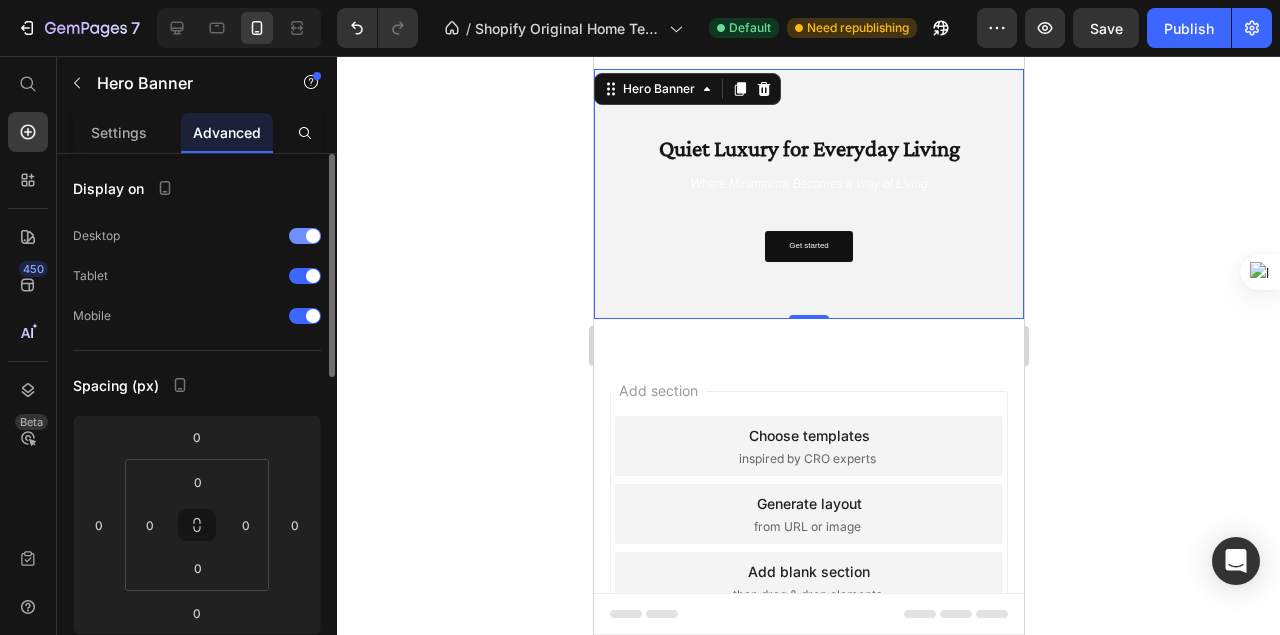 click at bounding box center (305, 236) 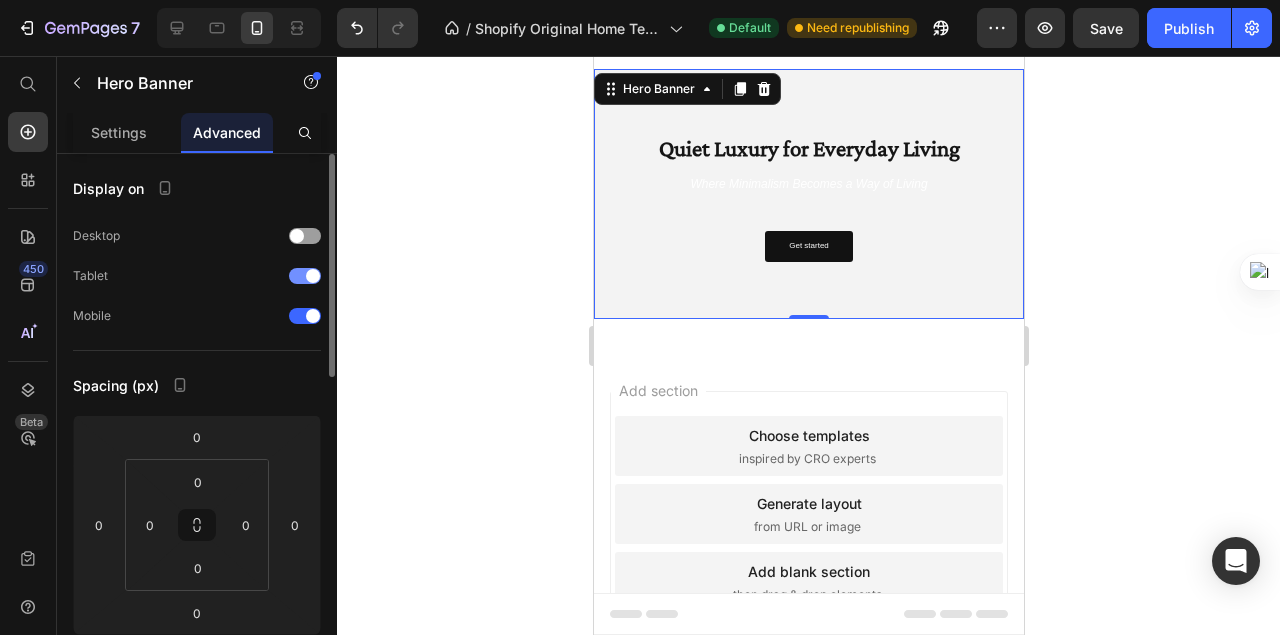 click at bounding box center [305, 276] 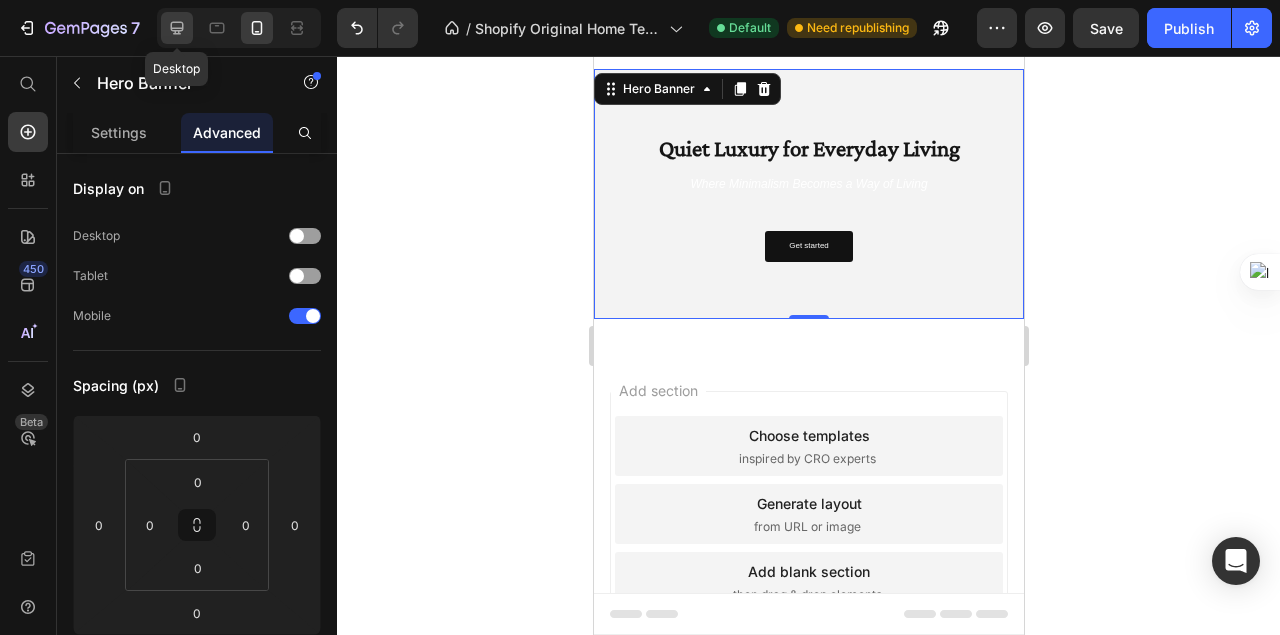 click 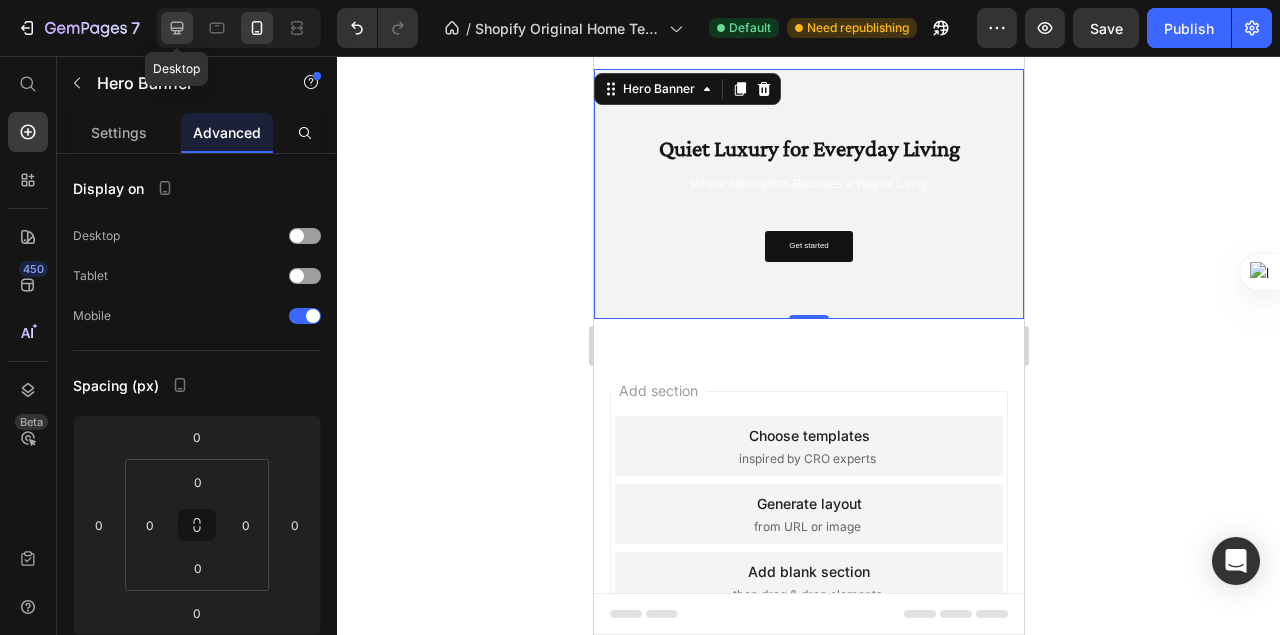 scroll, scrollTop: 0, scrollLeft: 0, axis: both 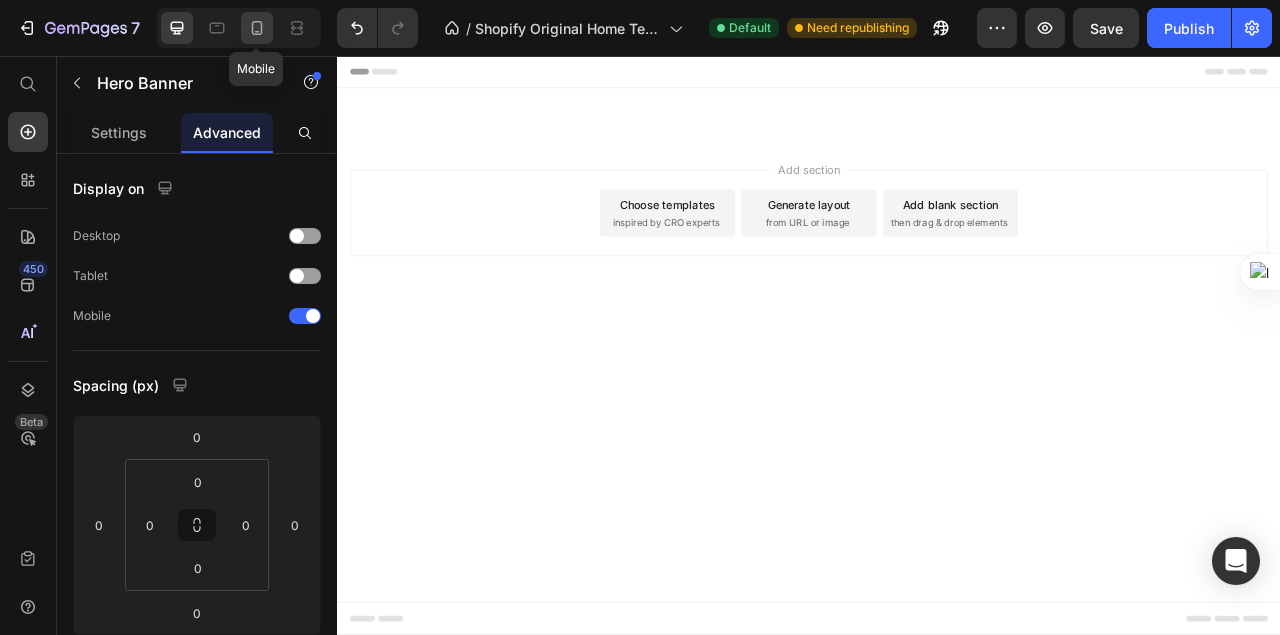 click 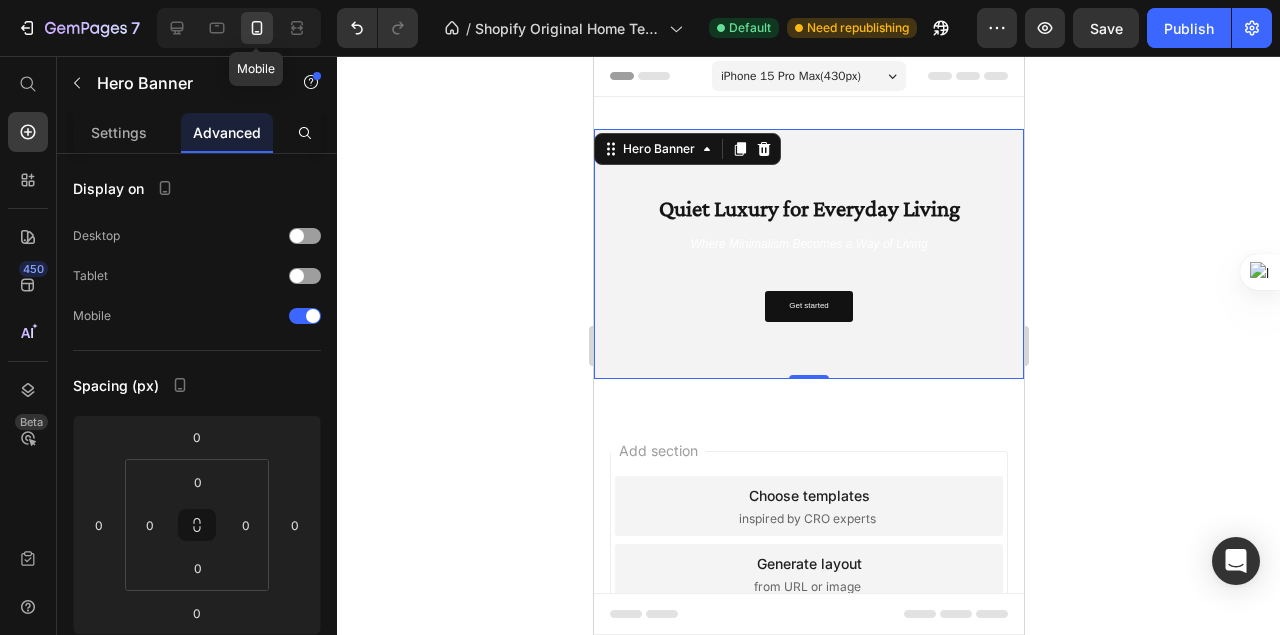 scroll, scrollTop: 2, scrollLeft: 0, axis: vertical 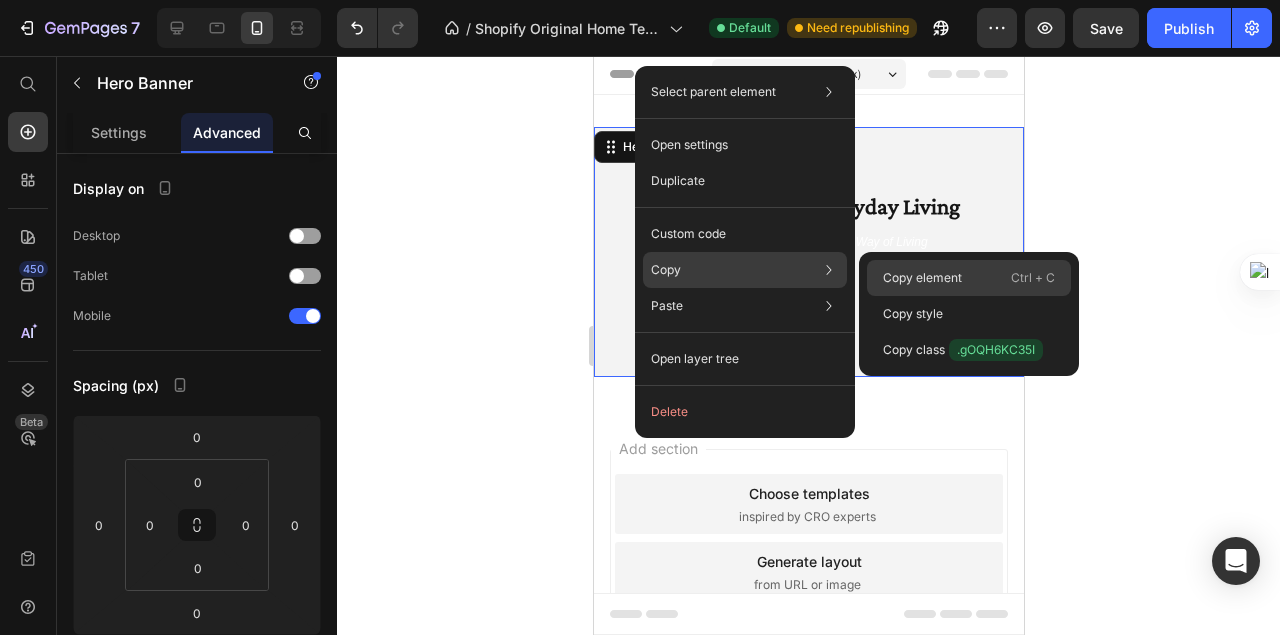 click on "Copy element" at bounding box center [922, 278] 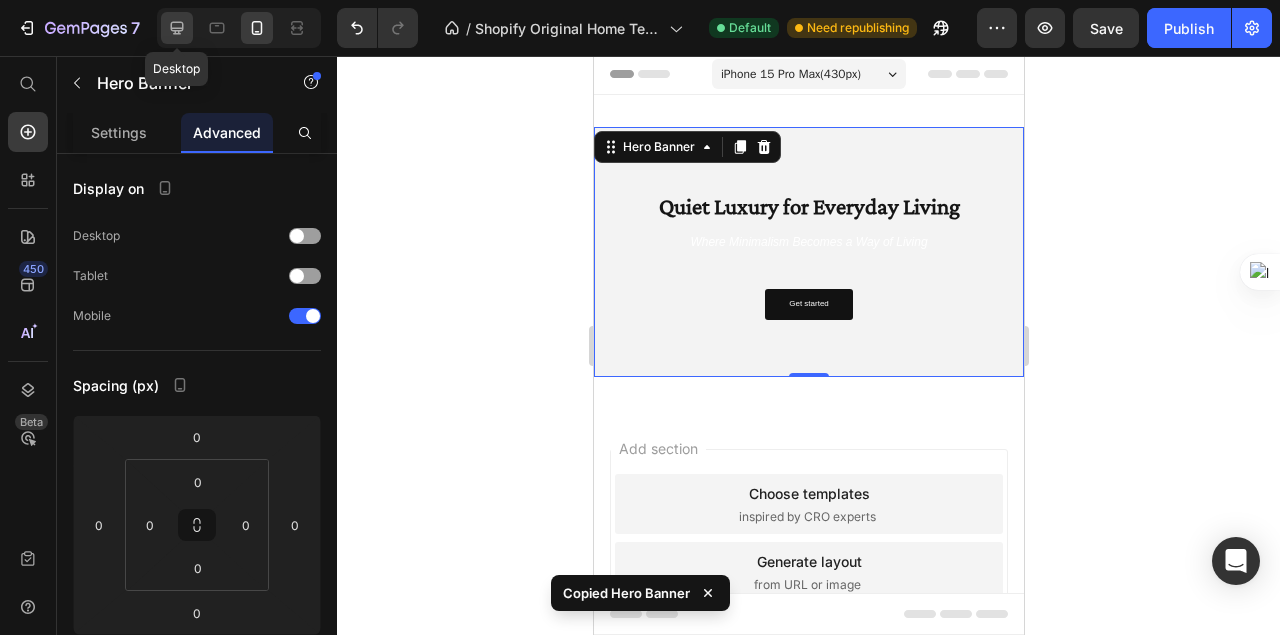 click 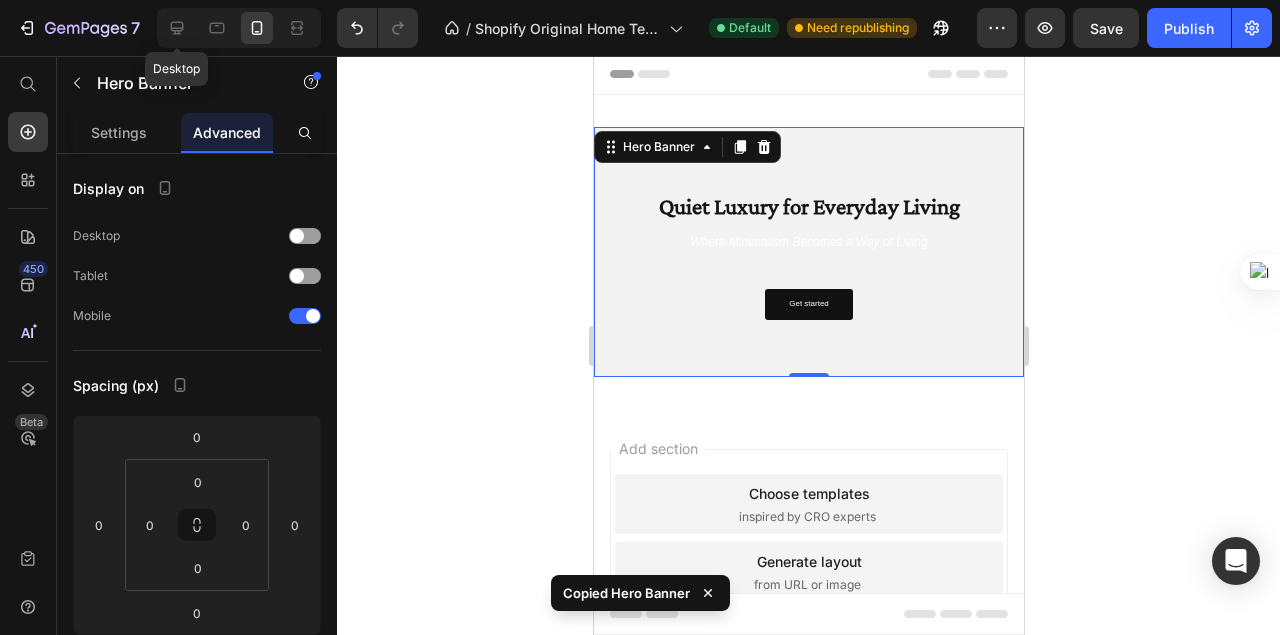 scroll, scrollTop: 0, scrollLeft: 0, axis: both 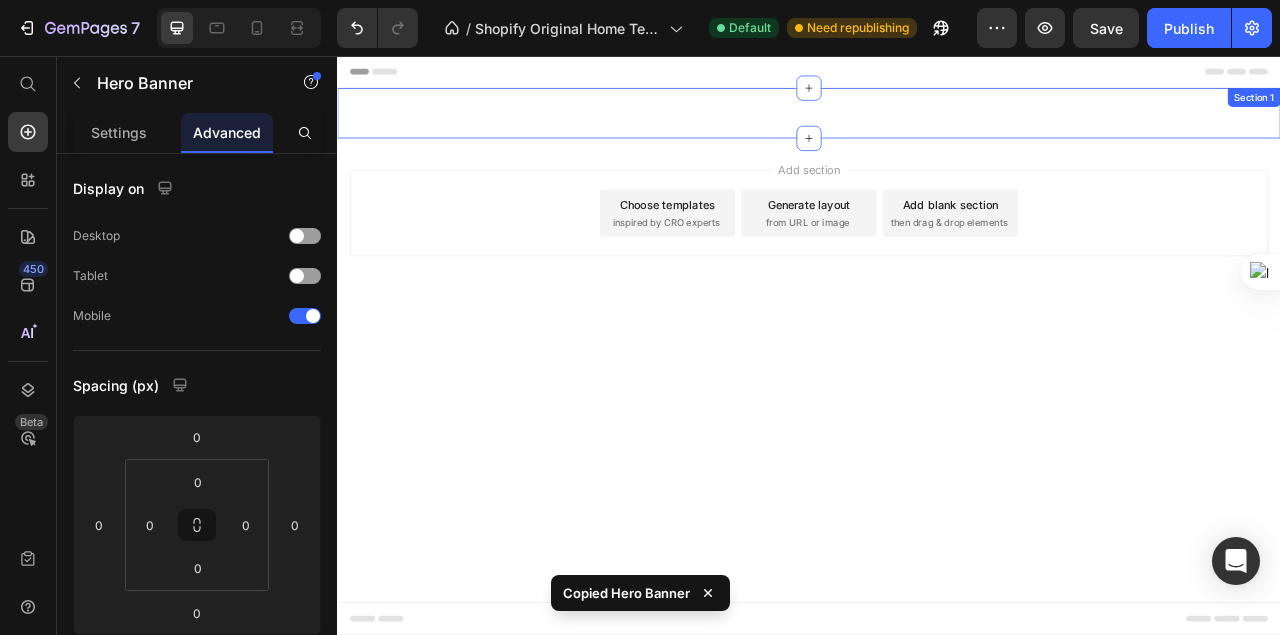 click on "Quiet Luxury for Everyday Living Text Block Where Minimalism Becomes a Way of Living Text Block Get started Button Hero Banner   0 Section 1" at bounding box center [937, 129] 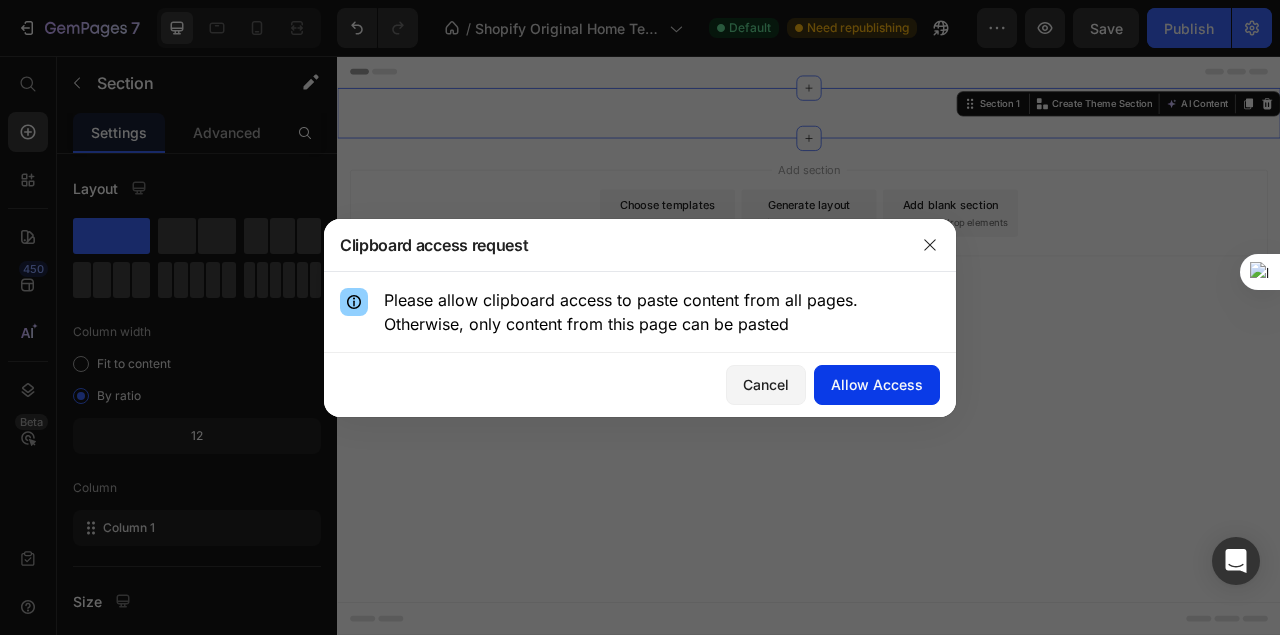 click on "Allow Access" 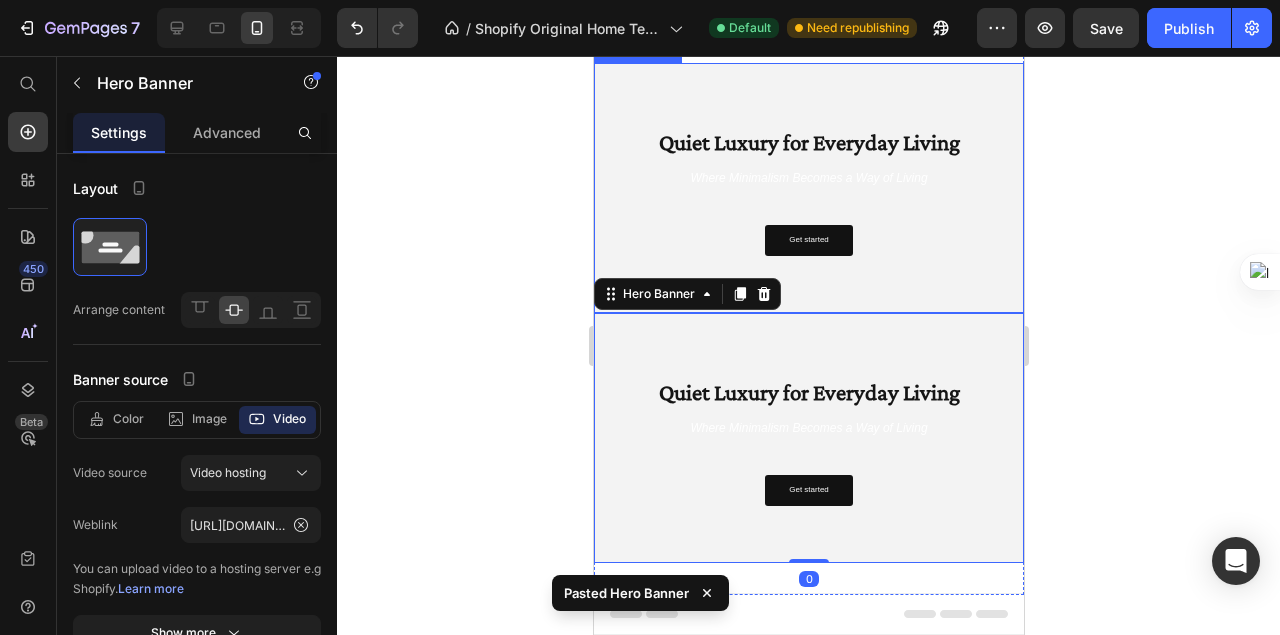 scroll, scrollTop: 0, scrollLeft: 0, axis: both 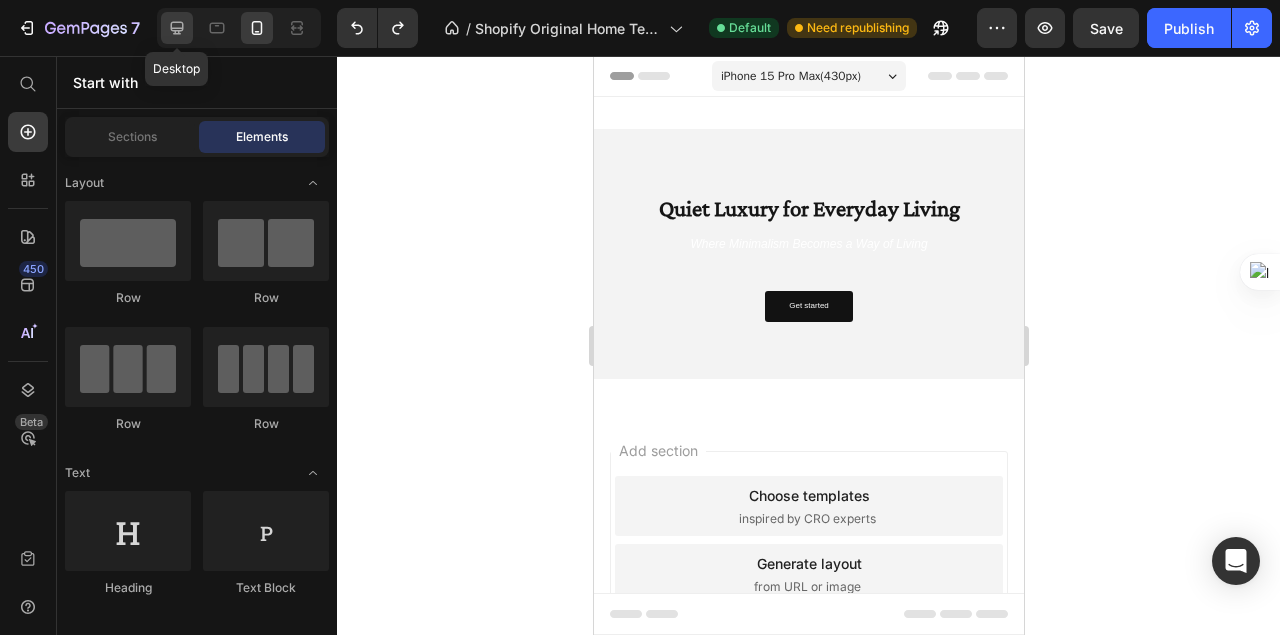 click 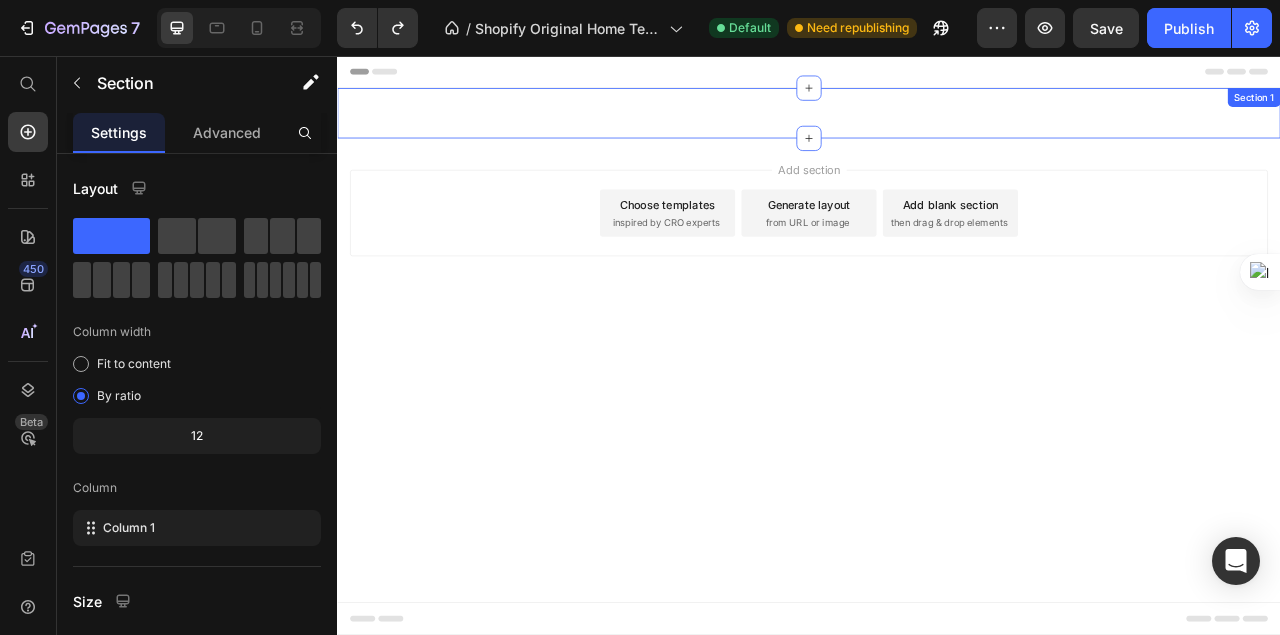 click on "Quiet Luxury for Everyday Living Text Block Where Minimalism Becomes a Way of Living Text Block Get started Button Hero Banner Section 1" at bounding box center (937, 129) 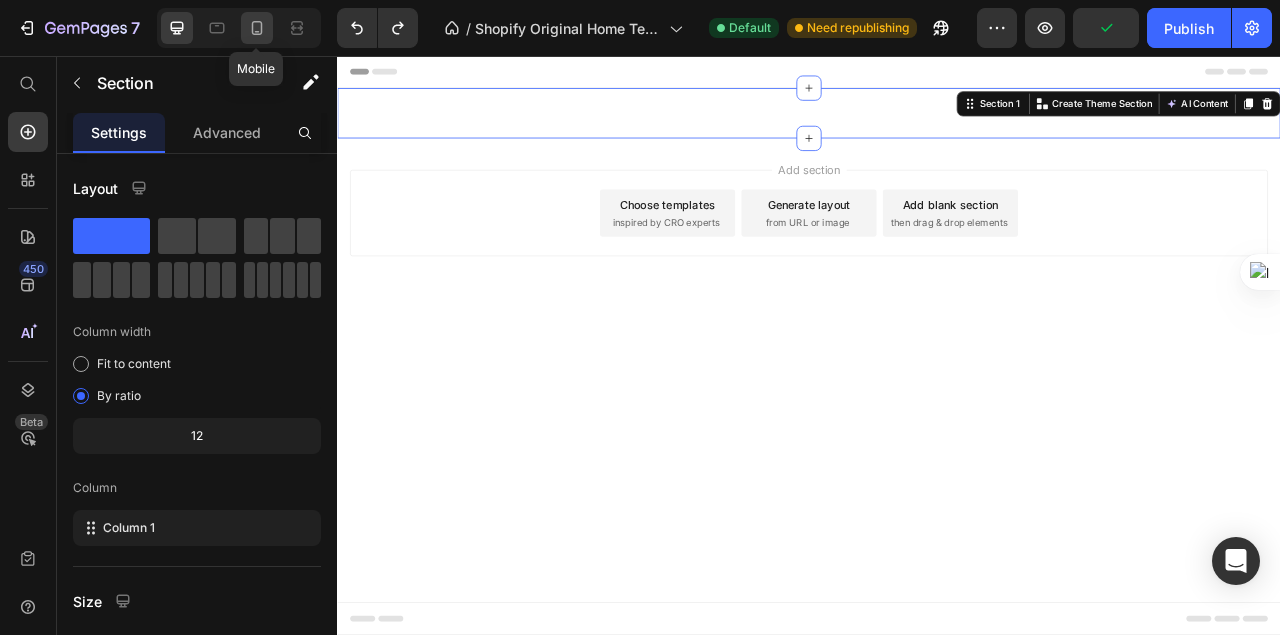 click 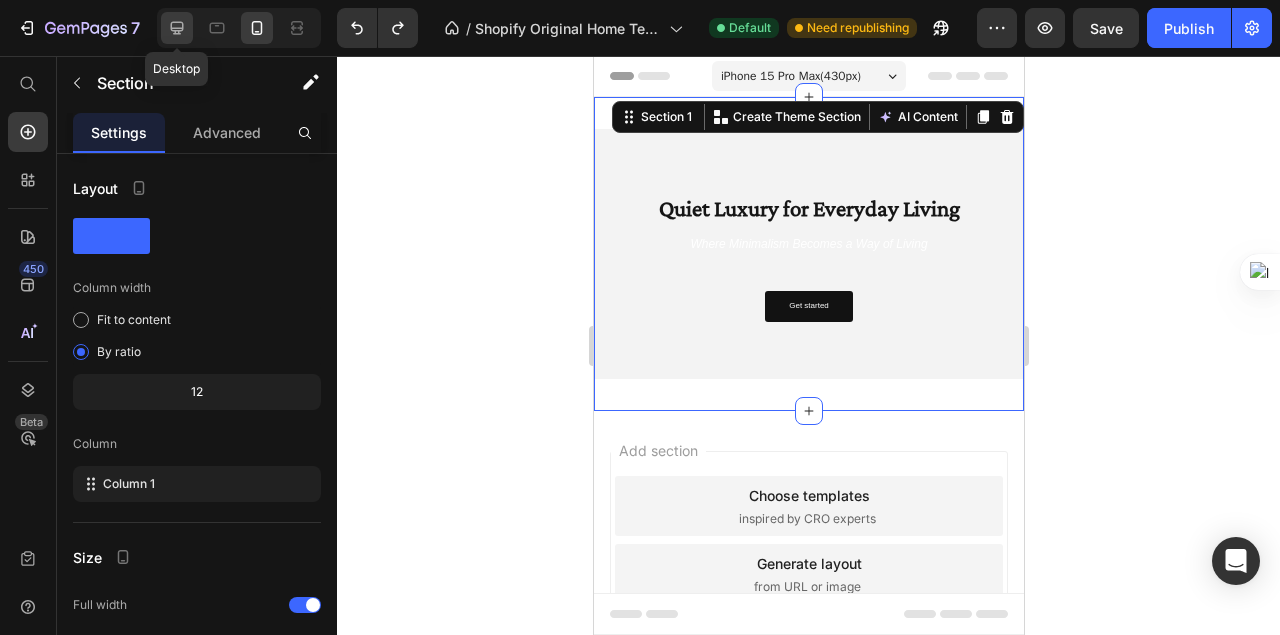 click 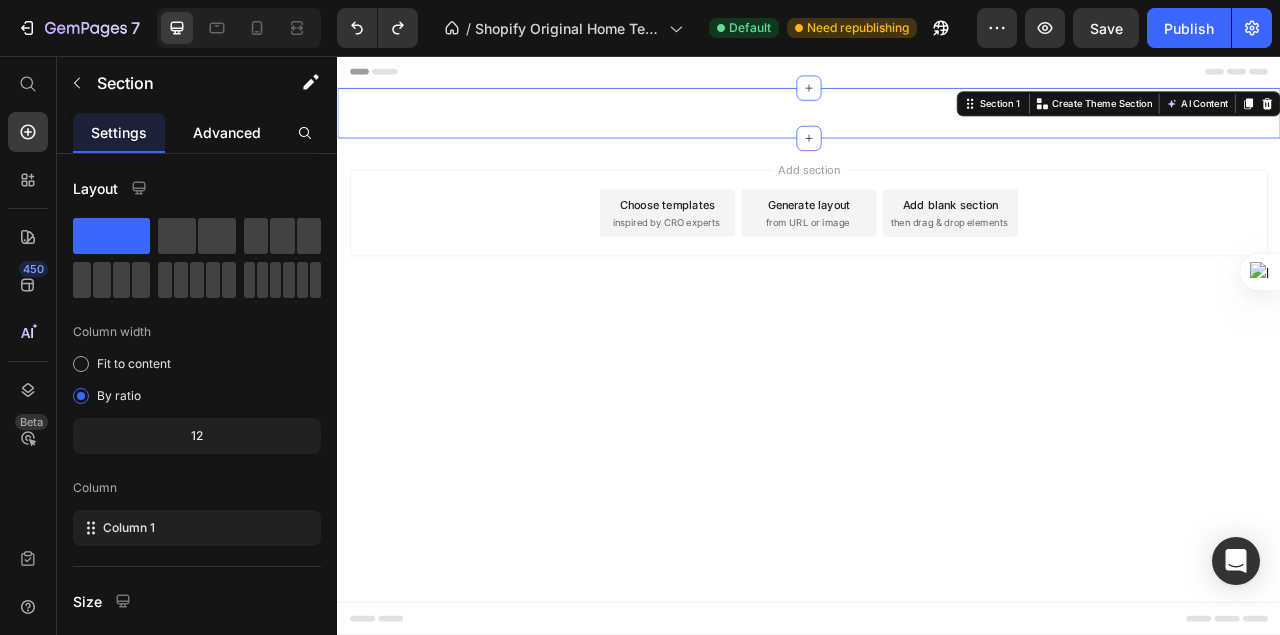 click on "Advanced" 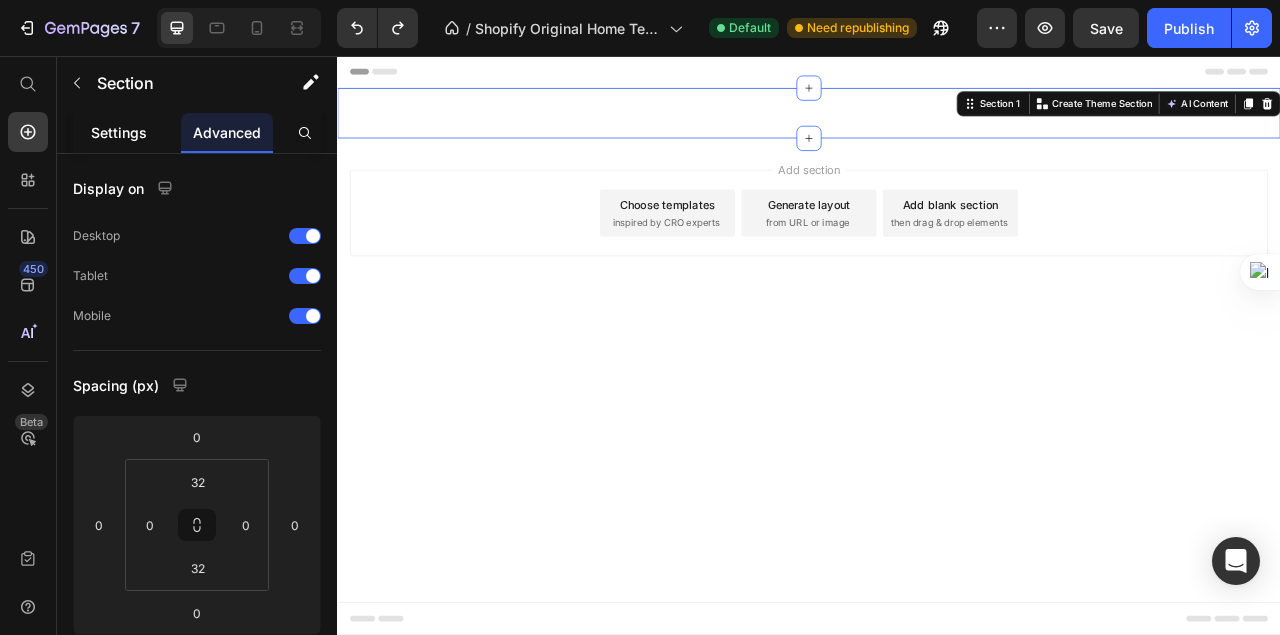 click on "Settings" at bounding box center [119, 132] 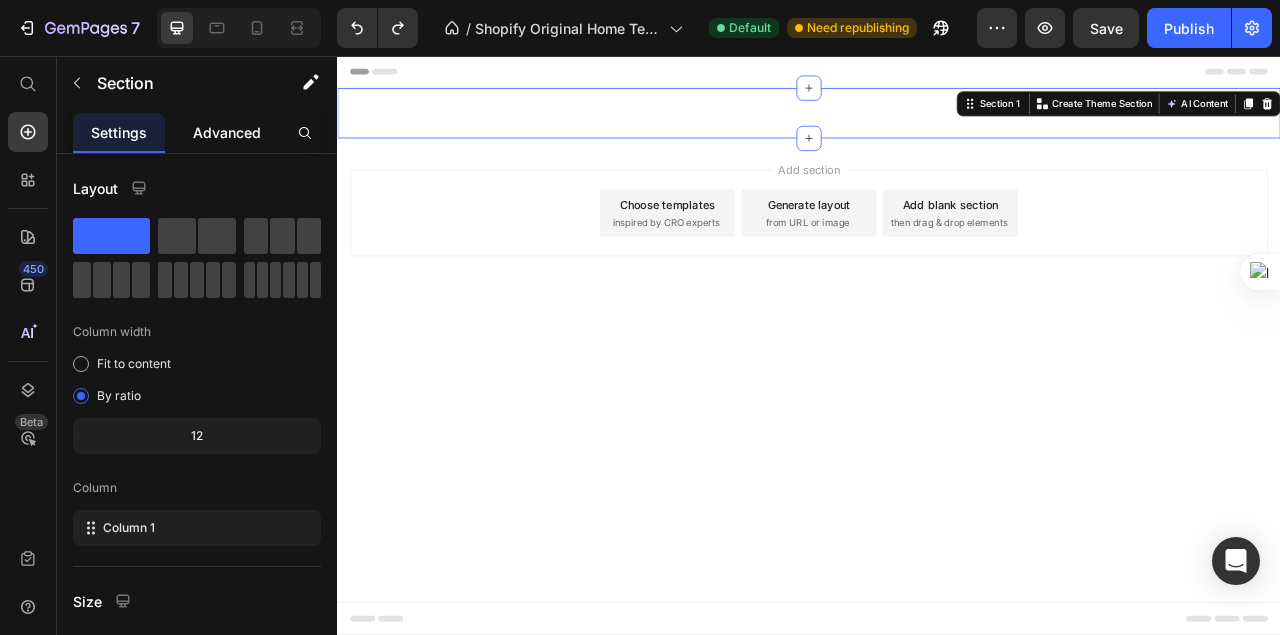 click on "Advanced" at bounding box center (227, 132) 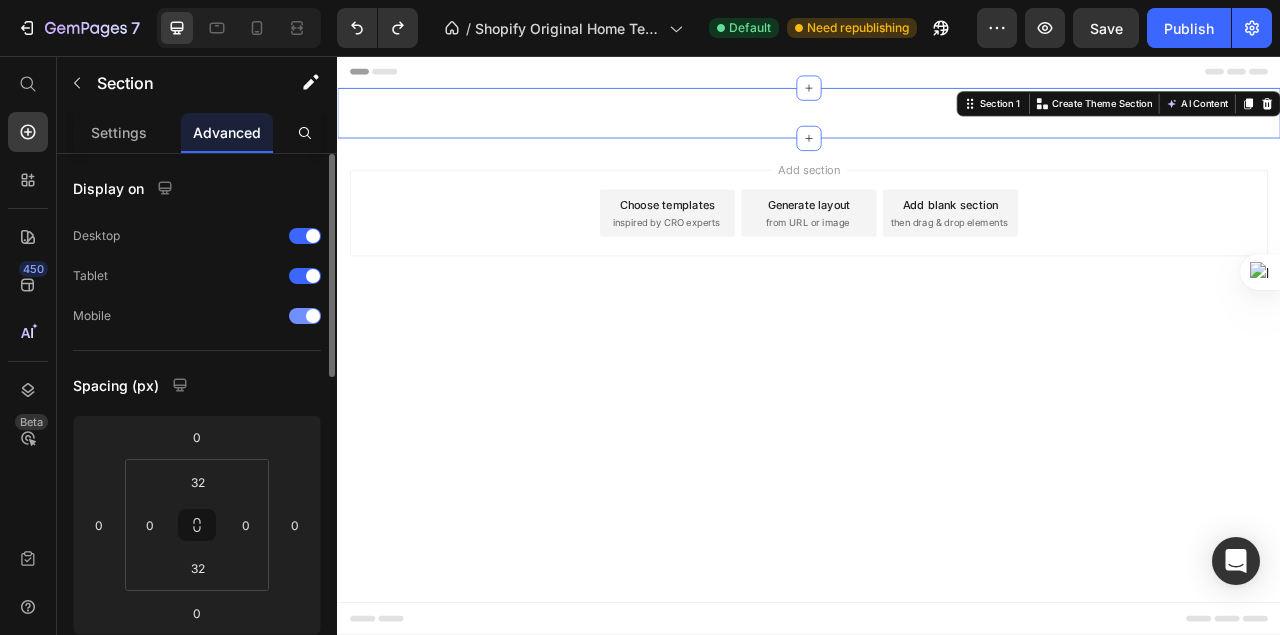 click on "Mobile" at bounding box center (197, 316) 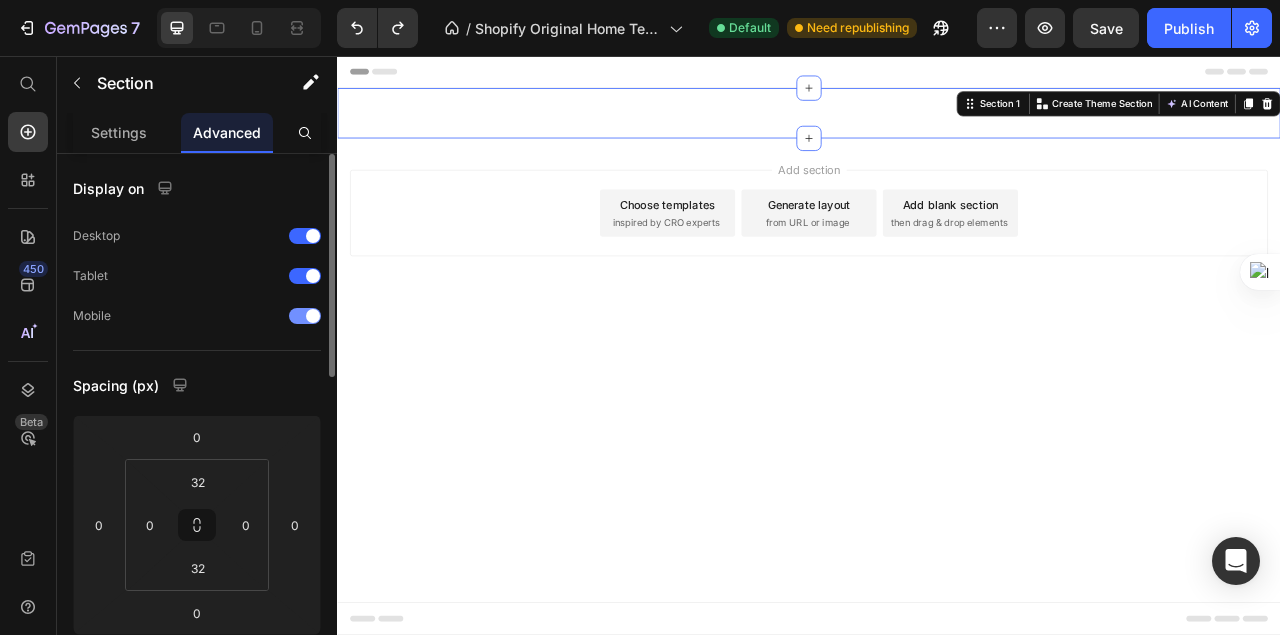 click at bounding box center (305, 316) 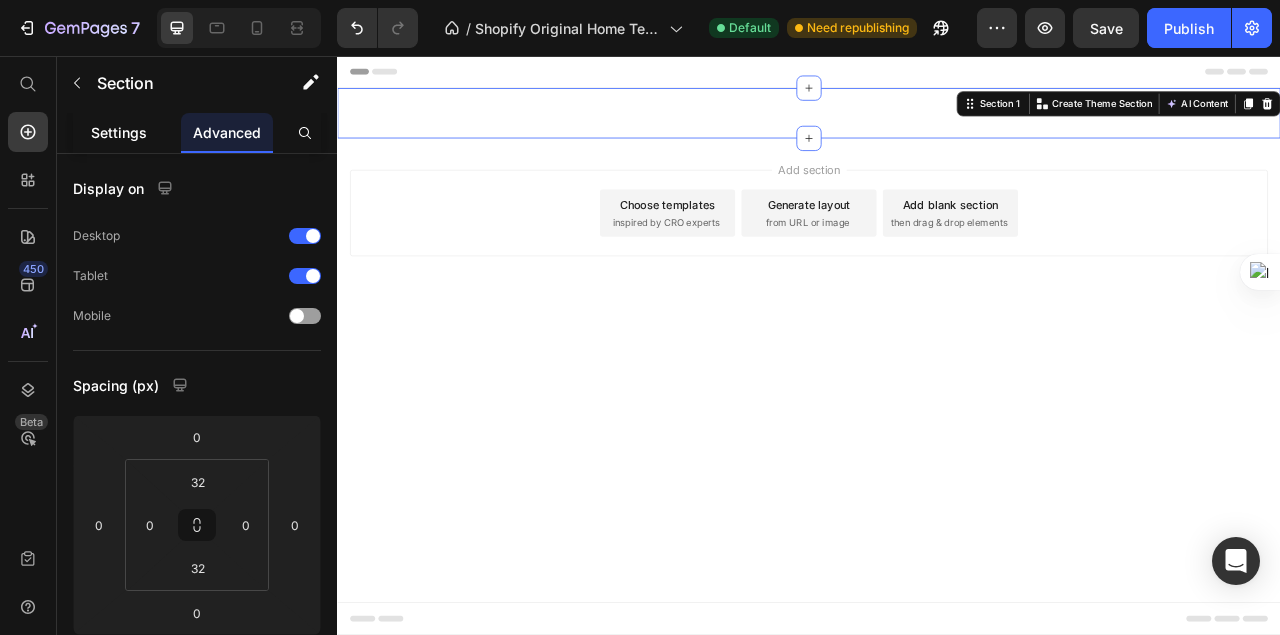click on "Settings" 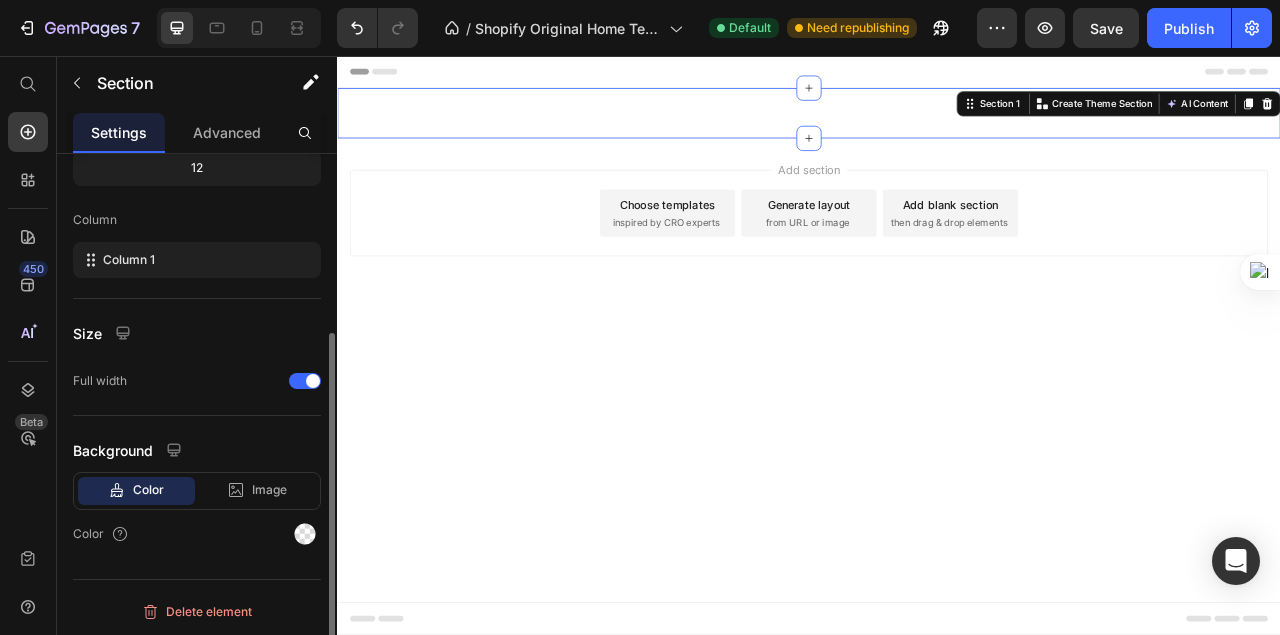 scroll, scrollTop: 268, scrollLeft: 0, axis: vertical 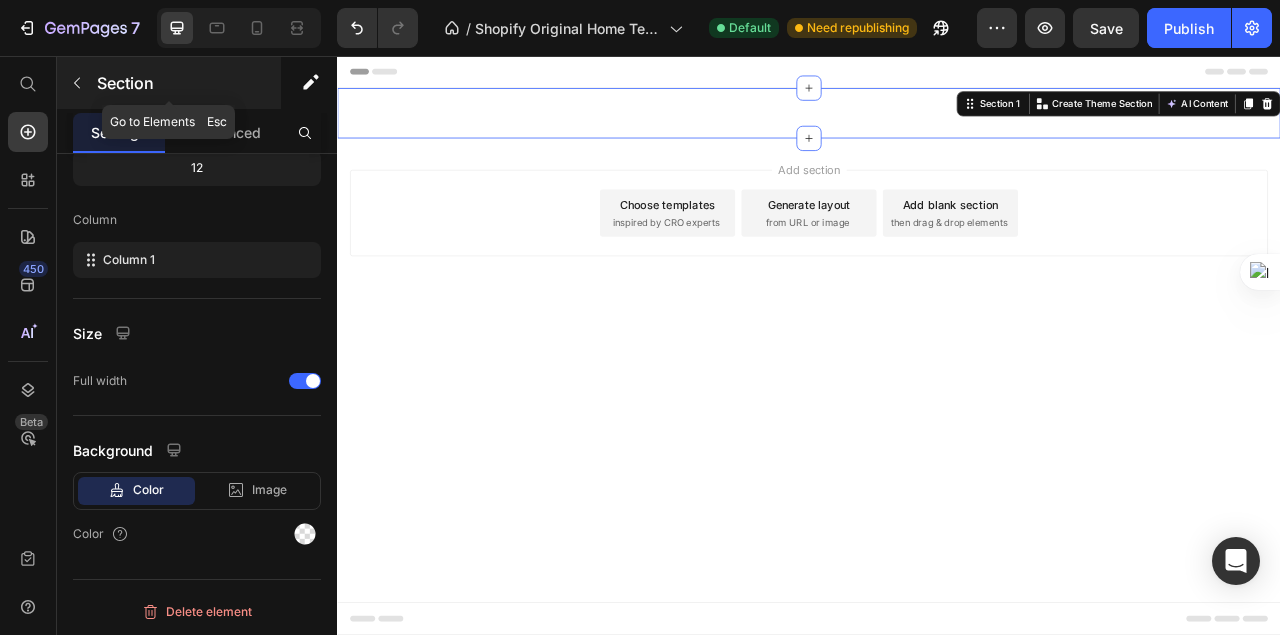 click 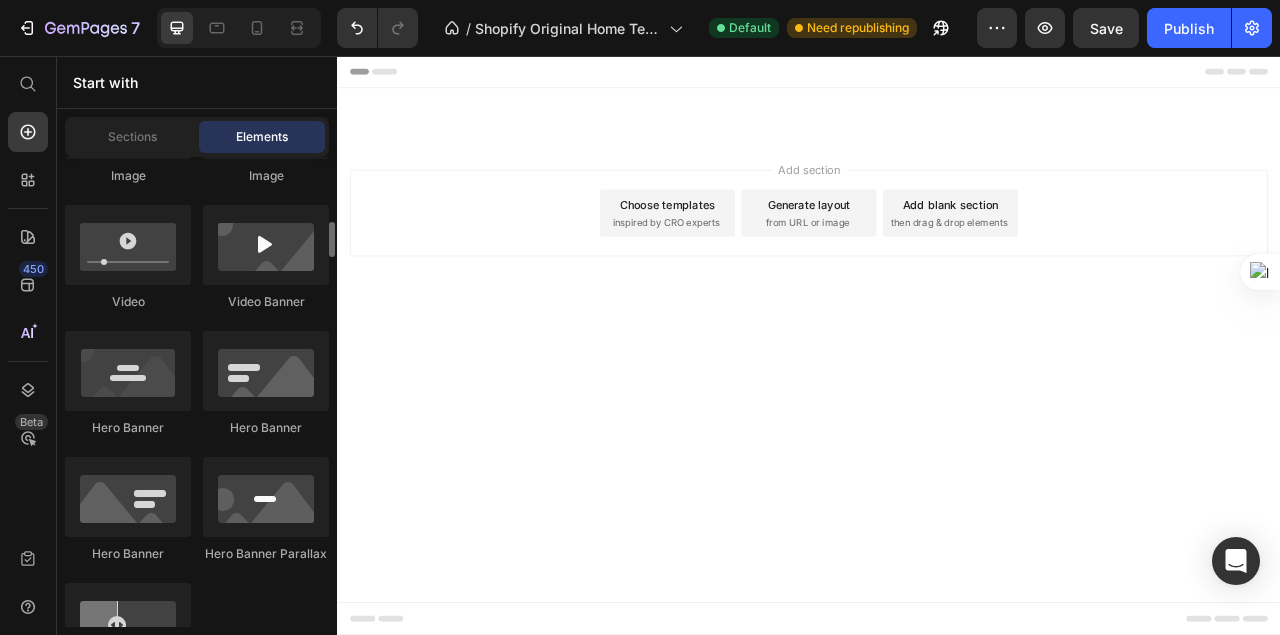 scroll, scrollTop: 800, scrollLeft: 0, axis: vertical 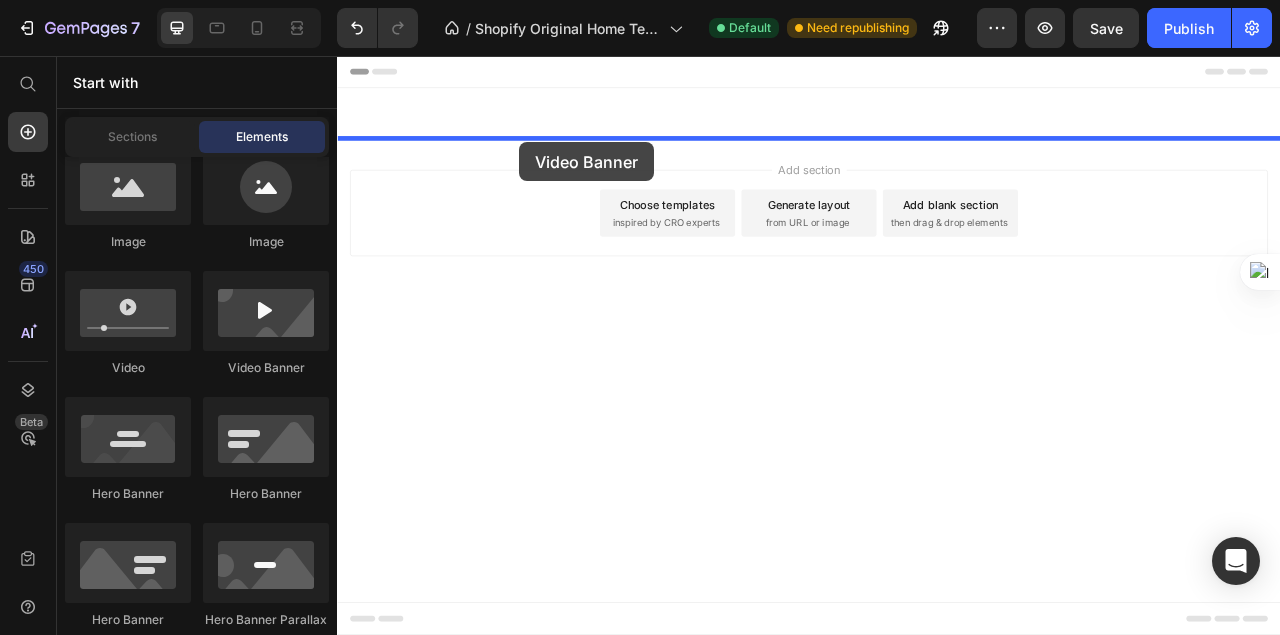 drag, startPoint x: 593, startPoint y: 366, endPoint x: 568, endPoint y: 168, distance: 199.57204 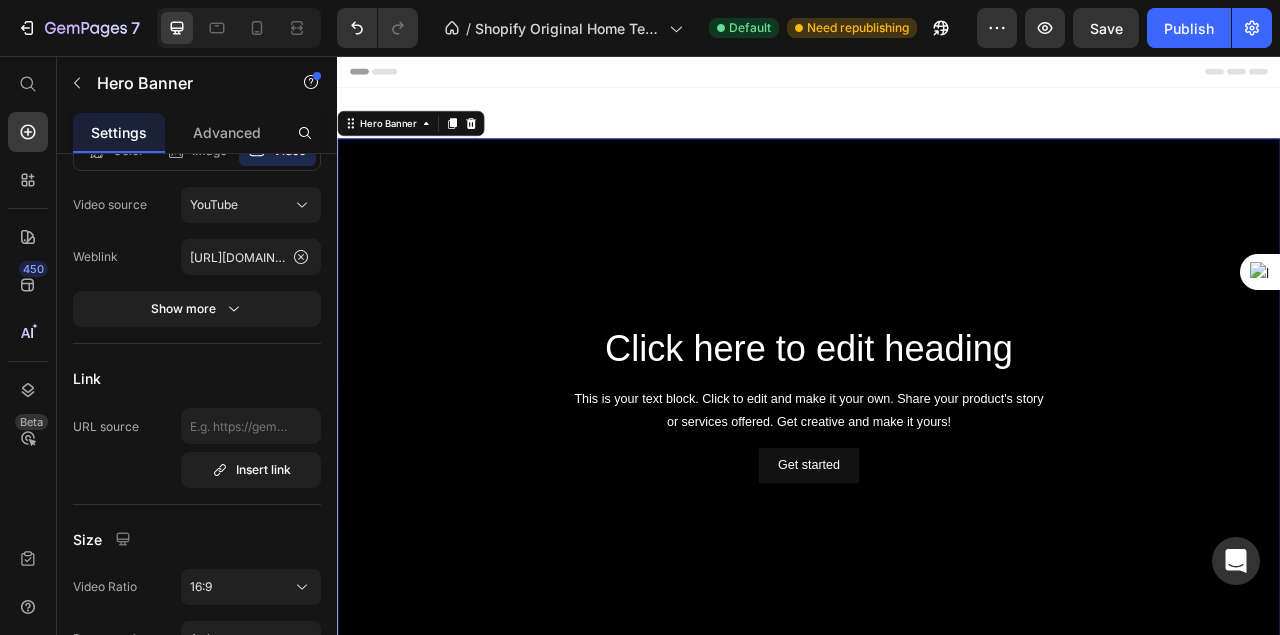 scroll, scrollTop: 0, scrollLeft: 0, axis: both 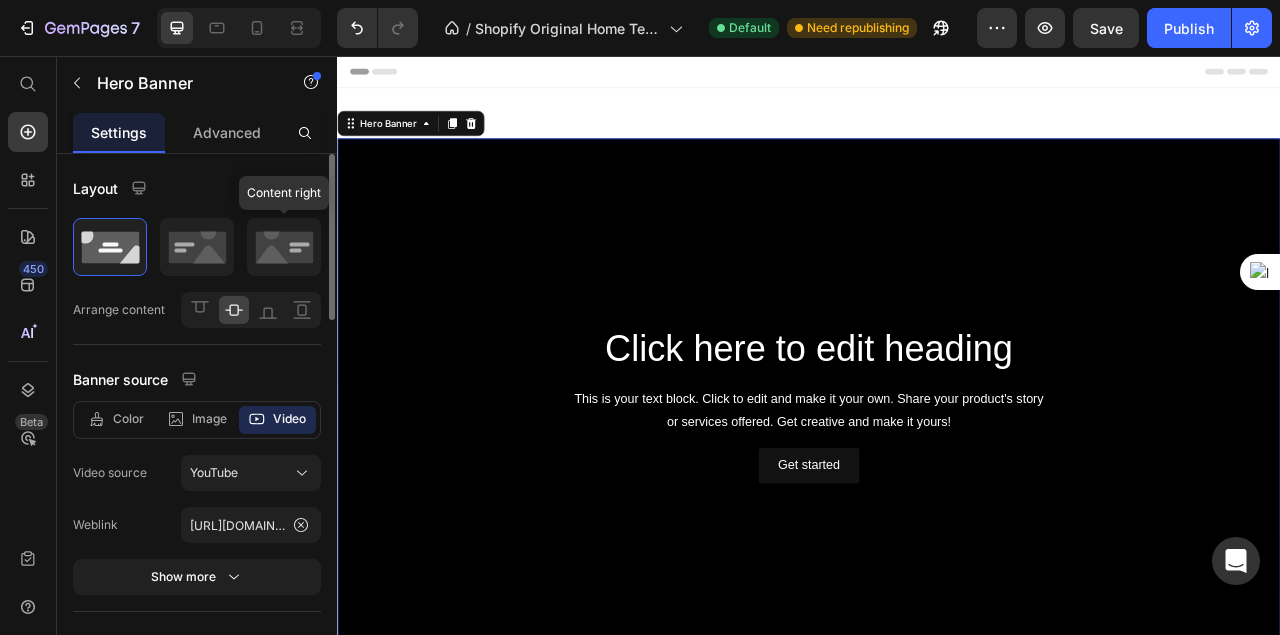 click on "Quiet Luxury for Everyday Living Text Block Where Minimalism Becomes a Way of Living Text Block Get started Button Hero Banner Section 1" at bounding box center [937, 129] 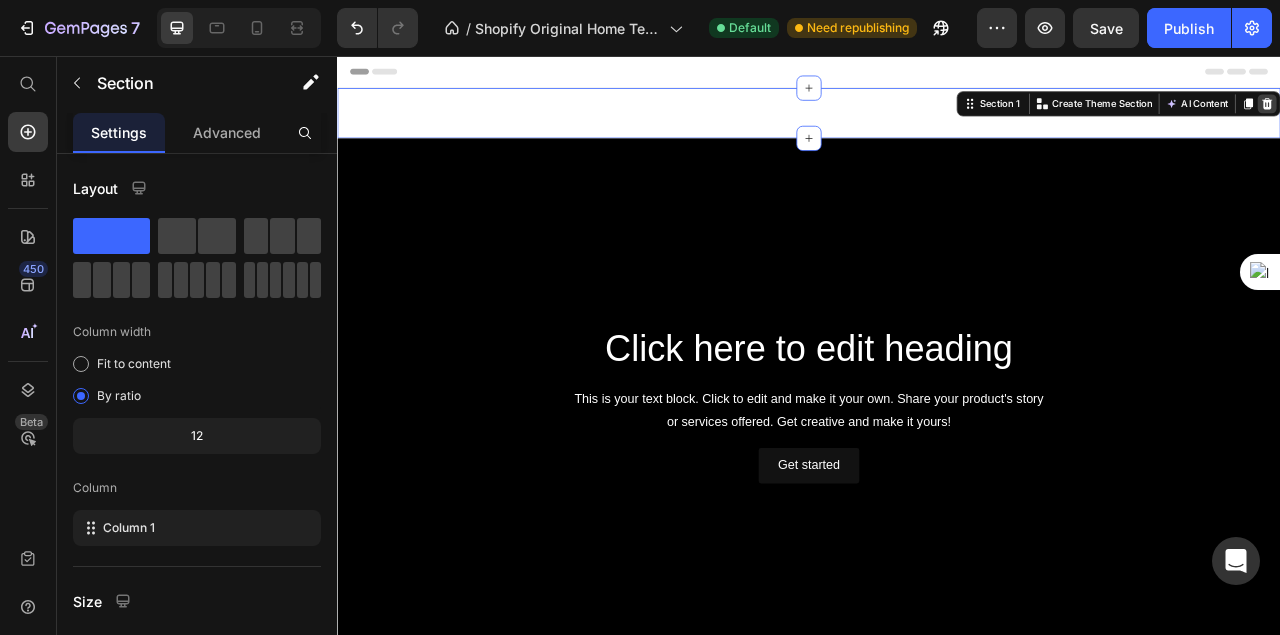 click 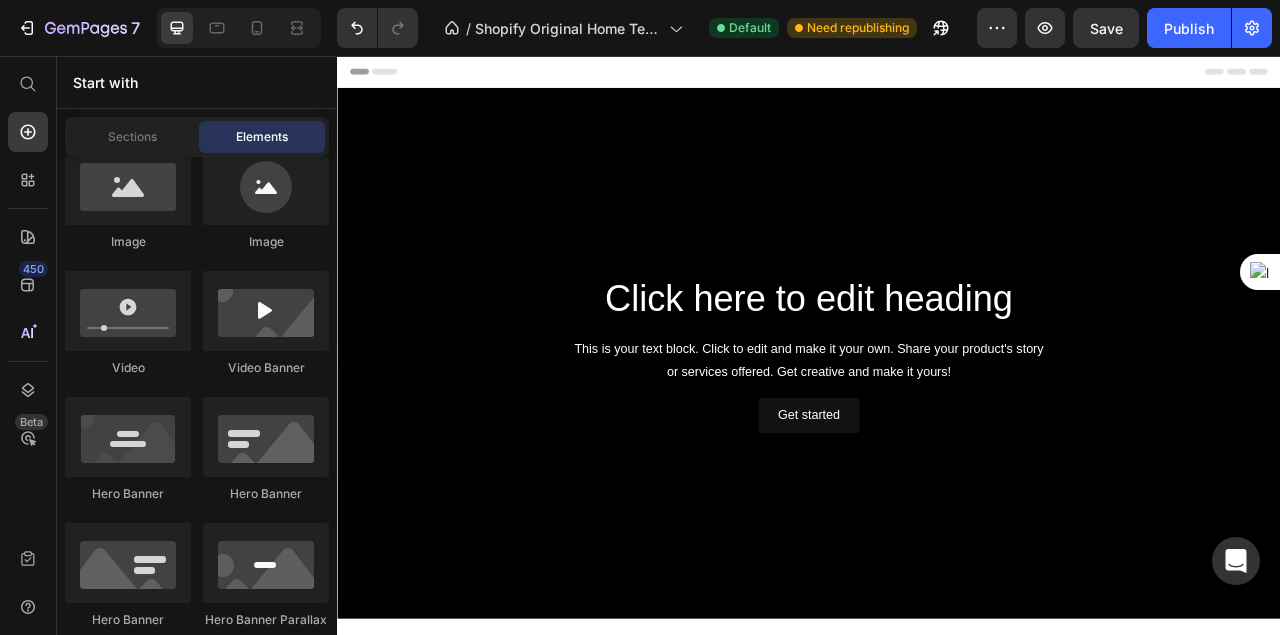 click at bounding box center (937, 434) 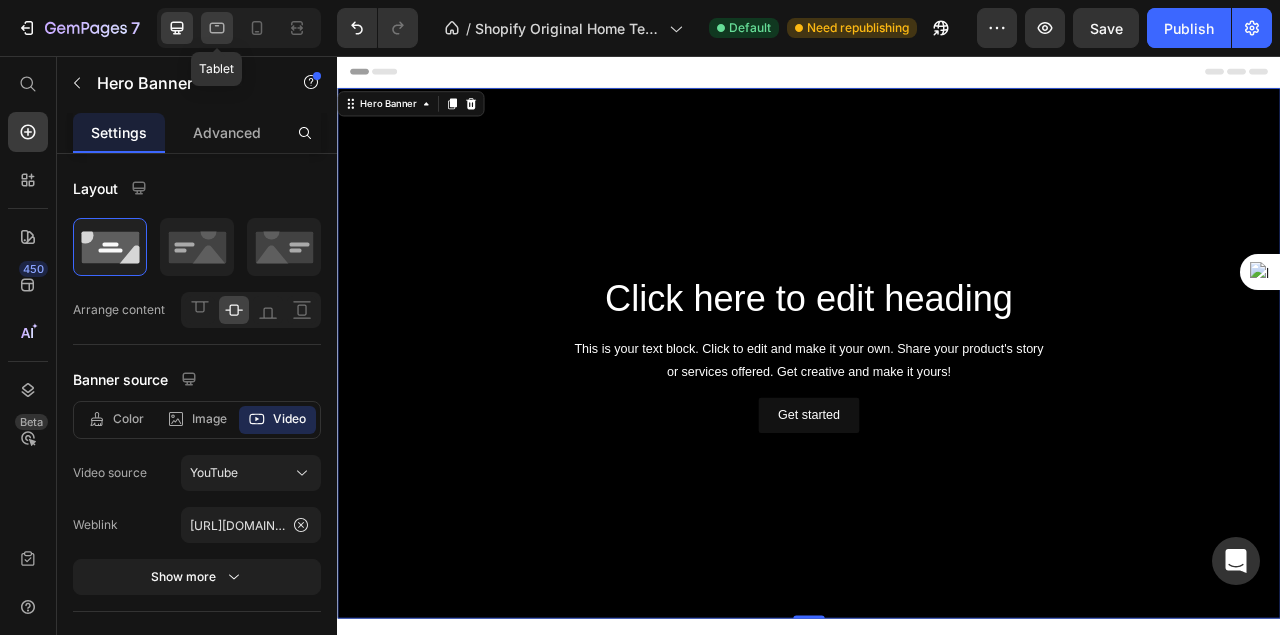 click 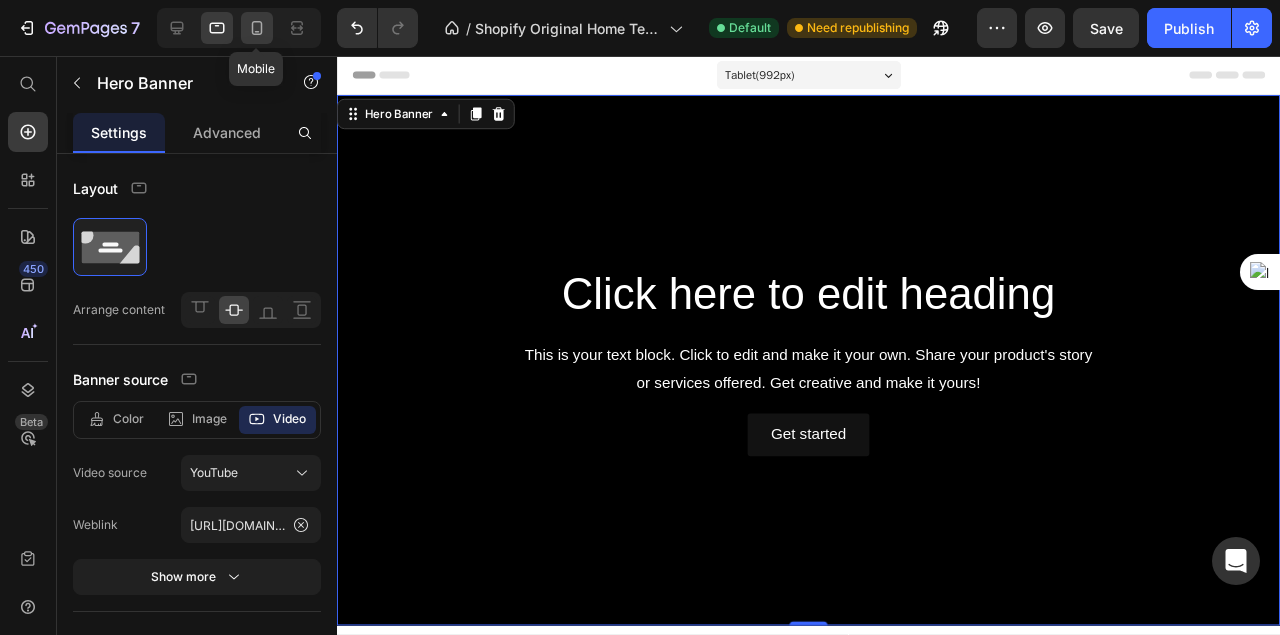 click 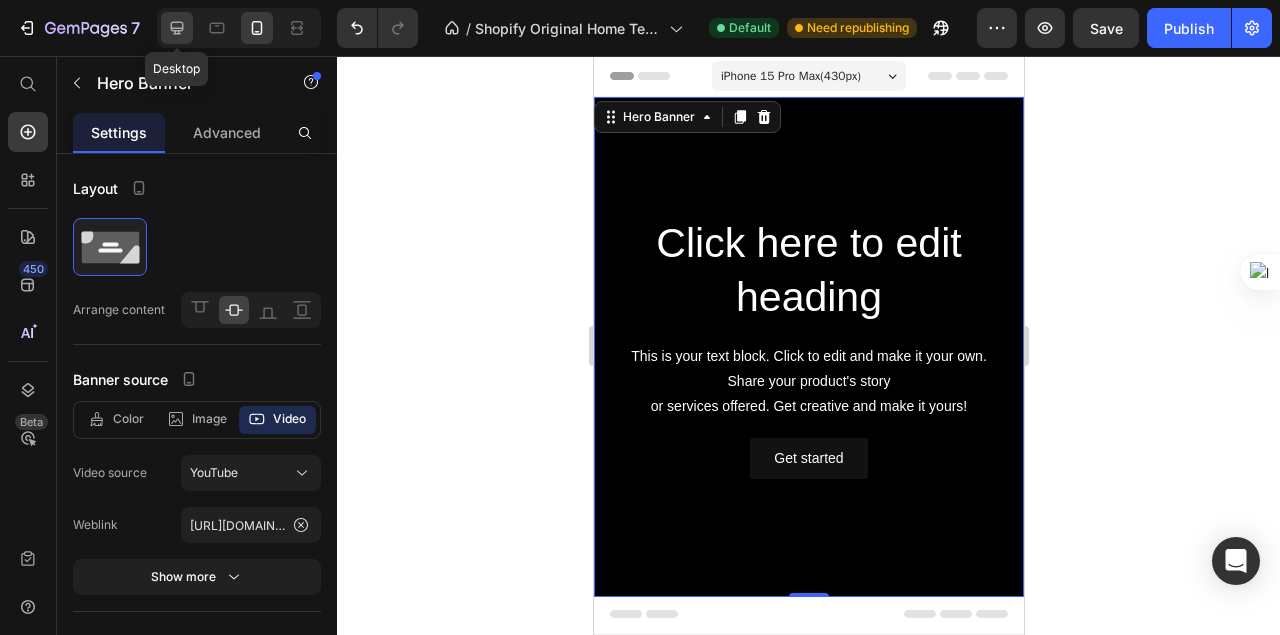 click 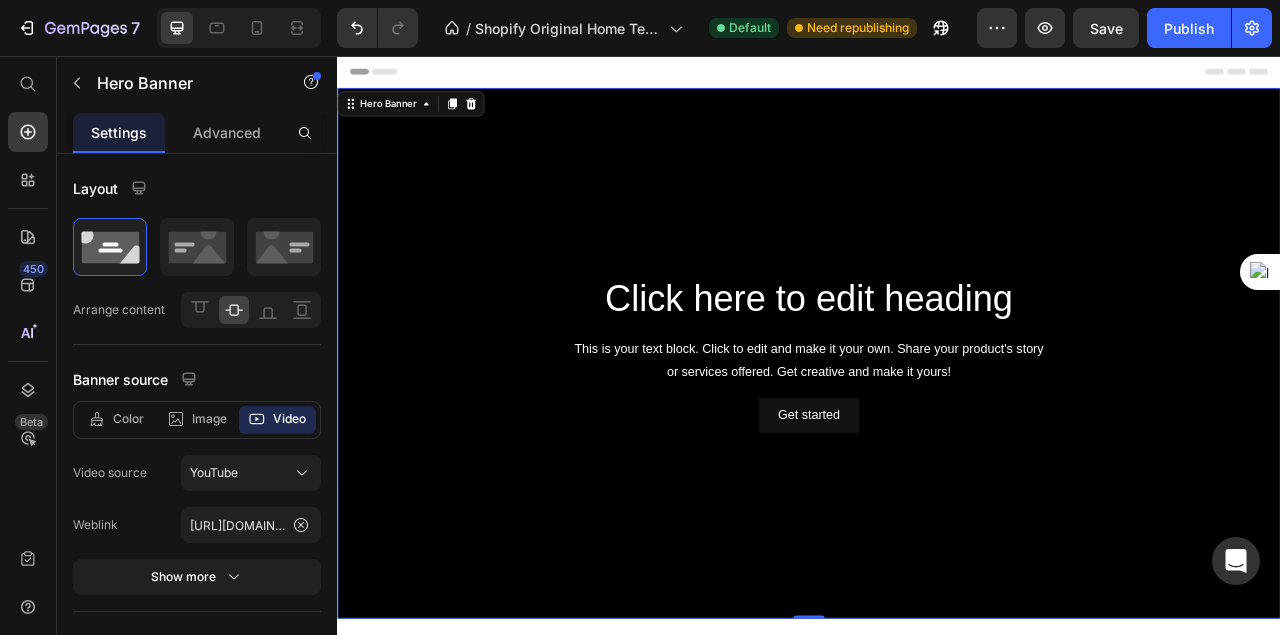 click at bounding box center (937, 434) 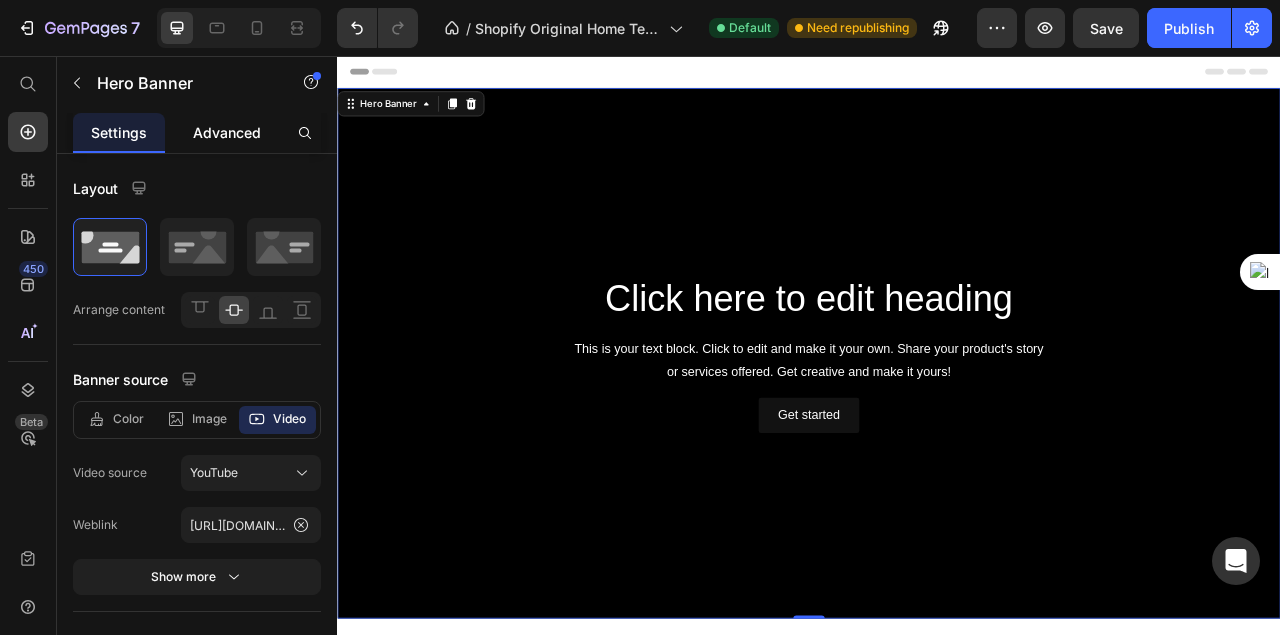 click on "Advanced" at bounding box center [227, 132] 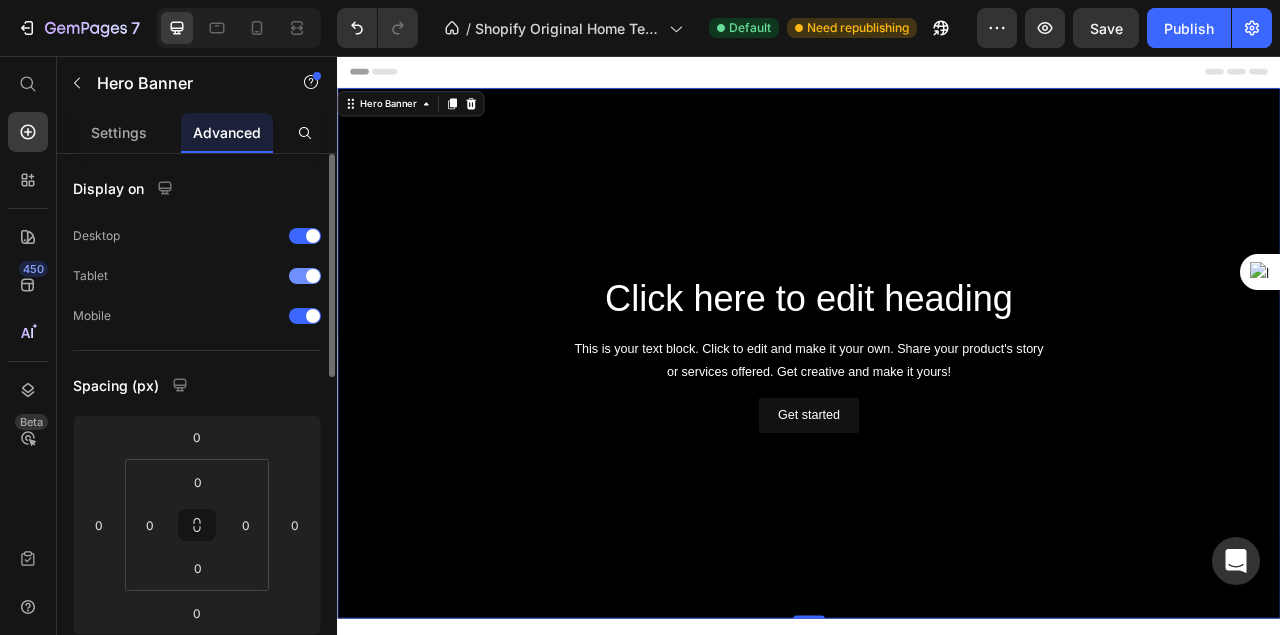 click at bounding box center (305, 276) 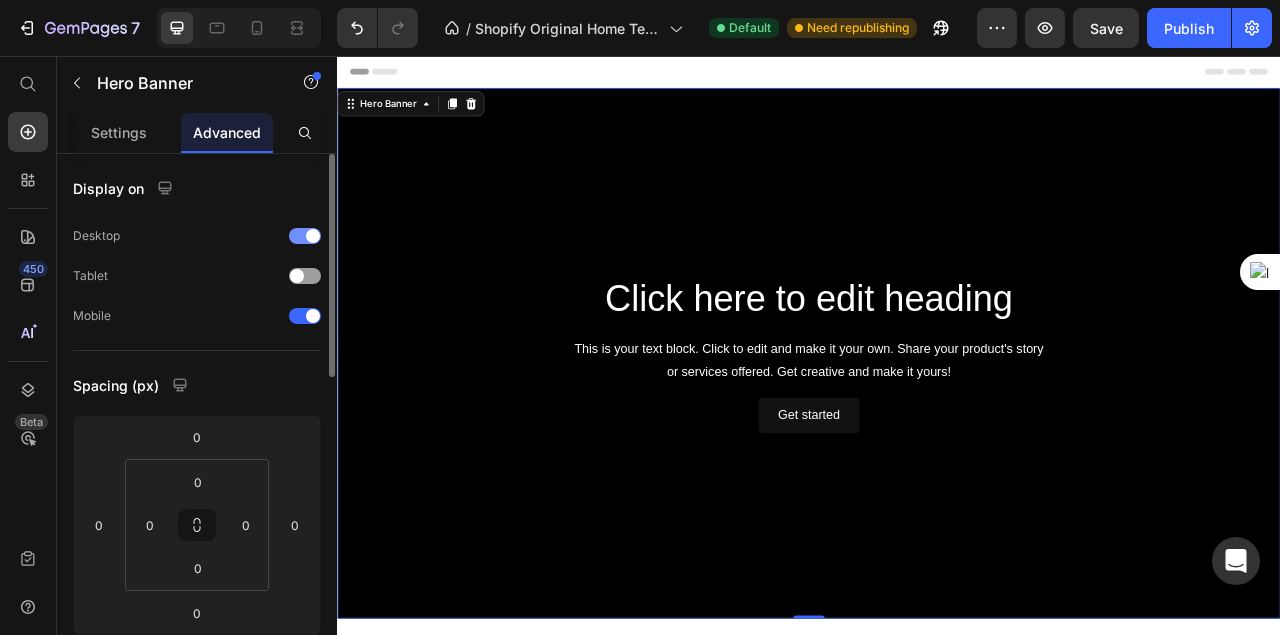 click at bounding box center [313, 236] 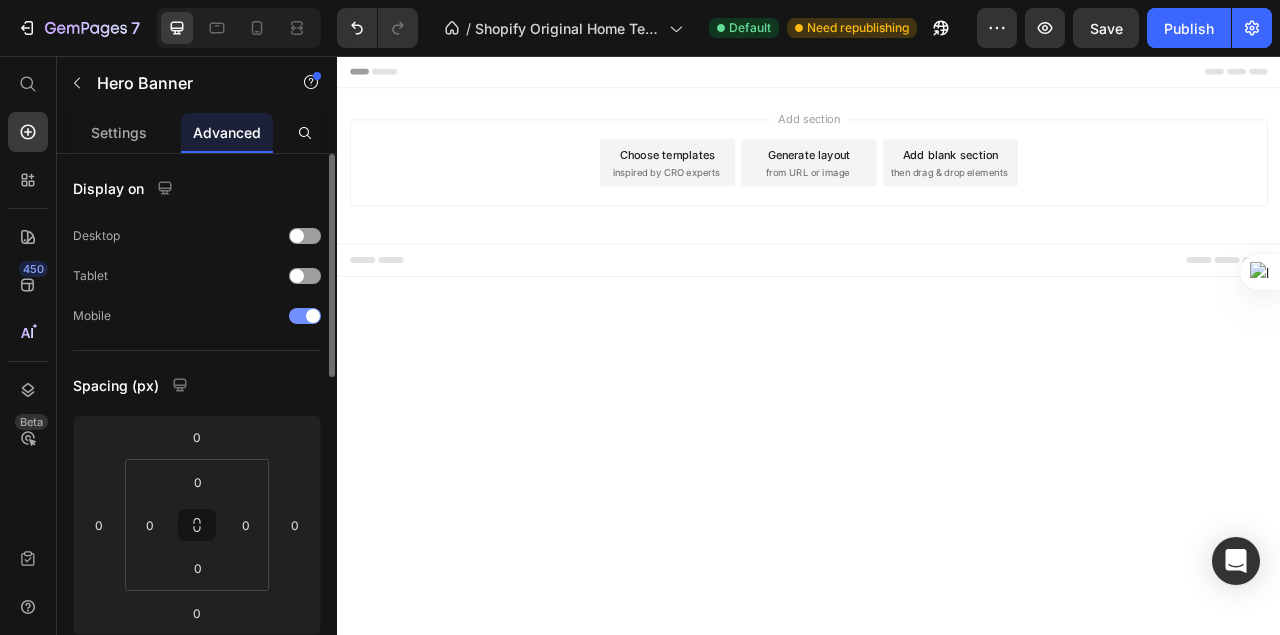 drag, startPoint x: 308, startPoint y: 307, endPoint x: 524, endPoint y: 28, distance: 352.84134 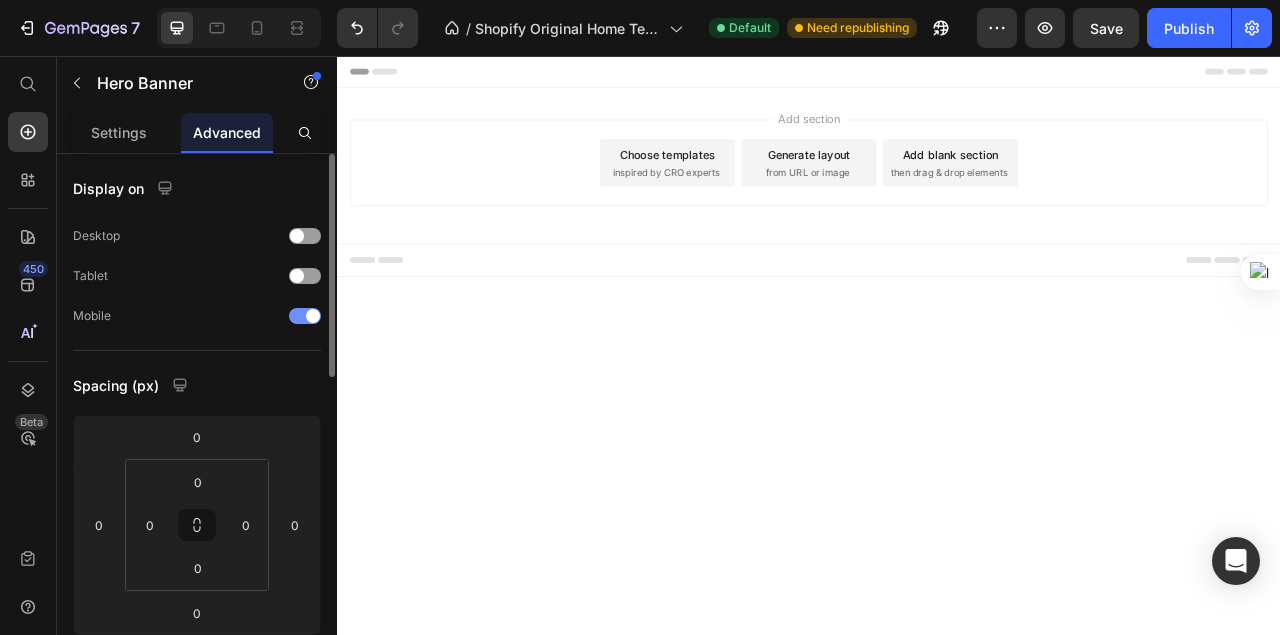 click at bounding box center (305, 316) 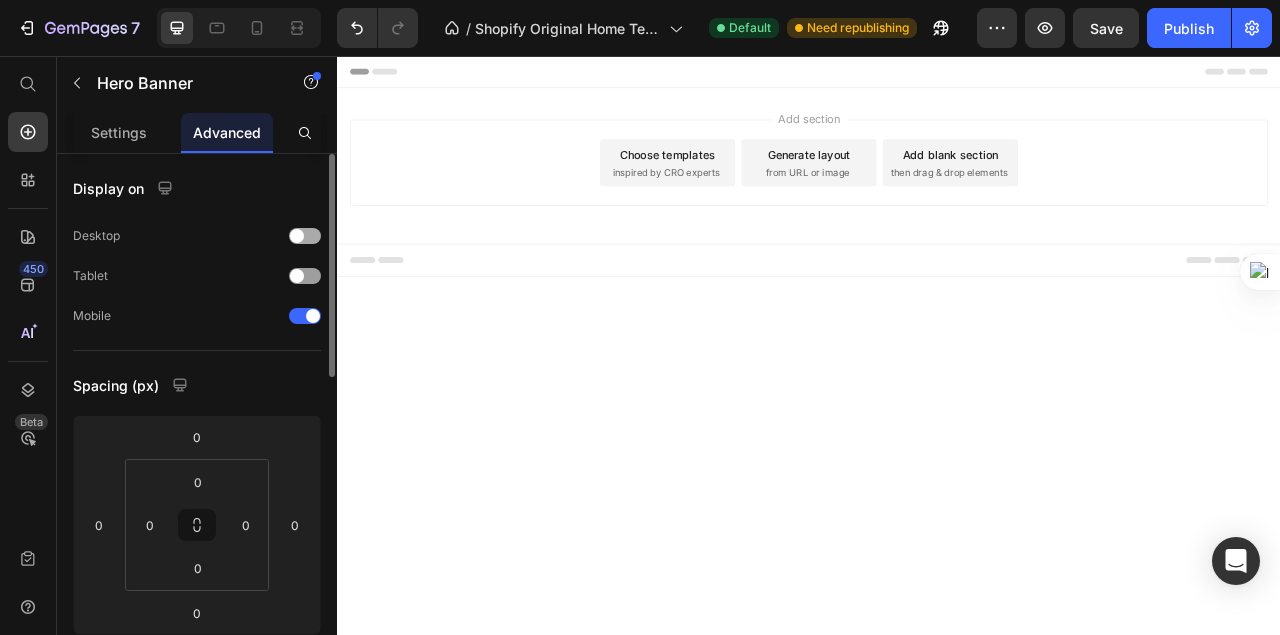 click at bounding box center [297, 236] 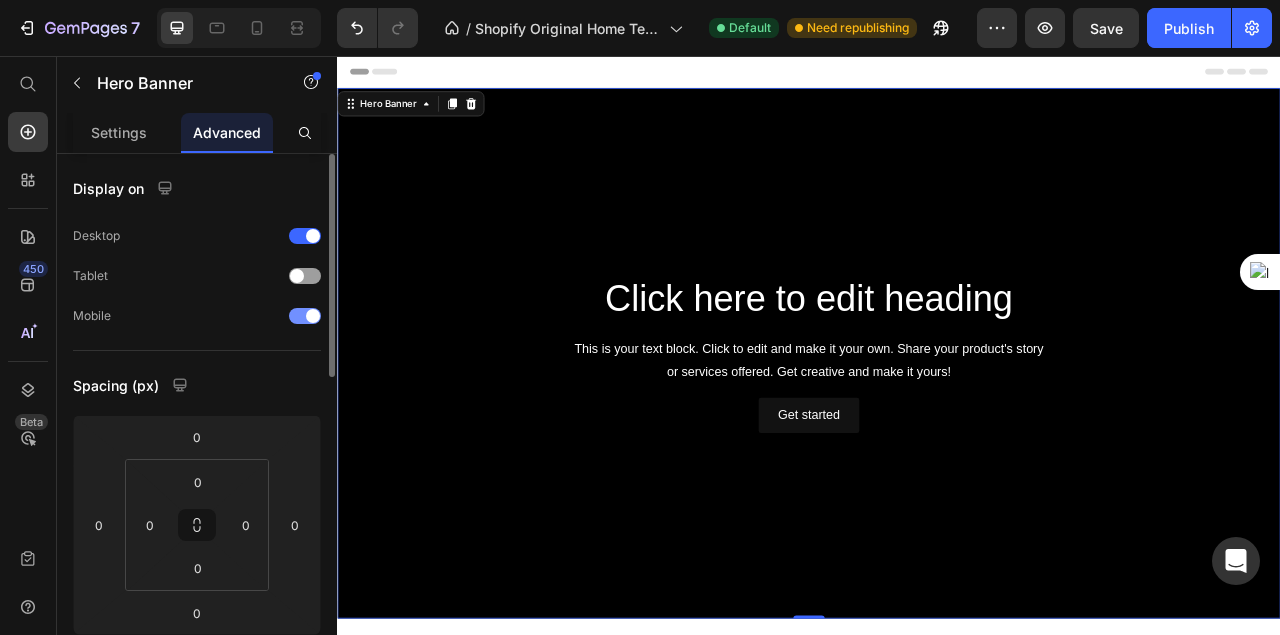 click at bounding box center (313, 316) 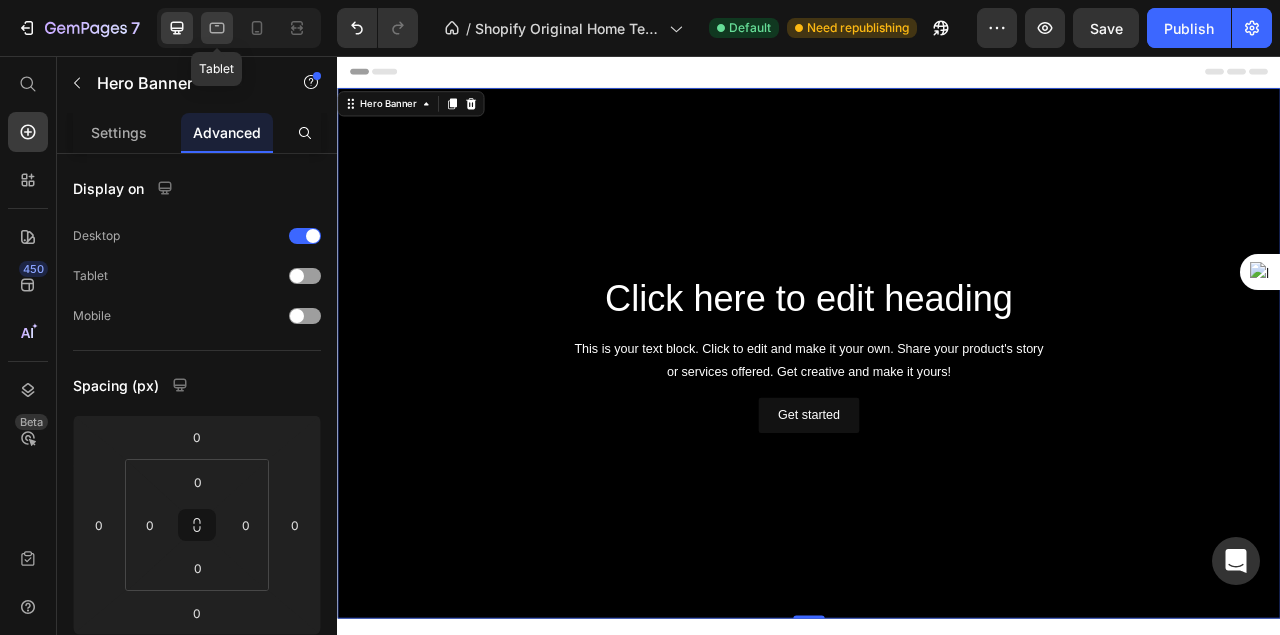click 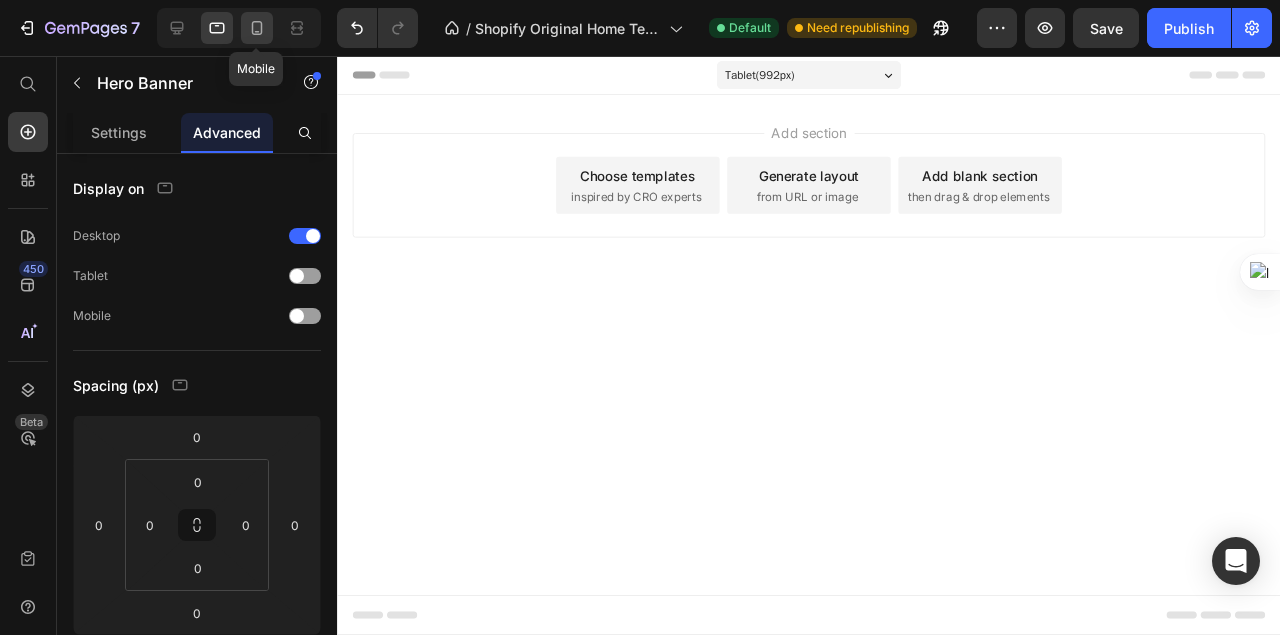 click 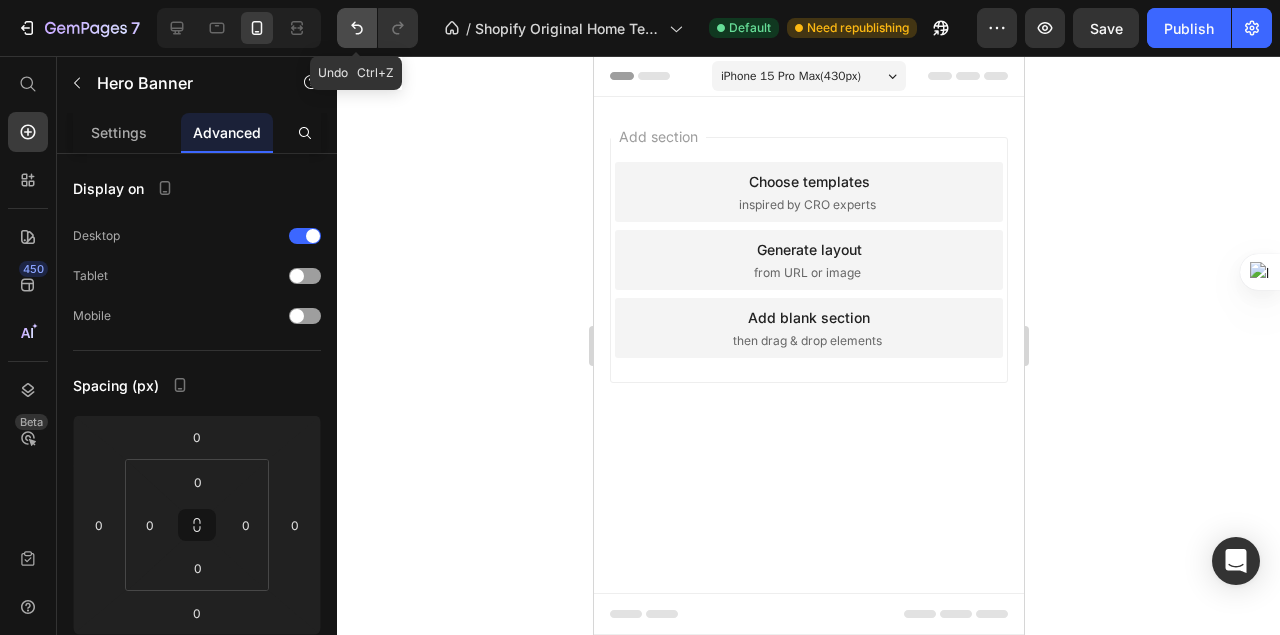 click 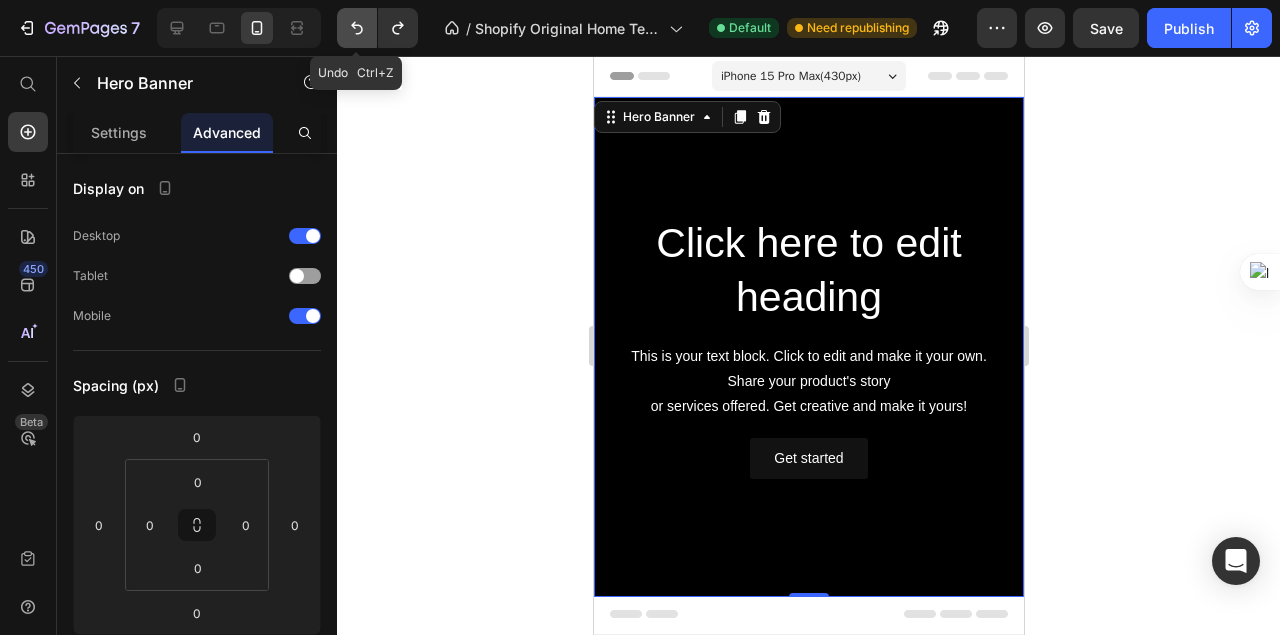 click 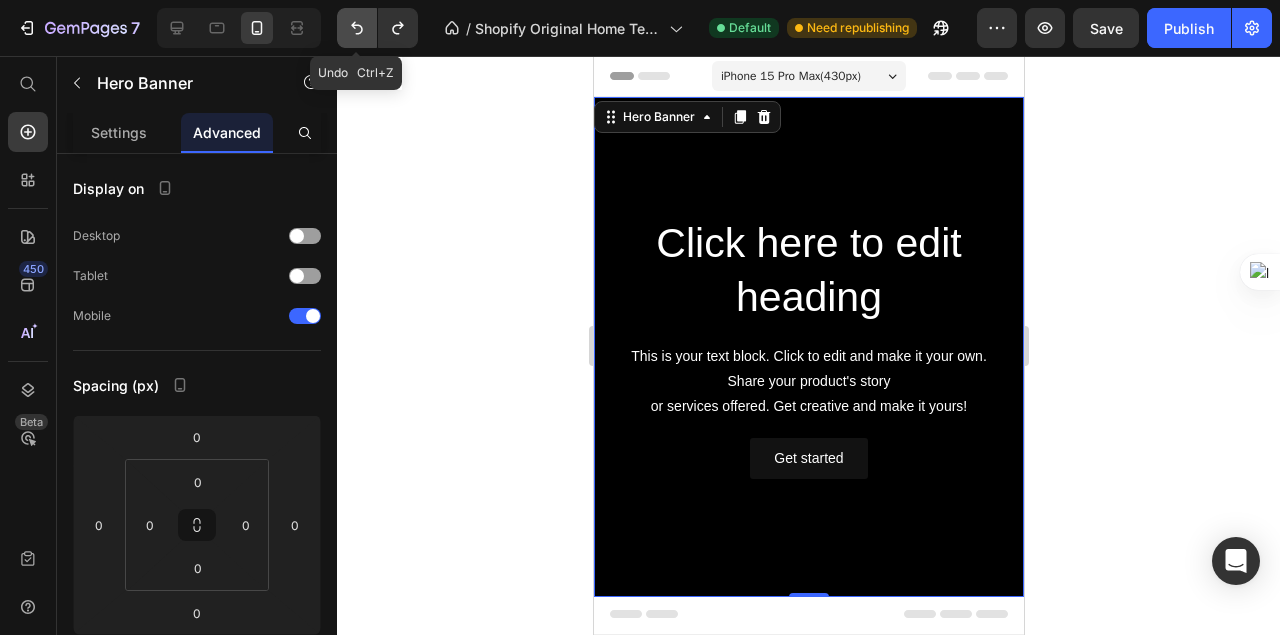 click 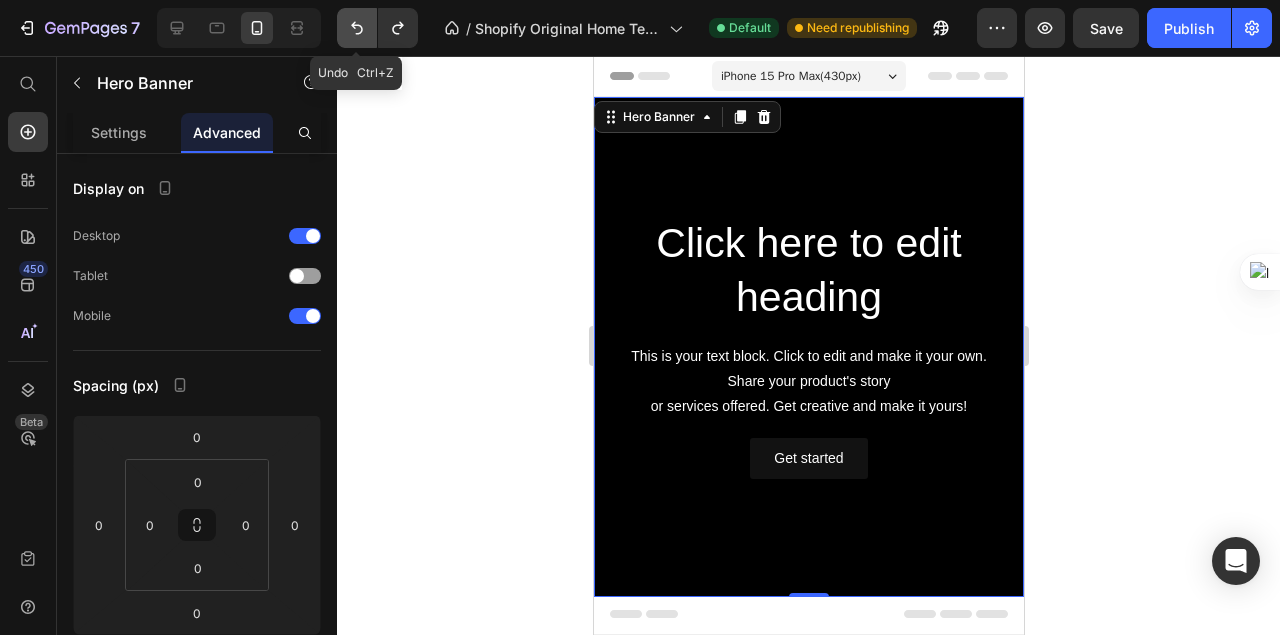 click 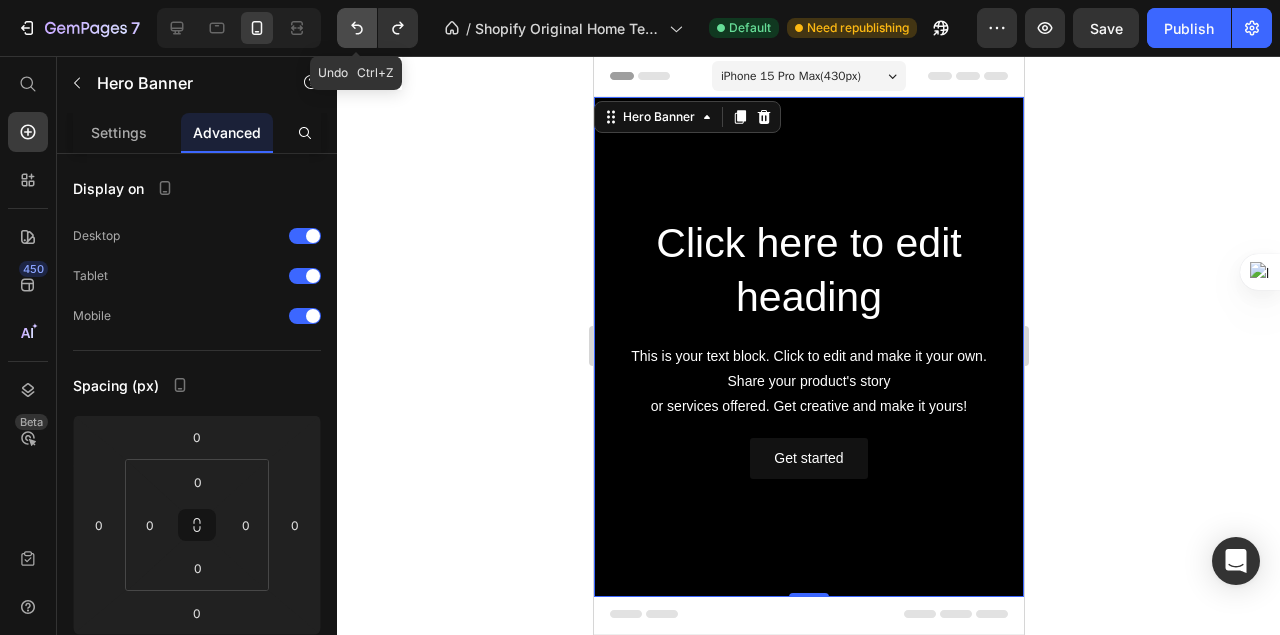 click 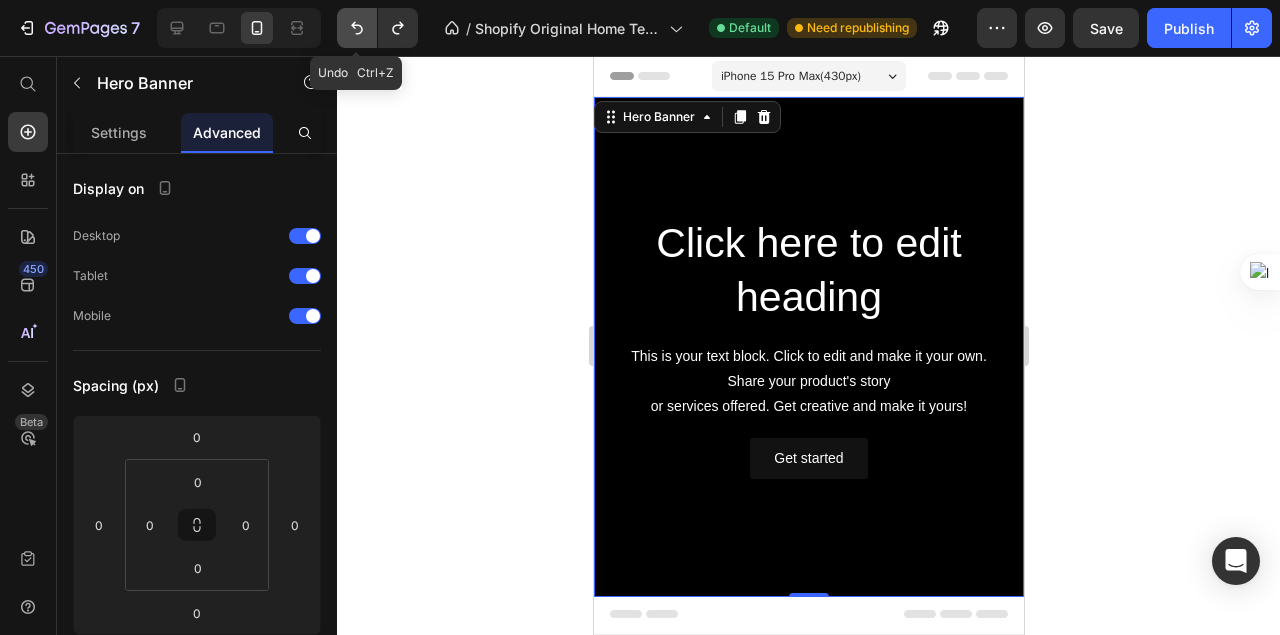 click 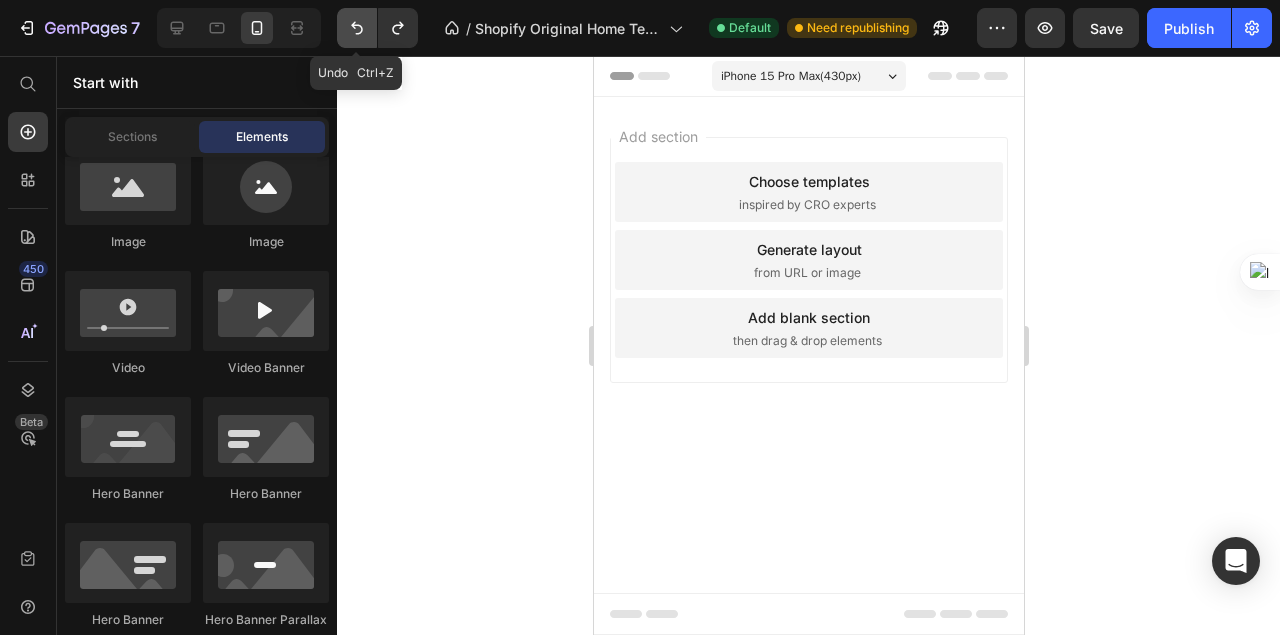 click 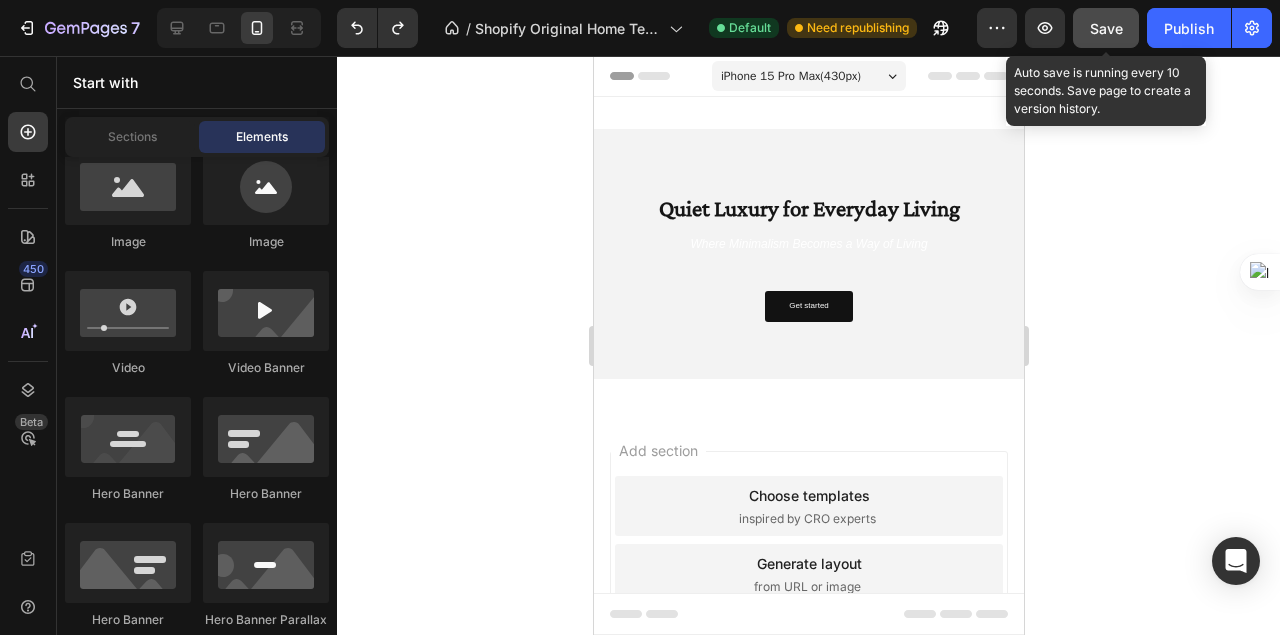 click on "Save" at bounding box center [1106, 28] 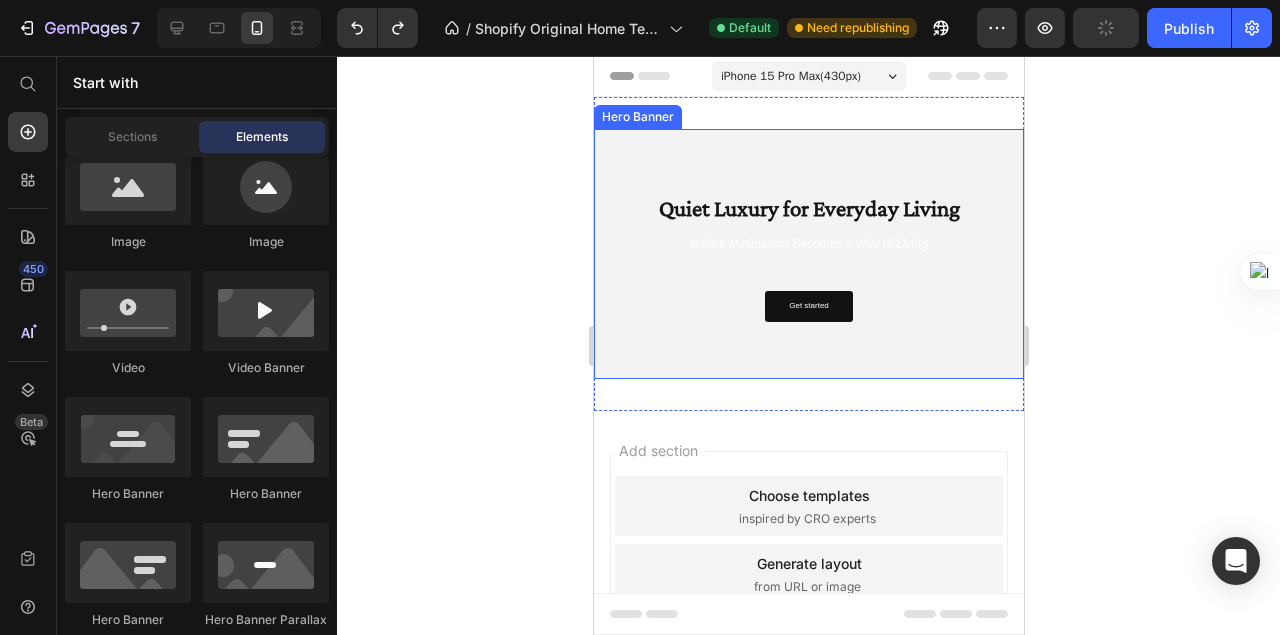 click on "Quiet Luxury for Everyday Living Text Block Where Minimalism Becomes a Way of Living Text Block Get started Button" at bounding box center [808, 253] 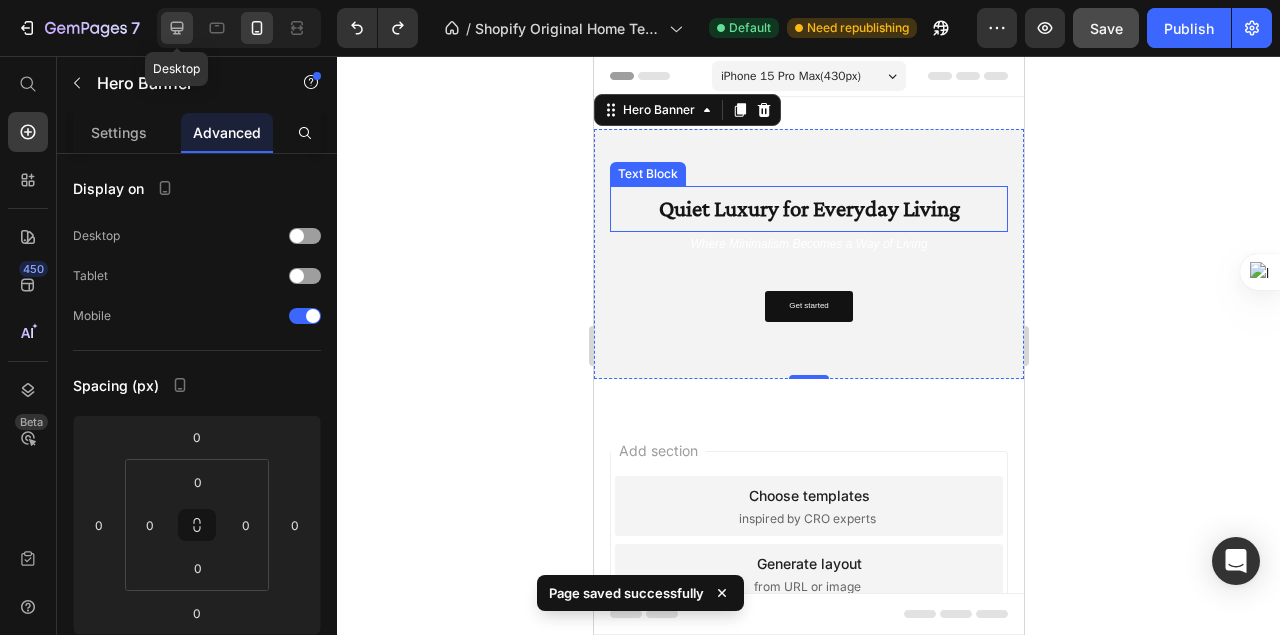 click 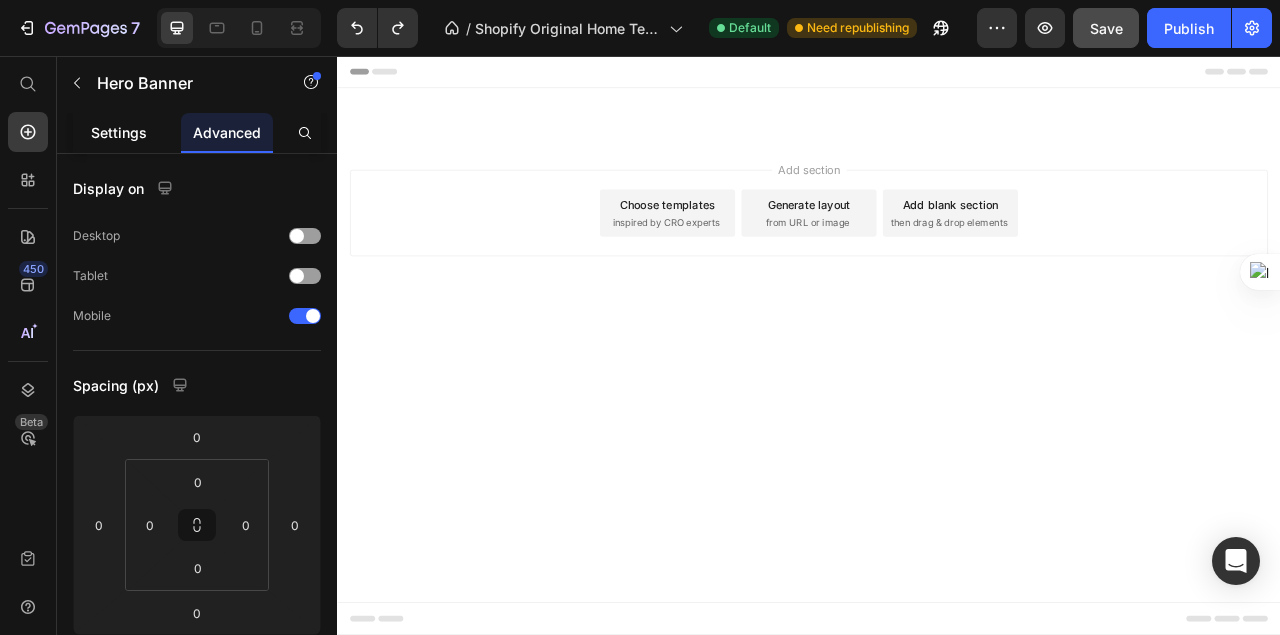 click on "Settings" at bounding box center (119, 132) 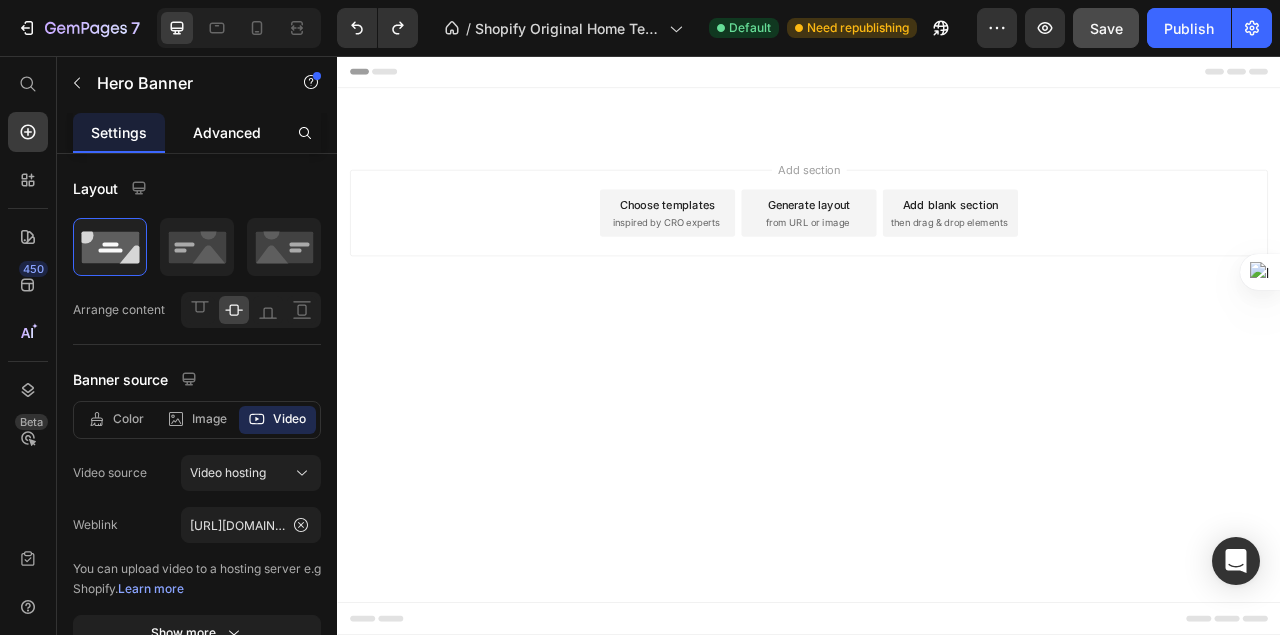 click on "Advanced" at bounding box center (227, 132) 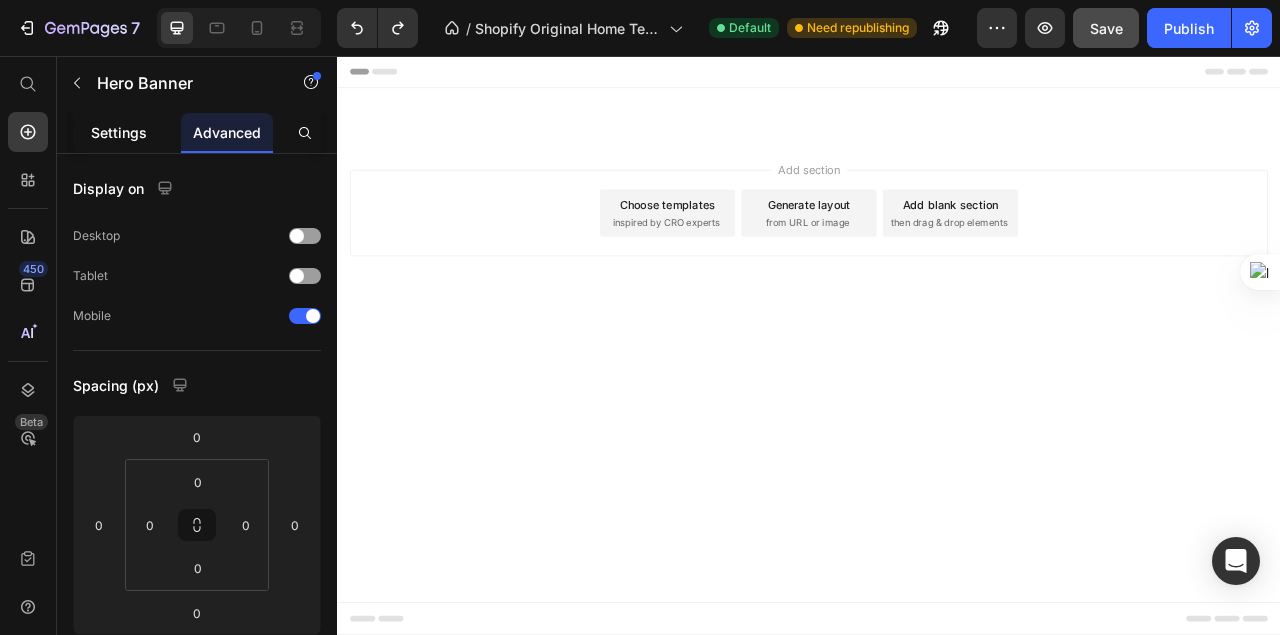 click on "Settings" 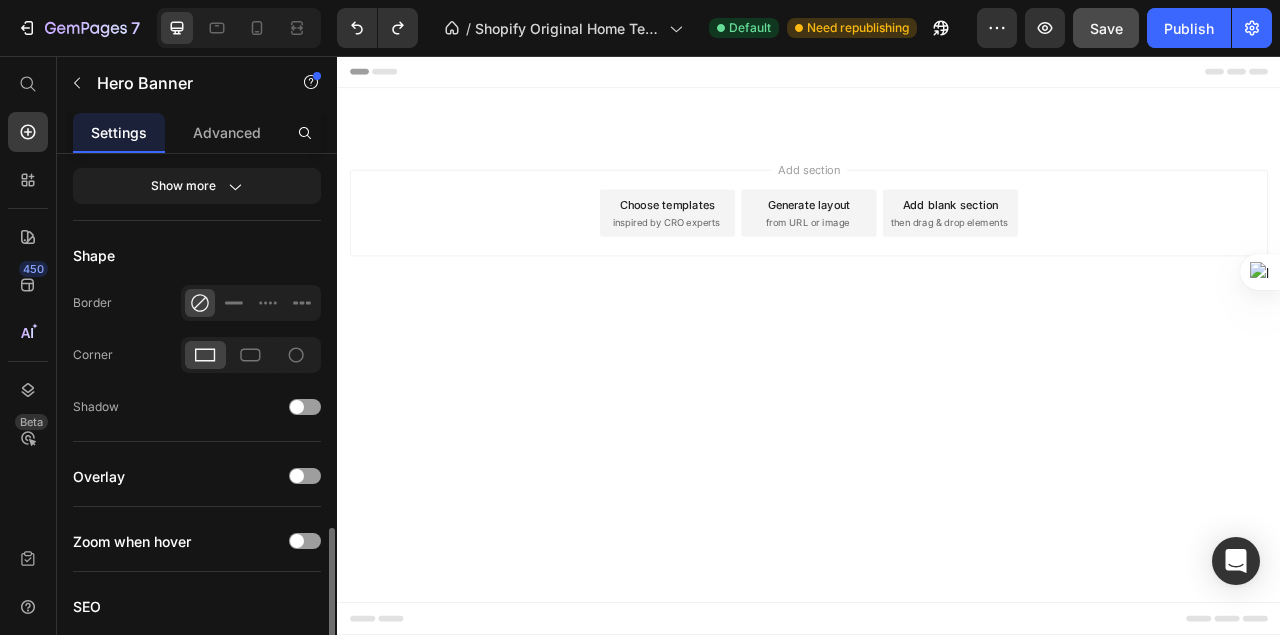 scroll, scrollTop: 1000, scrollLeft: 0, axis: vertical 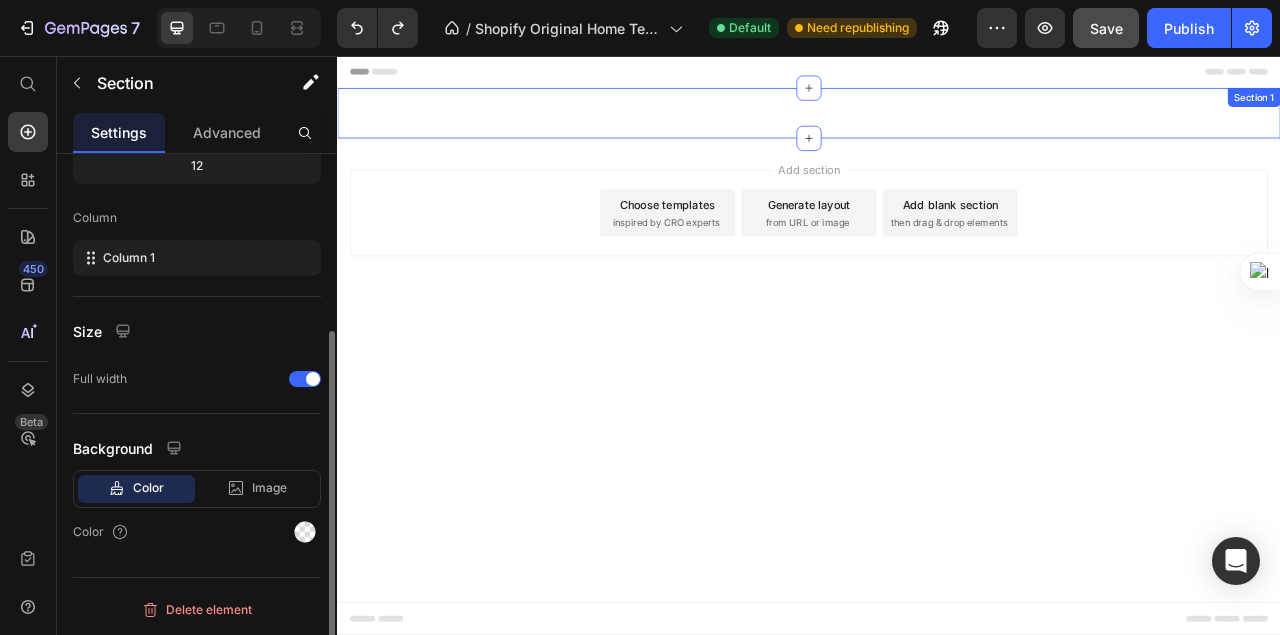 click on "Quiet Luxury for Everyday Living Text Block Where Minimalism Becomes a Way of Living Text Block Get started Button Hero Banner   0 Section 1" at bounding box center [937, 129] 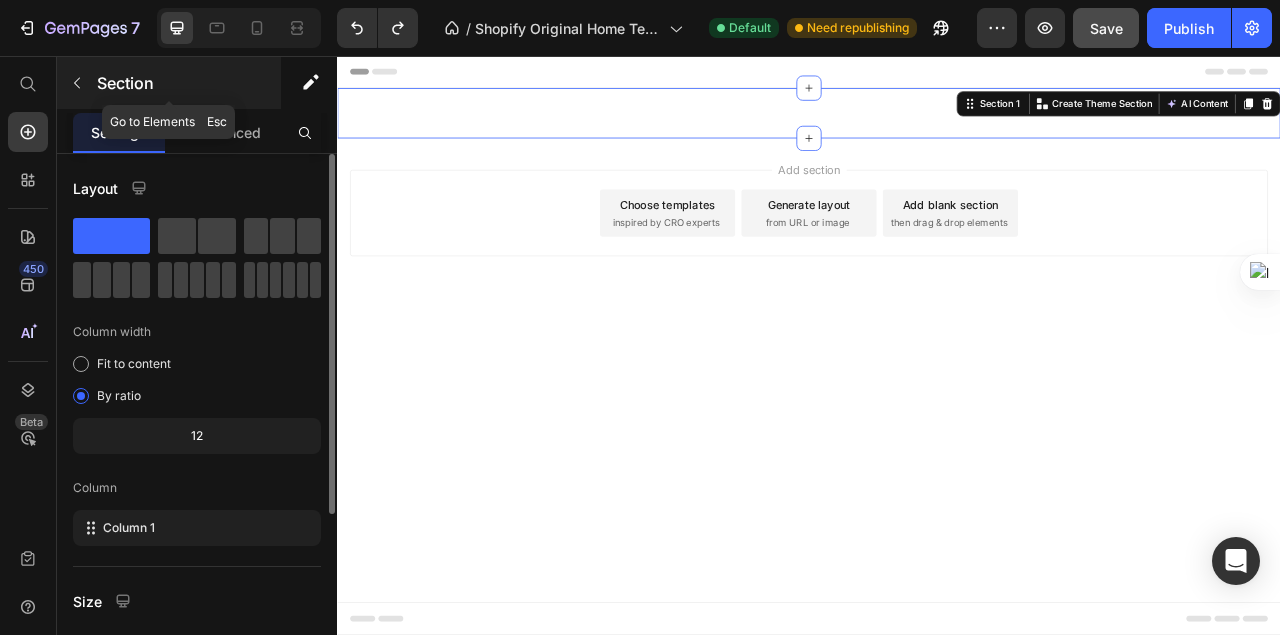 click at bounding box center (77, 83) 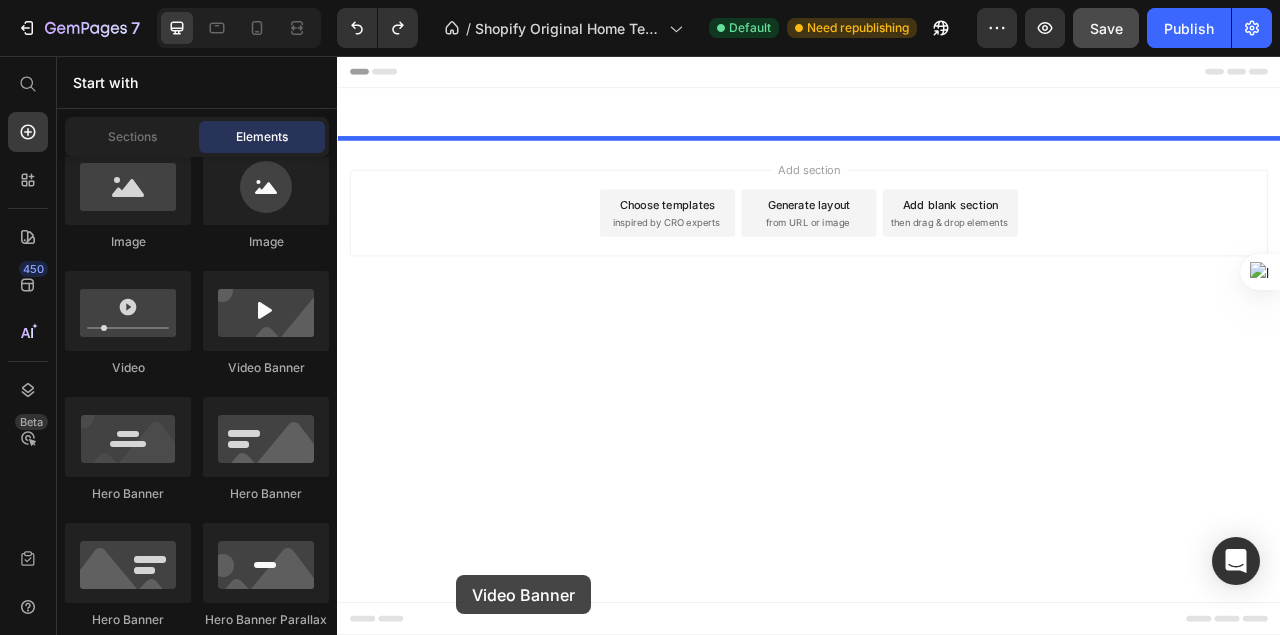 drag, startPoint x: 584, startPoint y: 400, endPoint x: 489, endPoint y: 715, distance: 329.01367 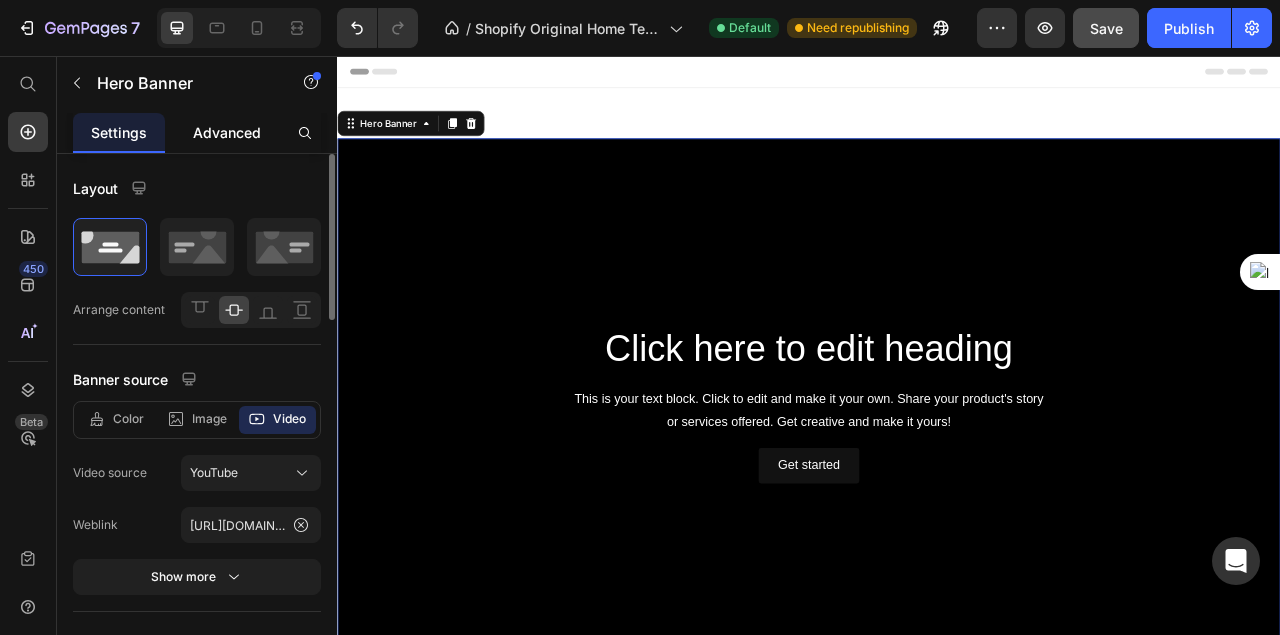 click on "Advanced" 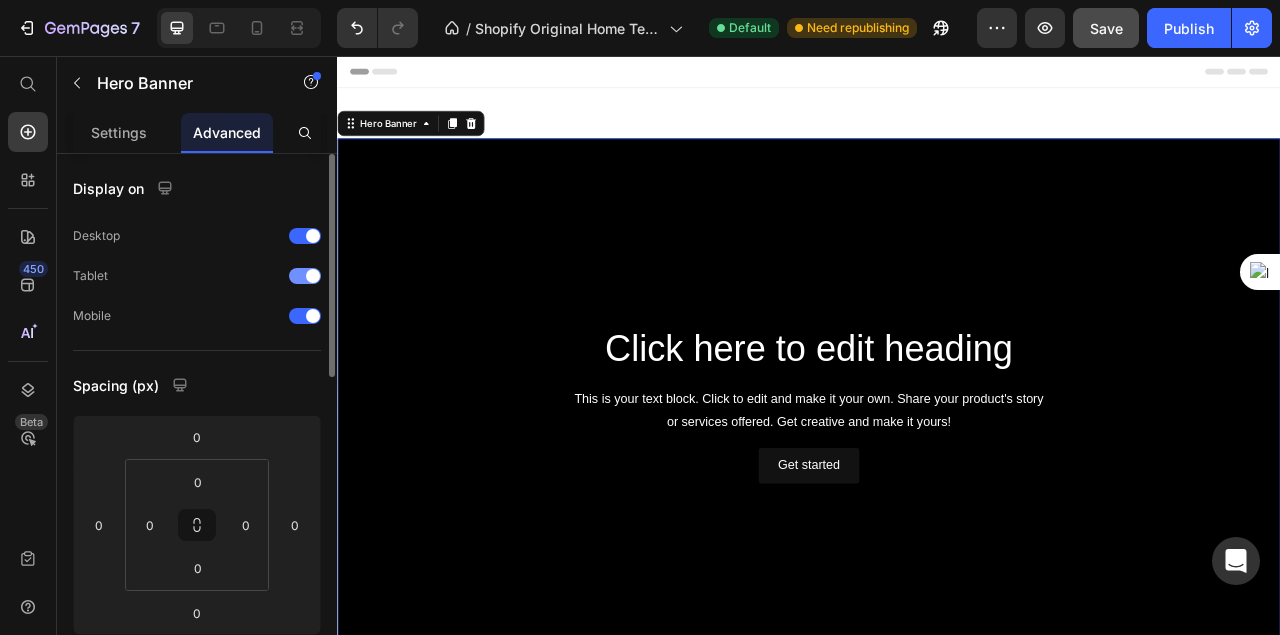 click at bounding box center (305, 276) 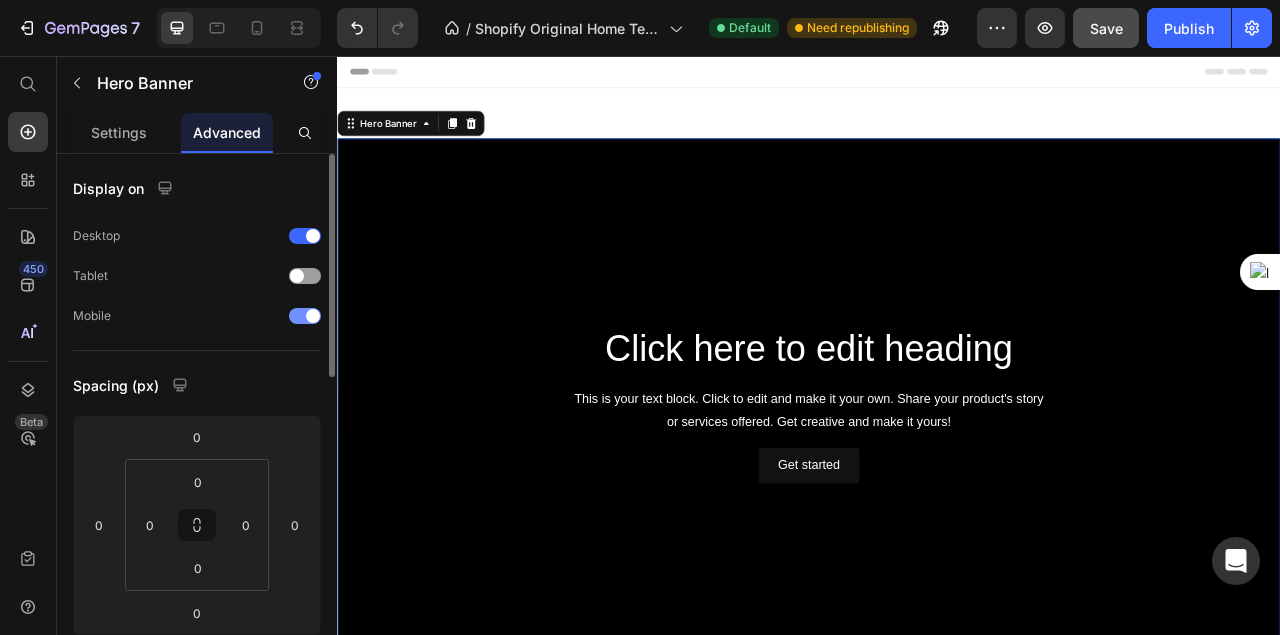 click at bounding box center (313, 316) 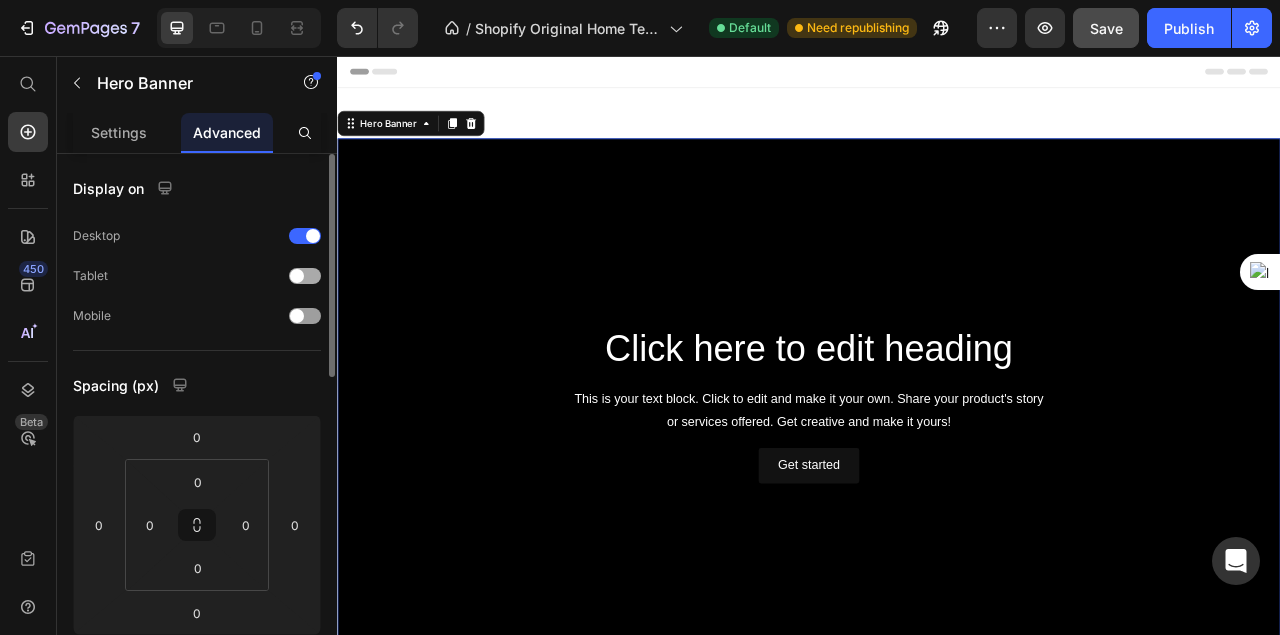 click at bounding box center (305, 276) 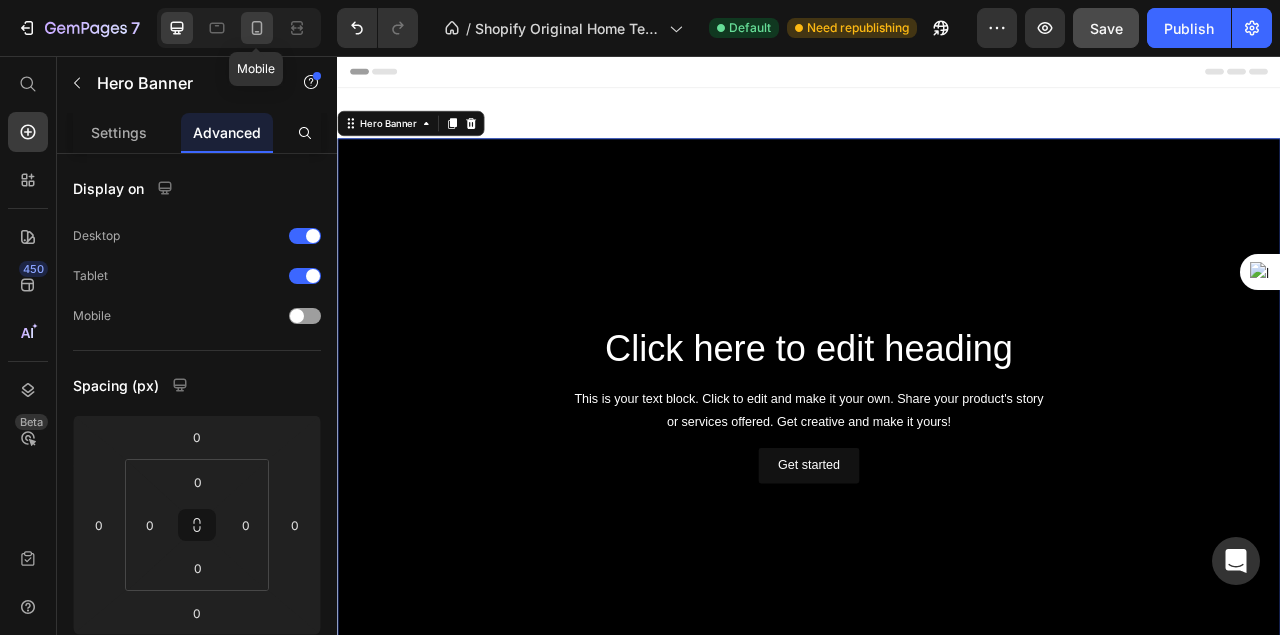 click 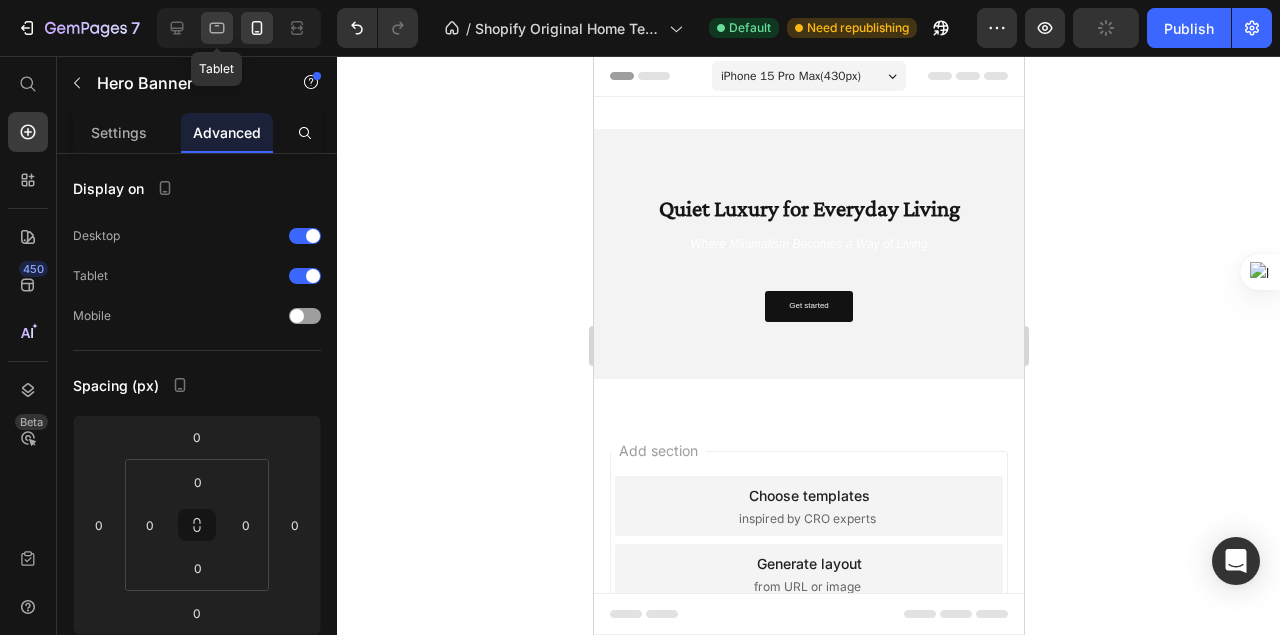 click 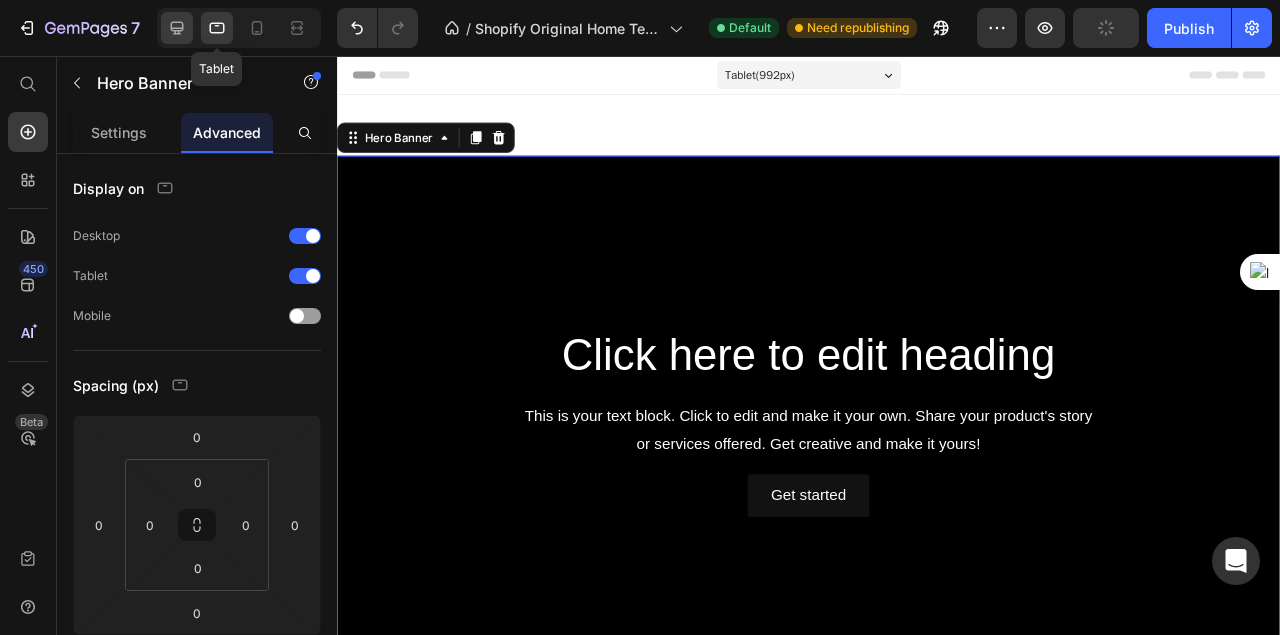 scroll, scrollTop: 34, scrollLeft: 0, axis: vertical 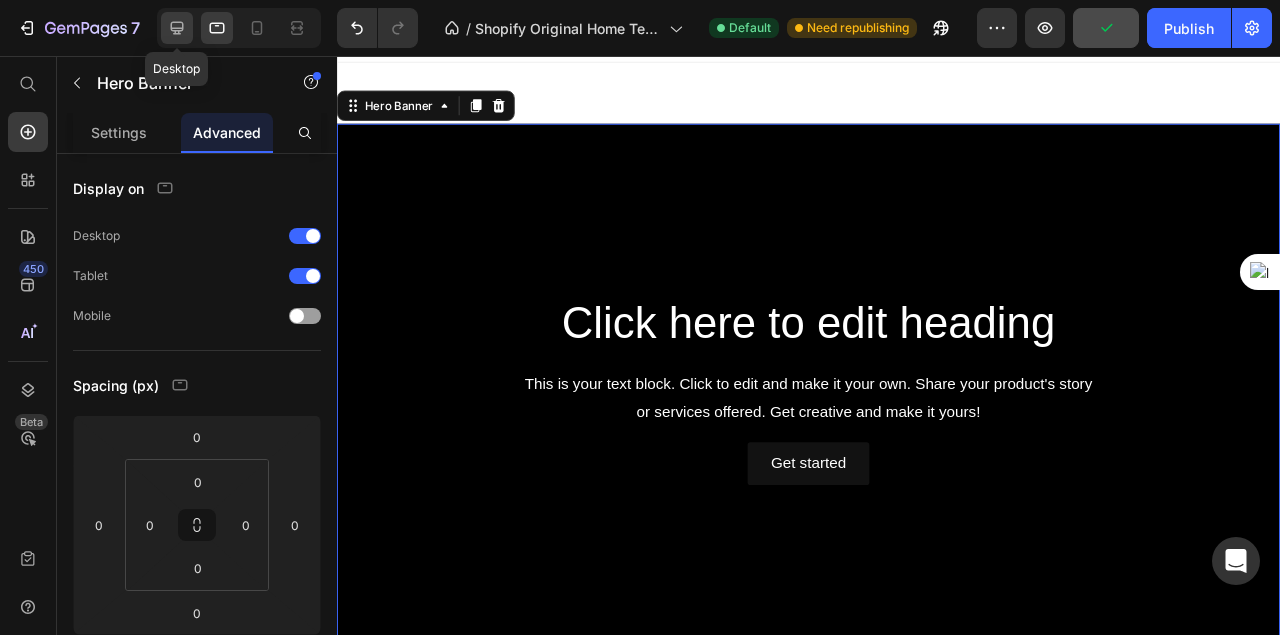 click 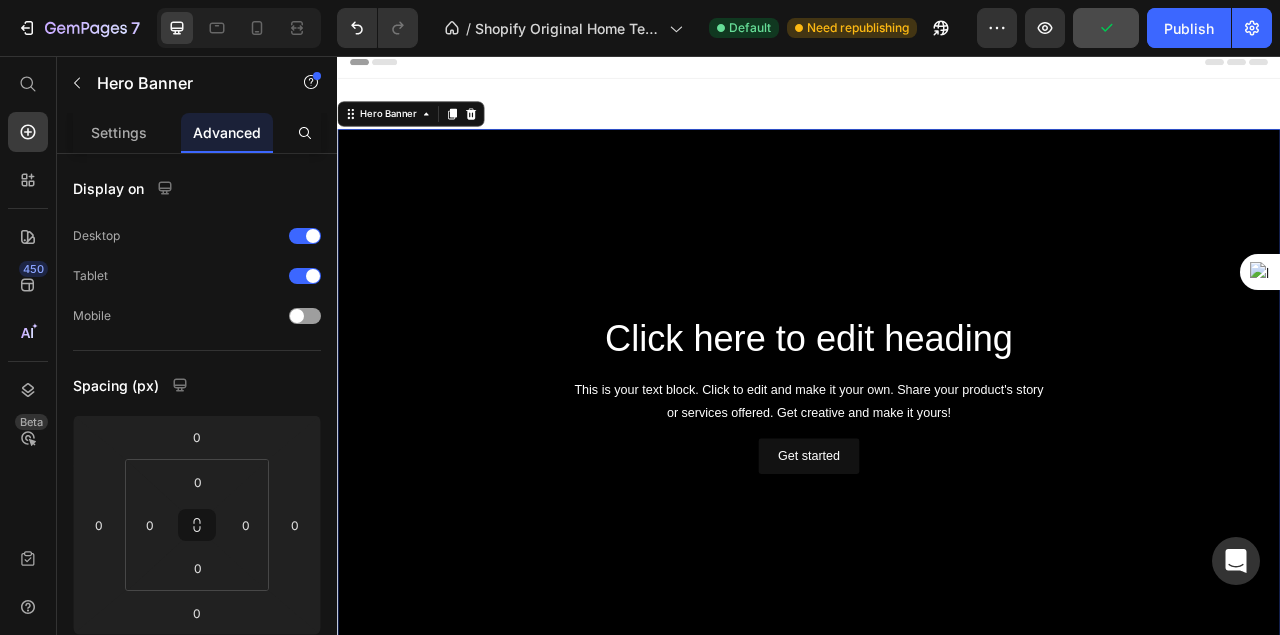 scroll, scrollTop: 0, scrollLeft: 0, axis: both 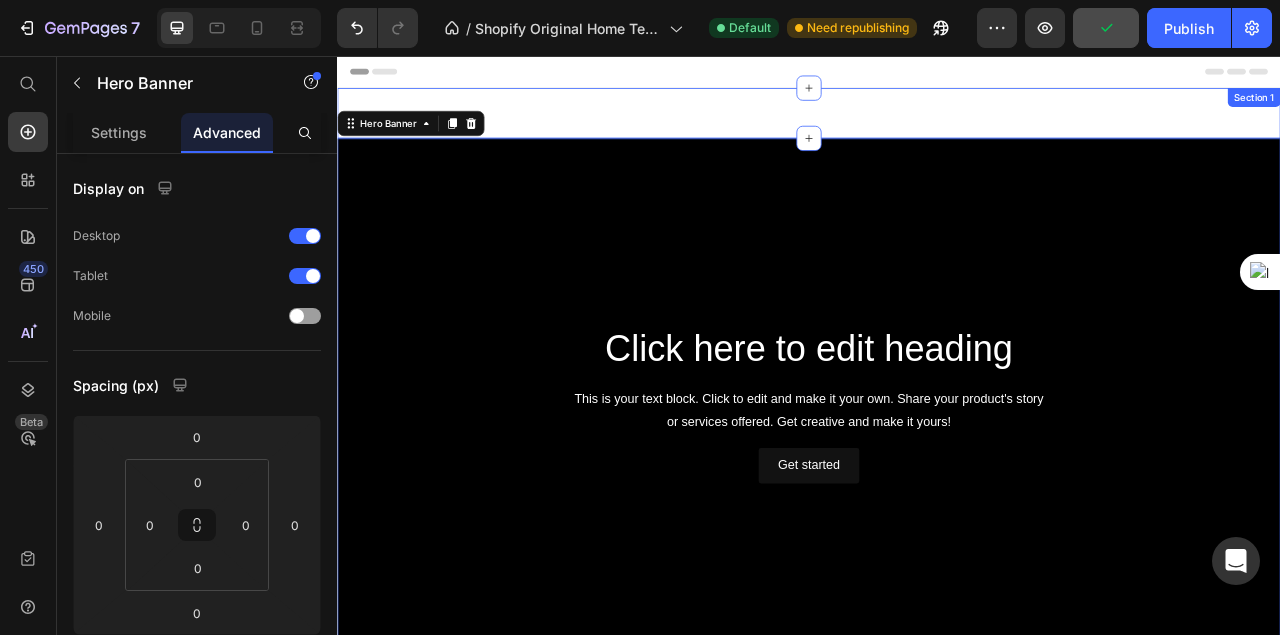 click on "Quiet Luxury for Everyday Living Text Block Where Minimalism Becomes a Way of Living Text Block Get started Button Hero Banner Section 1" at bounding box center (937, 129) 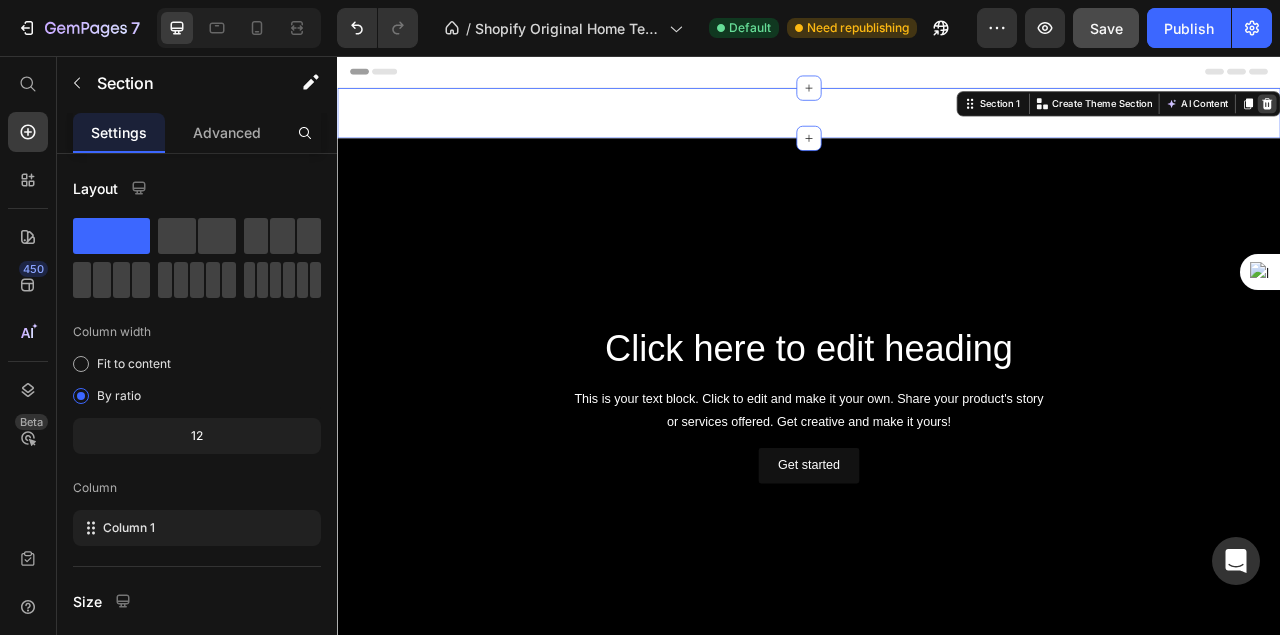 click 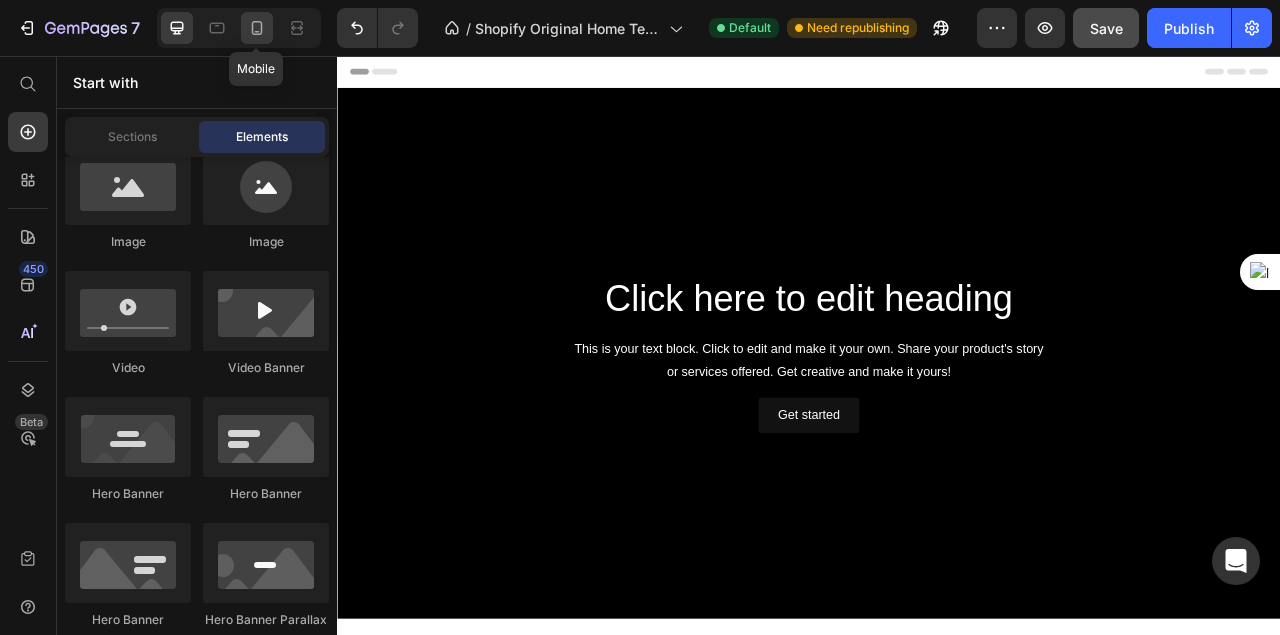click 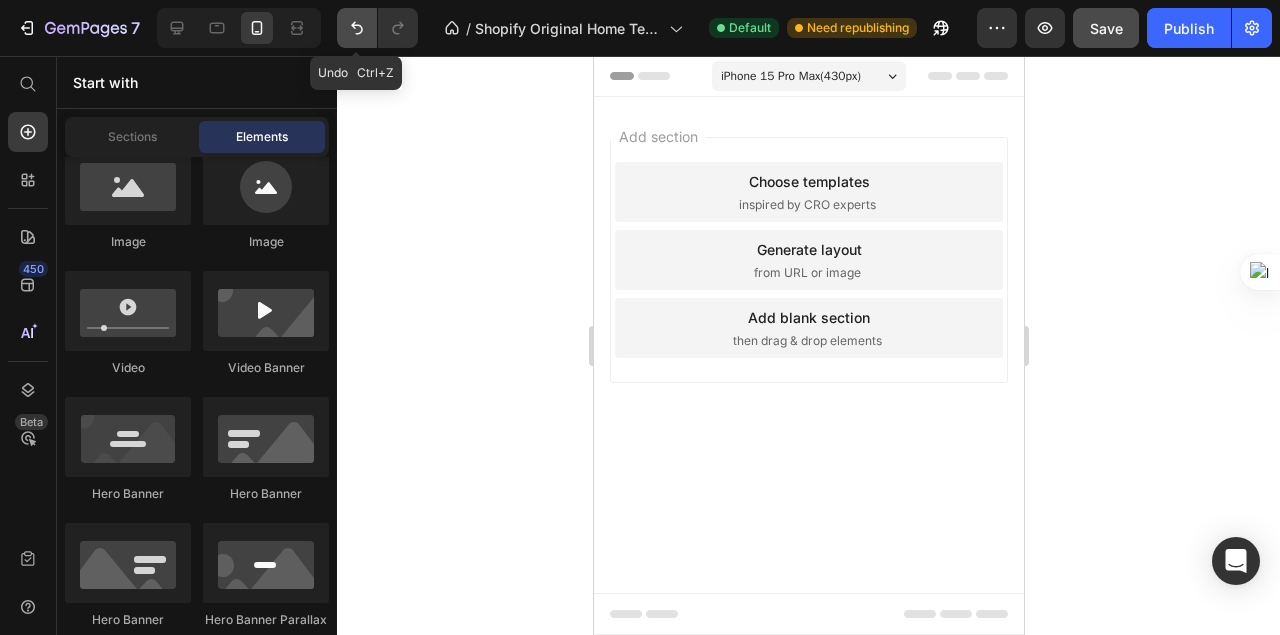 click 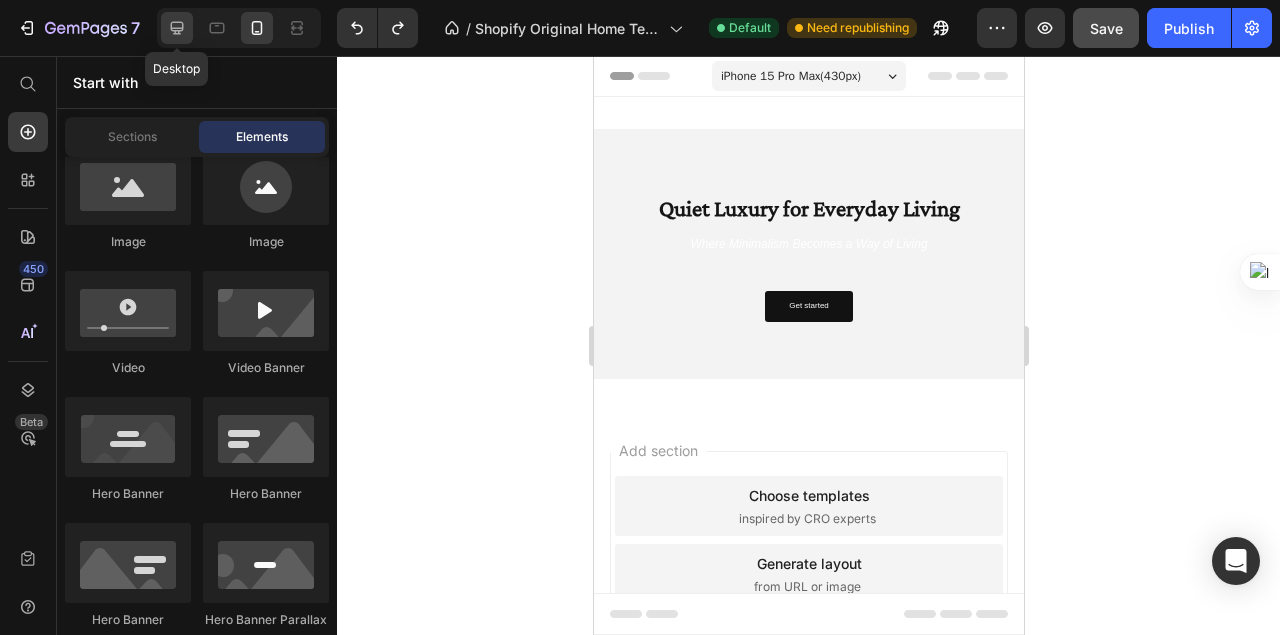 click 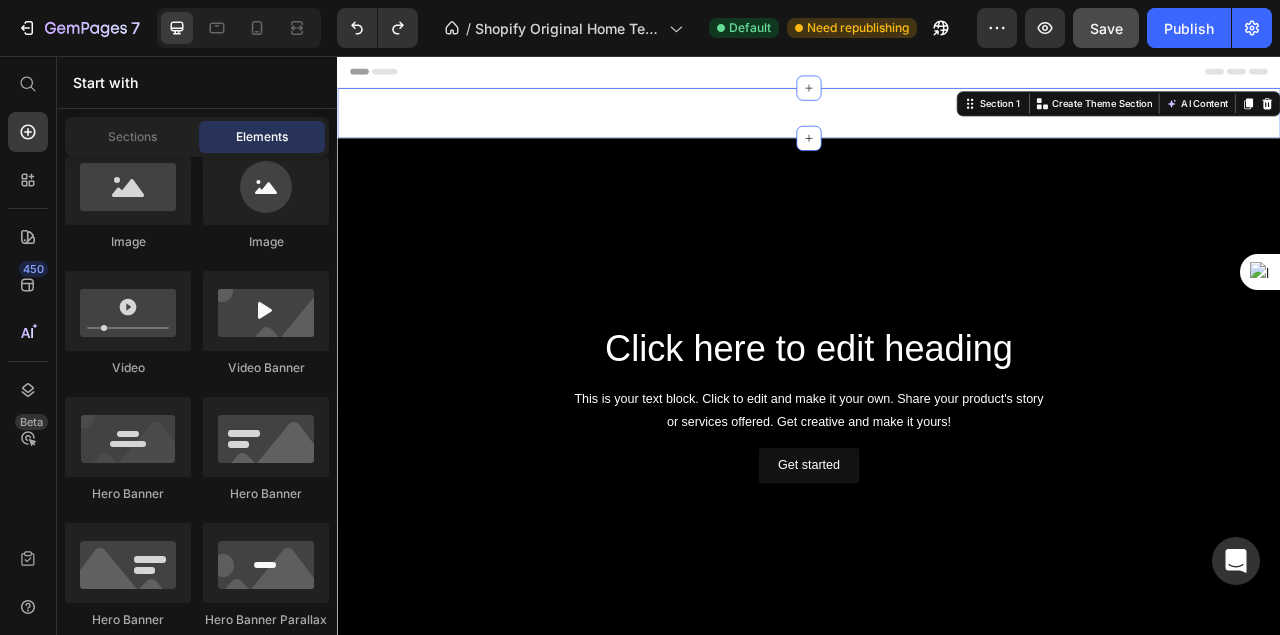 click on "Quiet Luxury for Everyday Living Text Block Where Minimalism Becomes a Way of Living Text Block Get started Button Hero Banner Section 1   You can create reusable sections Create Theme Section AI Content Write with GemAI What would you like to describe here? Tone and Voice Persuasive Product Show more Generate" at bounding box center [937, 129] 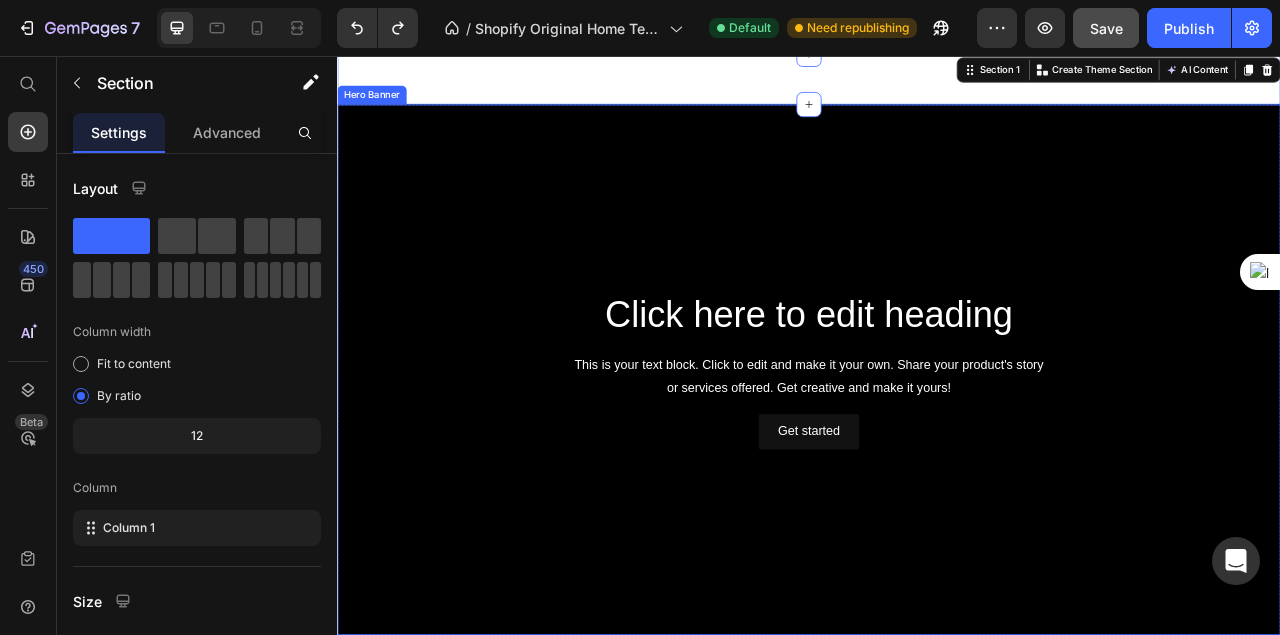 scroll, scrollTop: 66, scrollLeft: 0, axis: vertical 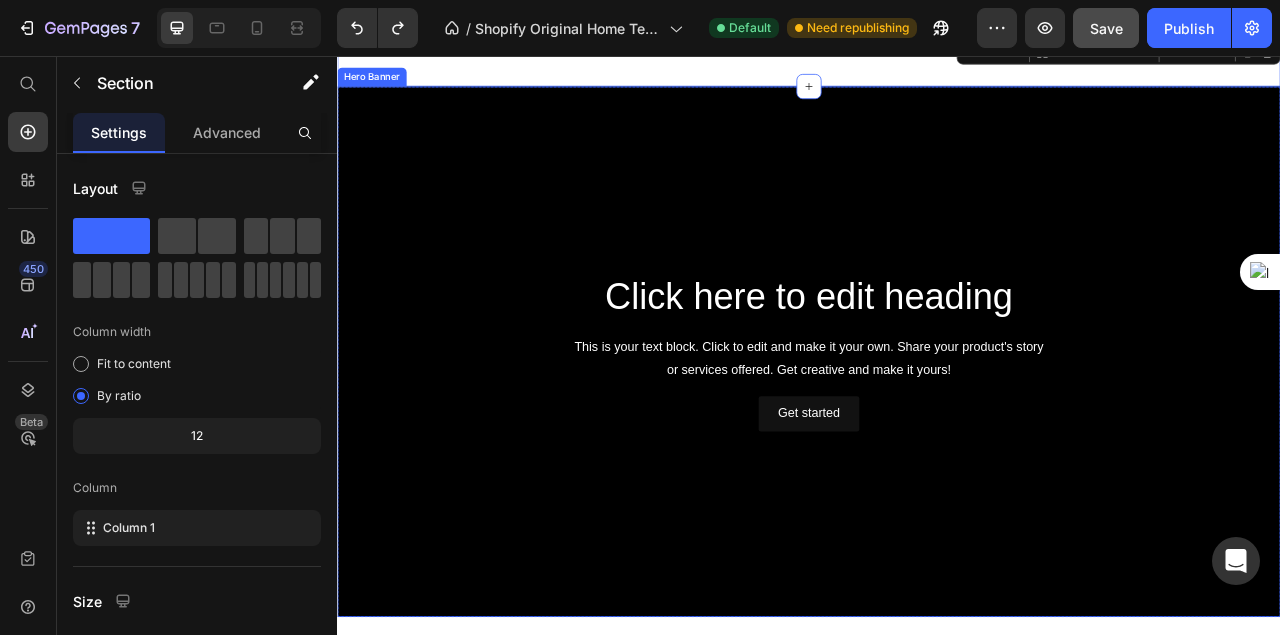 click at bounding box center [937, 432] 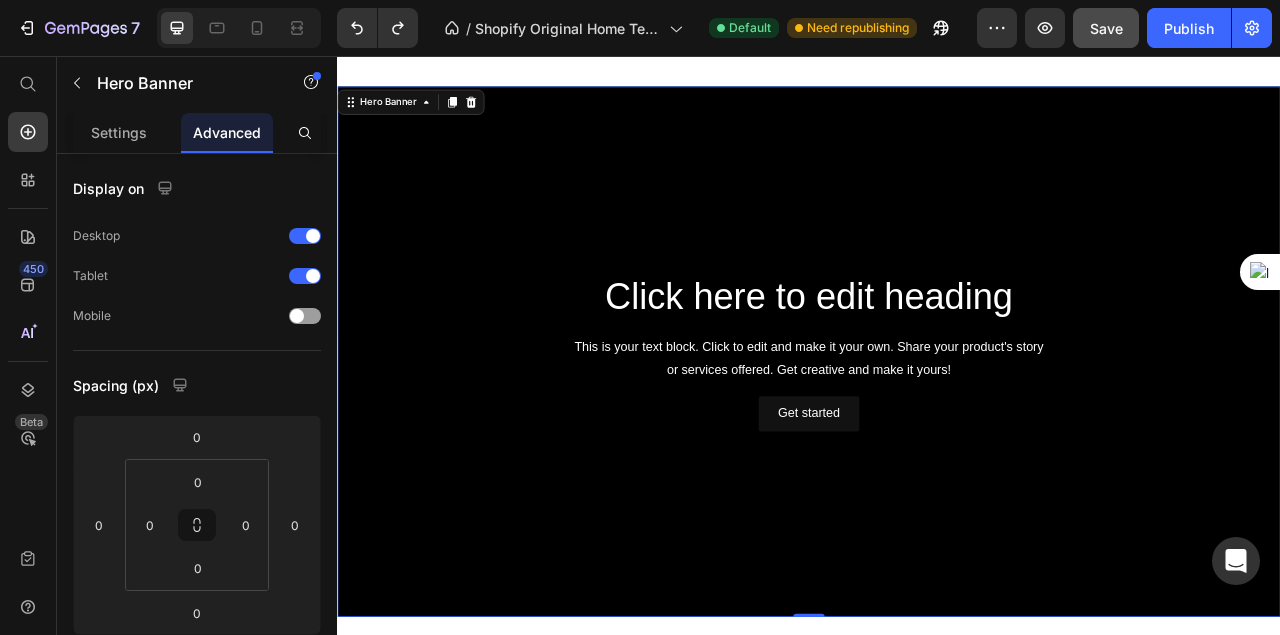 scroll, scrollTop: 0, scrollLeft: 0, axis: both 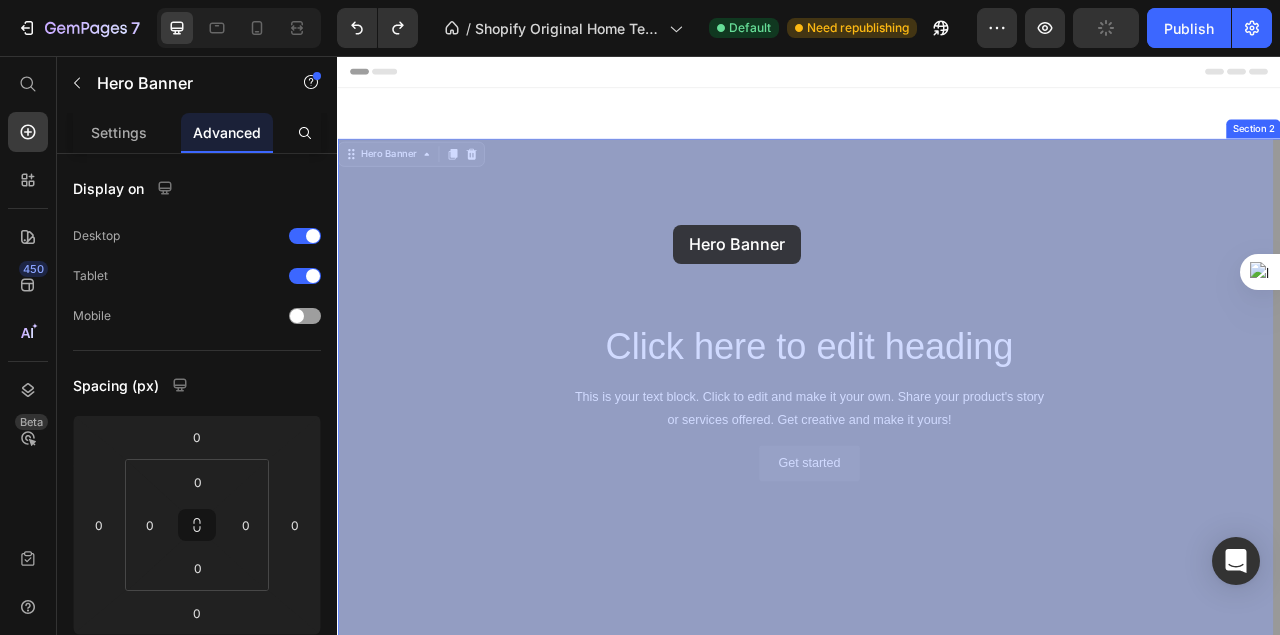 drag, startPoint x: 772, startPoint y: 320, endPoint x: 764, endPoint y: 271, distance: 49.648766 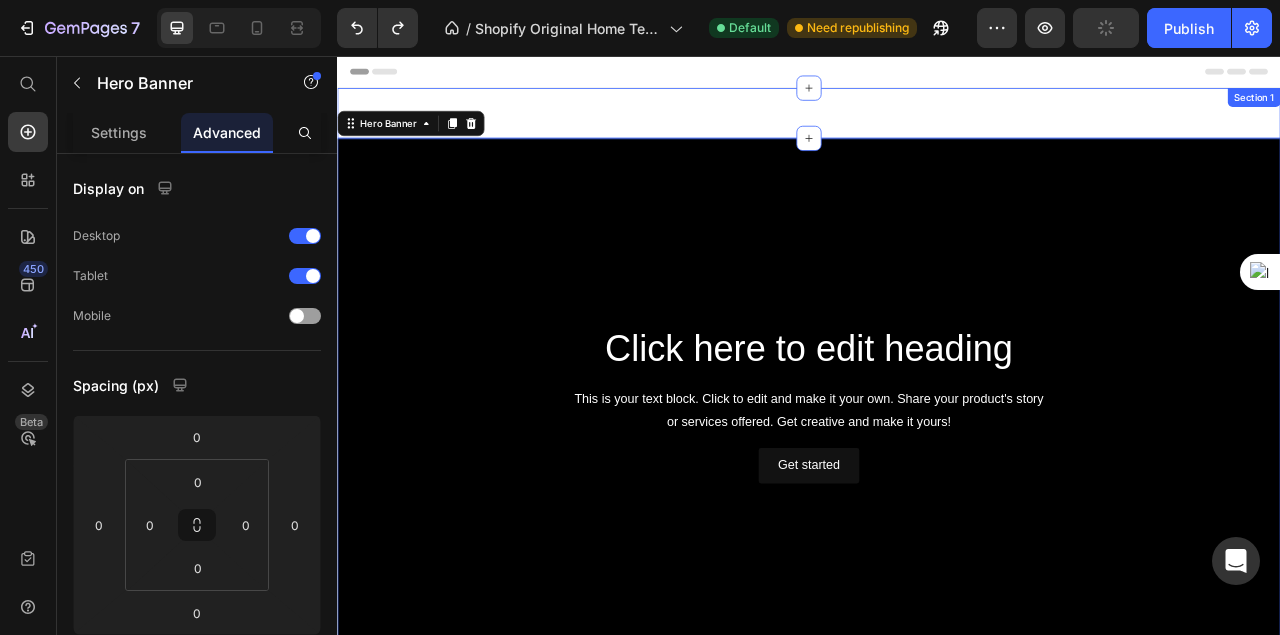 click on "Quiet Luxury for Everyday Living Text Block Where Minimalism Becomes a Way of Living Text Block Get started Button Hero Banner Section 1" at bounding box center [937, 129] 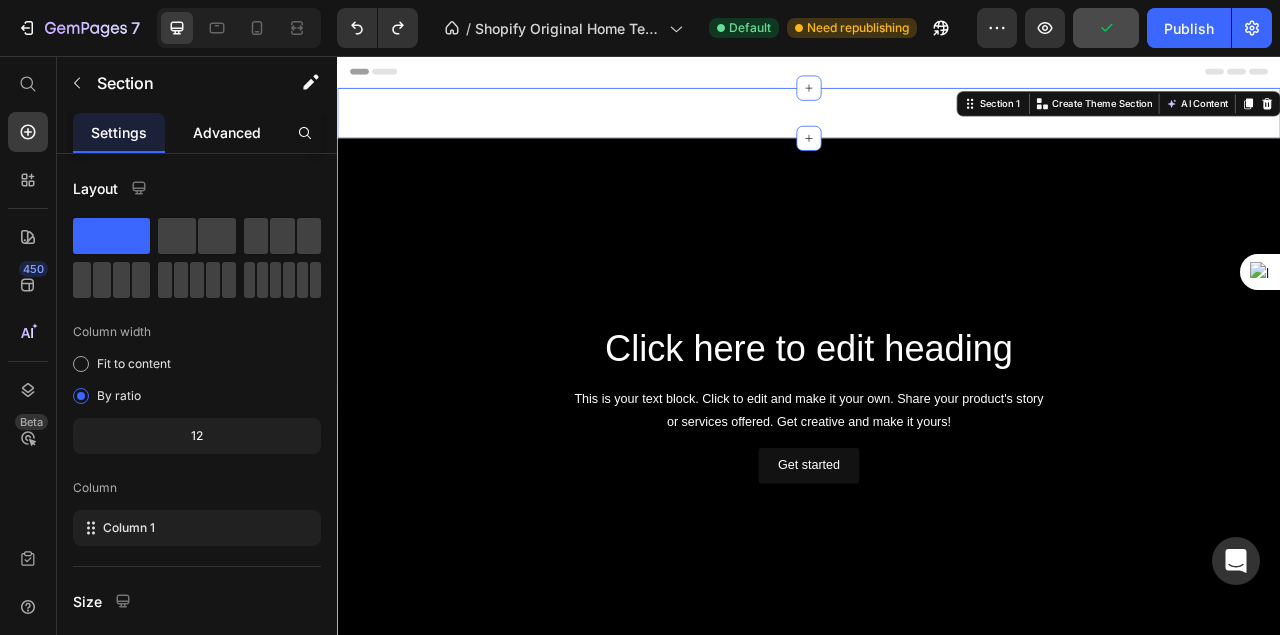 click on "Advanced" at bounding box center (227, 132) 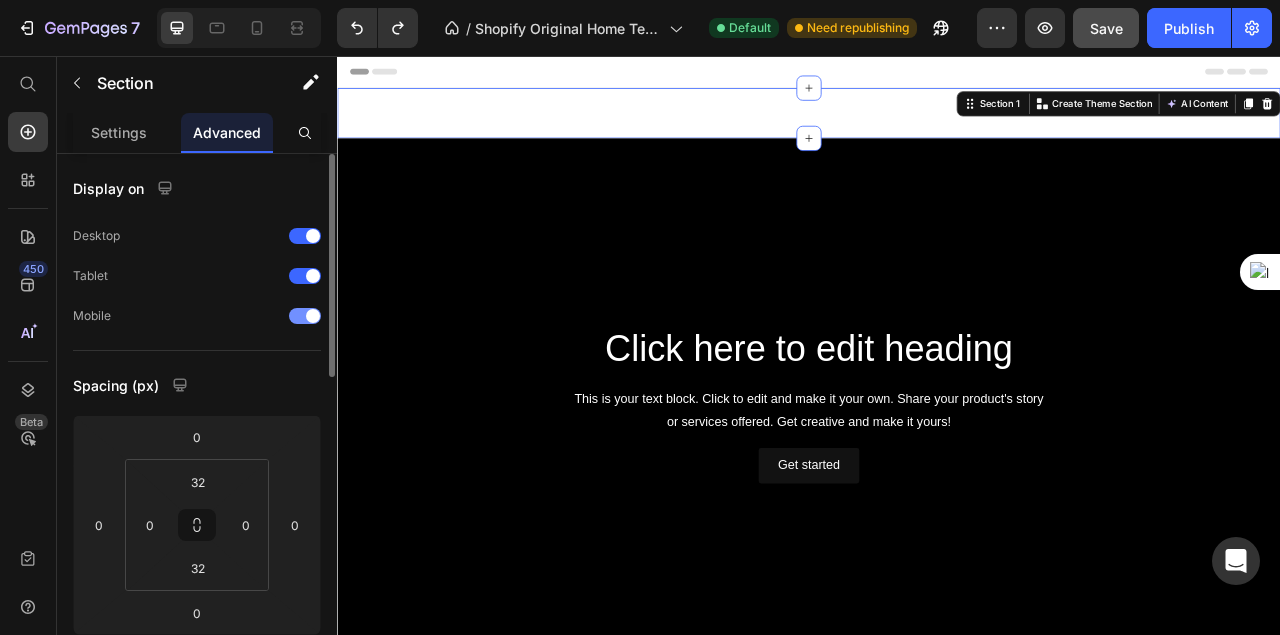 click at bounding box center (305, 316) 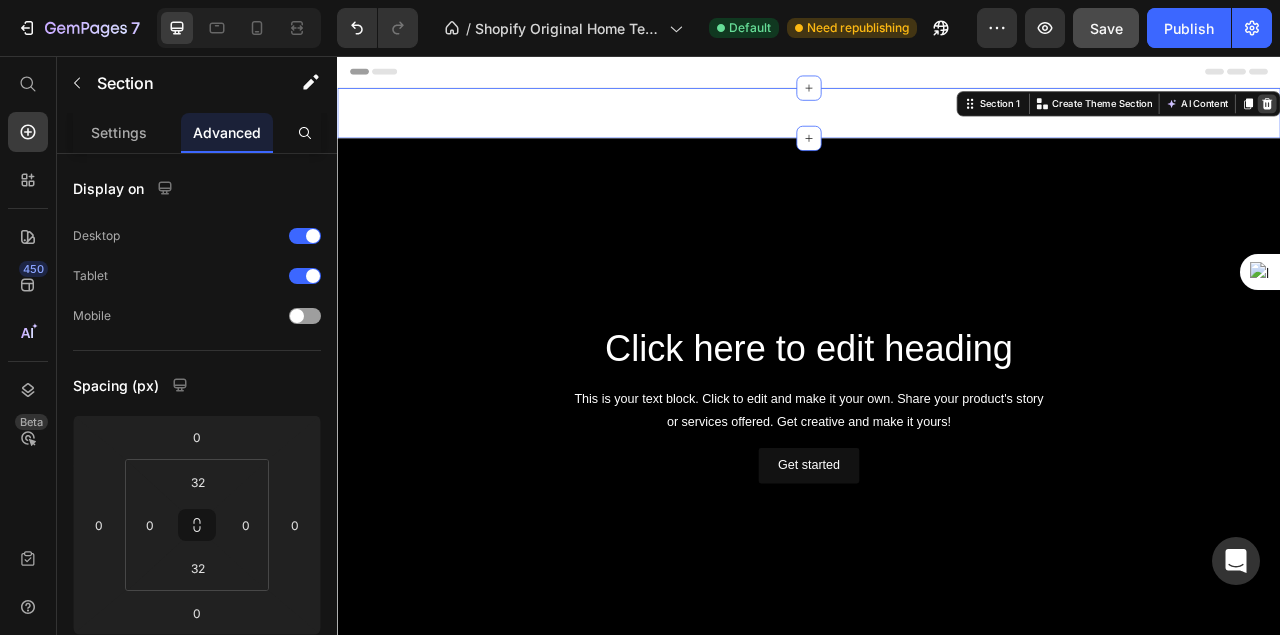 click 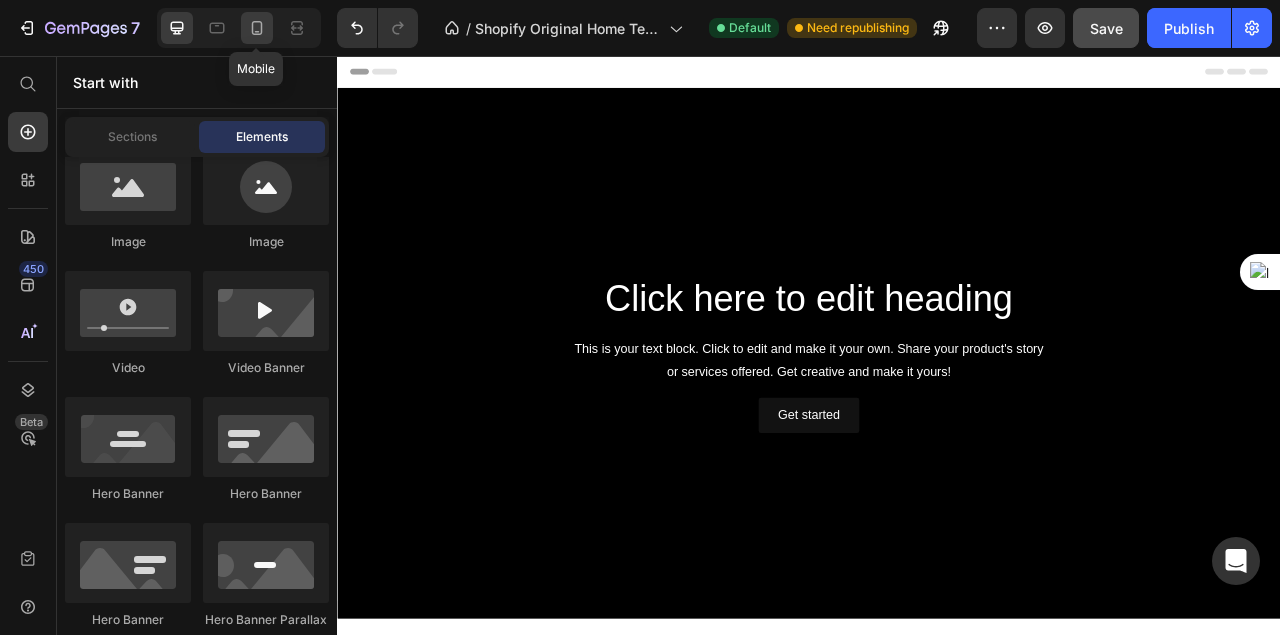 click 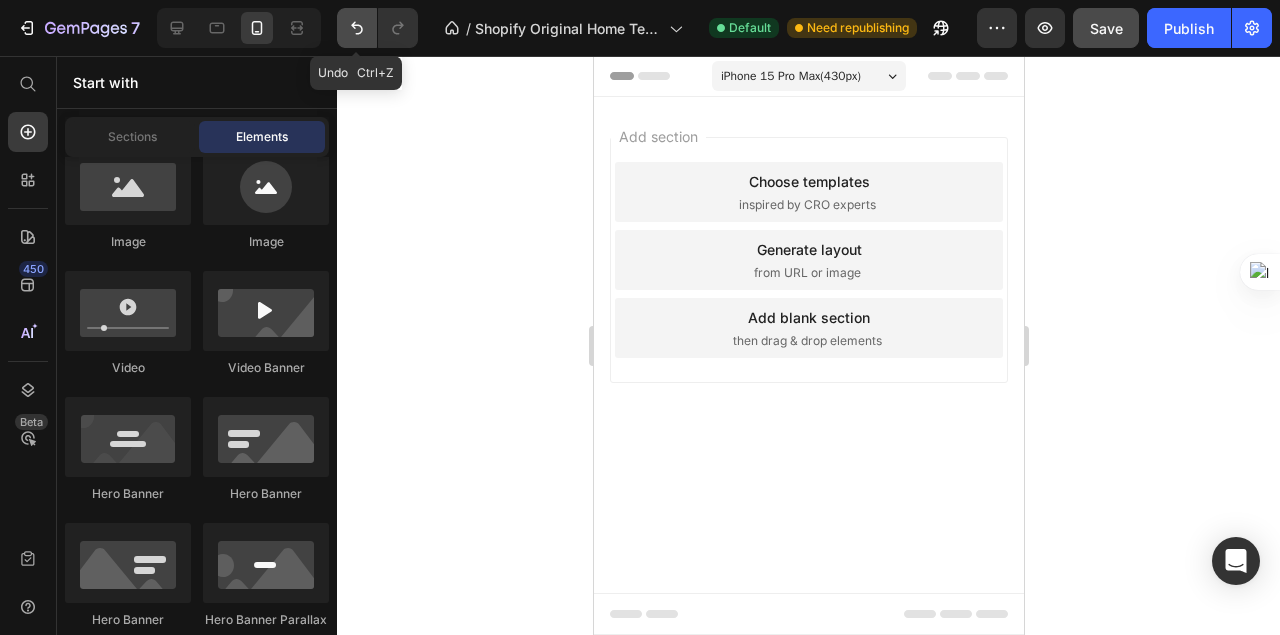 click 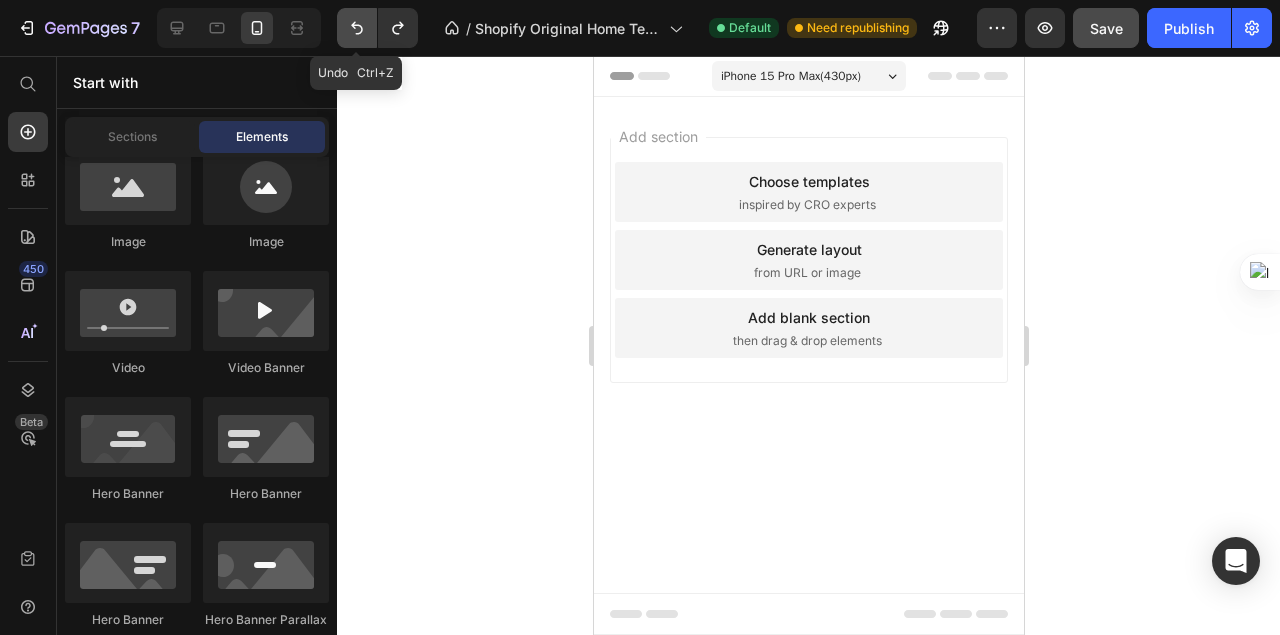 click 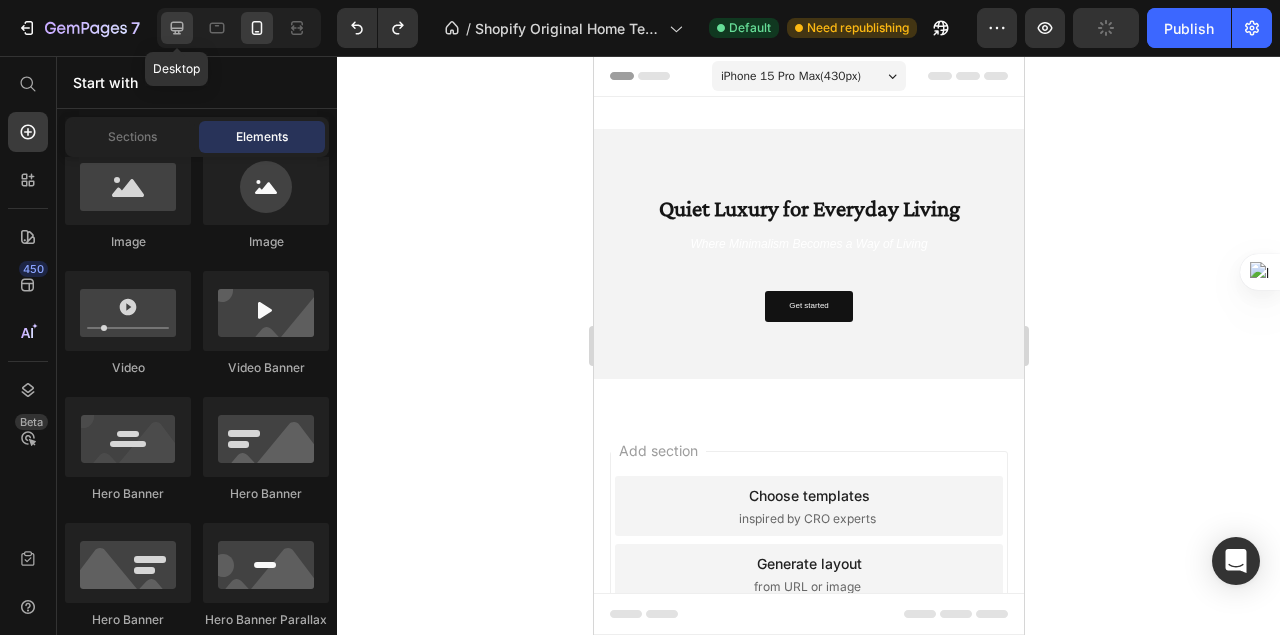 click 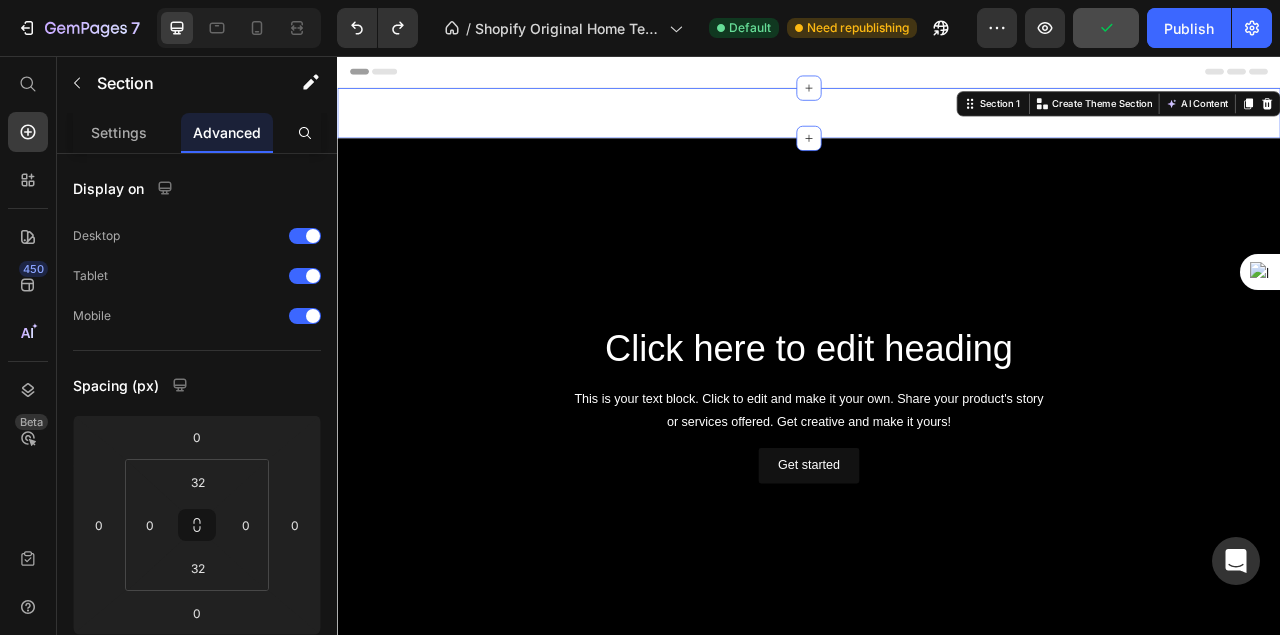click on "Quiet Luxury for Everyday Living Text Block Where Minimalism Becomes a Way of Living Text Block Get started Button Hero Banner Section 1   You can create reusable sections Create Theme Section AI Content Write with GemAI What would you like to describe here? Tone and Voice Persuasive Product Show more Generate" at bounding box center [937, 129] 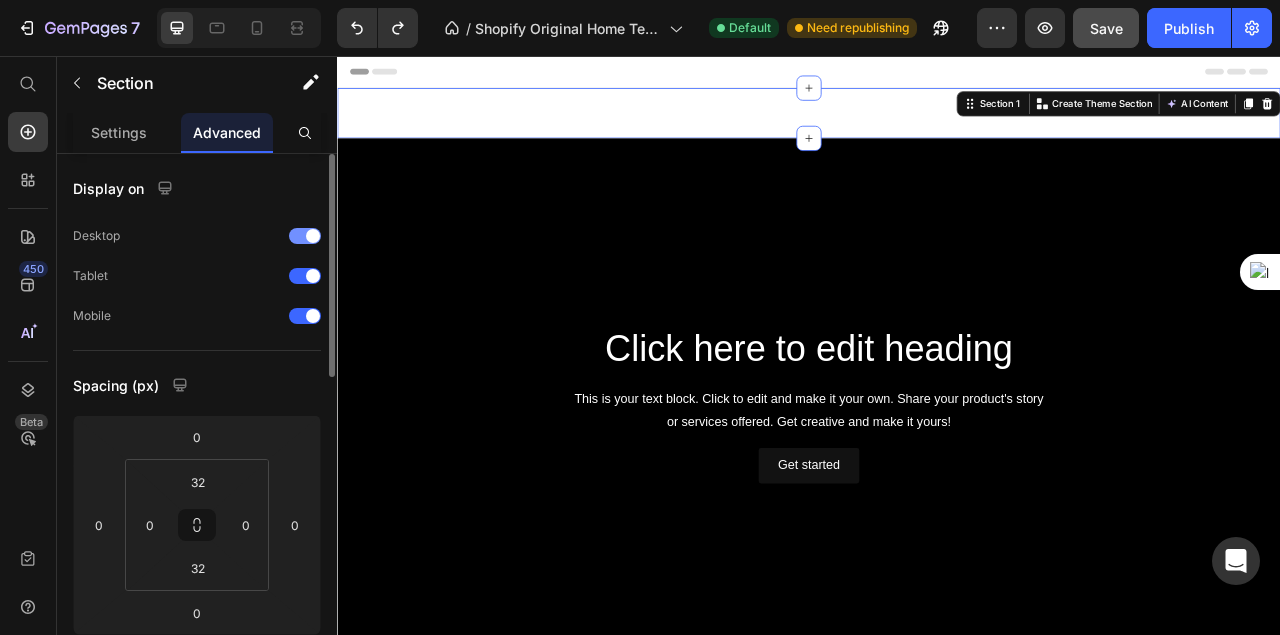 click at bounding box center [305, 236] 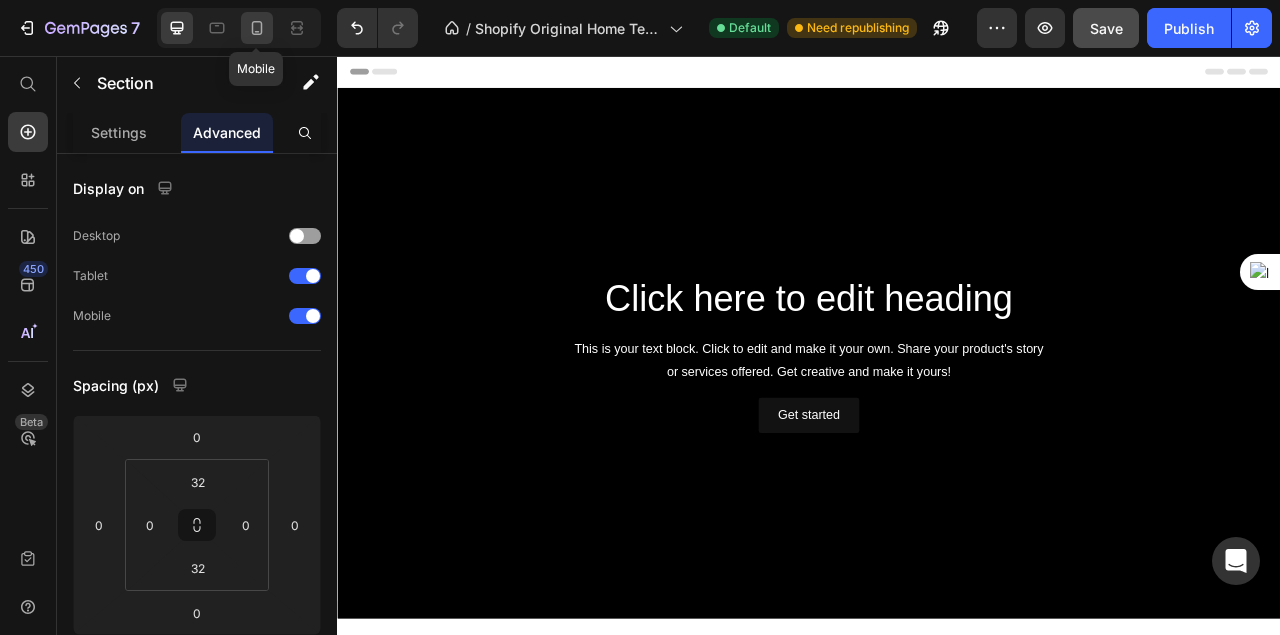 click 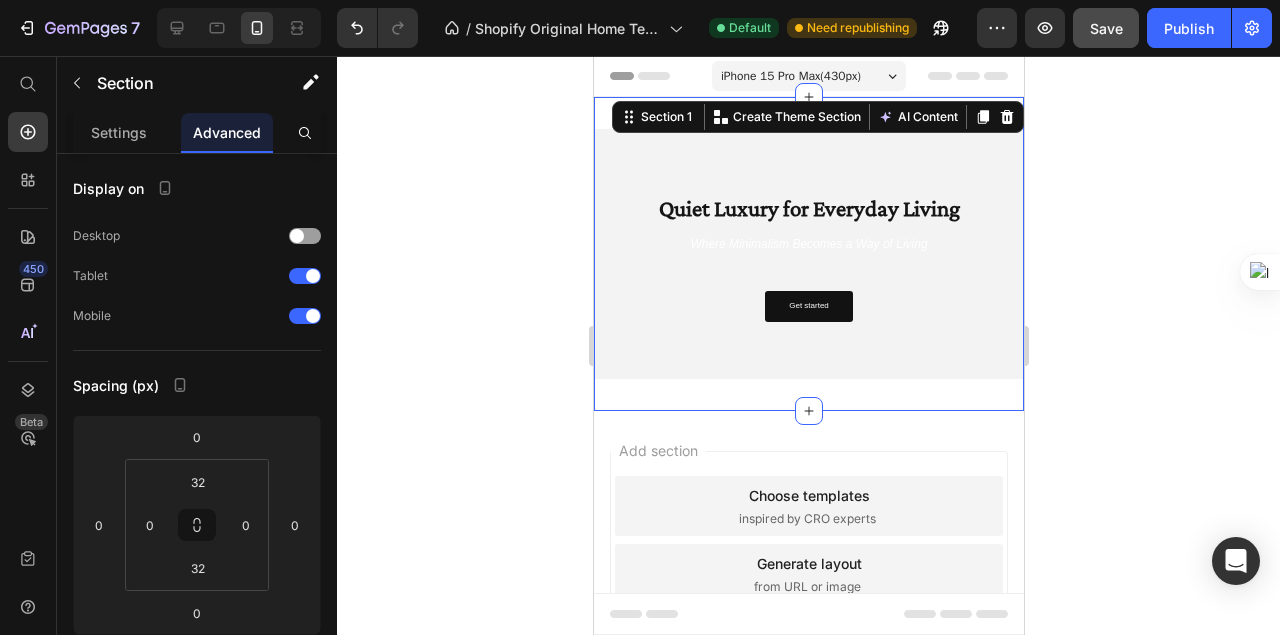click 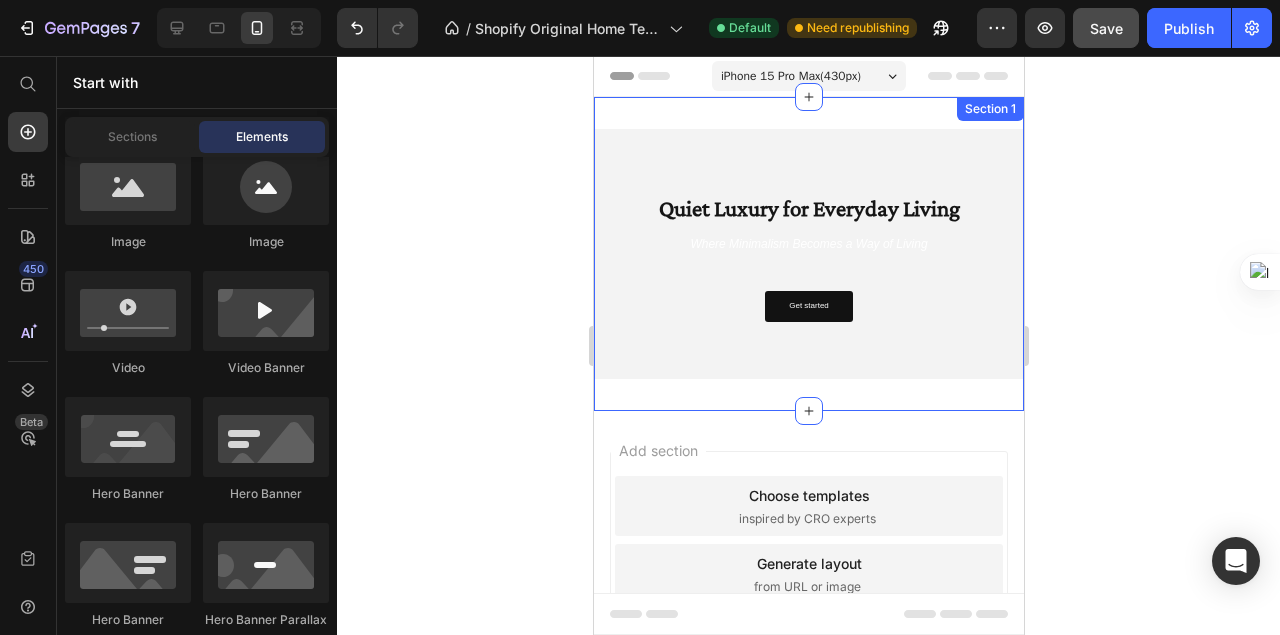click on "Quiet Luxury for Everyday Living Text Block Where Minimalism Becomes a Way of Living Text Block Get started Button Hero Banner Section 1" at bounding box center [808, 254] 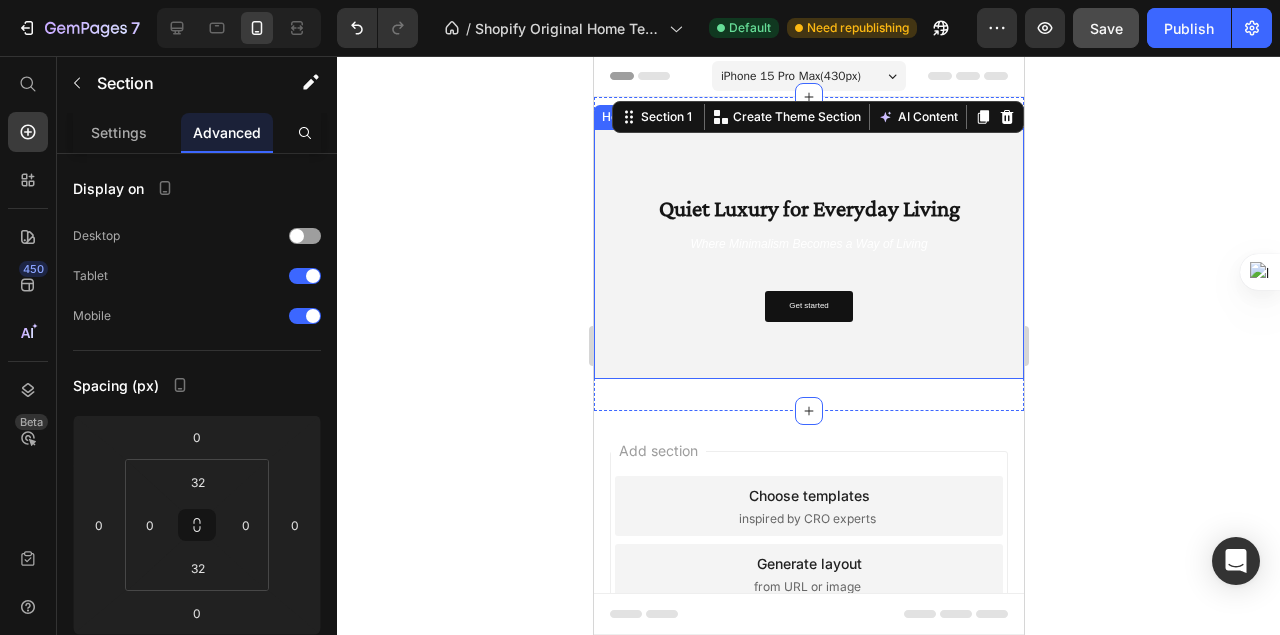 click 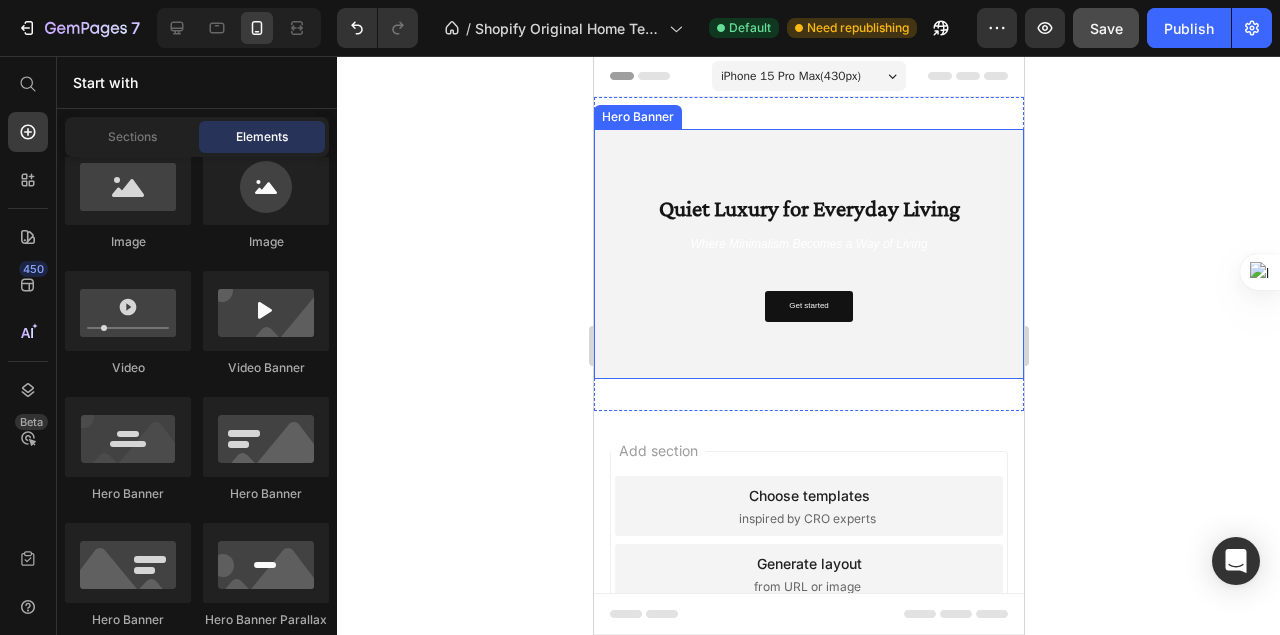 click 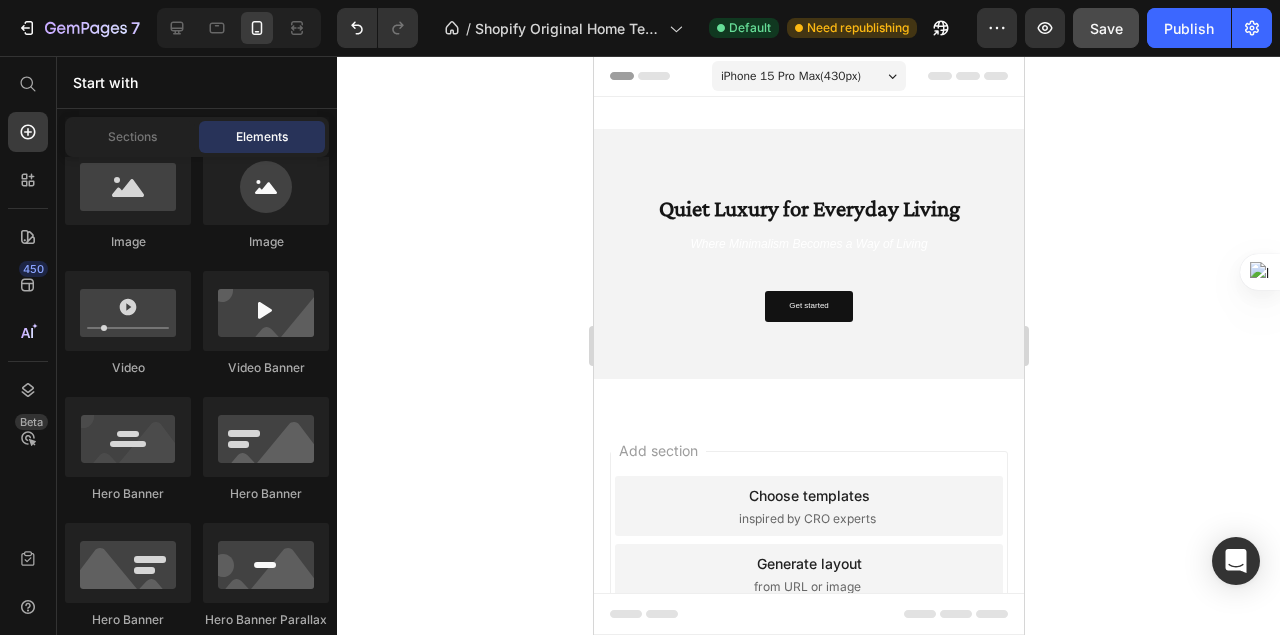 click 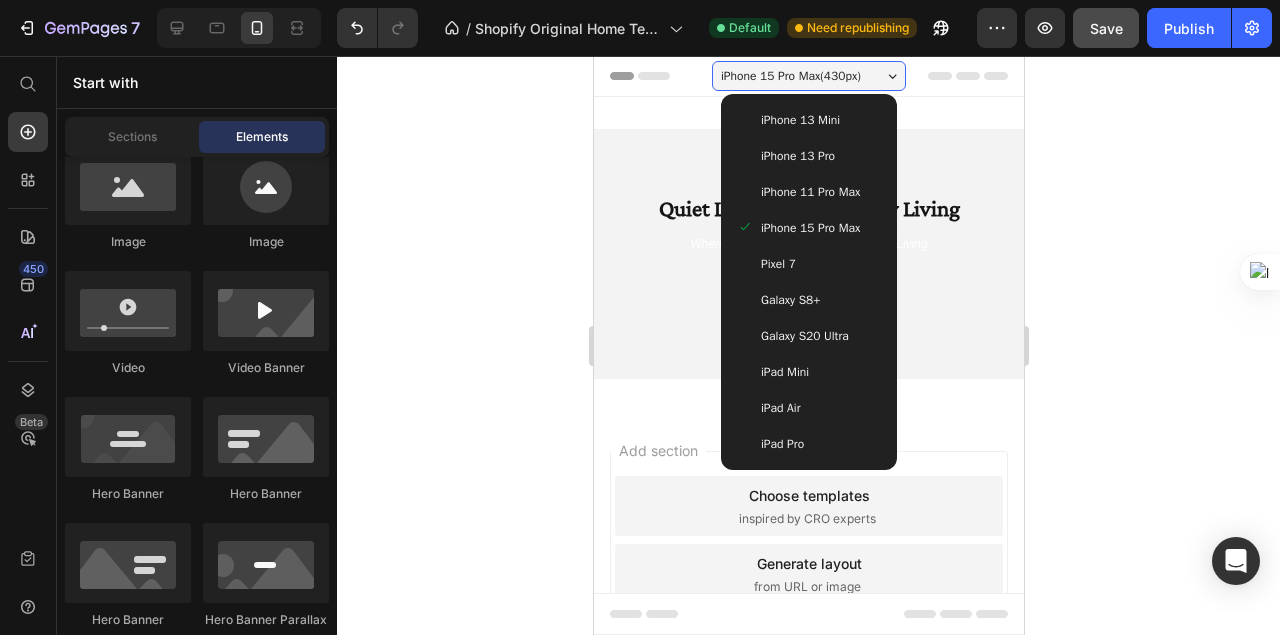 click on "iPhone 13 Pro" at bounding box center (797, 156) 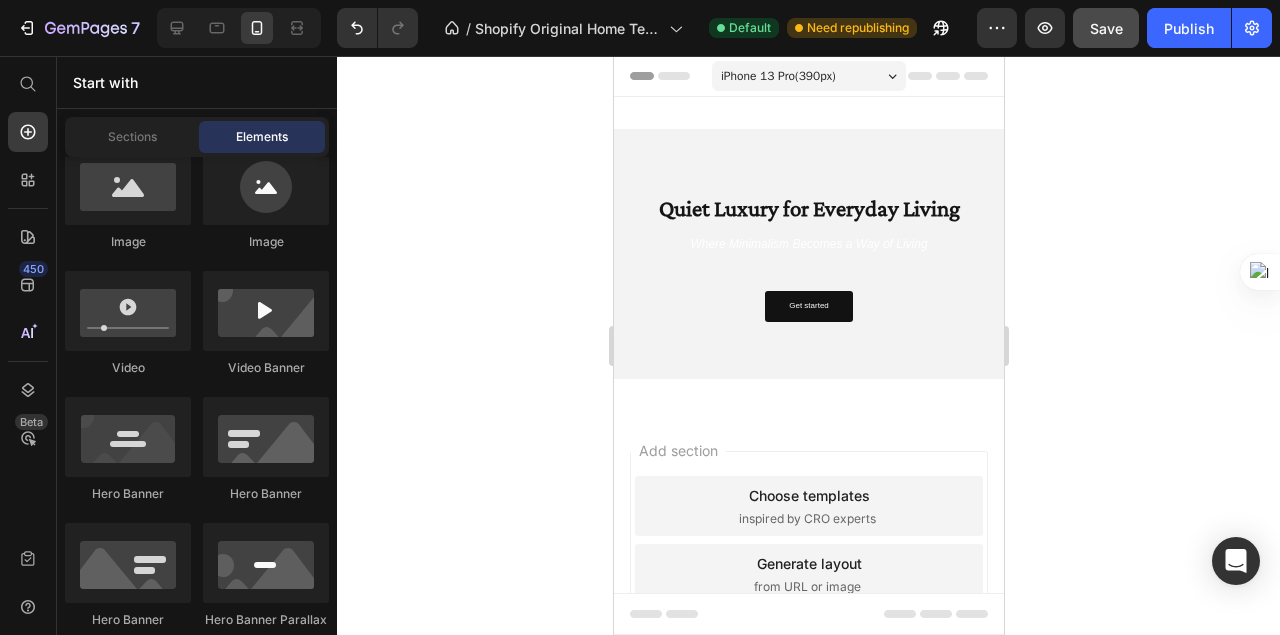 click on "iPhone 13 Pro  ( 390 px)" at bounding box center (777, 76) 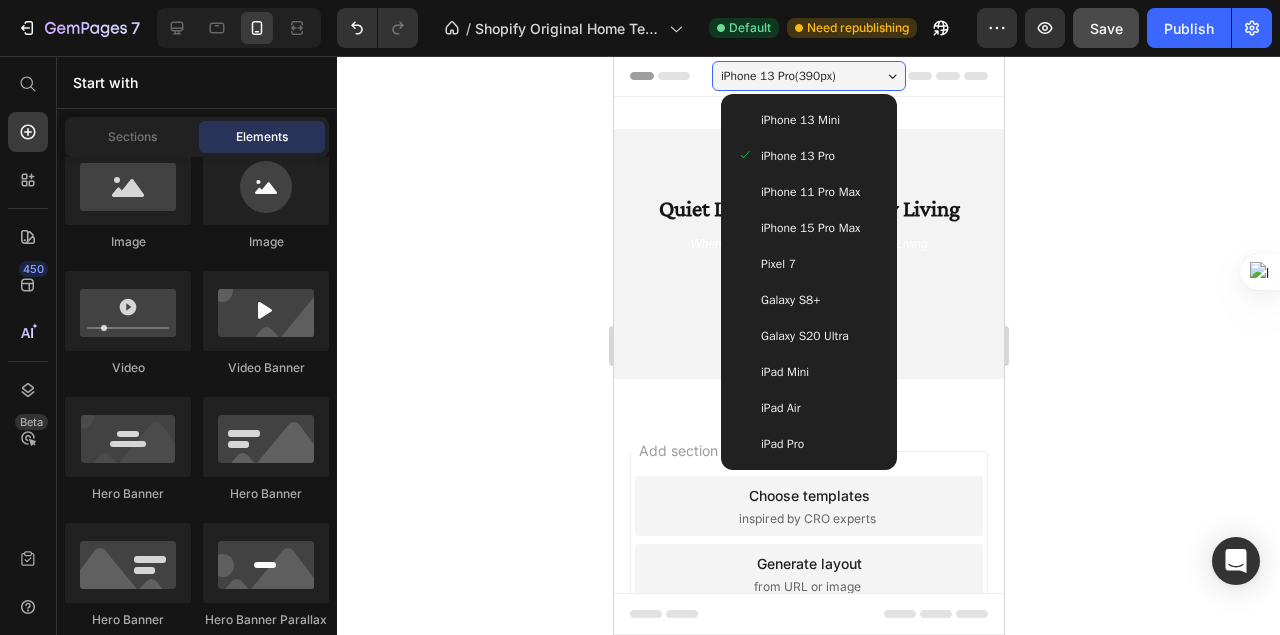 click on "iPhone 15 Pro Max" at bounding box center (808, 228) 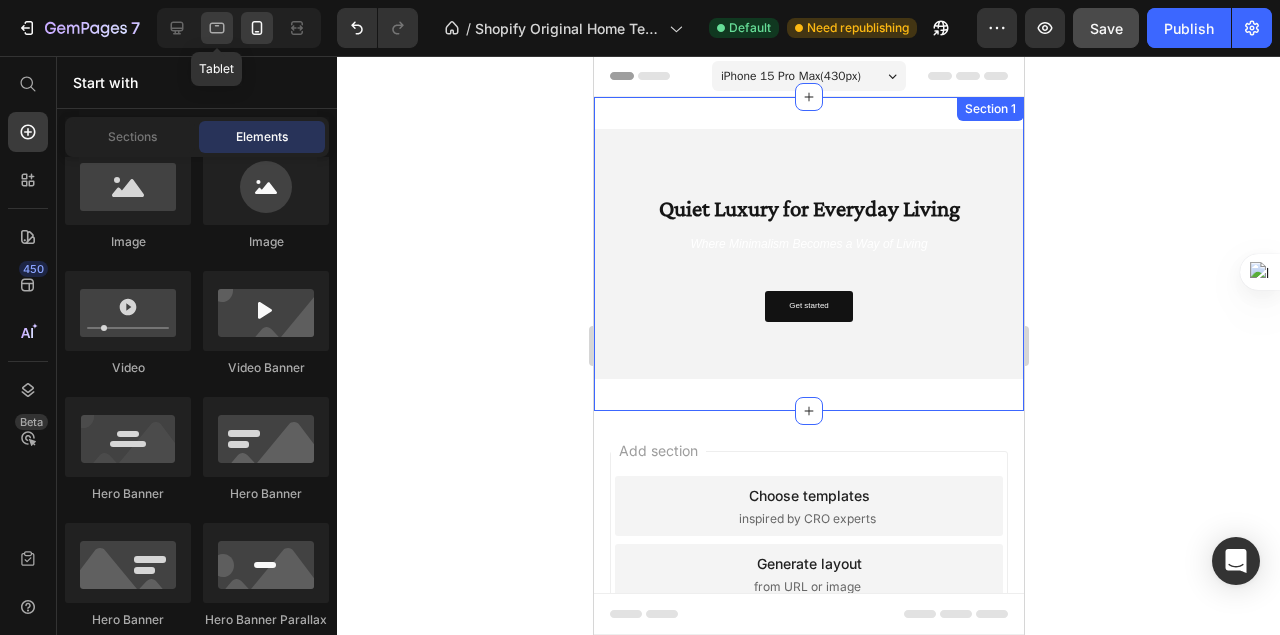 click 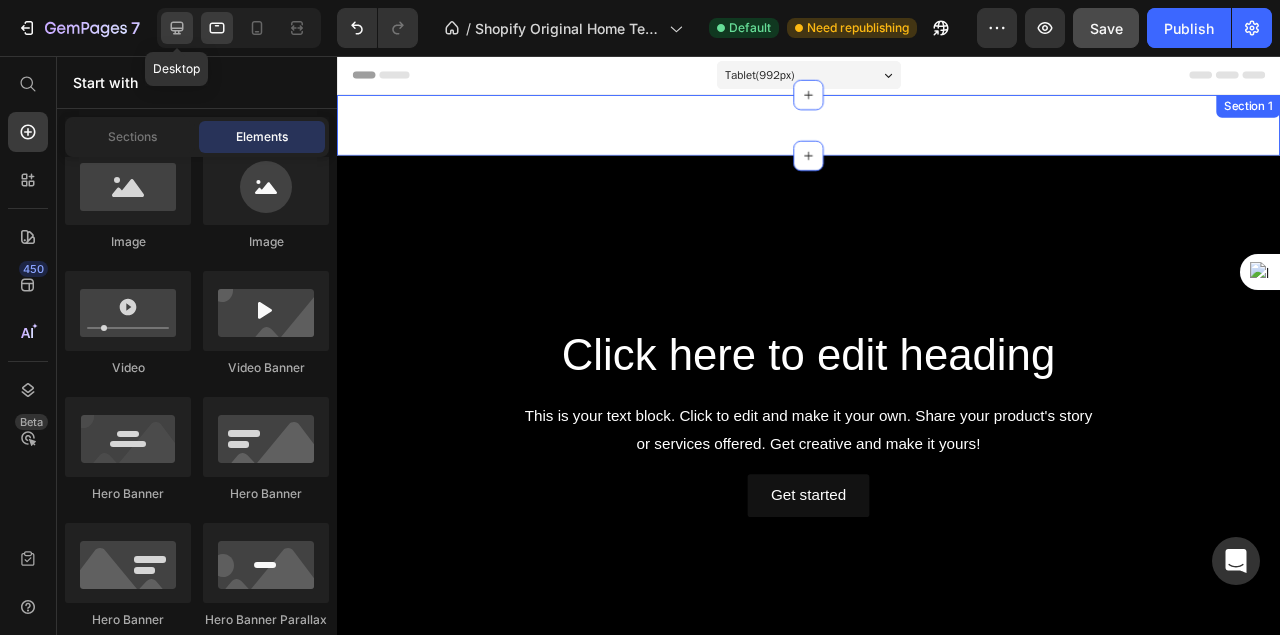 click 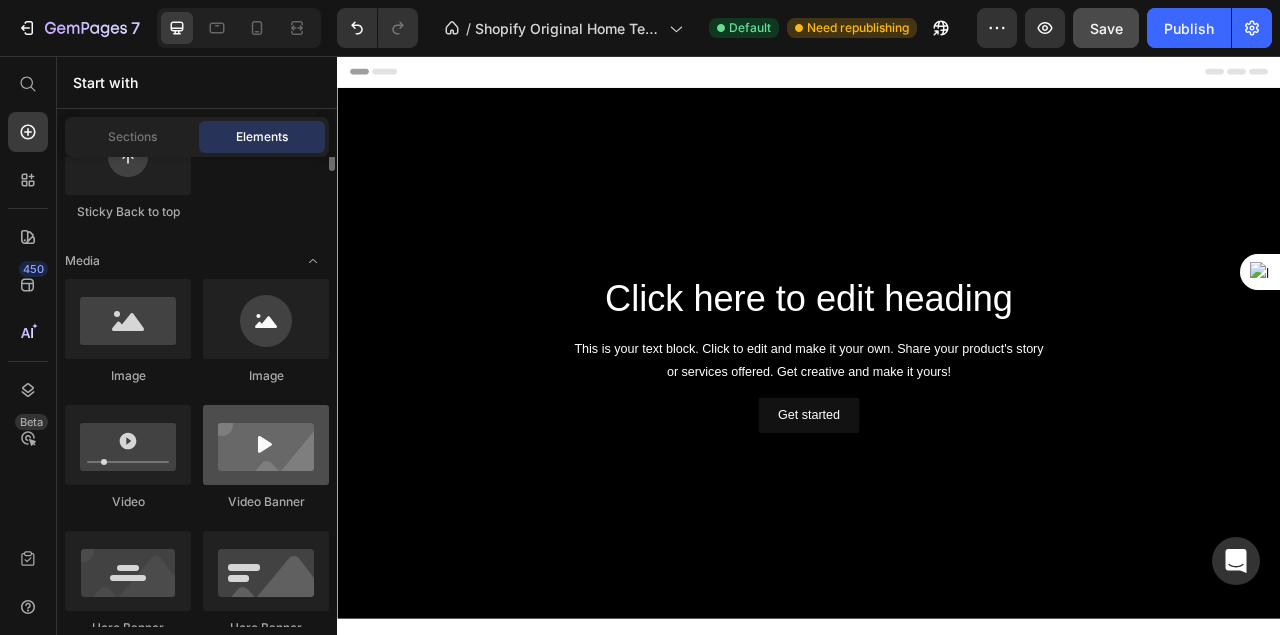 scroll, scrollTop: 600, scrollLeft: 0, axis: vertical 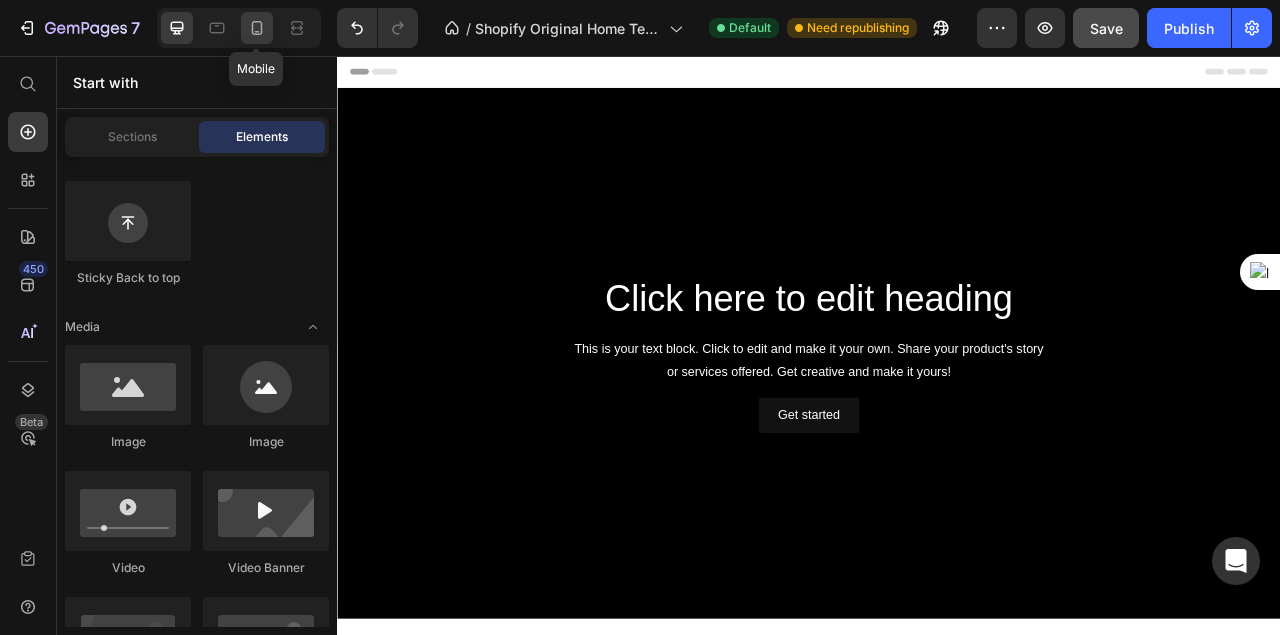 click 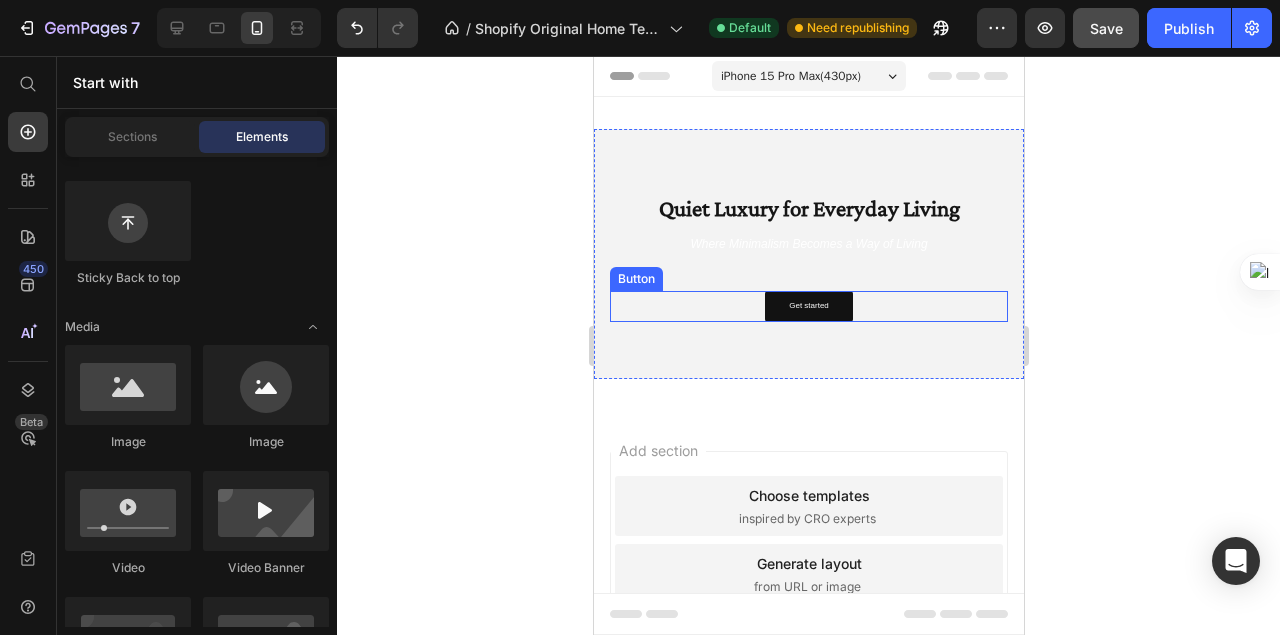 click on "Get started Button" at bounding box center [808, 306] 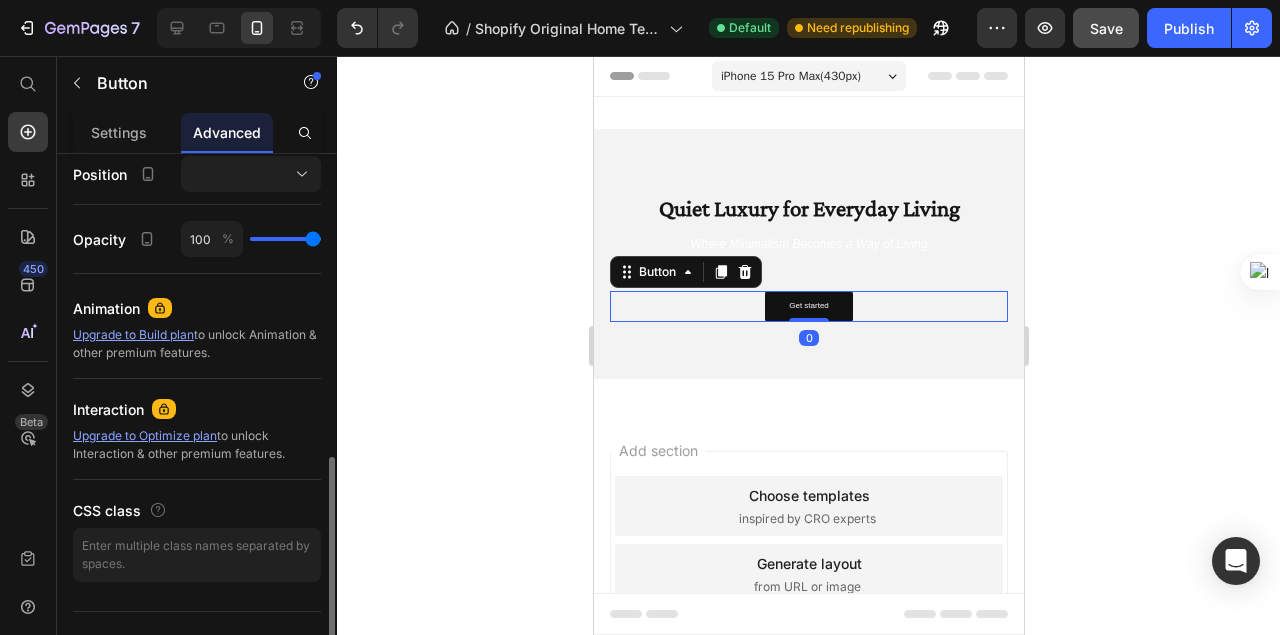 scroll, scrollTop: 763, scrollLeft: 0, axis: vertical 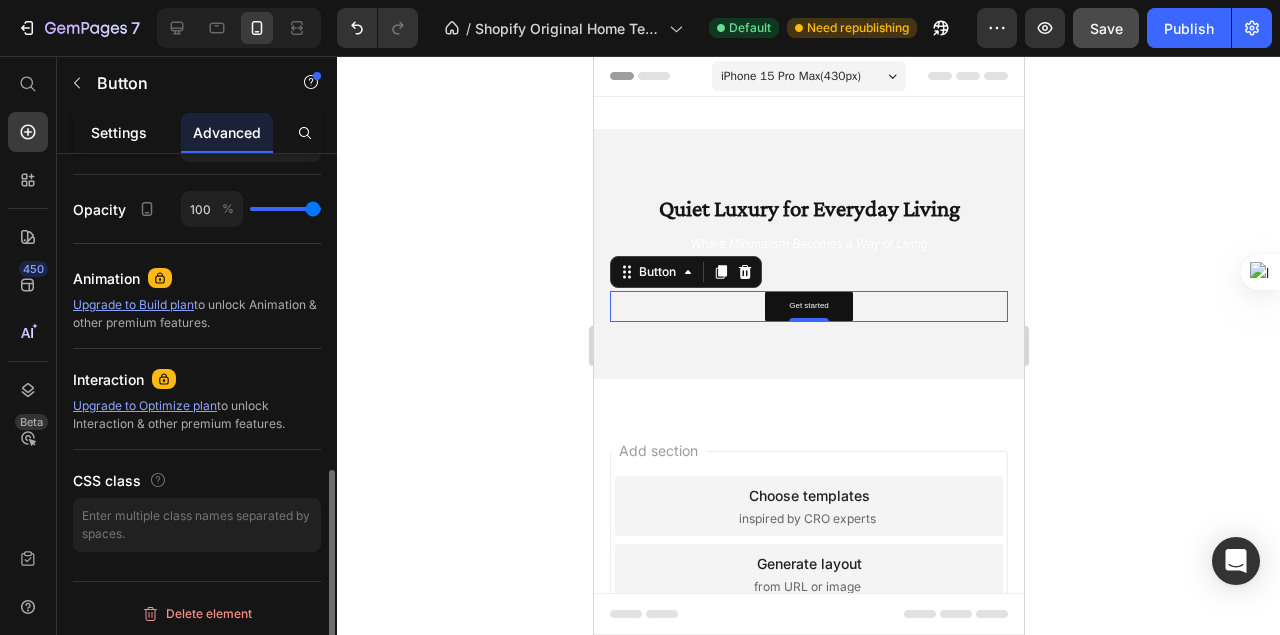 click on "Settings" at bounding box center [119, 132] 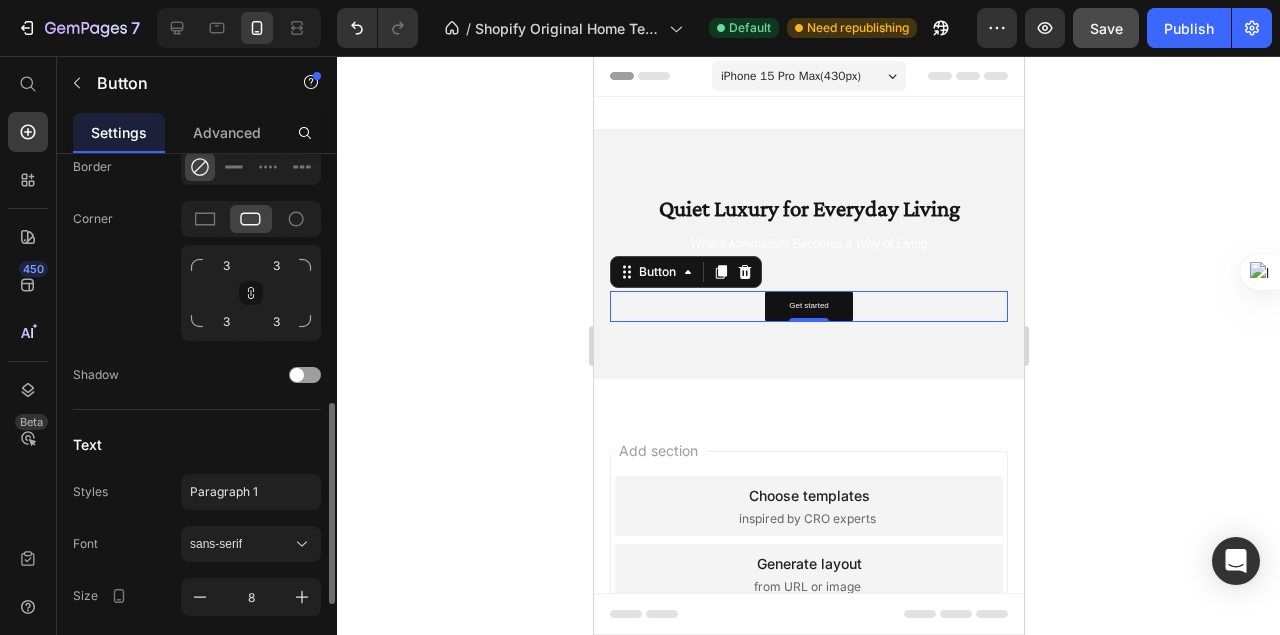 scroll, scrollTop: 903, scrollLeft: 0, axis: vertical 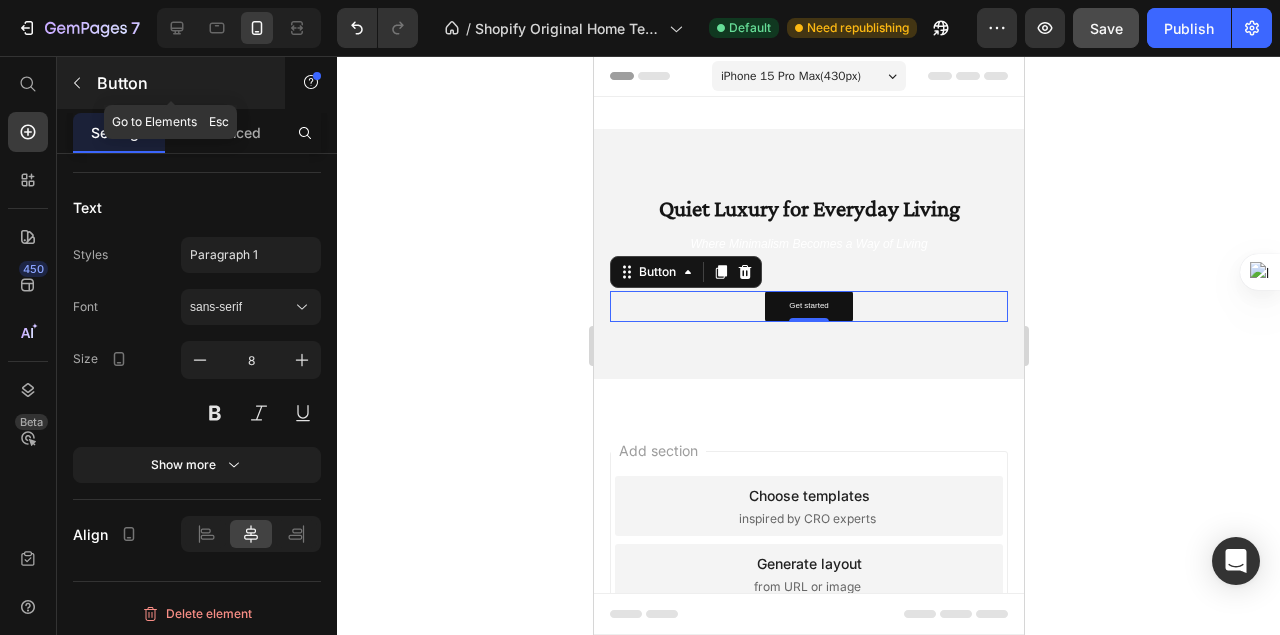 click 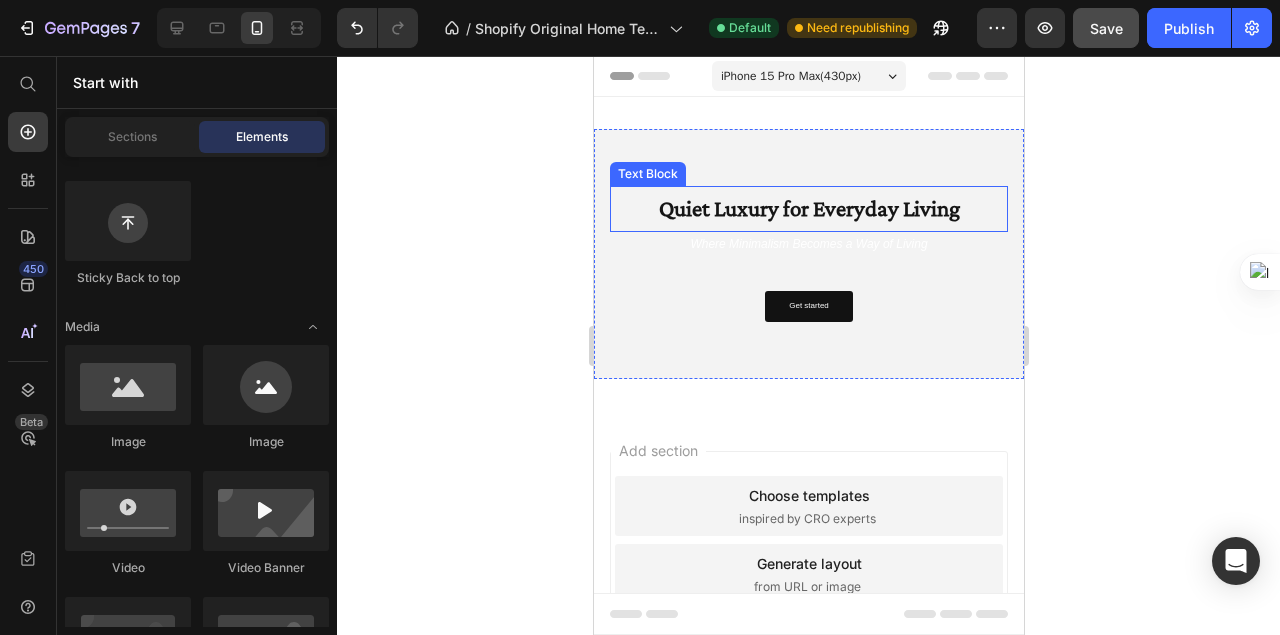 click at bounding box center [808, 254] 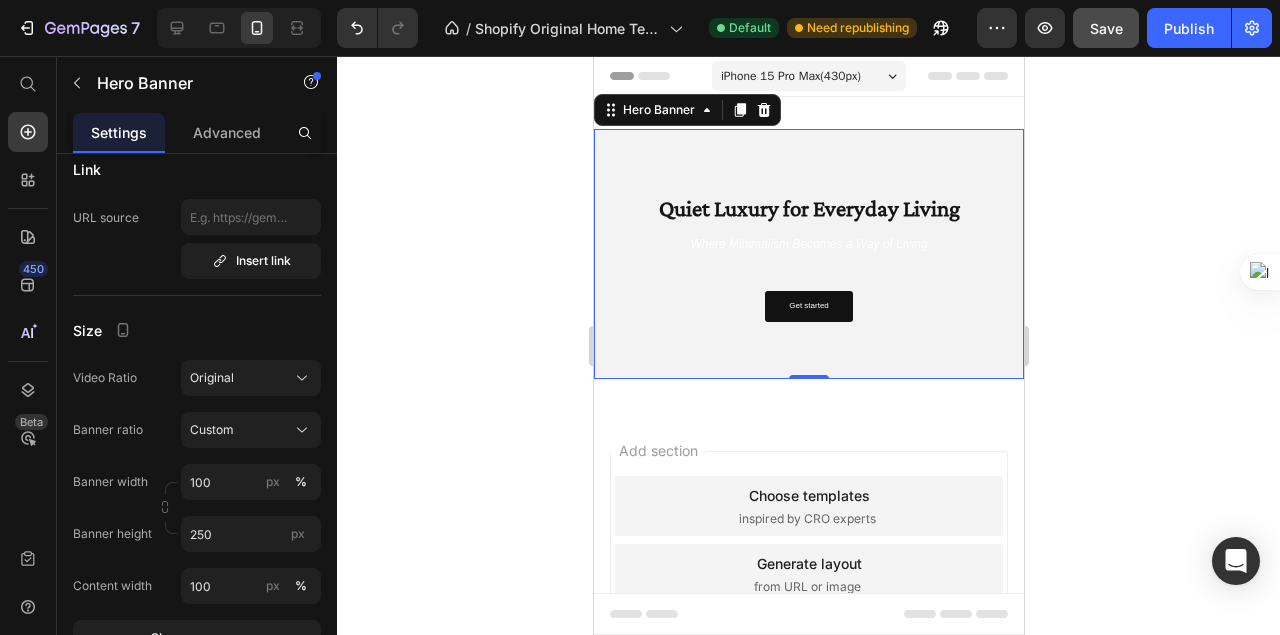 scroll, scrollTop: 266, scrollLeft: 0, axis: vertical 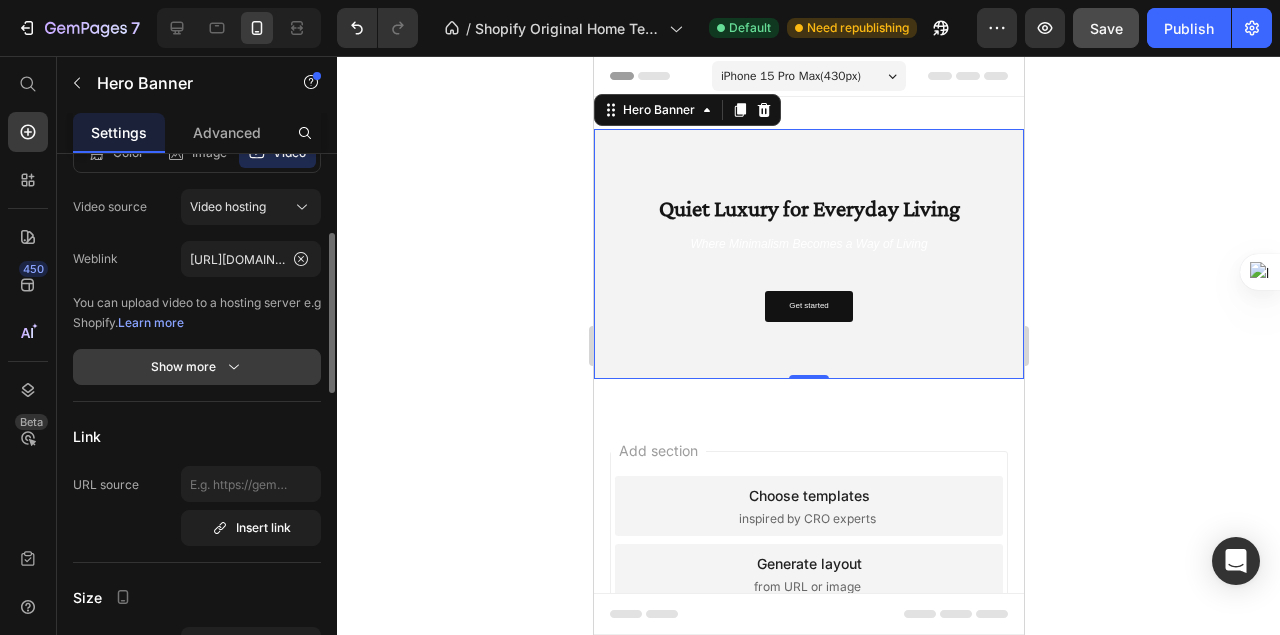 click on "Show more" at bounding box center [197, 367] 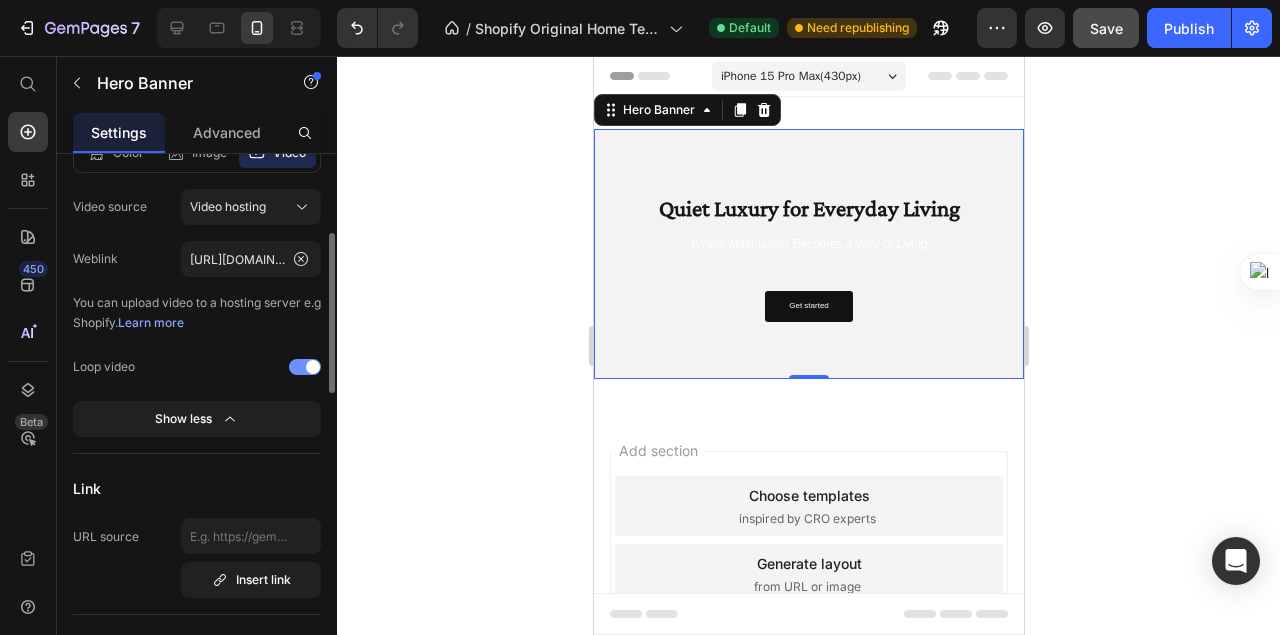 scroll, scrollTop: 200, scrollLeft: 0, axis: vertical 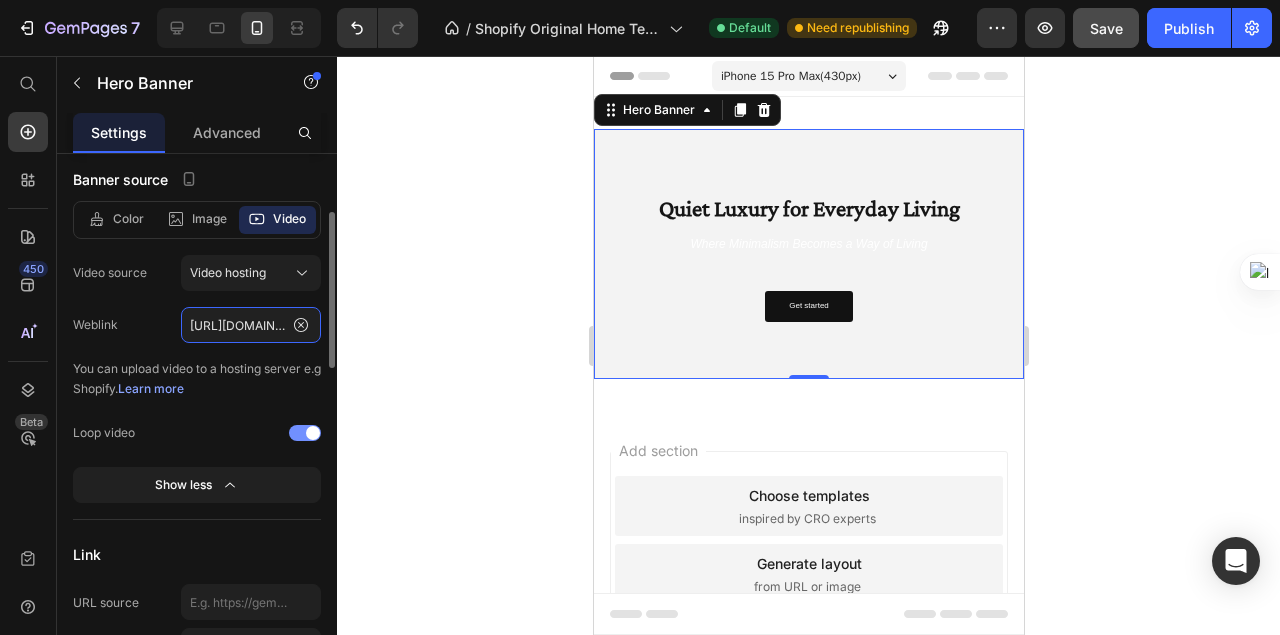 click on "[URL][DOMAIN_NAME]" 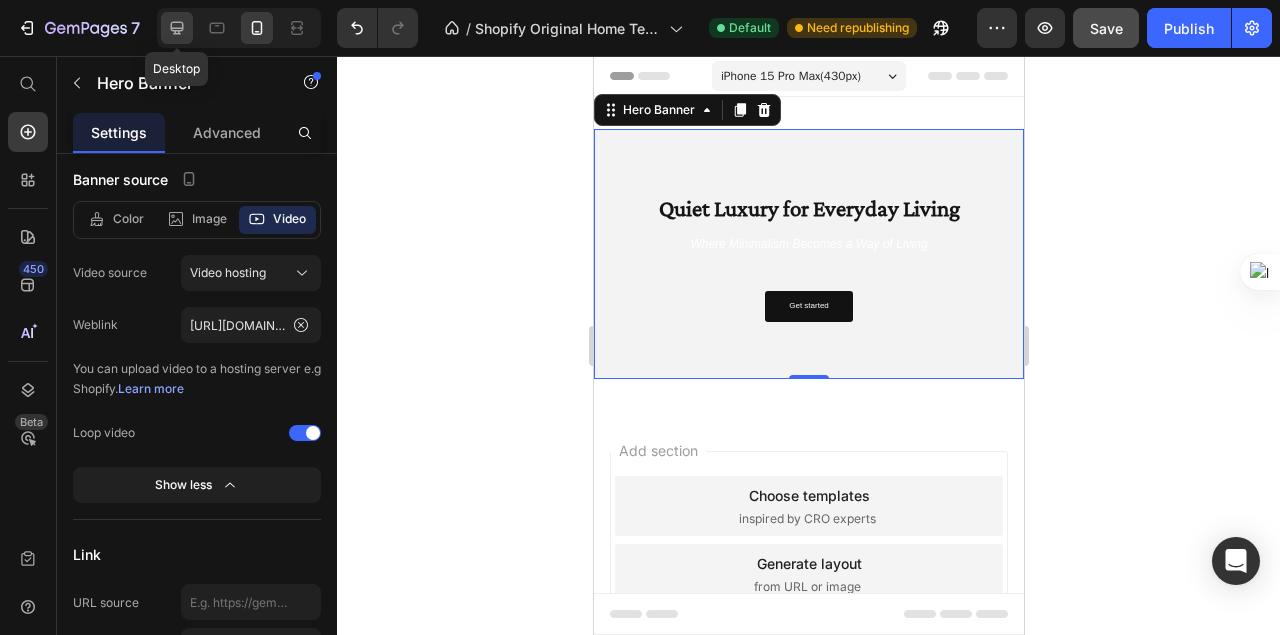 click 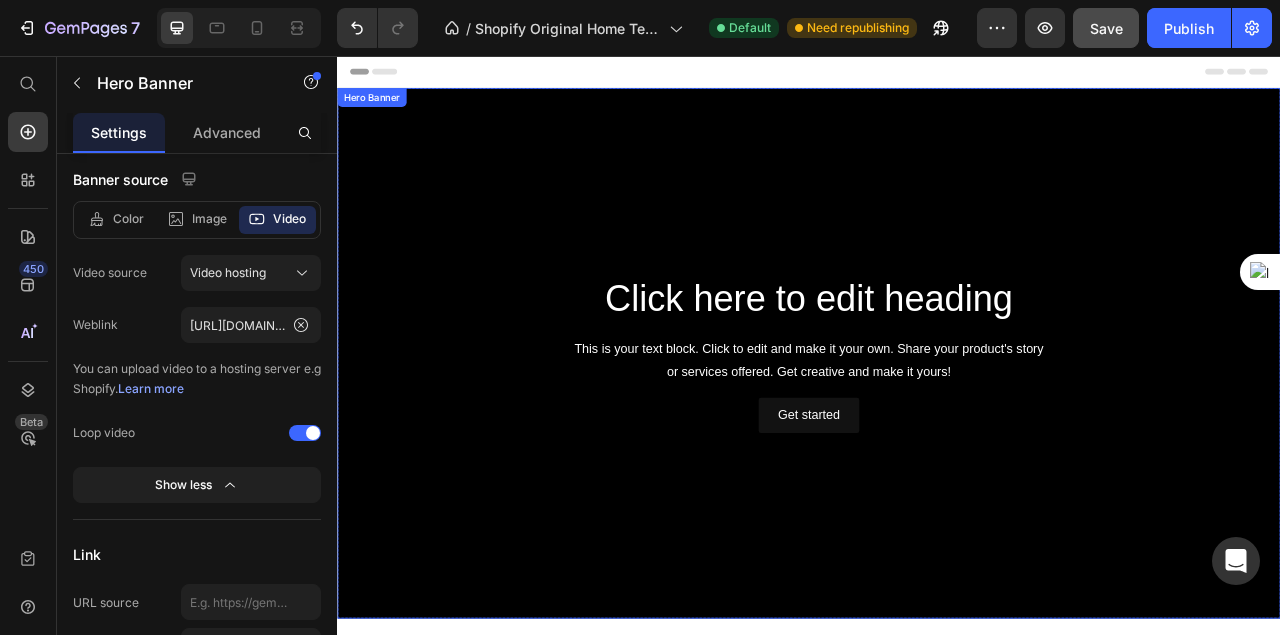 click at bounding box center [937, 434] 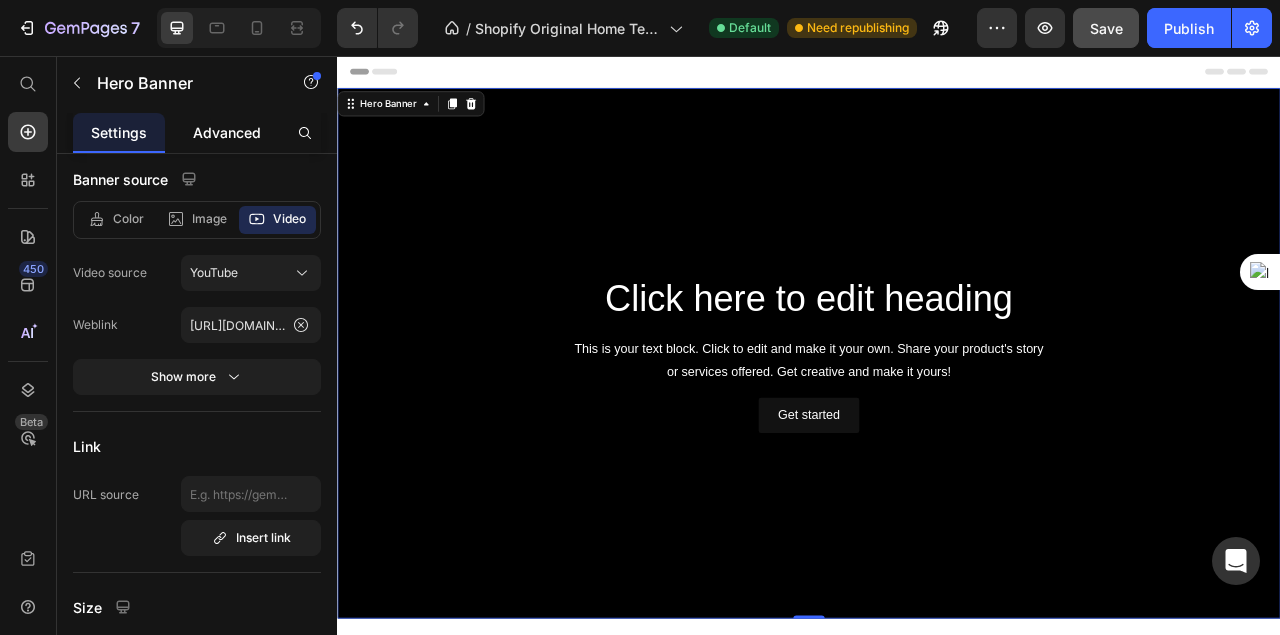 click on "Advanced" at bounding box center (227, 132) 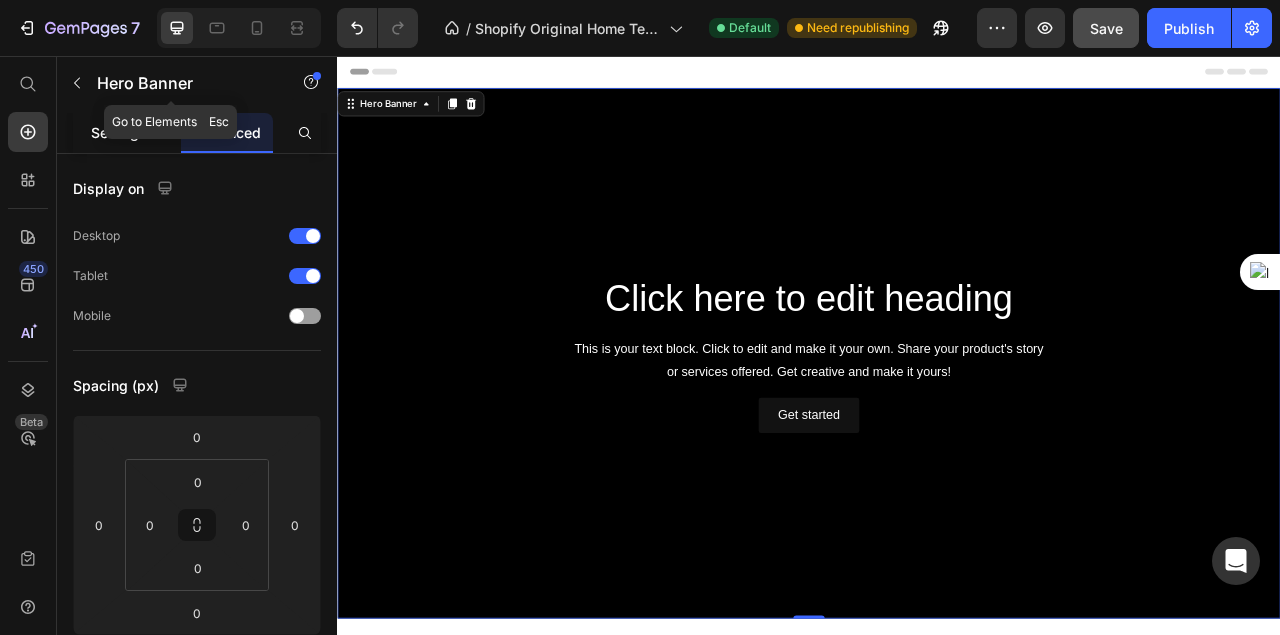 click on "Settings" 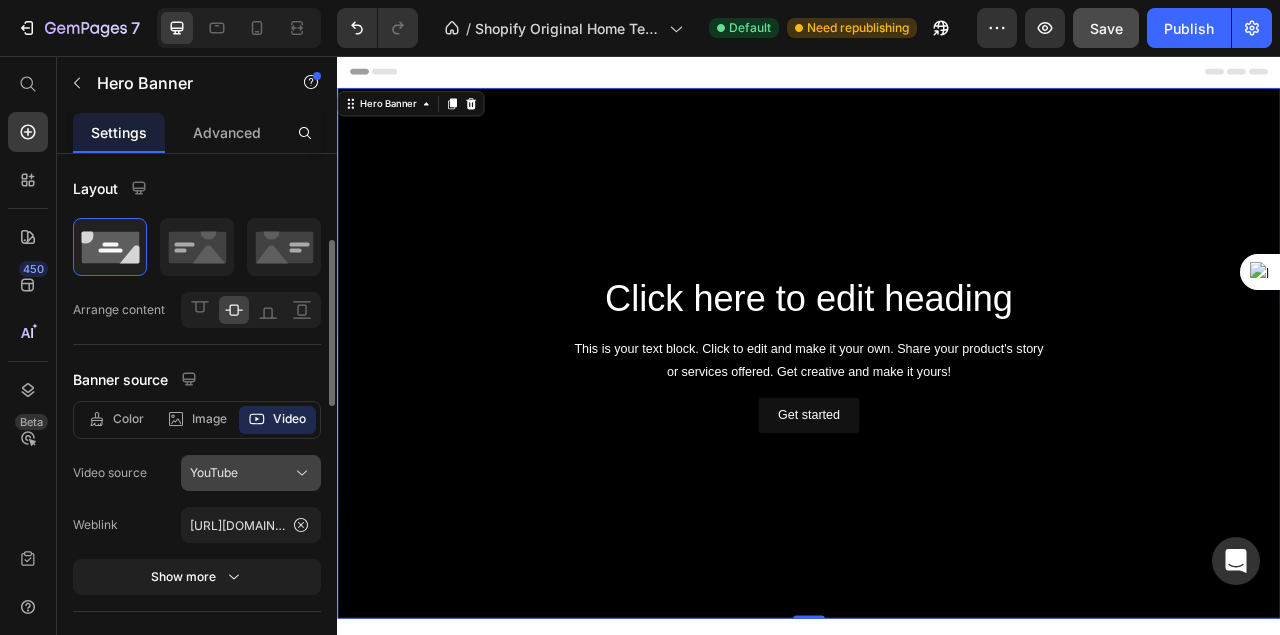 scroll, scrollTop: 66, scrollLeft: 0, axis: vertical 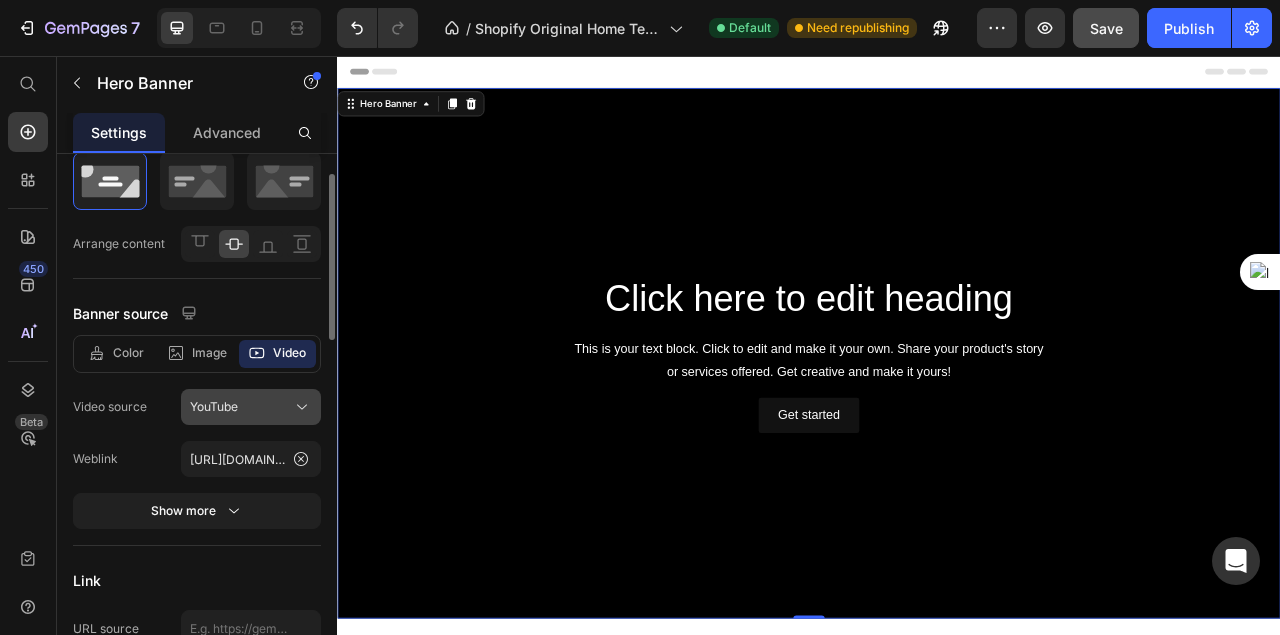 click on "YouTube" at bounding box center [251, 407] 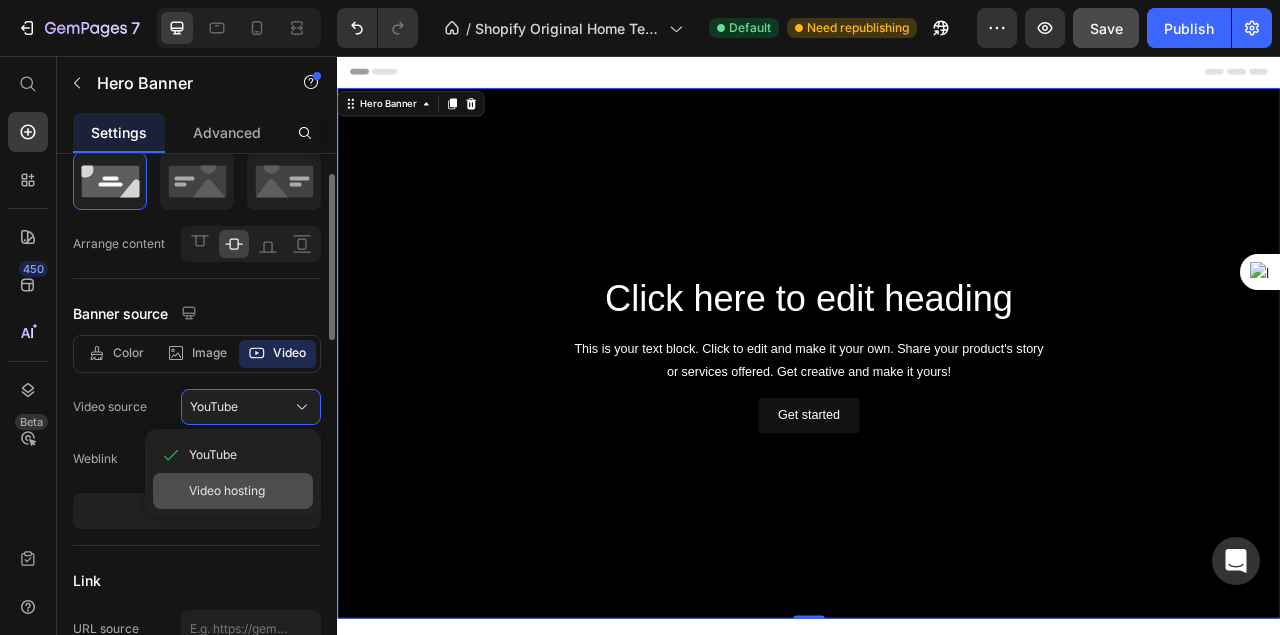 click on "Video hosting" at bounding box center (227, 491) 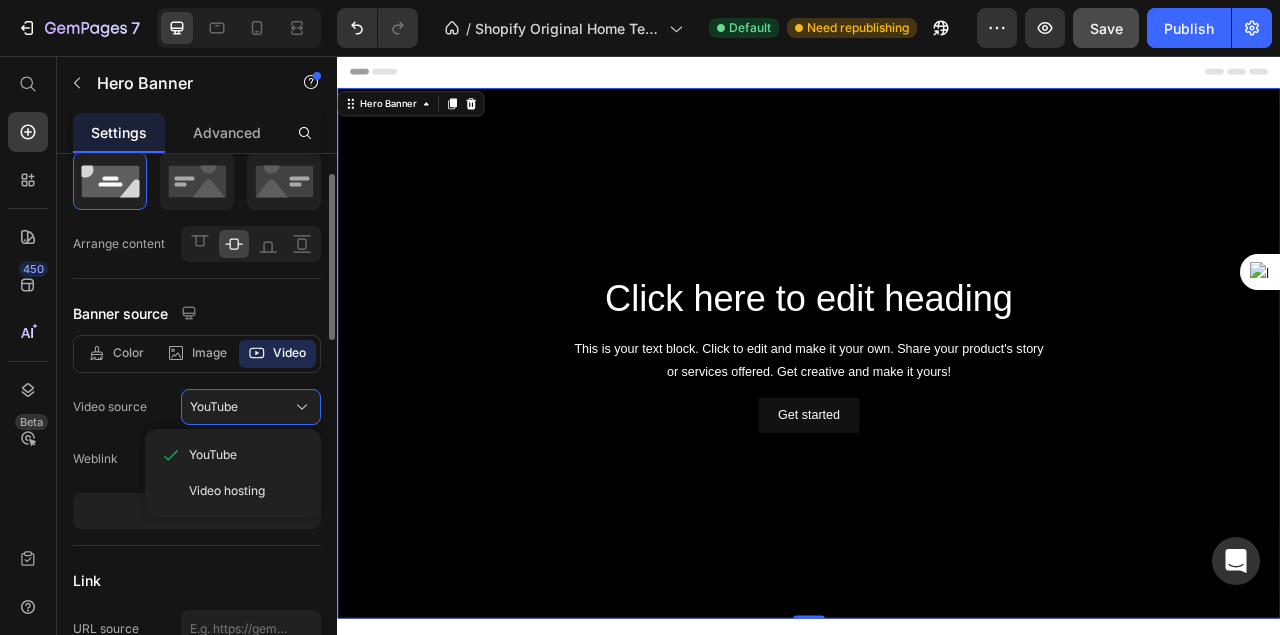 type on "[URL][DOMAIN_NAME]" 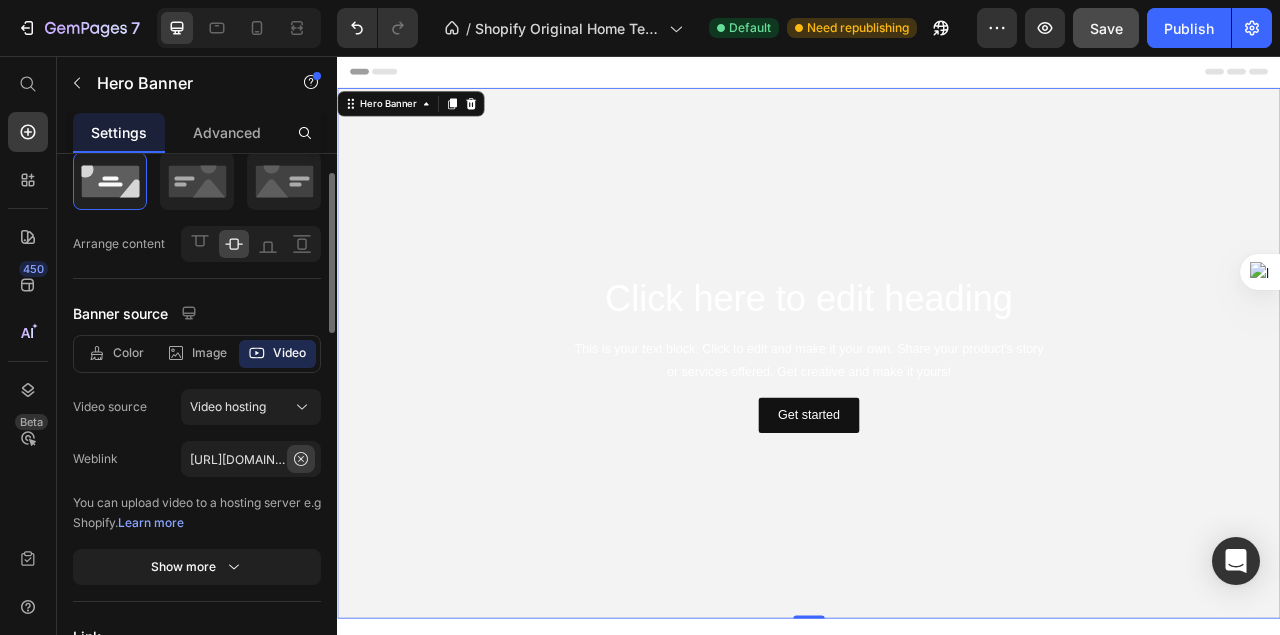 click 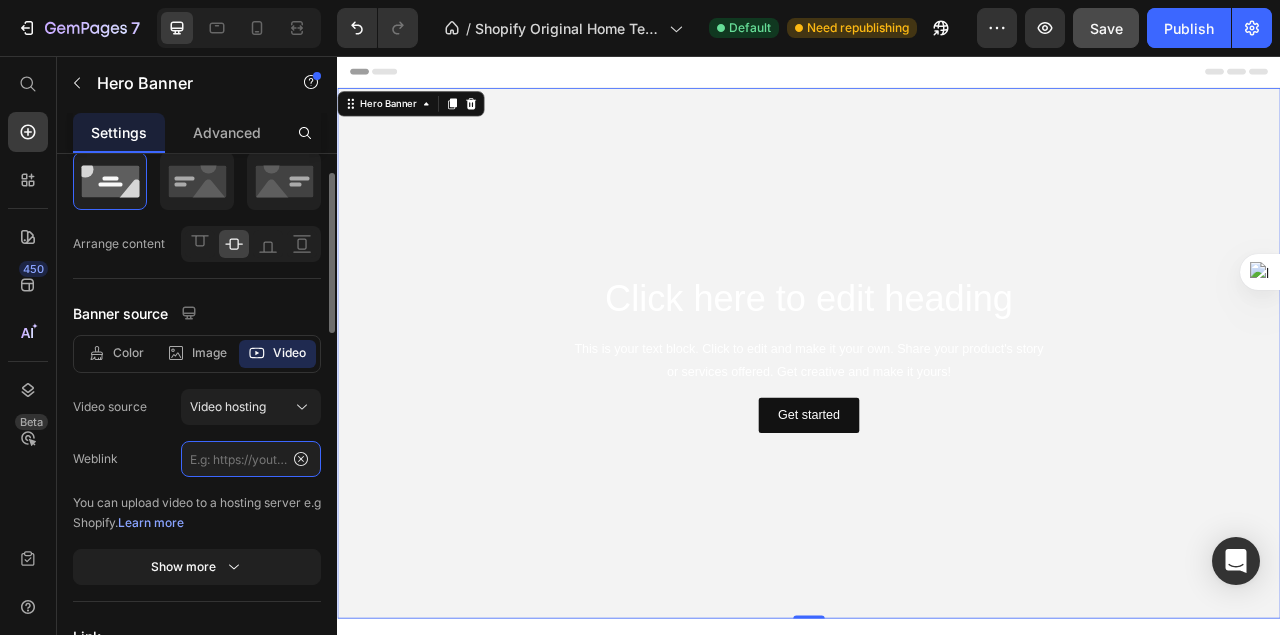 scroll, scrollTop: 0, scrollLeft: 0, axis: both 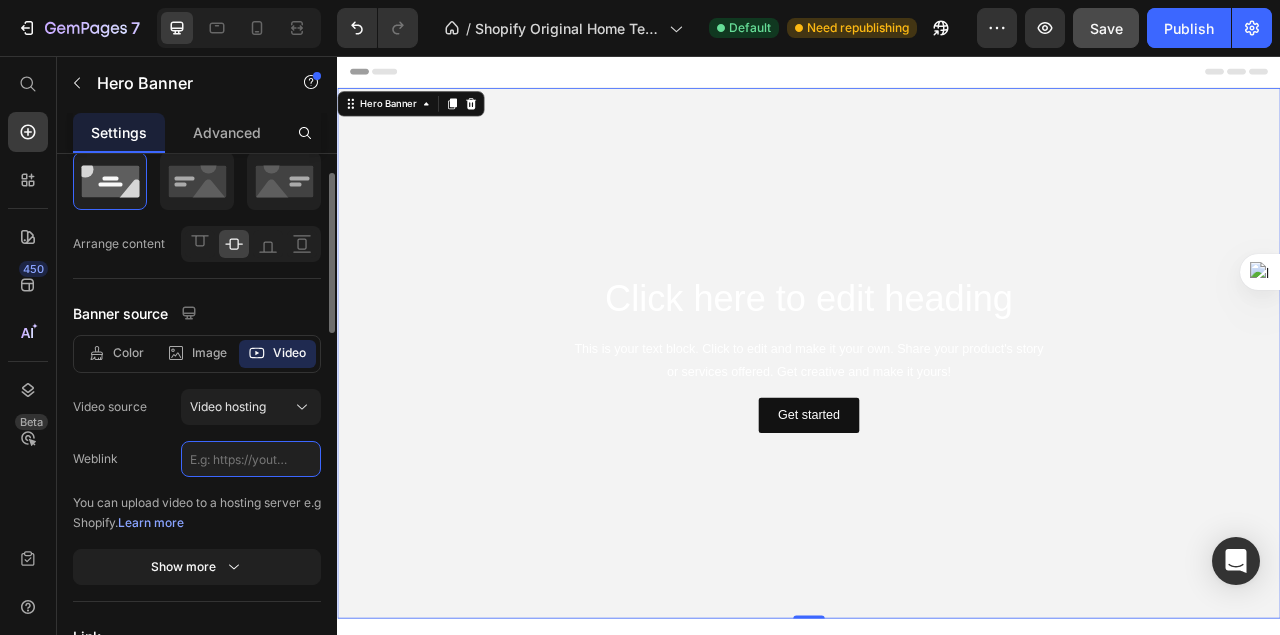paste on "[URL][DOMAIN_NAME]" 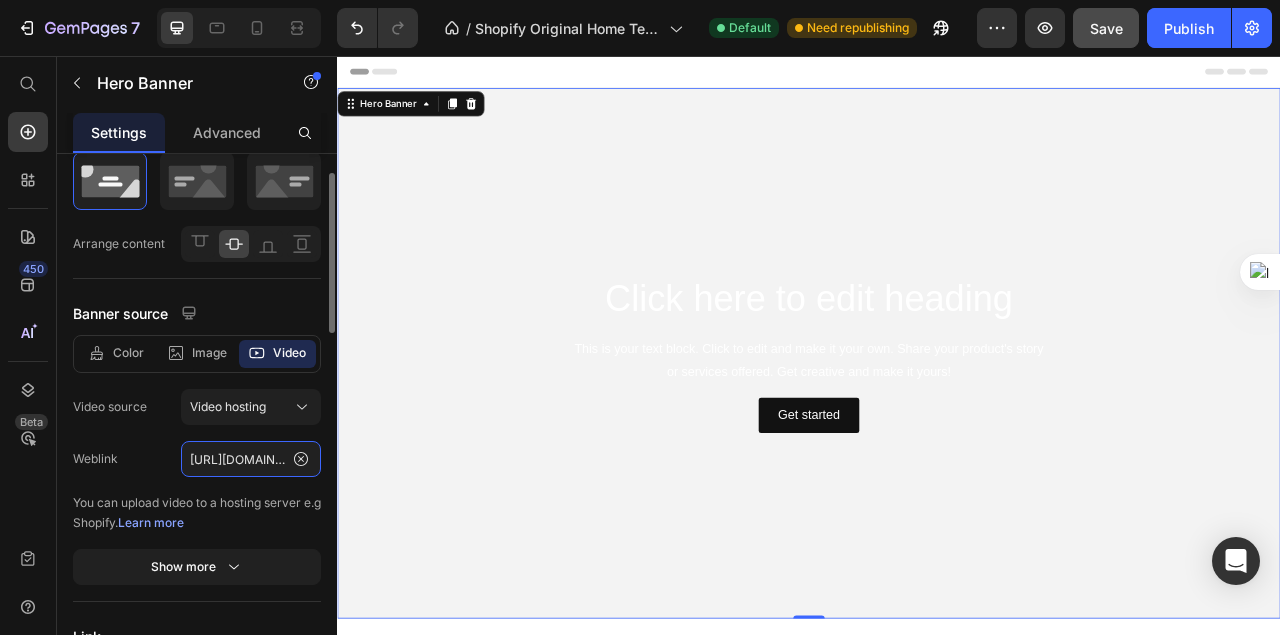 scroll, scrollTop: 0, scrollLeft: 364, axis: horizontal 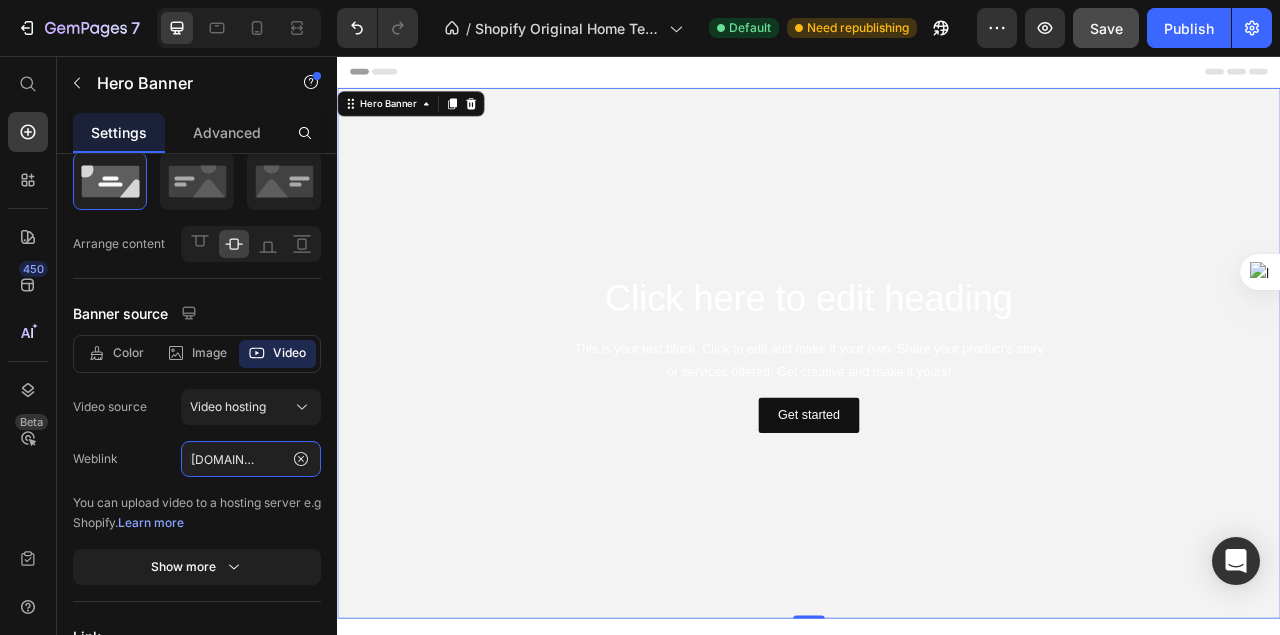 type on "[URL][DOMAIN_NAME]" 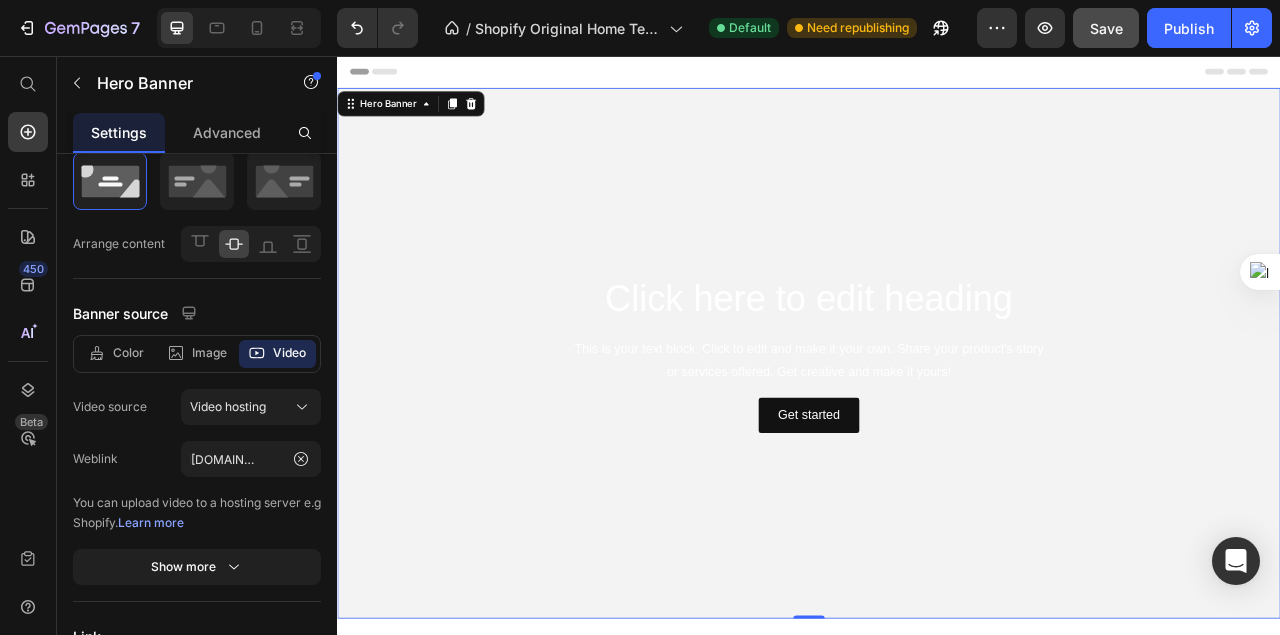 click at bounding box center (937, 434) 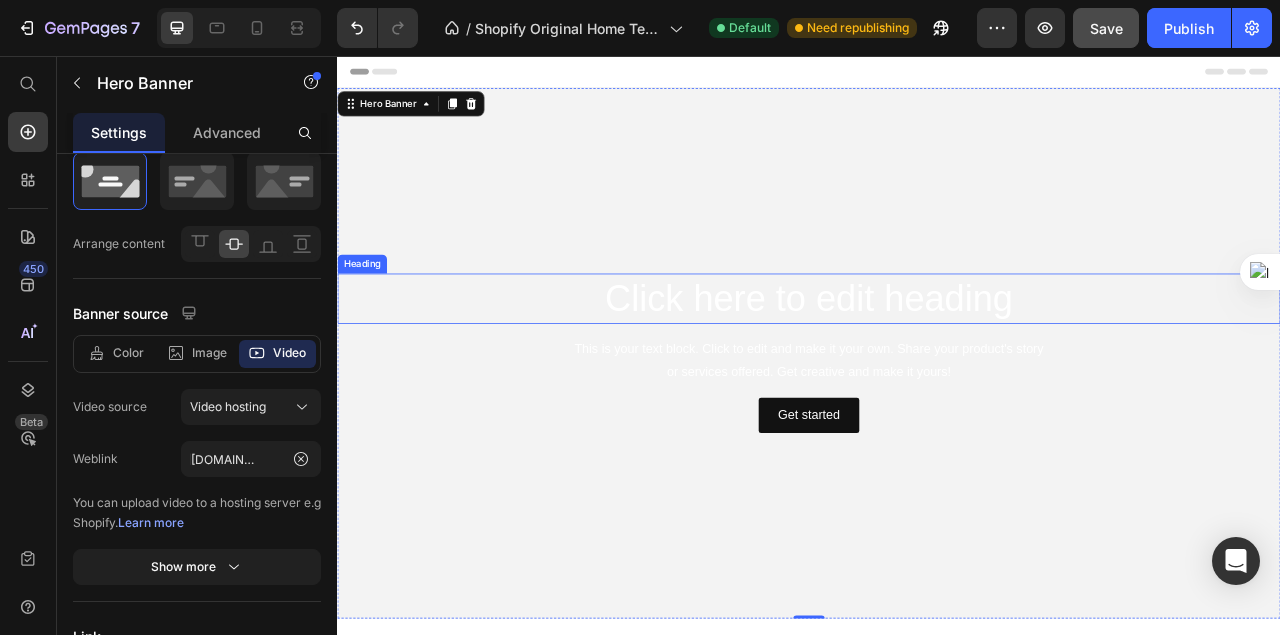 scroll, scrollTop: 0, scrollLeft: 0, axis: both 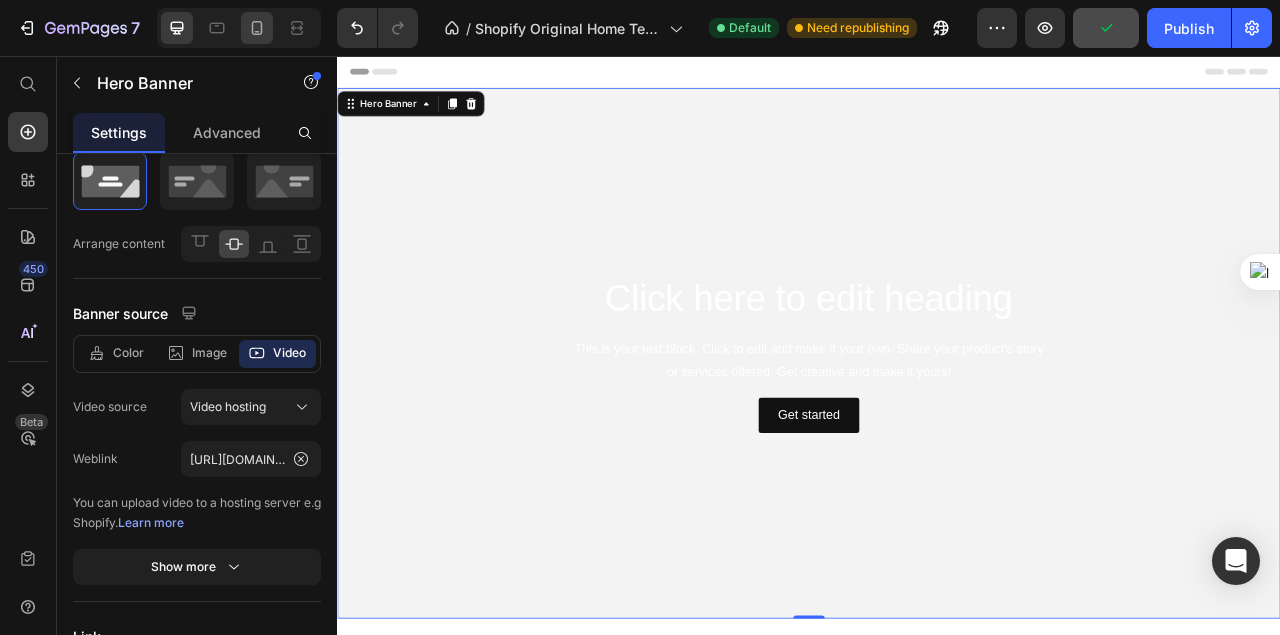 click 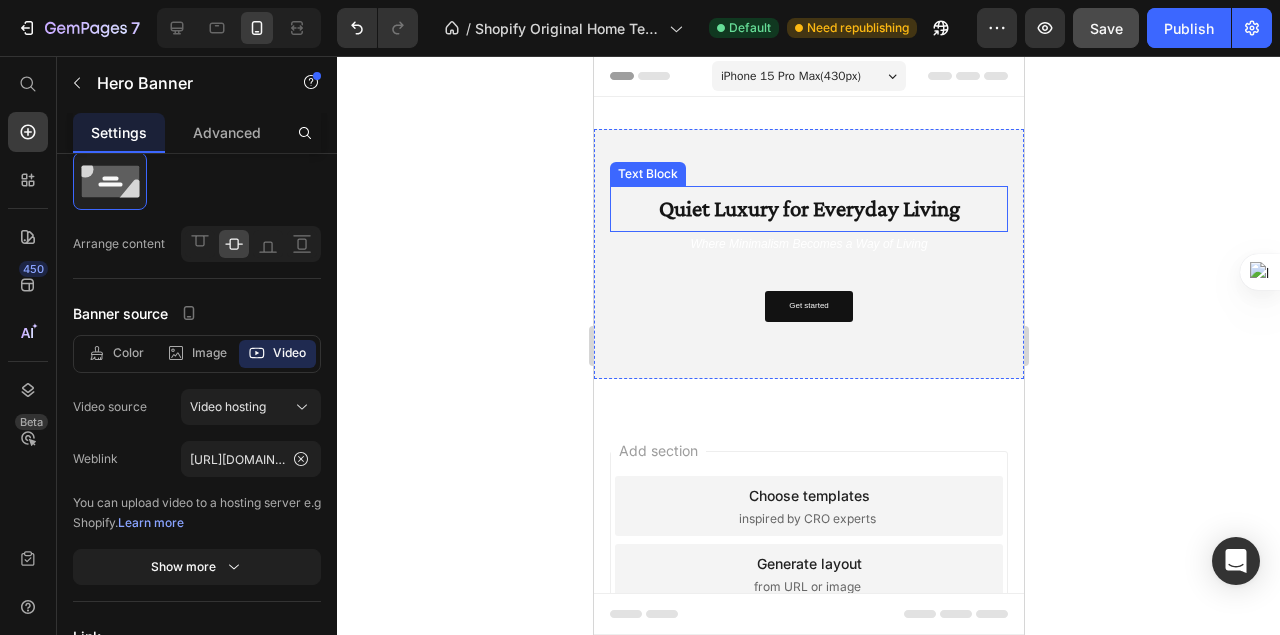 click on "Quiet Luxury for Everyday Living" at bounding box center [808, 208] 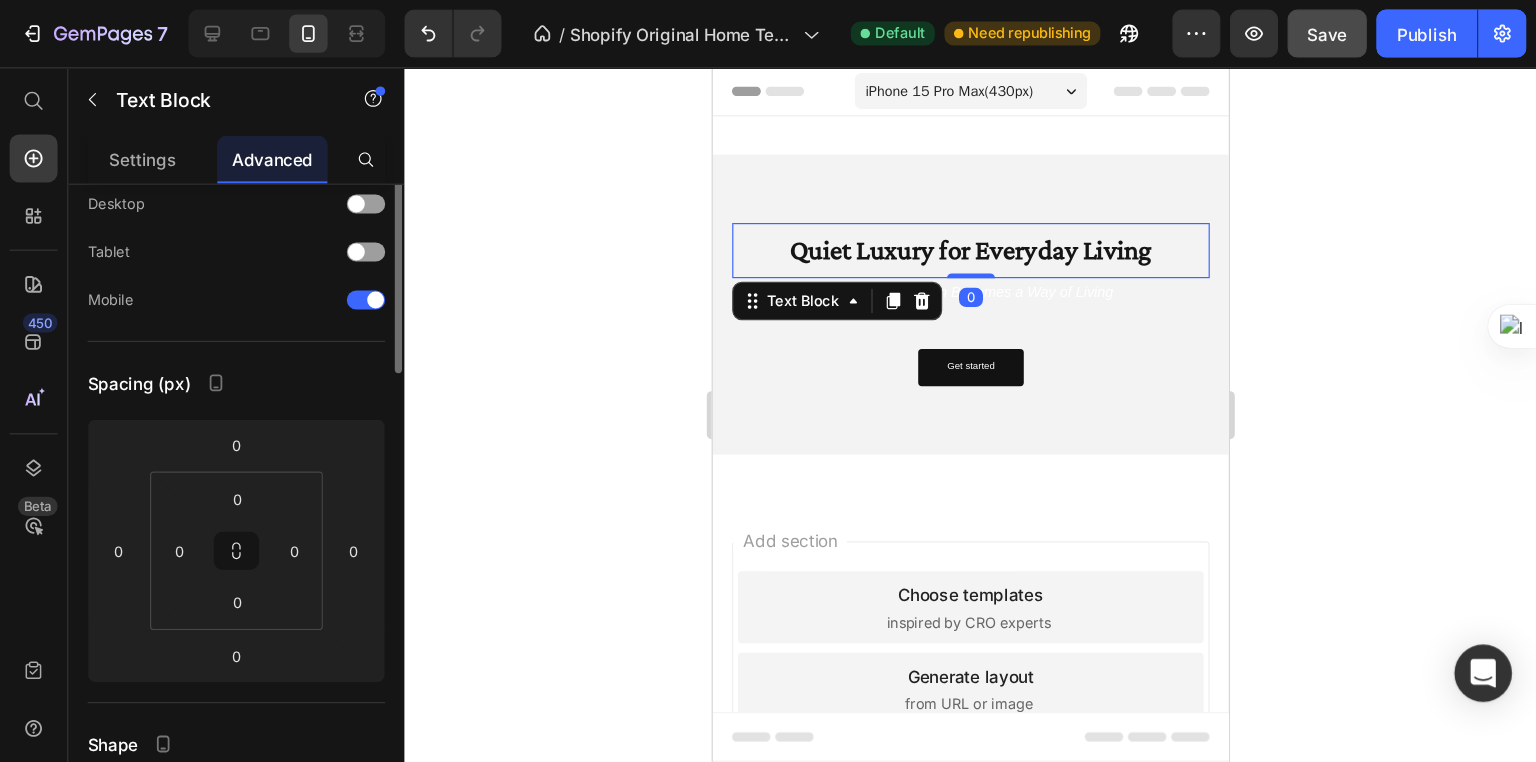 scroll, scrollTop: 0, scrollLeft: 0, axis: both 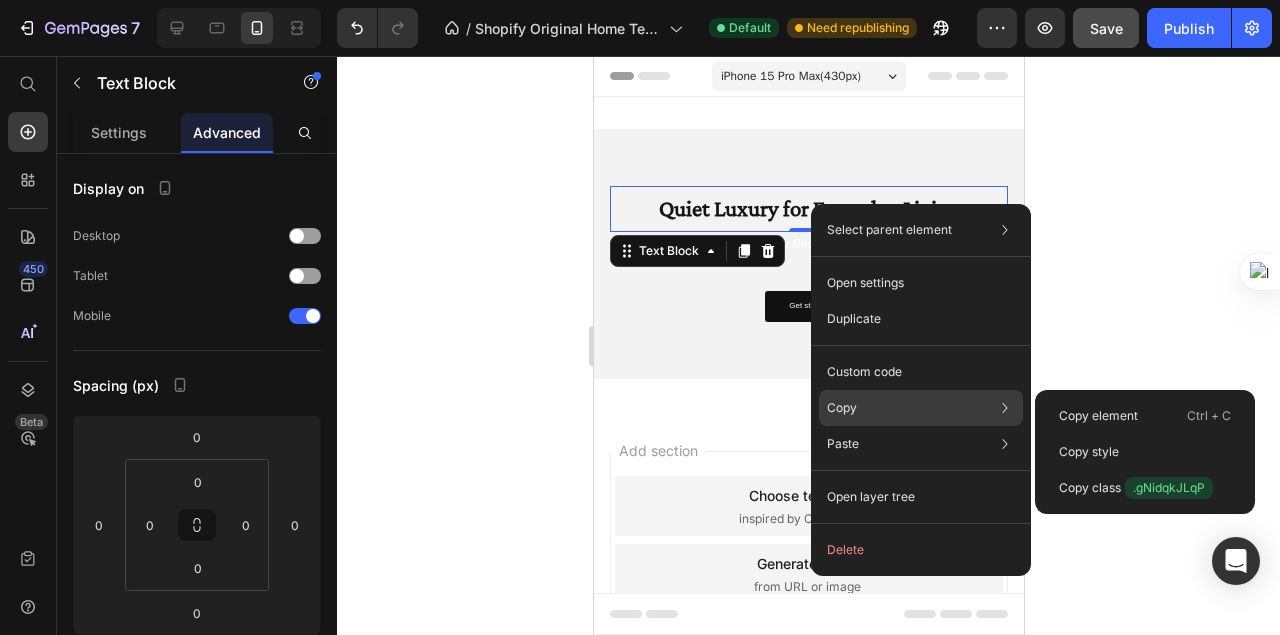 click on "Copy Copy element  Ctrl + C Copy style  Copy class  .gNidqkJLqP" 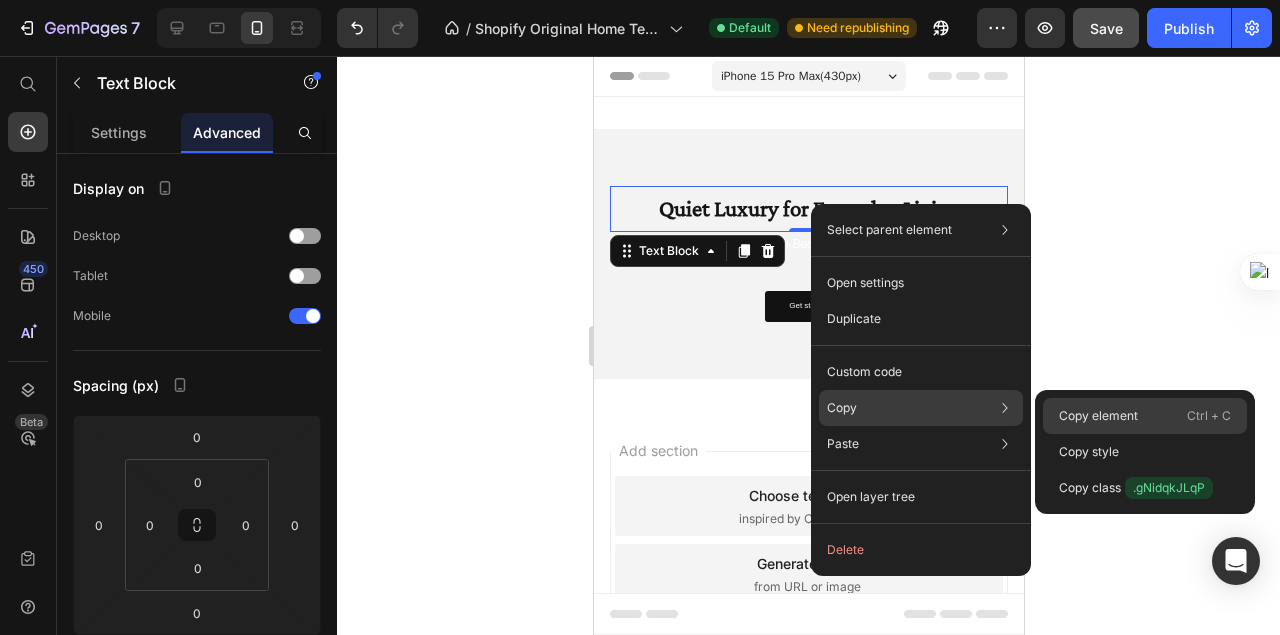 click on "Copy element" at bounding box center (1098, 416) 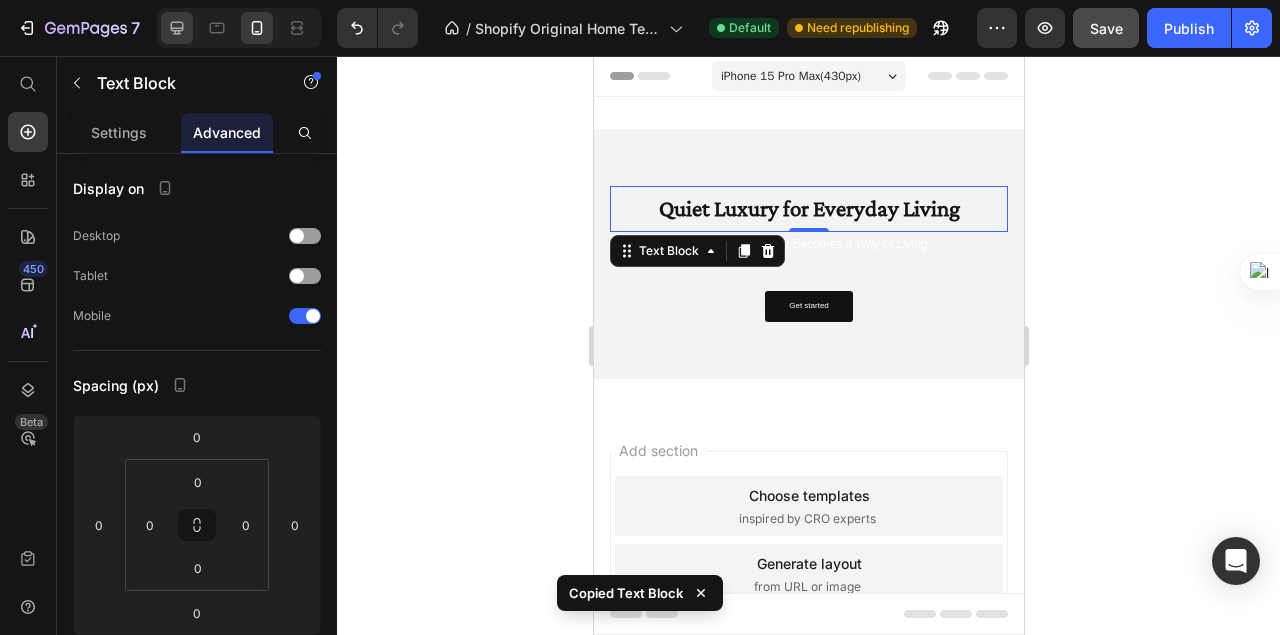 click 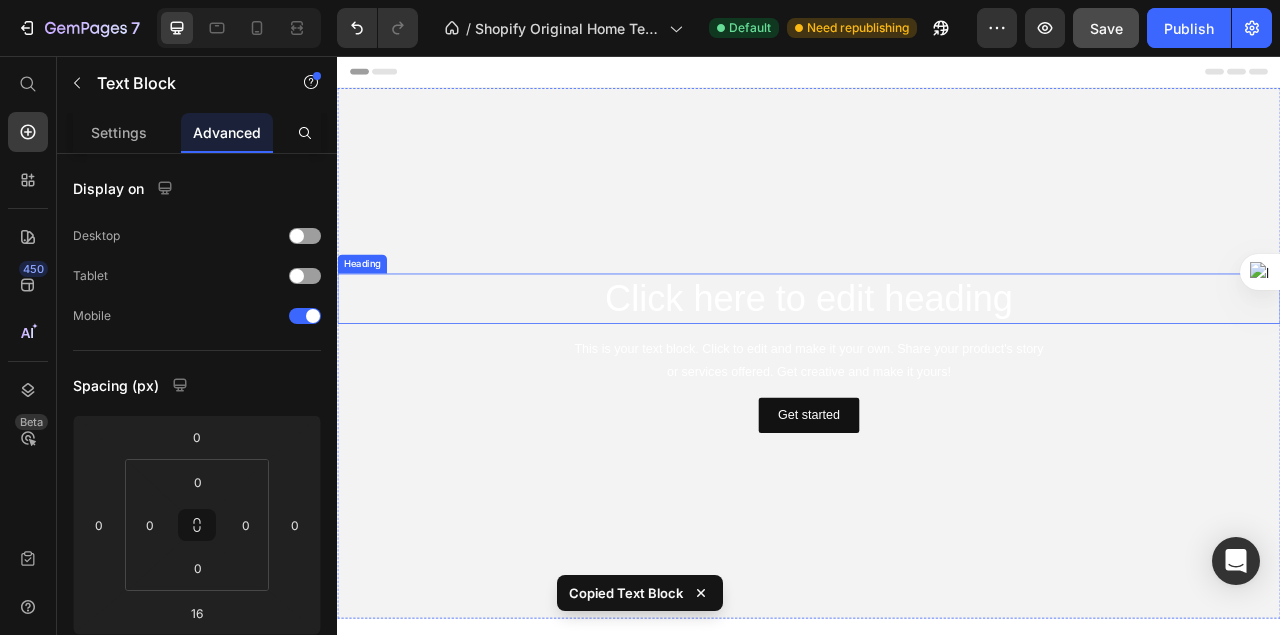 click on "Click here to edit heading" at bounding box center (937, 365) 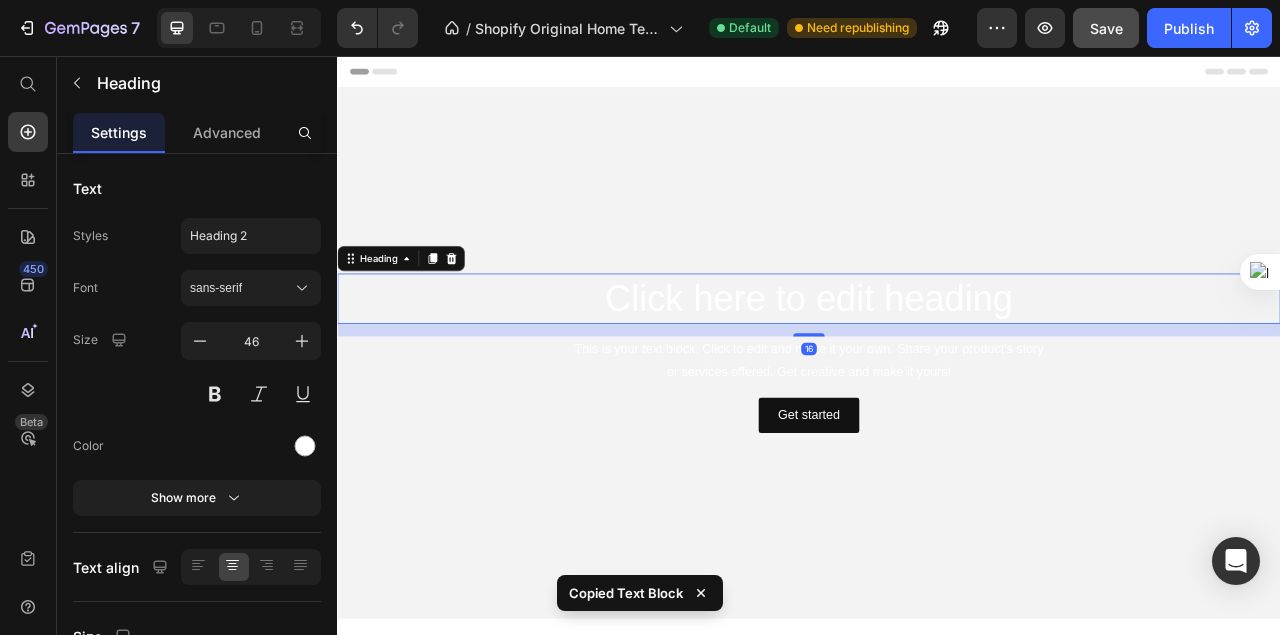 click on "Click here to edit heading" at bounding box center (937, 365) 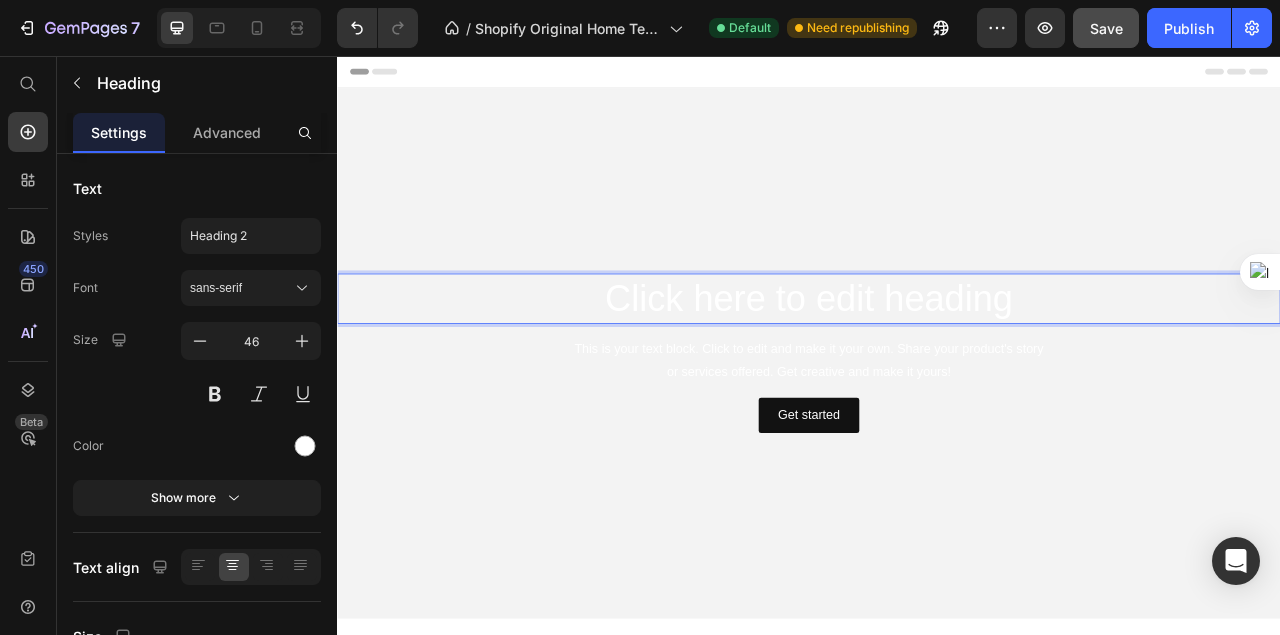 click on "Click here to edit heading" at bounding box center [937, 365] 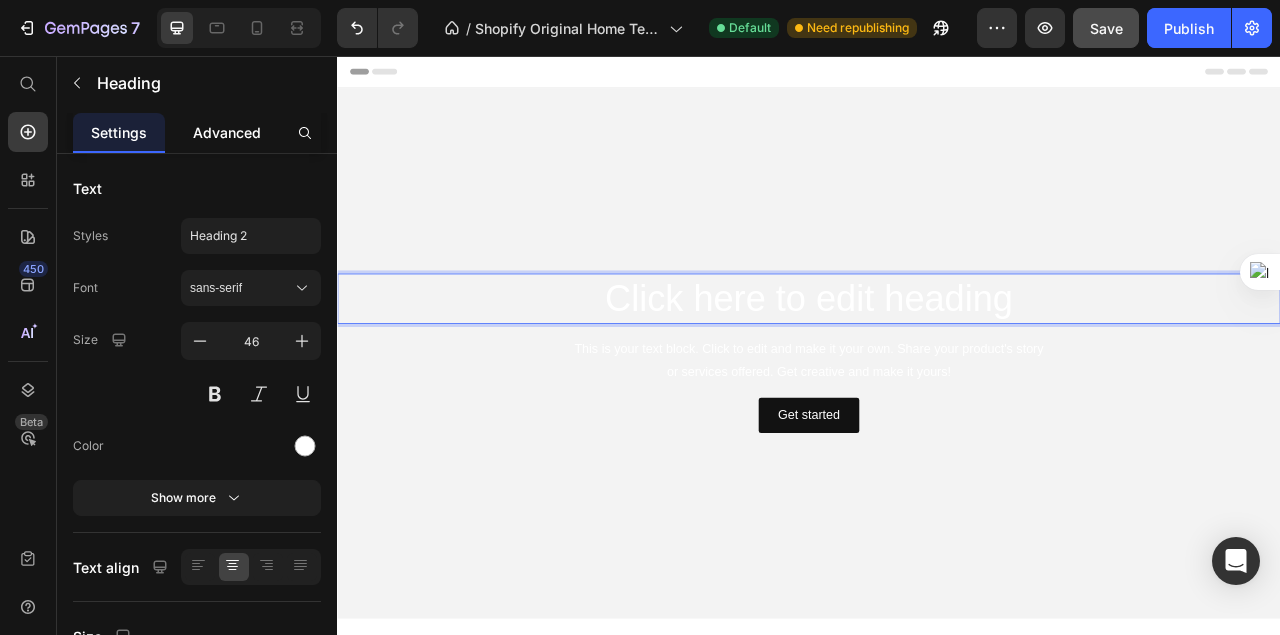 click on "Advanced" 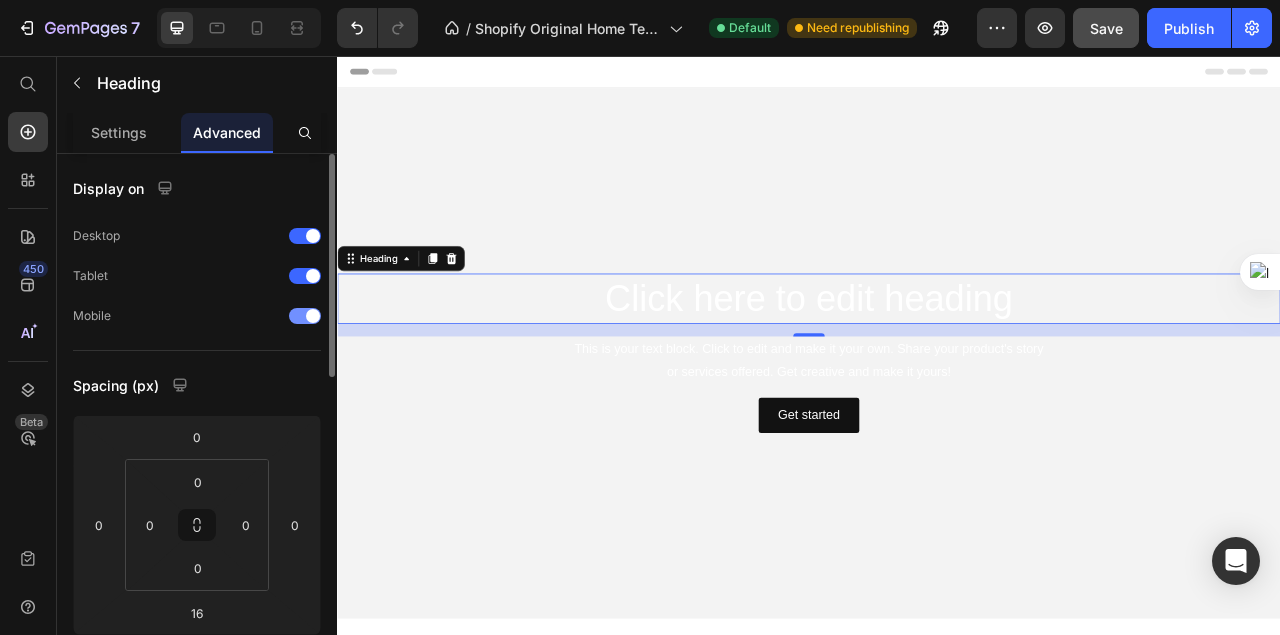click at bounding box center (305, 316) 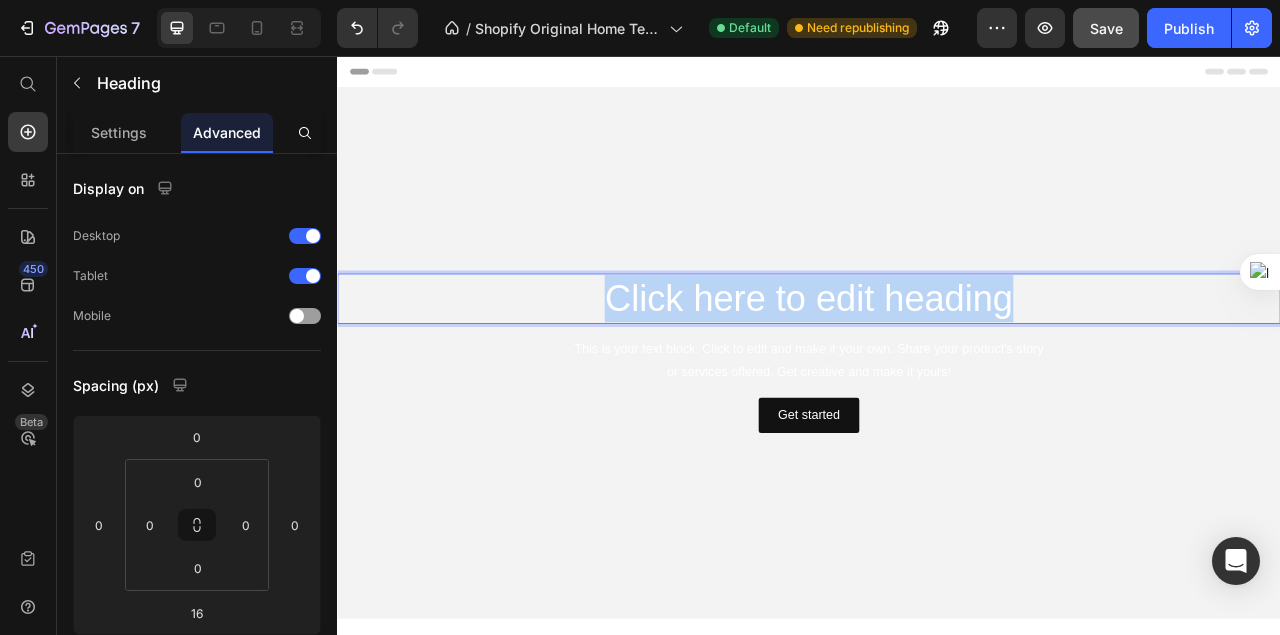 drag, startPoint x: 671, startPoint y: 354, endPoint x: 1190, endPoint y: 354, distance: 519 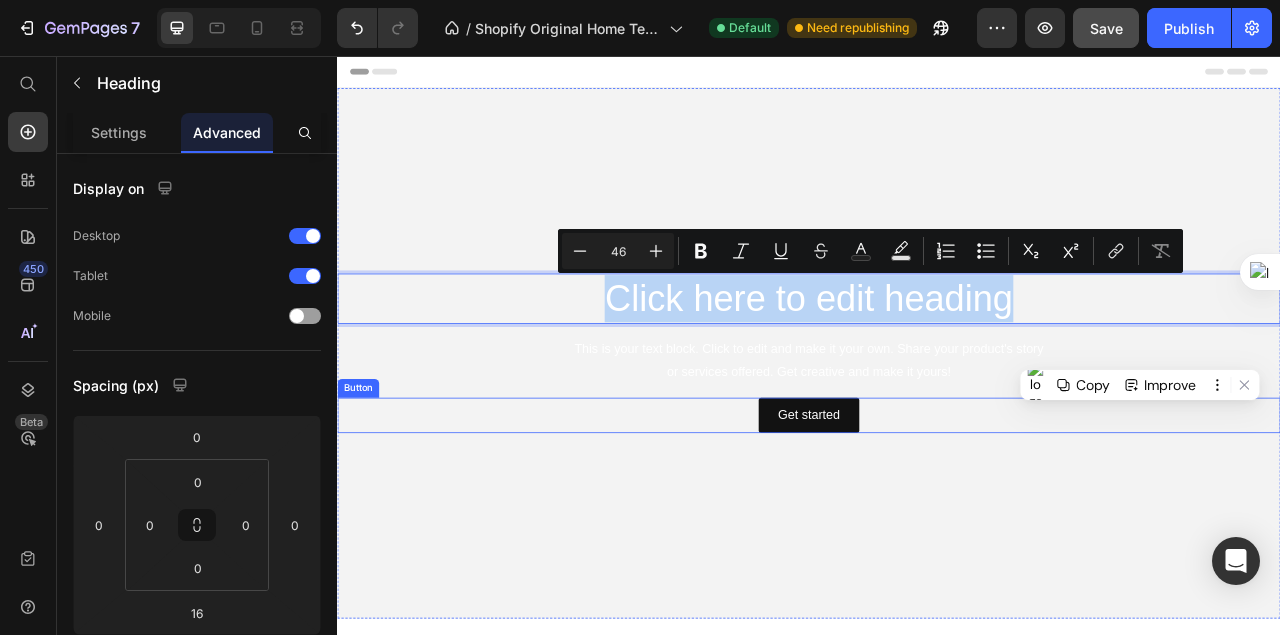 click on "Click here to edit heading Heading   16 This is your text block. Click to edit and make it your own. Share your product's story                   or services offered. Get creative and make it yours! Text Block Get started Button" at bounding box center (937, 434) 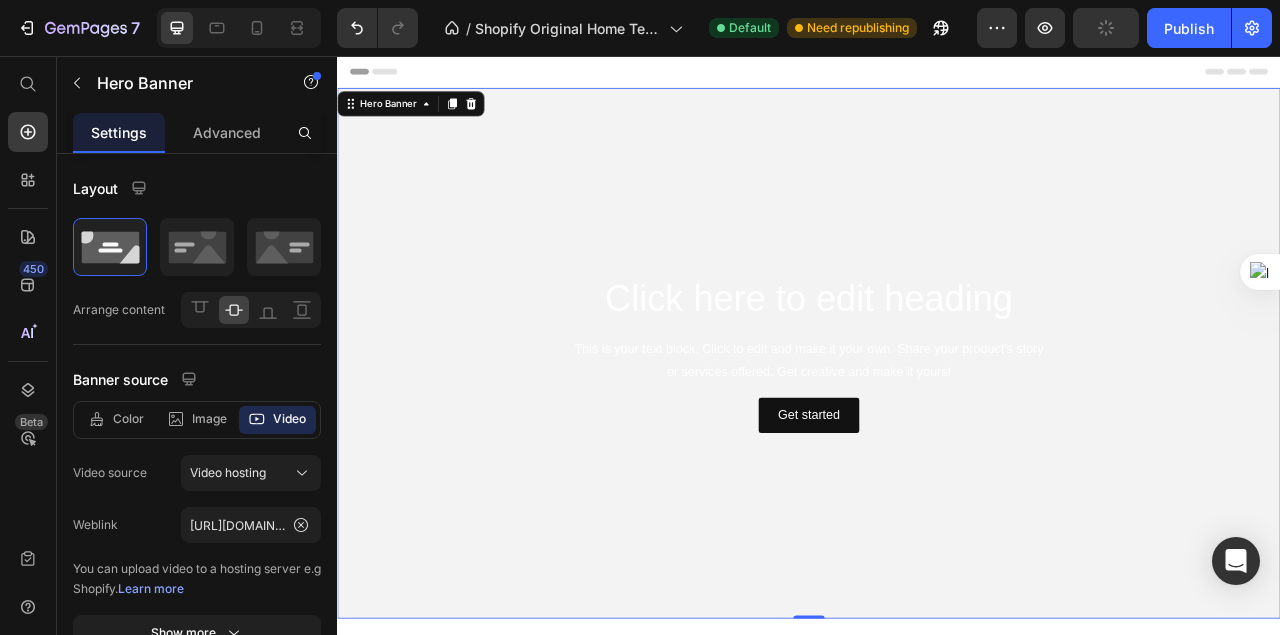 click at bounding box center [937, 434] 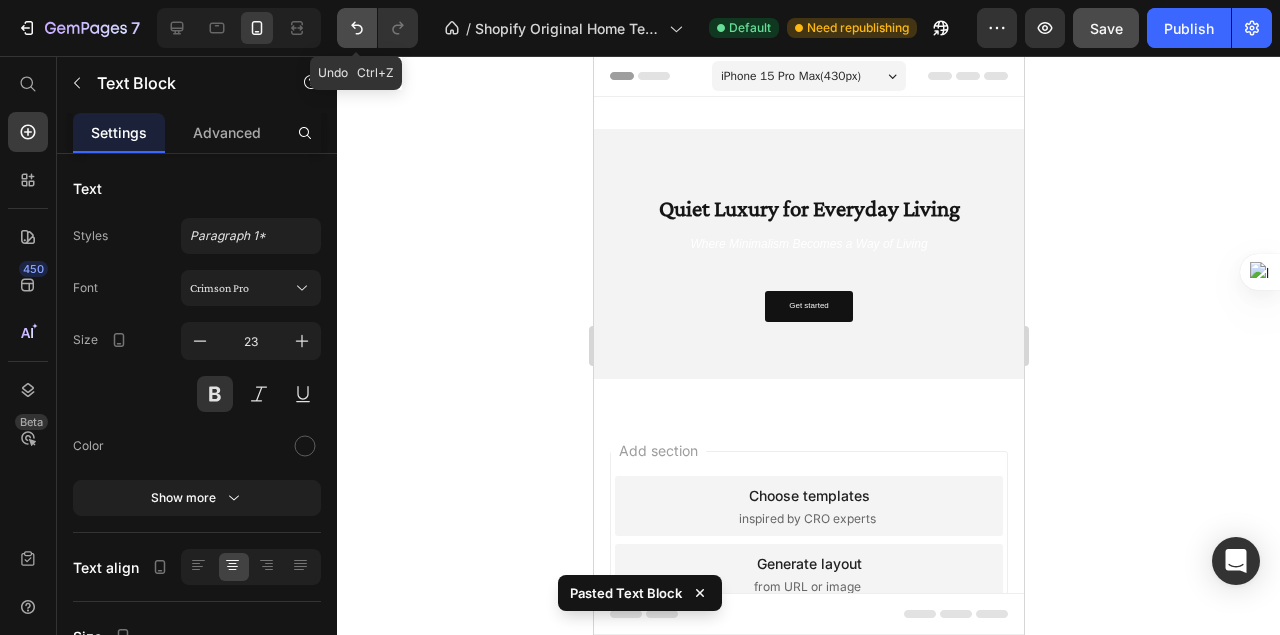 click 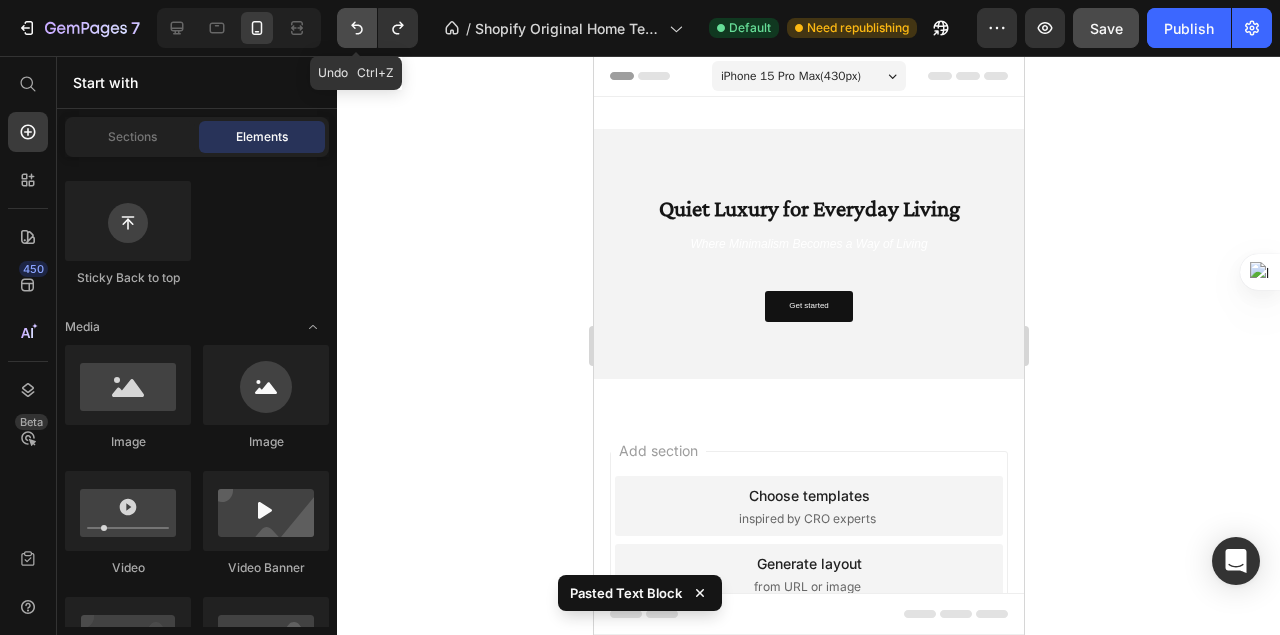 click 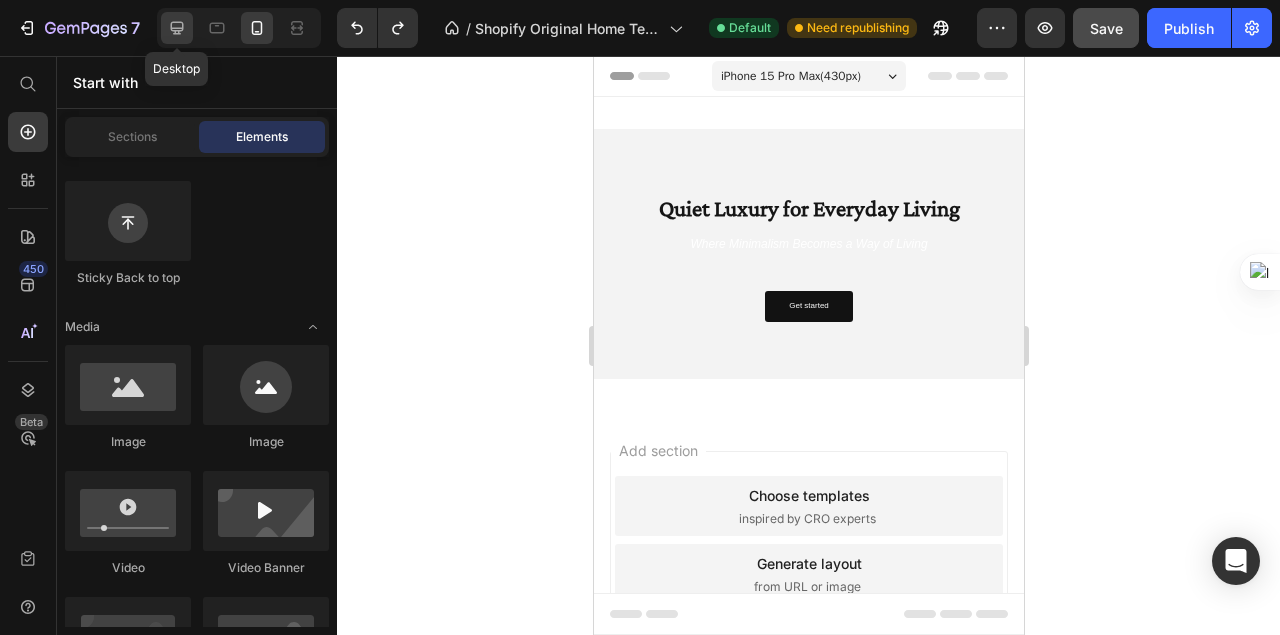 click 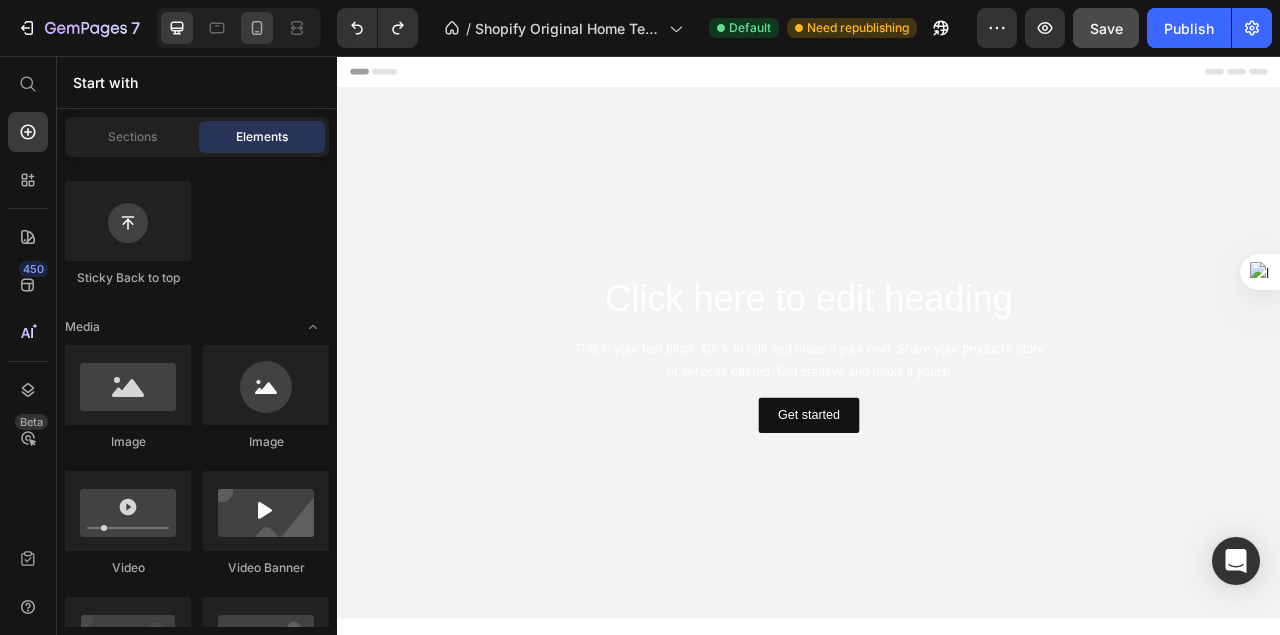 click 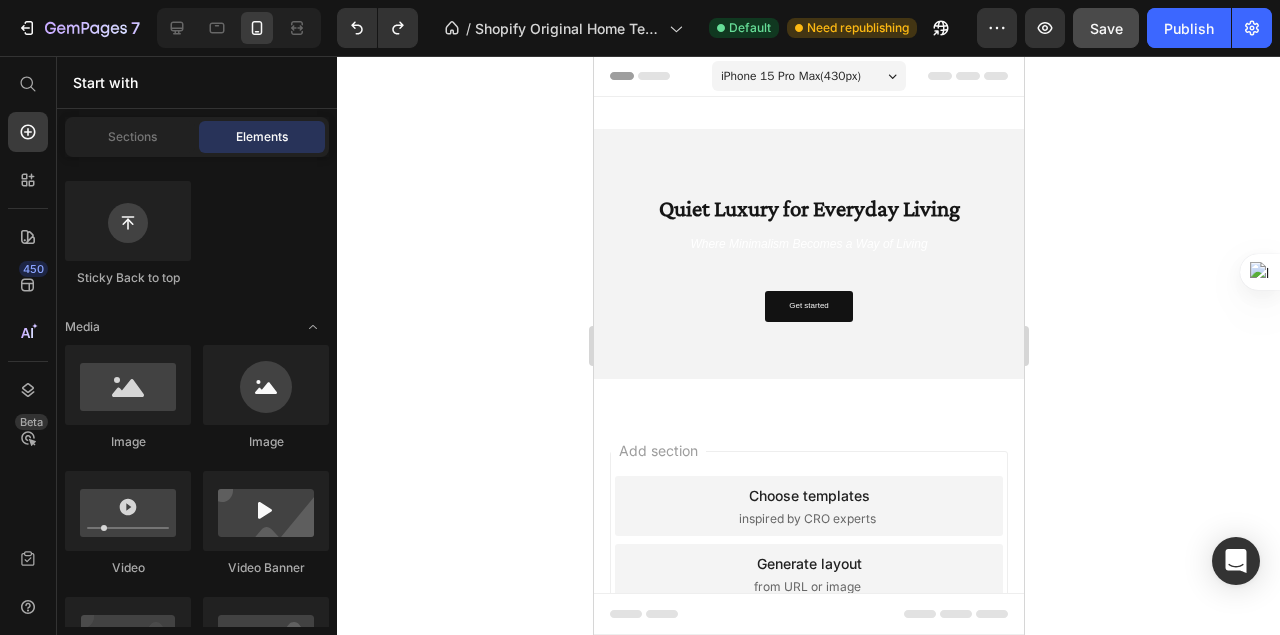 click 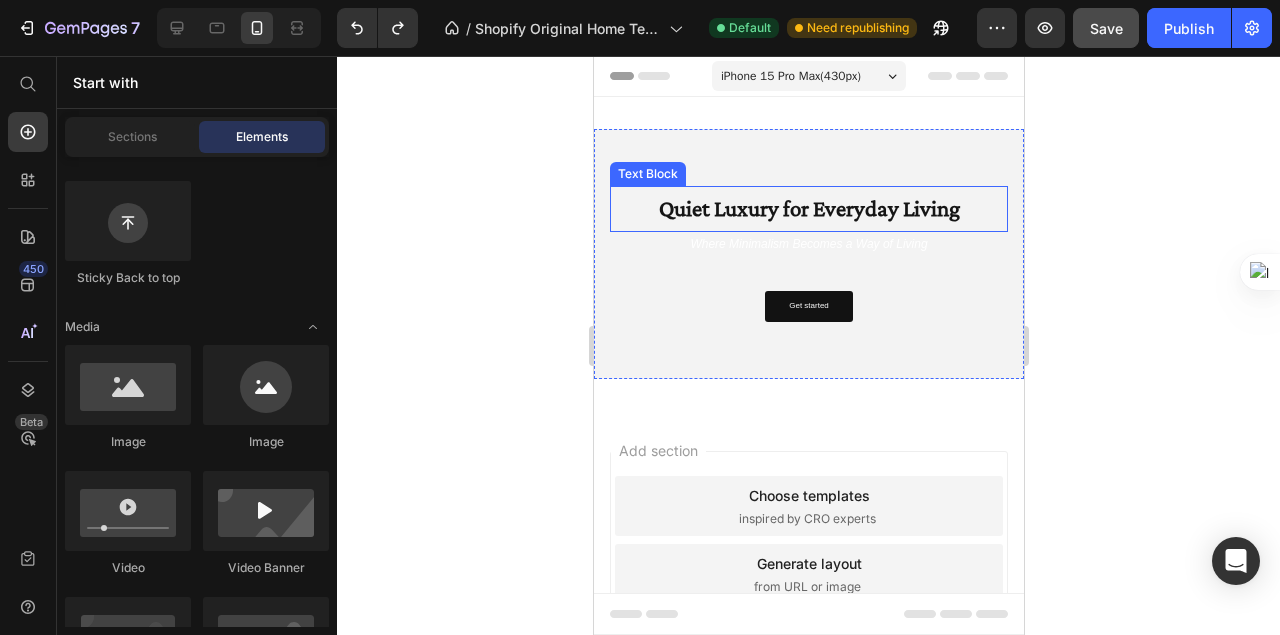 click on "Quiet Luxury for Everyday Living" at bounding box center (808, 208) 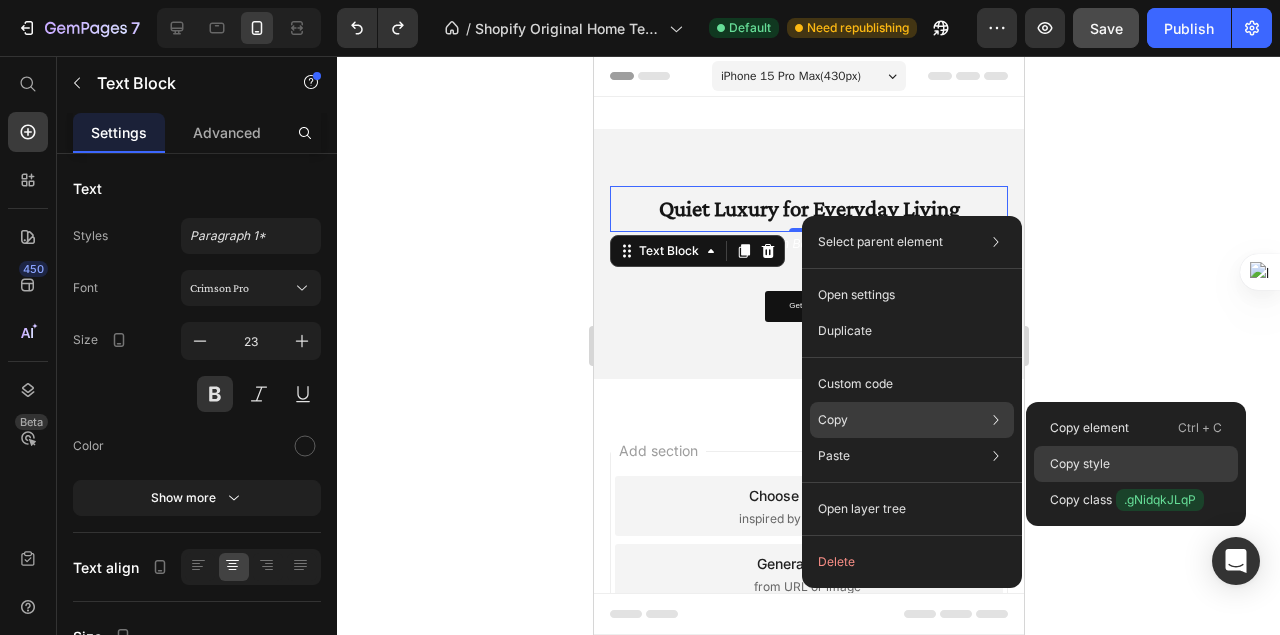 click on "Copy style" at bounding box center [1080, 464] 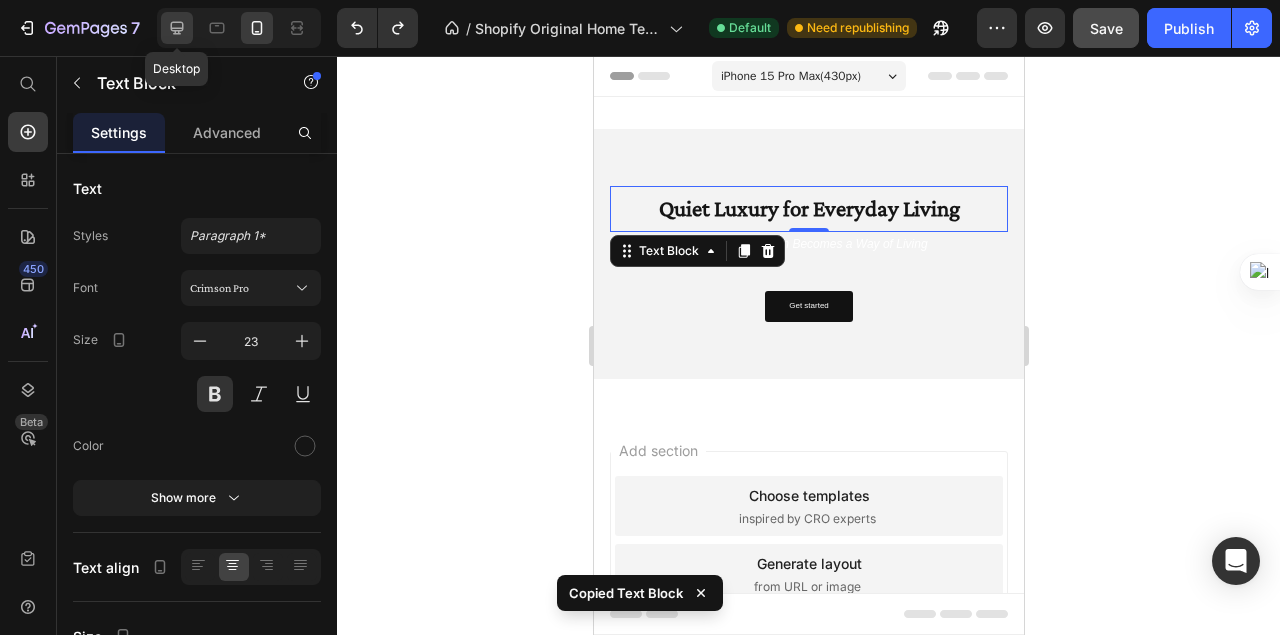 click 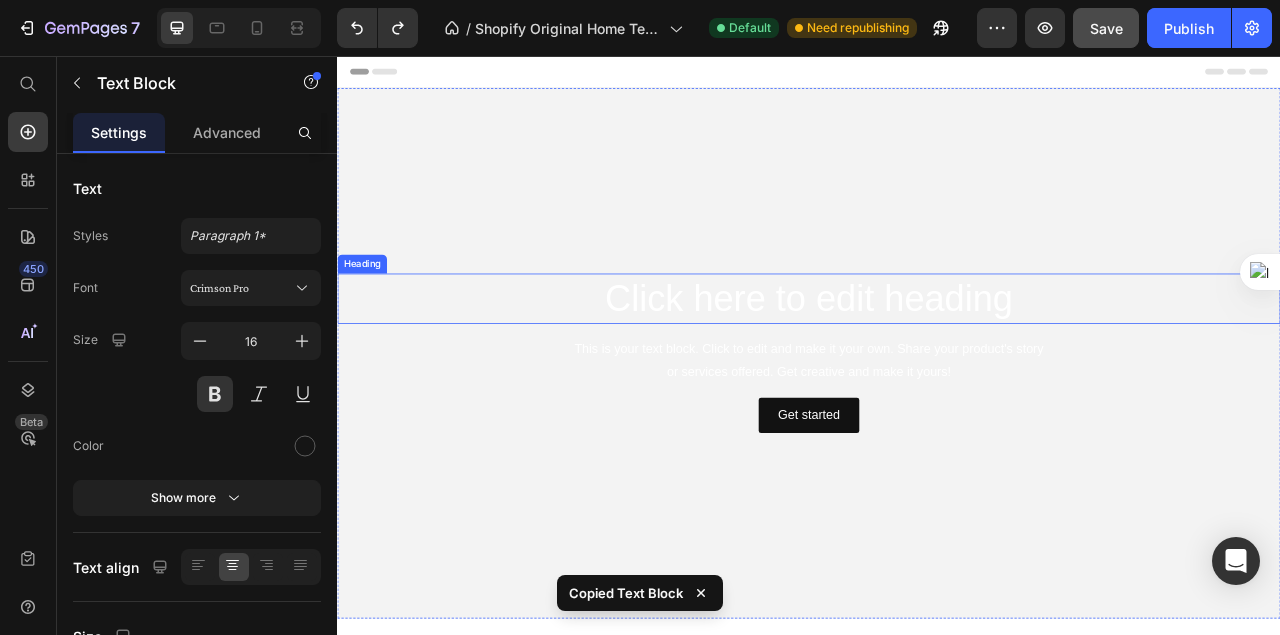 click on "Click here to edit heading" at bounding box center [937, 365] 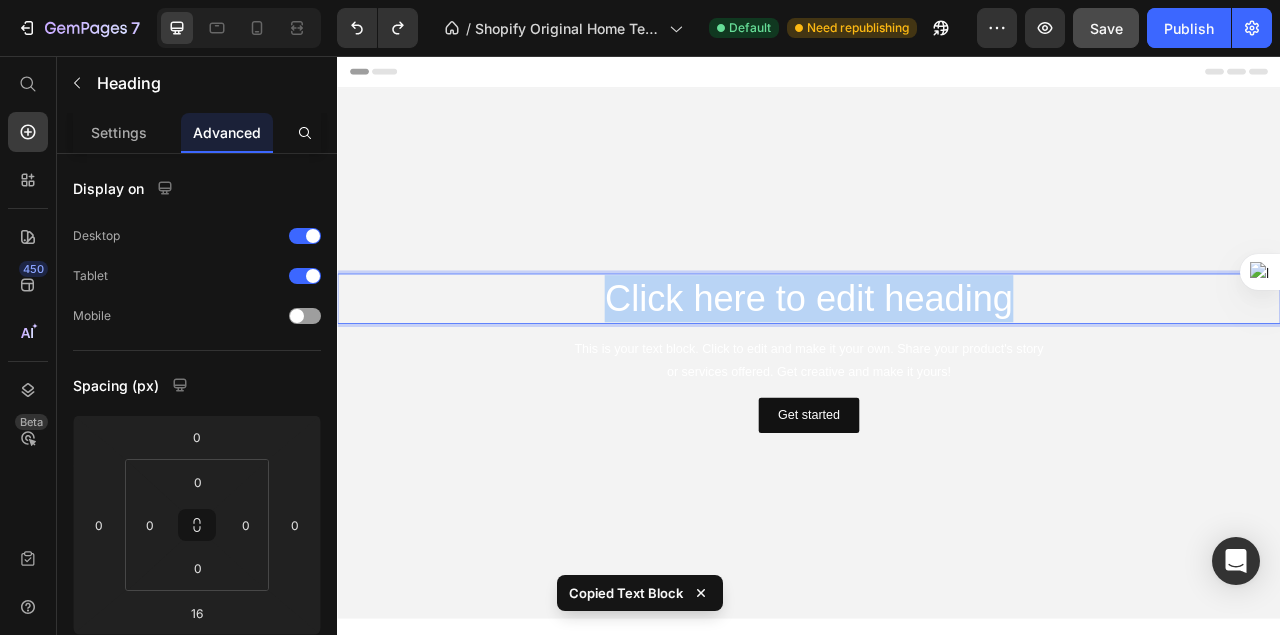 drag, startPoint x: 1261, startPoint y: 352, endPoint x: 531, endPoint y: 352, distance: 730 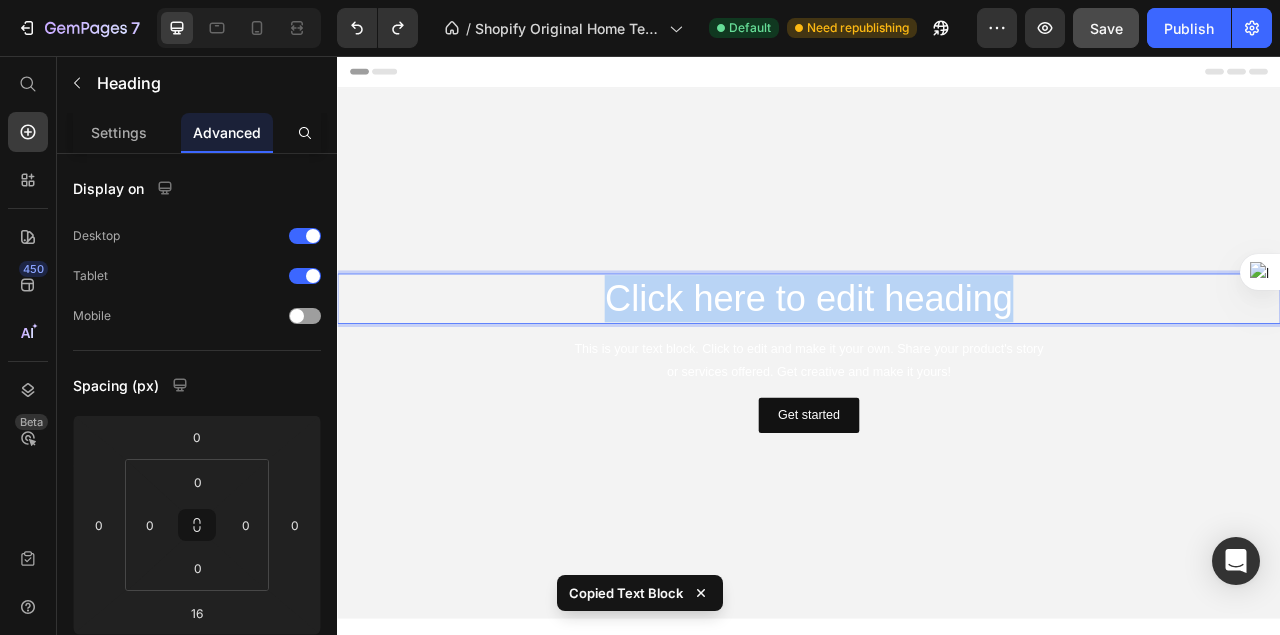 click on "Click here to edit heading" at bounding box center [937, 365] 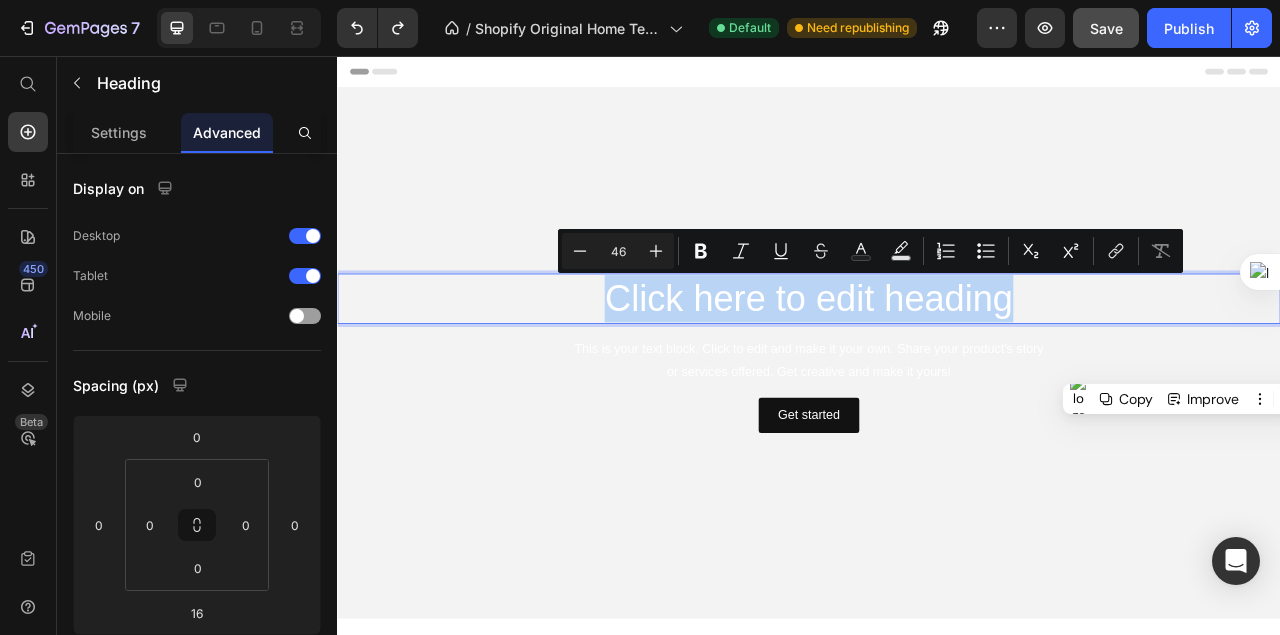 click on "Click here to edit heading" at bounding box center [937, 365] 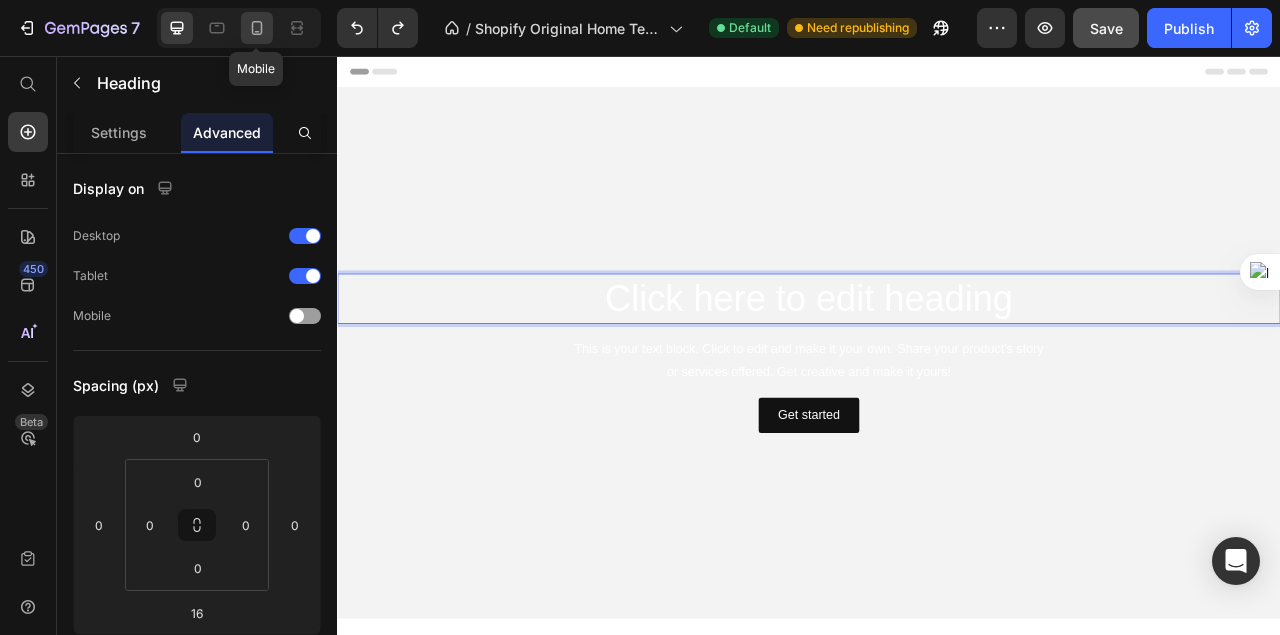 click 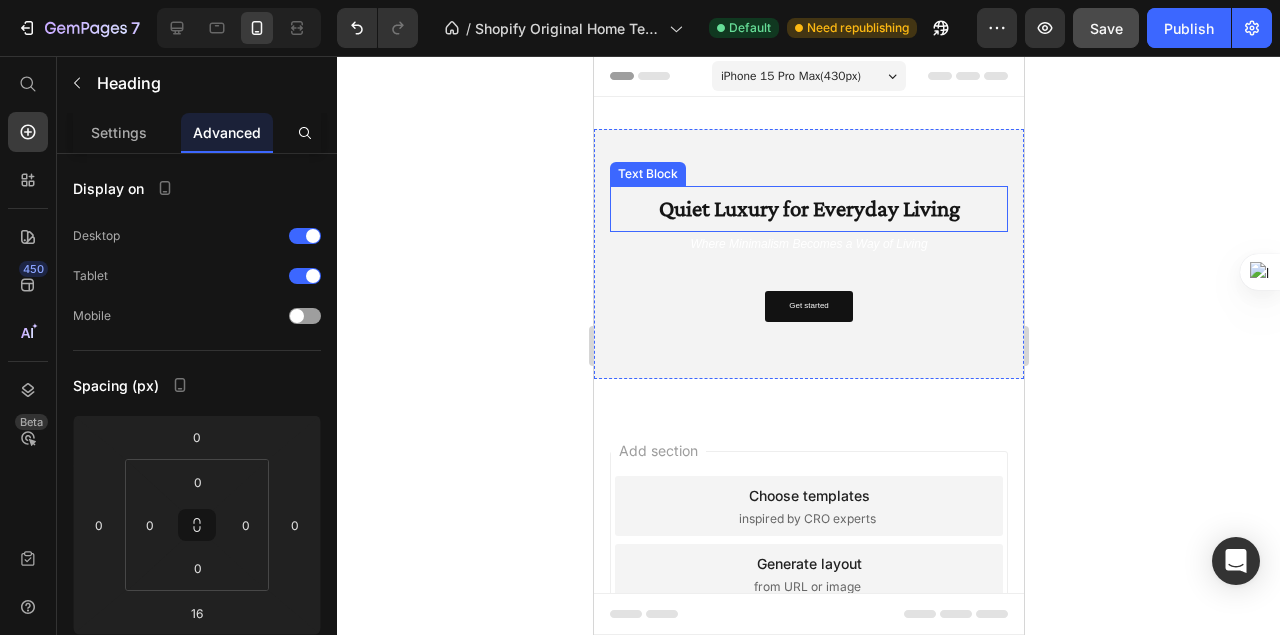 click on "Quiet Luxury for Everyday Living" at bounding box center (808, 208) 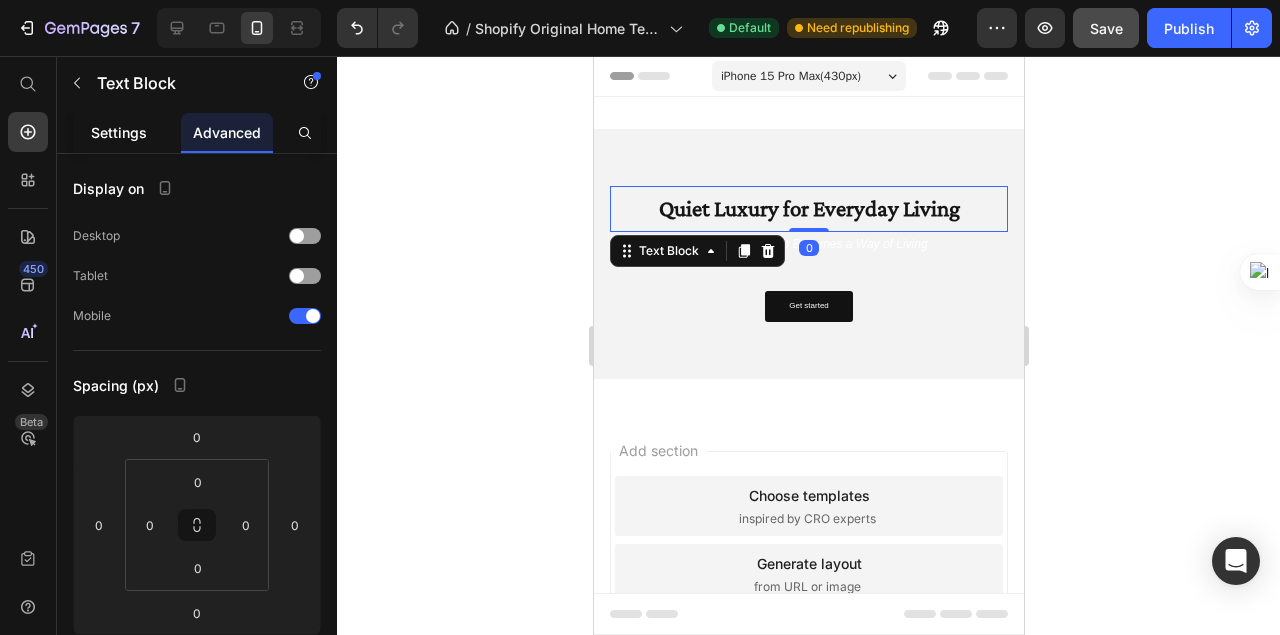click on "Settings" at bounding box center (119, 132) 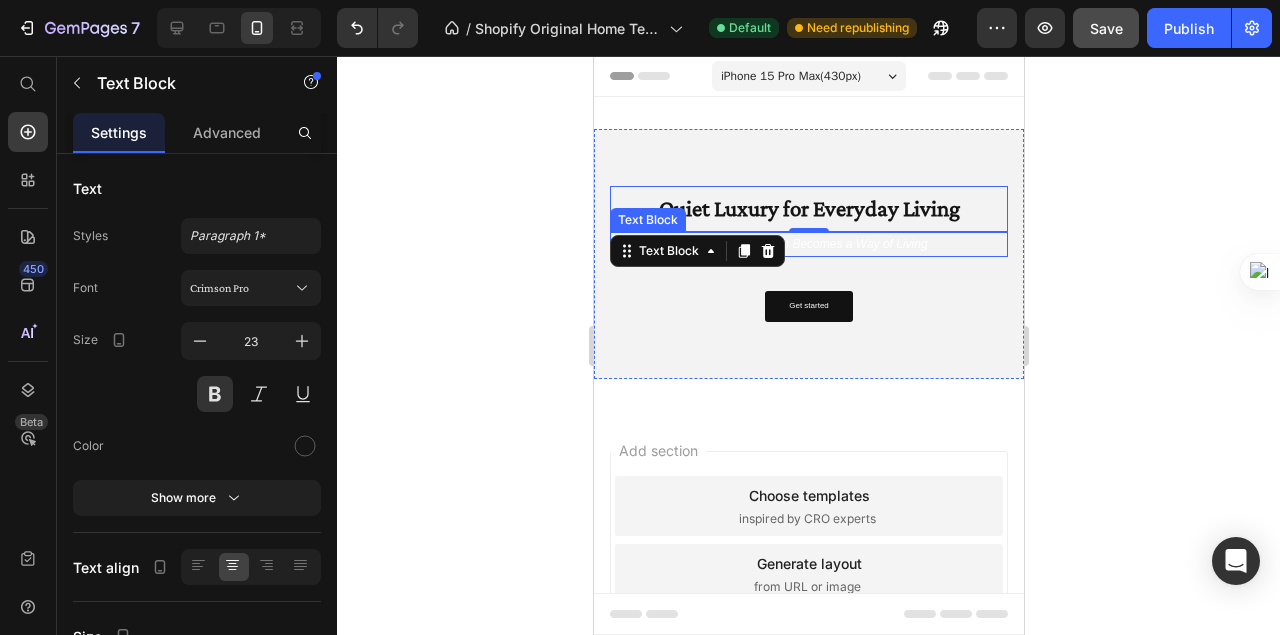 click on "Where Minimalism Becomes a Way of Living" at bounding box center (807, 244) 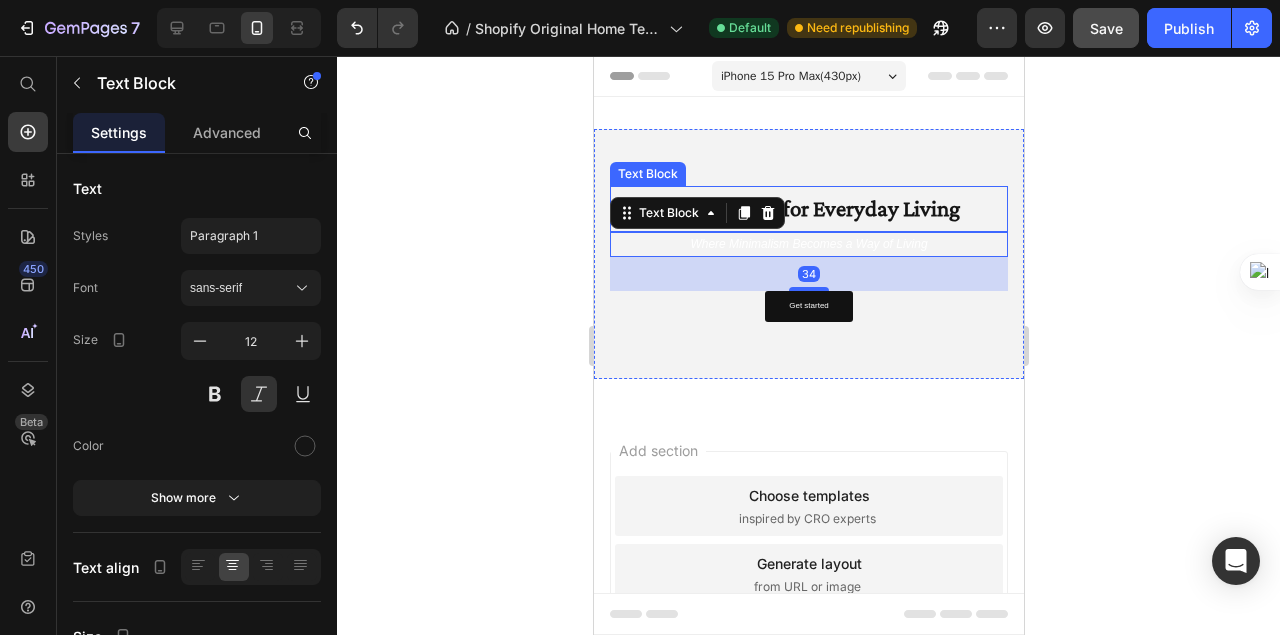 click on "Quiet Luxury for Everyday Living" at bounding box center [808, 208] 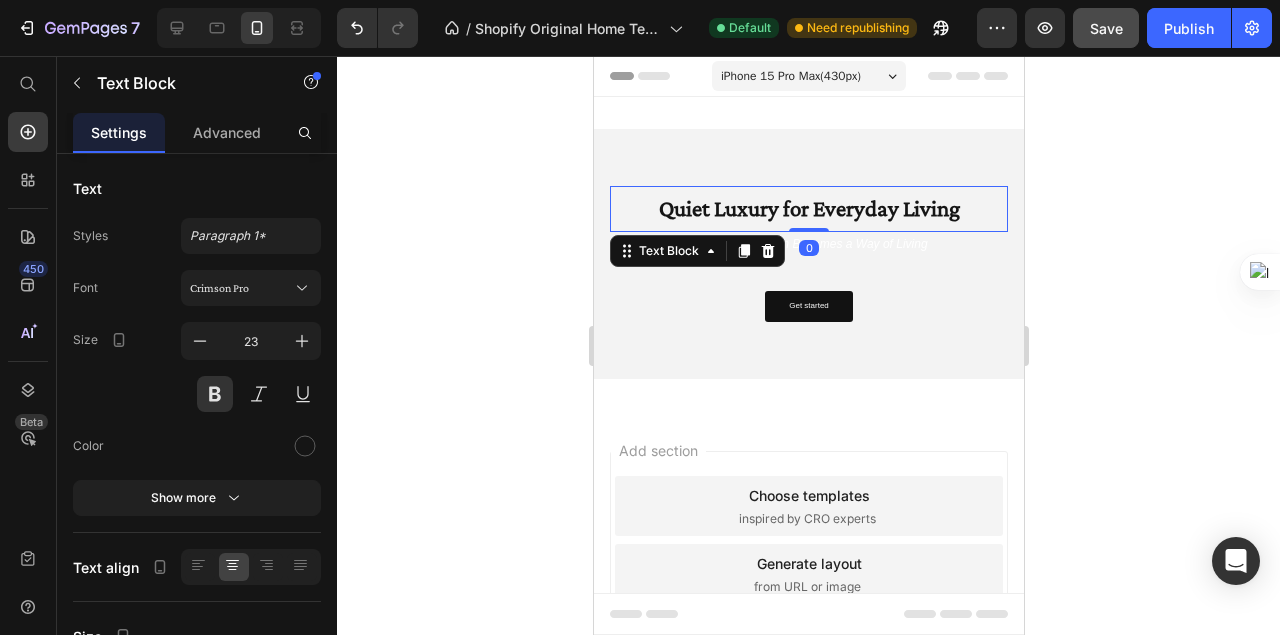 click on "Quiet Luxury for Everyday Living" at bounding box center (808, 208) 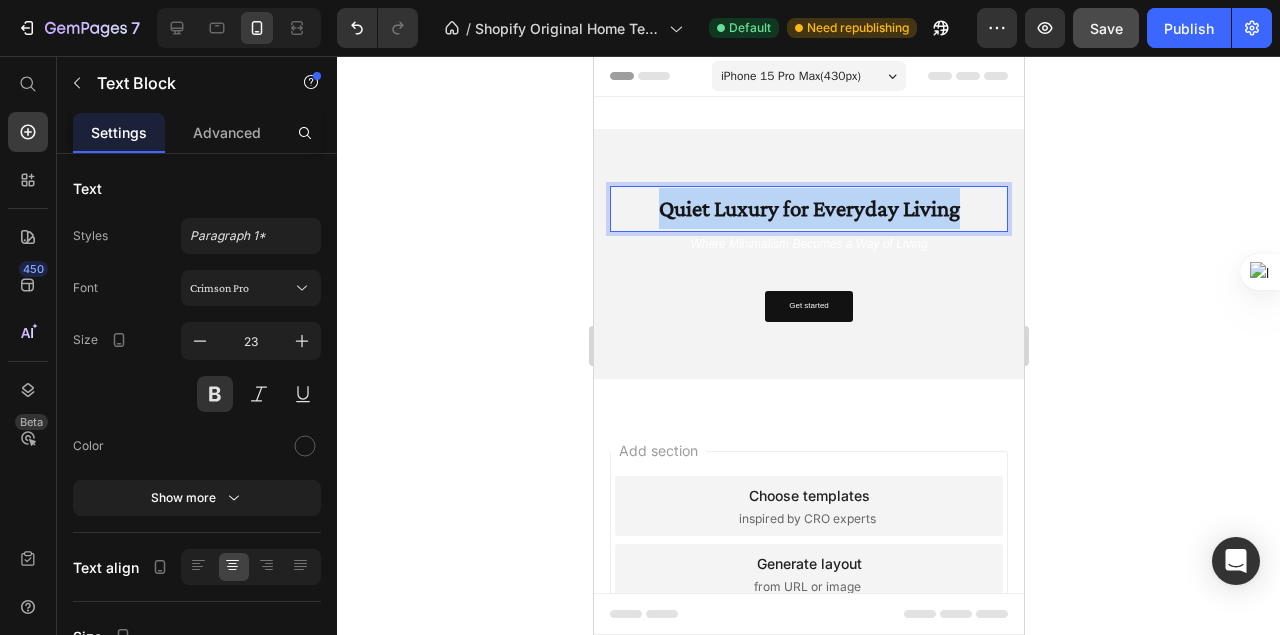 drag, startPoint x: 956, startPoint y: 209, endPoint x: 544, endPoint y: 209, distance: 412 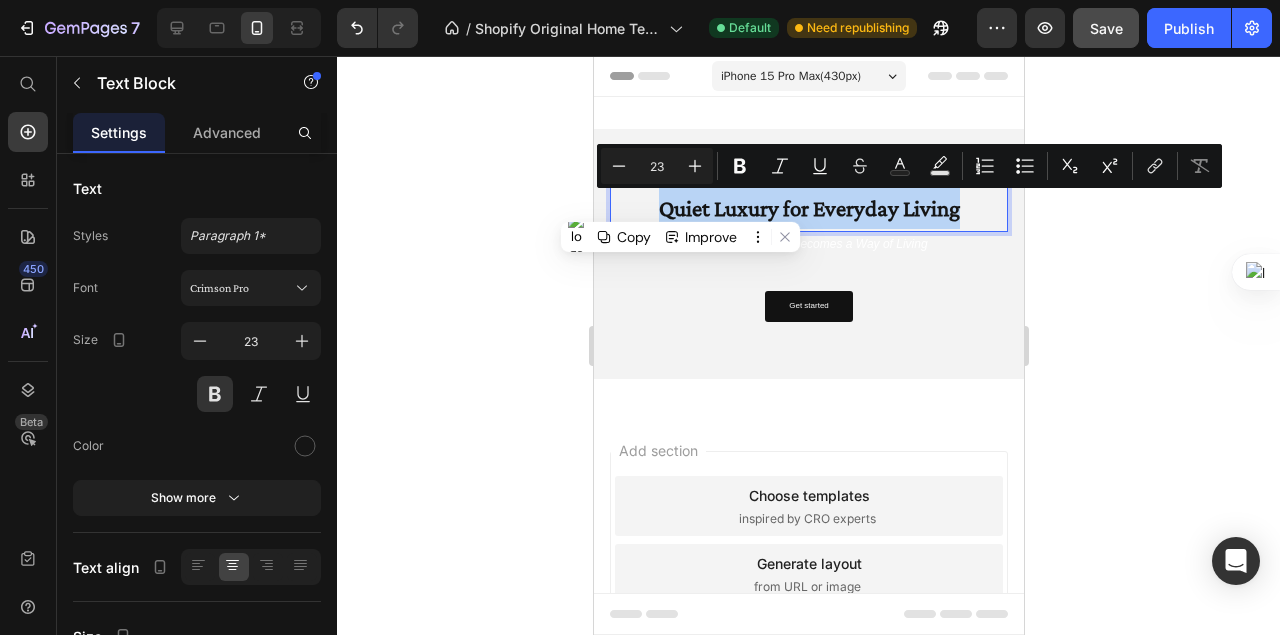copy on "Quiet Luxury for Everyday Living" 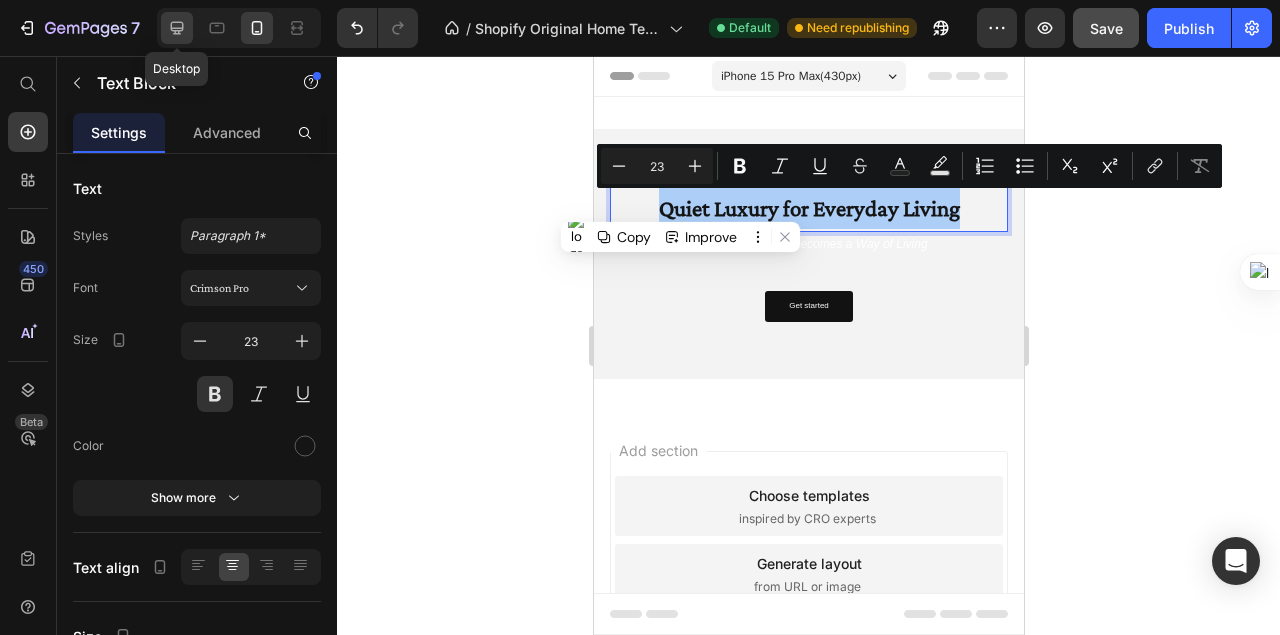 click 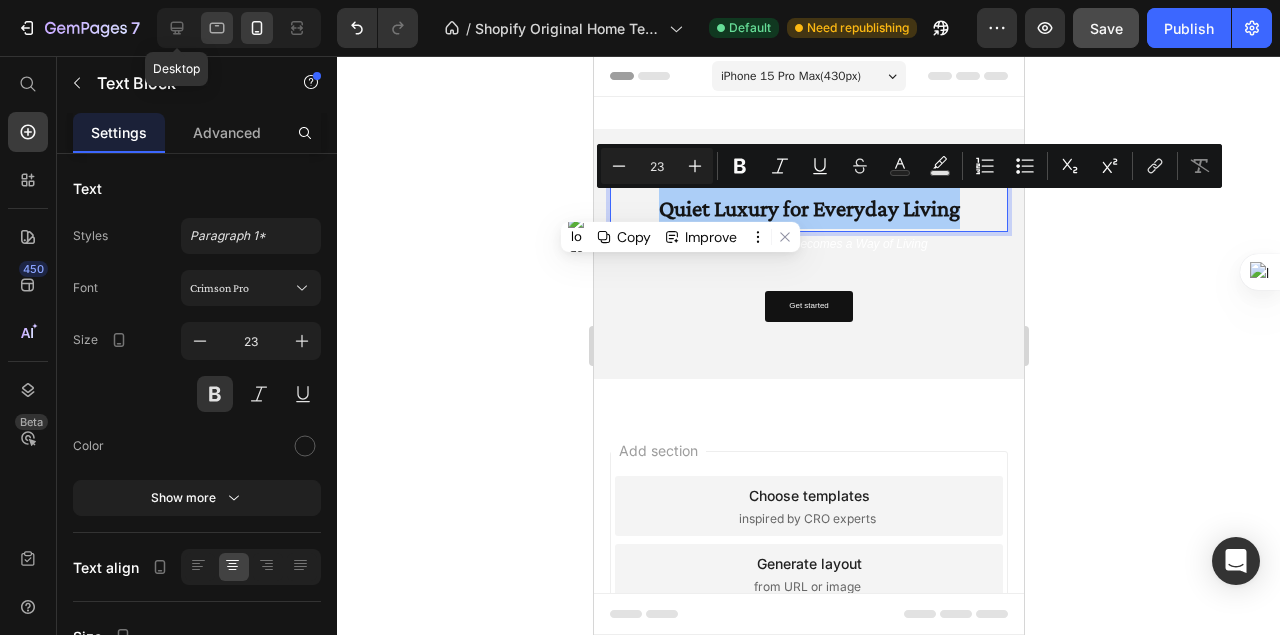 type on "16" 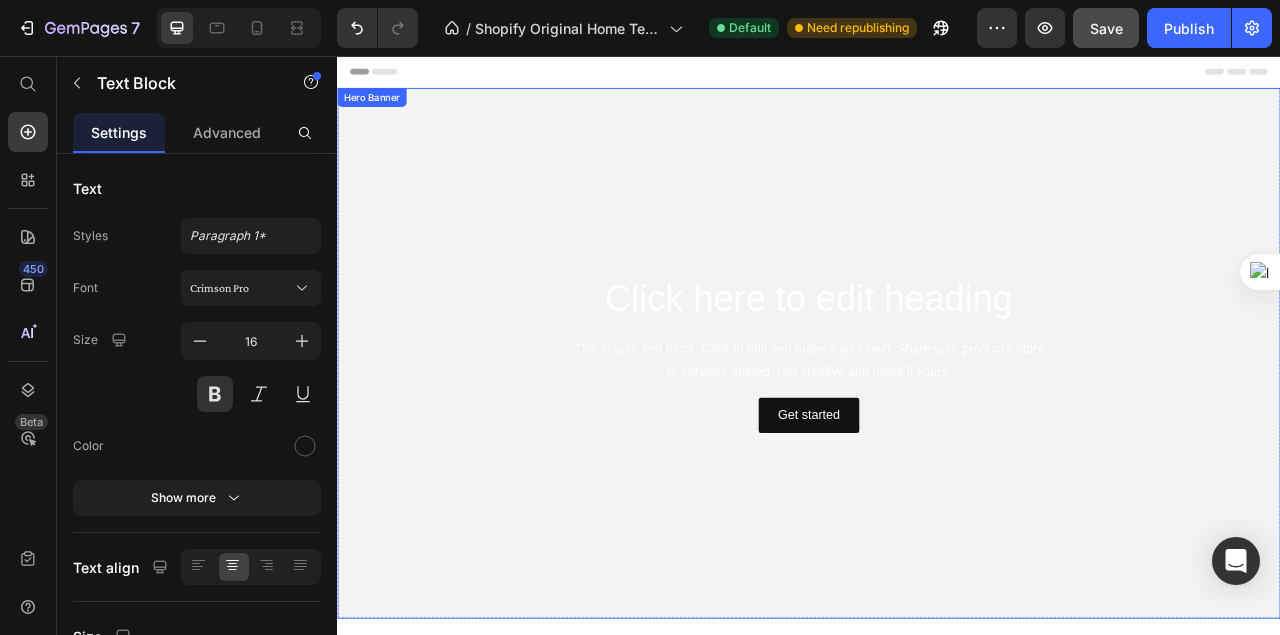 click on "Click here to edit heading" at bounding box center (937, 365) 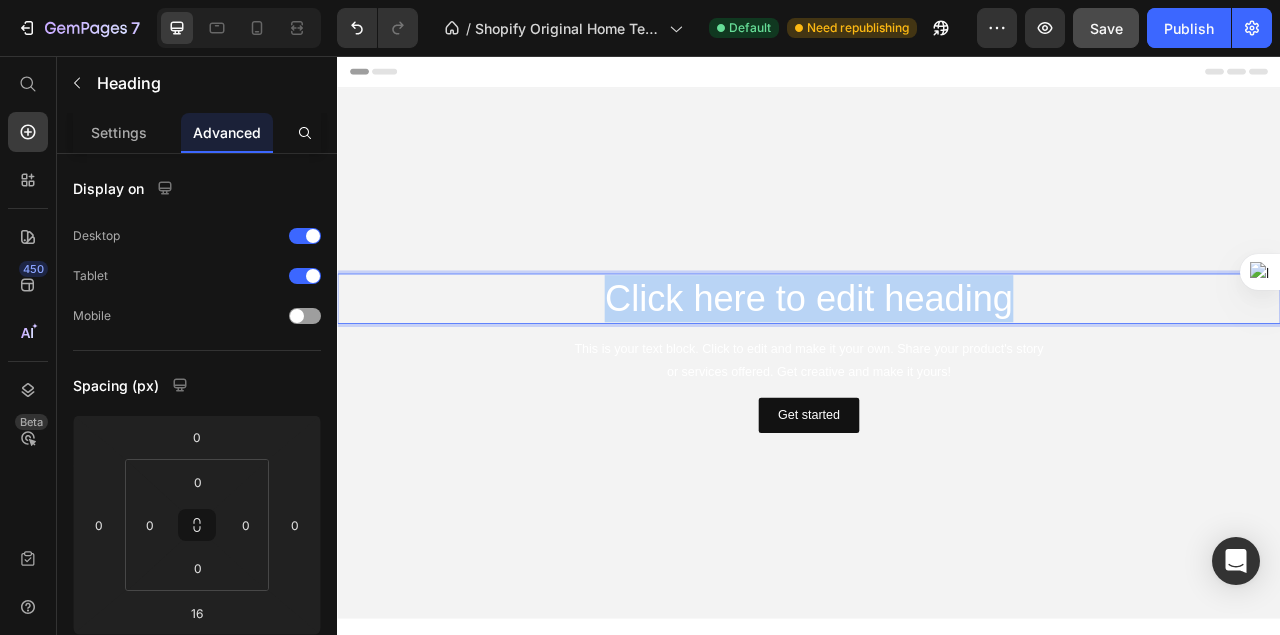 drag, startPoint x: 1283, startPoint y: 366, endPoint x: 522, endPoint y: 366, distance: 761 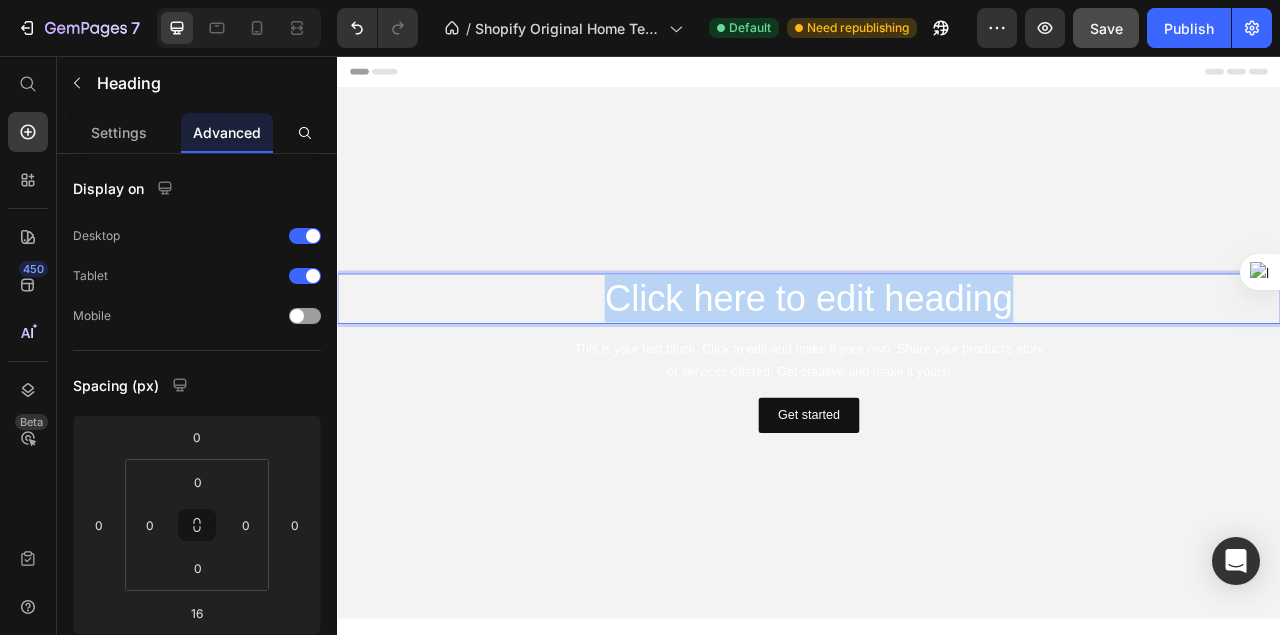 click on "Click here to edit heading" at bounding box center [937, 365] 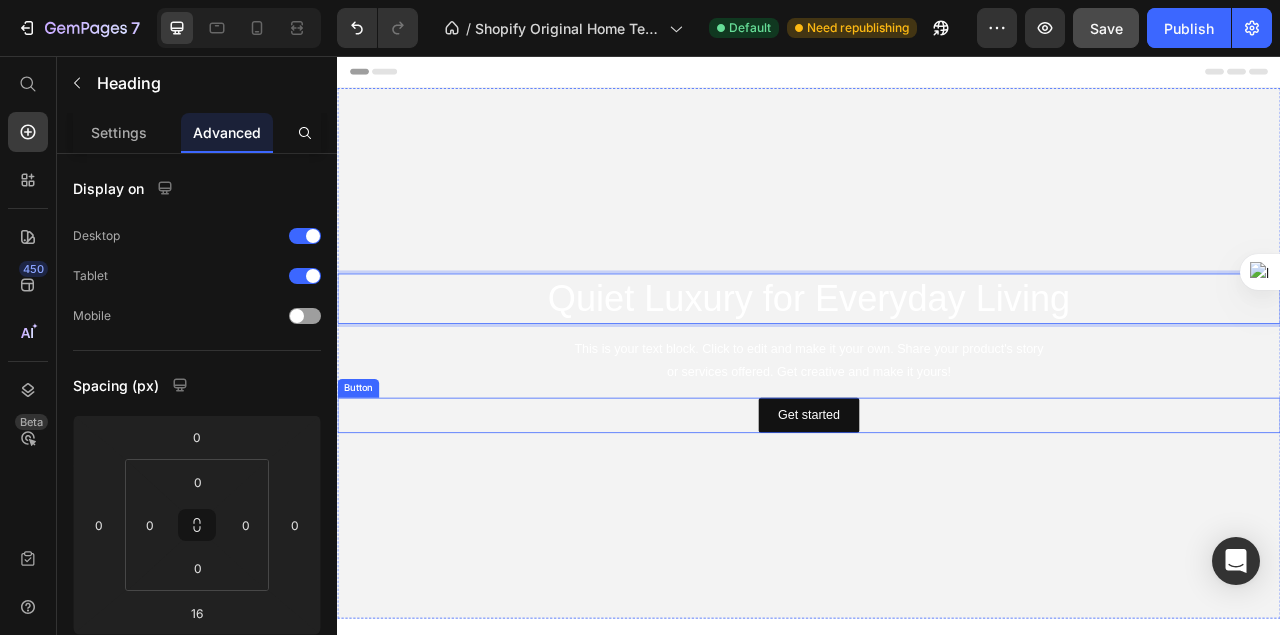 click on "Get started Button" at bounding box center [937, 513] 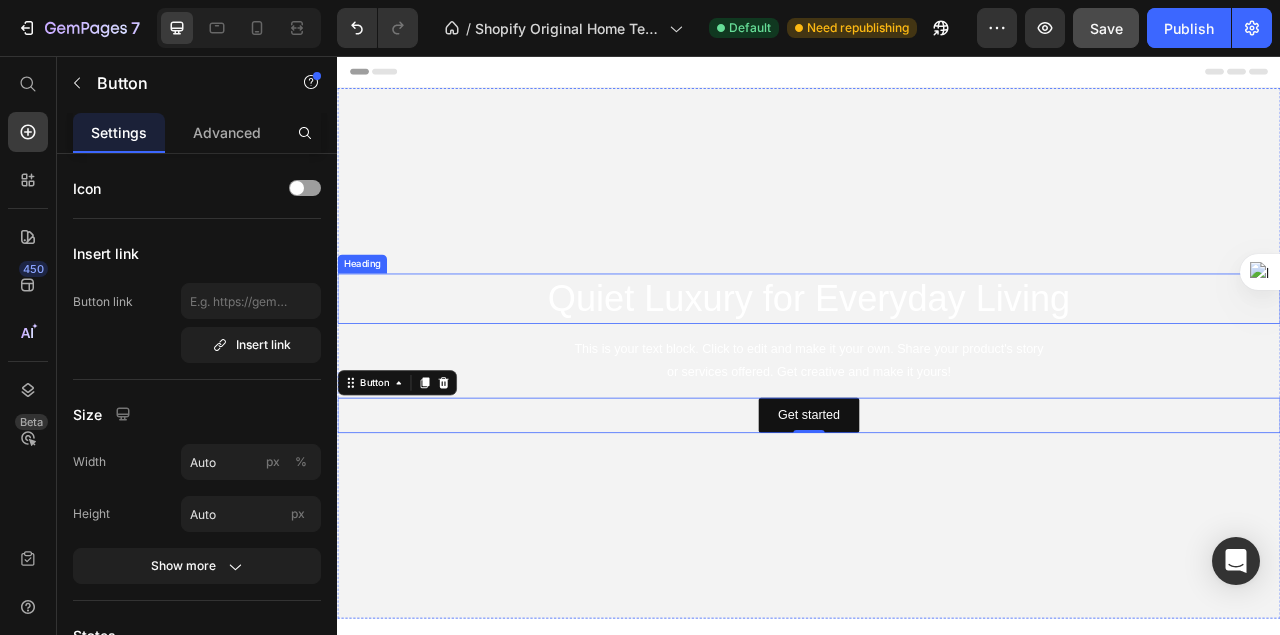 click on "Quiet Luxury for Everyday Living" at bounding box center (937, 365) 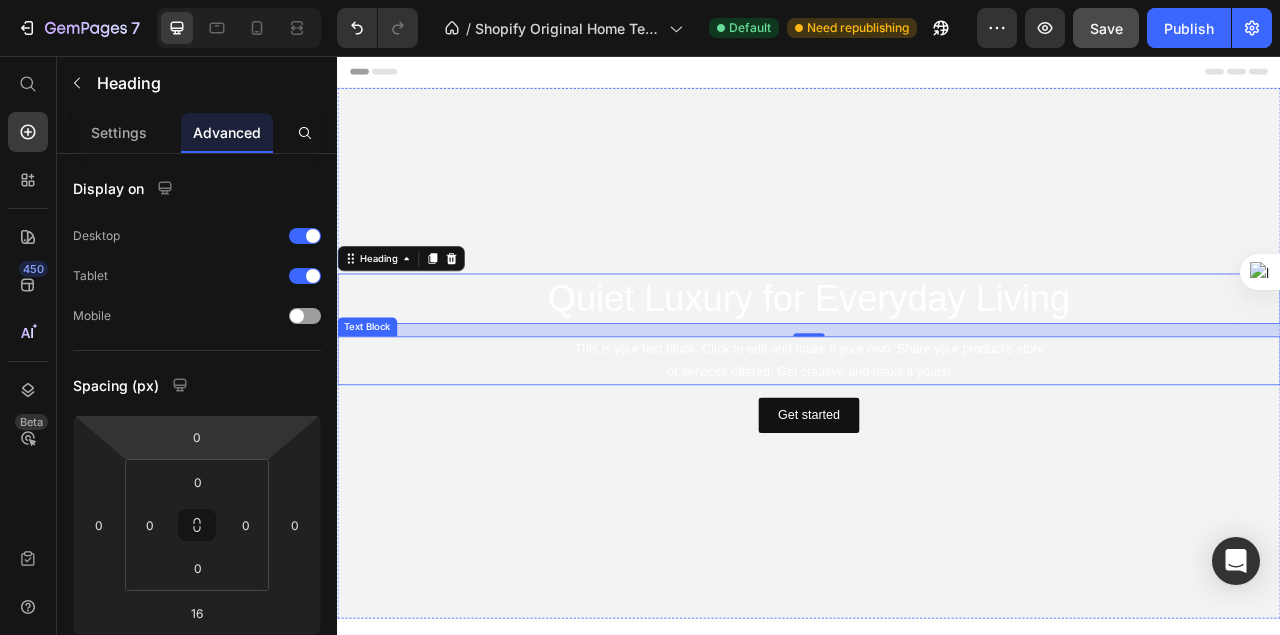click on "This is your text block. Click to edit and make it your own. Share your product's story                   or services offered. Get creative and make it yours!" at bounding box center [937, 444] 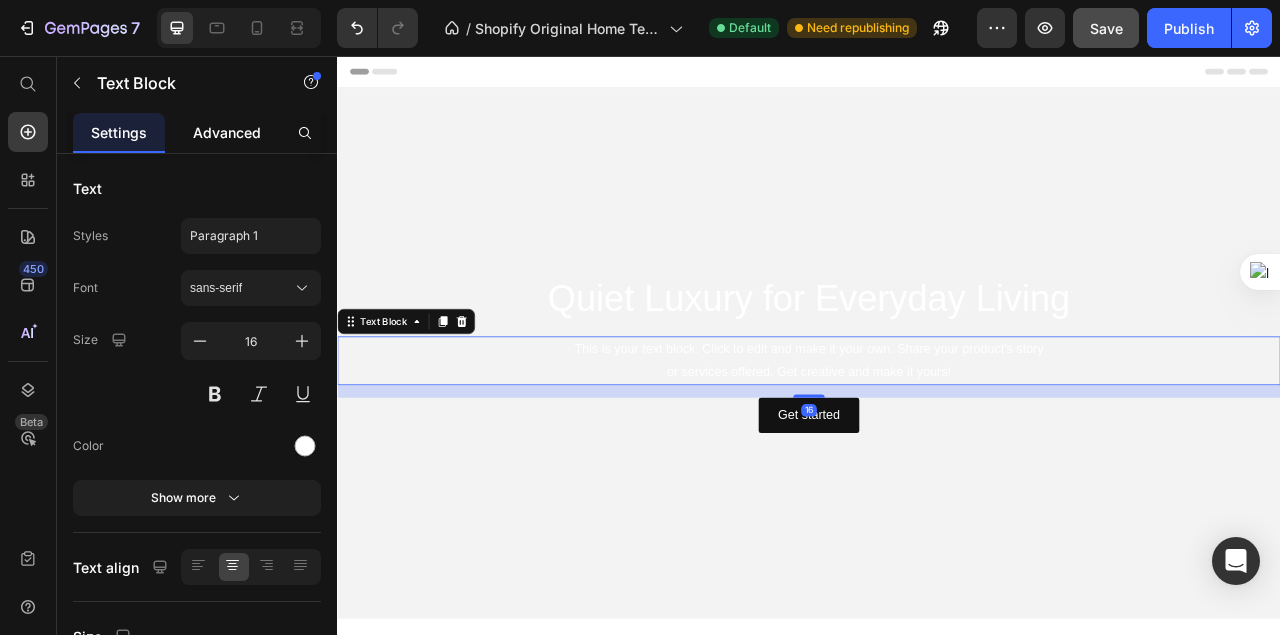 click on "Advanced" at bounding box center (227, 132) 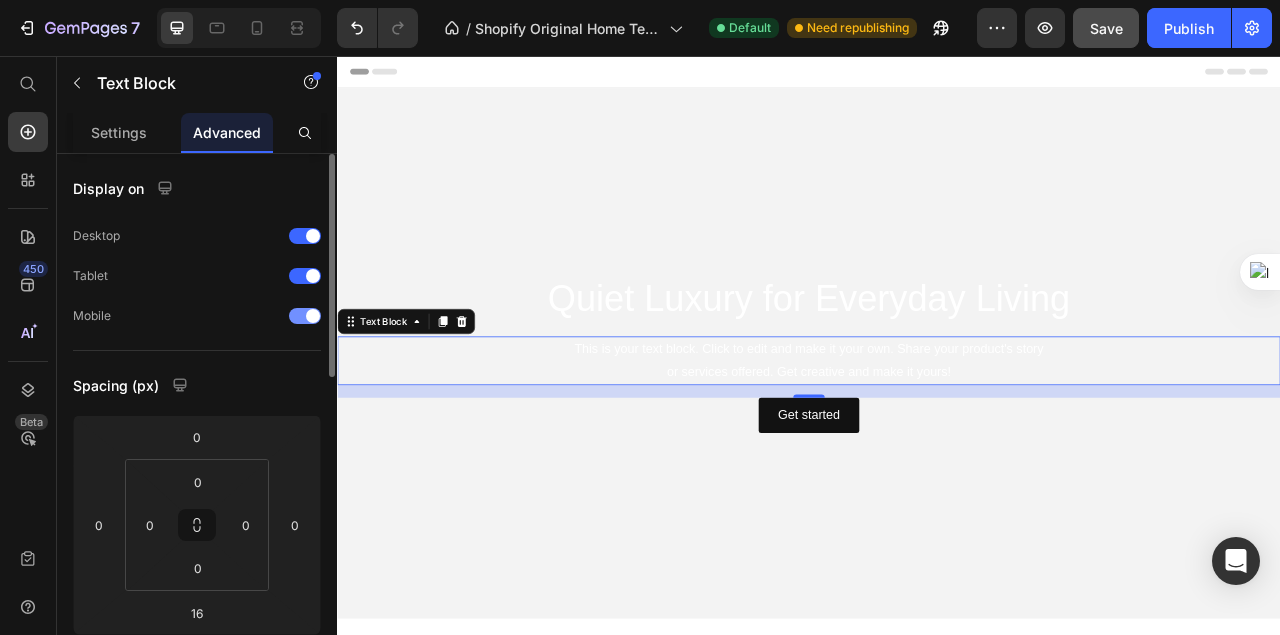 click at bounding box center [305, 316] 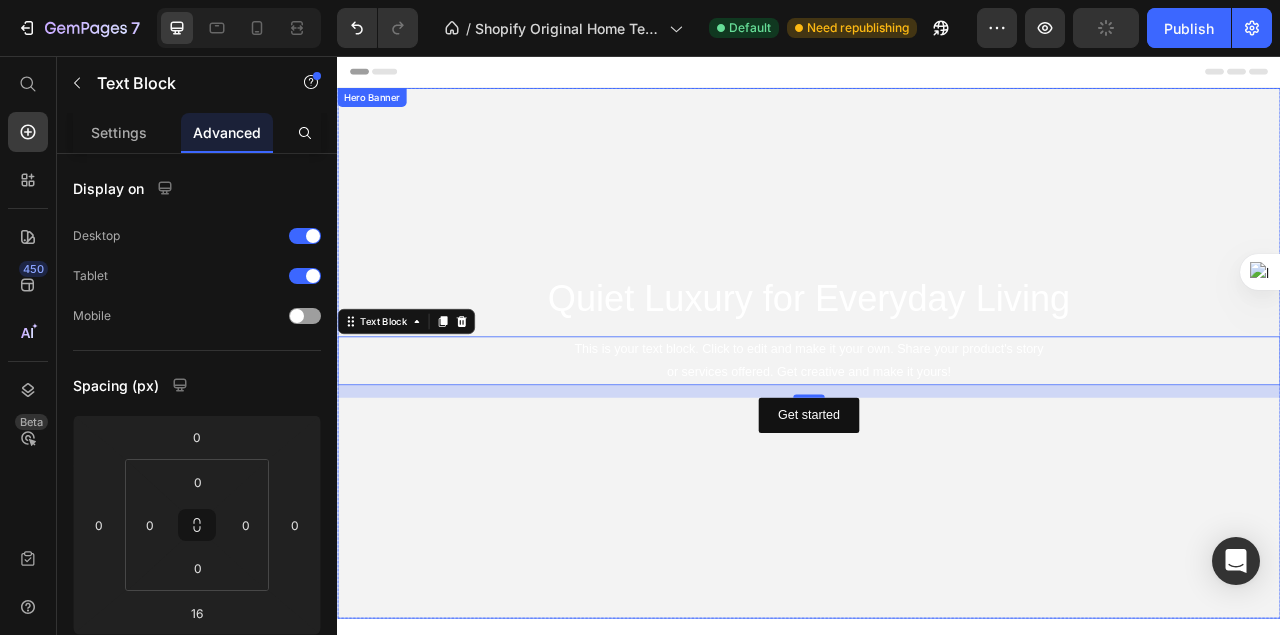 click at bounding box center (937, 434) 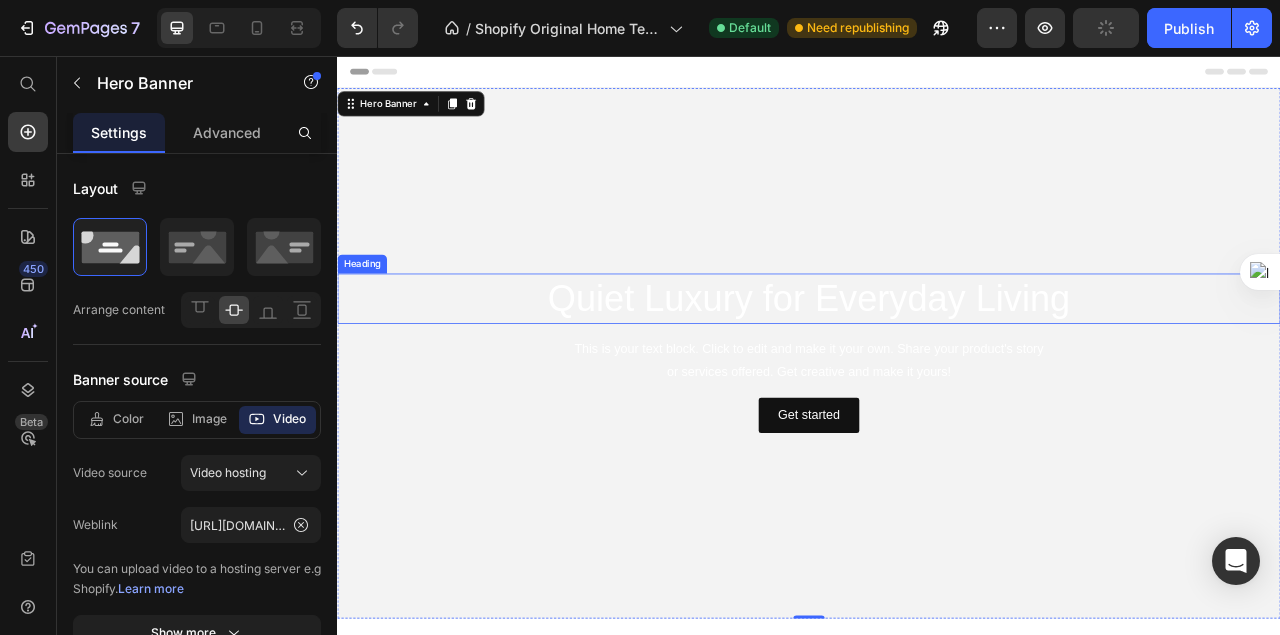 click on "Quiet Luxury for Everyday Living" at bounding box center (937, 365) 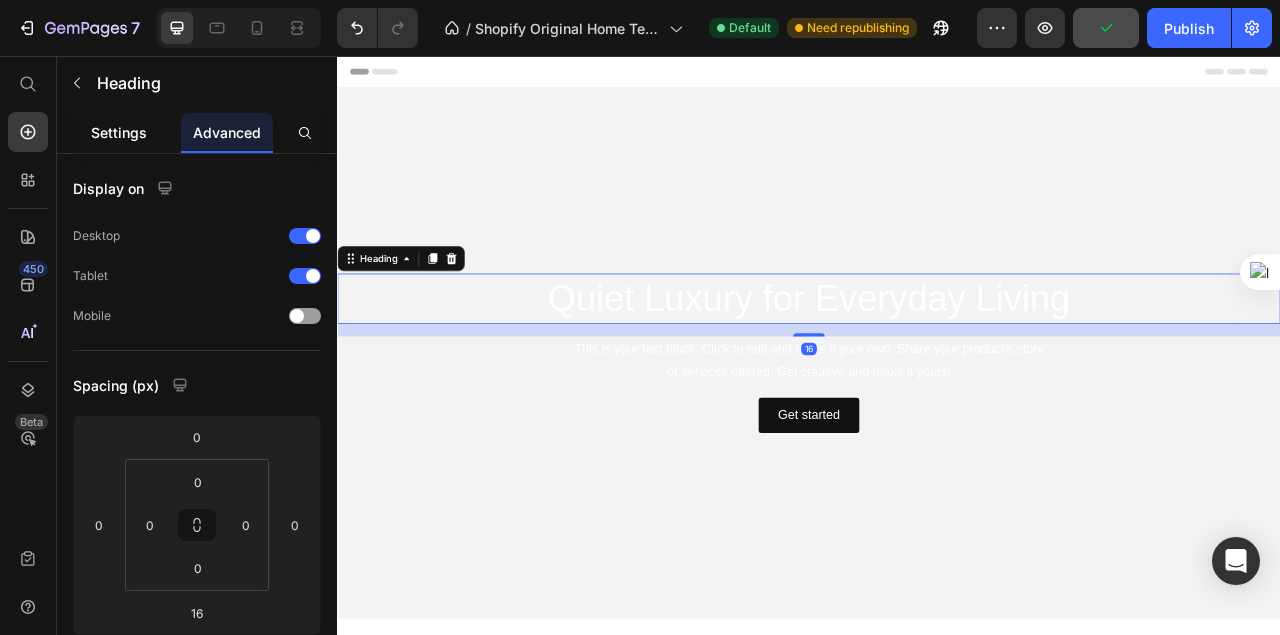click on "Settings" at bounding box center [119, 132] 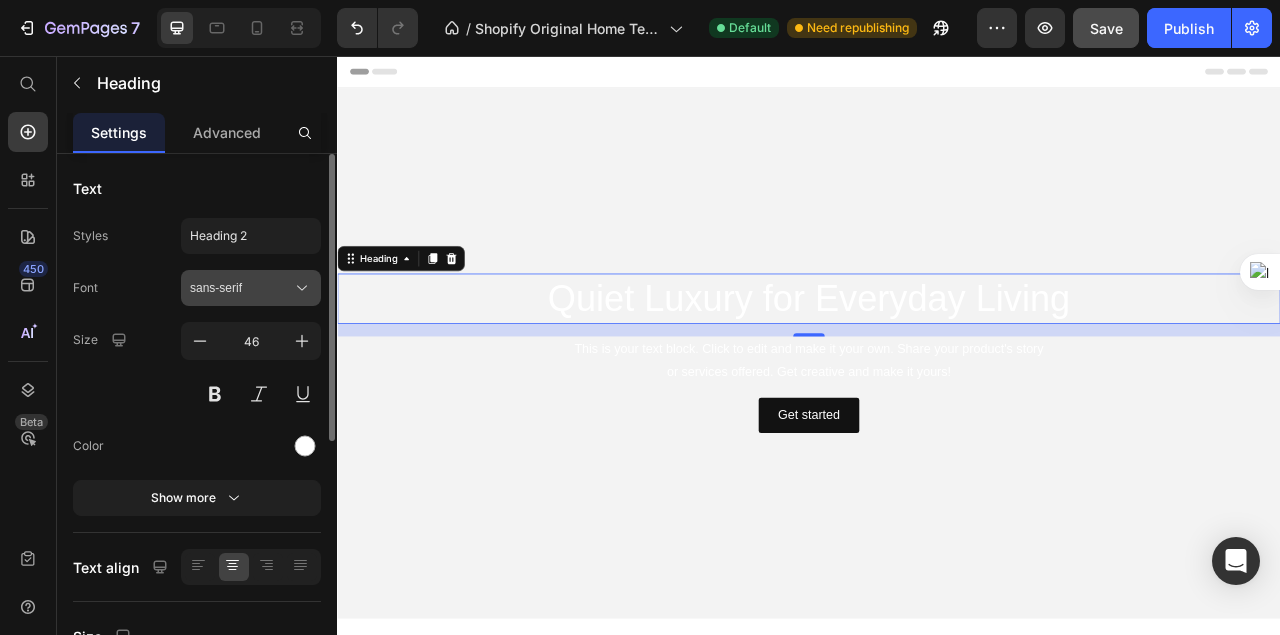click on "sans-serif" at bounding box center (241, 288) 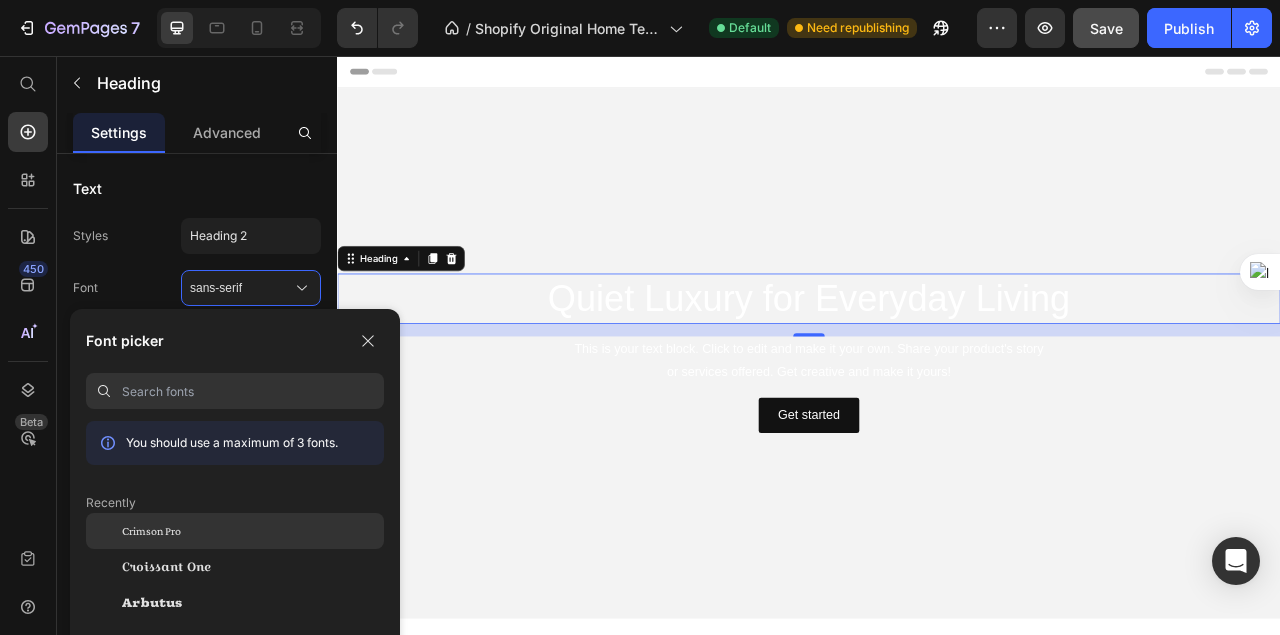 click on "Crimson Pro" 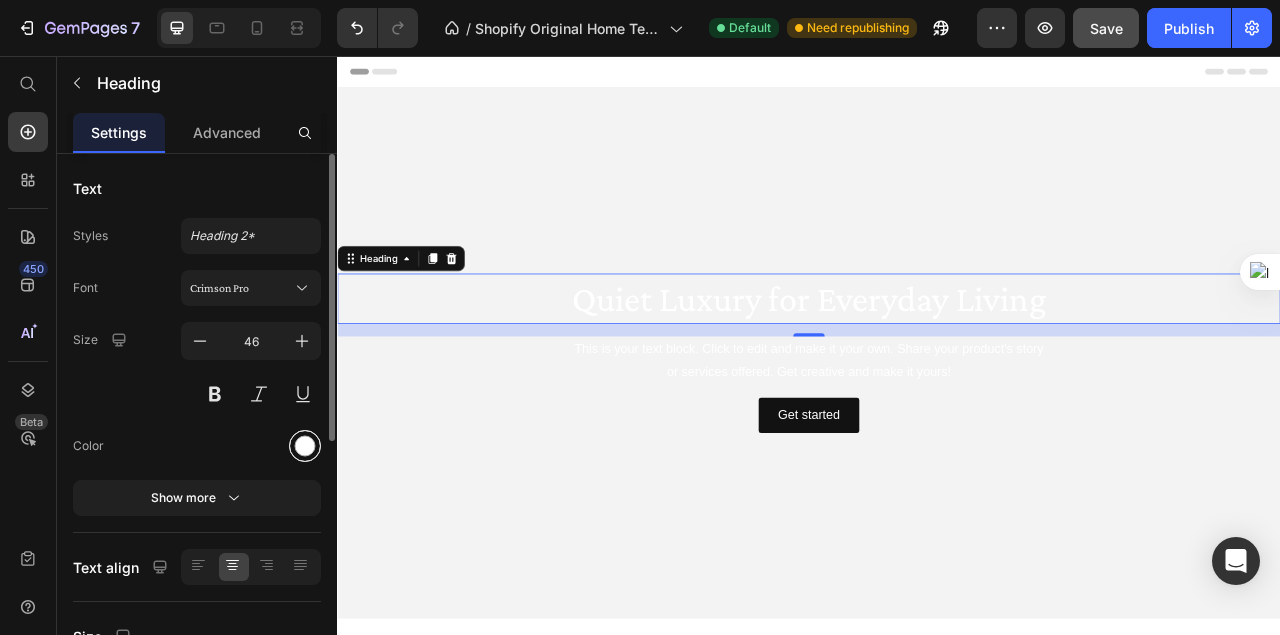 click at bounding box center (305, 446) 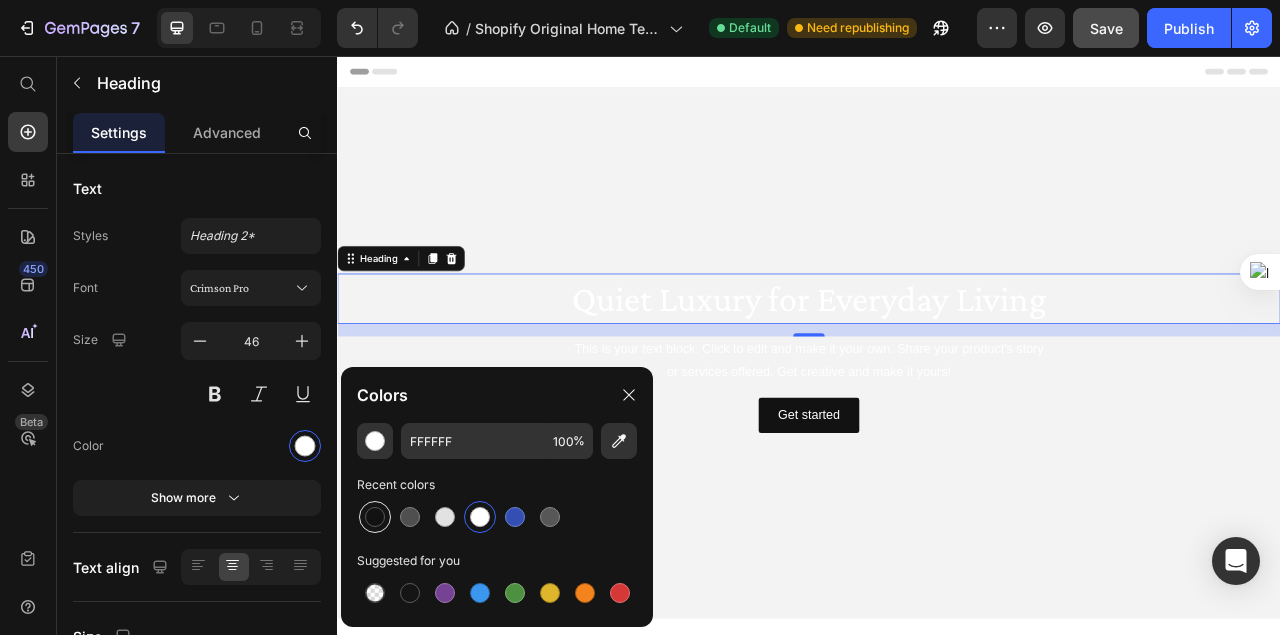 click at bounding box center [375, 517] 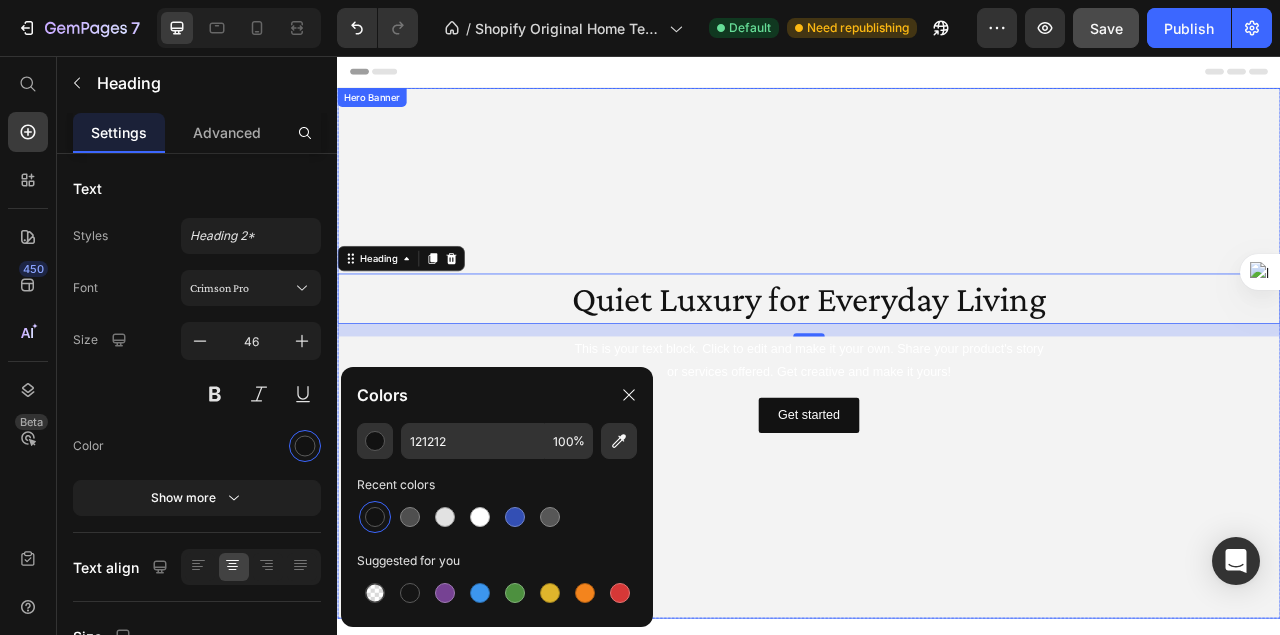 click at bounding box center (937, 434) 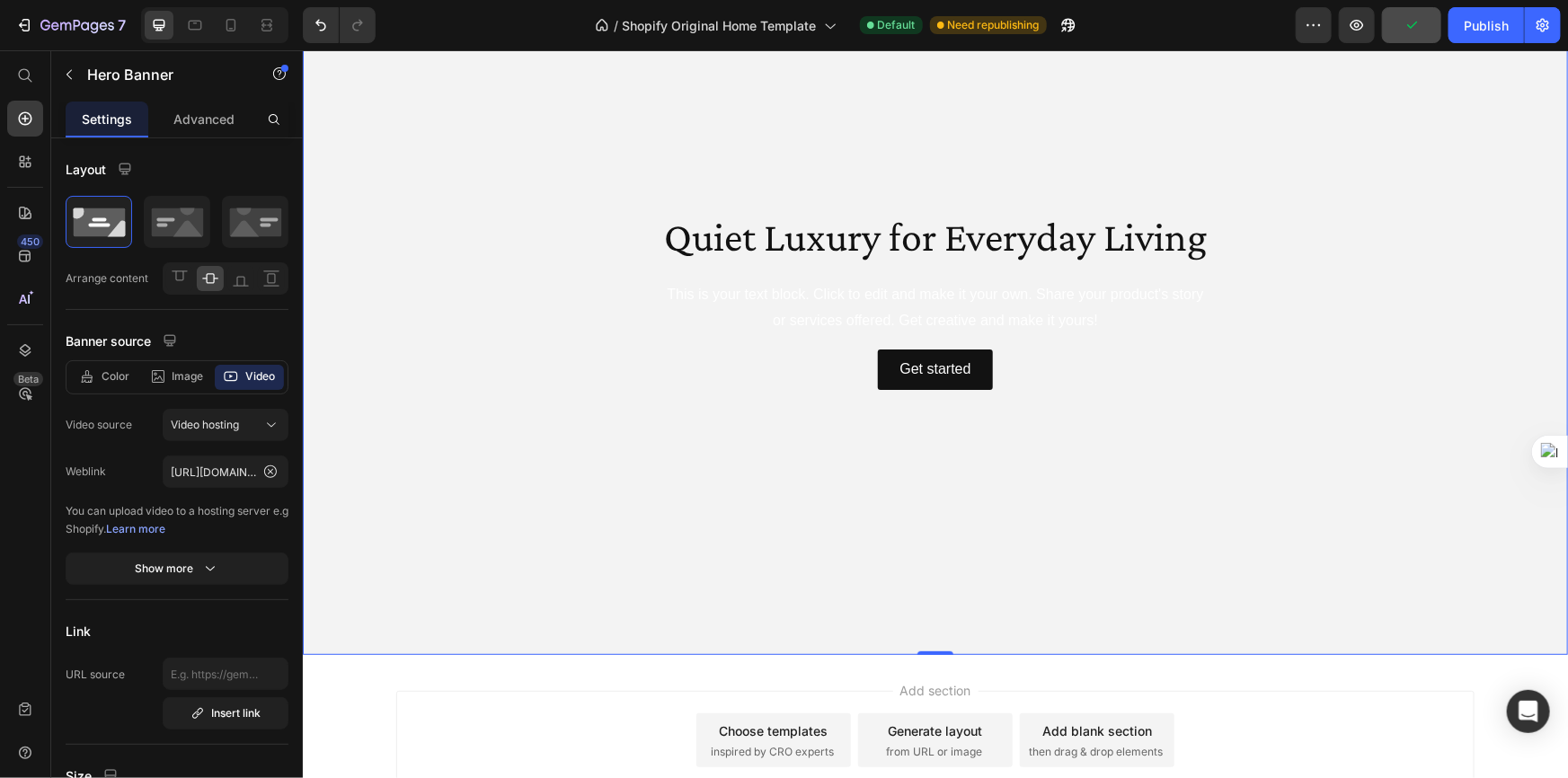 scroll, scrollTop: 124, scrollLeft: 0, axis: vertical 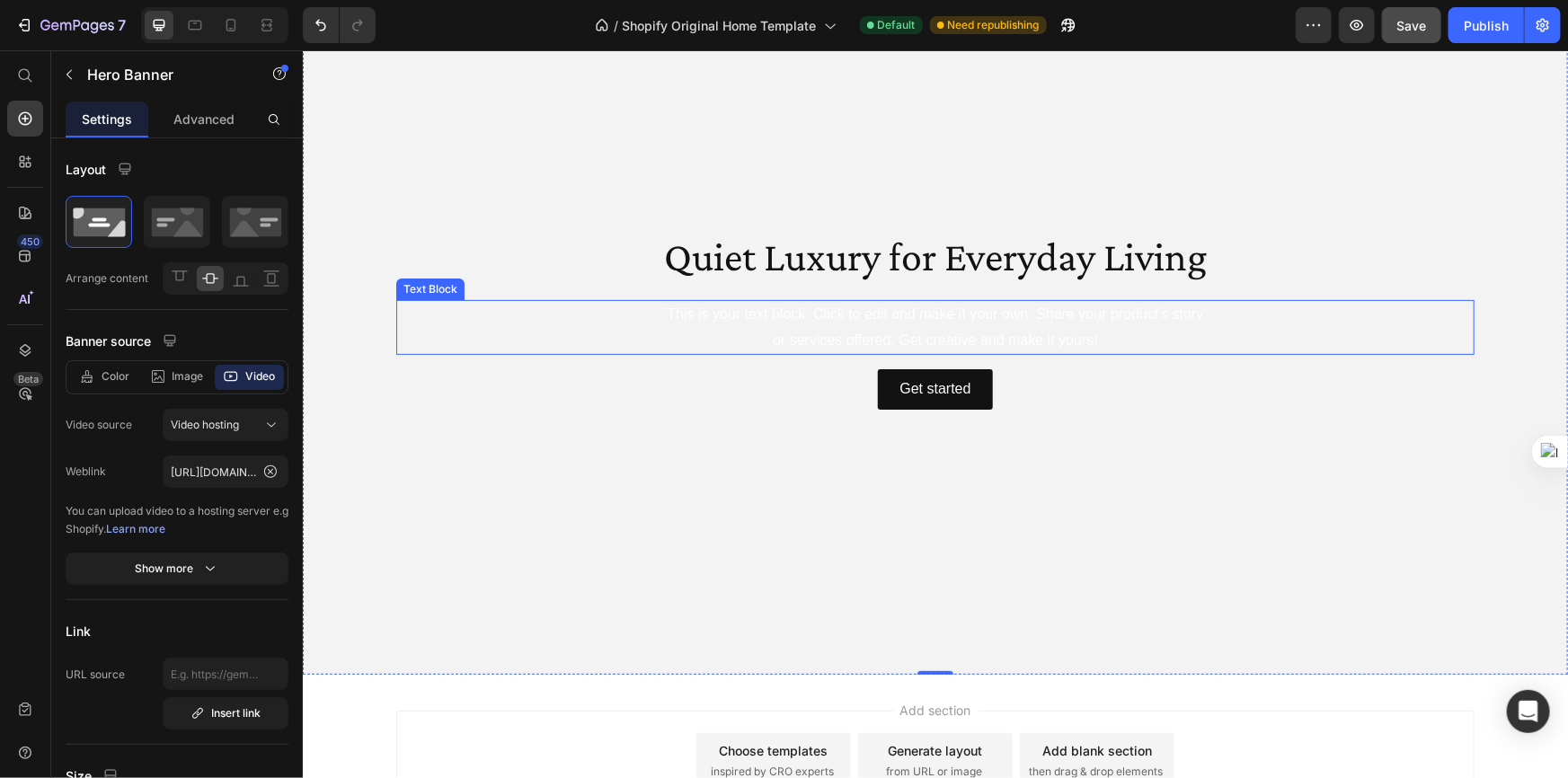 click on "This is your text block. Click to edit and make it your own. Share your product's story                   or services offered. Get creative and make it yours!" at bounding box center [935, 327] 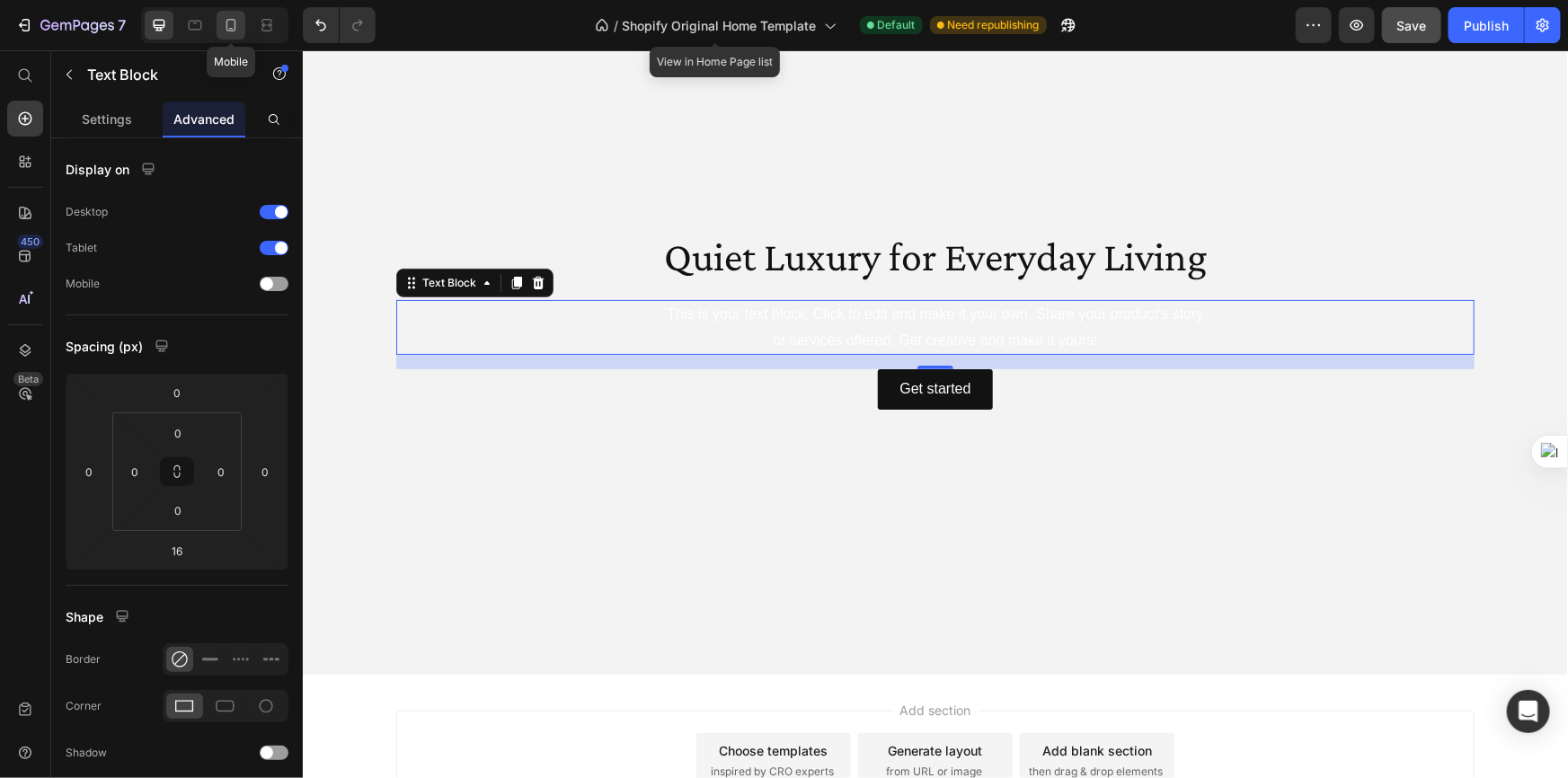 click 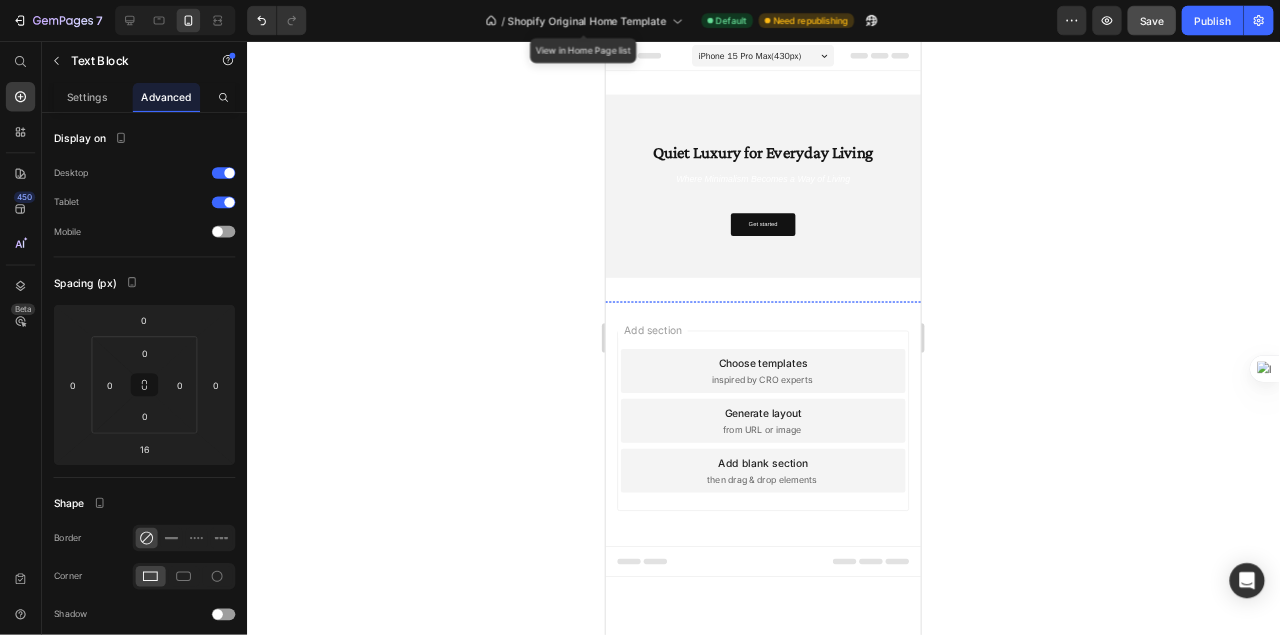 scroll, scrollTop: 0, scrollLeft: 0, axis: both 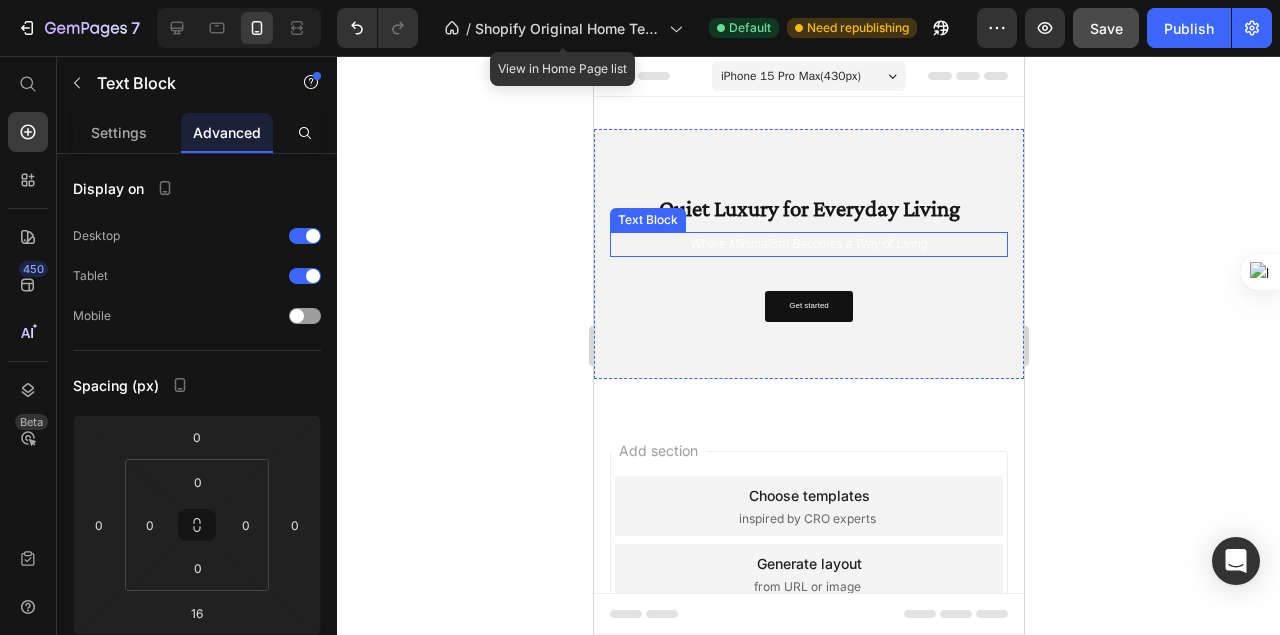 click on "Where Minimalism Becomes a Way of Living" at bounding box center [808, 245] 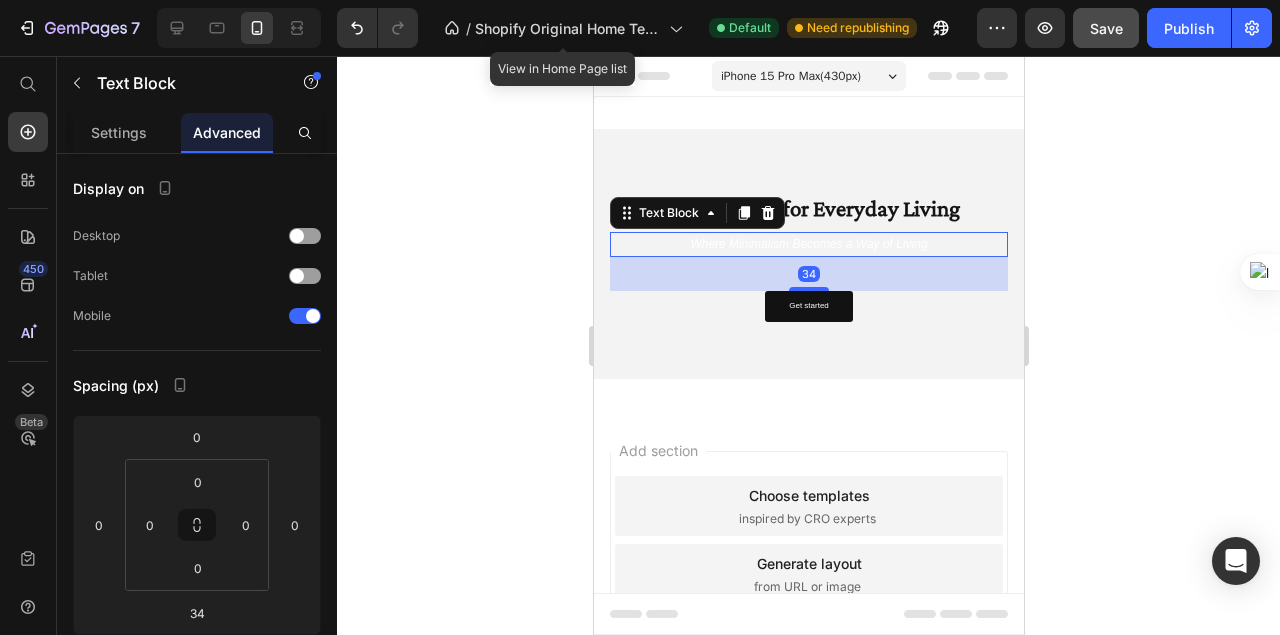 click on "Where Minimalism Becomes a Way of Living" at bounding box center [808, 245] 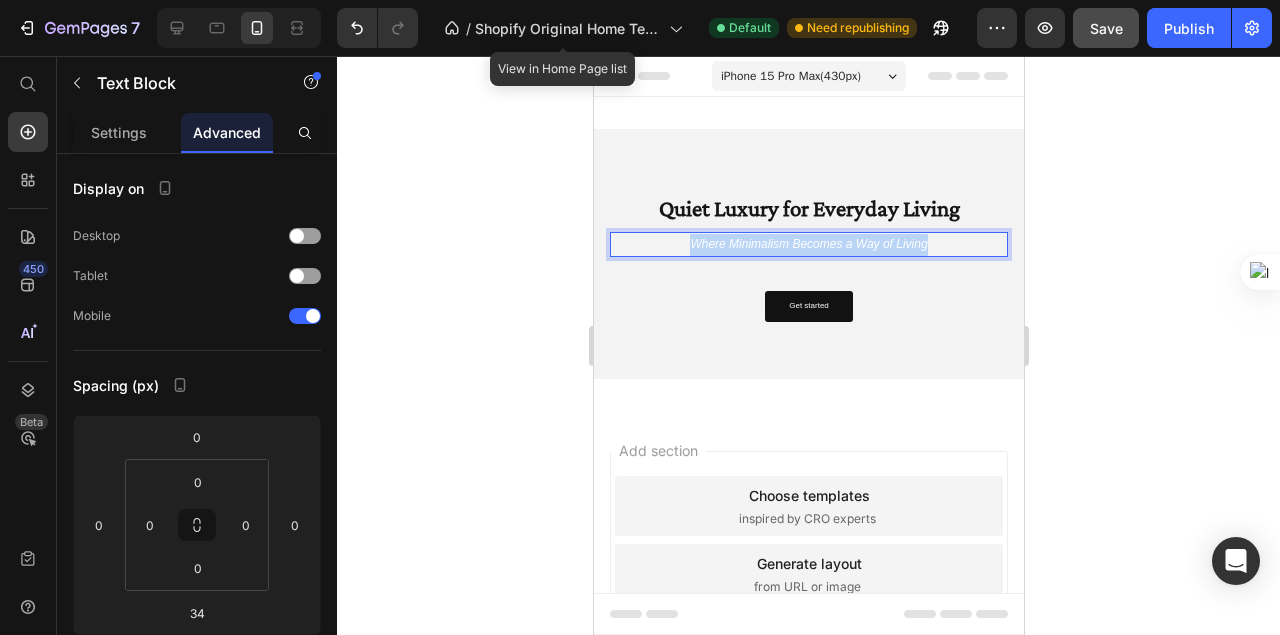 drag, startPoint x: 932, startPoint y: 245, endPoint x: 624, endPoint y: 245, distance: 308 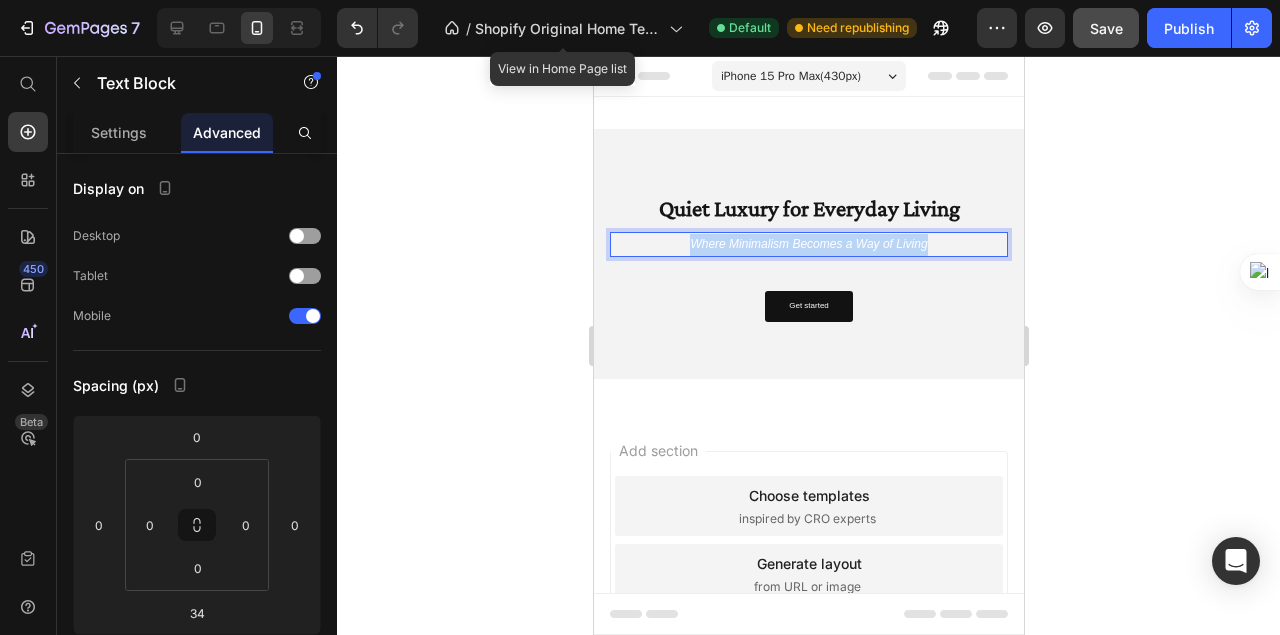 click on "Where Minimalism Becomes a Way of Living" at bounding box center [808, 245] 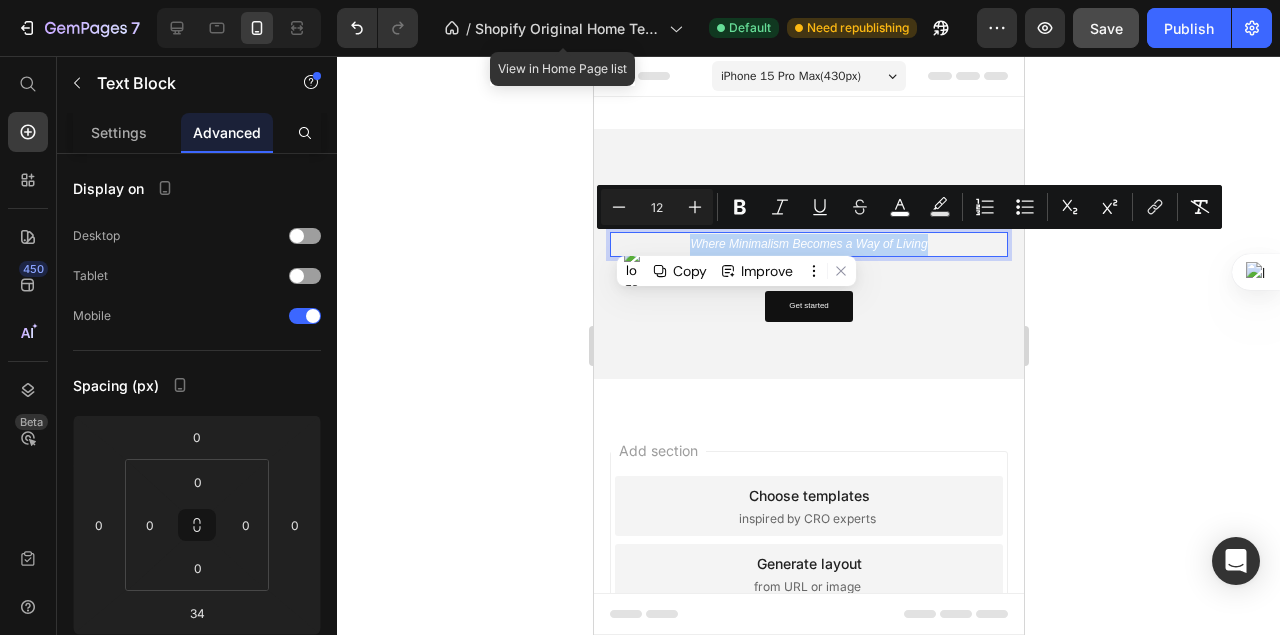 copy on "Where Minimalism Becomes a Way of Living" 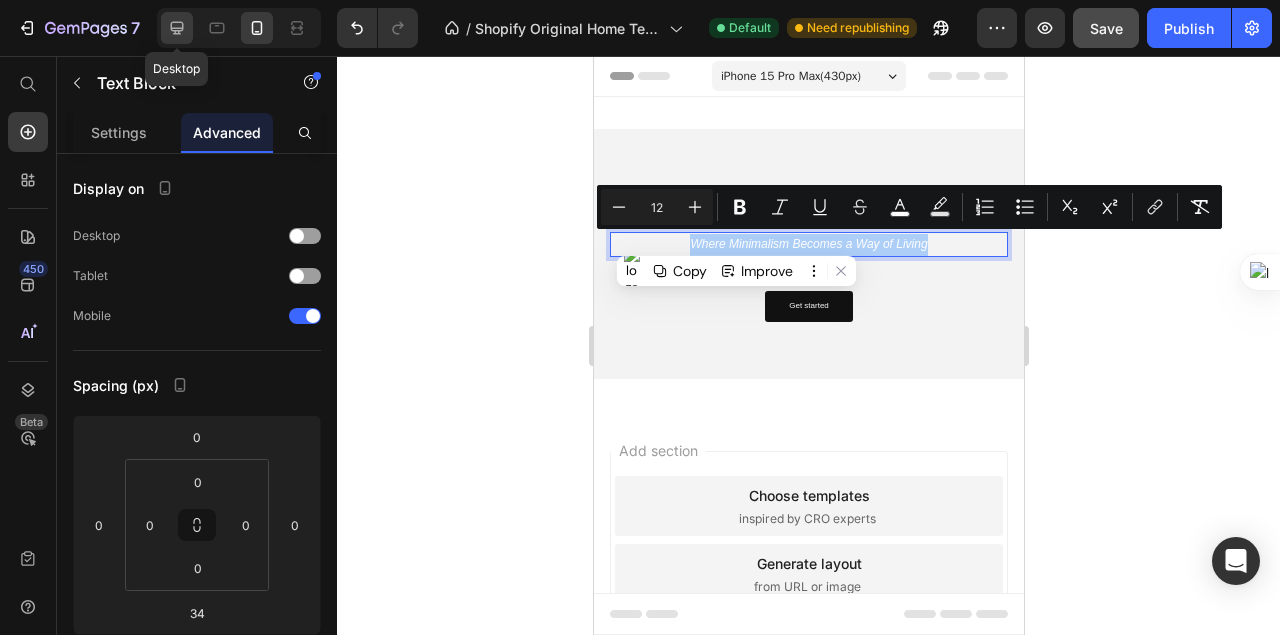 click 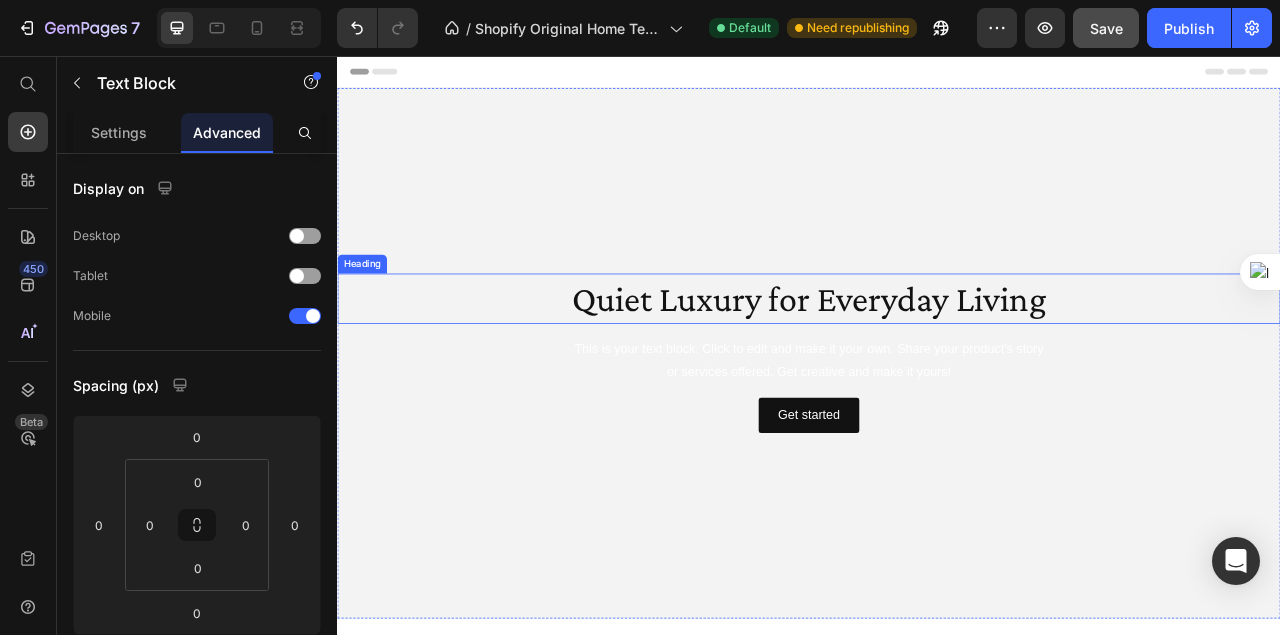 click on "This is your text block. Click to edit and make it your own. Share your product's story                   or services offered. Get creative and make it yours!" at bounding box center [937, 444] 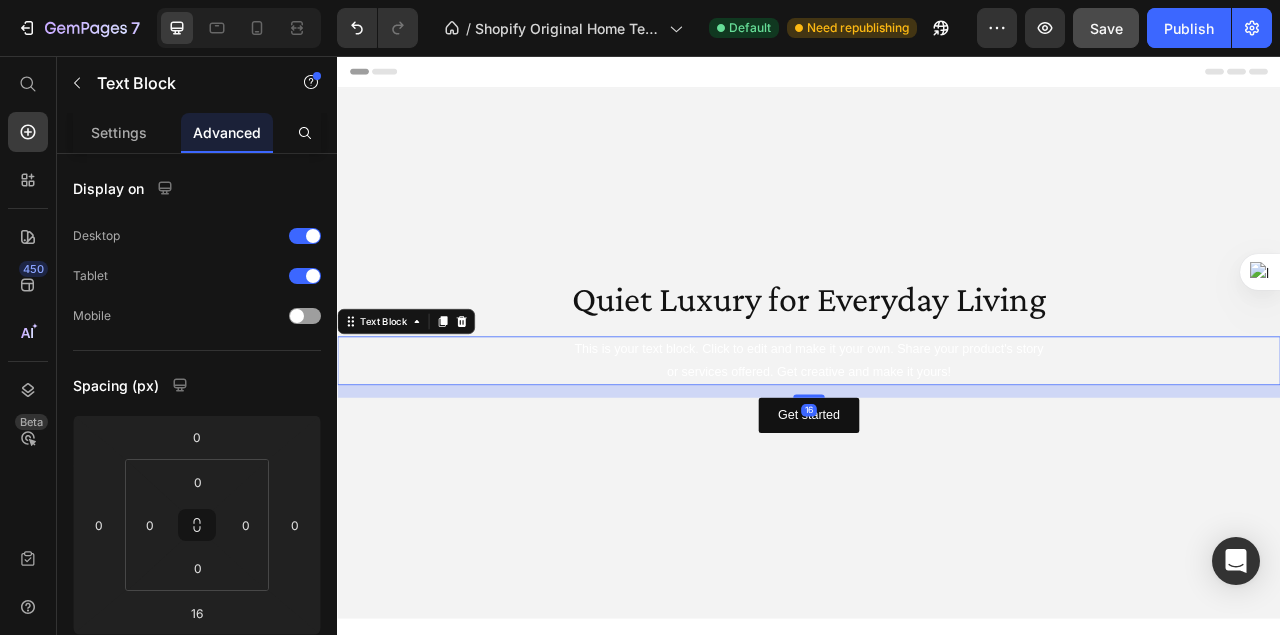 click on "This is your text block. Click to edit and make it your own. Share your product's story                   or services offered. Get creative and make it yours!" at bounding box center (937, 444) 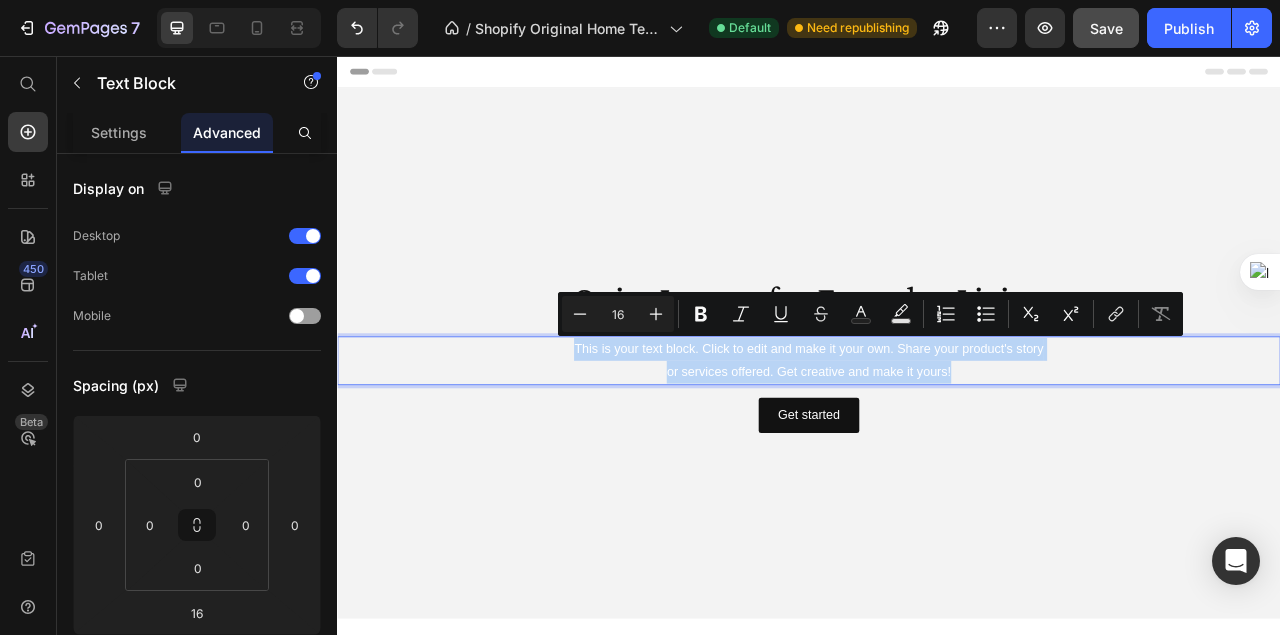 drag, startPoint x: 1133, startPoint y: 452, endPoint x: 565, endPoint y: 433, distance: 568.3177 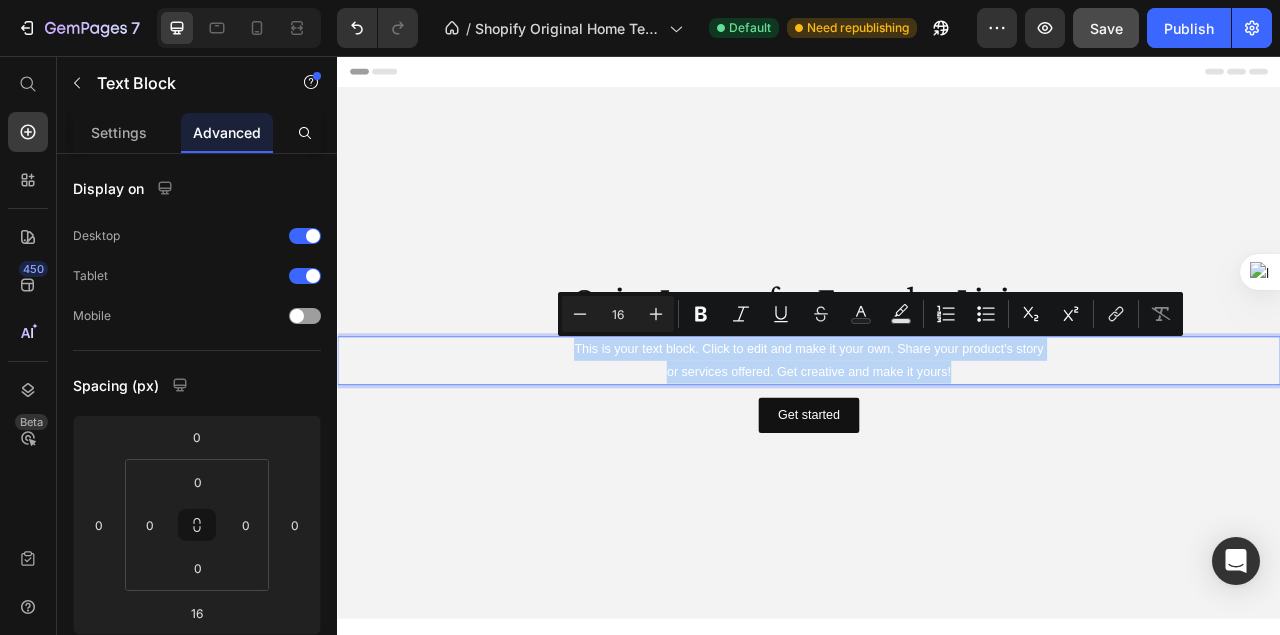 click on "This is your text block. Click to edit and make it your own. Share your product's story or services offered. Get creative and make it yours!" at bounding box center [937, 444] 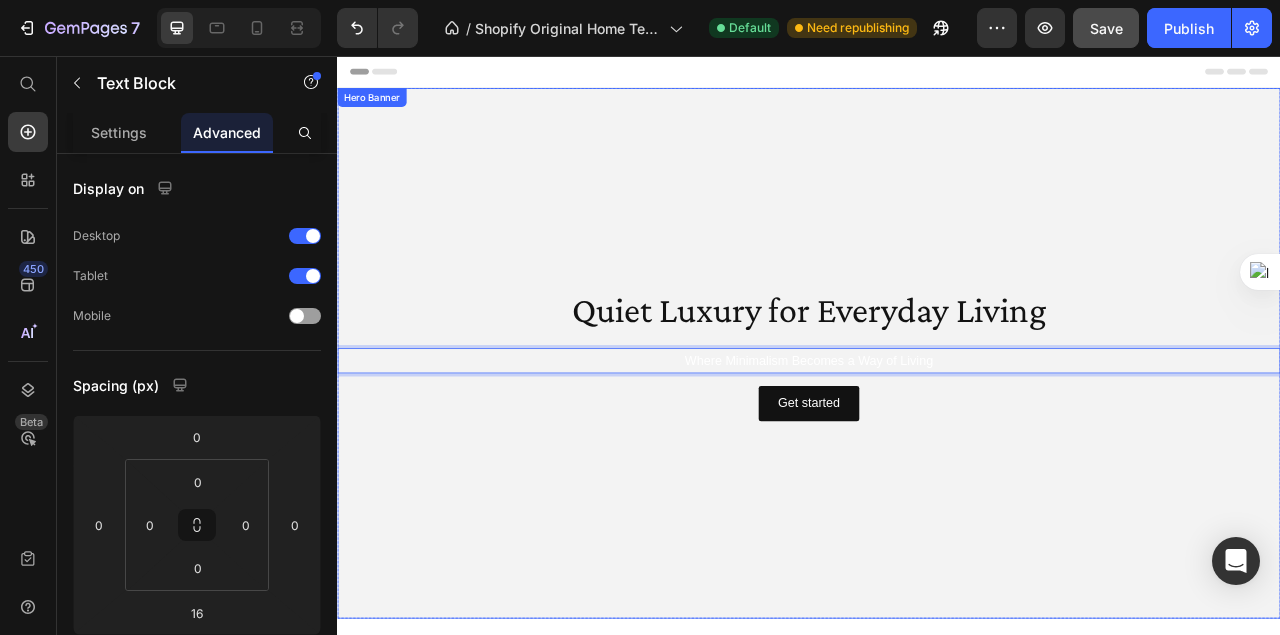 click on "Quiet Luxury for Everyday Living Heading Where Minimalism Becomes a Way of Living Text Block   16 Get started Button" at bounding box center [937, 434] 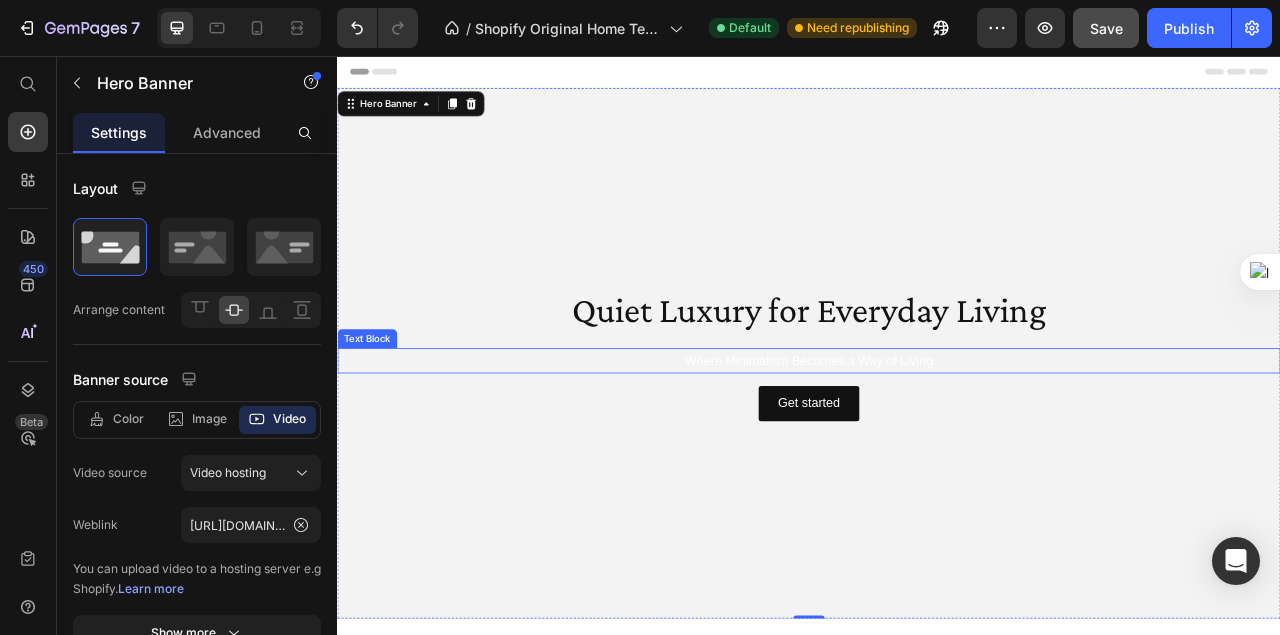 click on "Where Minimalism Becomes a Way of Living" at bounding box center [937, 443] 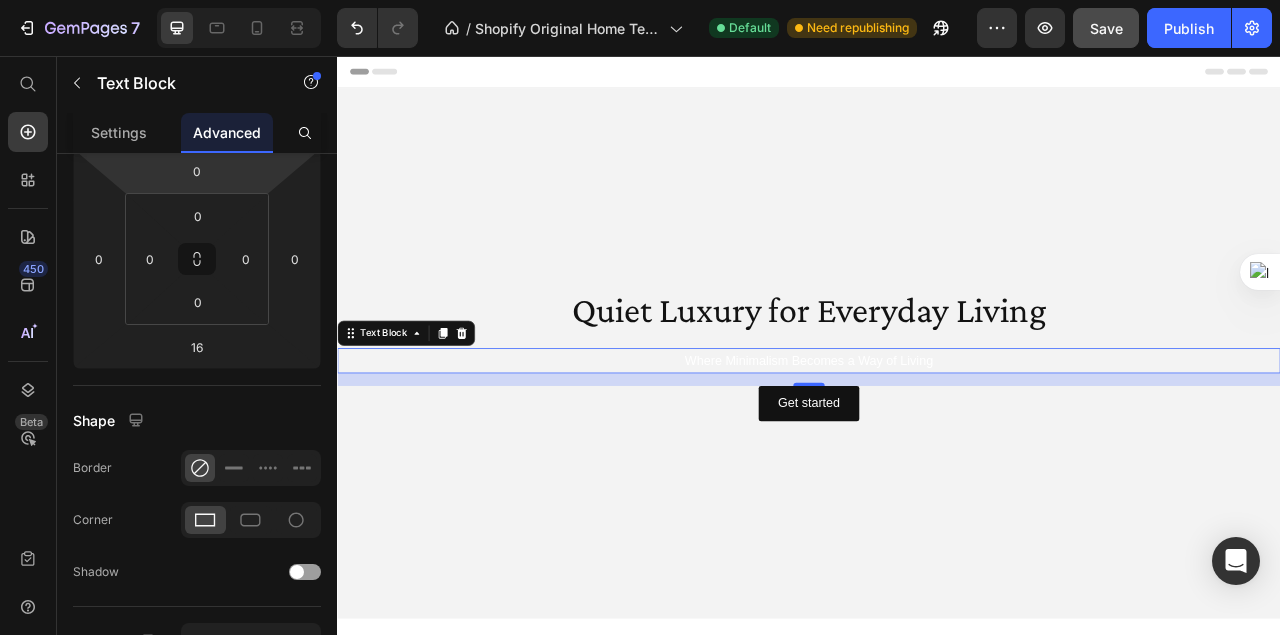 scroll, scrollTop: 0, scrollLeft: 0, axis: both 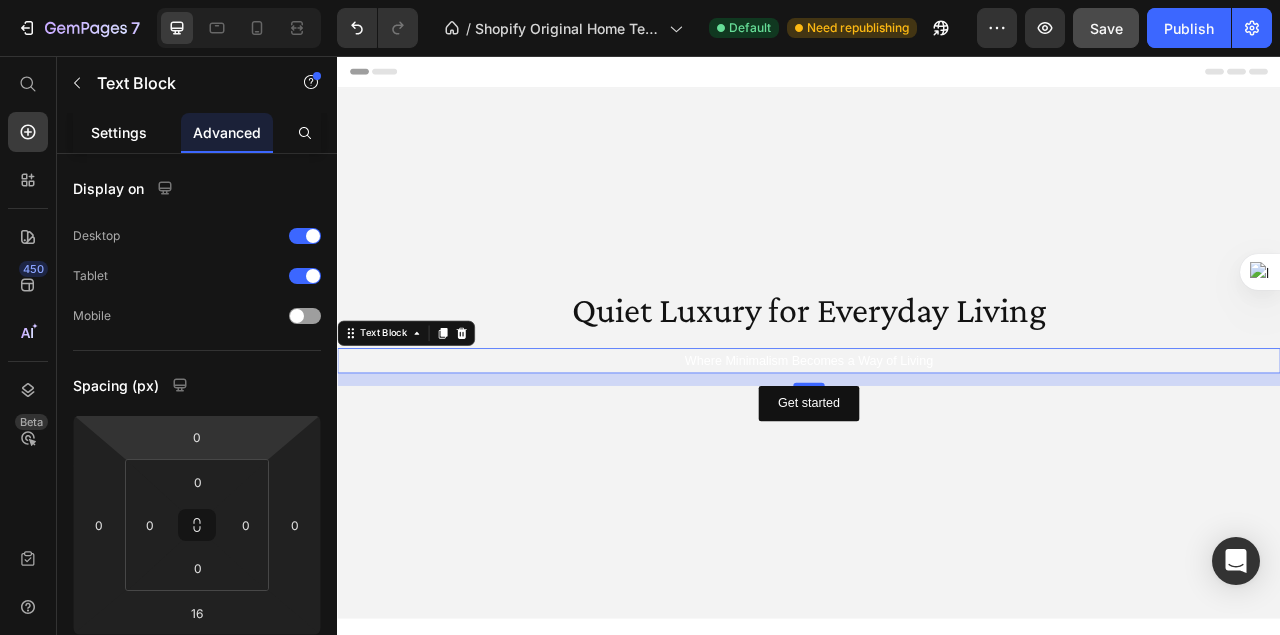 click on "Settings" at bounding box center [119, 132] 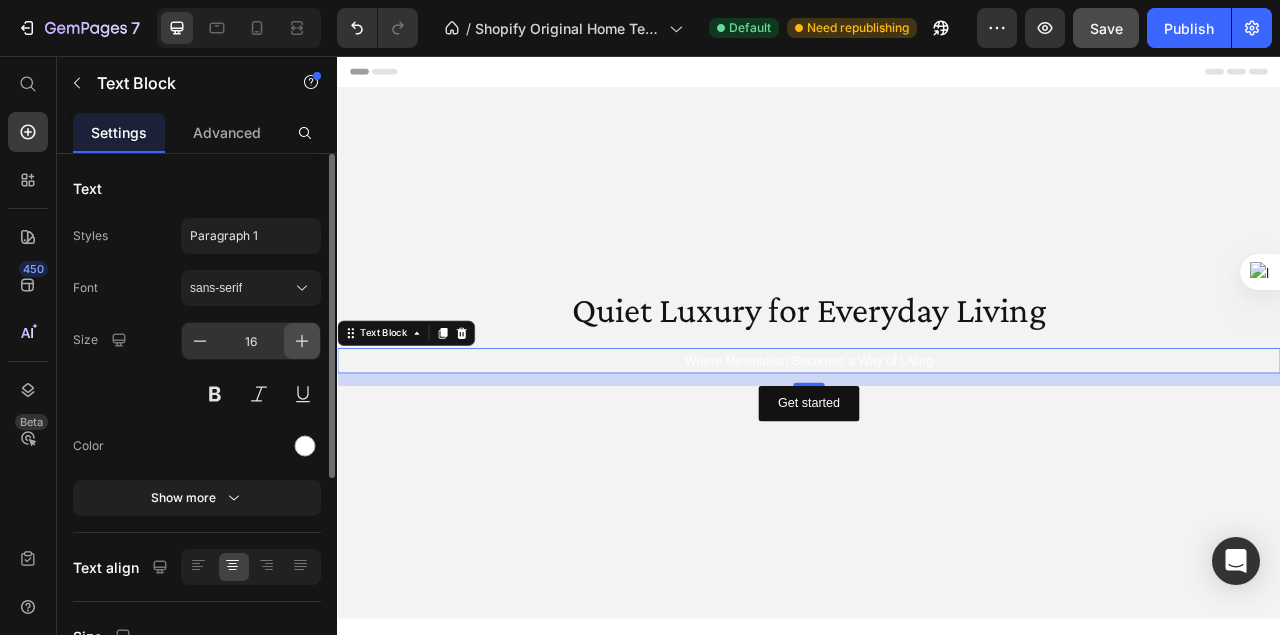click 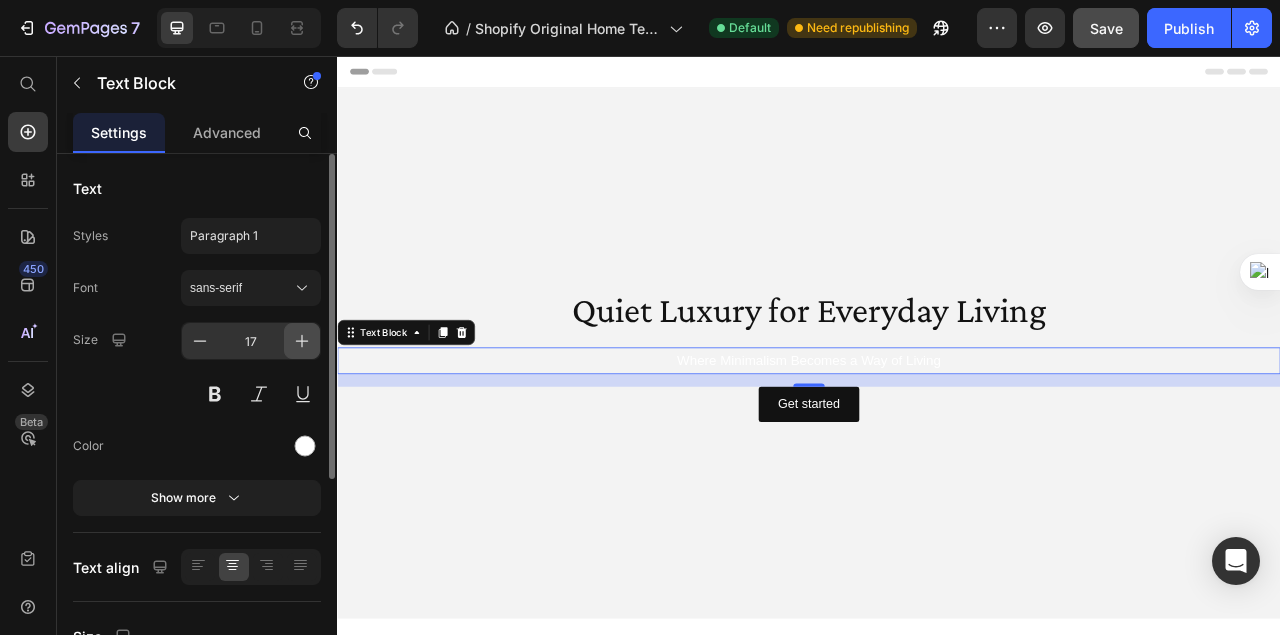 click 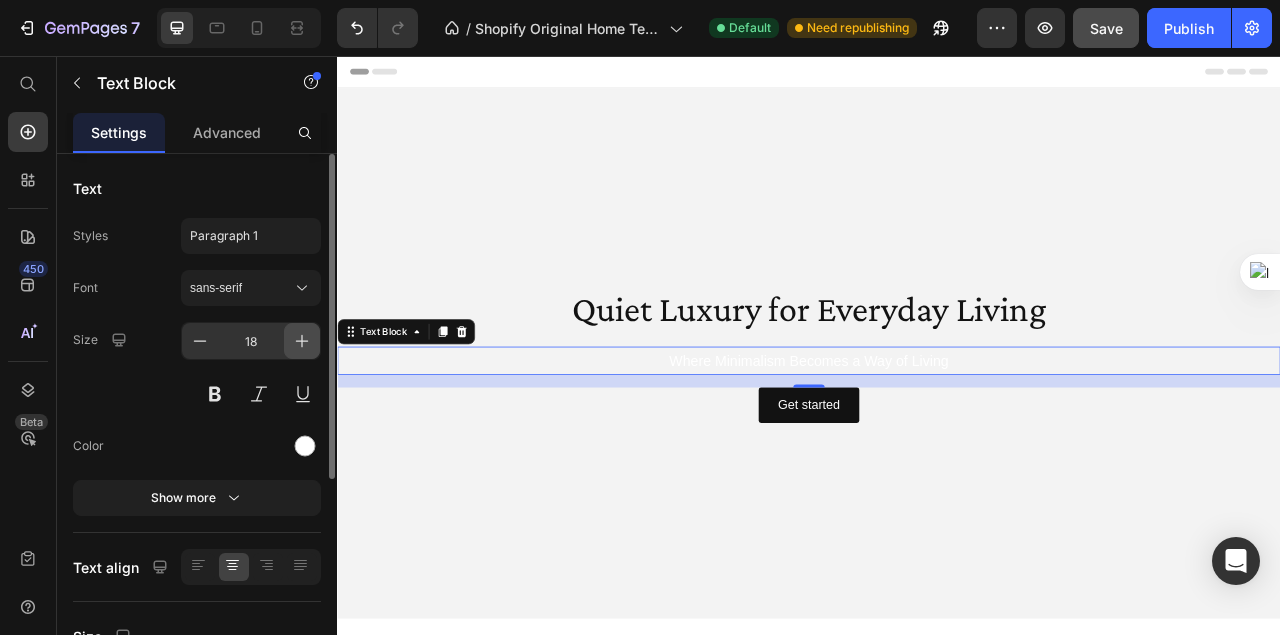 click 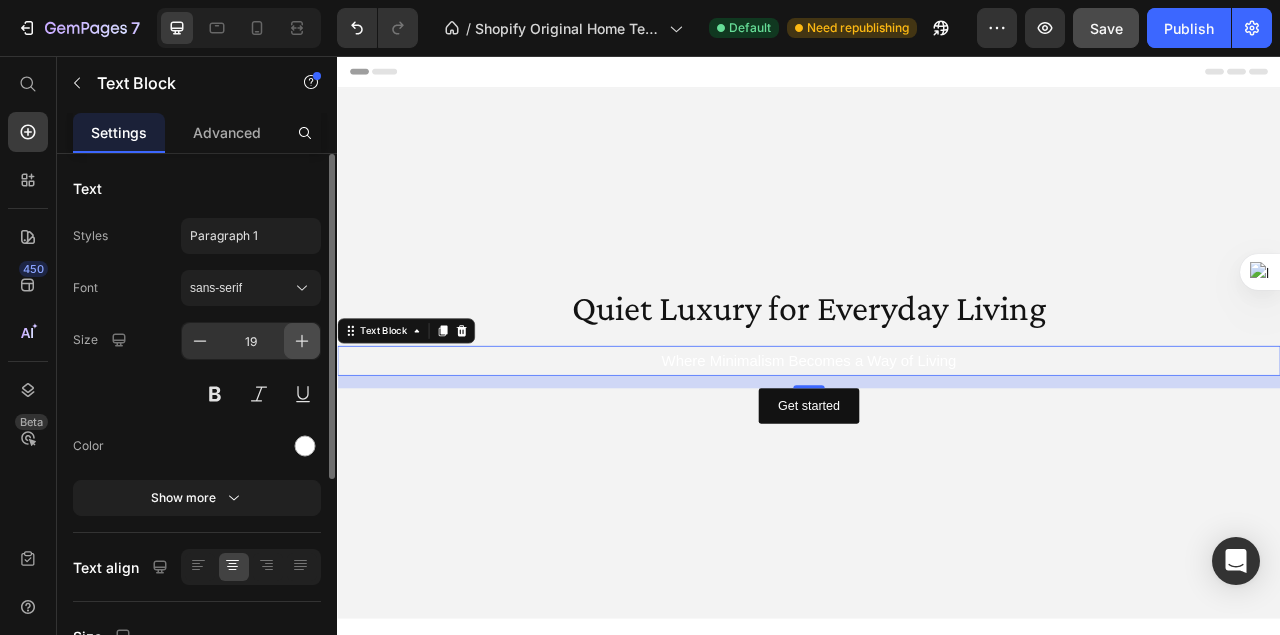click 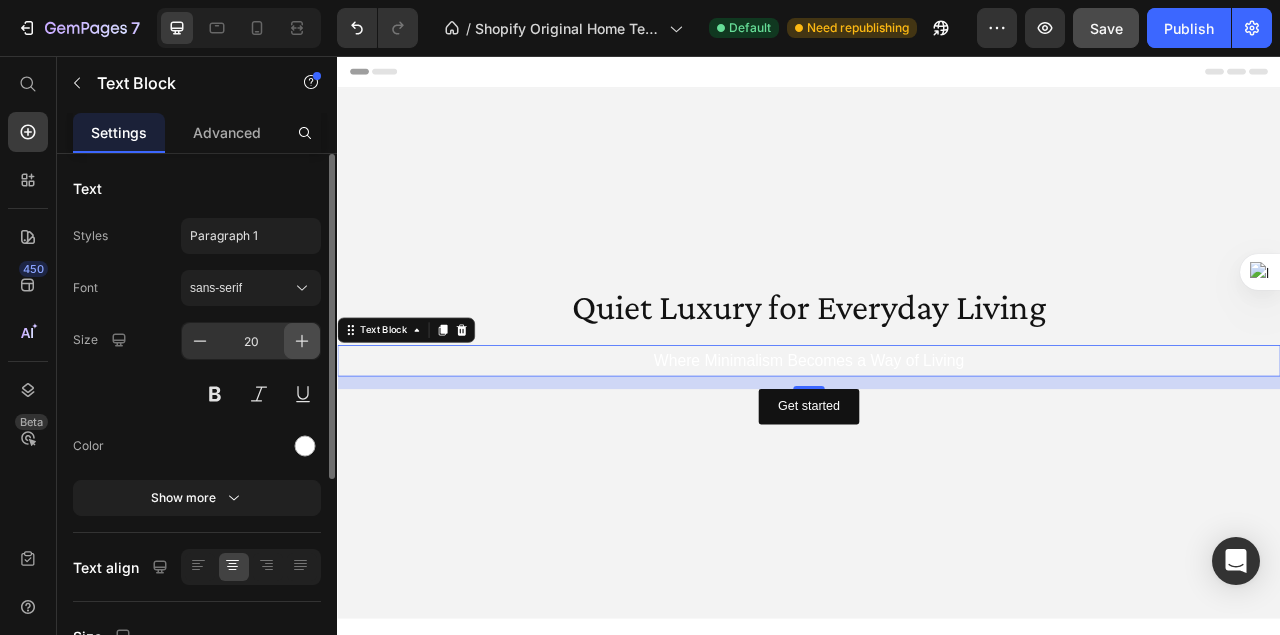 click 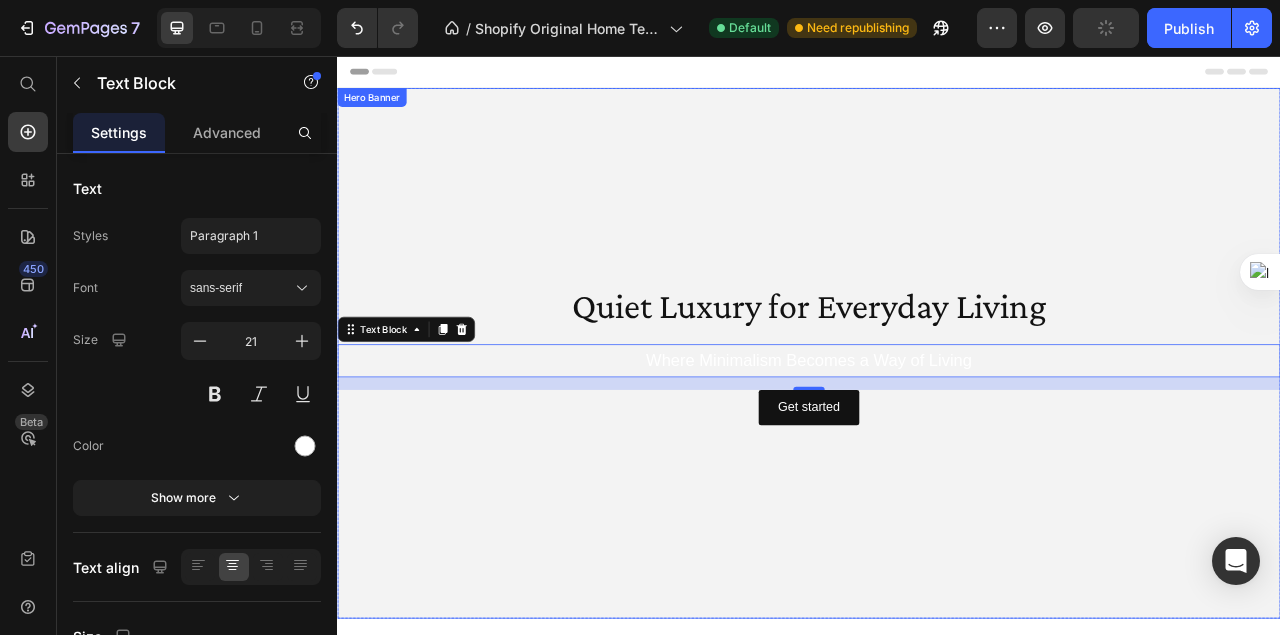 click at bounding box center [937, 434] 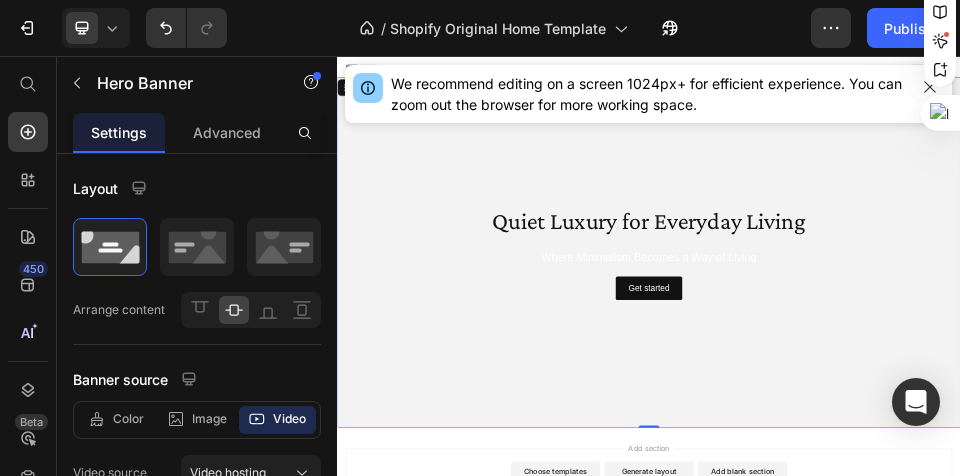 click at bounding box center (940, 25) 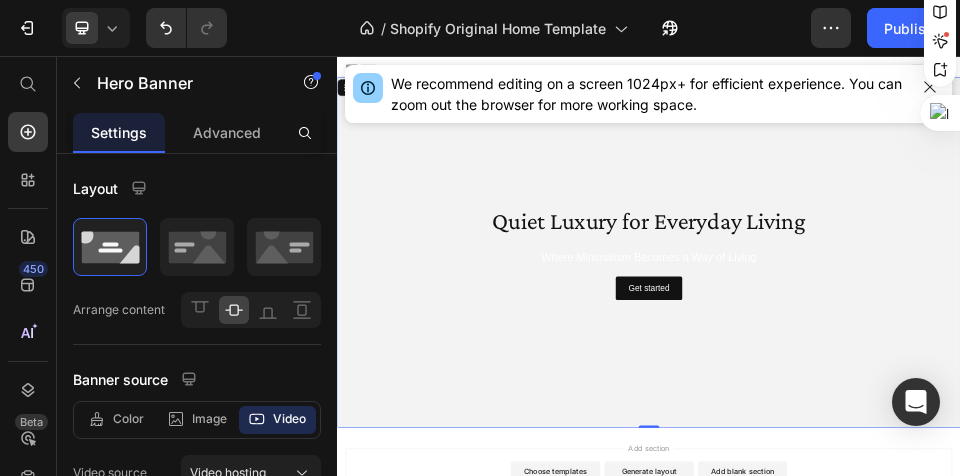 click at bounding box center [940, 25] 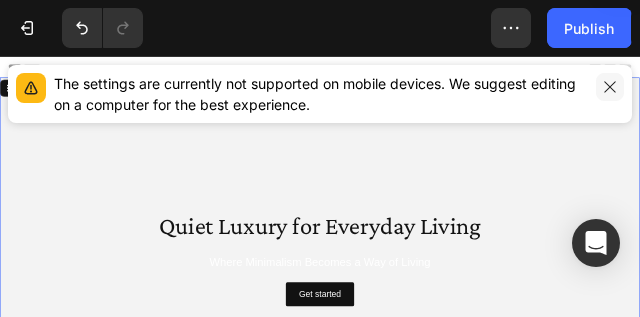 click 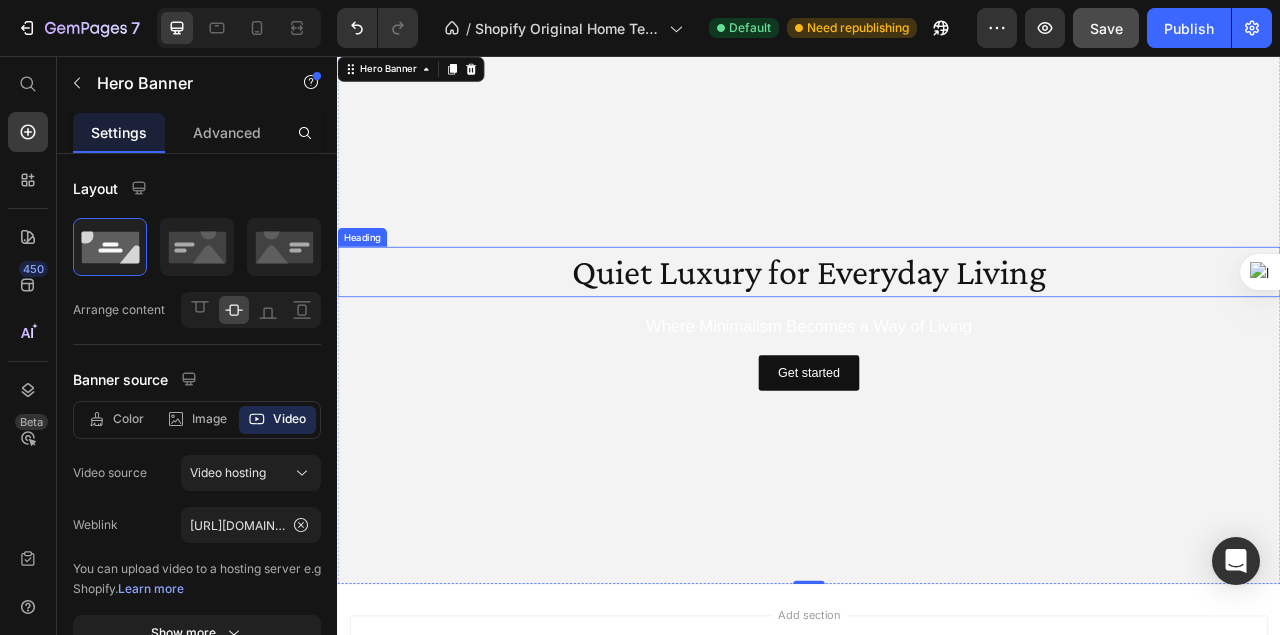 scroll, scrollTop: 66, scrollLeft: 0, axis: vertical 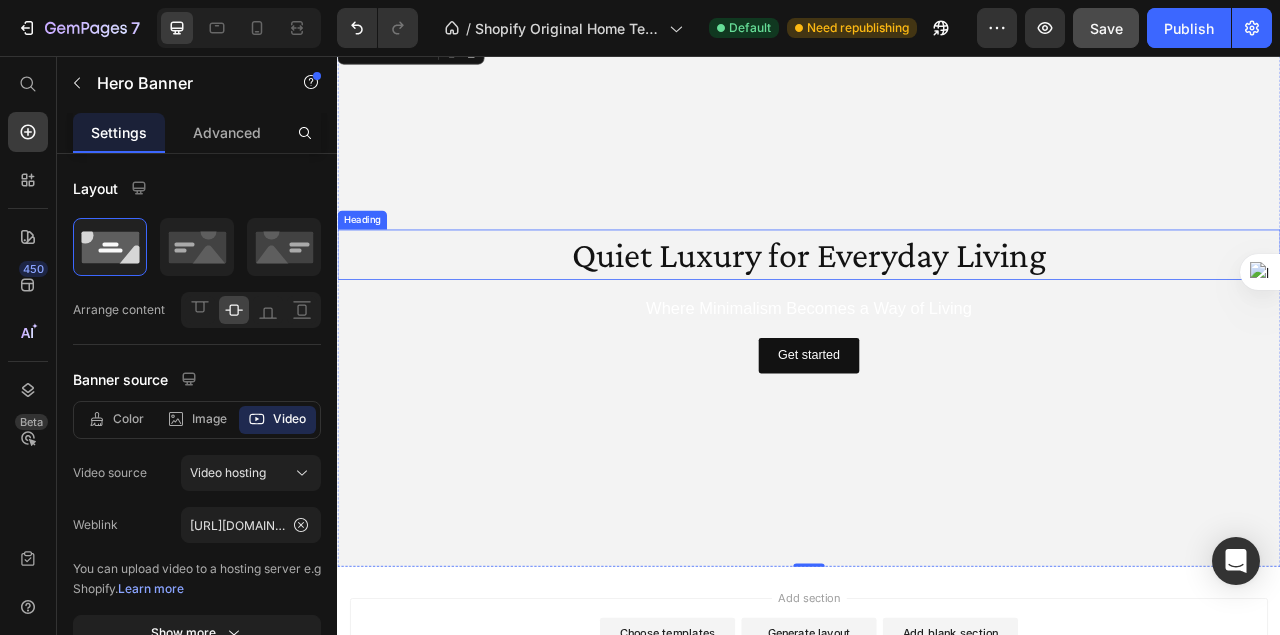 click on "Quiet Luxury for Everyday Living" at bounding box center (937, 309) 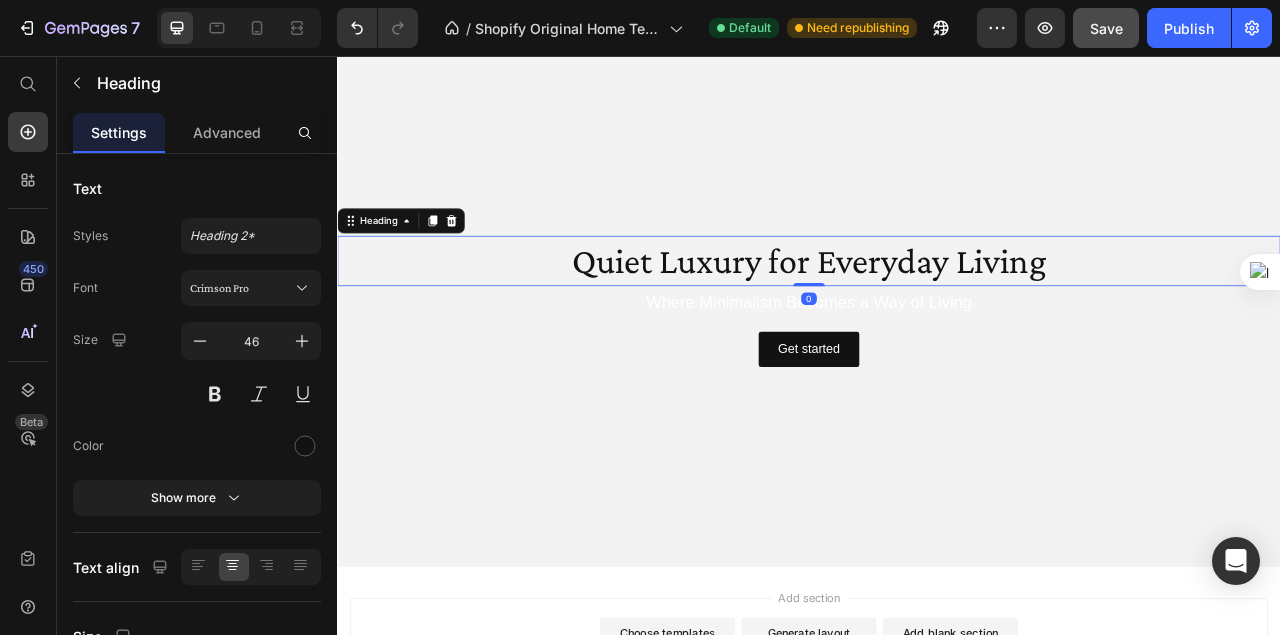 drag, startPoint x: 942, startPoint y: 352, endPoint x: 962, endPoint y: 325, distance: 33.600594 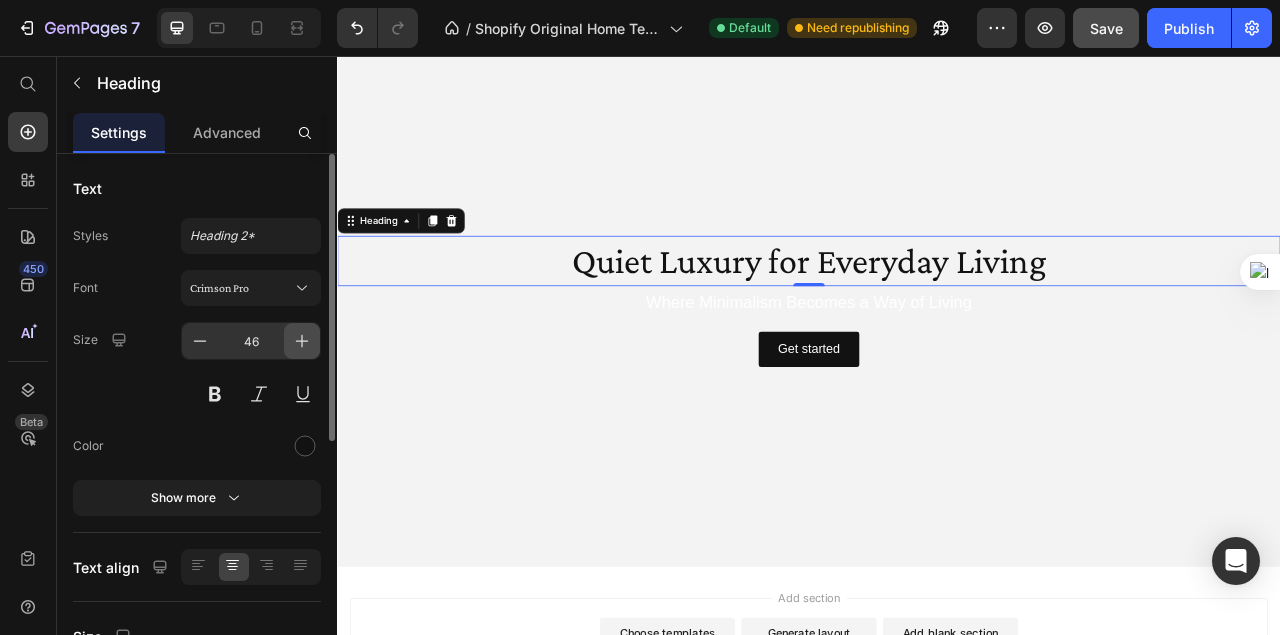 click 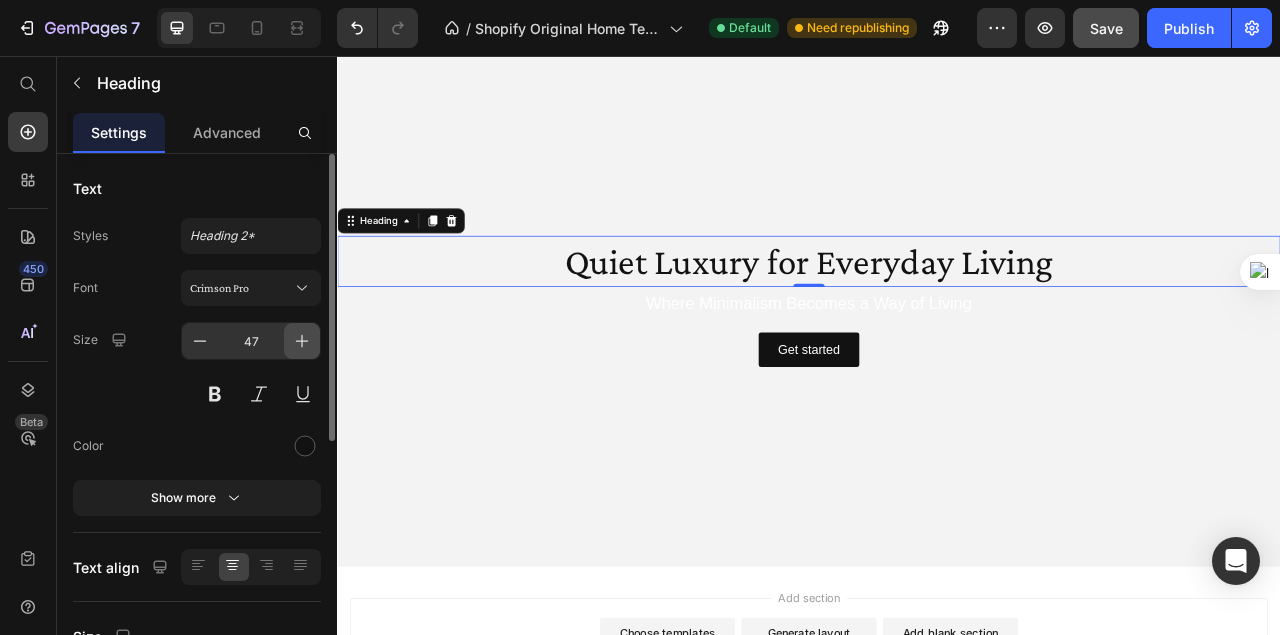 click 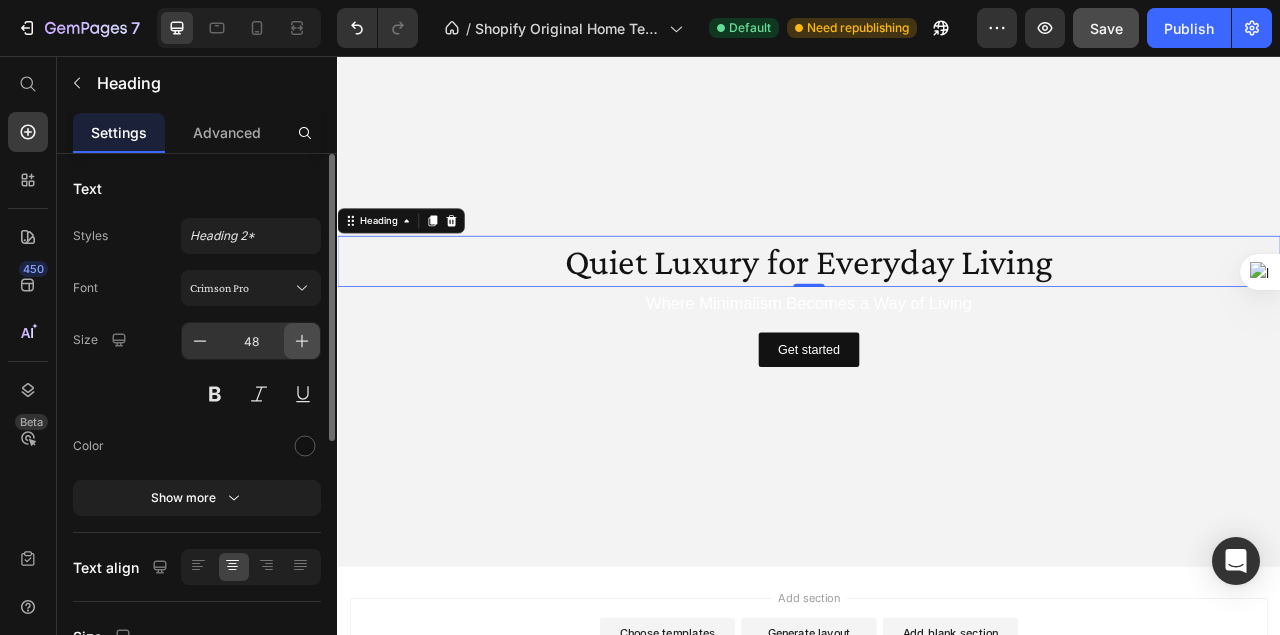 click 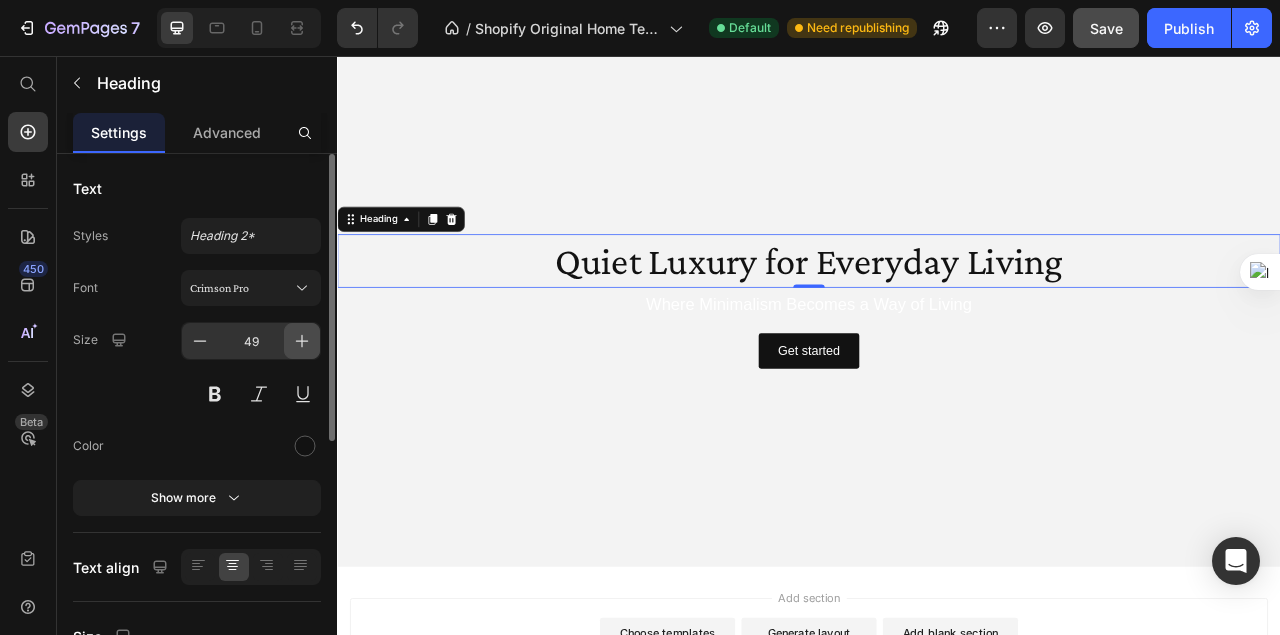 click 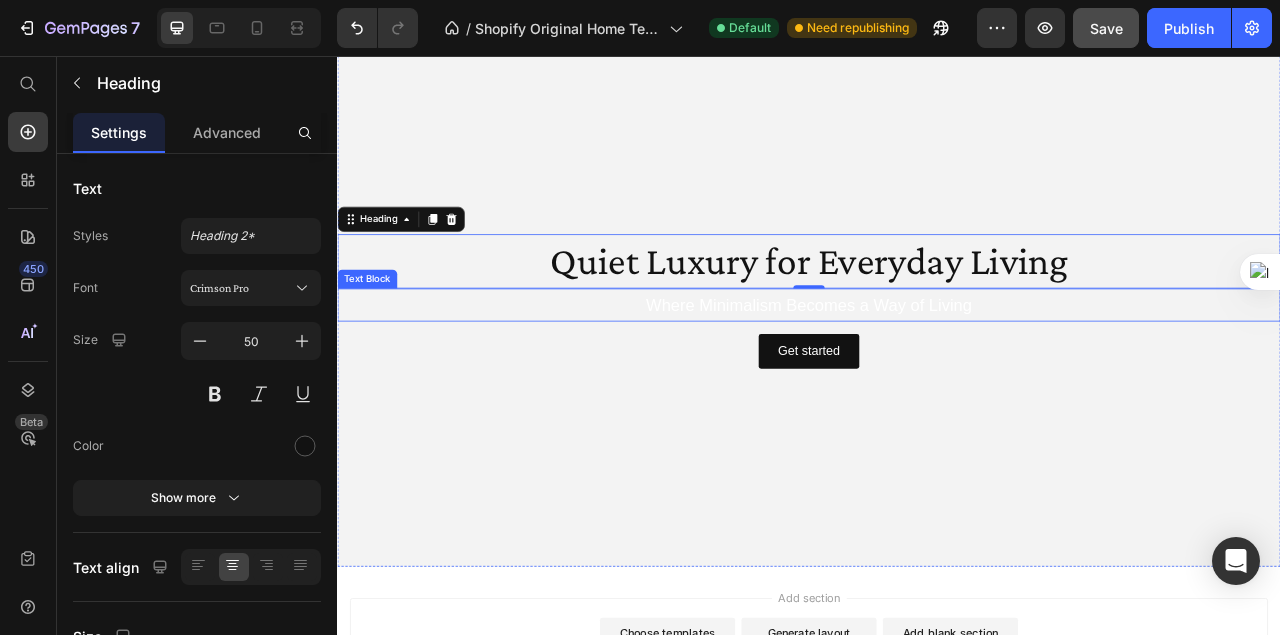 click on "Where Minimalism Becomes a Way of Living" at bounding box center (937, 372) 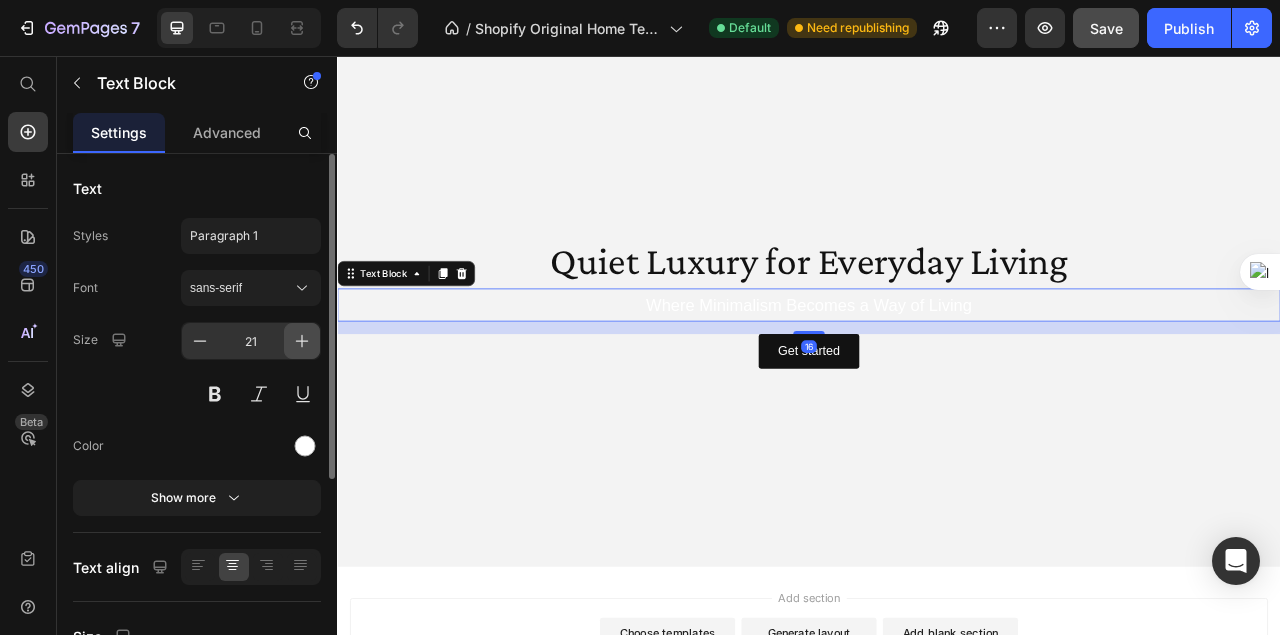 click at bounding box center (302, 341) 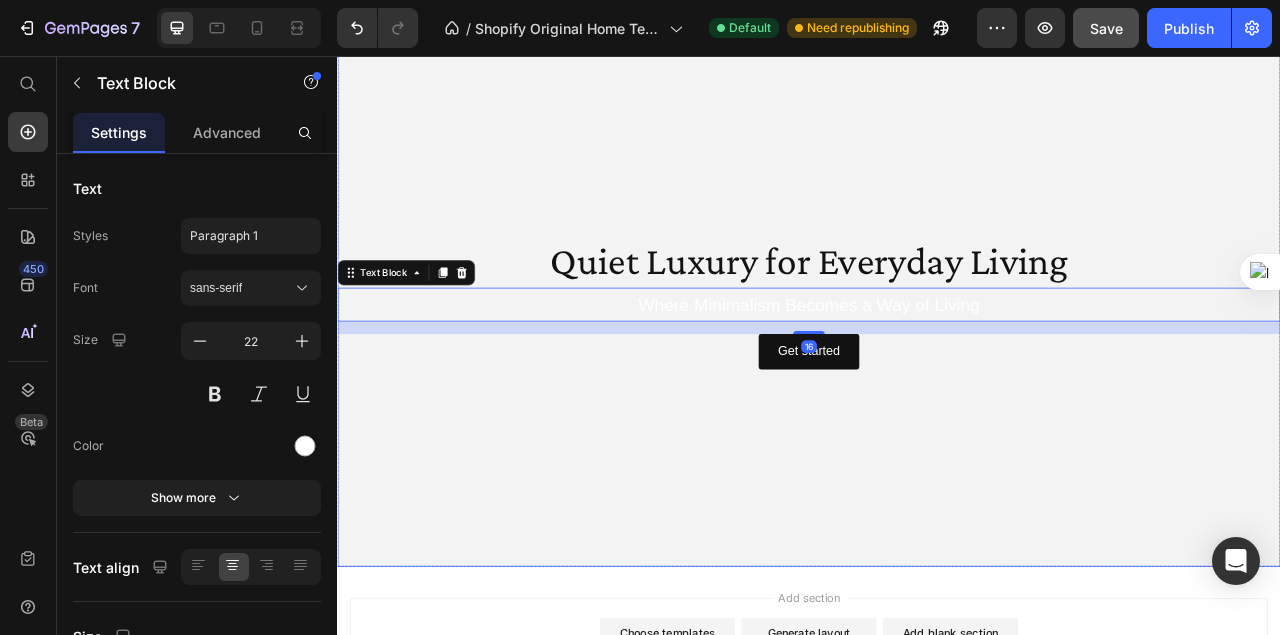 click at bounding box center [937, 368] 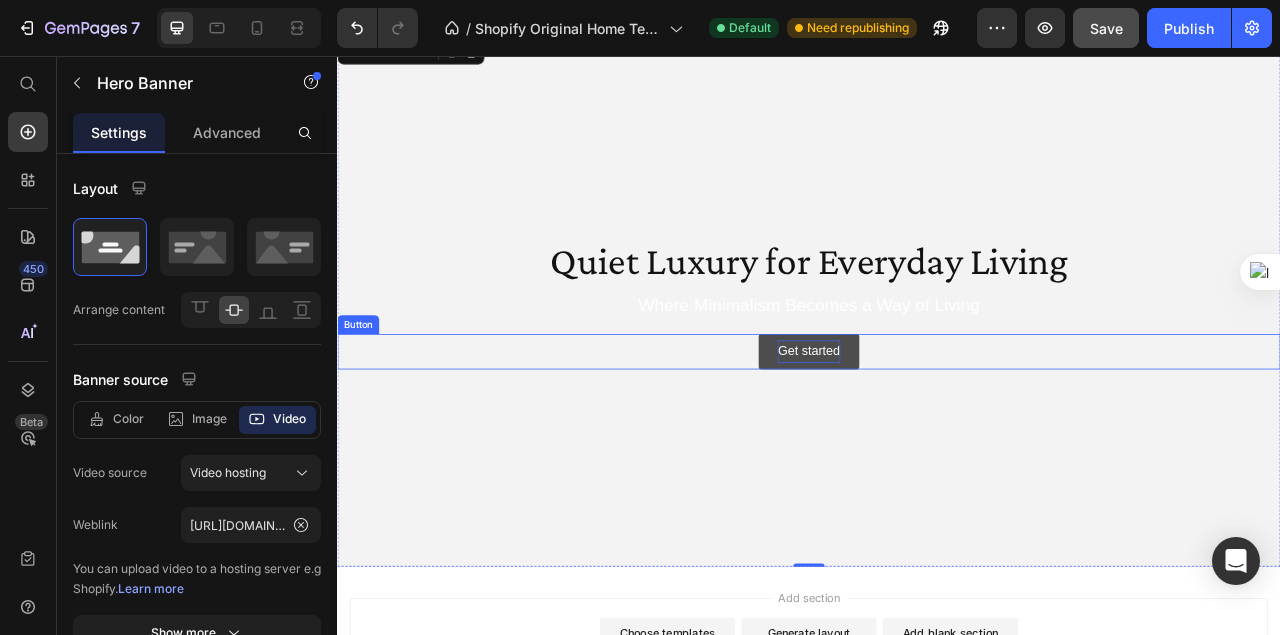 click on "Get started" at bounding box center [936, 432] 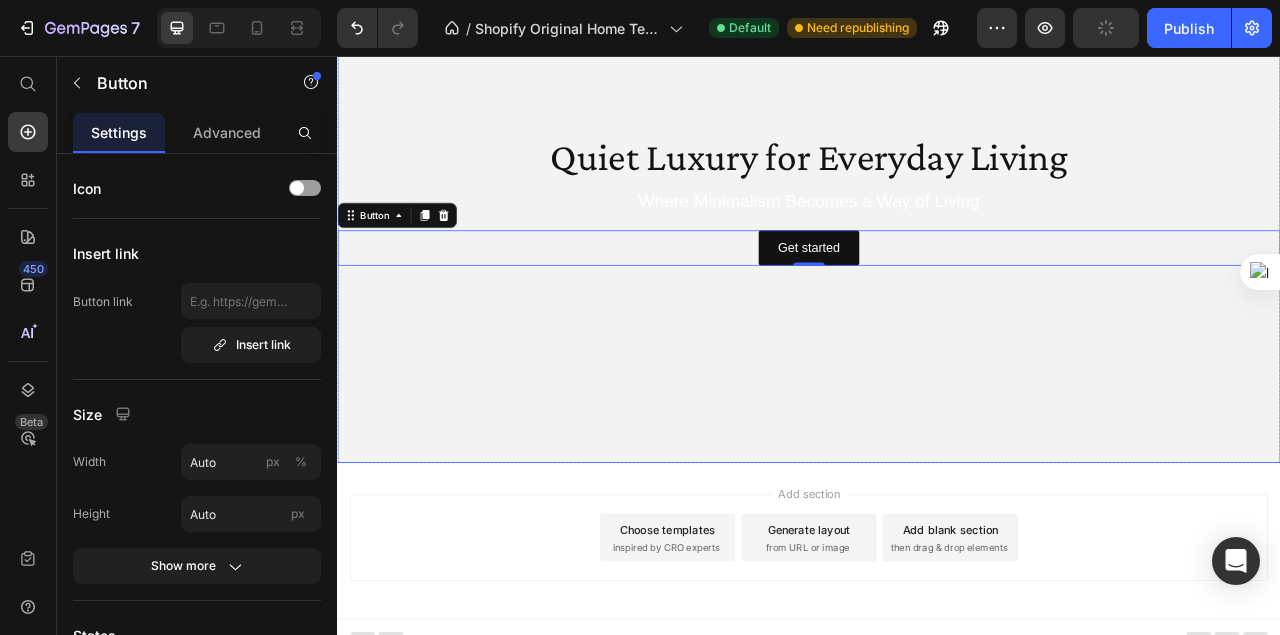 scroll, scrollTop: 212, scrollLeft: 0, axis: vertical 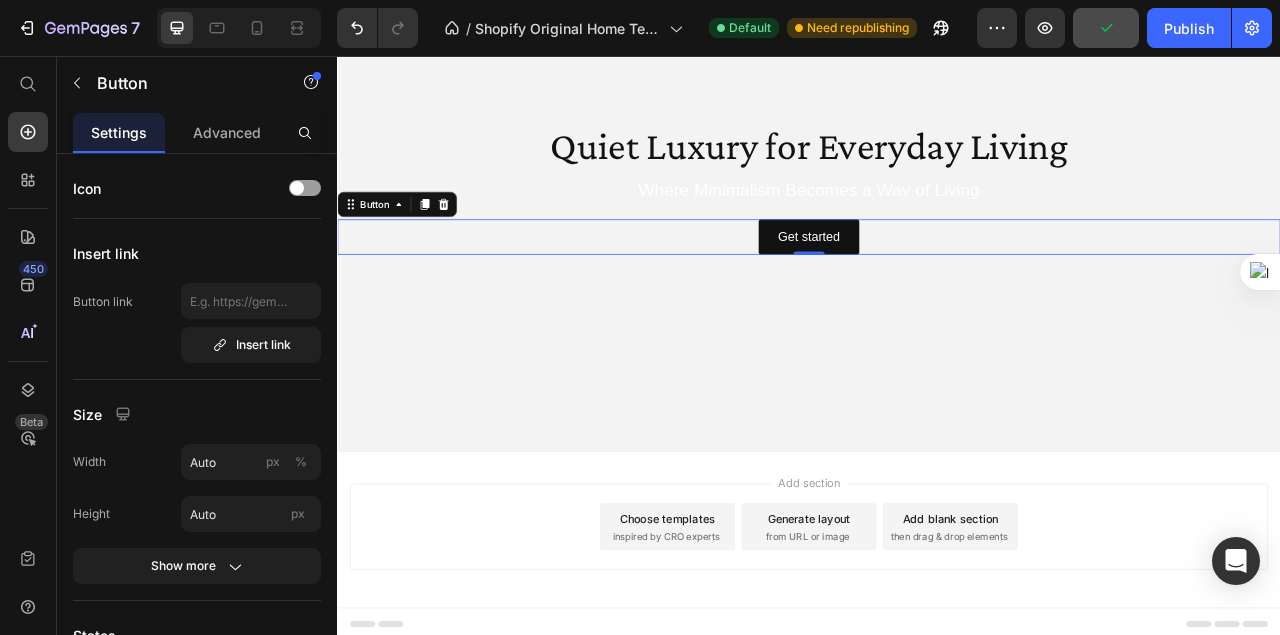 click on "Add section Choose templates inspired by CRO experts Generate layout from URL or image Add blank section then drag & drop elements" at bounding box center [937, 655] 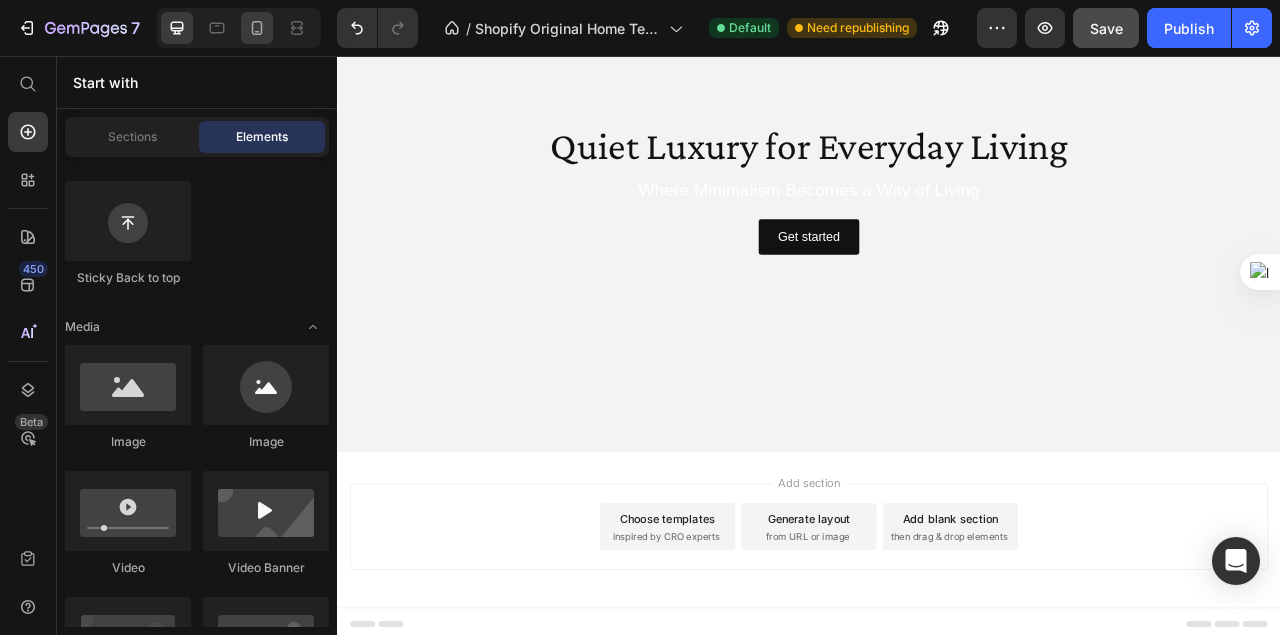 click 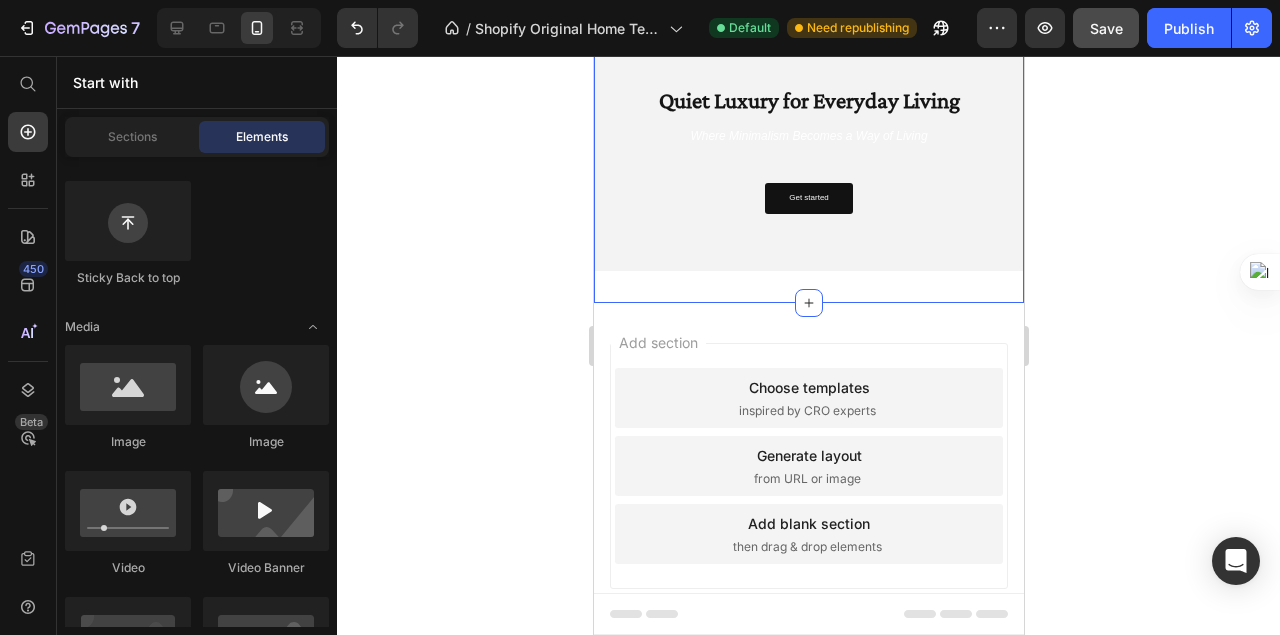 scroll, scrollTop: 0, scrollLeft: 0, axis: both 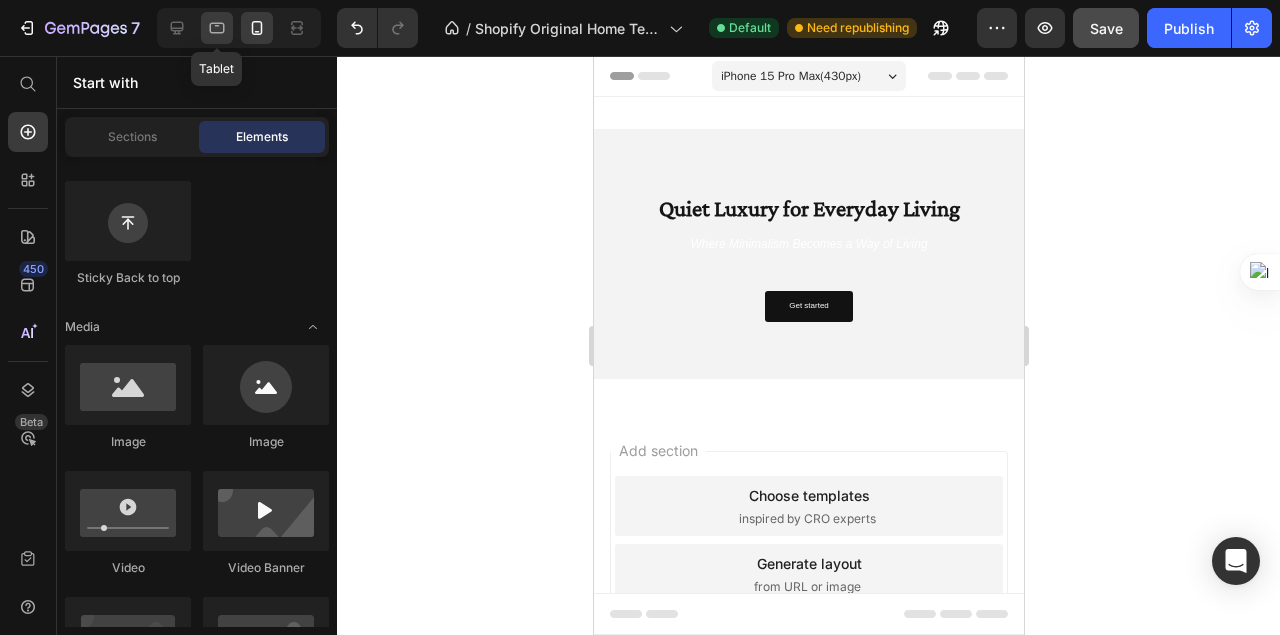 click 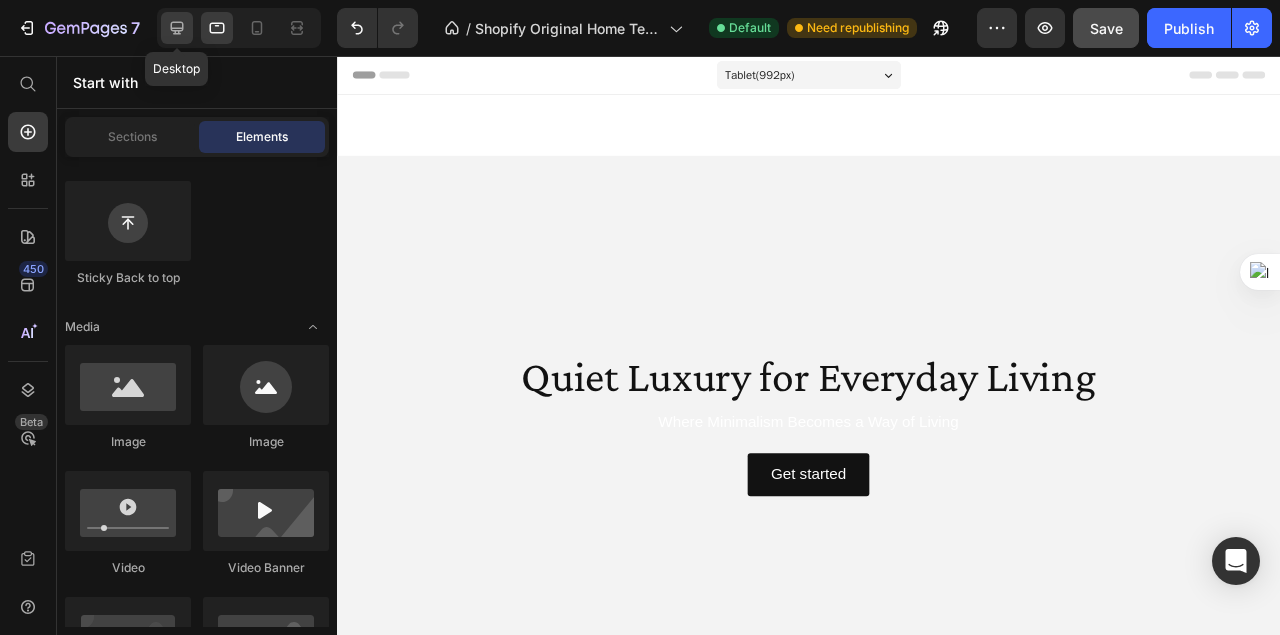 click 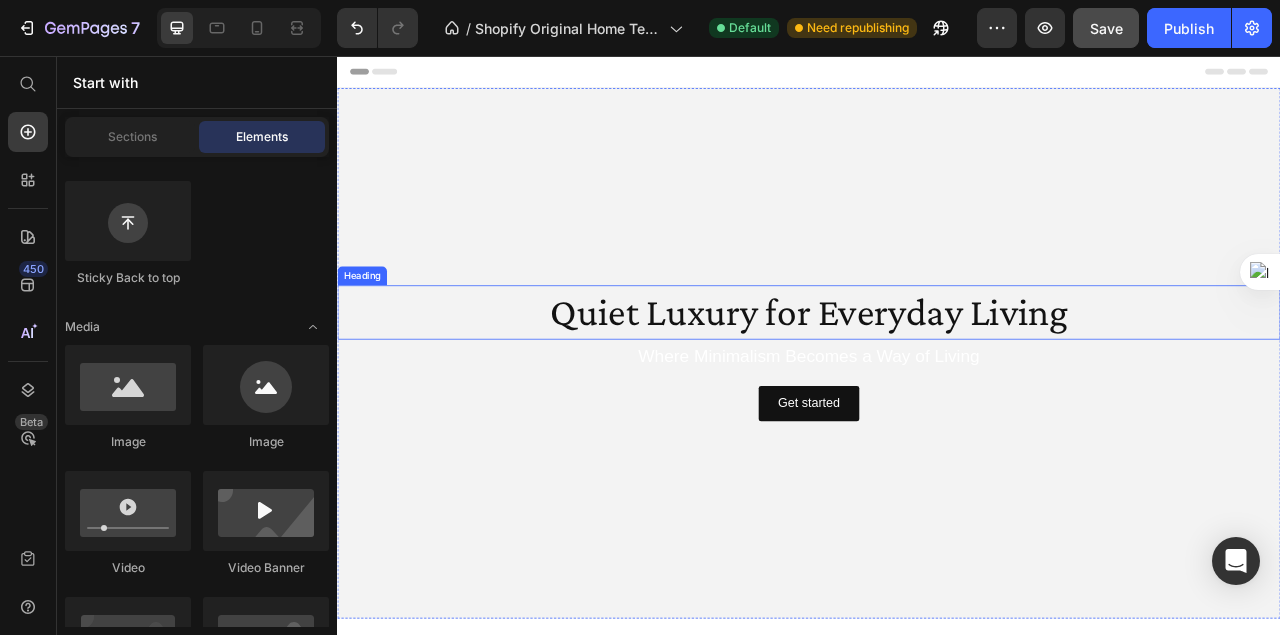 click on "Quiet Luxury for Everyday Living" at bounding box center [937, 382] 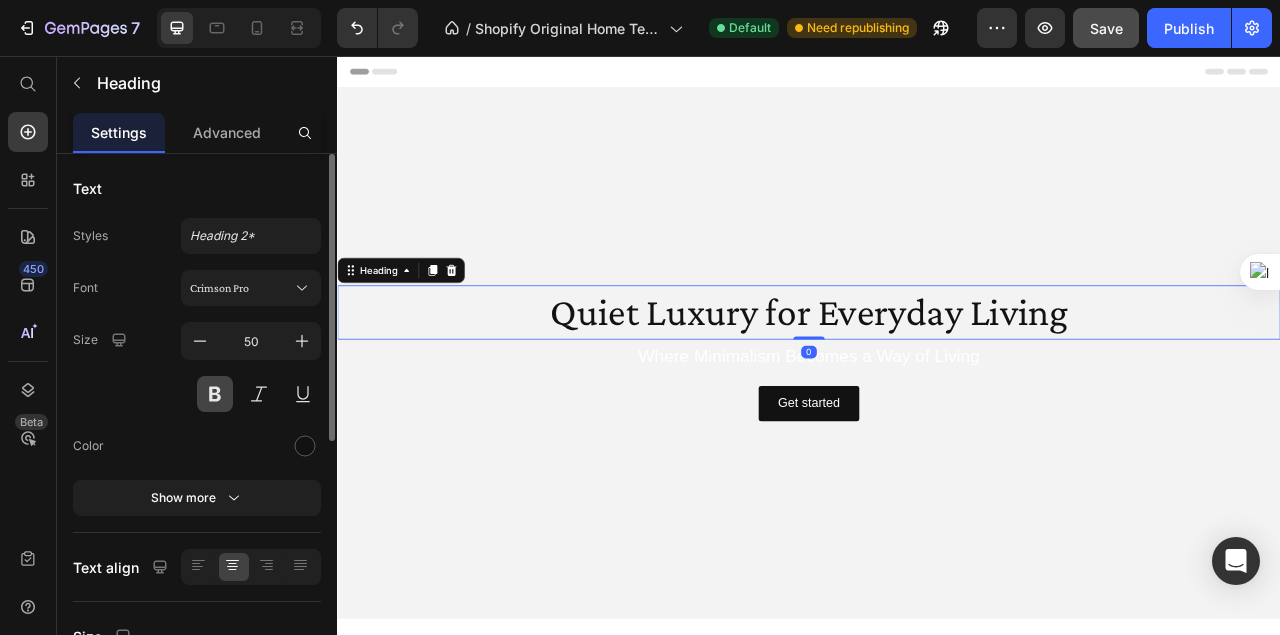 click at bounding box center (215, 394) 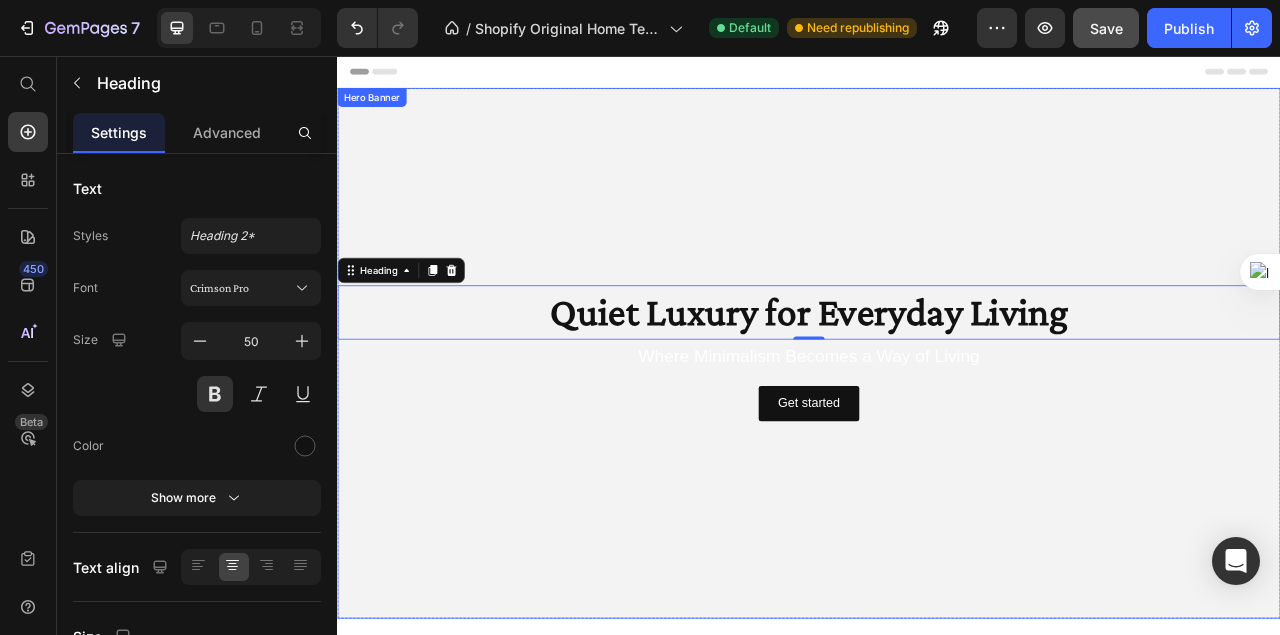 click at bounding box center (937, 434) 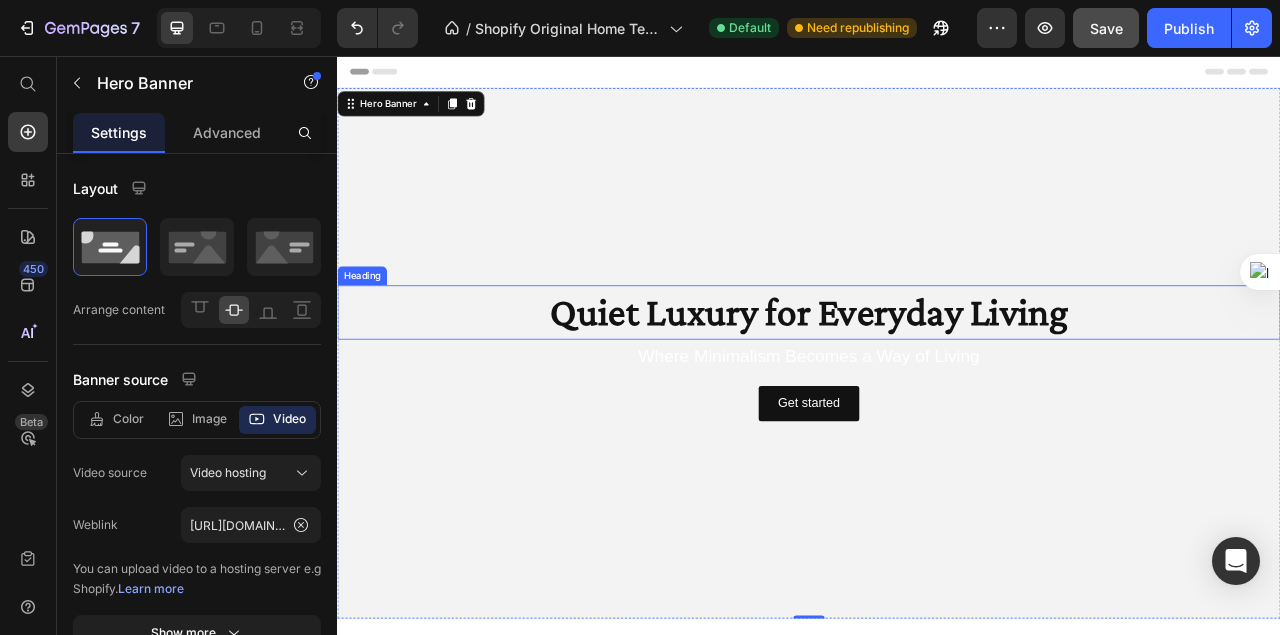 click on "Quiet Luxury for Everyday Living" at bounding box center [937, 382] 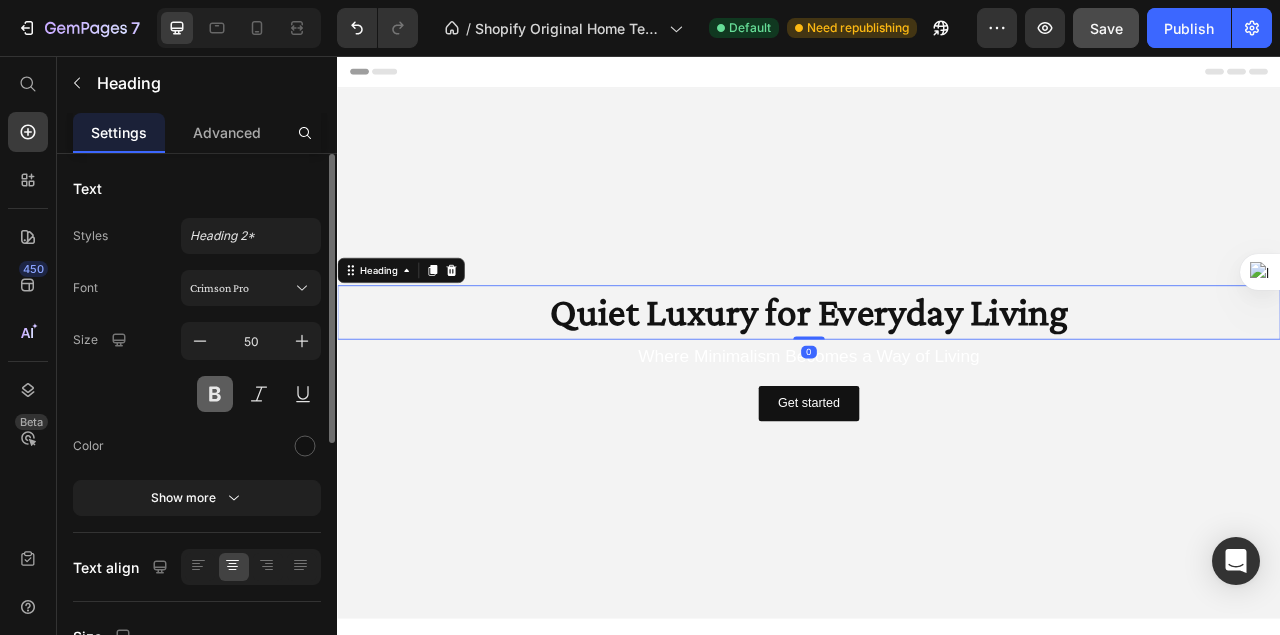click at bounding box center [215, 394] 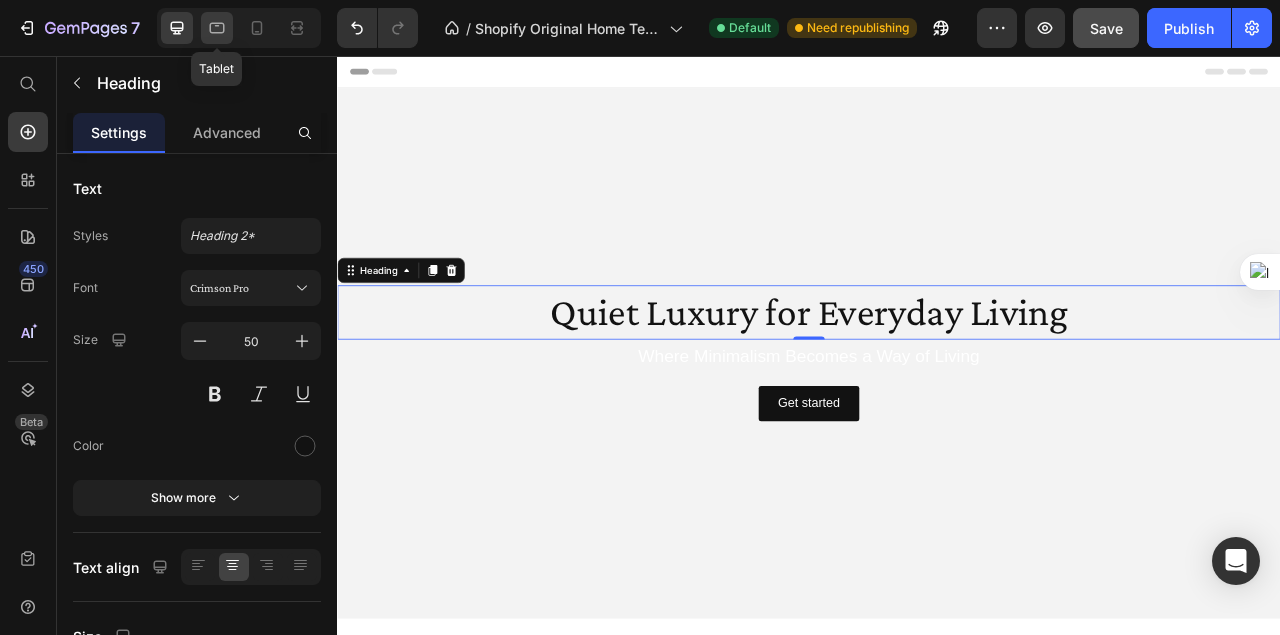 click 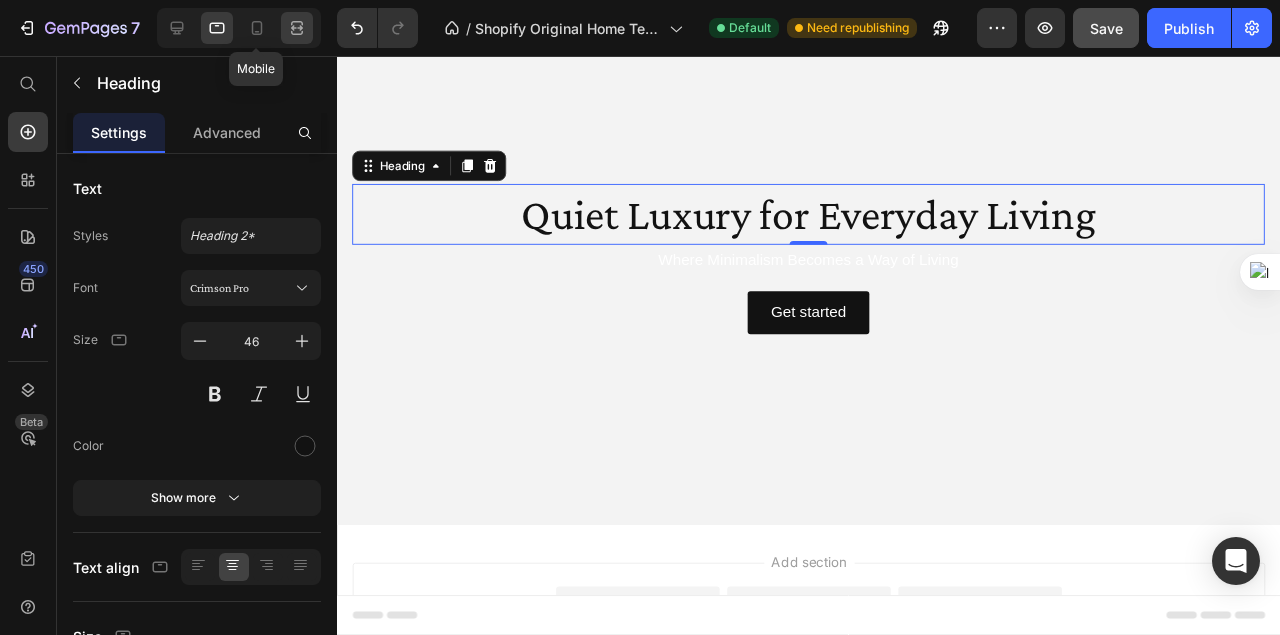 scroll, scrollTop: 232, scrollLeft: 0, axis: vertical 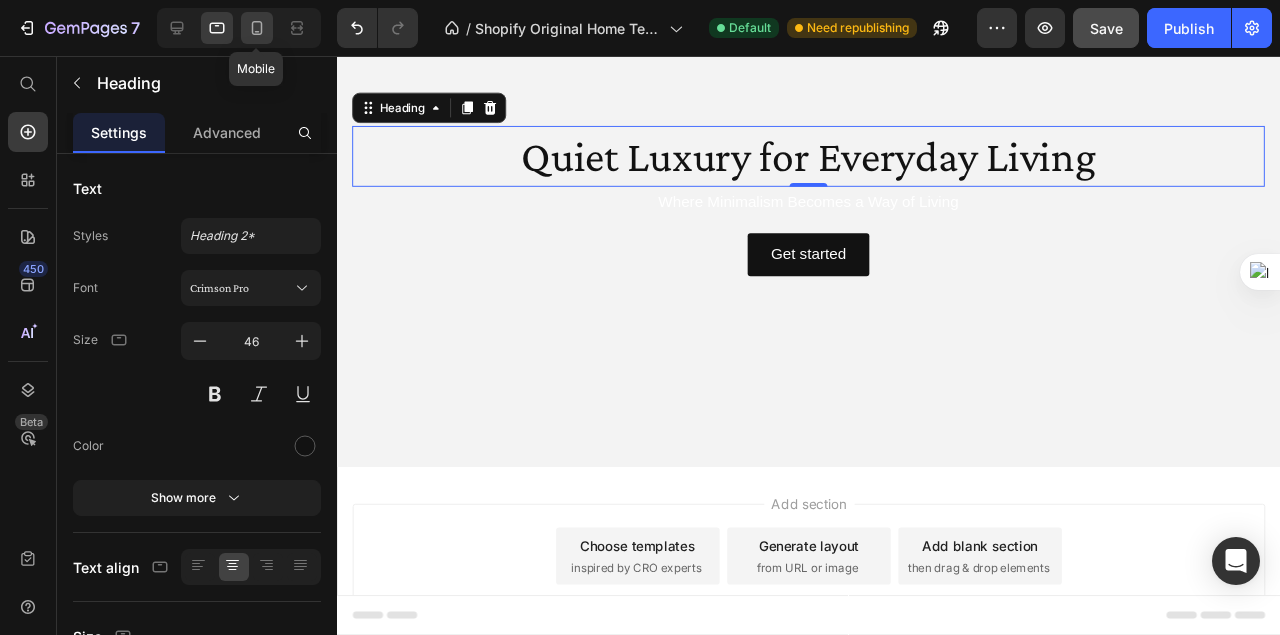click 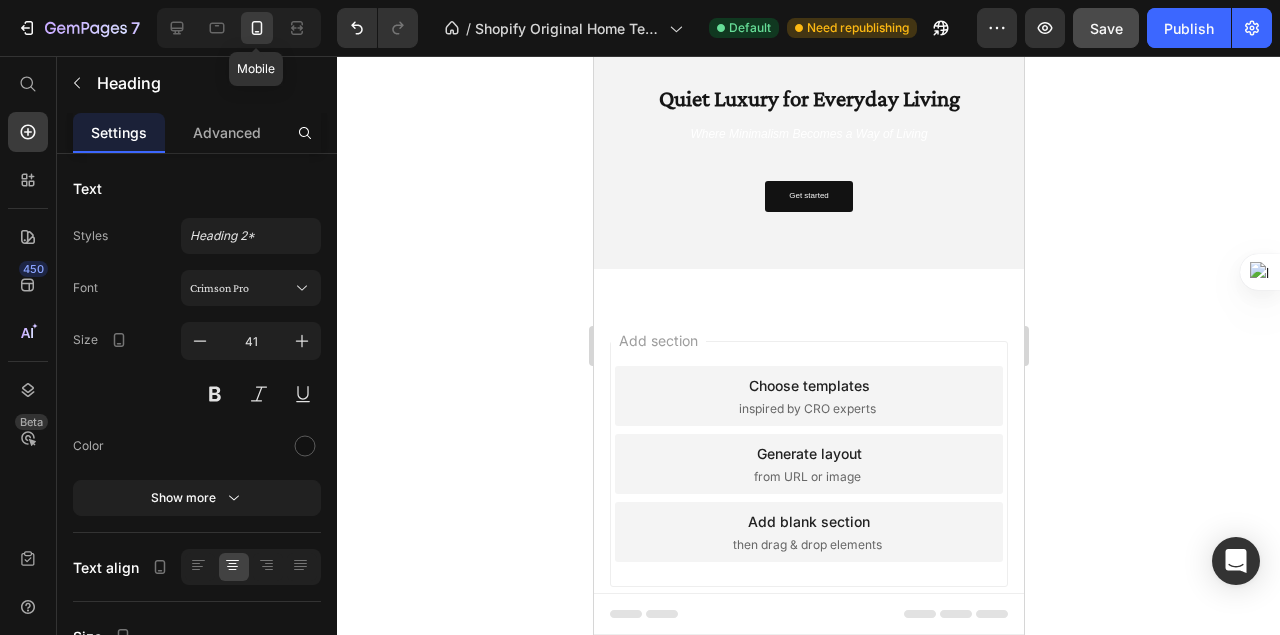 scroll, scrollTop: 0, scrollLeft: 0, axis: both 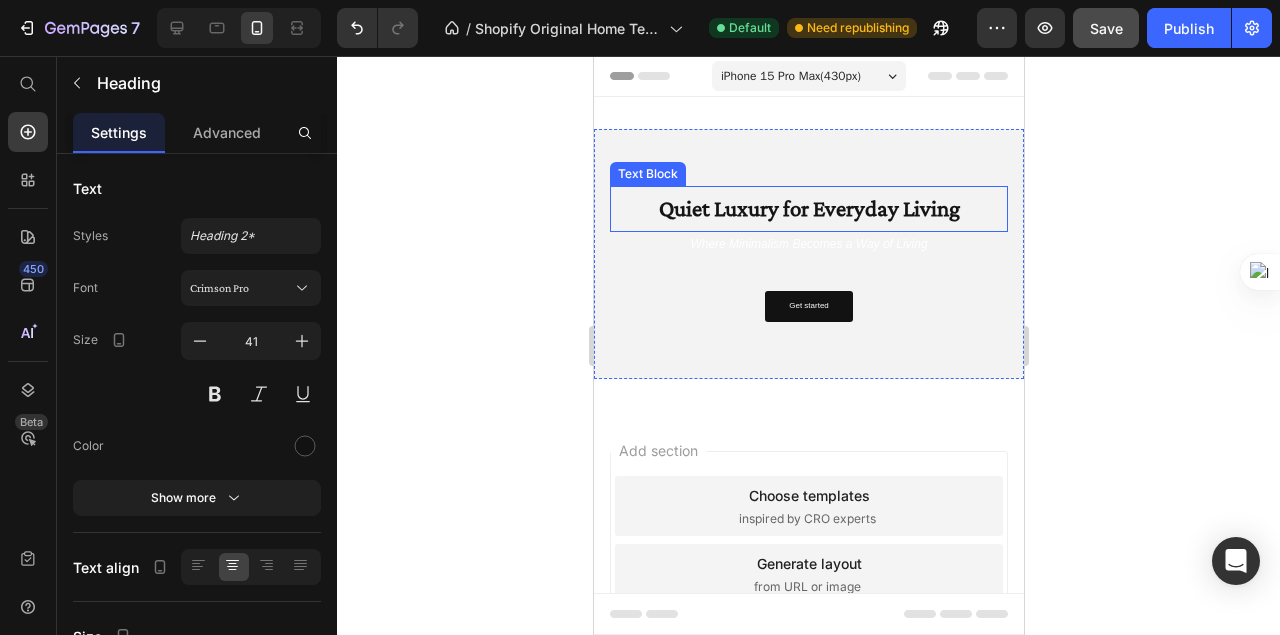 click on "Quiet Luxury for Everyday Living" at bounding box center (808, 208) 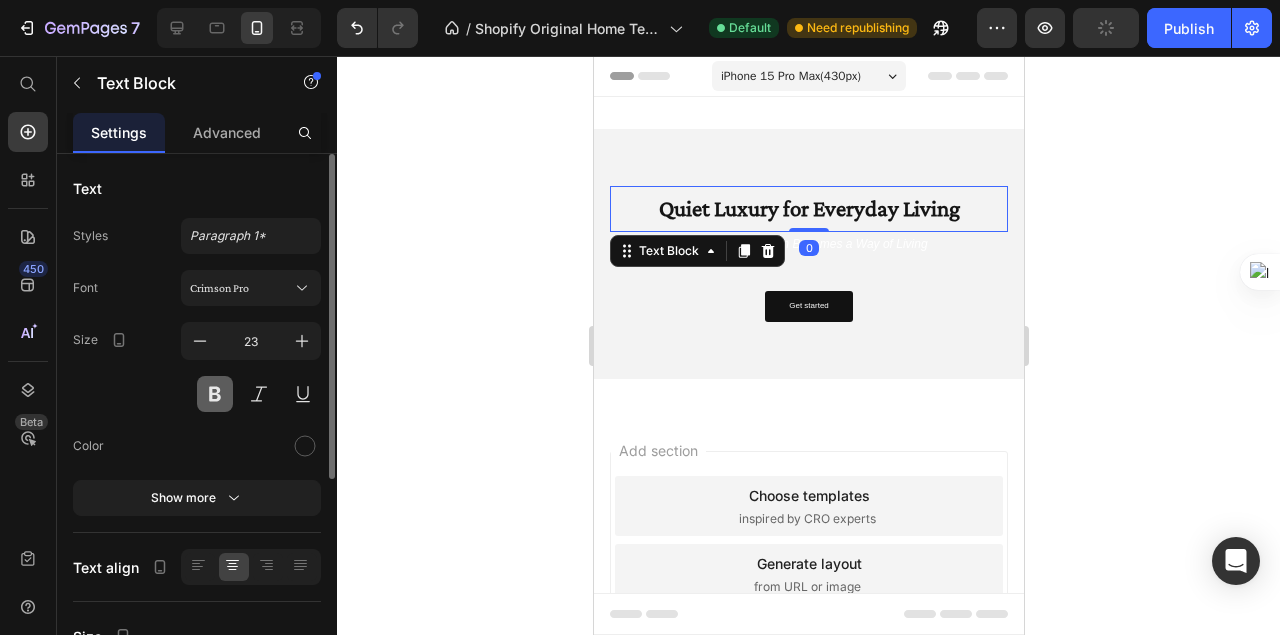 click at bounding box center [215, 394] 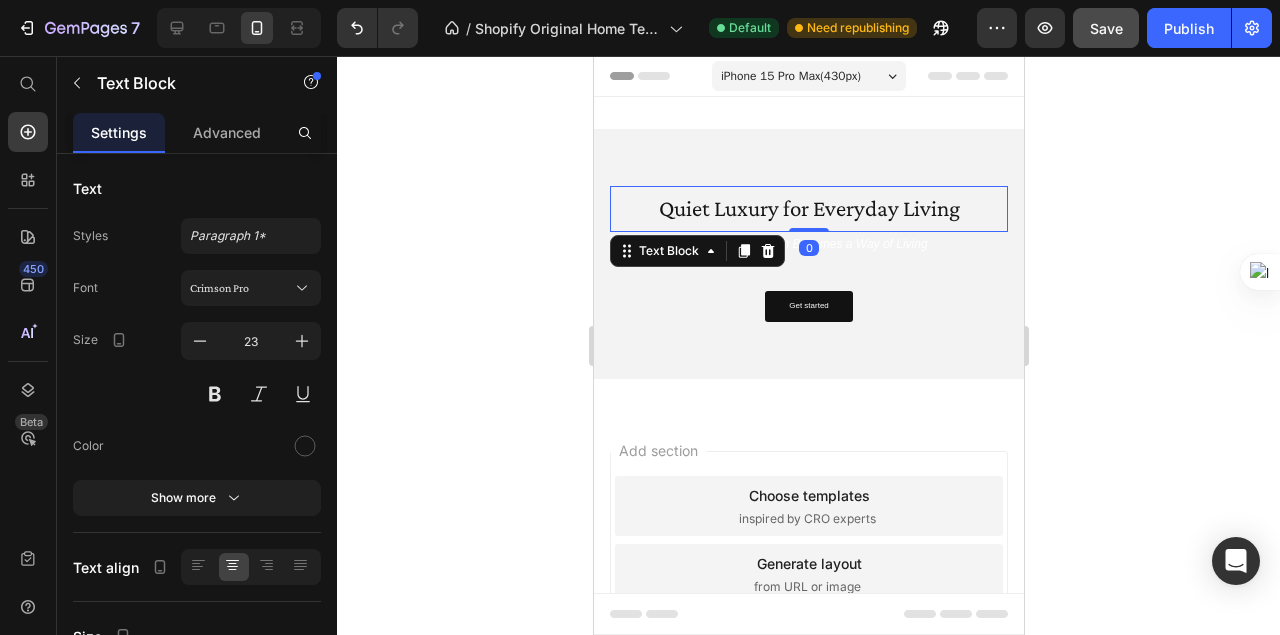 click 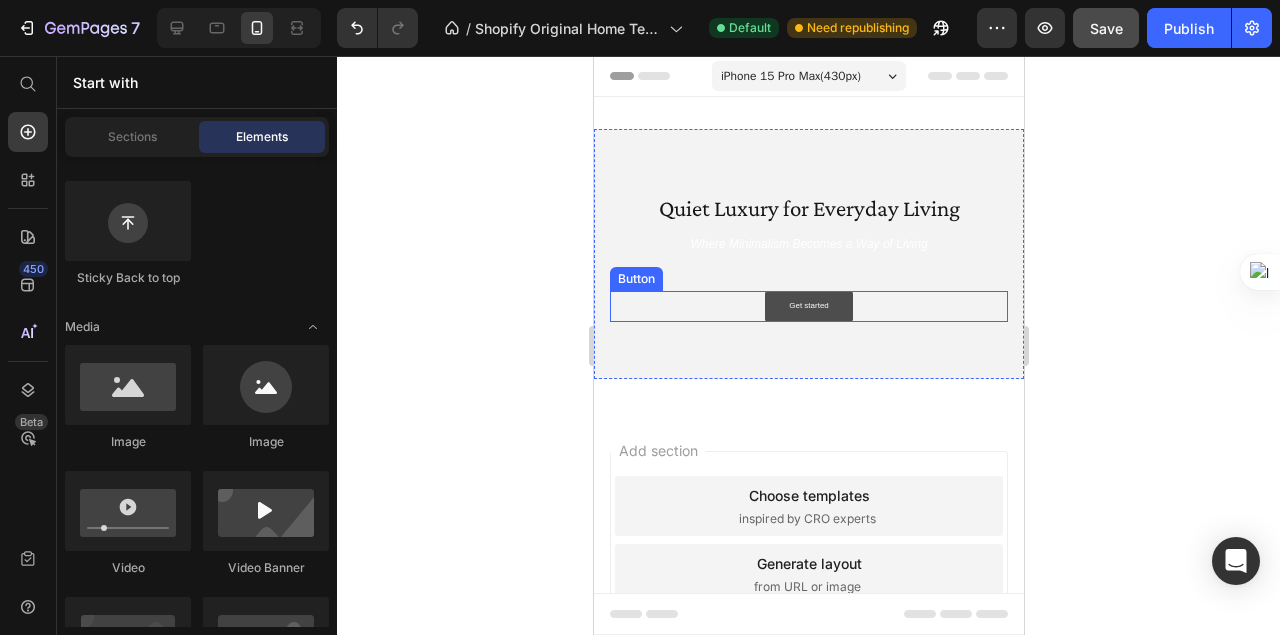 click on "Get started" at bounding box center (808, 306) 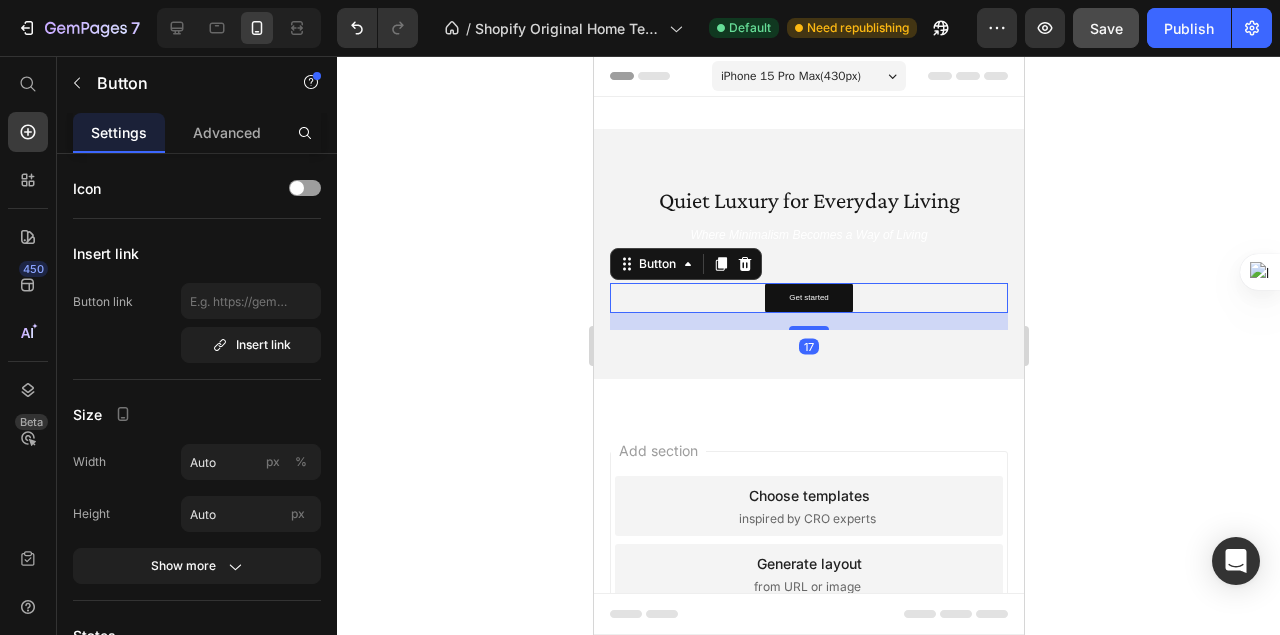 drag, startPoint x: 801, startPoint y: 319, endPoint x: 798, endPoint y: 336, distance: 17.262676 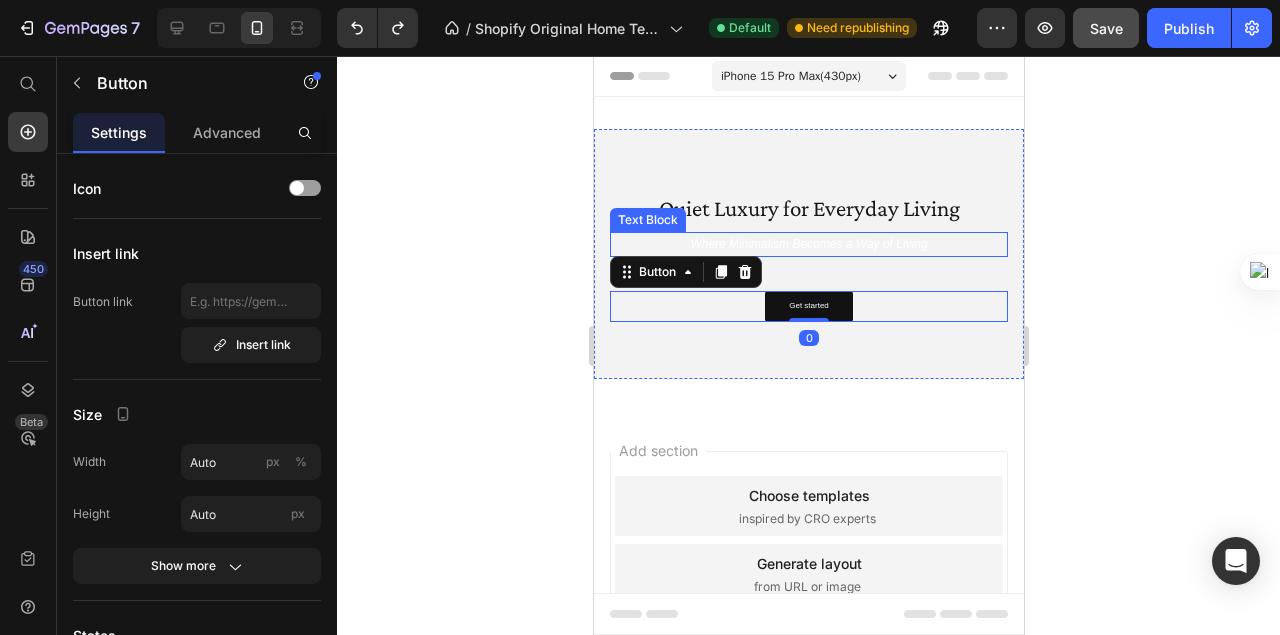 click on "Where Minimalism Becomes a Way of Living" at bounding box center [807, 244] 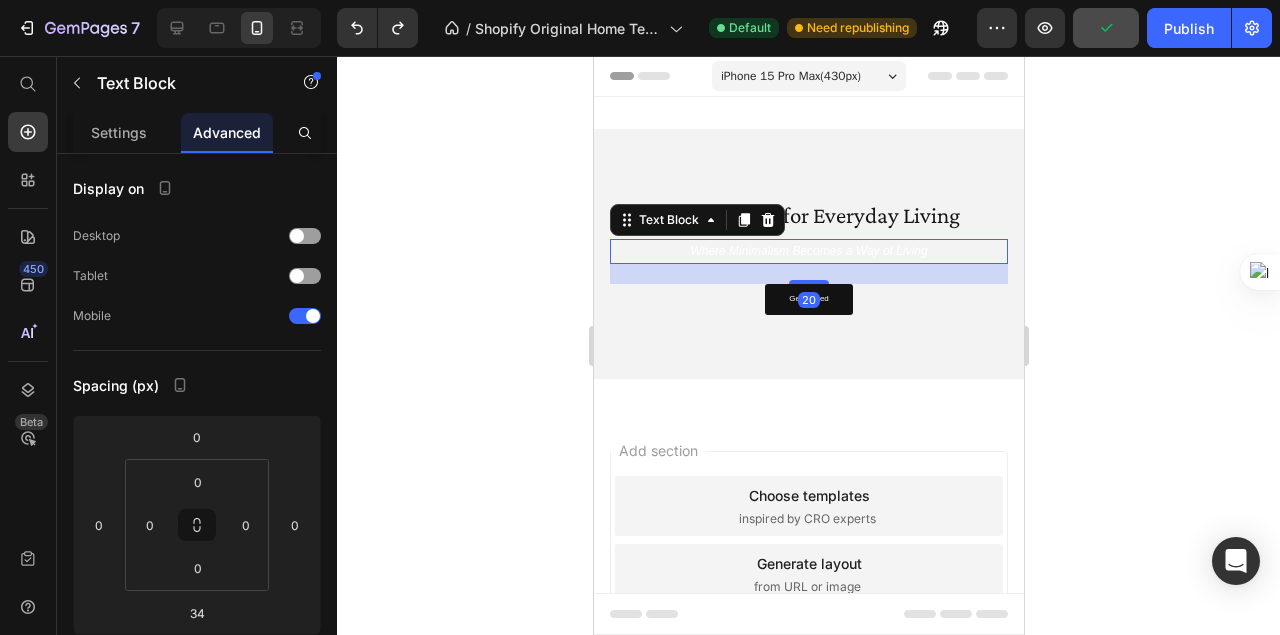 drag, startPoint x: 807, startPoint y: 290, endPoint x: 813, endPoint y: 276, distance: 15.231546 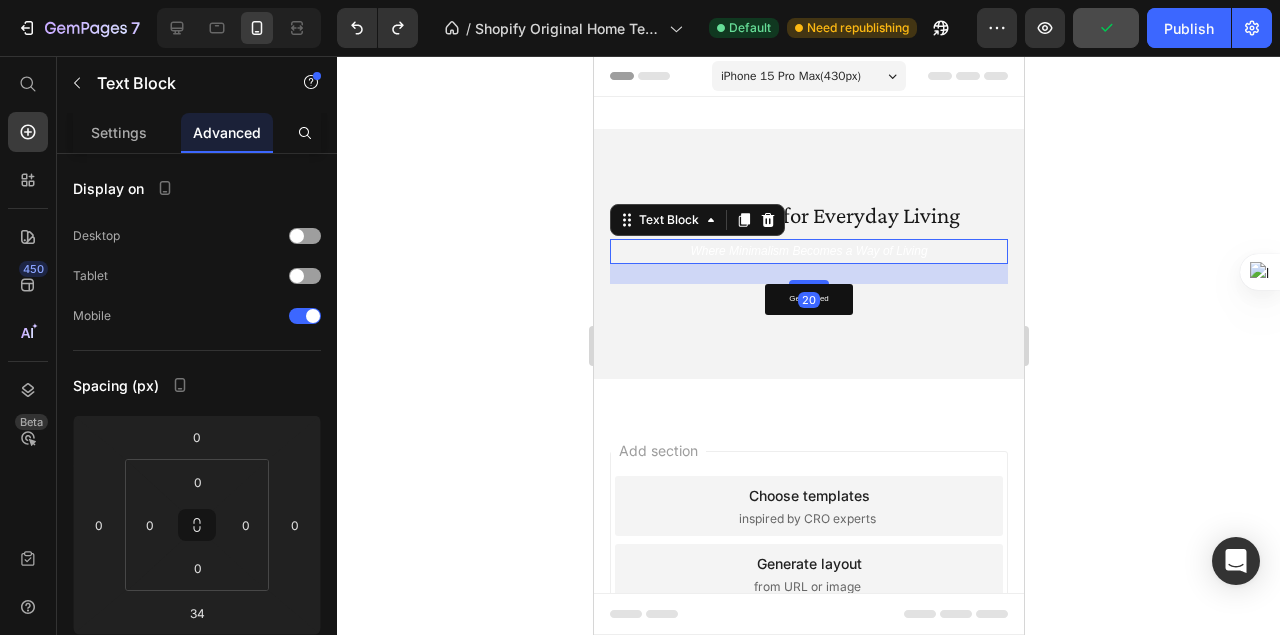 click on "20" at bounding box center (808, 264) 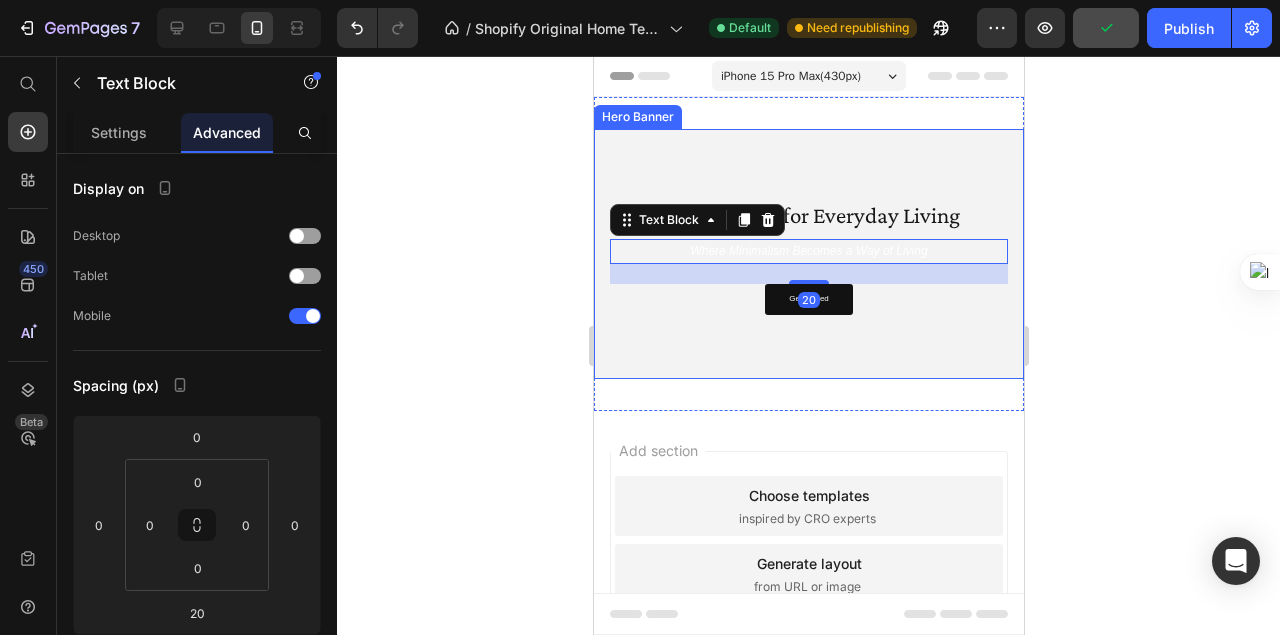 click 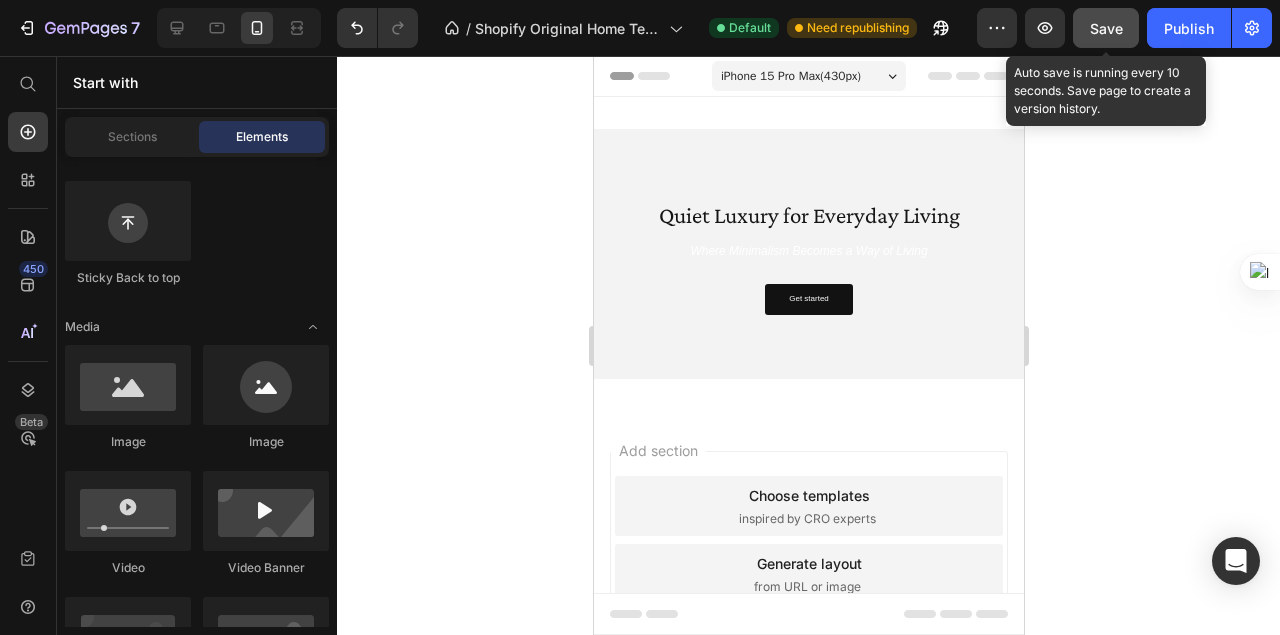 click on "Save" 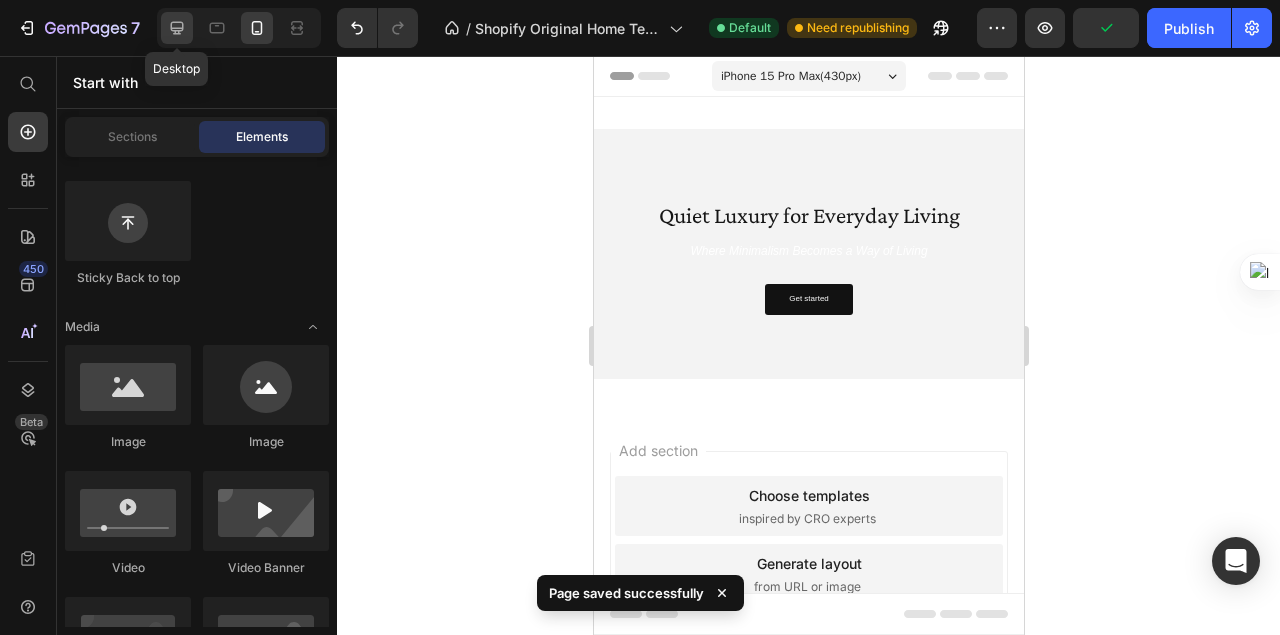 click 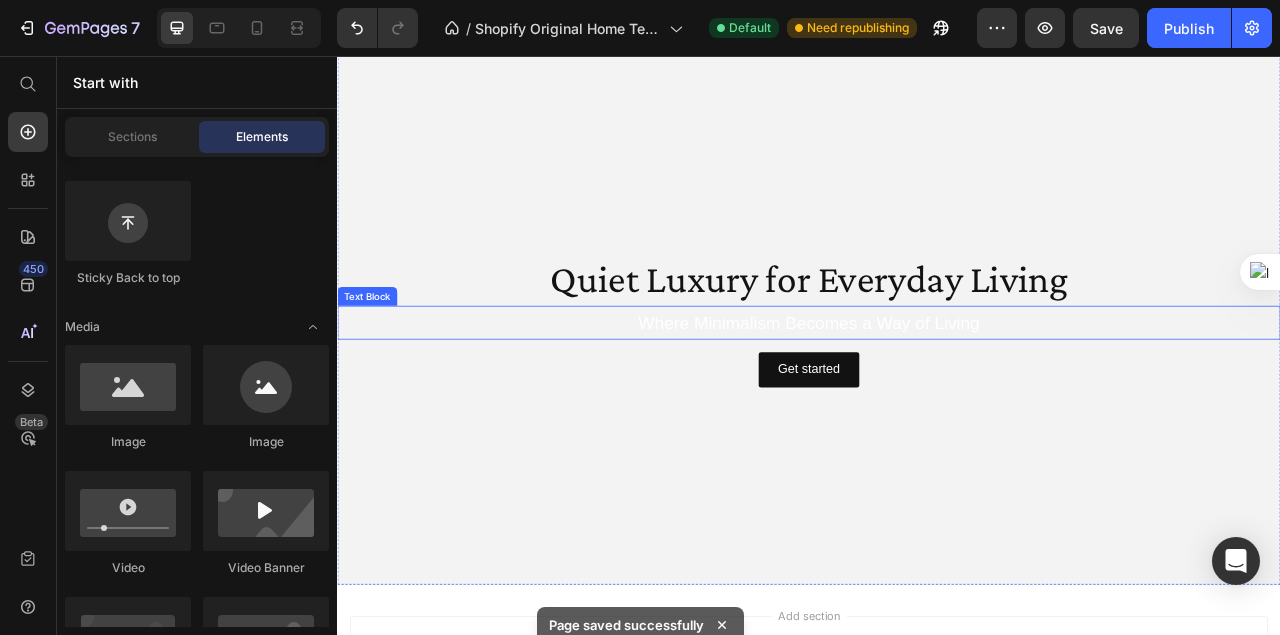 scroll, scrollTop: 66, scrollLeft: 0, axis: vertical 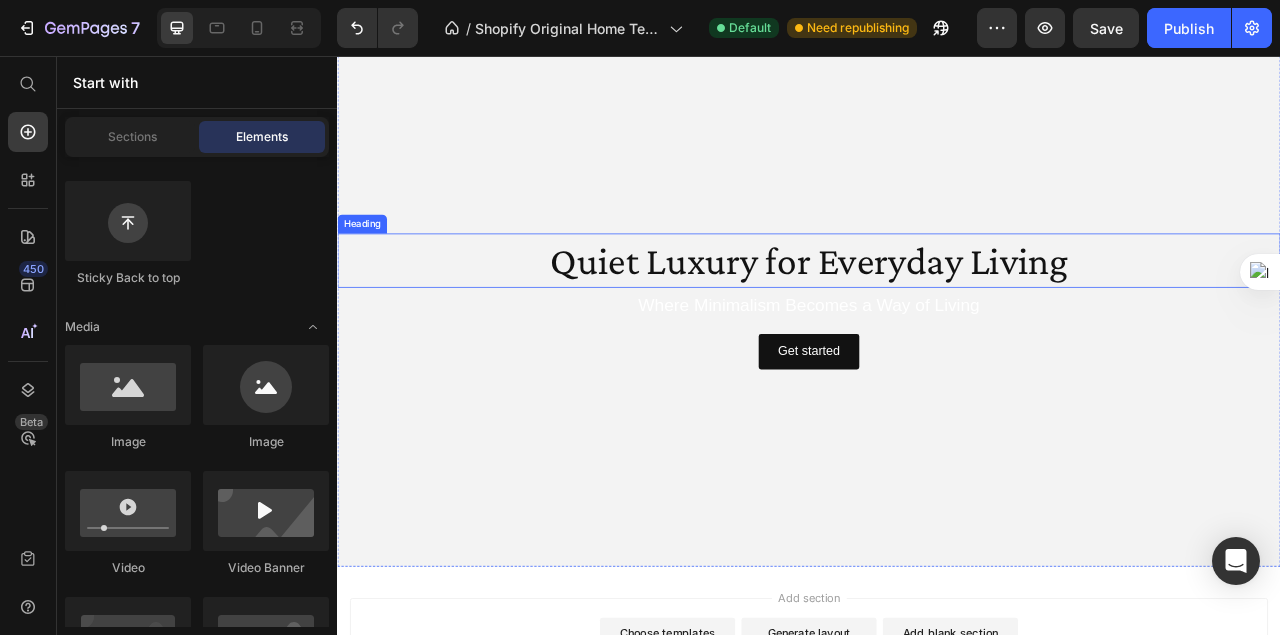 click on "Quiet Luxury for Everyday Living" at bounding box center [937, 316] 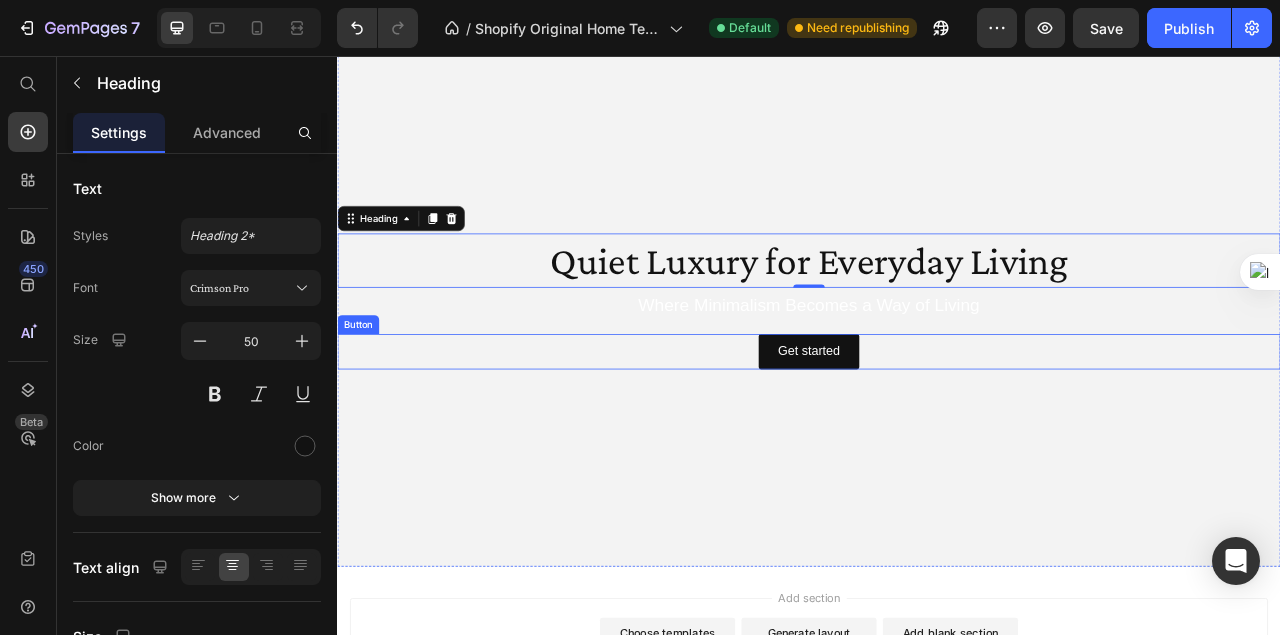 click on "Get started Button" at bounding box center (937, 432) 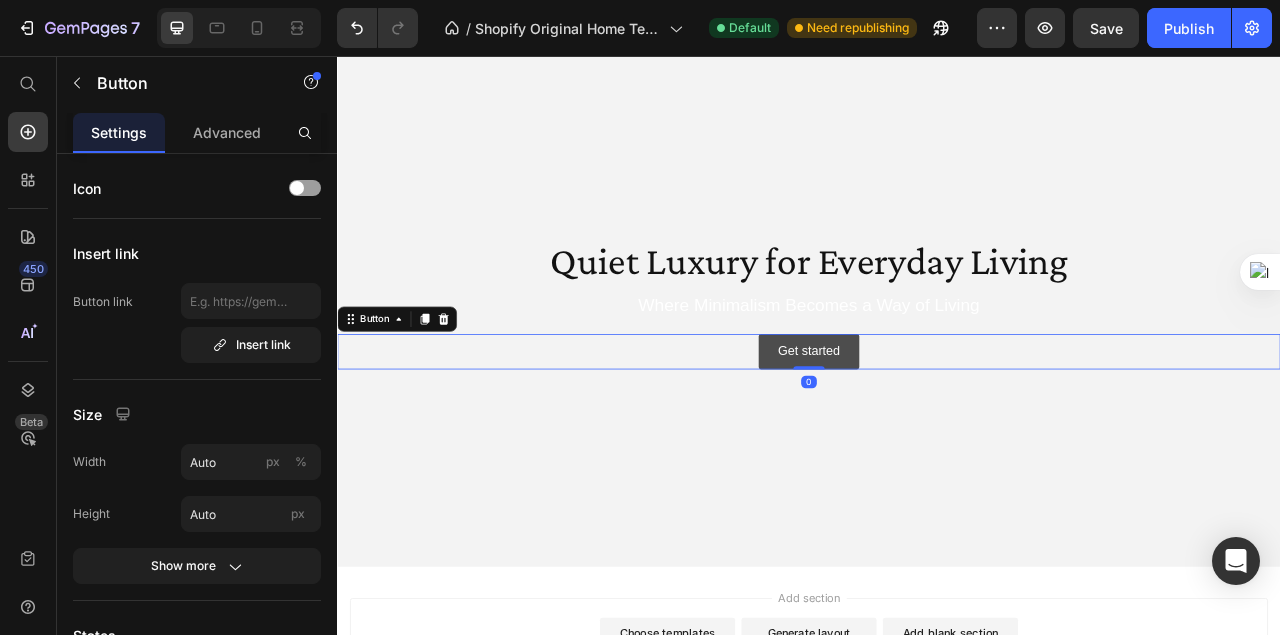 drag, startPoint x: 948, startPoint y: 449, endPoint x: 991, endPoint y: 432, distance: 46.238514 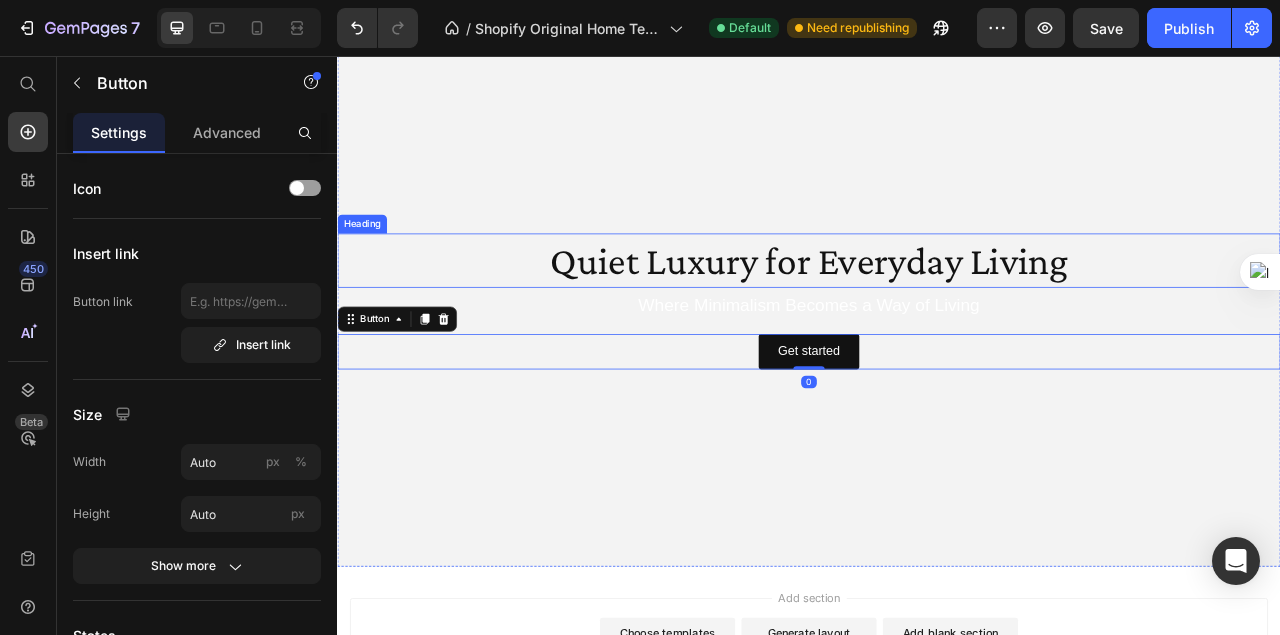 click on "Quiet Luxury for Everyday Living" at bounding box center [937, 316] 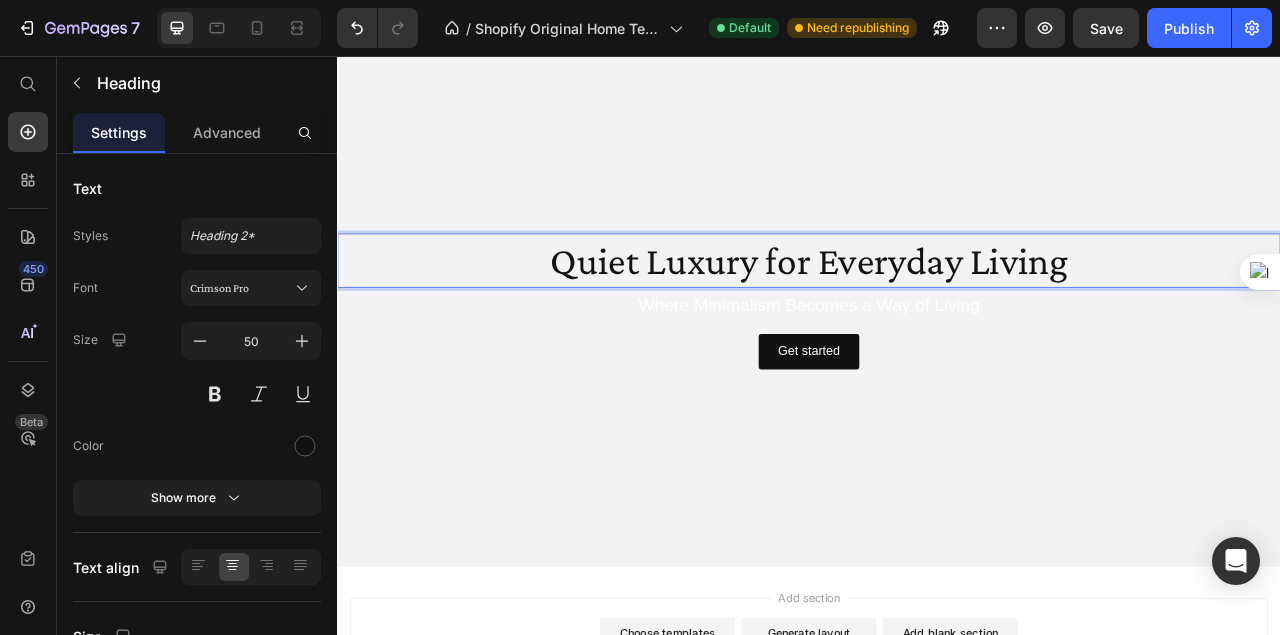 click at bounding box center [937, 368] 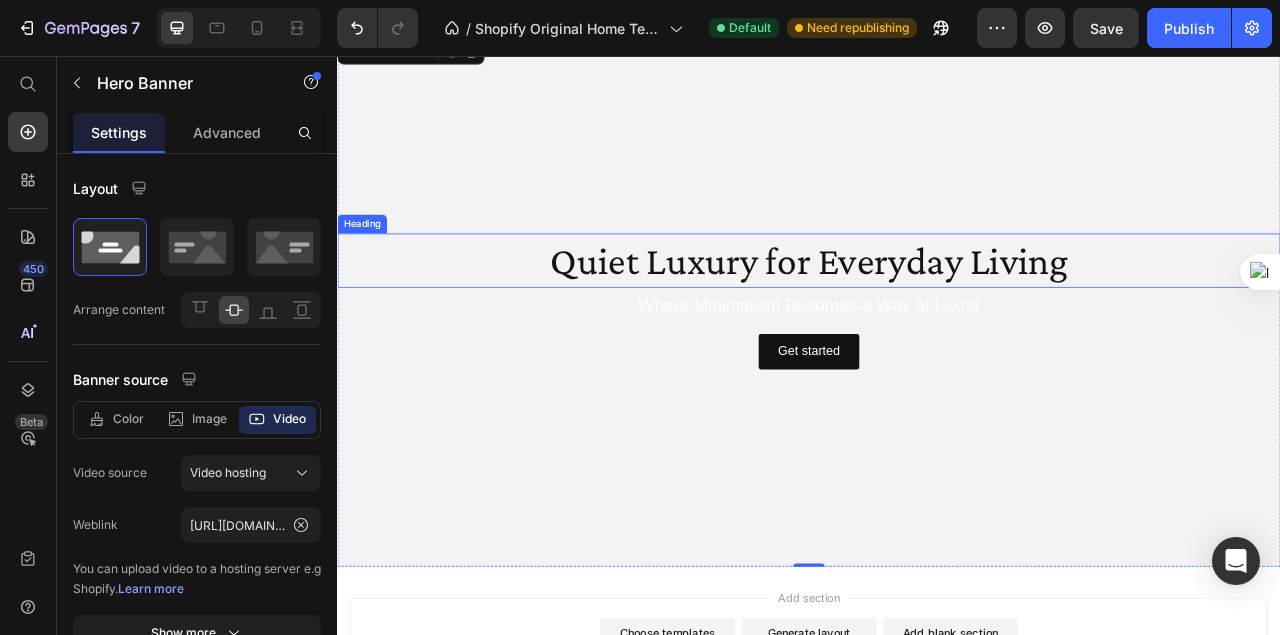 click on "Quiet Luxury for Everyday Living" at bounding box center [937, 316] 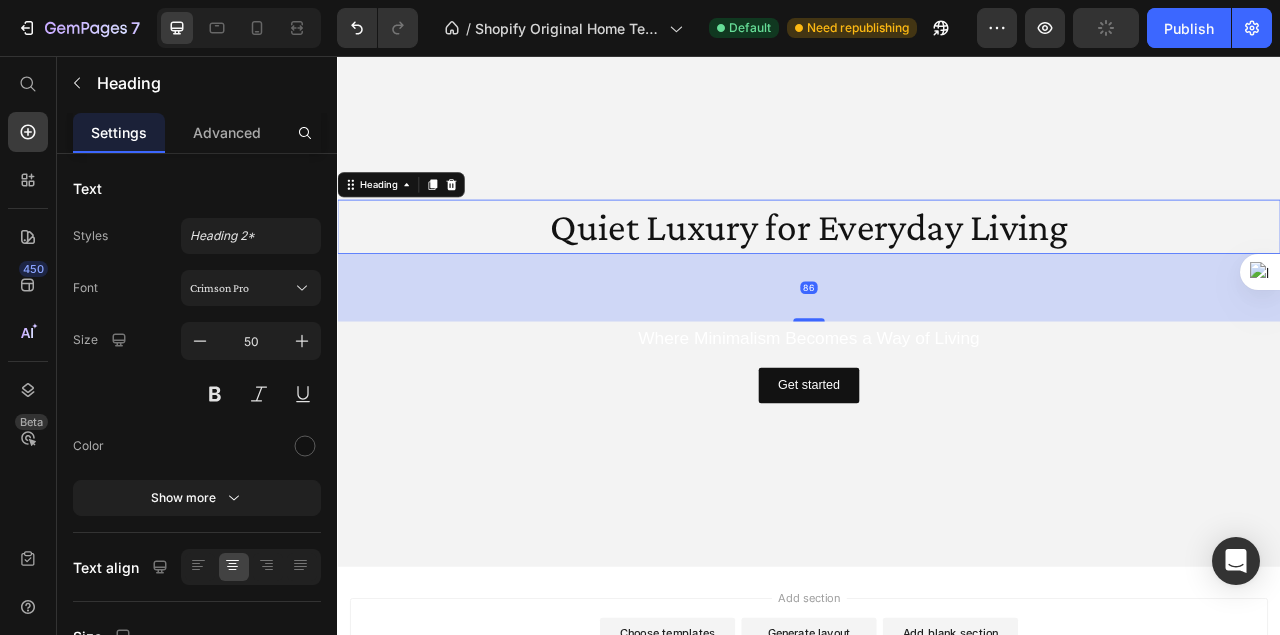 drag, startPoint x: 943, startPoint y: 345, endPoint x: 948, endPoint y: 431, distance: 86.145226 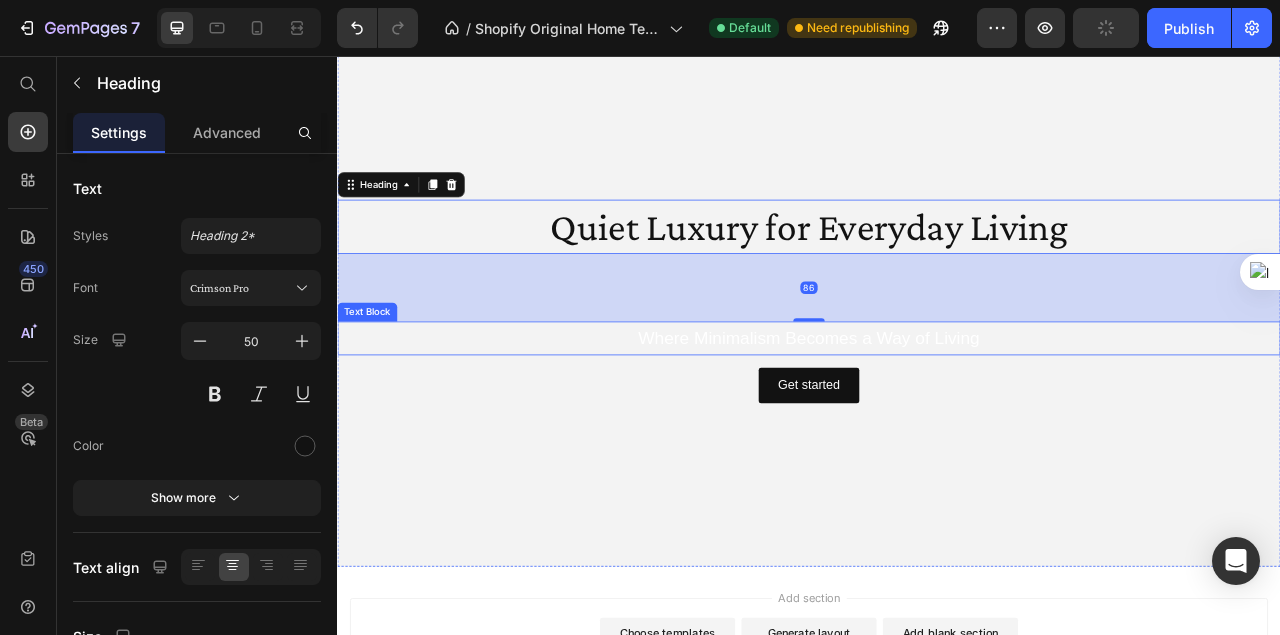 click on "Where Minimalism Becomes a Way of Living" at bounding box center (937, 415) 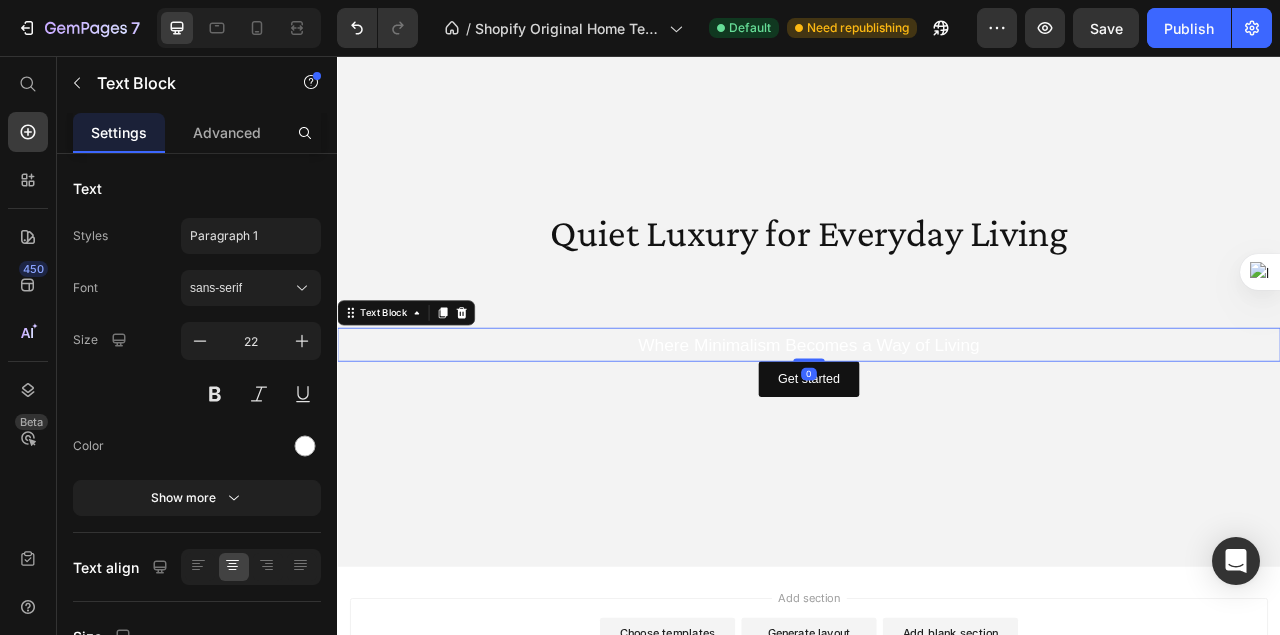 drag, startPoint x: 930, startPoint y: 447, endPoint x: 976, endPoint y: 404, distance: 62.968246 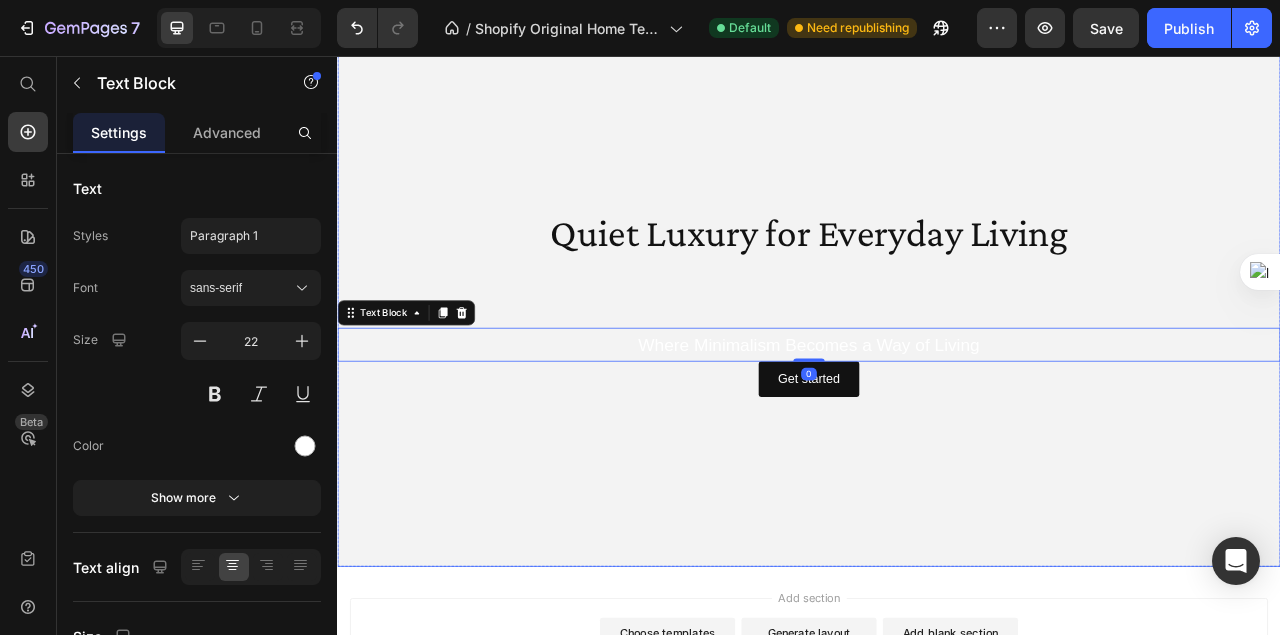 click on "Quiet Luxury for Everyday Living" at bounding box center [937, 281] 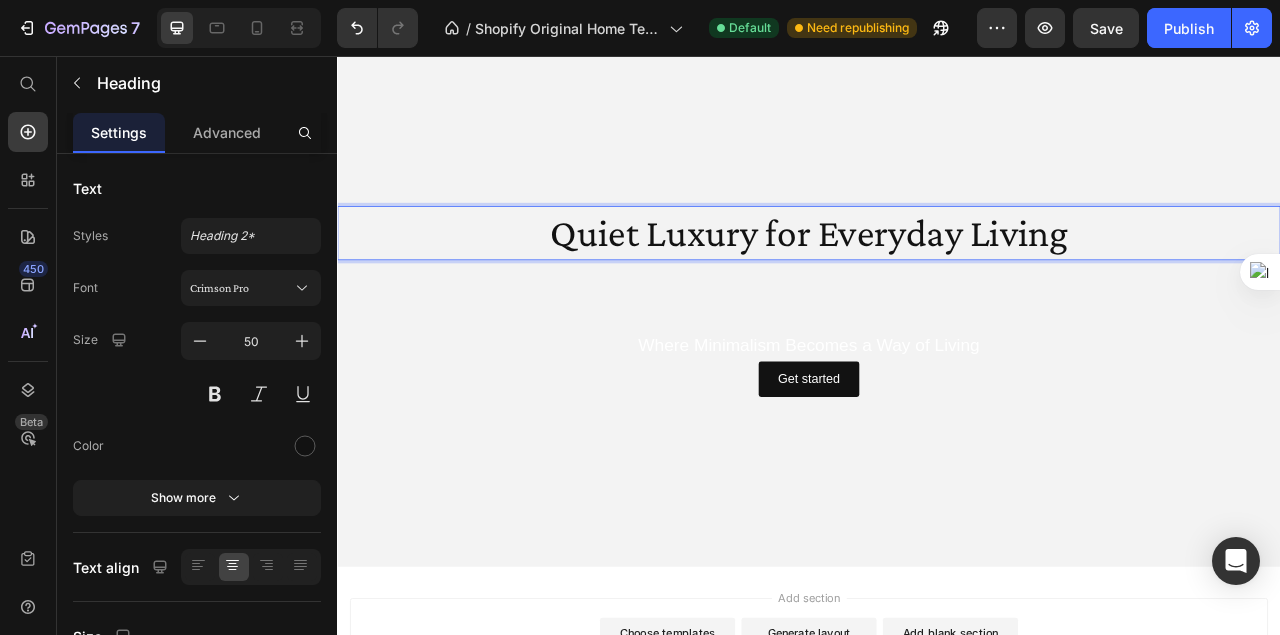 click on "Quiet Luxury for Everyday Living Heading   86 Where Minimalism Becomes a Way of Living Text Block Get started Button" at bounding box center [937, 368] 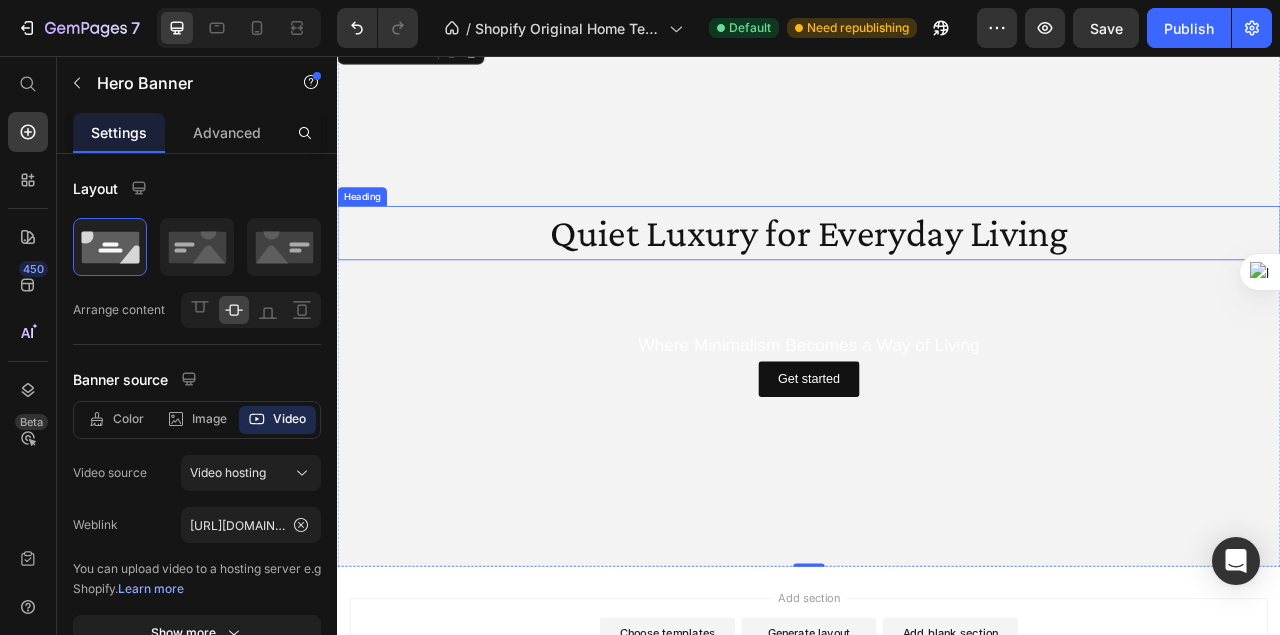 click on "Quiet Luxury for Everyday Living" at bounding box center (937, 281) 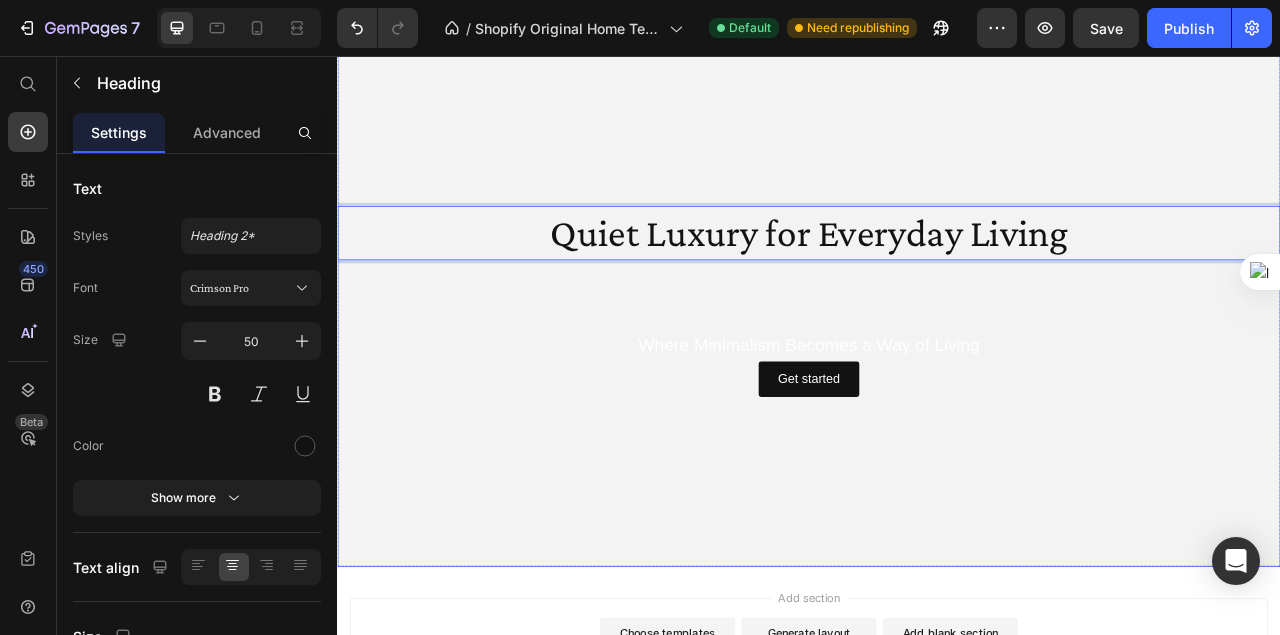 click on "Quiet Luxury for Everyday Living Heading   86 Where Minimalism Becomes a Way of Living Text Block Get started Button" at bounding box center [937, 368] 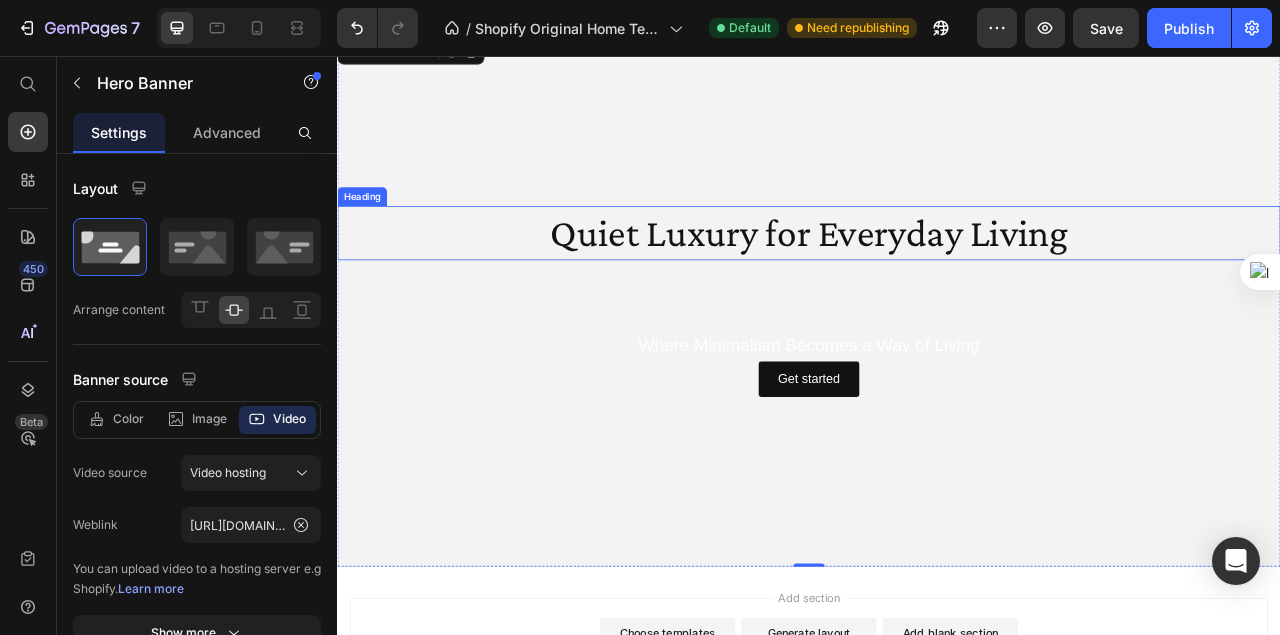 click on "Quiet Luxury for Everyday Living" at bounding box center [937, 281] 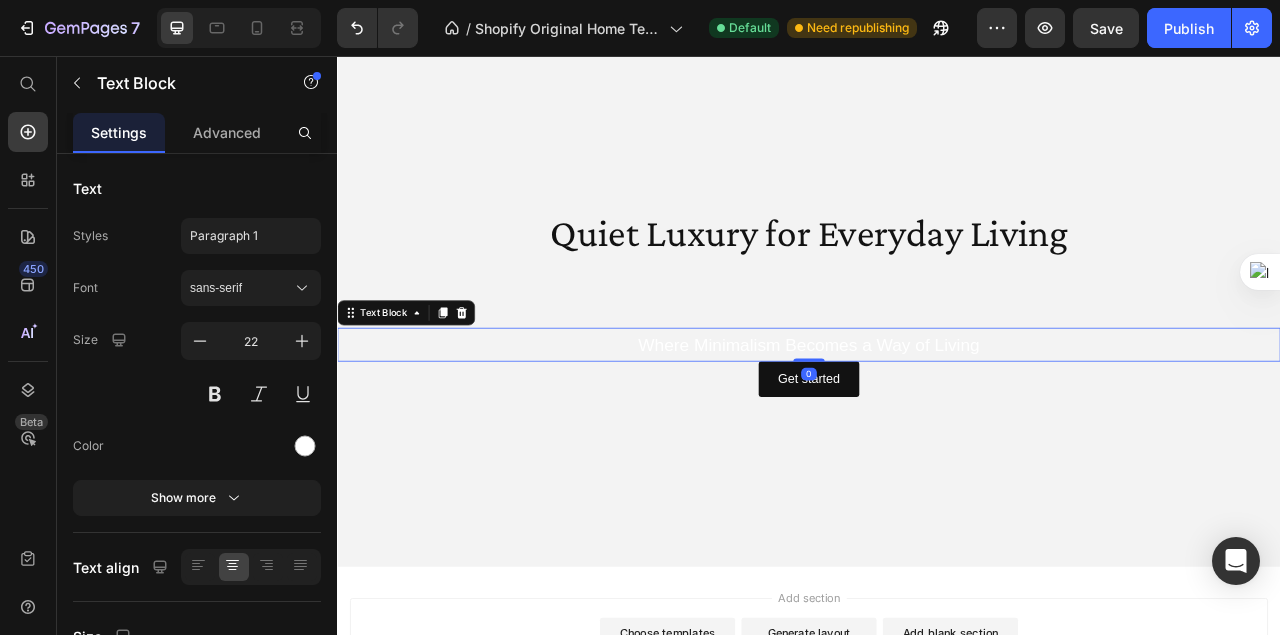 click on "Quiet Luxury for Everyday Living Heading Where Minimalism Becomes a Way of Living Text Block   0 Get started Button" at bounding box center [937, 368] 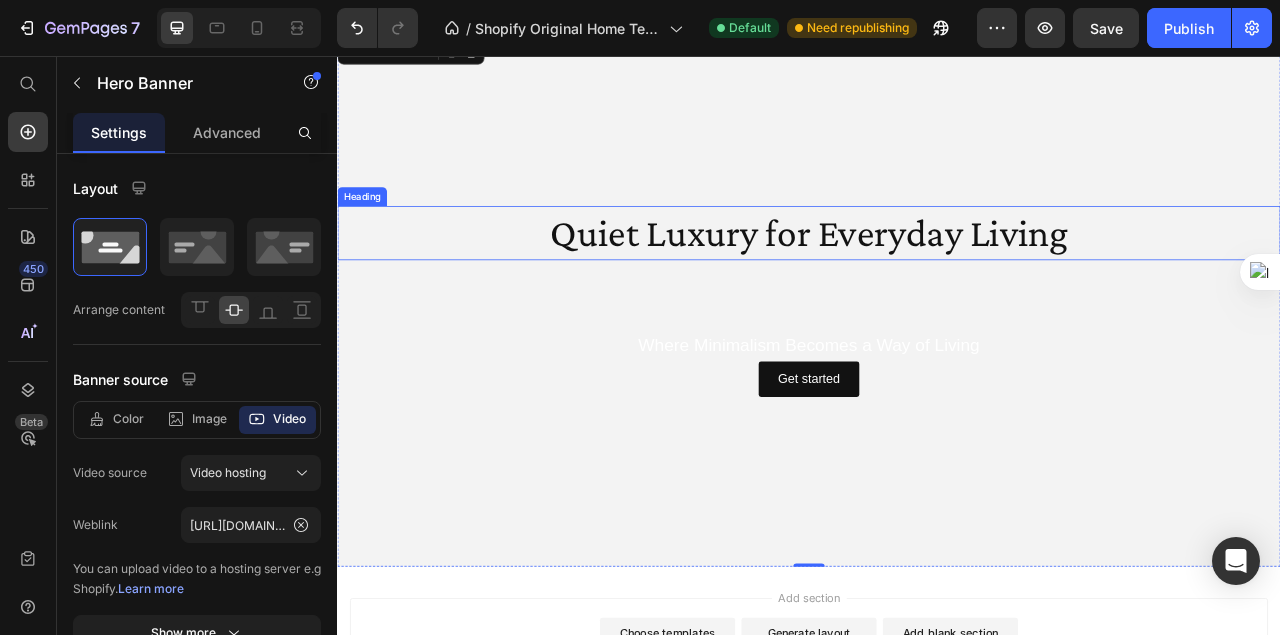 click on "Quiet Luxury for Everyday Living" at bounding box center (937, 281) 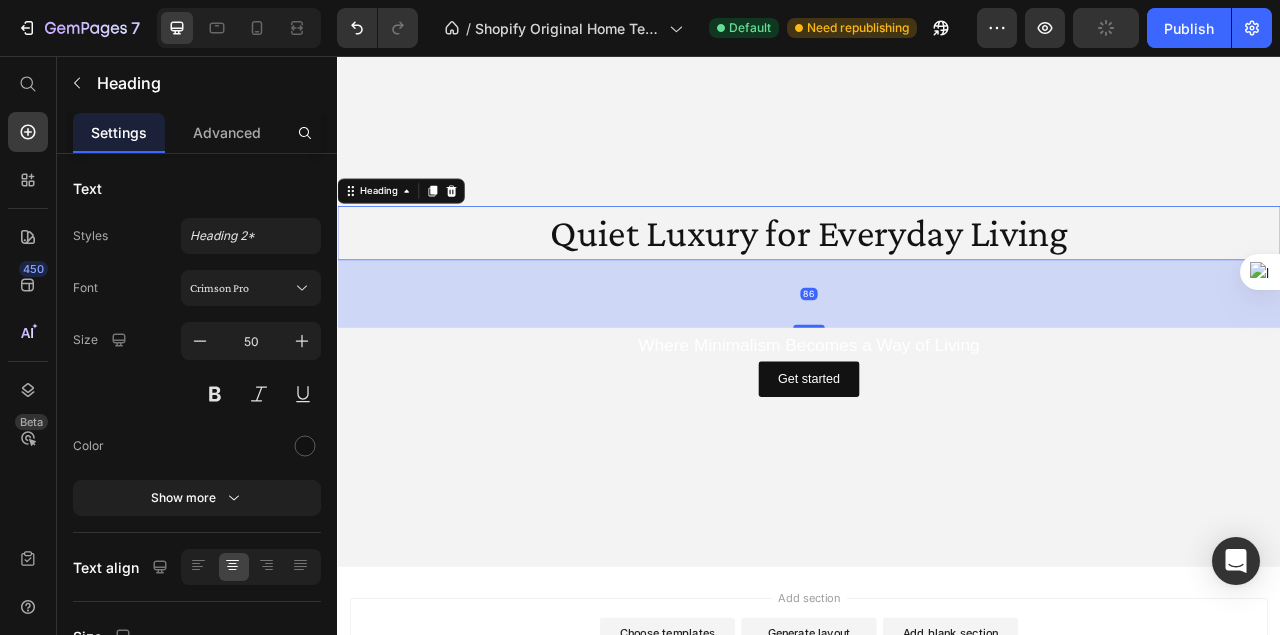 click on "86" at bounding box center (937, 359) 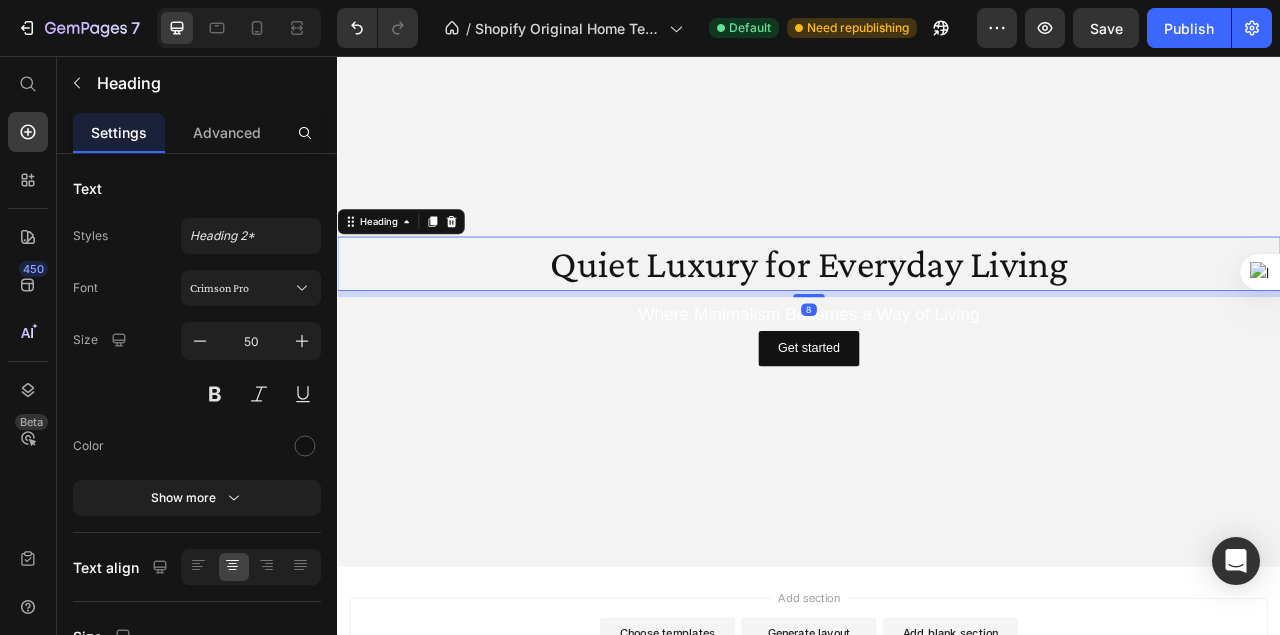 drag, startPoint x: 949, startPoint y: 394, endPoint x: 1006, endPoint y: 316, distance: 96.60745 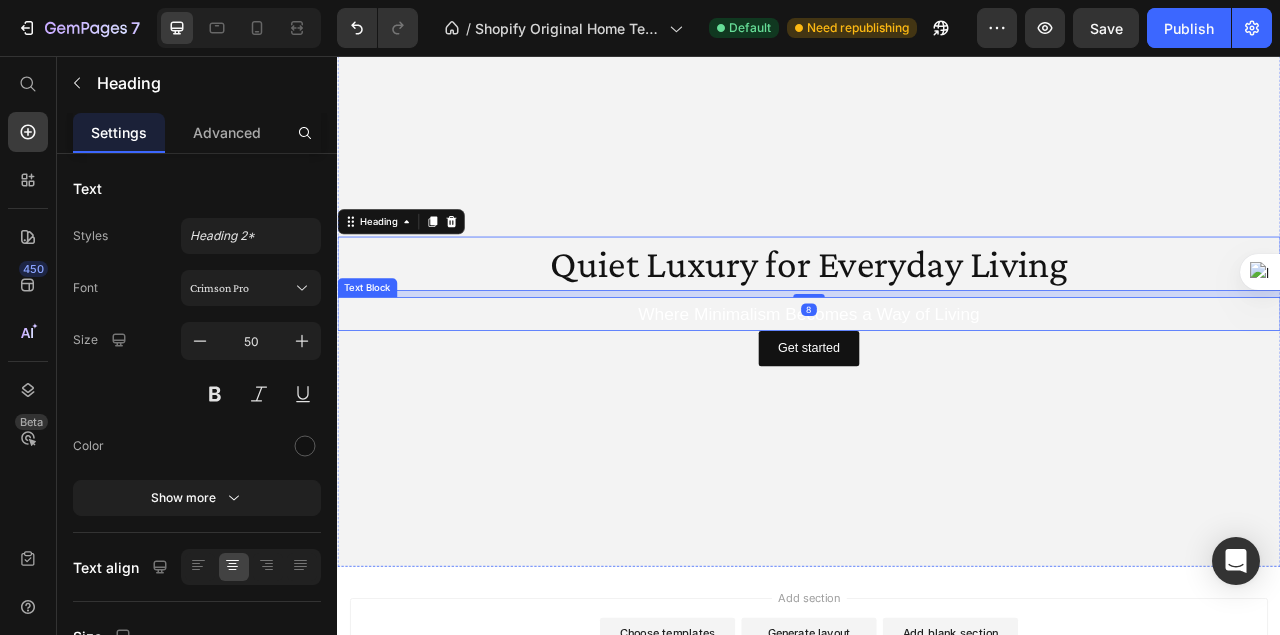 click on "Where Minimalism Becomes a Way of Living" at bounding box center (937, 384) 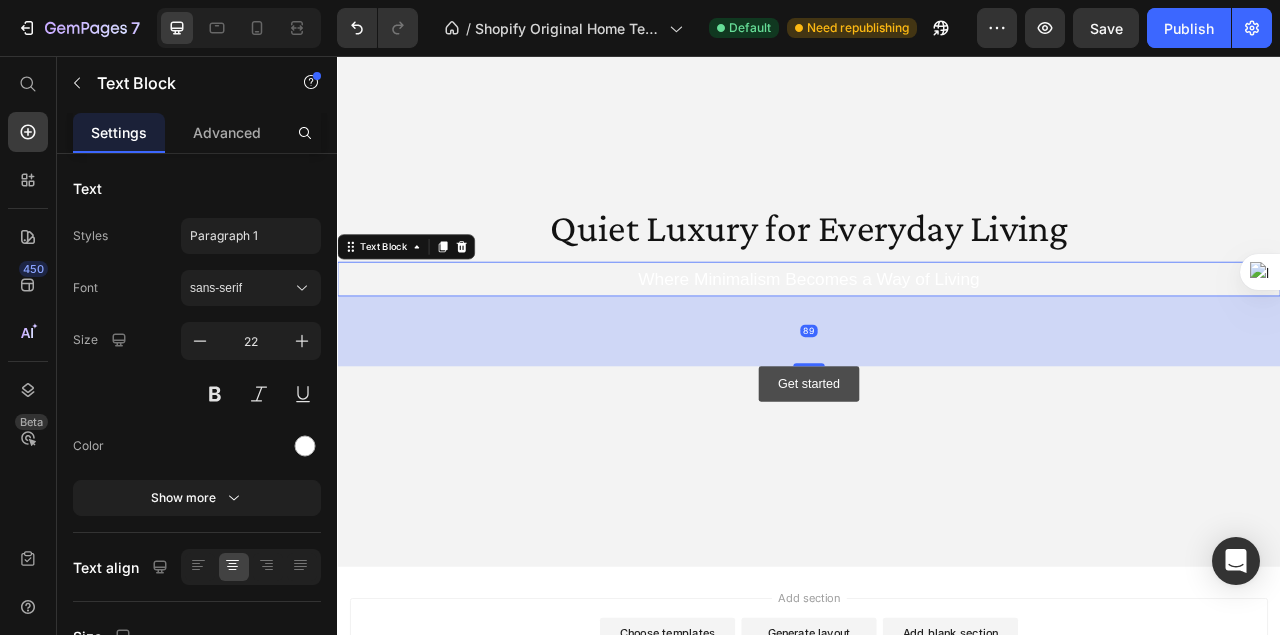 drag, startPoint x: 943, startPoint y: 402, endPoint x: 944, endPoint y: 491, distance: 89.005615 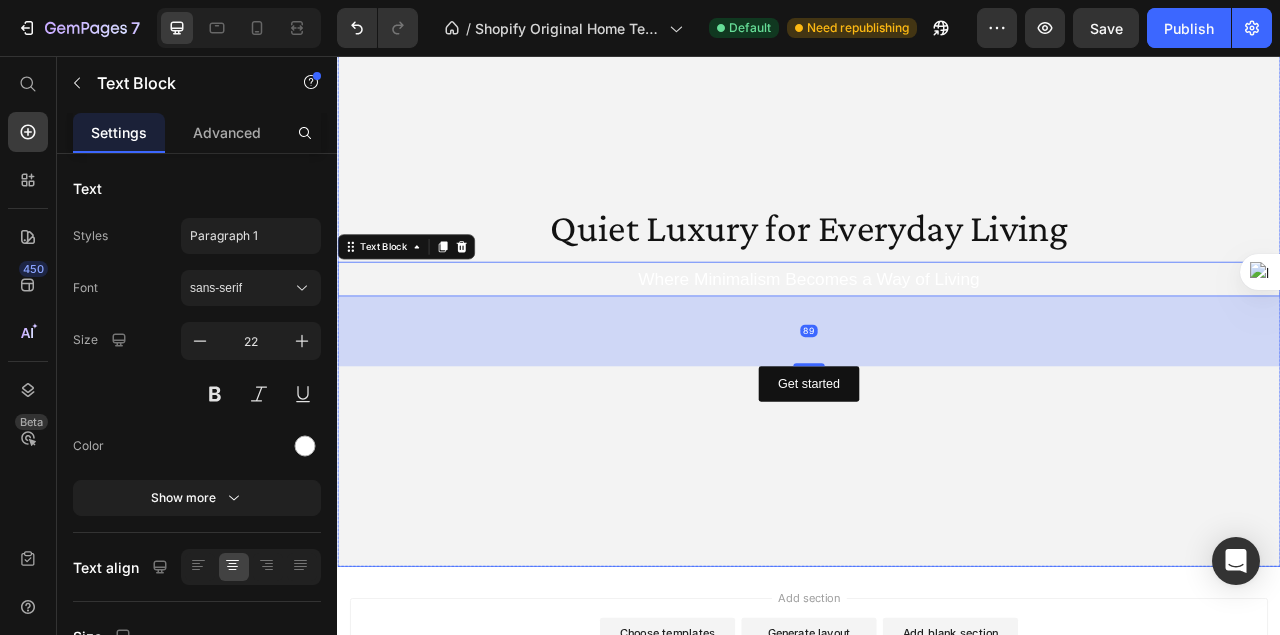 click at bounding box center [937, 368] 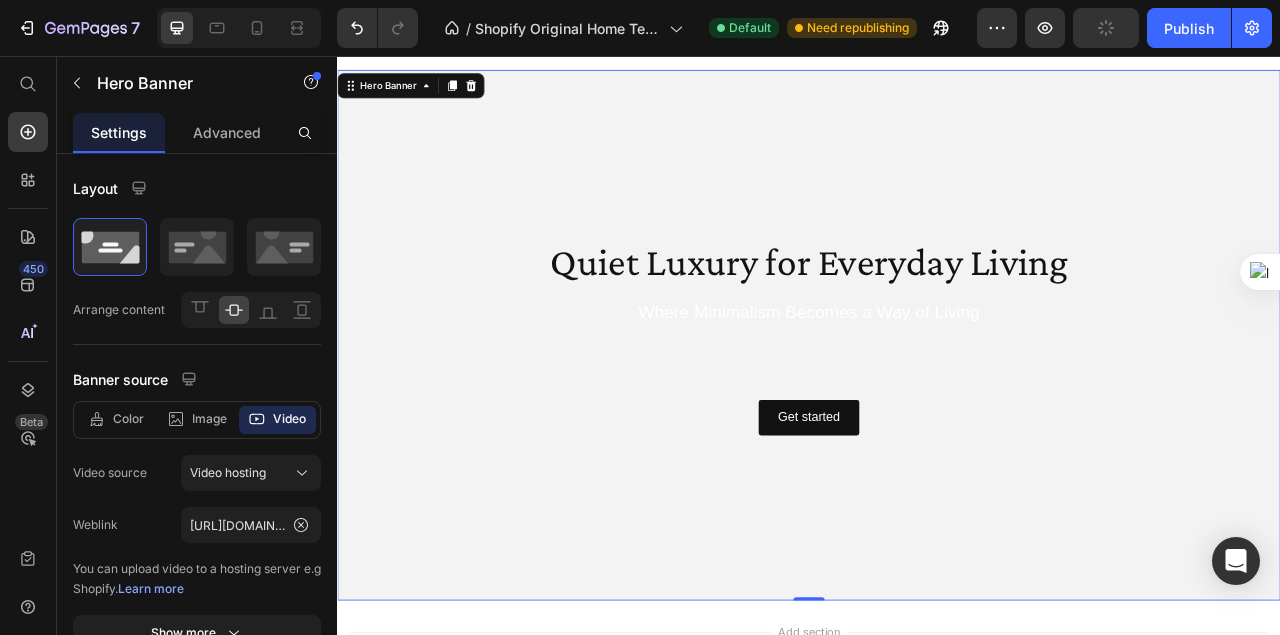 scroll, scrollTop: 0, scrollLeft: 0, axis: both 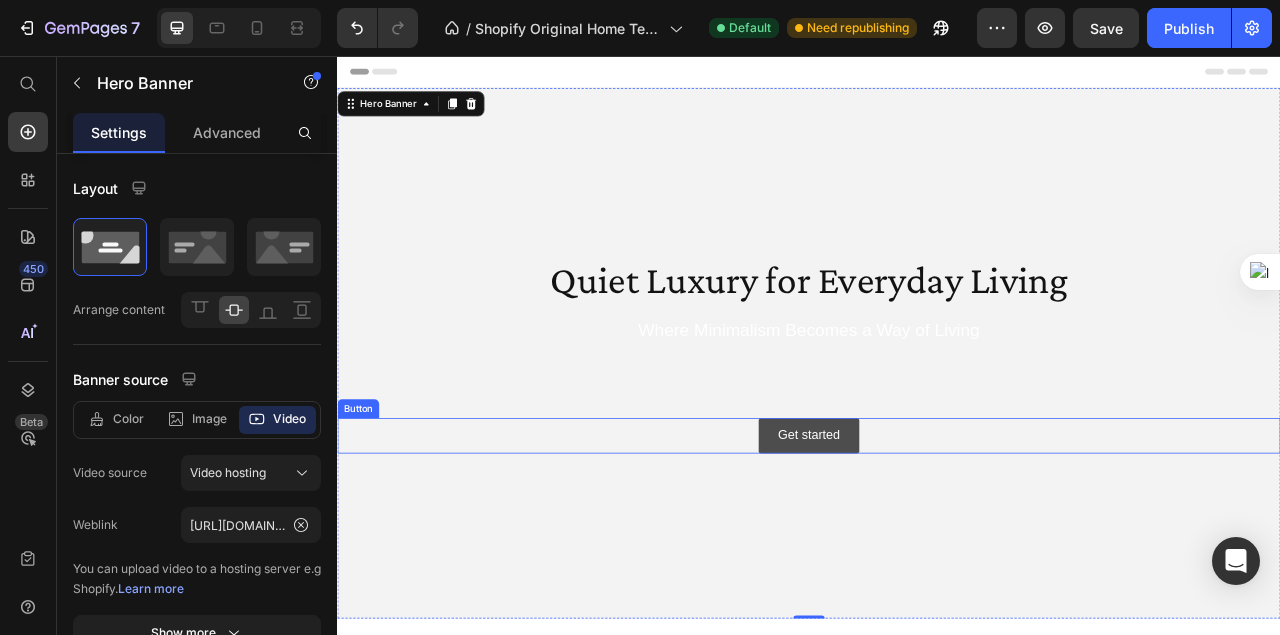click on "Get started" at bounding box center (936, 539) 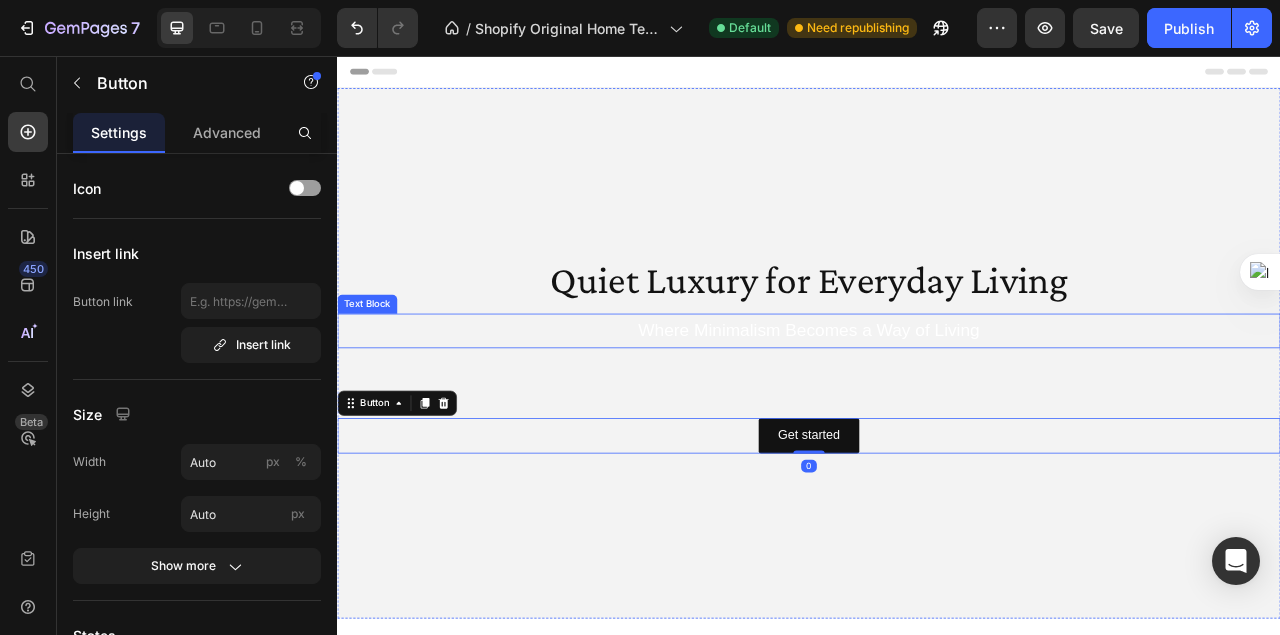 click on "Where Minimalism Becomes a Way of Living" at bounding box center (937, 405) 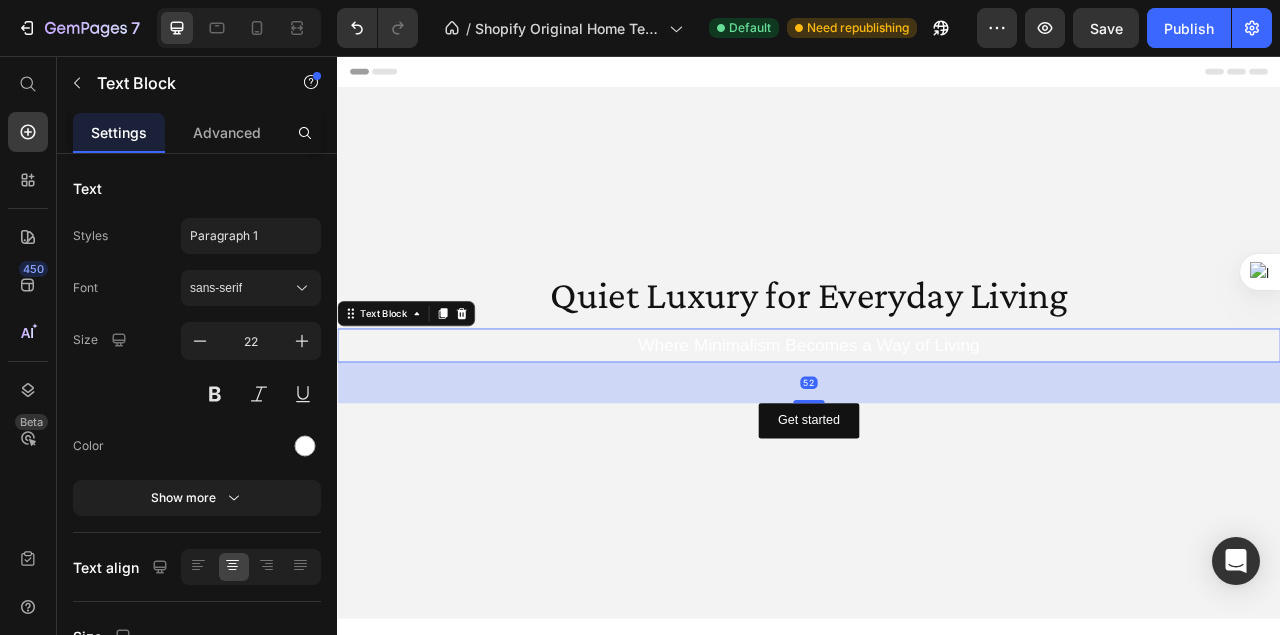 drag, startPoint x: 937, startPoint y: 513, endPoint x: 985, endPoint y: 476, distance: 60.60528 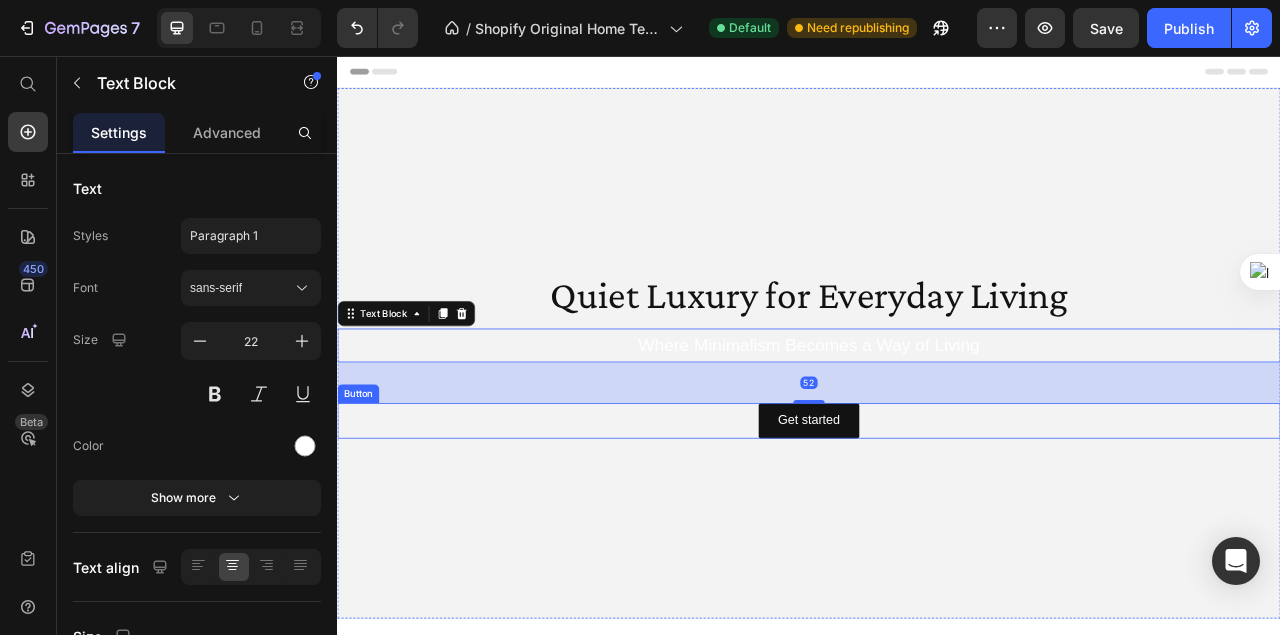 click at bounding box center [937, 434] 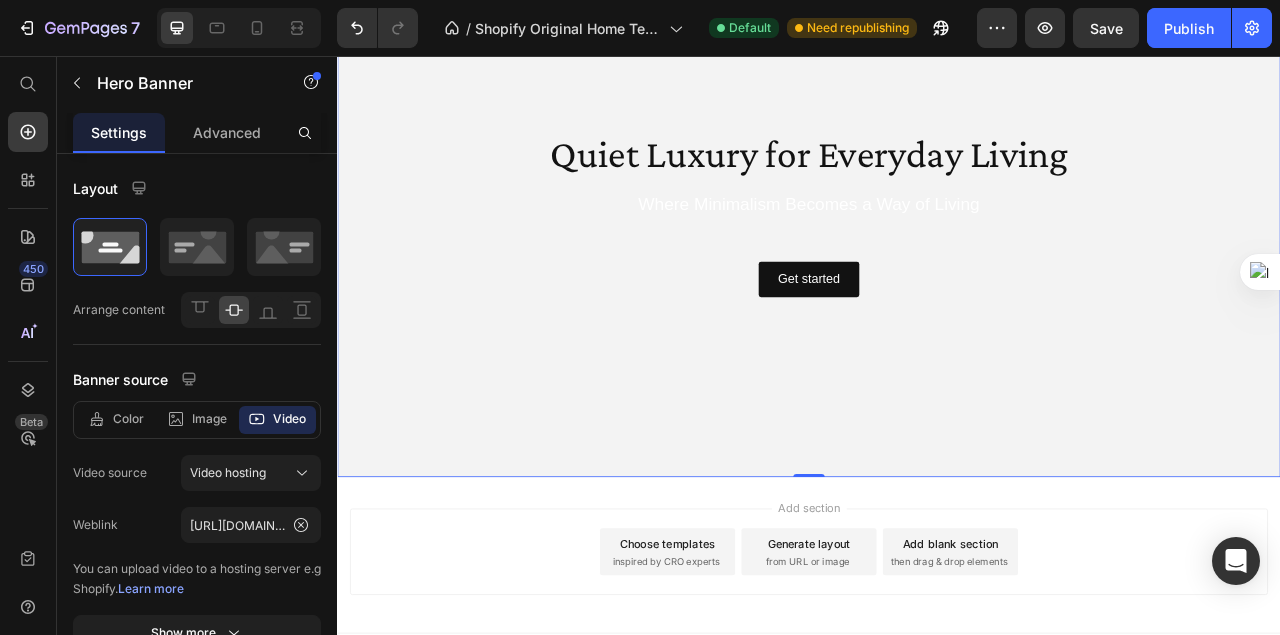 scroll, scrollTop: 200, scrollLeft: 0, axis: vertical 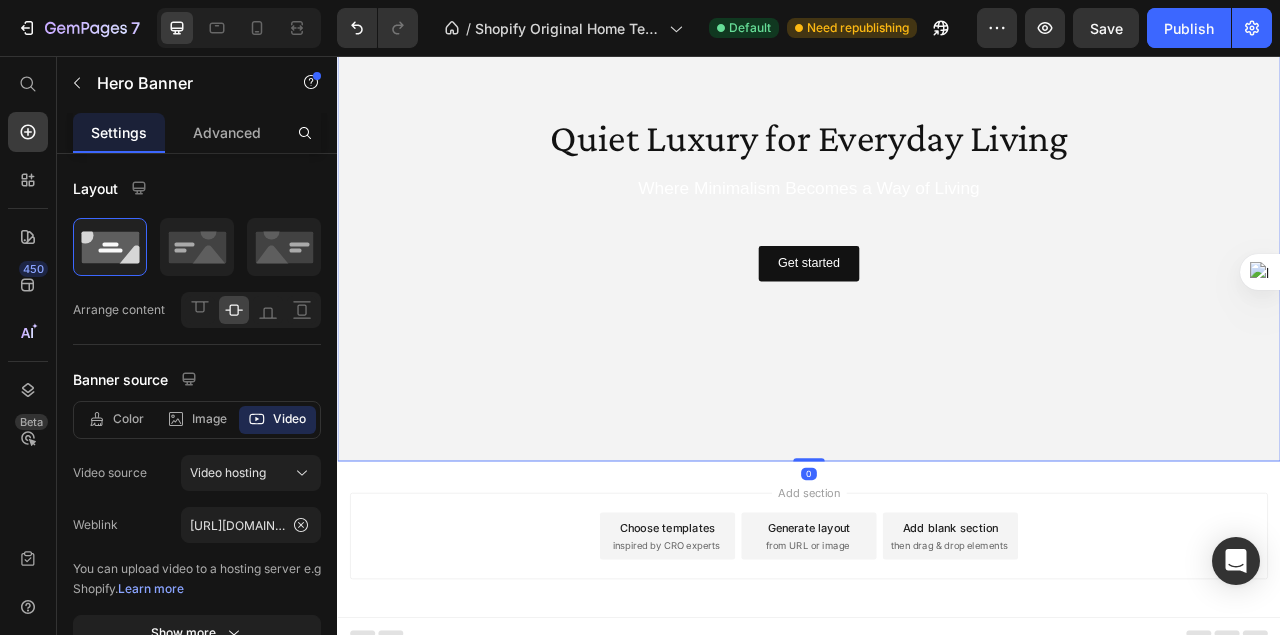 drag, startPoint x: 929, startPoint y: 564, endPoint x: 944, endPoint y: 556, distance: 17 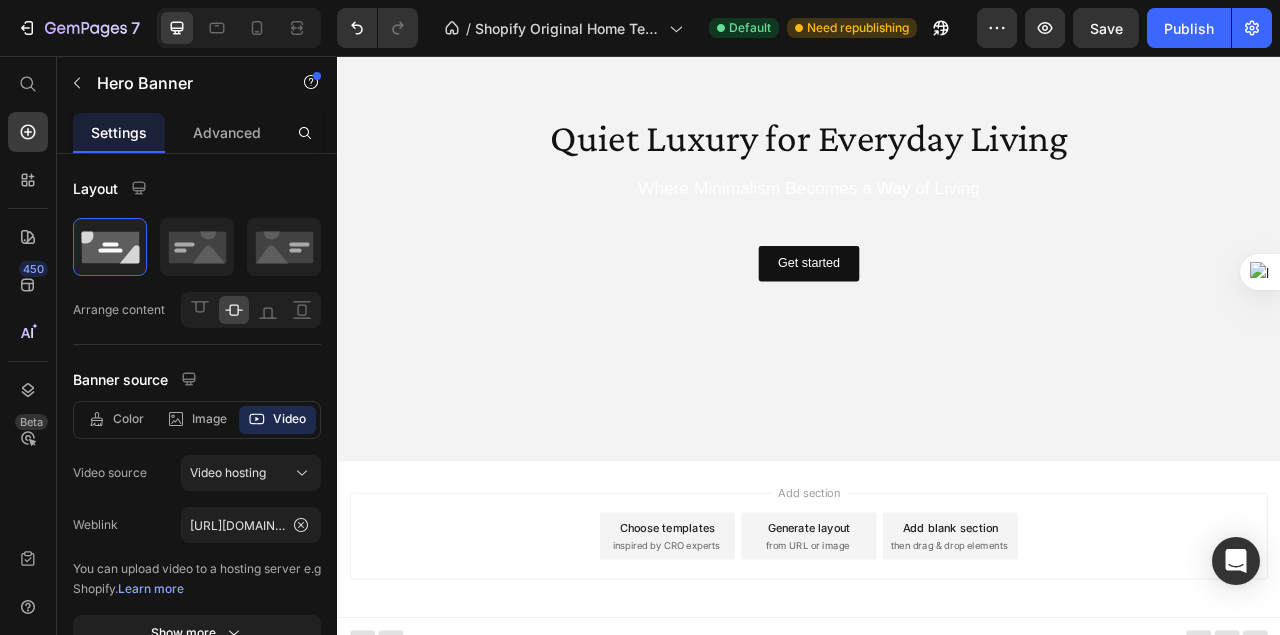 click on "Add section Choose templates inspired by CRO experts Generate layout from URL or image Add blank section then drag & drop elements" at bounding box center (937, 667) 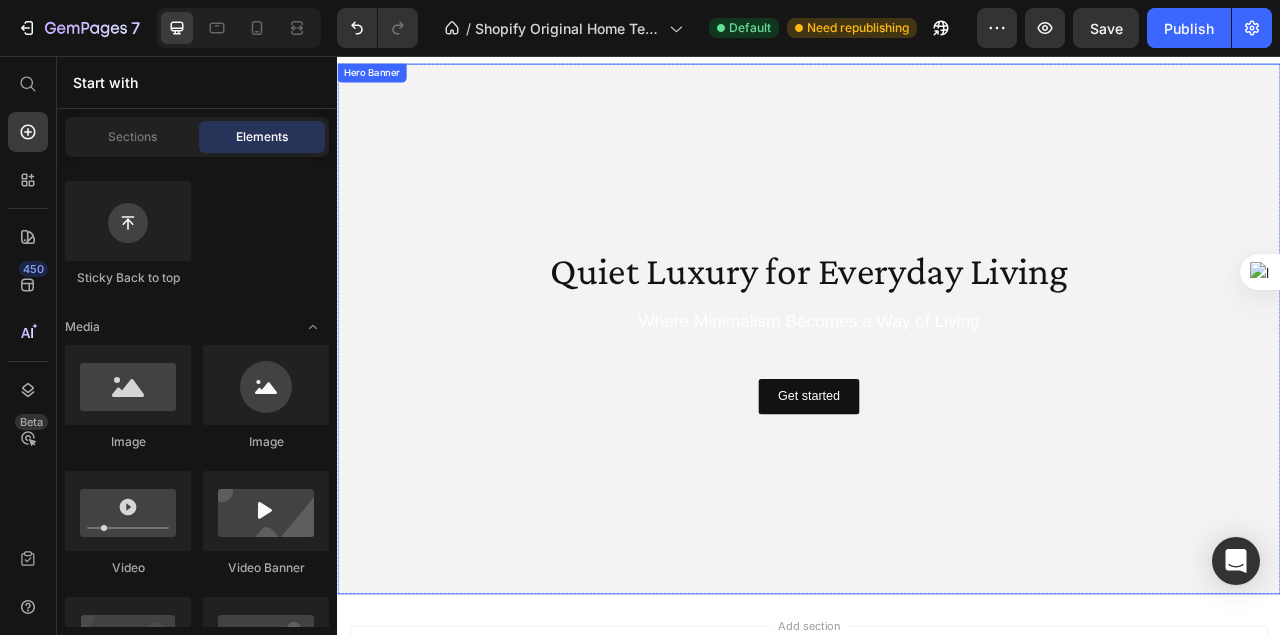 scroll, scrollTop: 0, scrollLeft: 0, axis: both 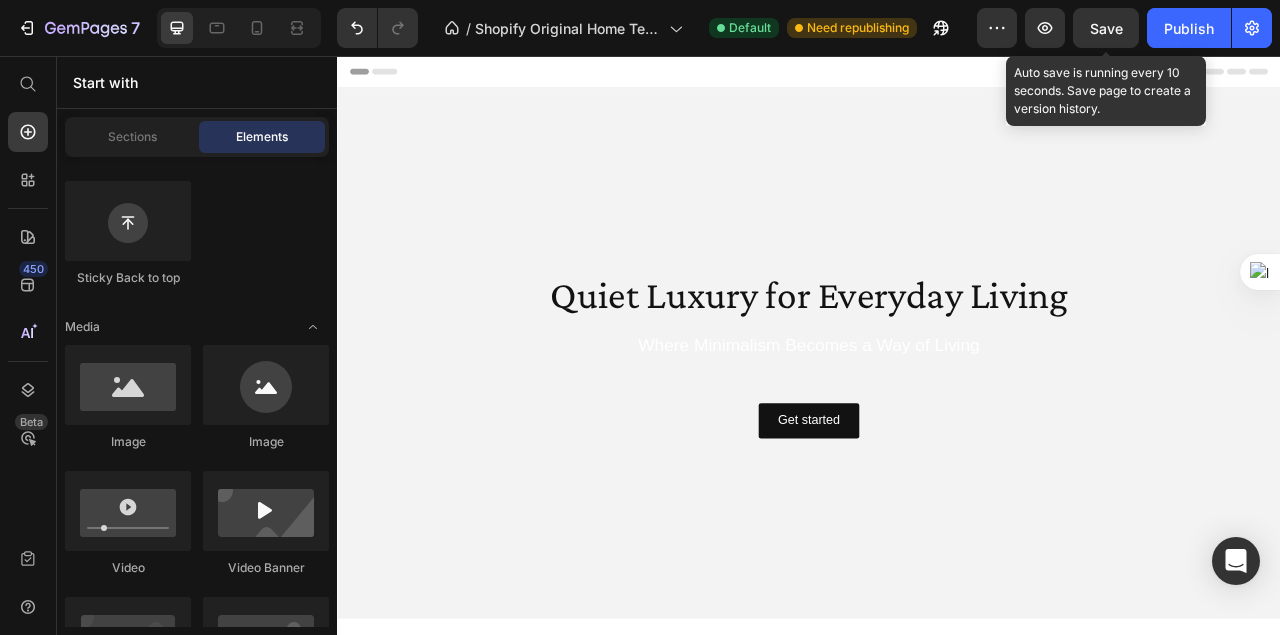 click on "Save" 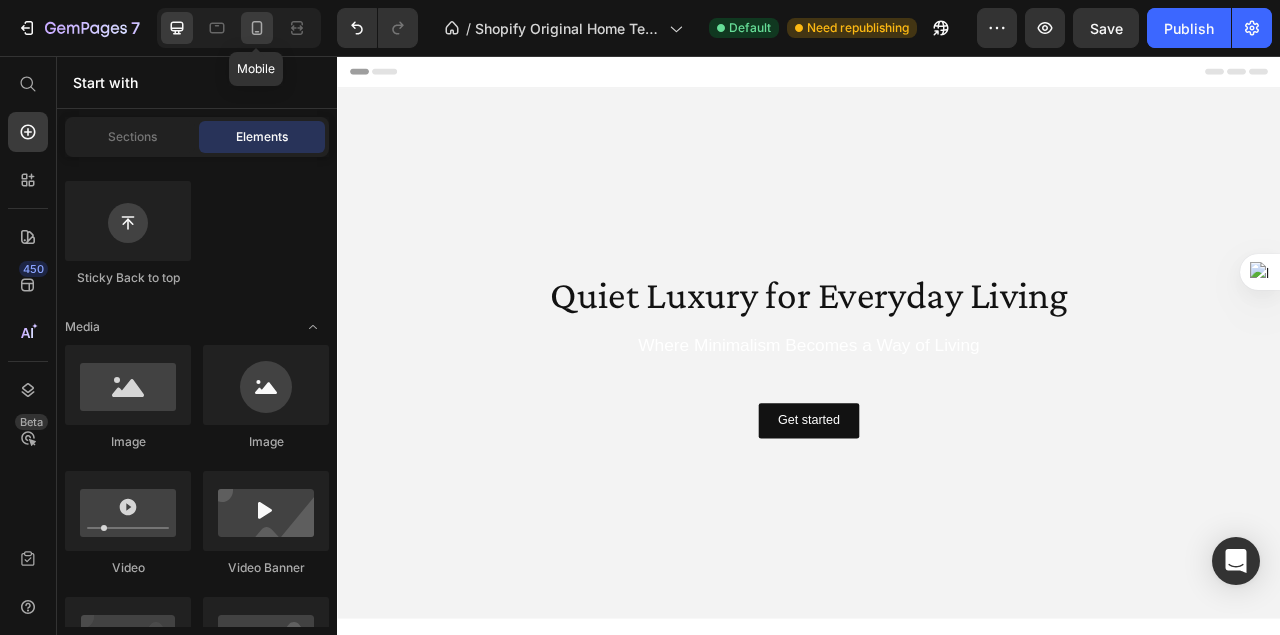 click 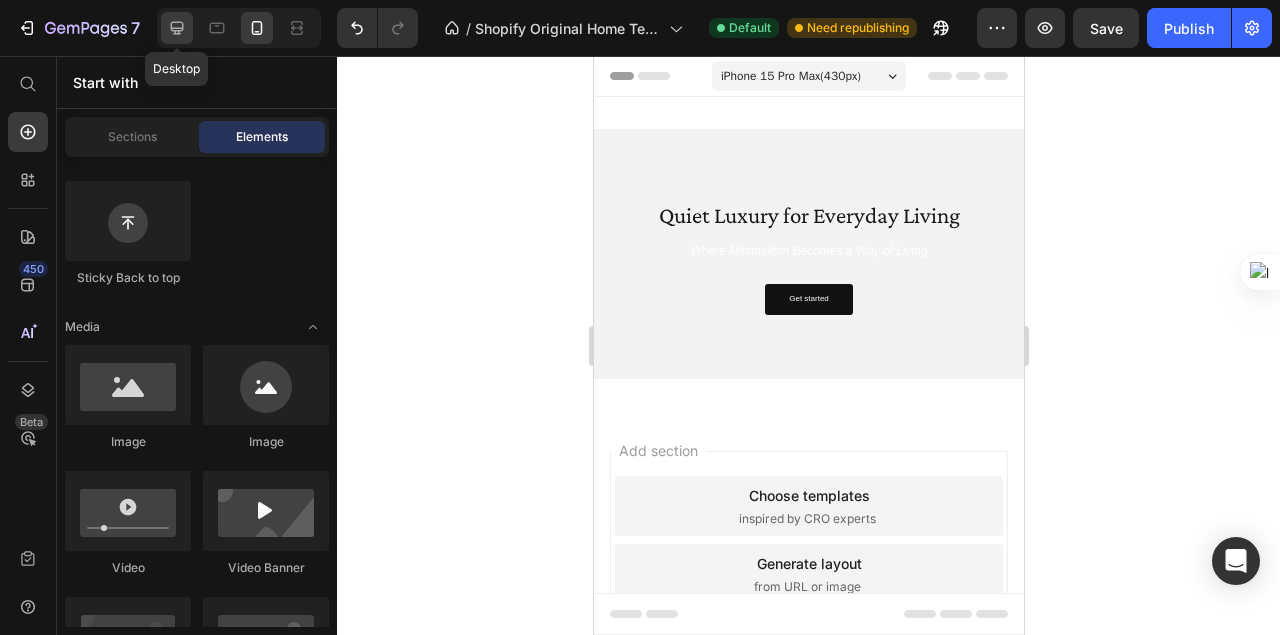 click 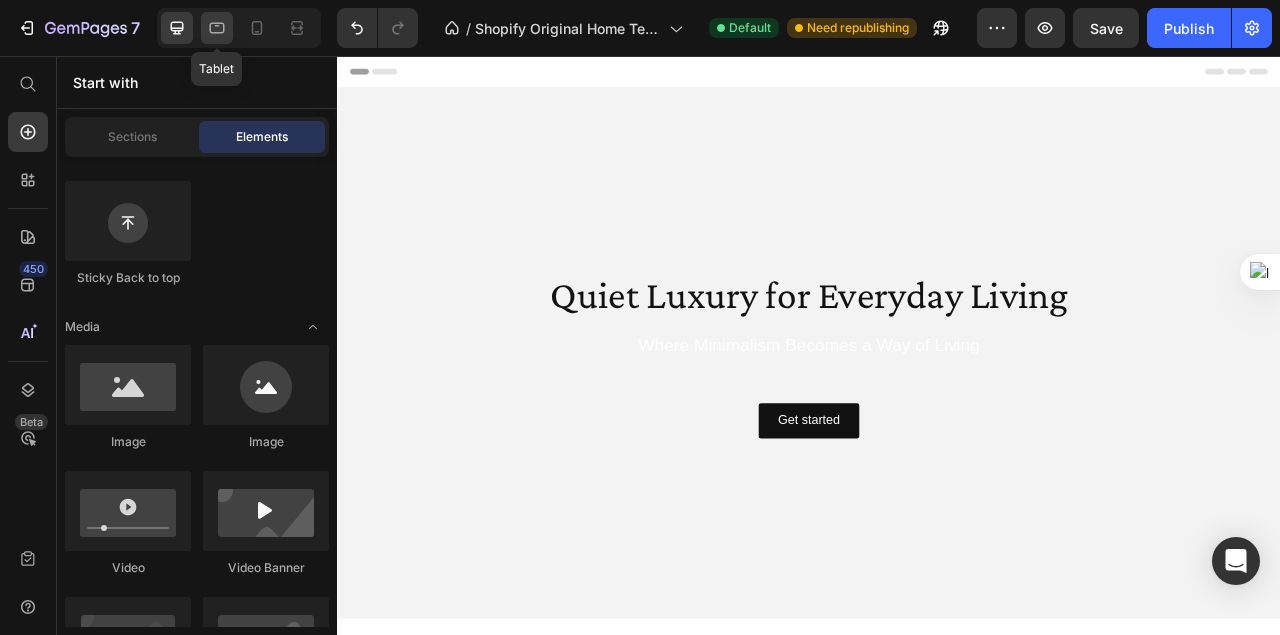 click 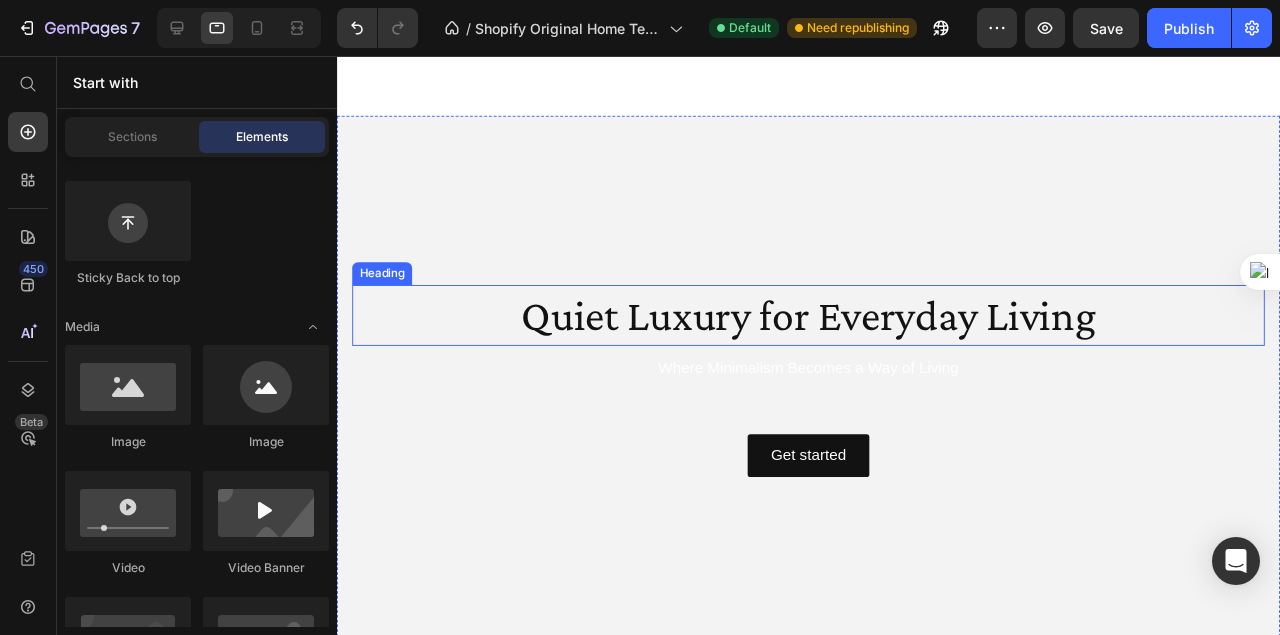 scroll, scrollTop: 66, scrollLeft: 0, axis: vertical 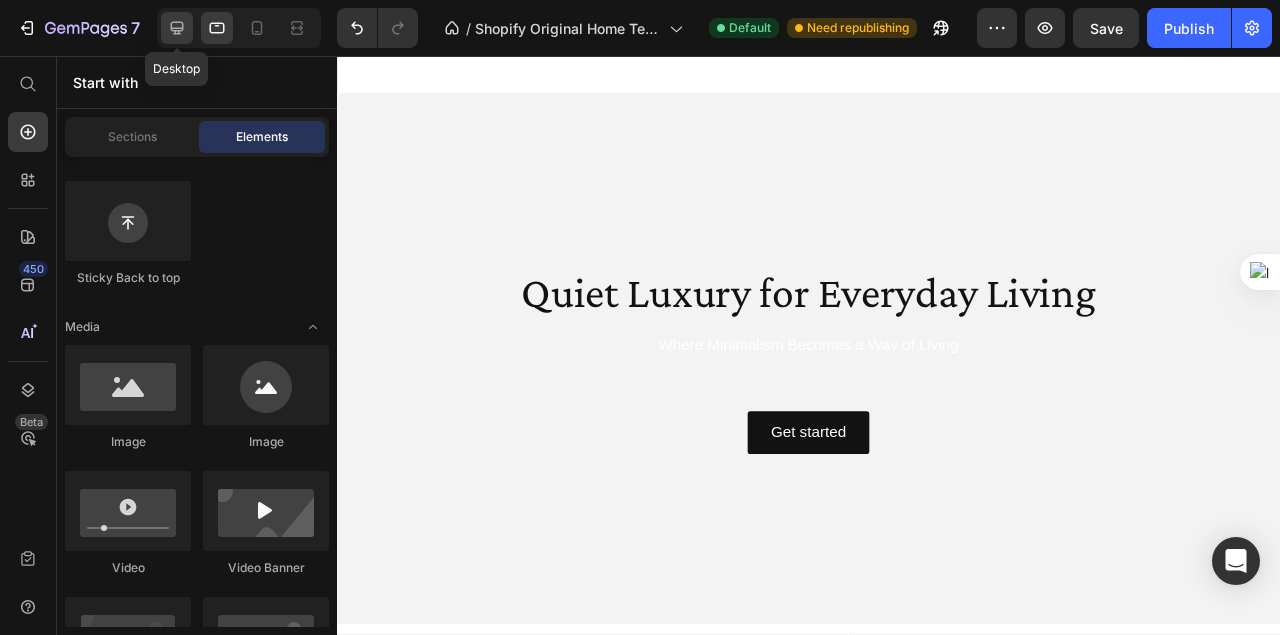click 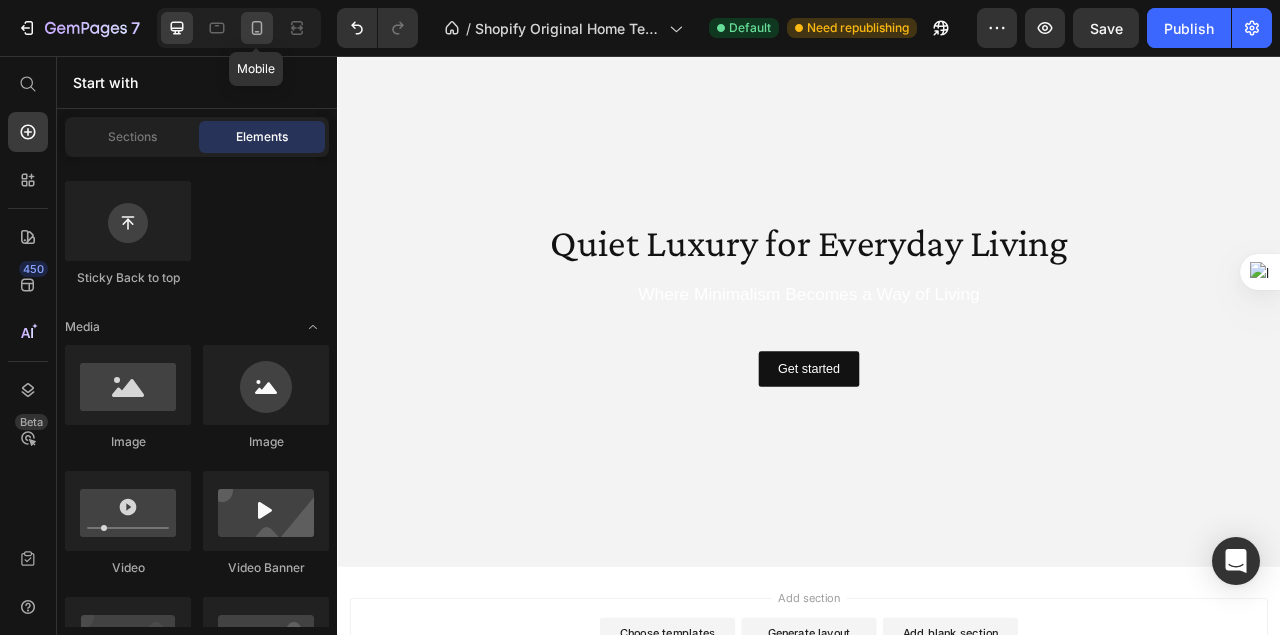 click 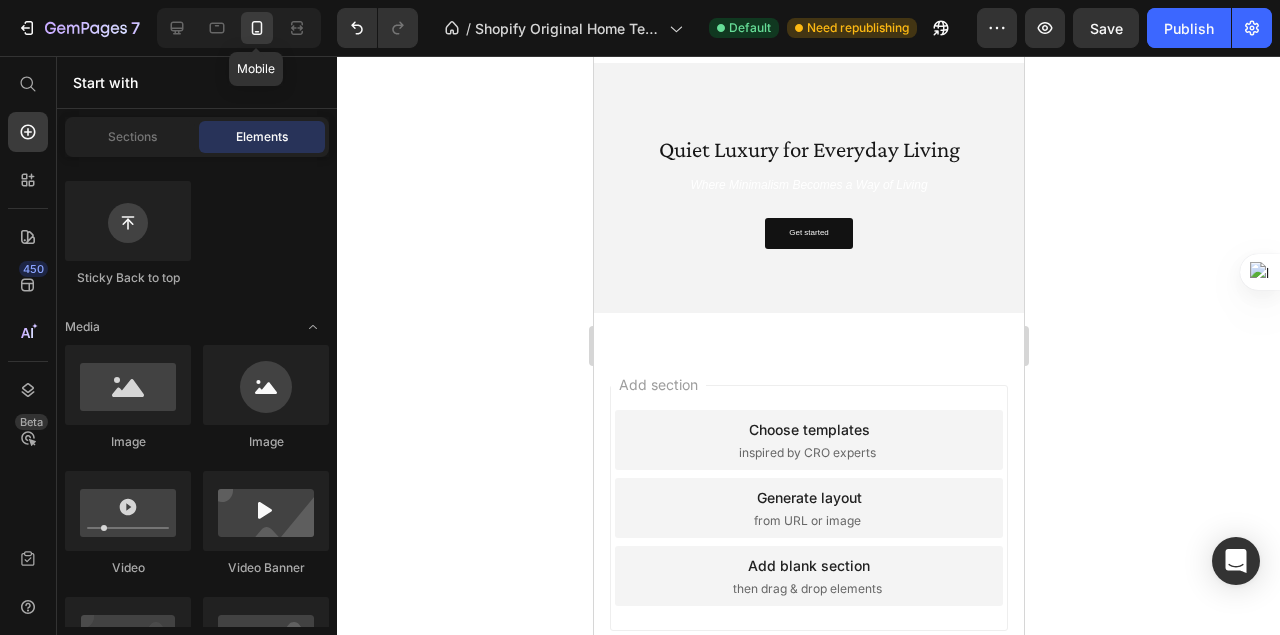 scroll, scrollTop: 0, scrollLeft: 0, axis: both 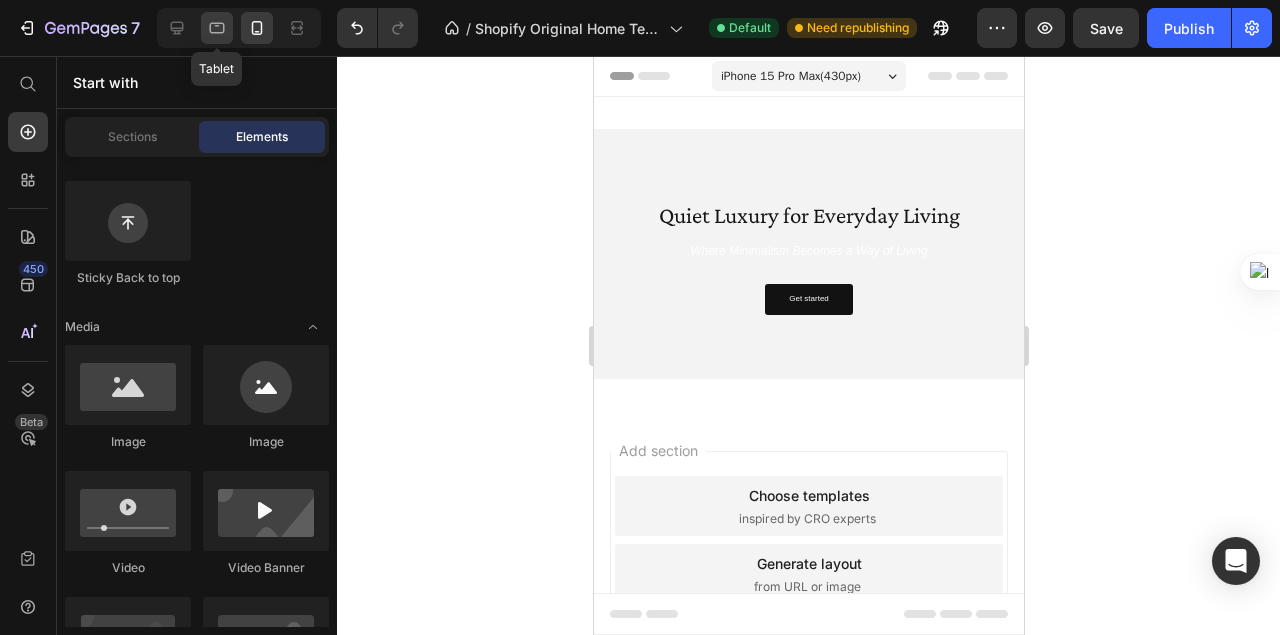 click 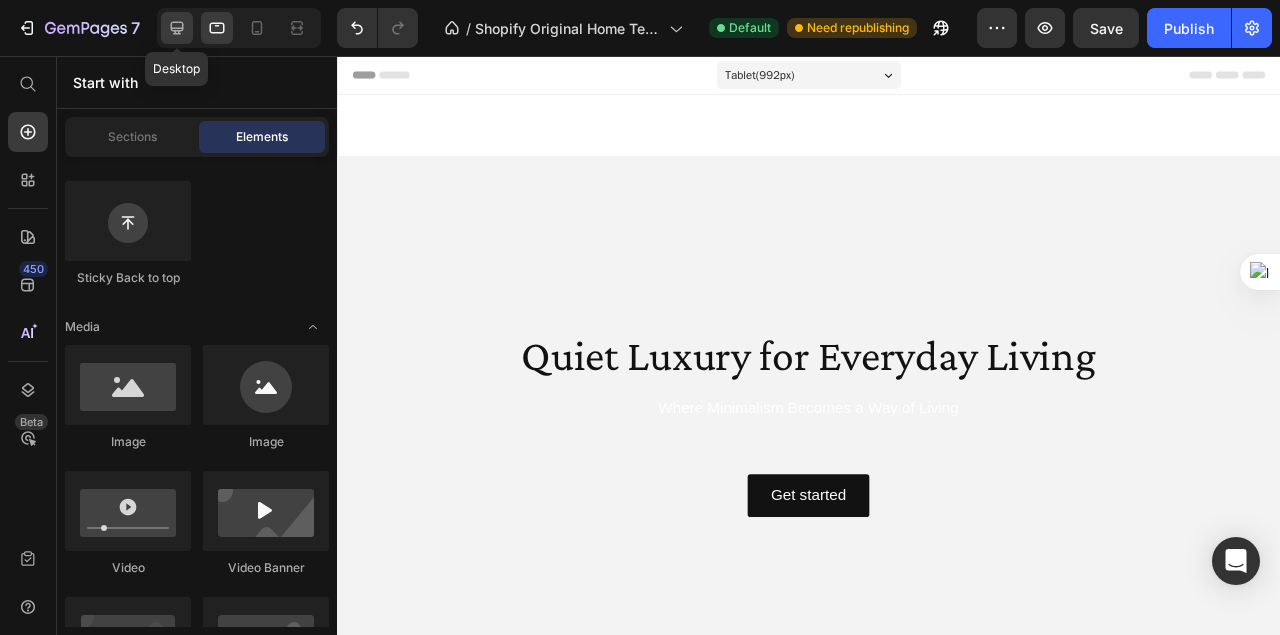 click 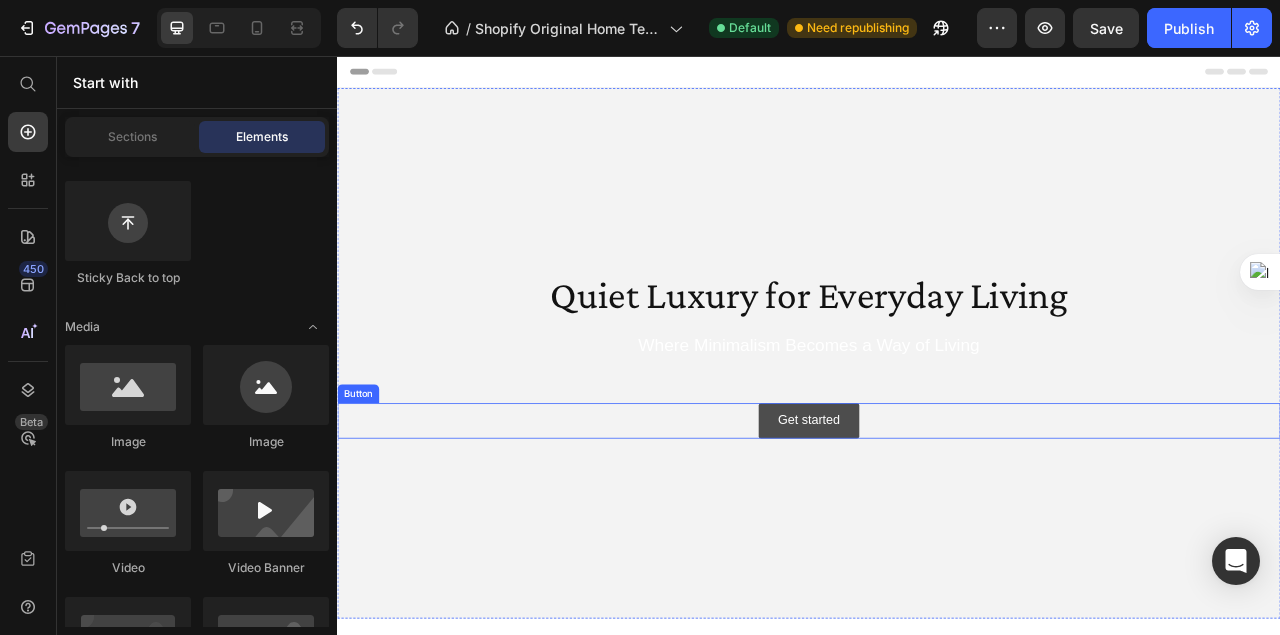 click on "Get started" at bounding box center [936, 520] 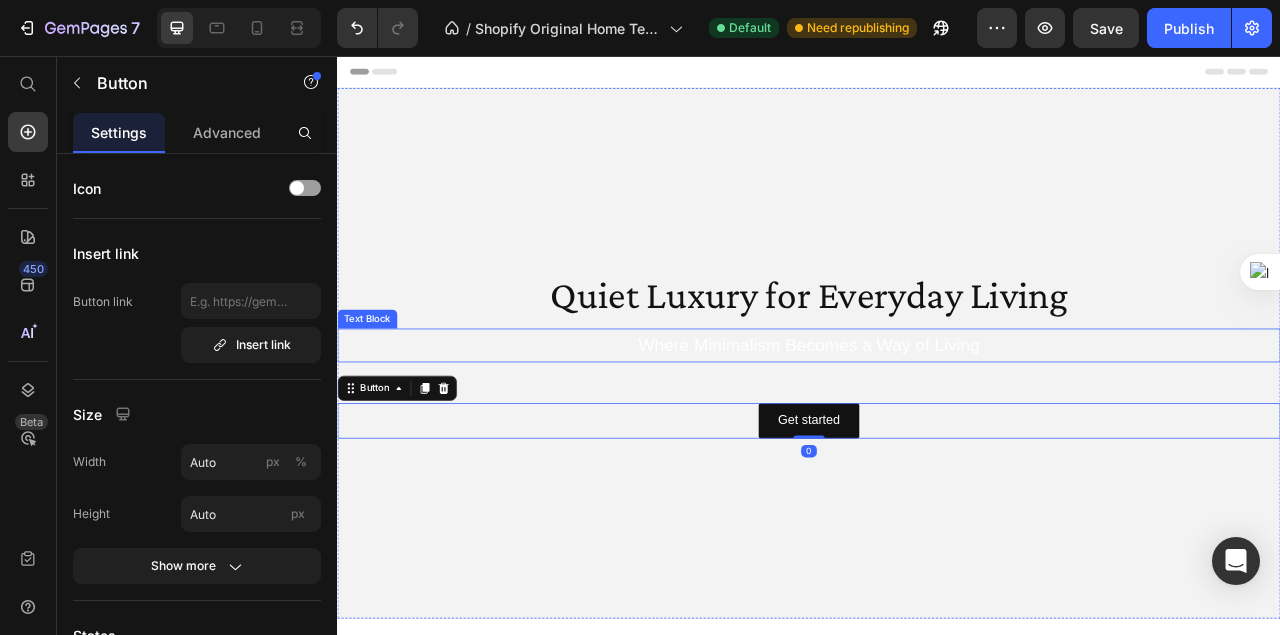 click on "Where Minimalism Becomes a Way of Living" at bounding box center [937, 424] 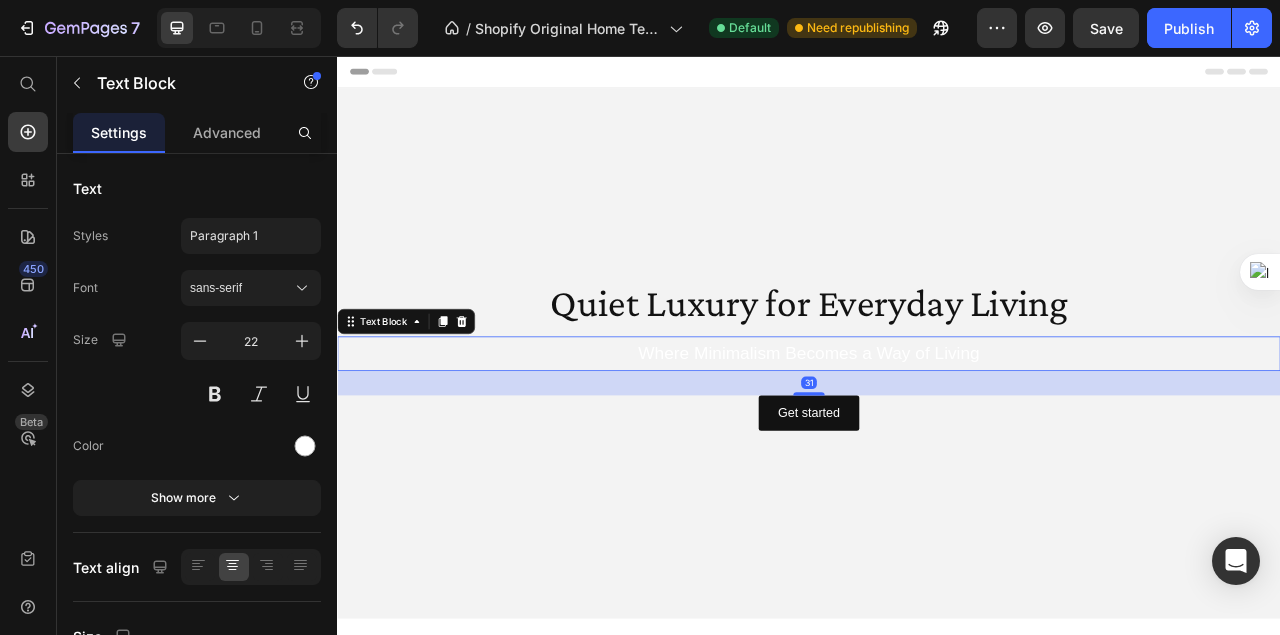 drag, startPoint x: 933, startPoint y: 492, endPoint x: 960, endPoint y: 471, distance: 34.20526 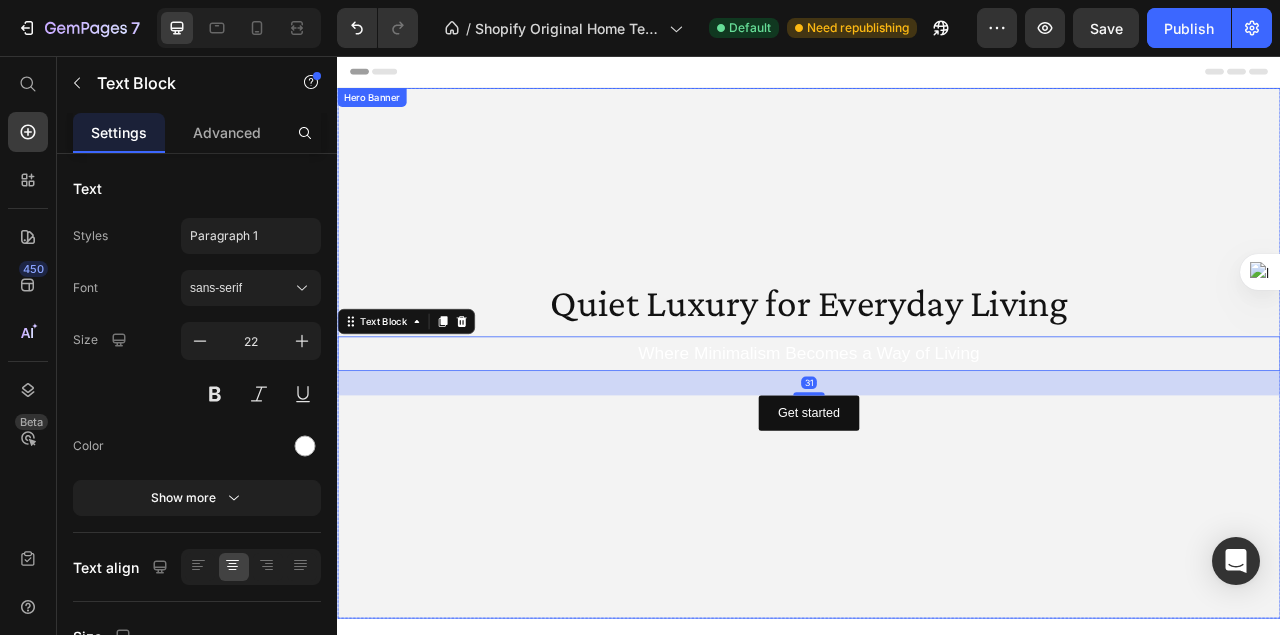 click on "Quiet Luxury for Everyday Living Heading Where Minimalism Becomes a Way of Living Text Block   31 Get started Button" at bounding box center [937, 434] 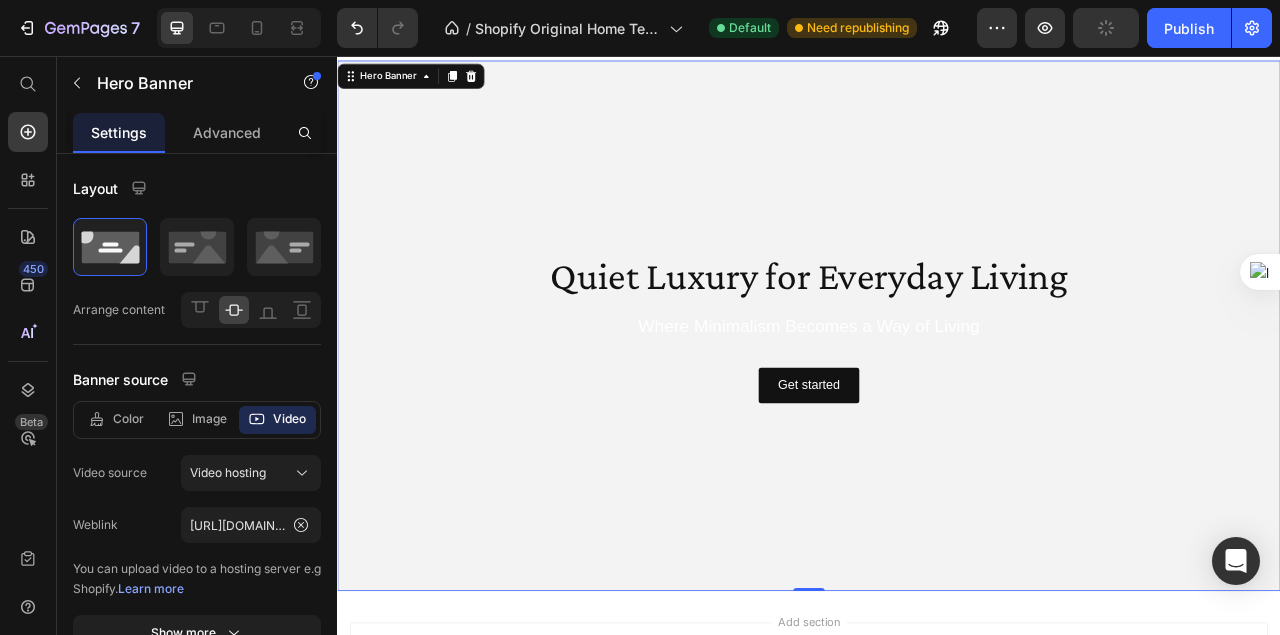 scroll, scrollTop: 12, scrollLeft: 0, axis: vertical 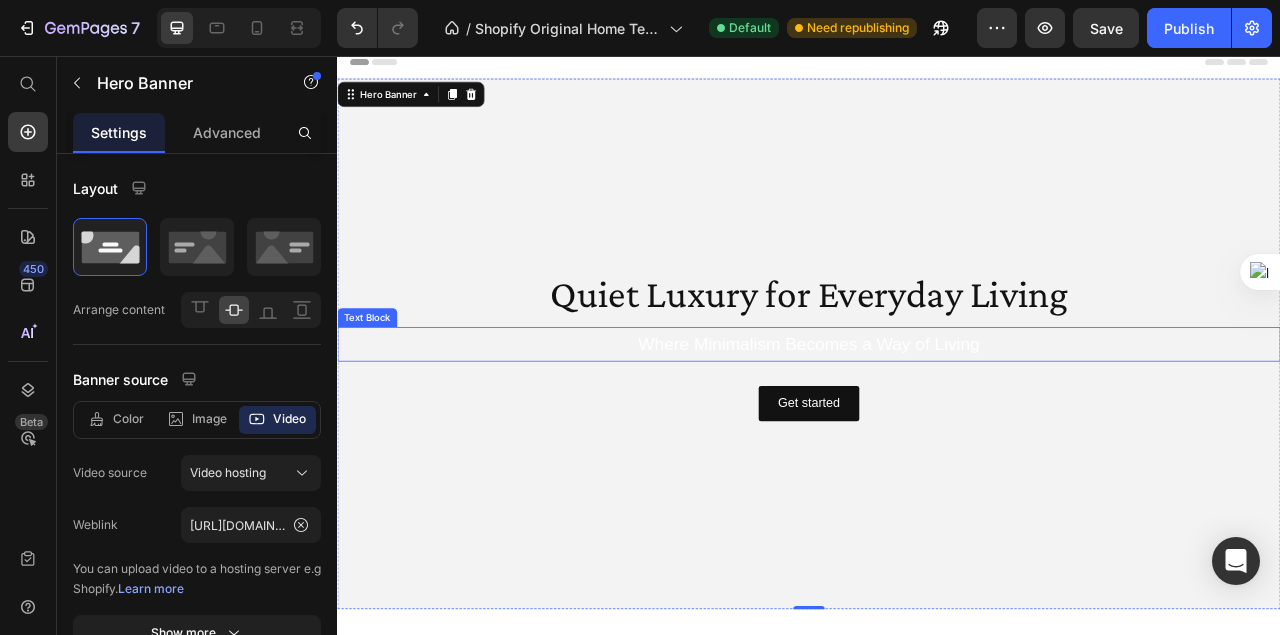 click on "Where Minimalism Becomes a Way of Living" at bounding box center (937, 422) 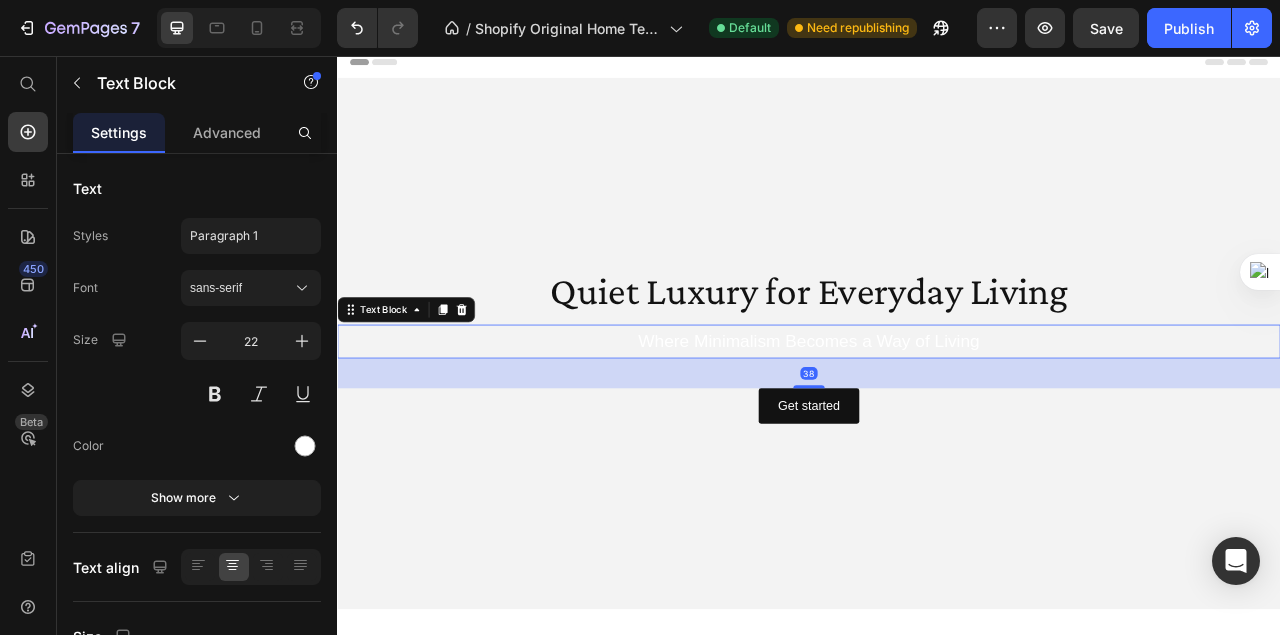 drag, startPoint x: 944, startPoint y: 469, endPoint x: 968, endPoint y: 475, distance: 24.738634 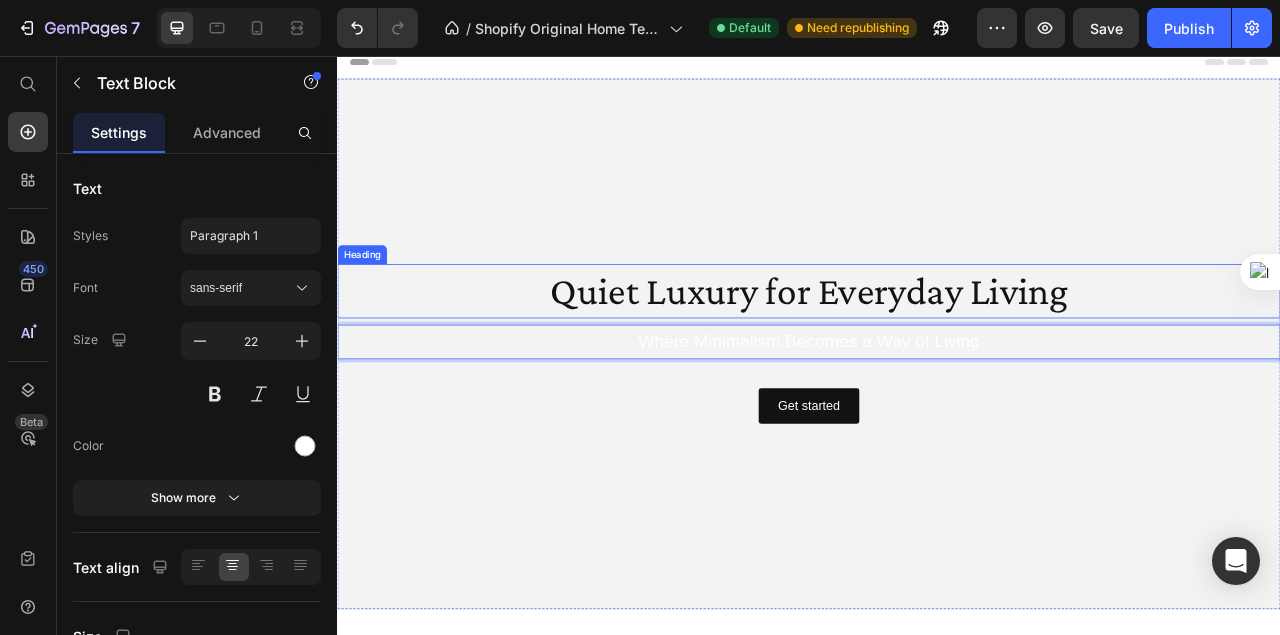 click on "Quiet Luxury for Everyday Living" at bounding box center [937, 355] 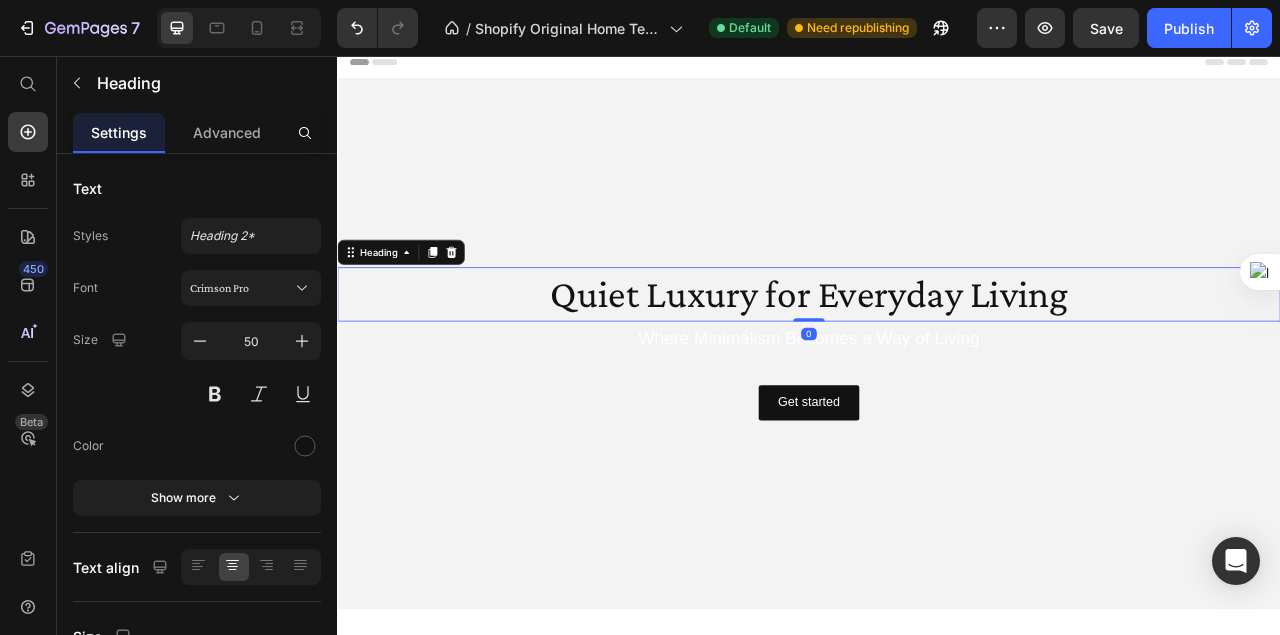 drag, startPoint x: 938, startPoint y: 393, endPoint x: 956, endPoint y: 383, distance: 20.59126 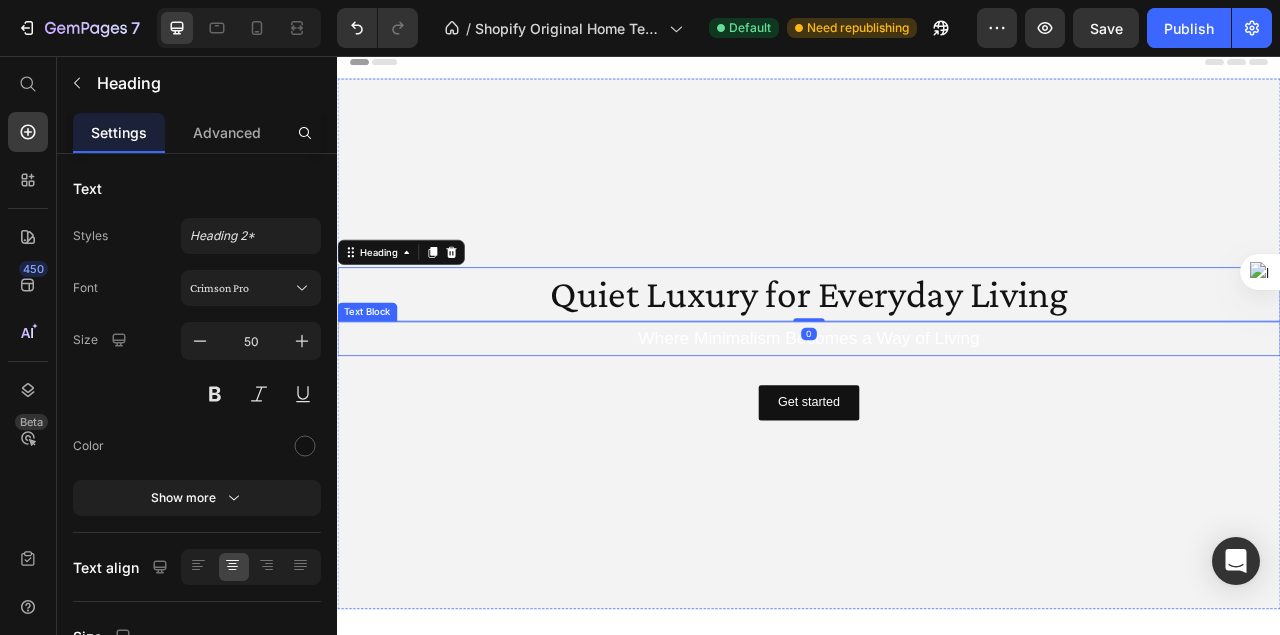 click on "Quiet Luxury for Everyday Living Heading   0 Where Minimalism Becomes a Way of Living Text Block Get started Button" at bounding box center [937, 422] 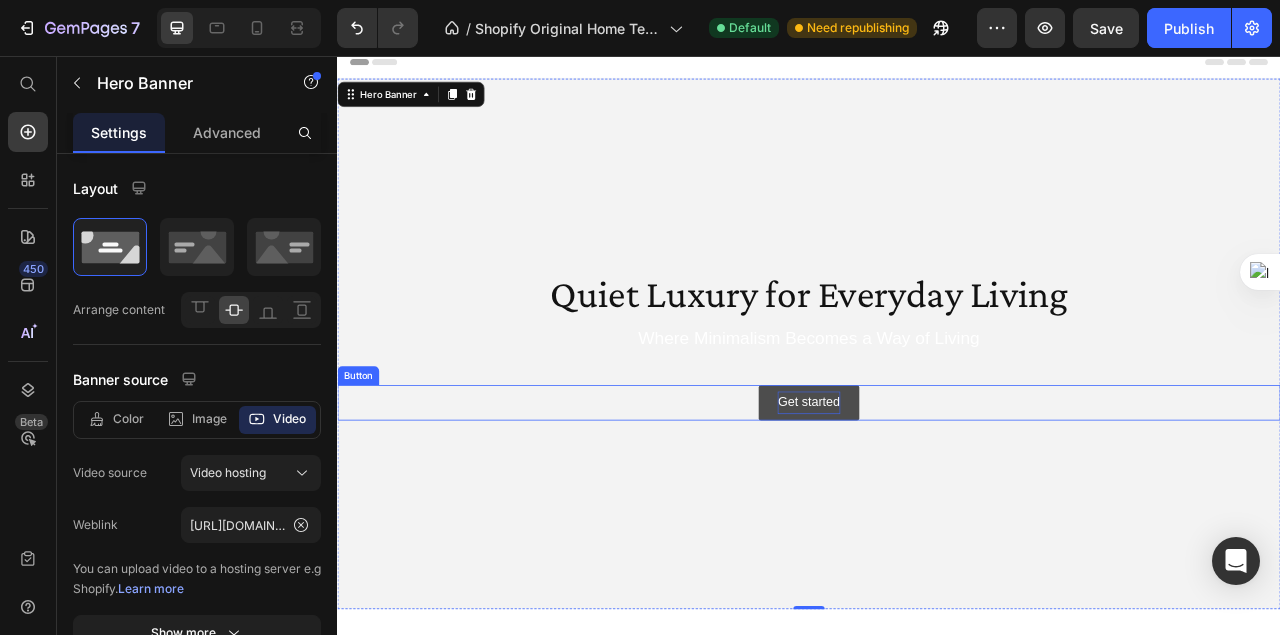 click on "Get started" at bounding box center (936, 497) 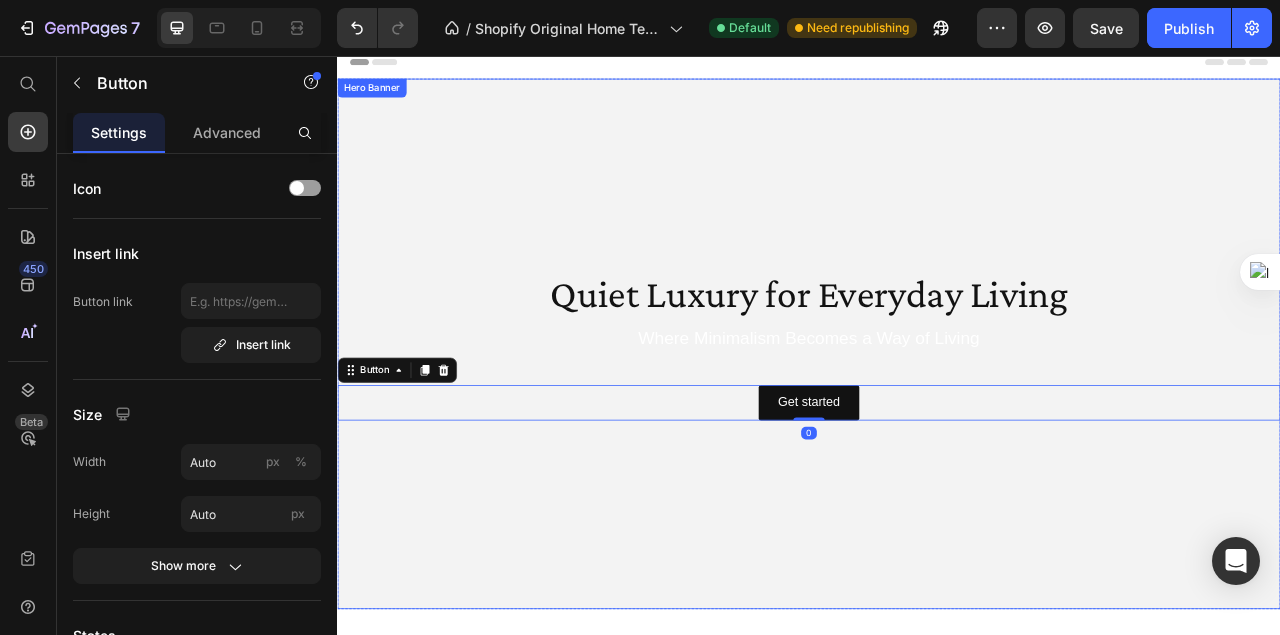 click at bounding box center [937, 422] 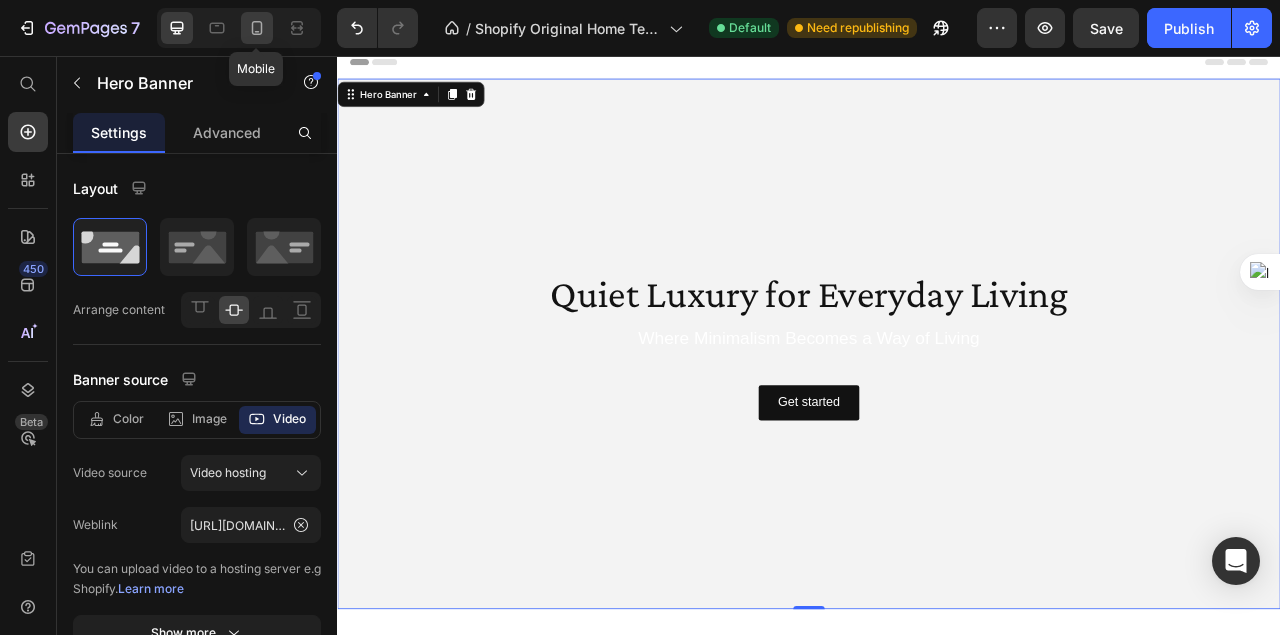 click 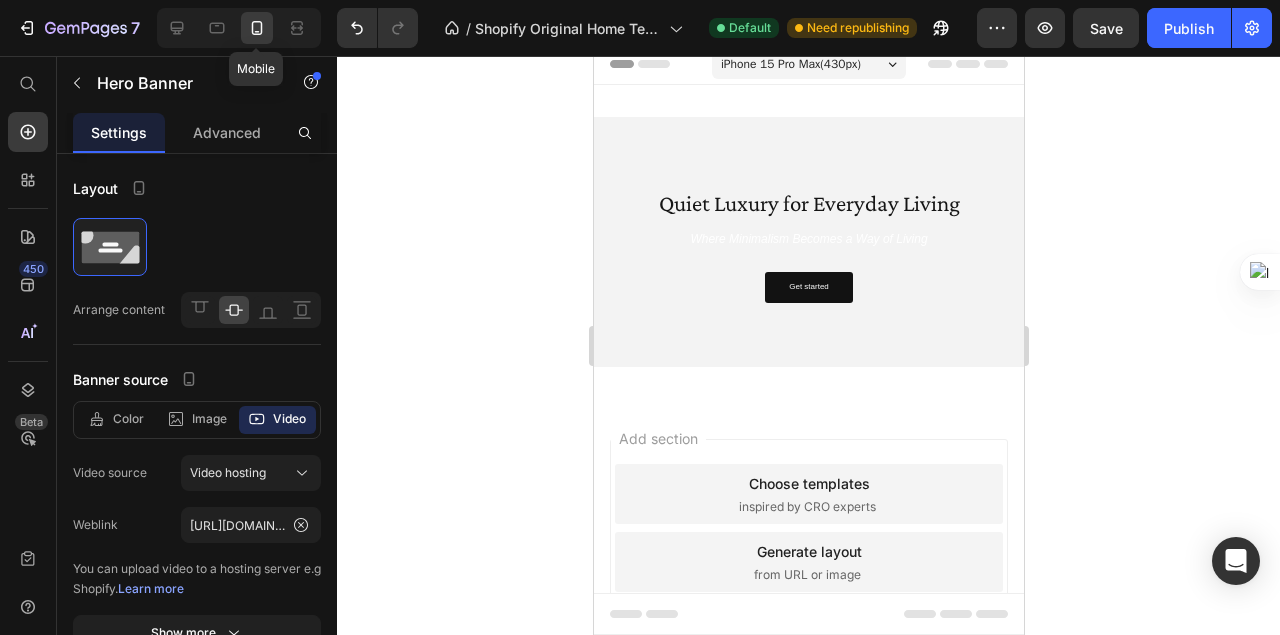 scroll, scrollTop: 0, scrollLeft: 0, axis: both 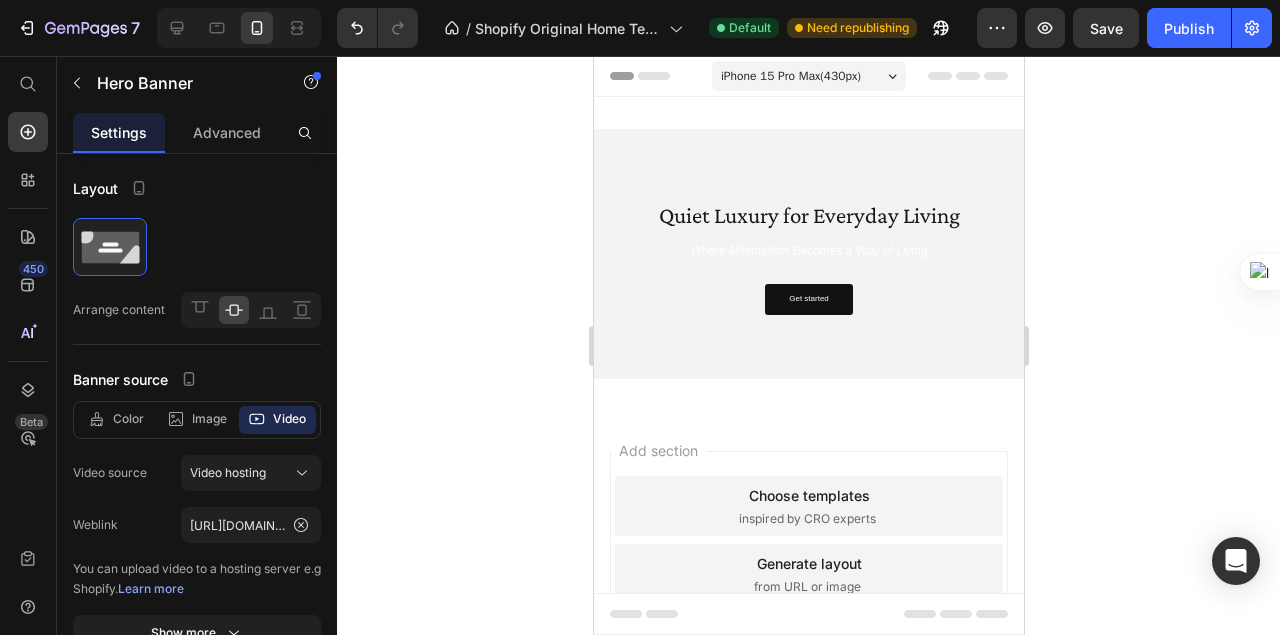 click 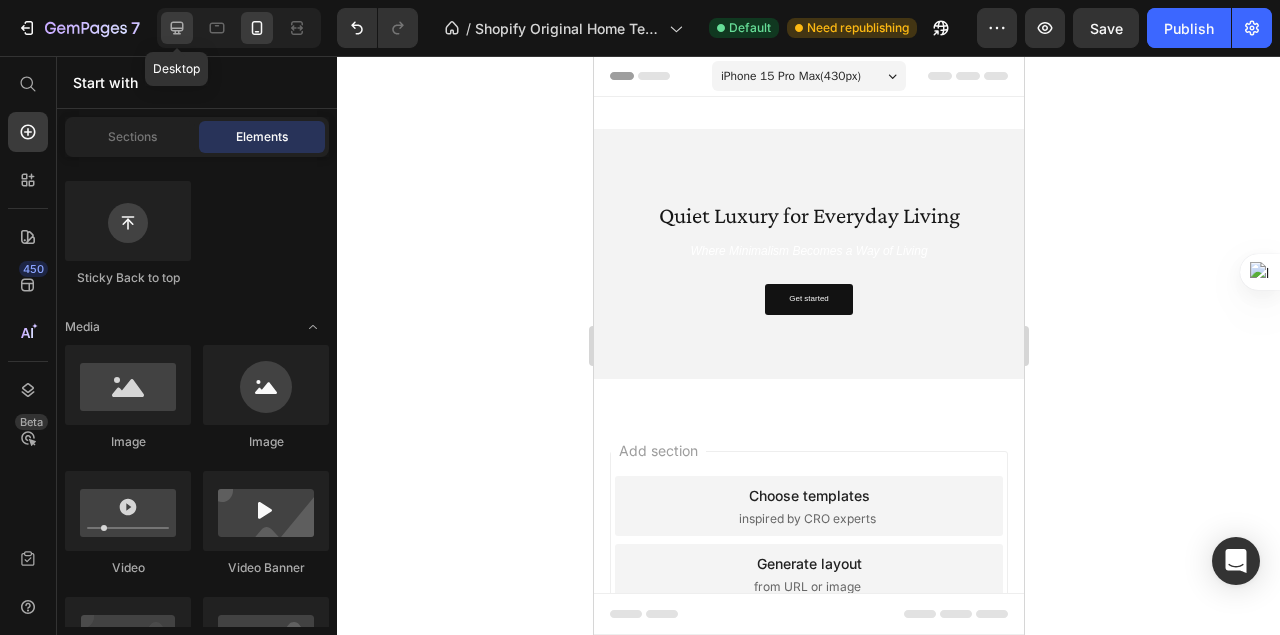 click 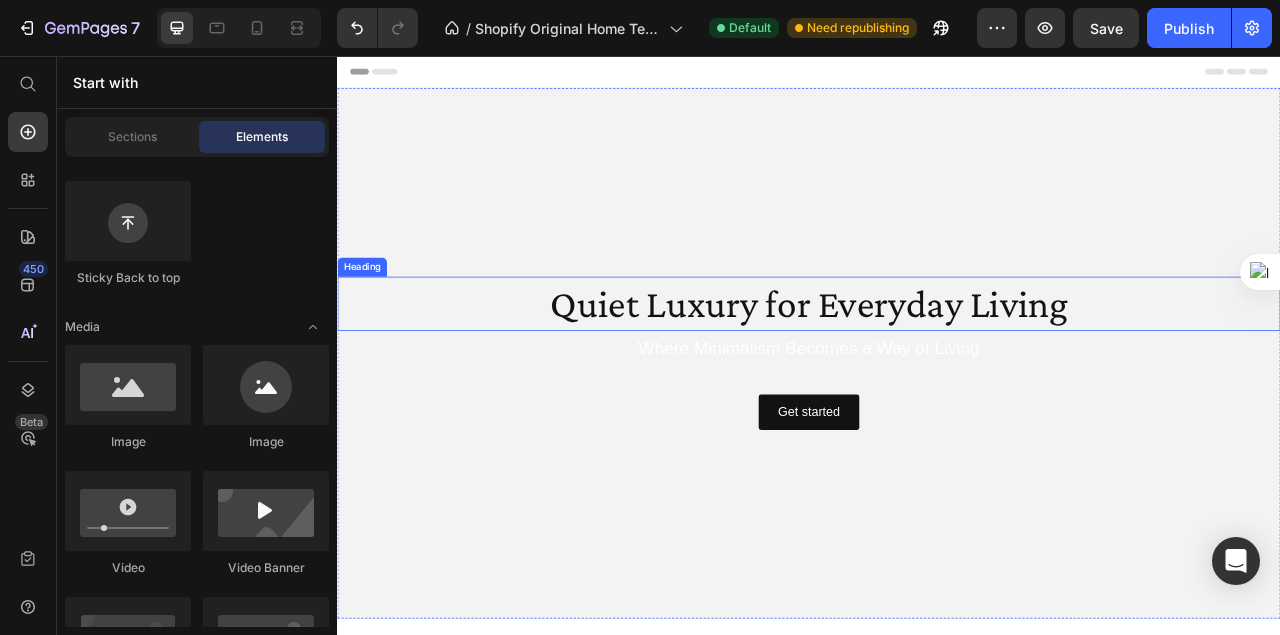 click on "Quiet Luxury for Everyday Living" at bounding box center (937, 371) 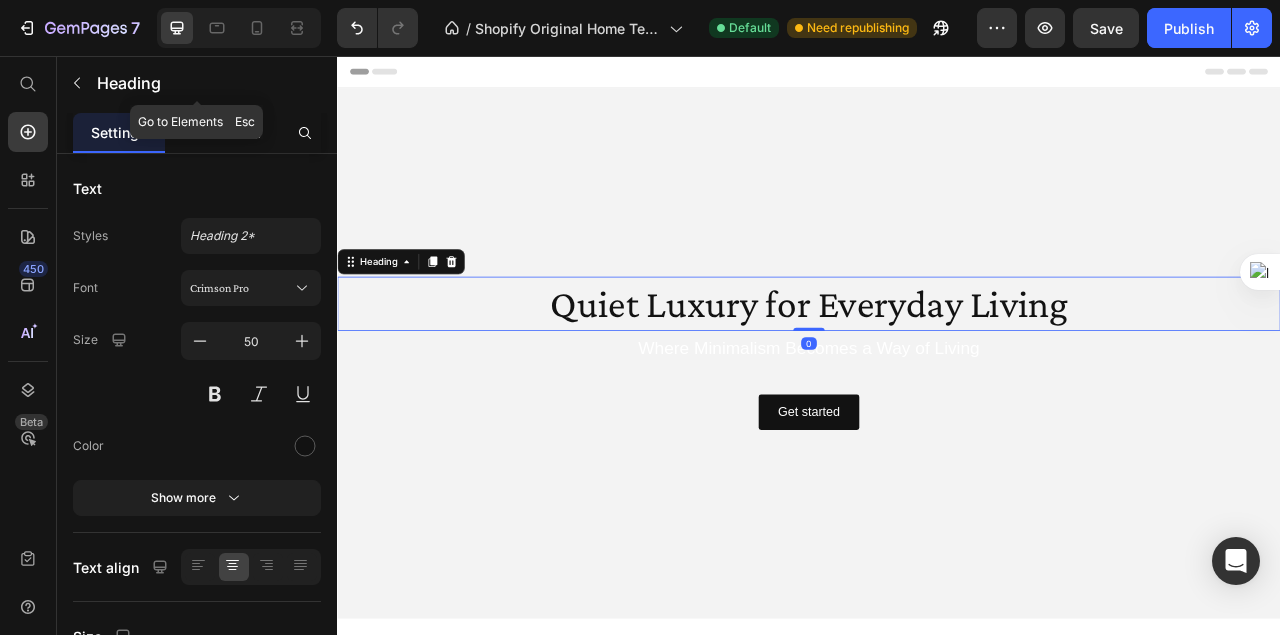 click on "Advanced" at bounding box center [227, 132] 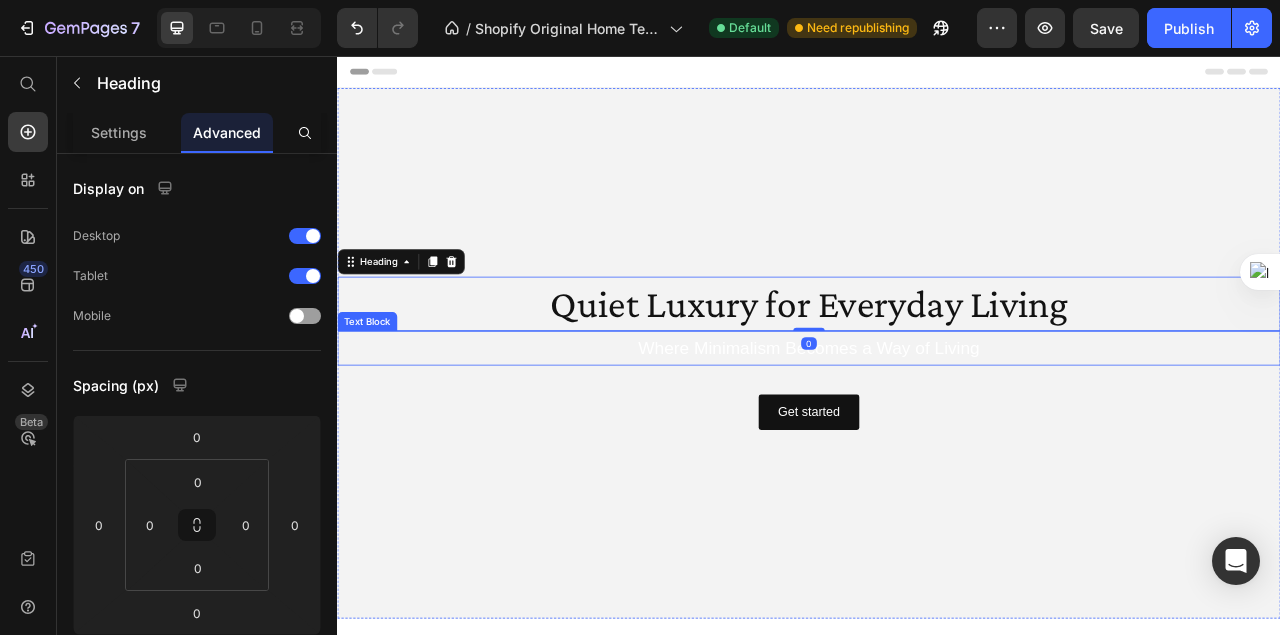 click on "Where Minimalism Becomes a Way of Living" at bounding box center (937, 427) 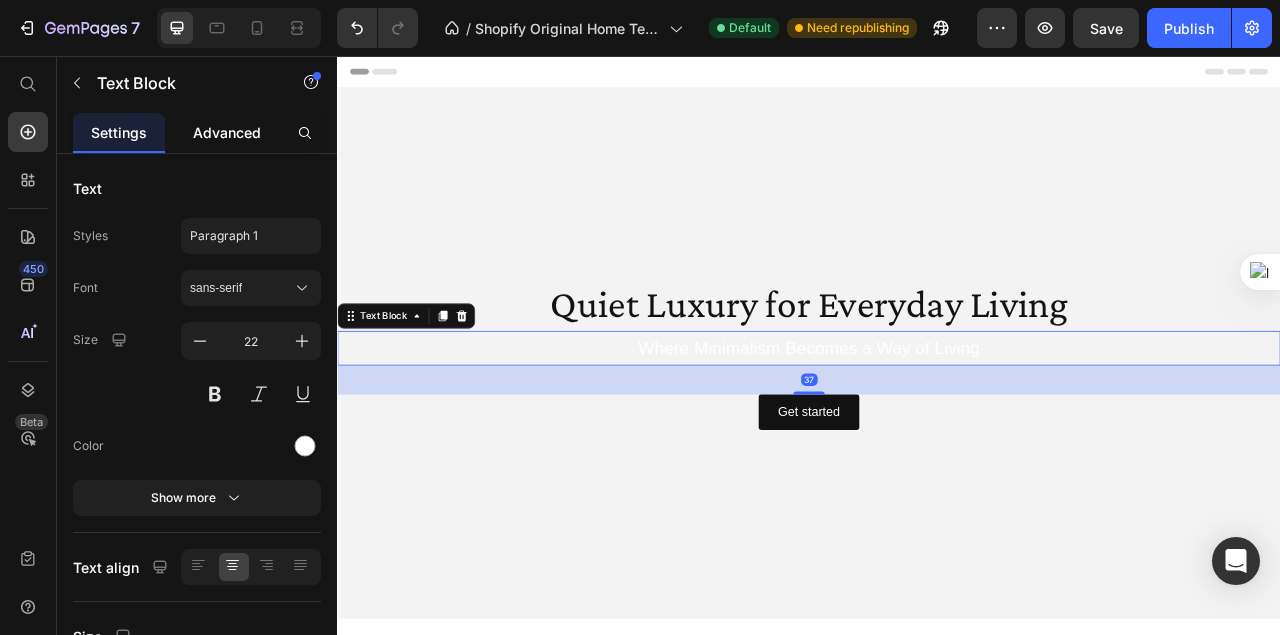 click on "Advanced" 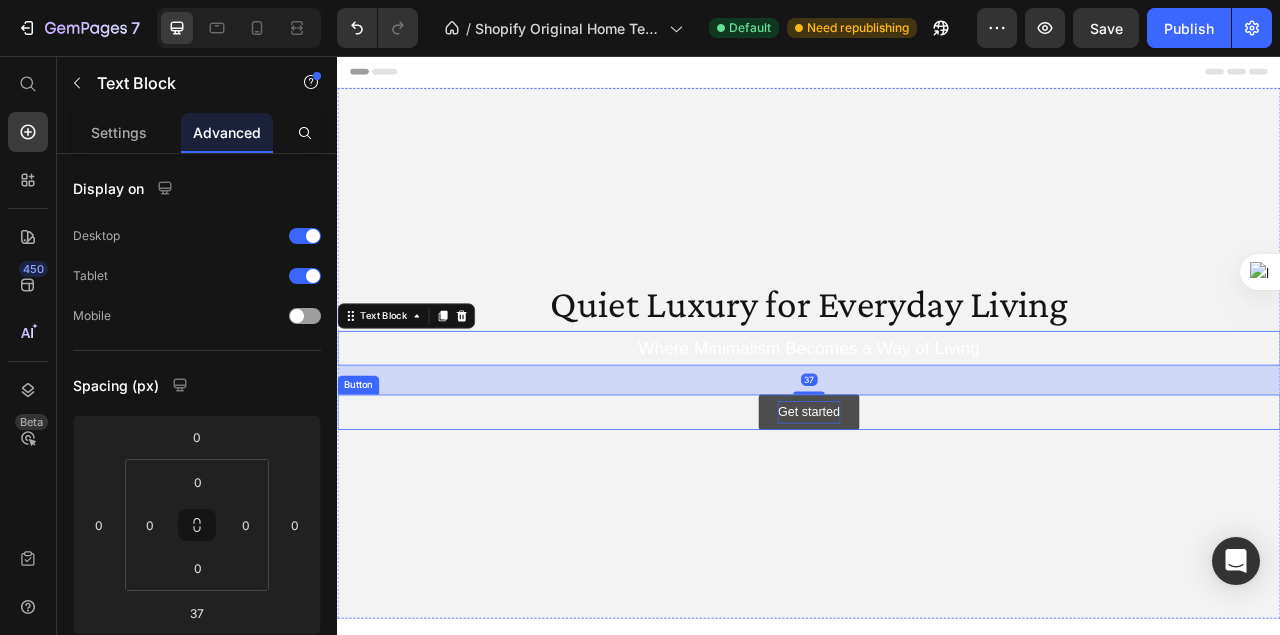 click on "Get started" at bounding box center (936, 509) 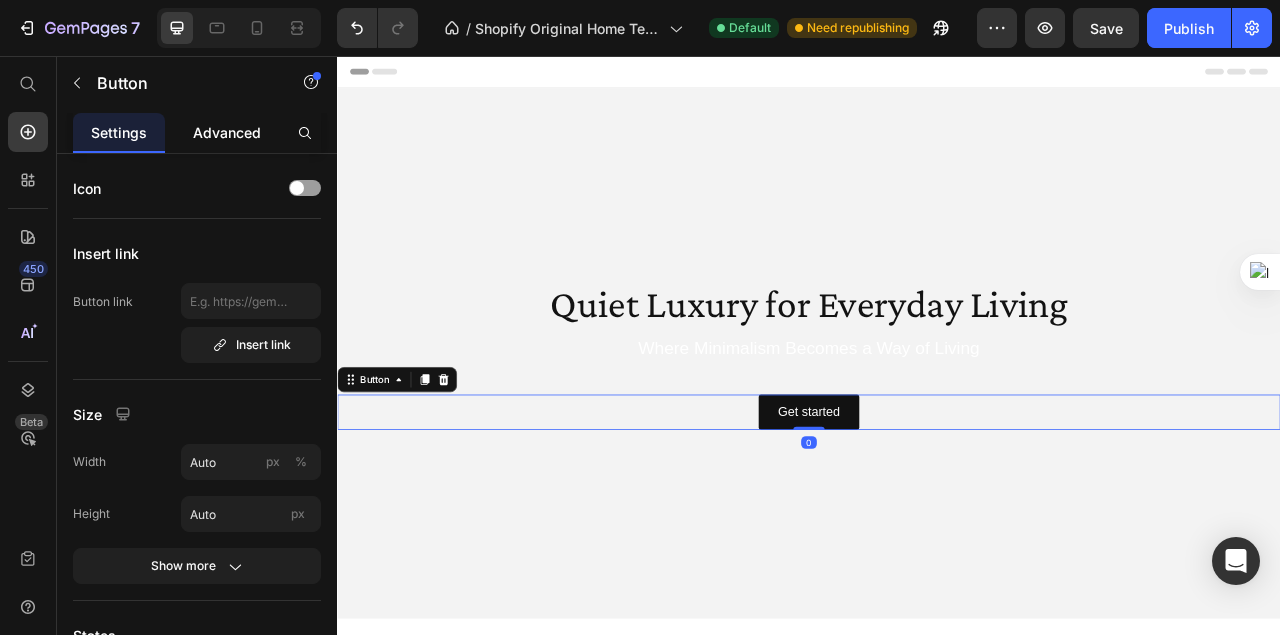click on "Advanced" at bounding box center [227, 132] 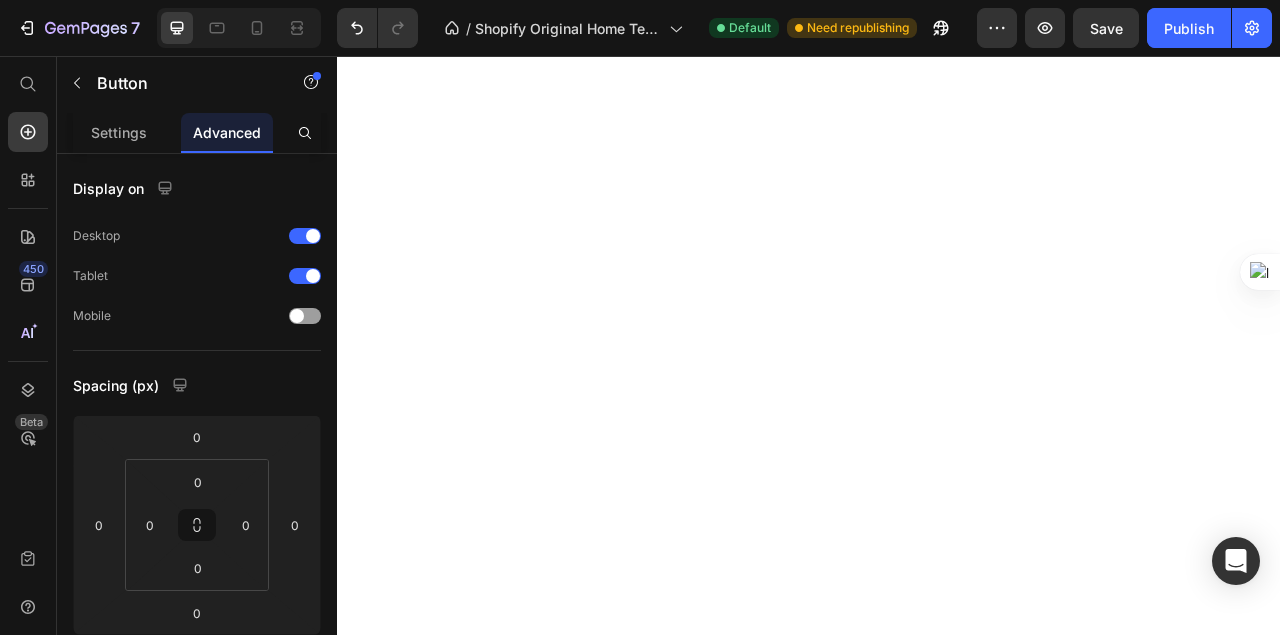 scroll, scrollTop: 0, scrollLeft: 0, axis: both 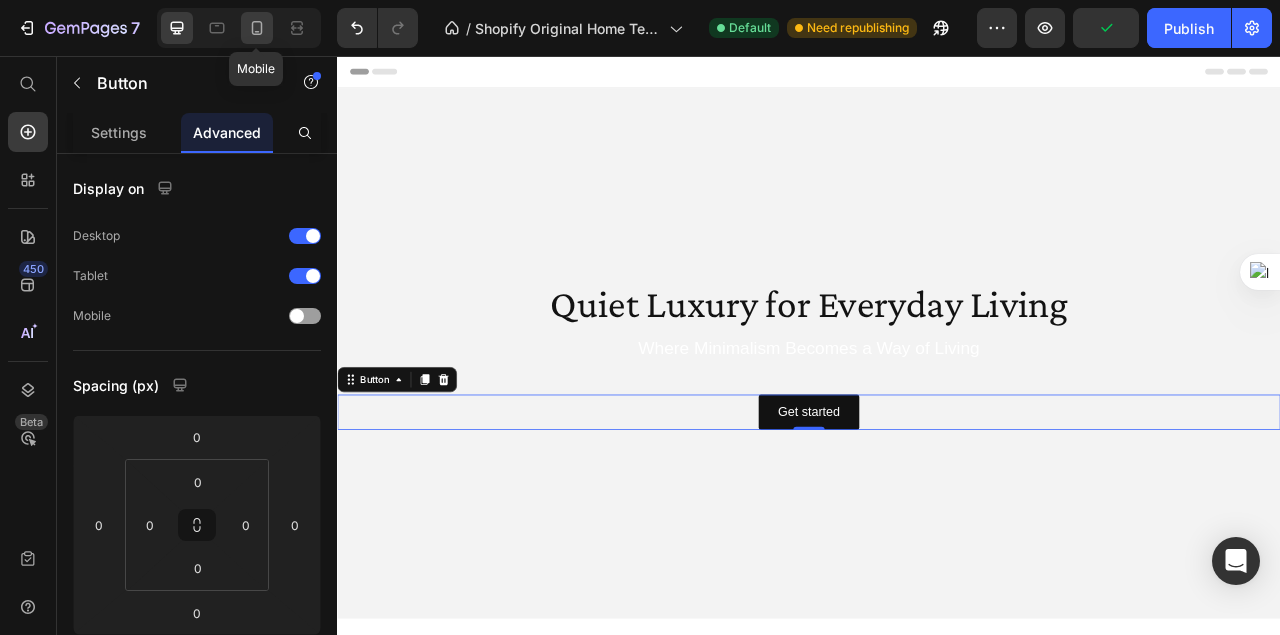 click 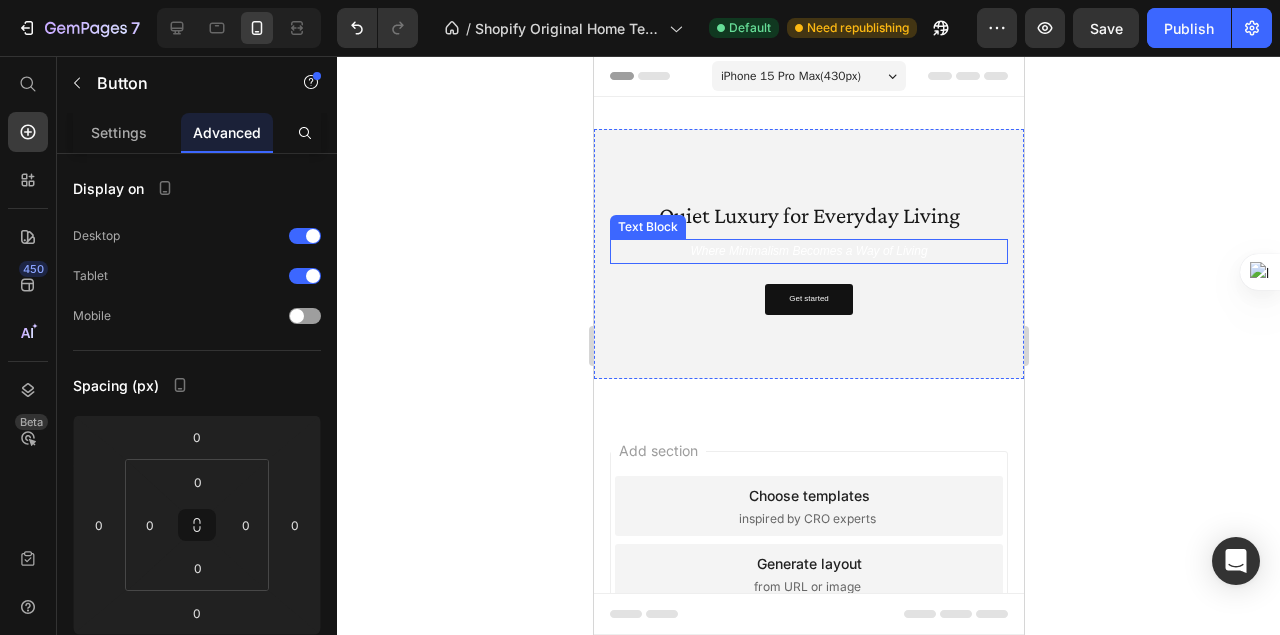 click 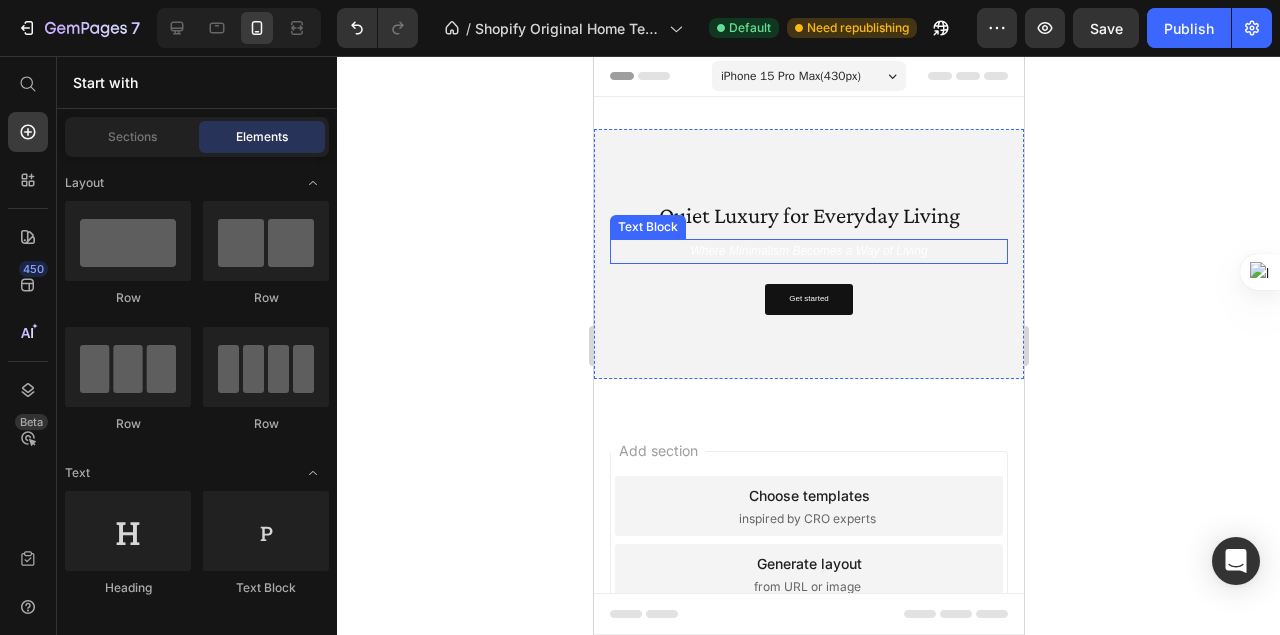 click 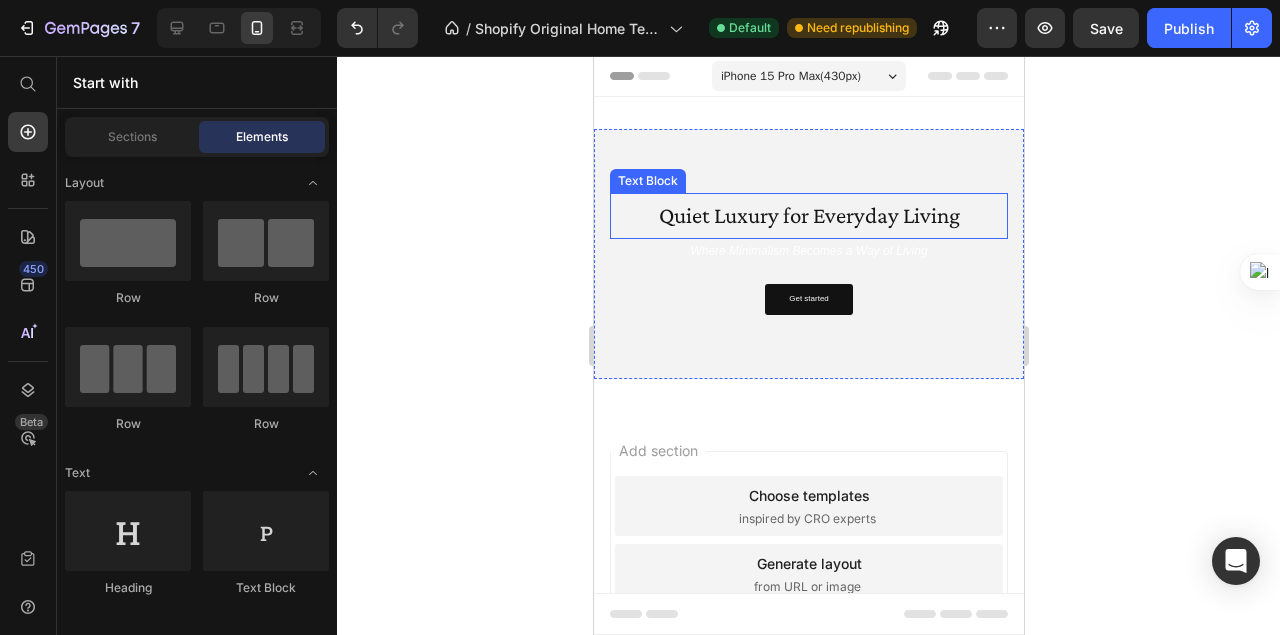 click 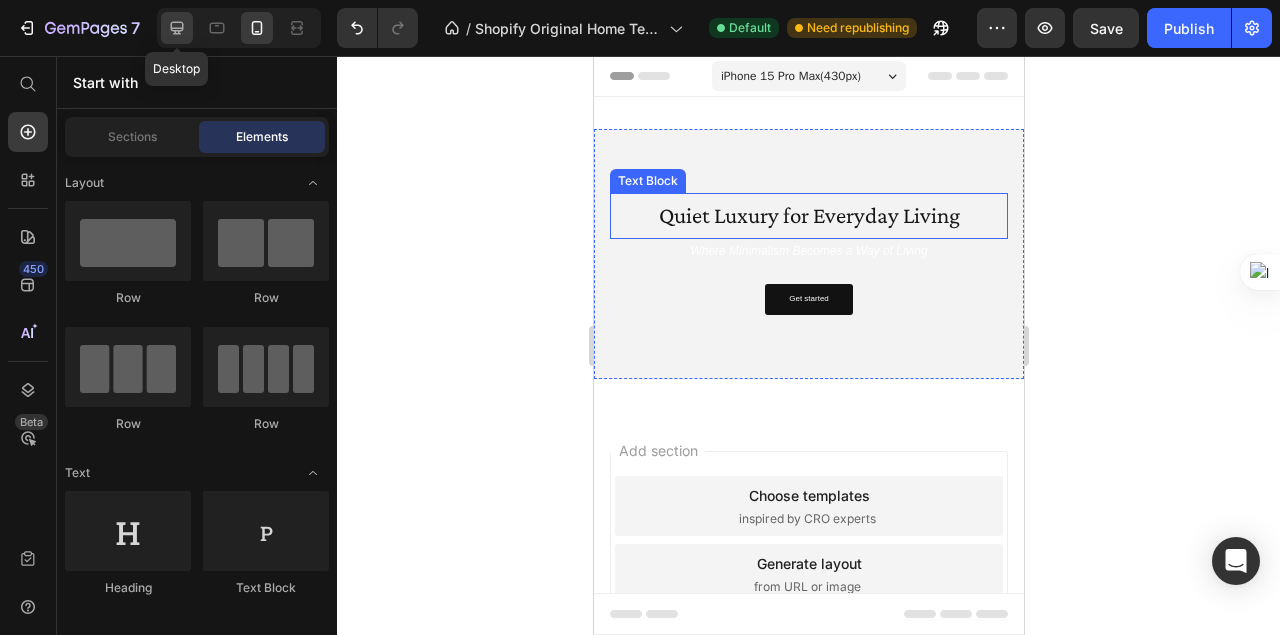 click 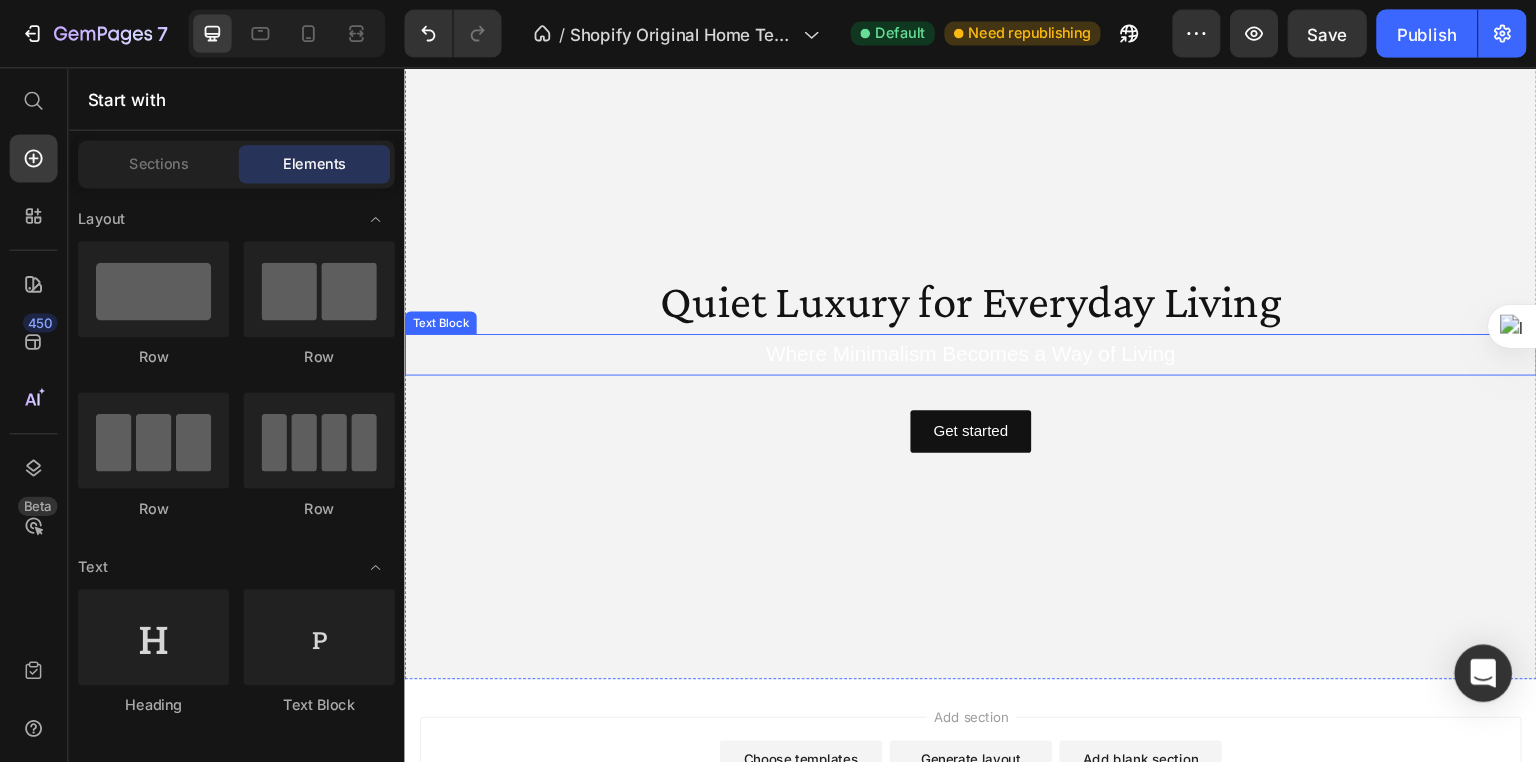 scroll, scrollTop: 212, scrollLeft: 0, axis: vertical 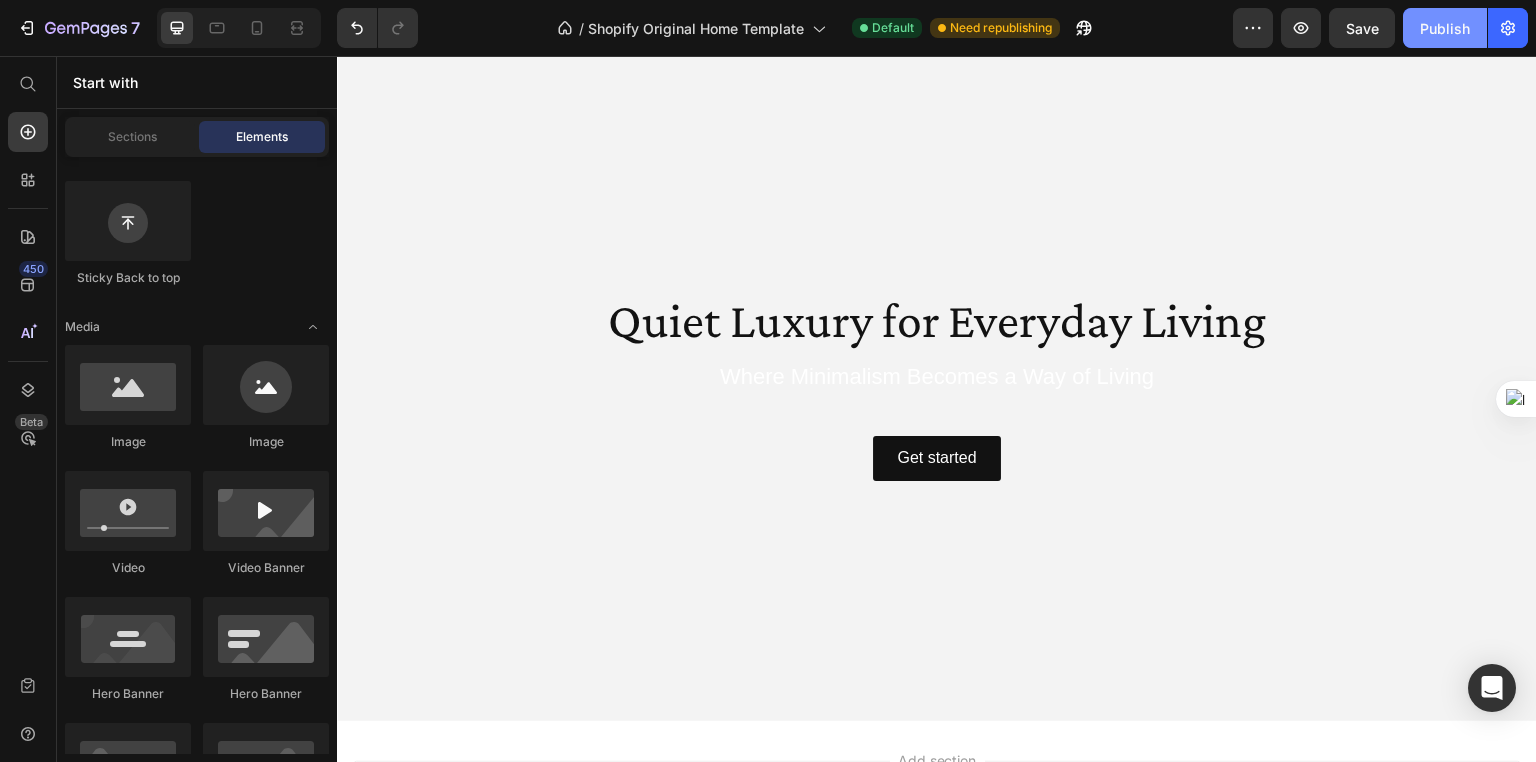 click on "Publish" at bounding box center [1445, 28] 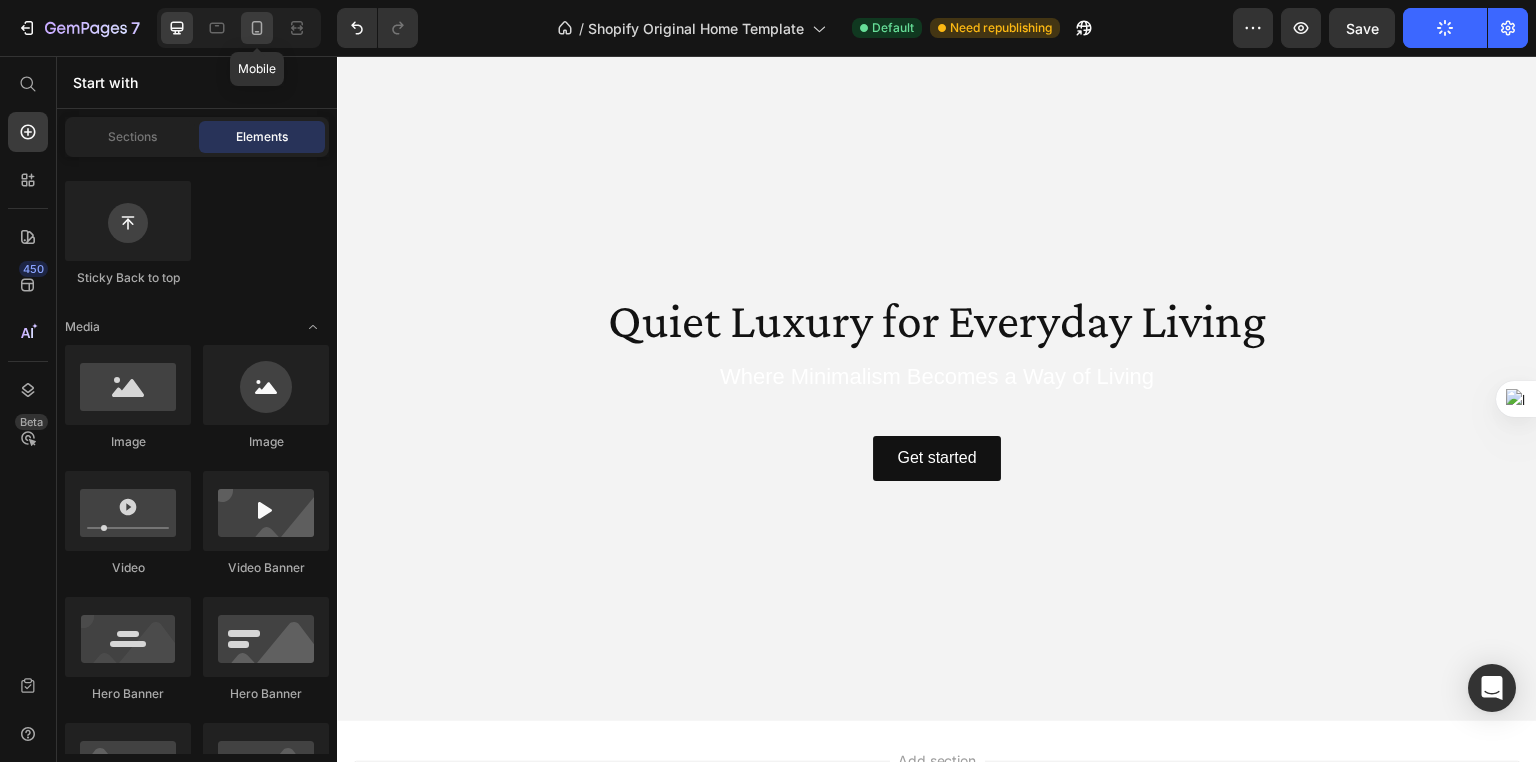click 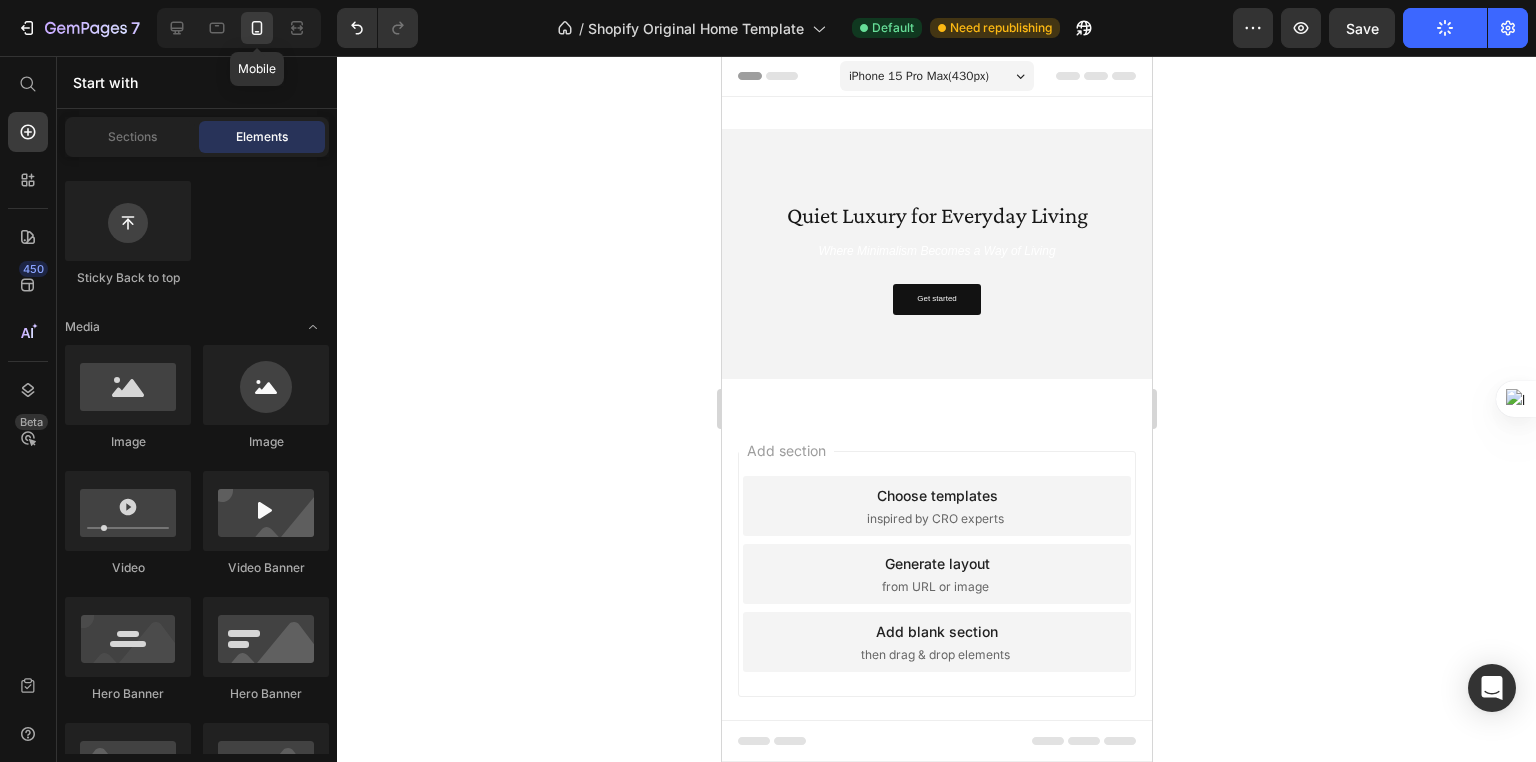 scroll, scrollTop: 0, scrollLeft: 0, axis: both 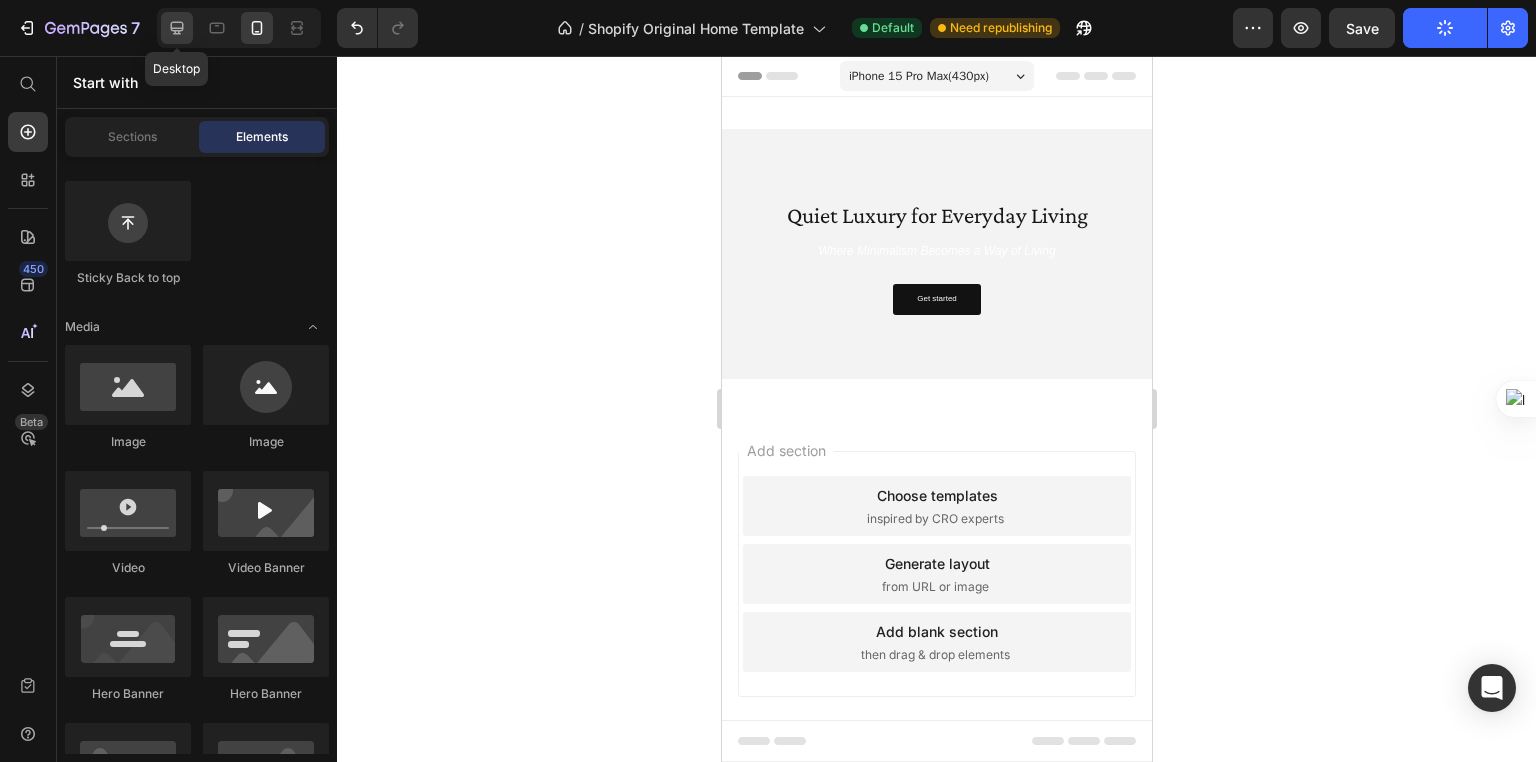 click 